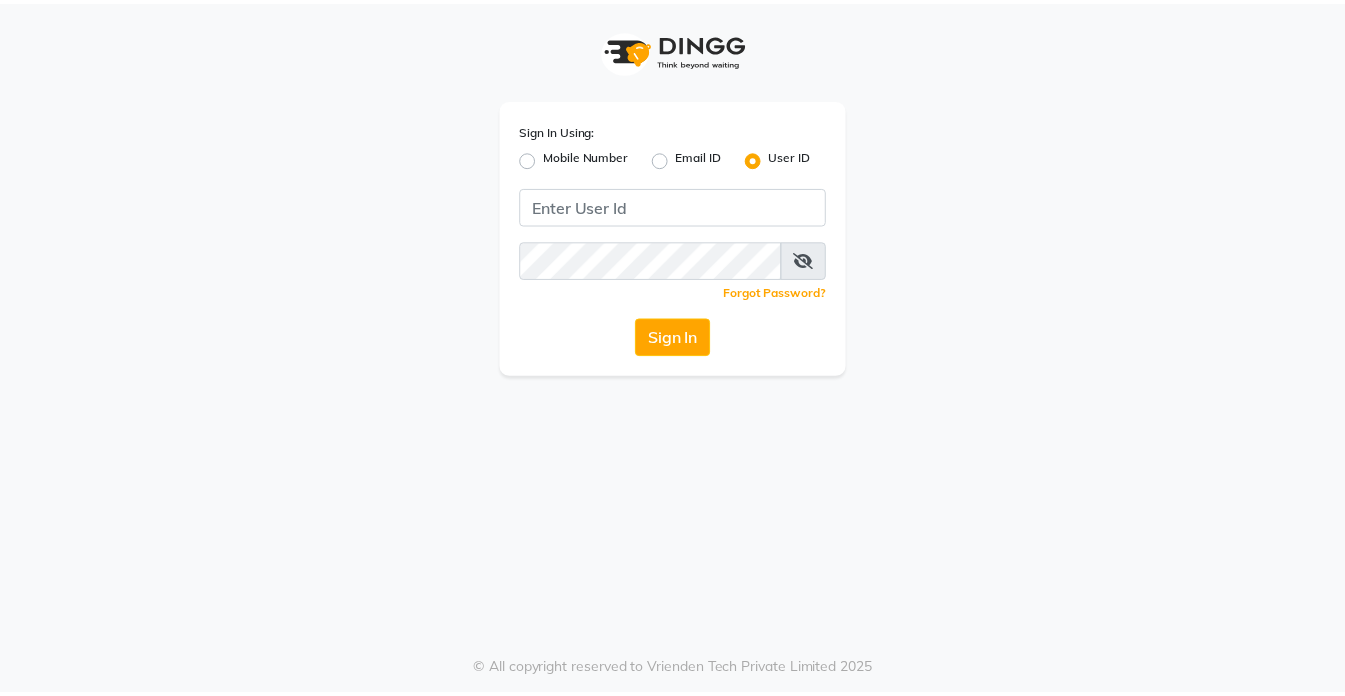 scroll, scrollTop: 0, scrollLeft: 0, axis: both 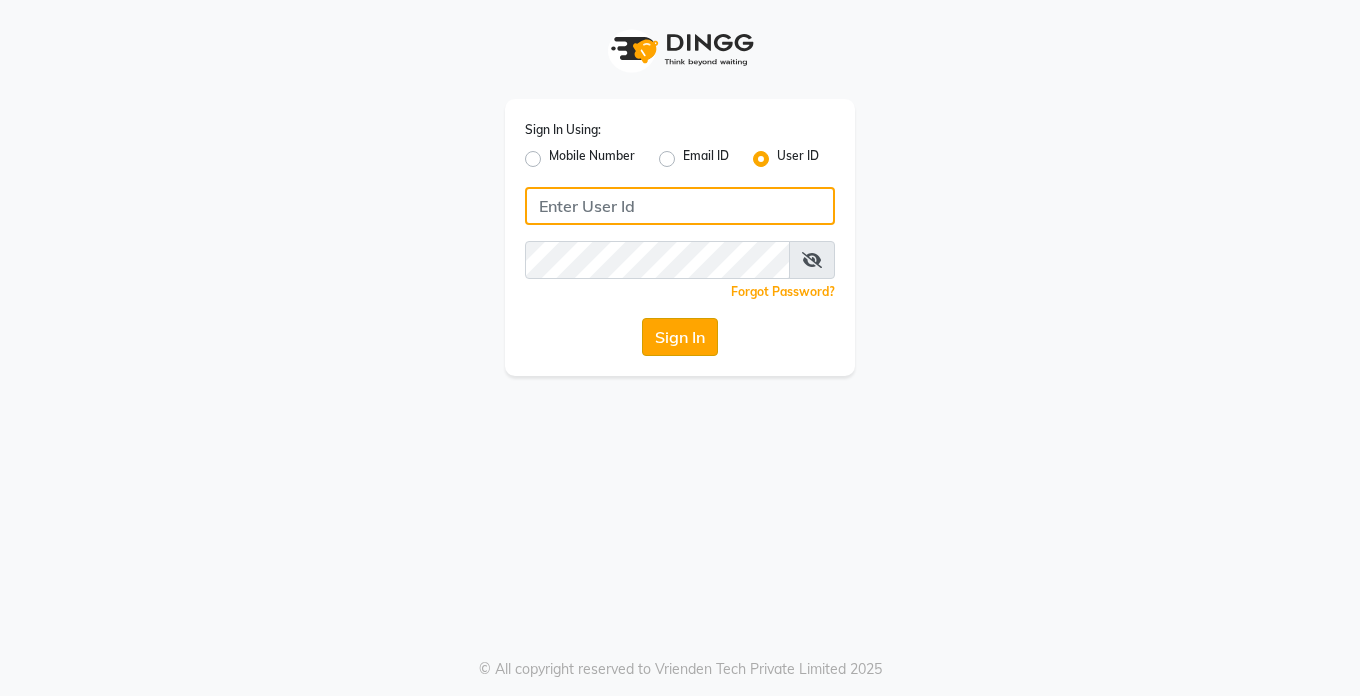 type on "Dedios123" 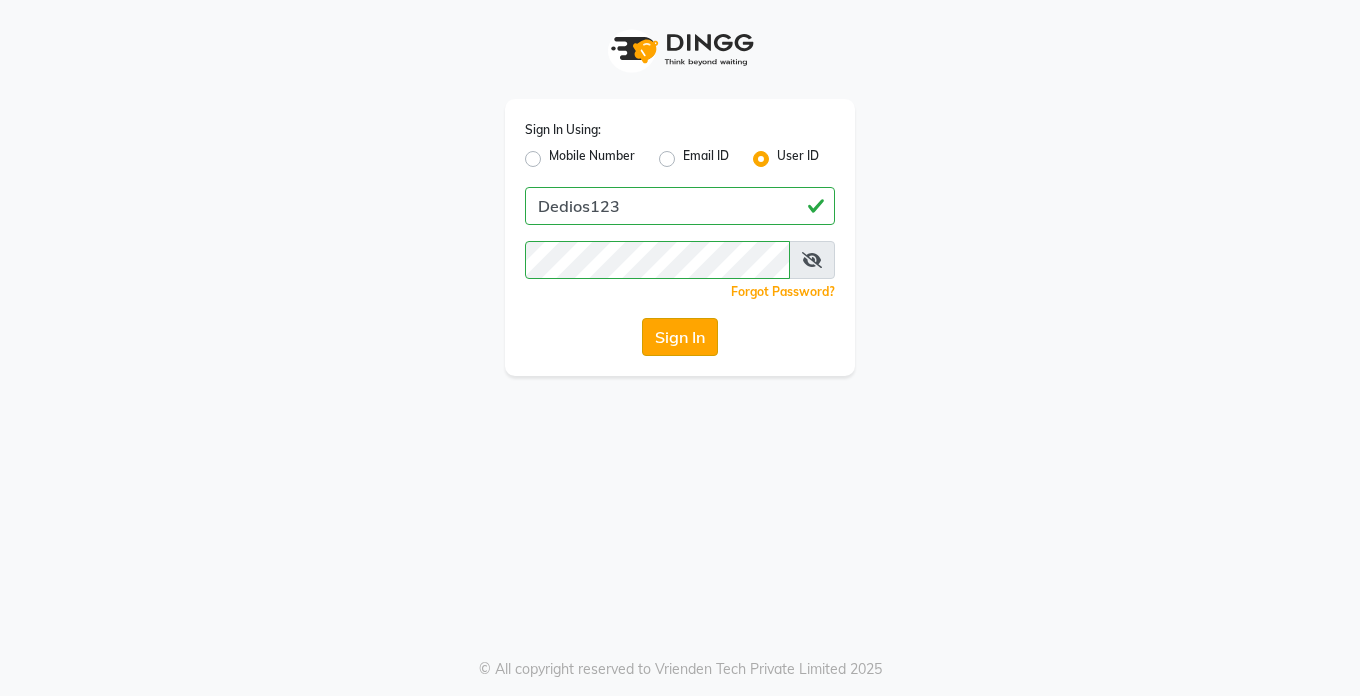 click on "Sign In" 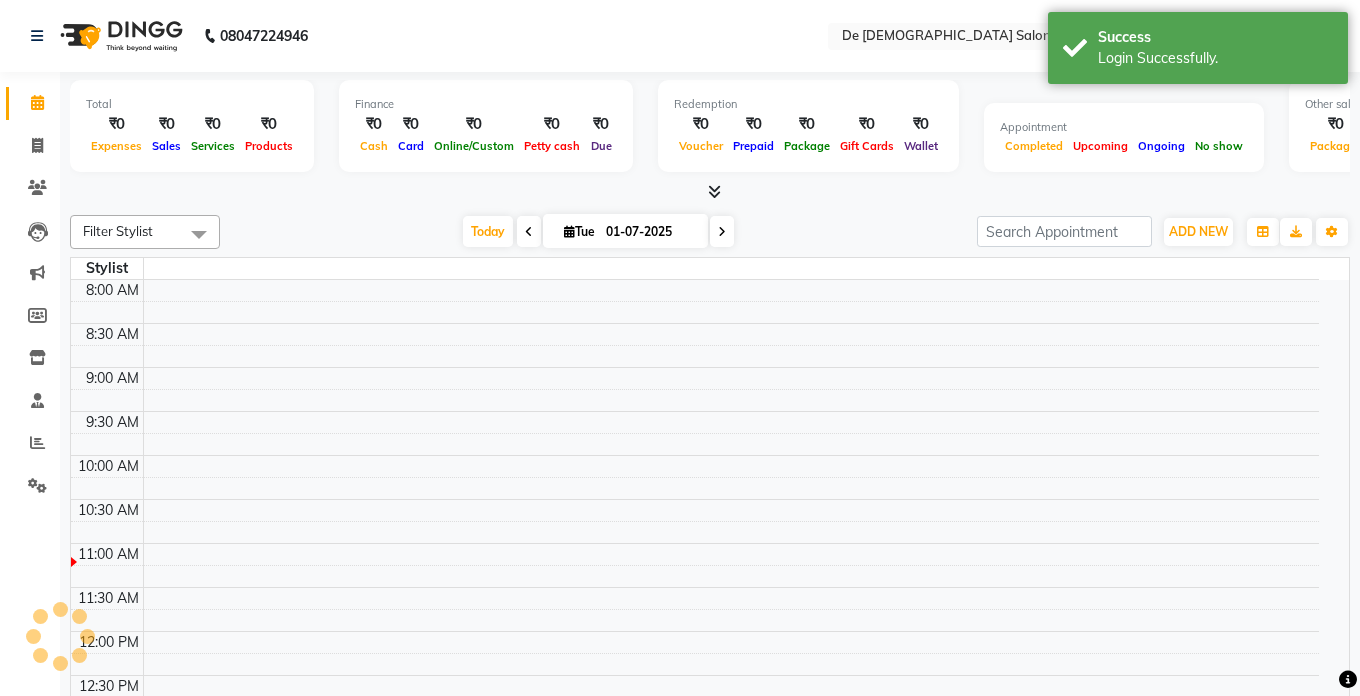 select on "en" 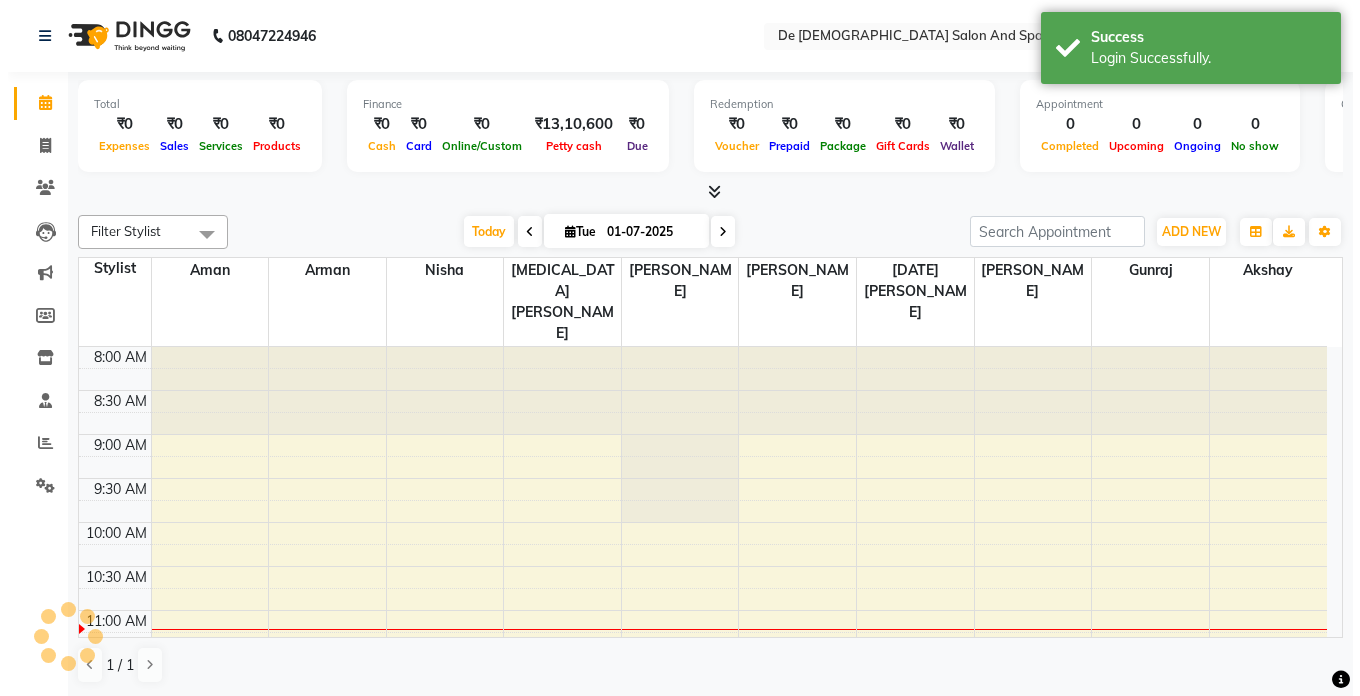 scroll, scrollTop: 0, scrollLeft: 0, axis: both 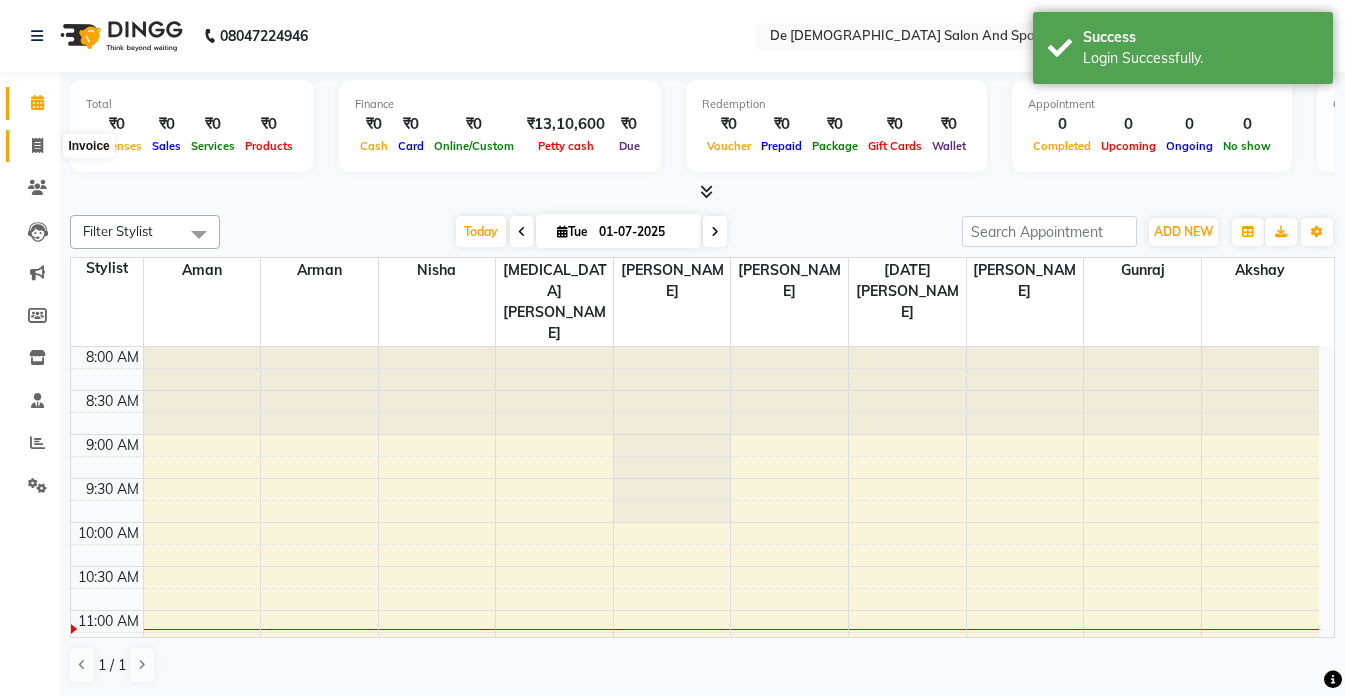 click 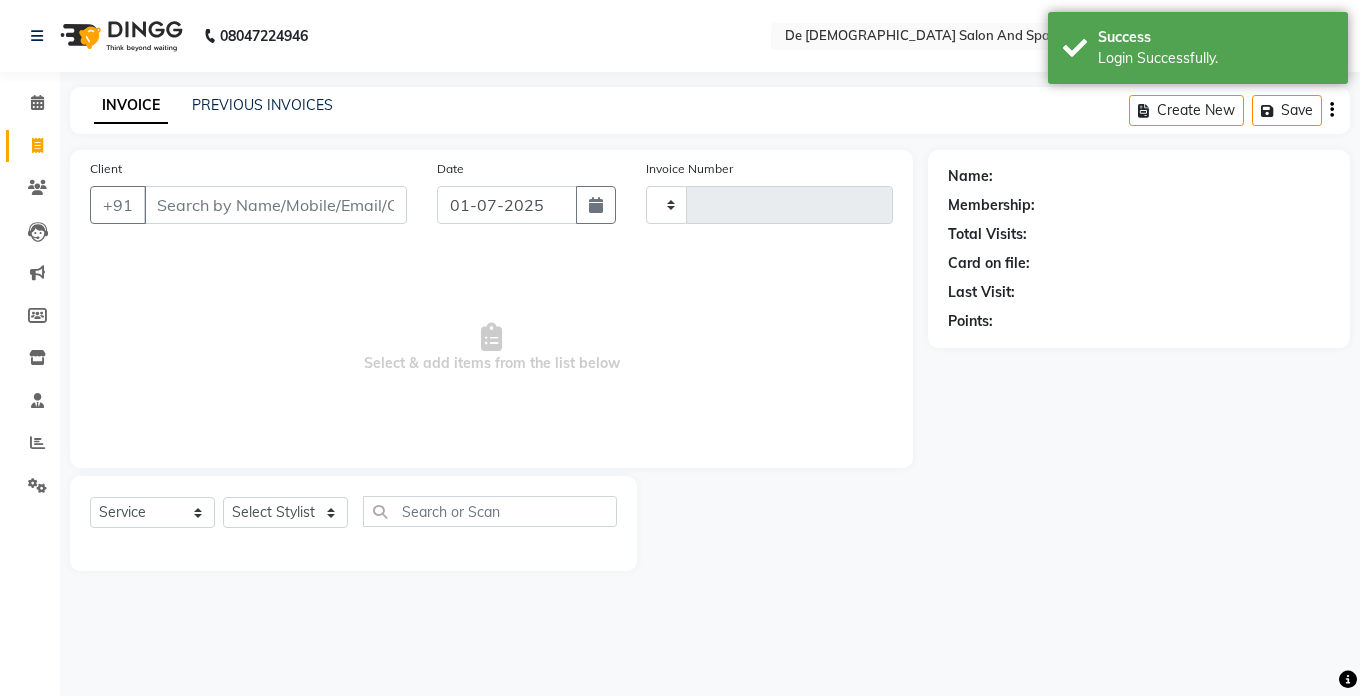 type on "1479" 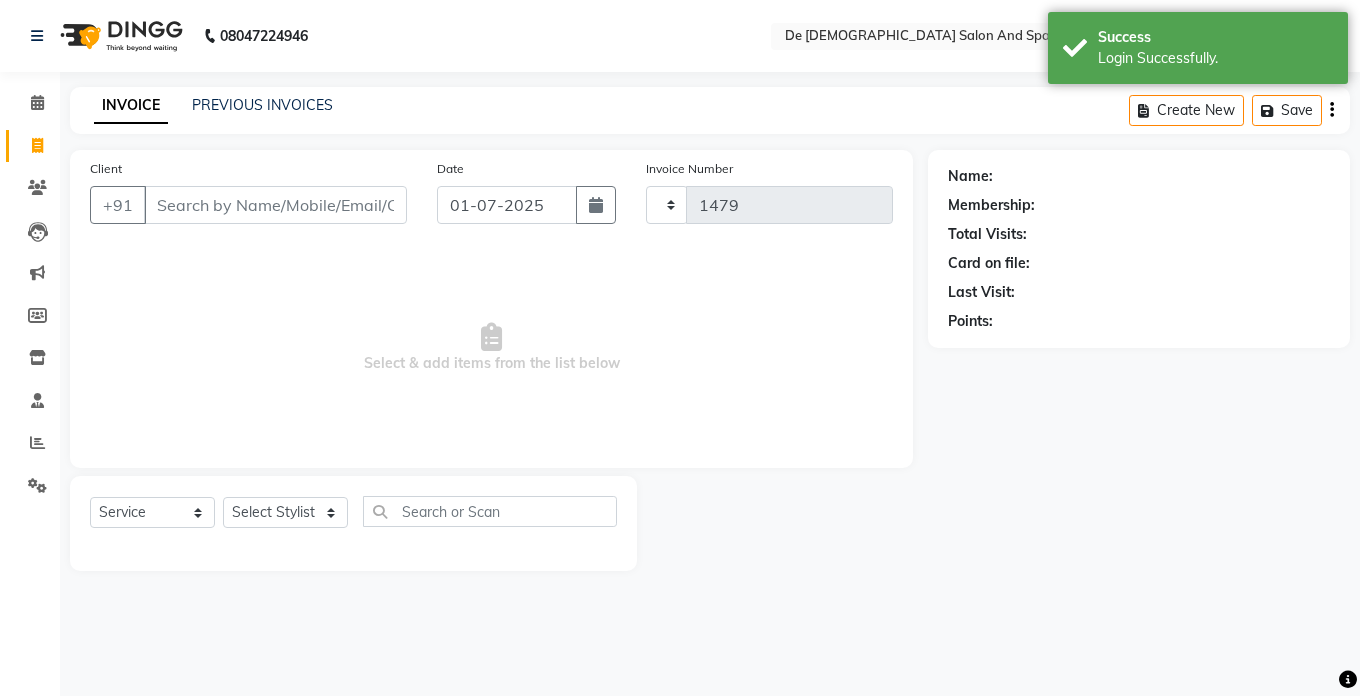 select on "6431" 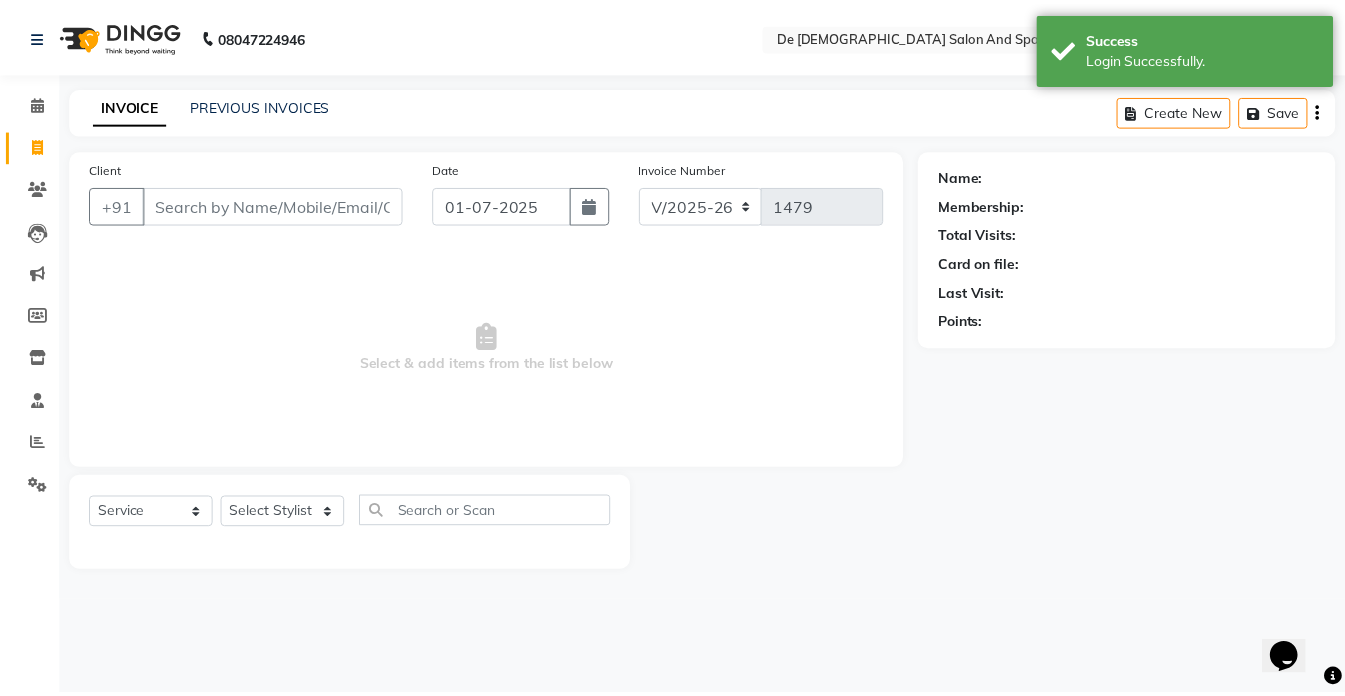 scroll, scrollTop: 0, scrollLeft: 0, axis: both 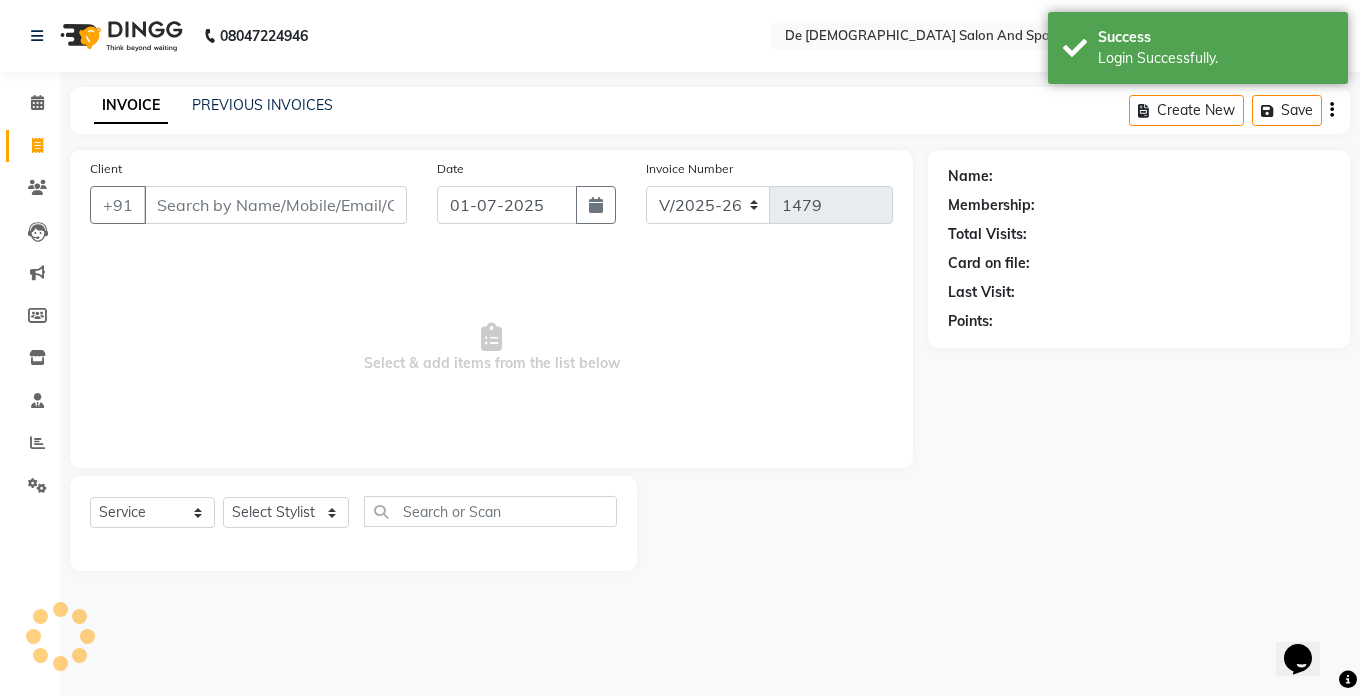 drag, startPoint x: 258, startPoint y: 194, endPoint x: 267, endPoint y: 218, distance: 25.632011 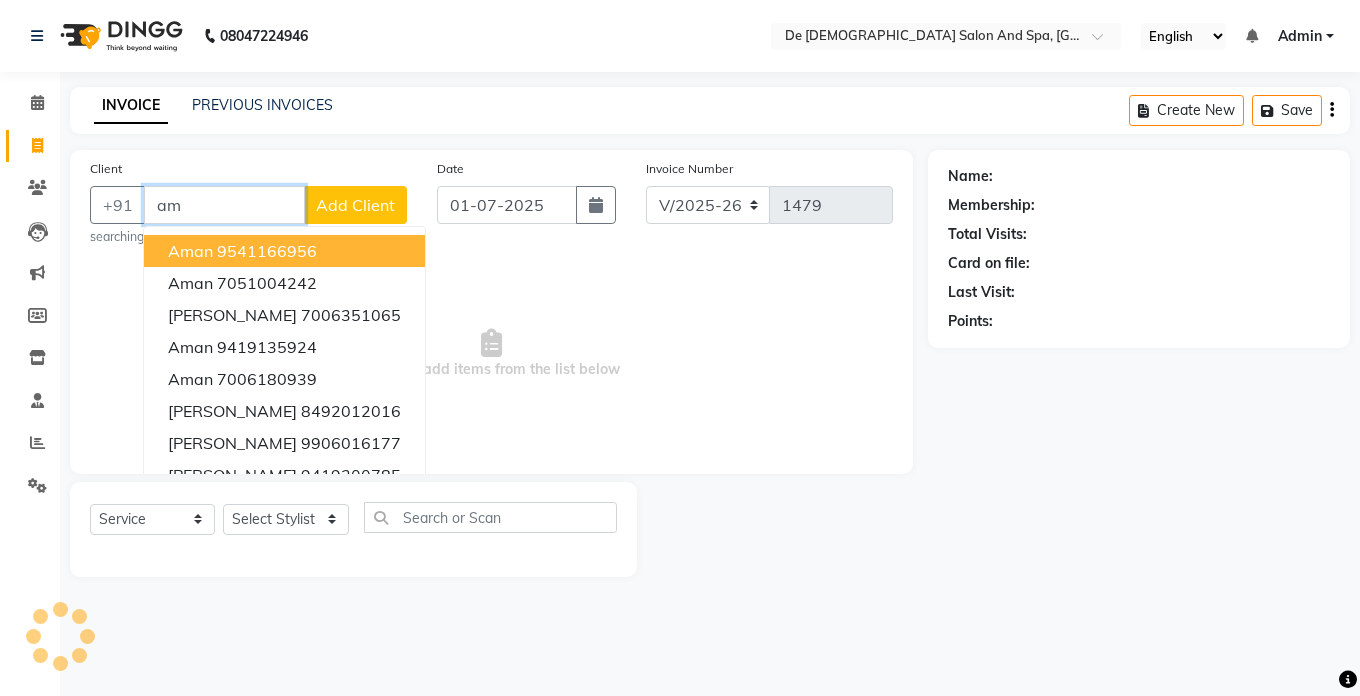 type on "a" 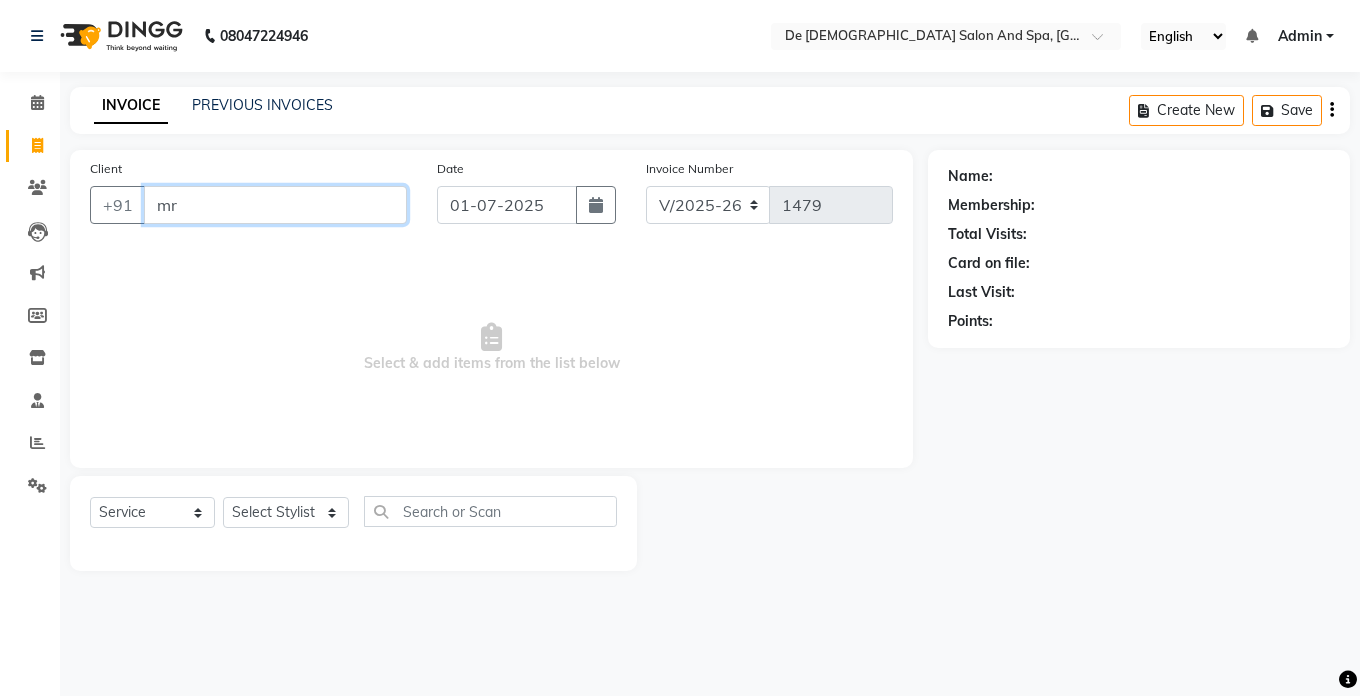 type on "m" 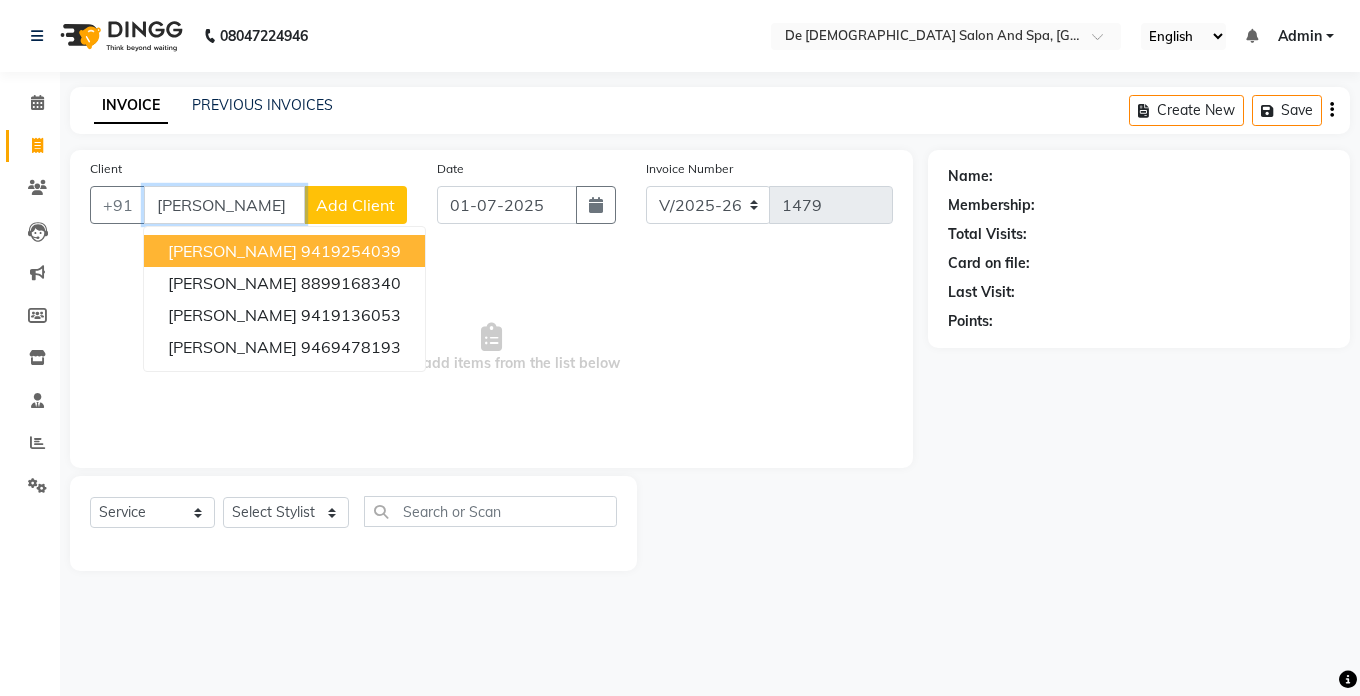 click on "MR BHART" at bounding box center (232, 251) 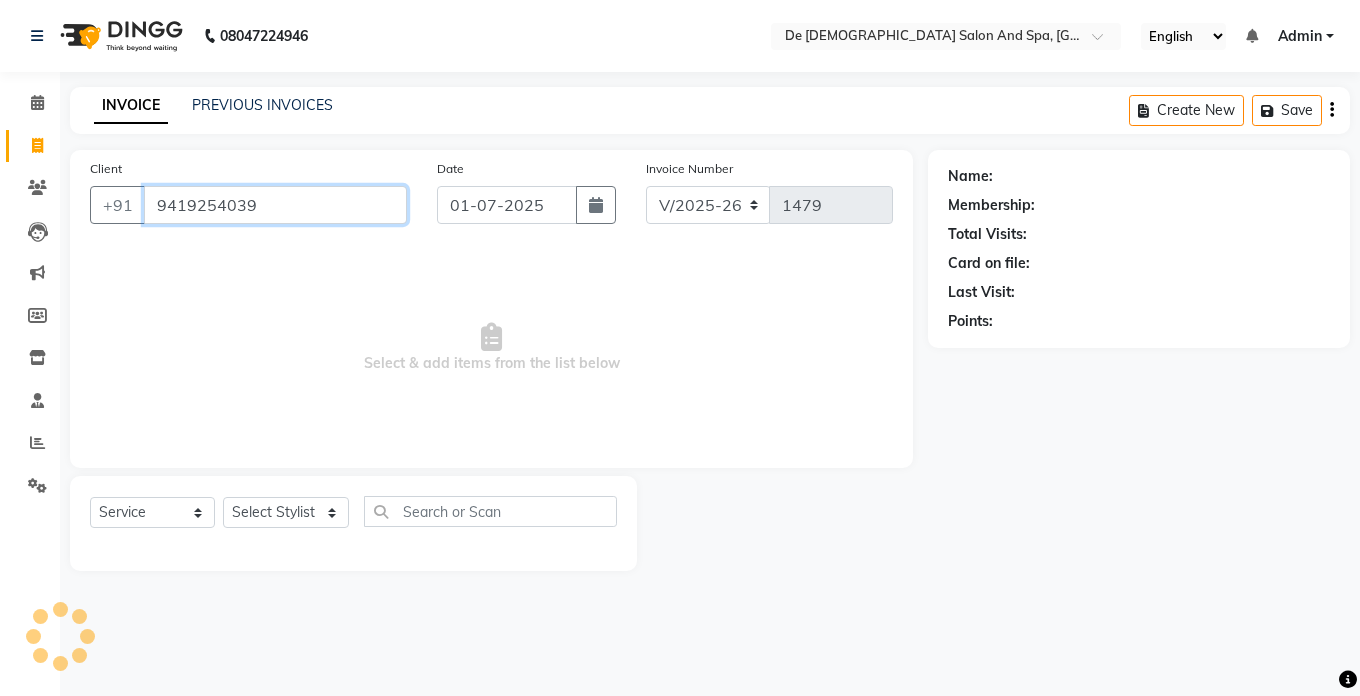type on "9419254039" 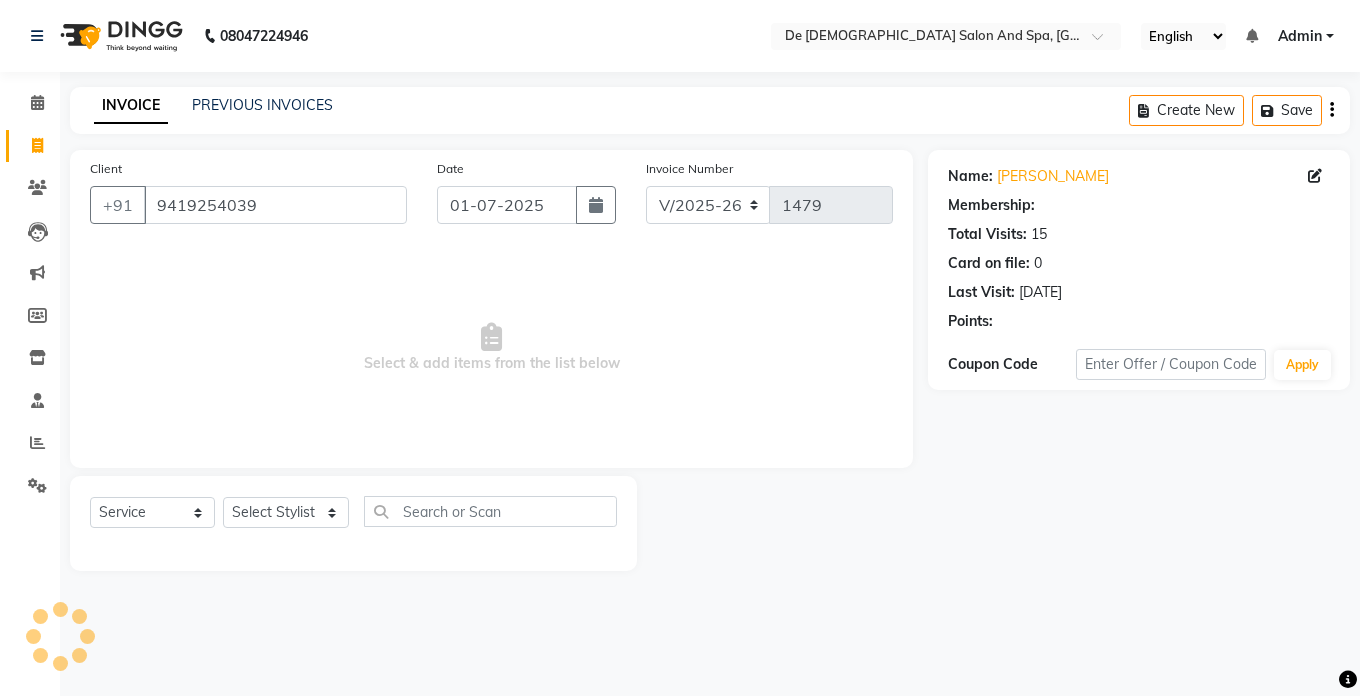 select on "1: Object" 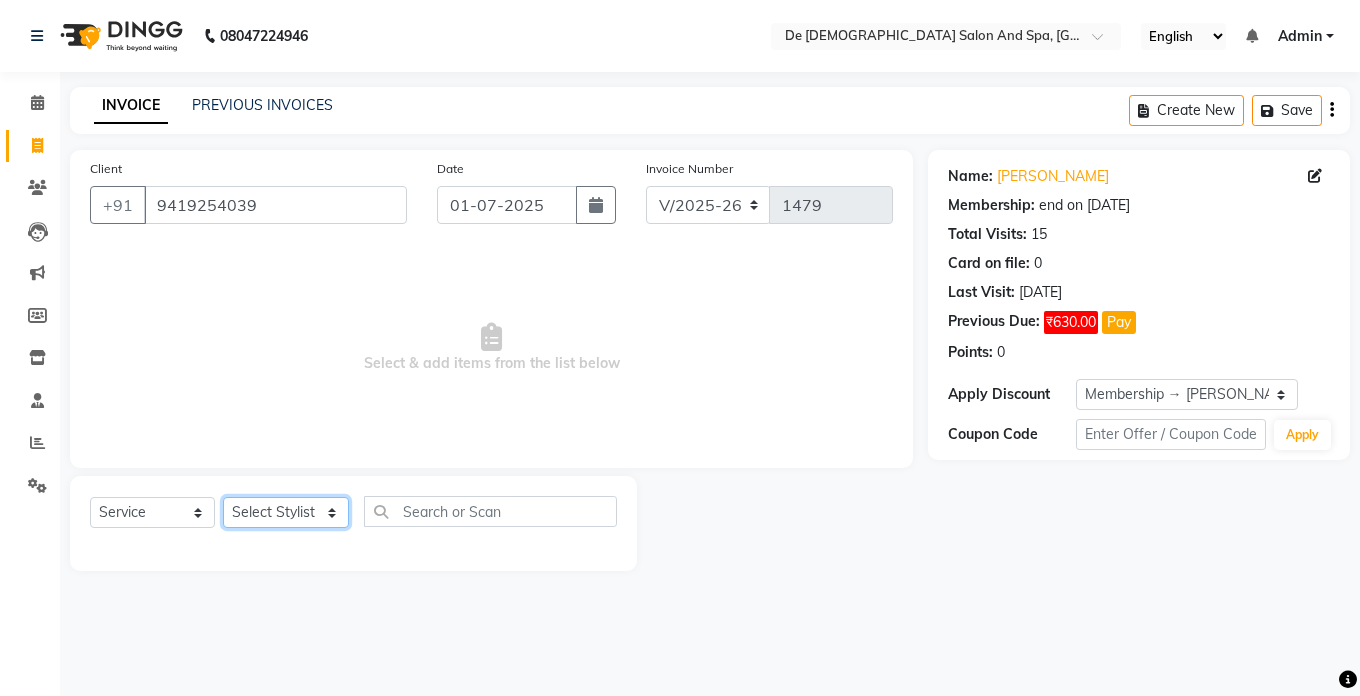 click on "Select Stylist akshay aman Arman Ashwani gunraj megha  nikita thappa nisha parveen shafali vishu kumar" 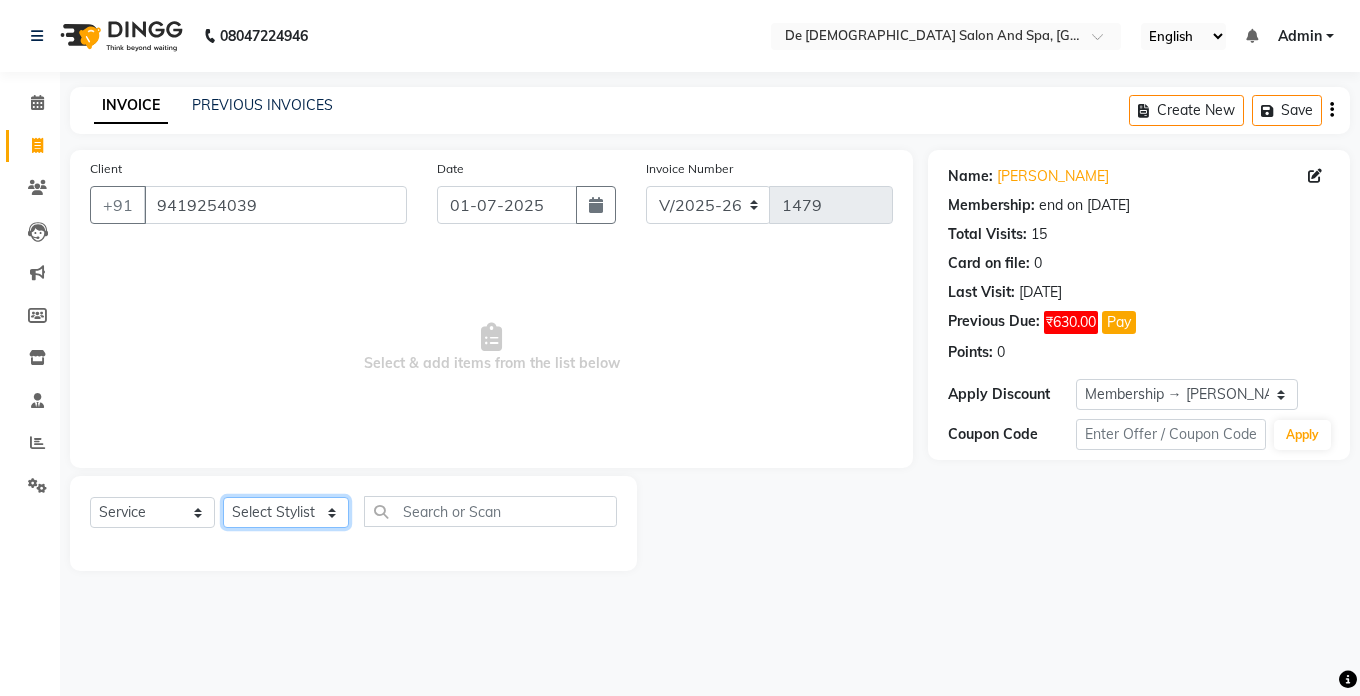 select on "49201" 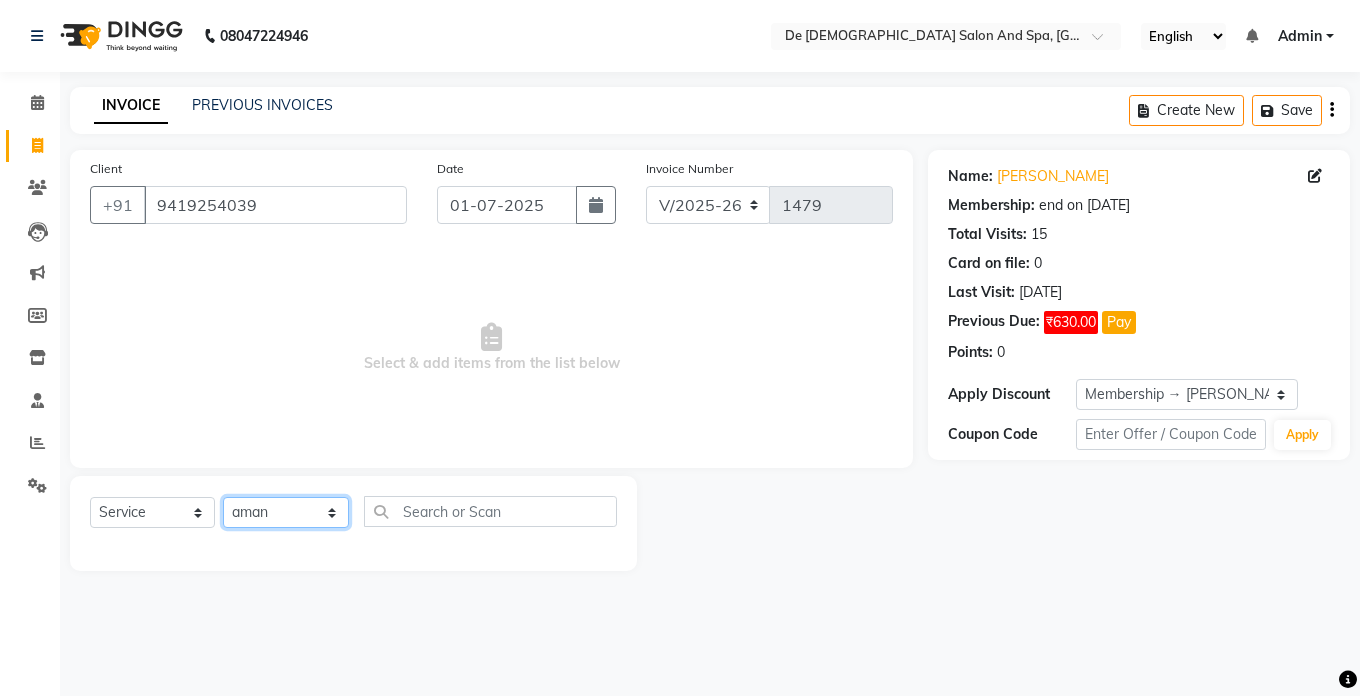 click on "Select Stylist akshay aman Arman Ashwani gunraj megha  nikita thappa nisha parveen shafali vishu kumar" 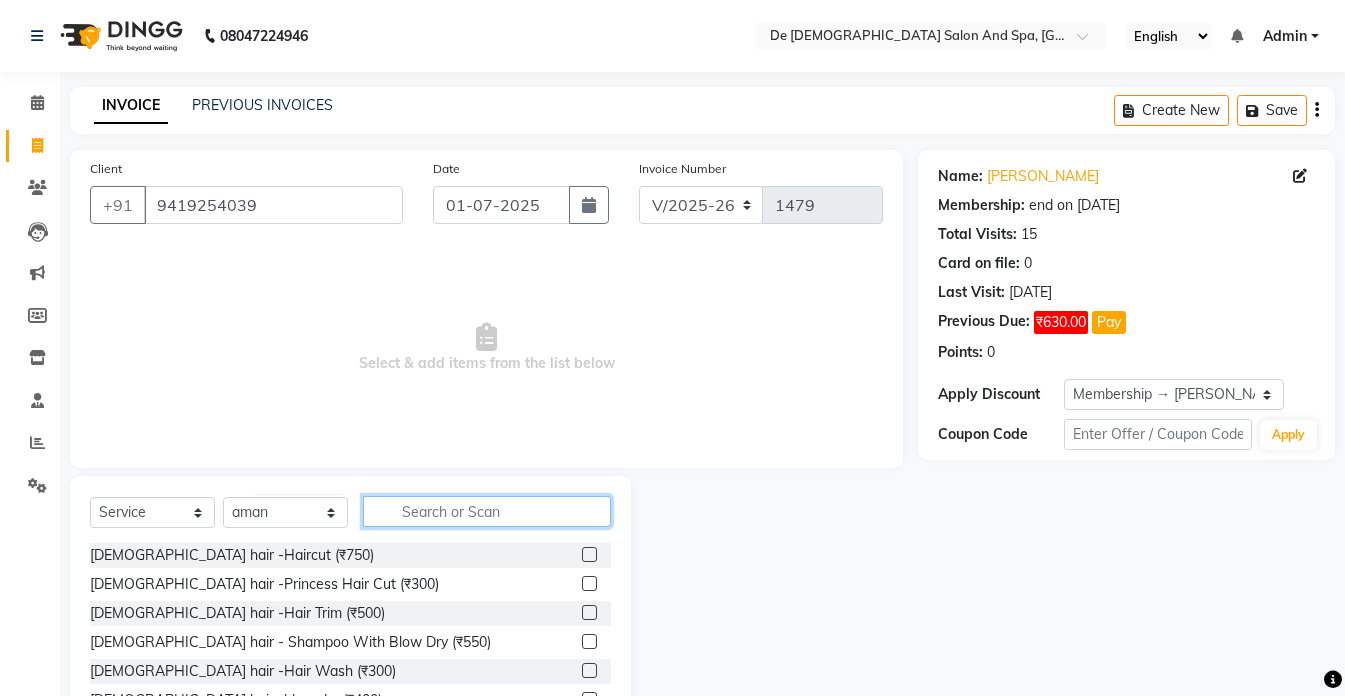 click 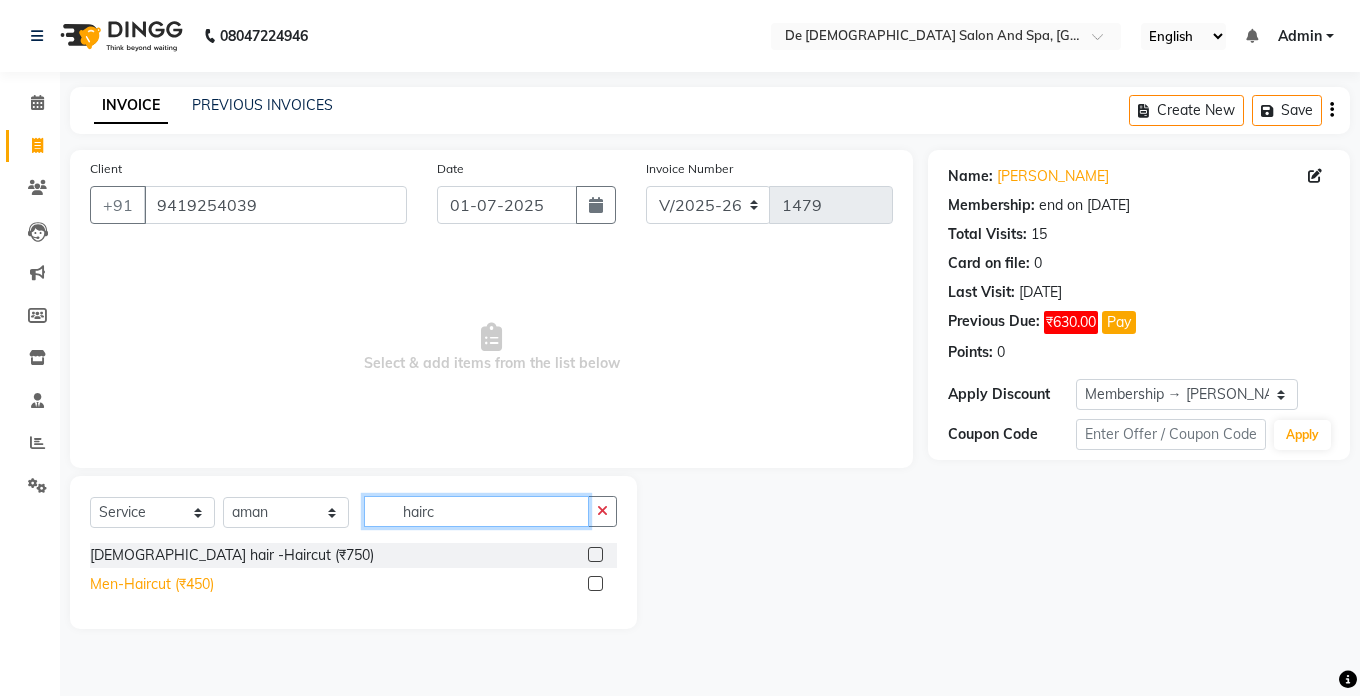 type on "hairc" 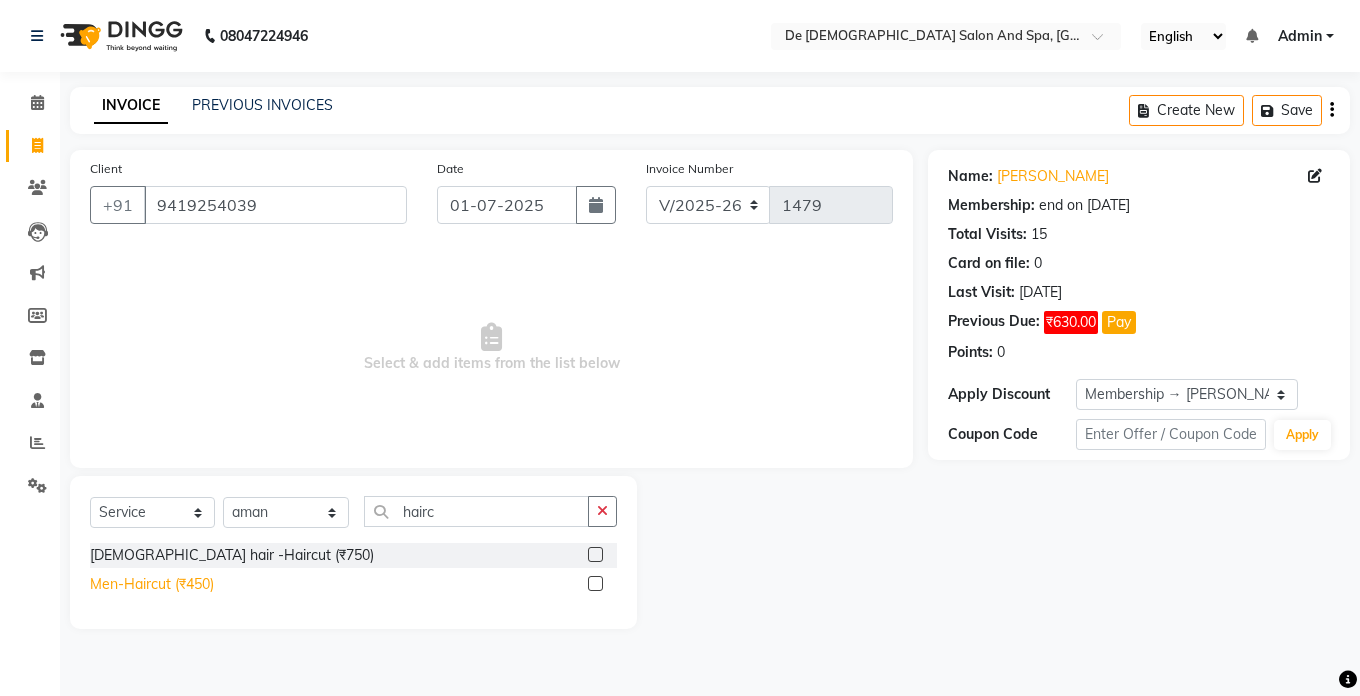 click on "Men-Haircut (₹450)" 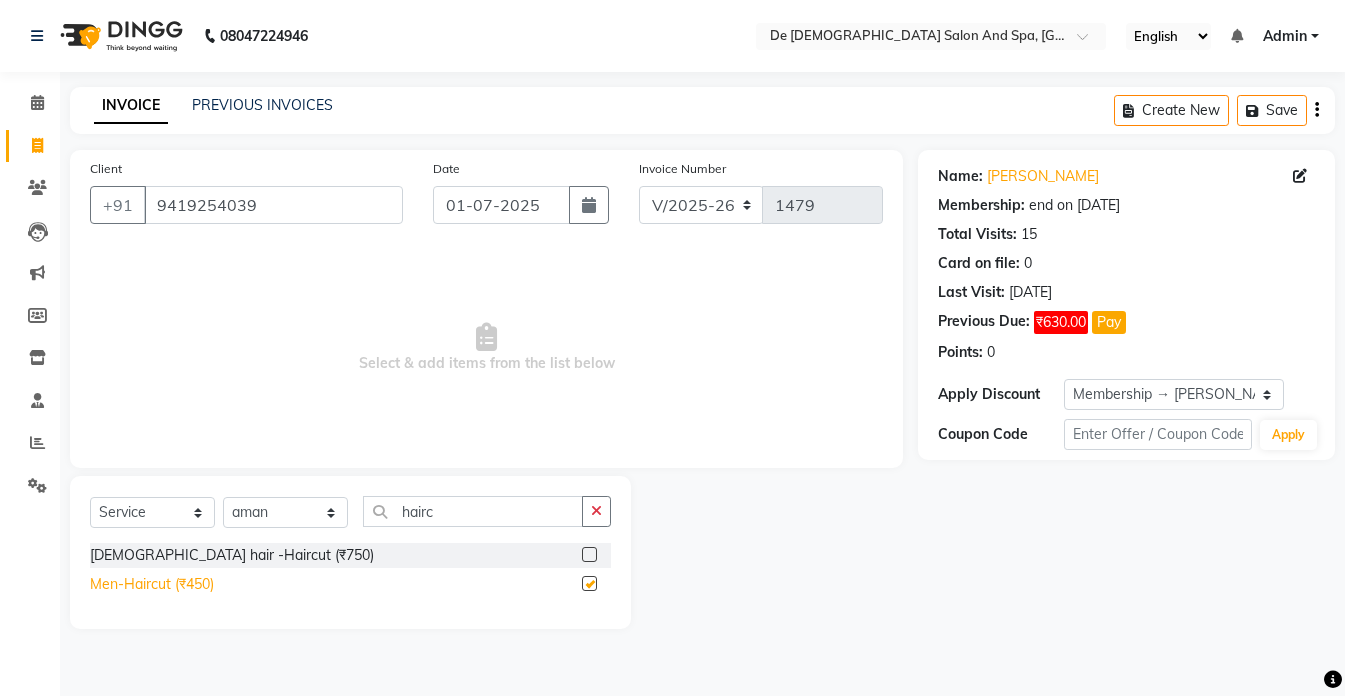 checkbox on "false" 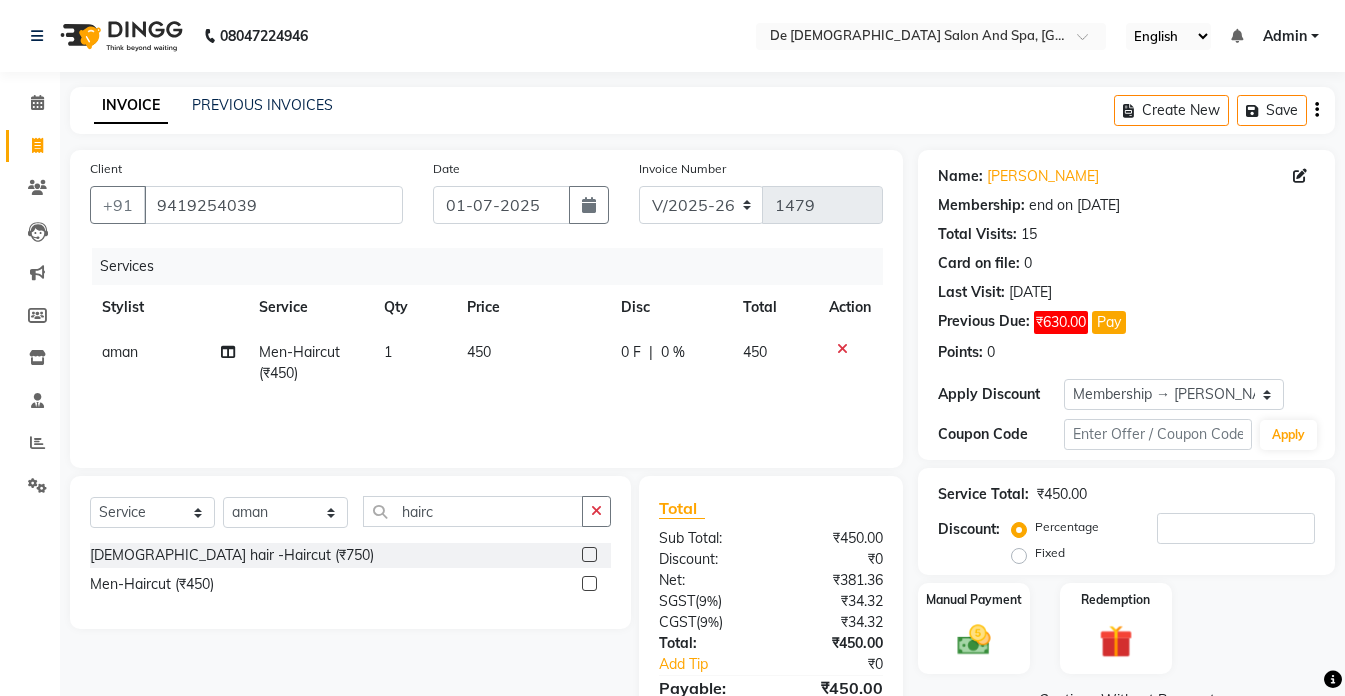 click on "1" 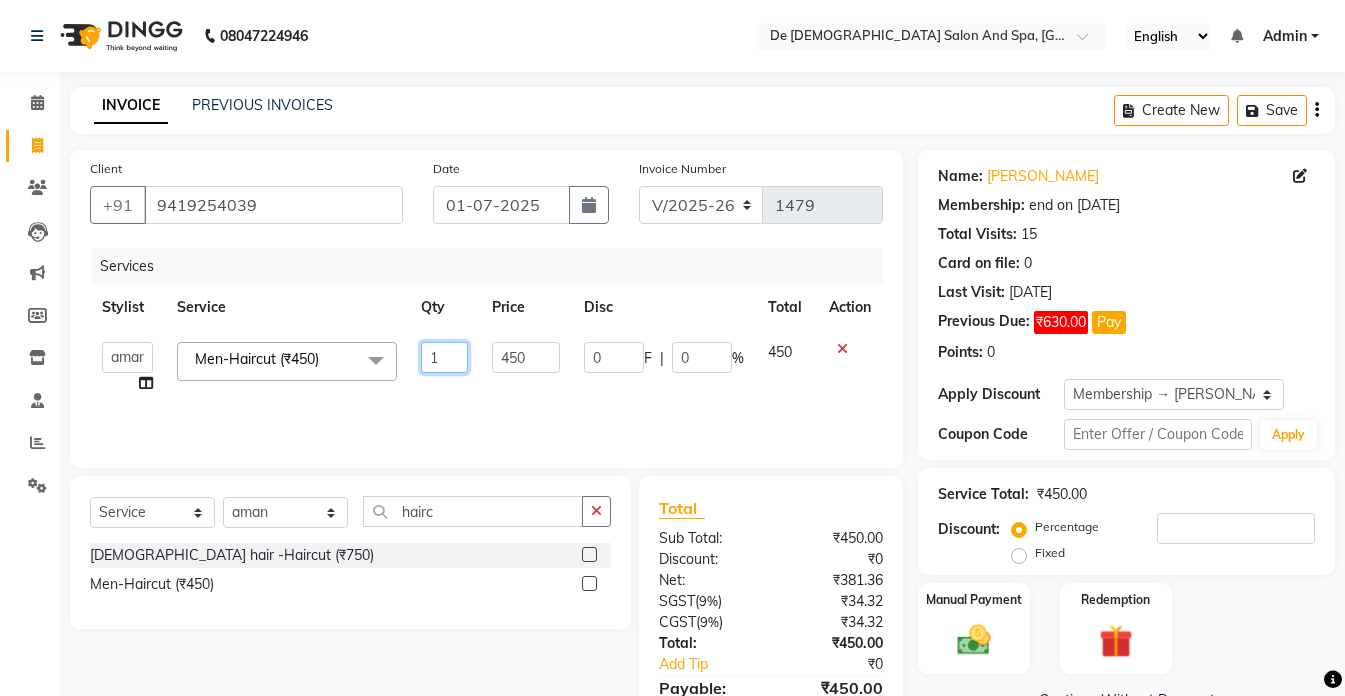 click on "1" 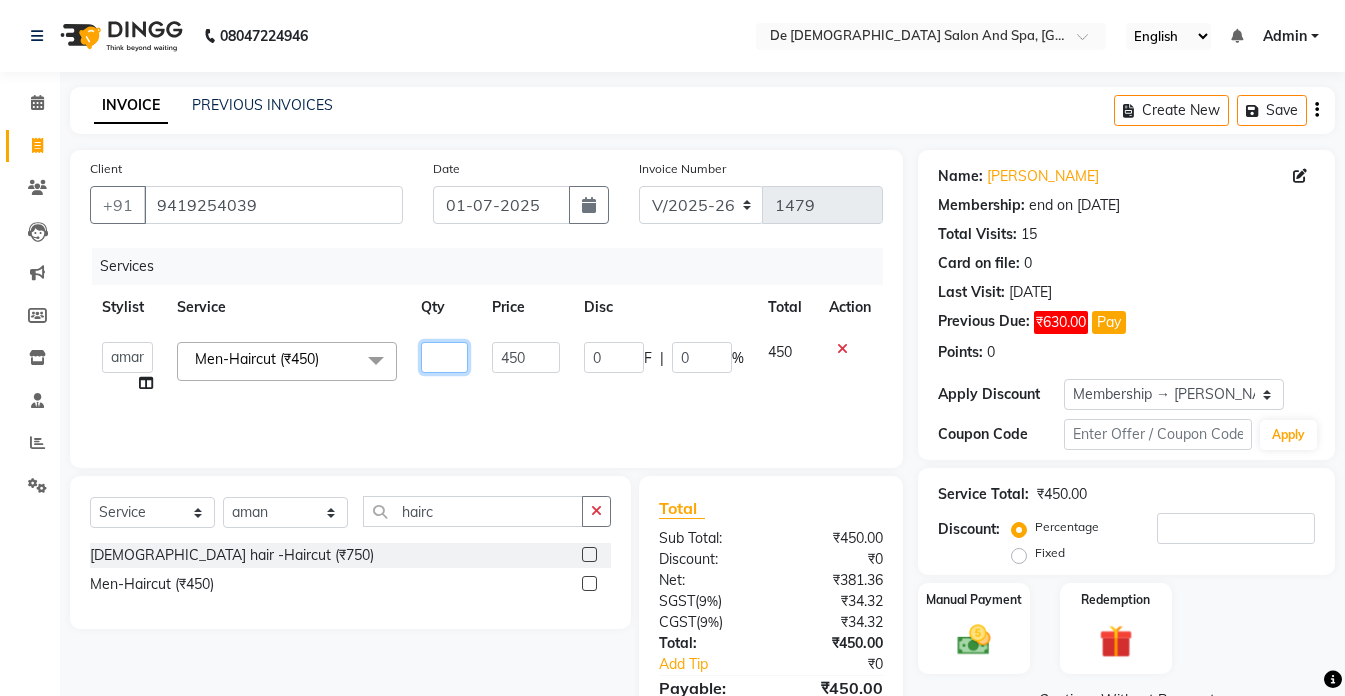 type on "3" 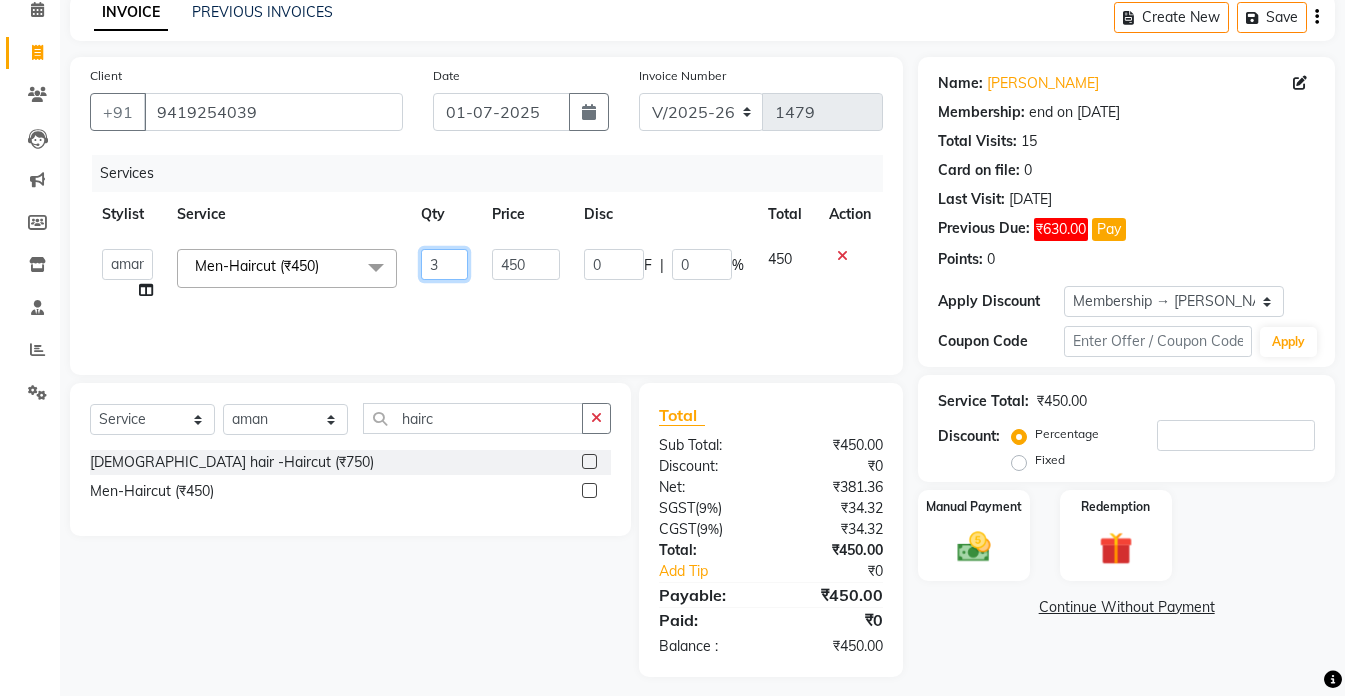 scroll, scrollTop: 104, scrollLeft: 0, axis: vertical 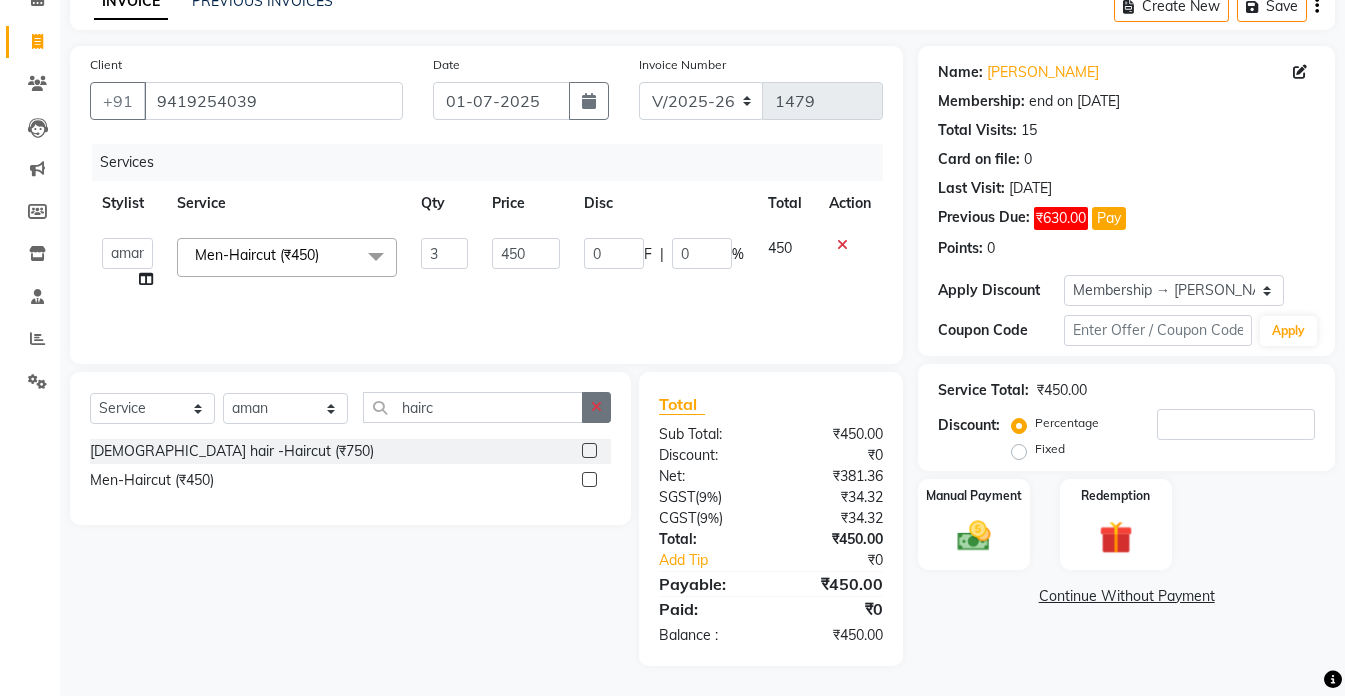 click 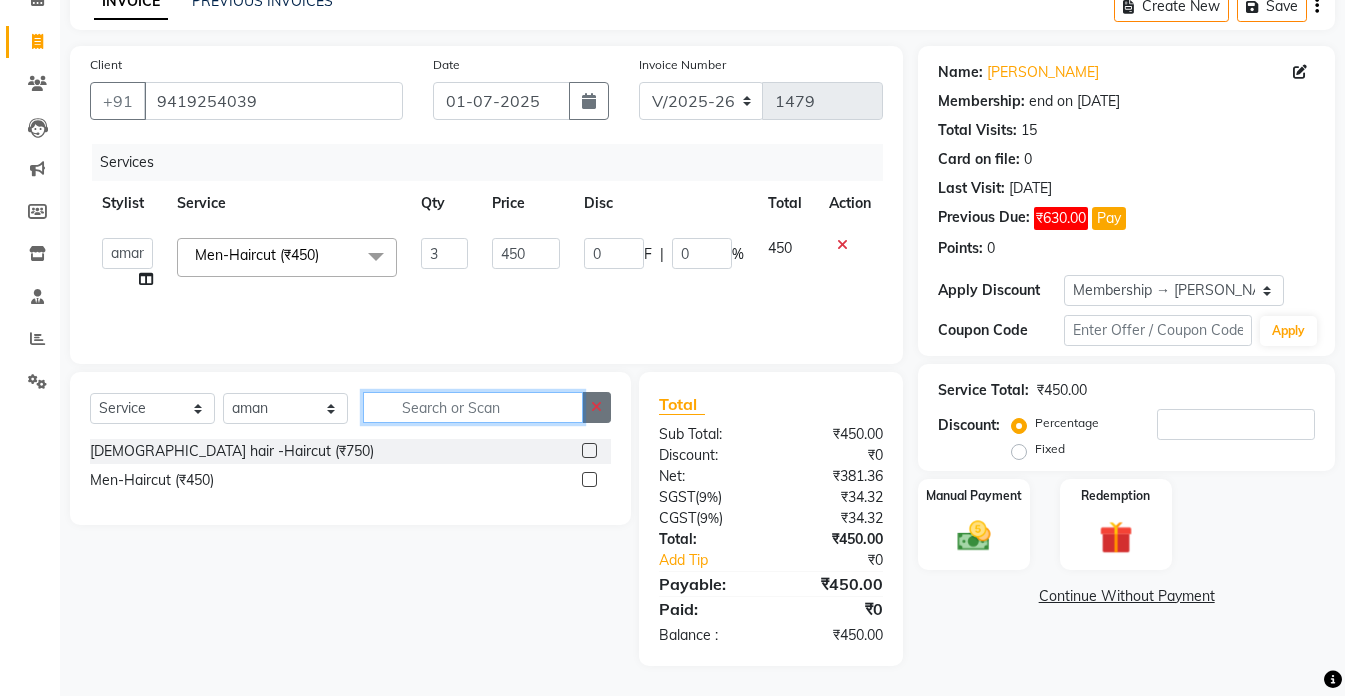 click 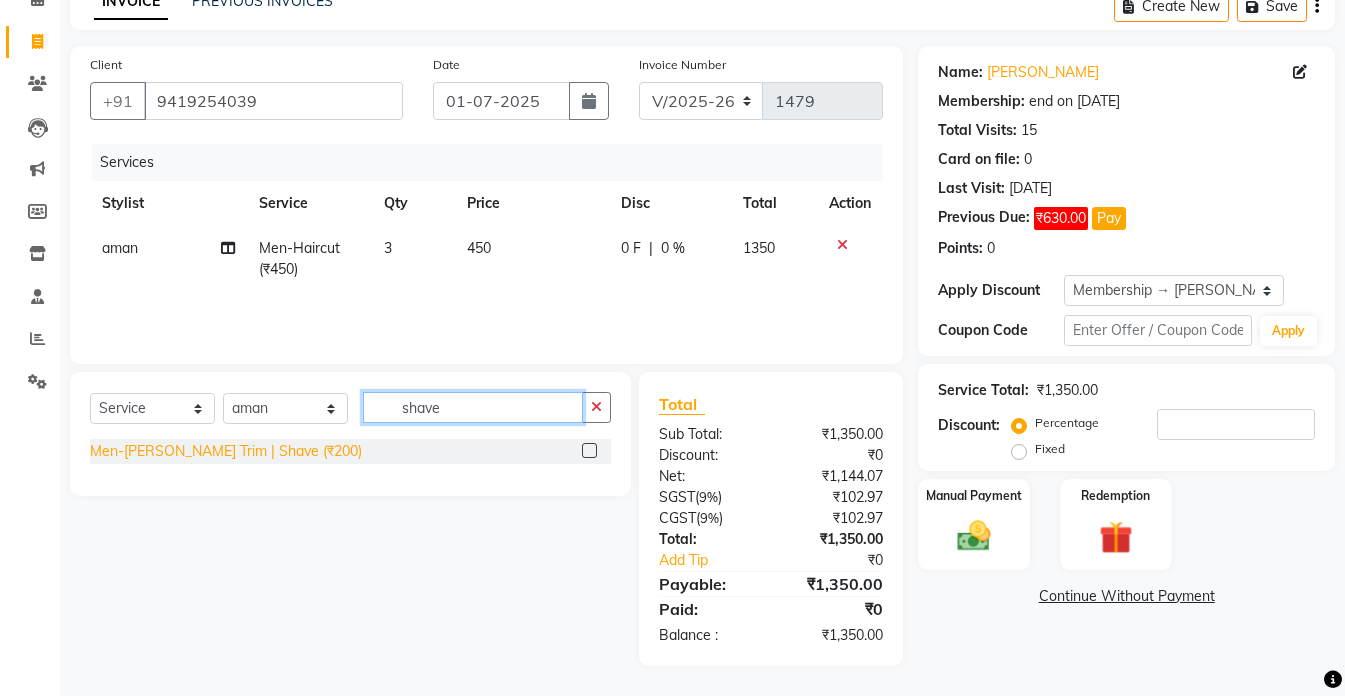 type on "shave" 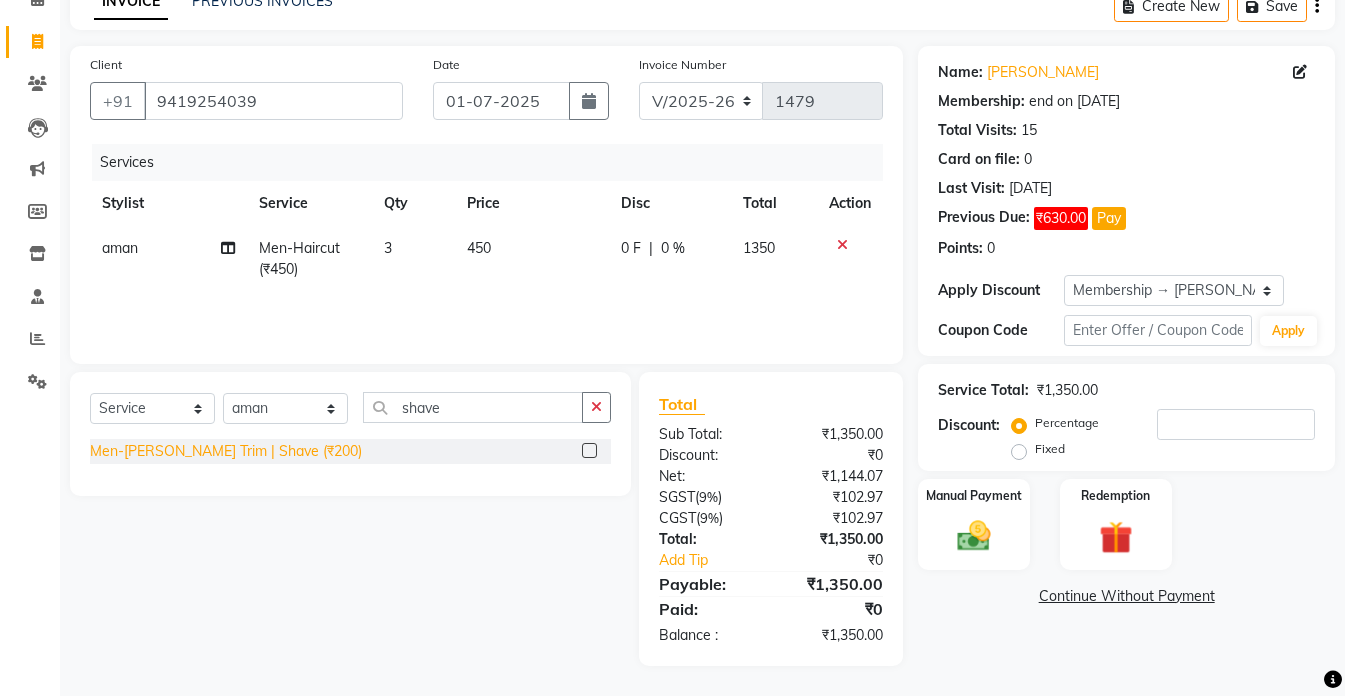 click on "Men-Beard Trim | Shave (₹200)" 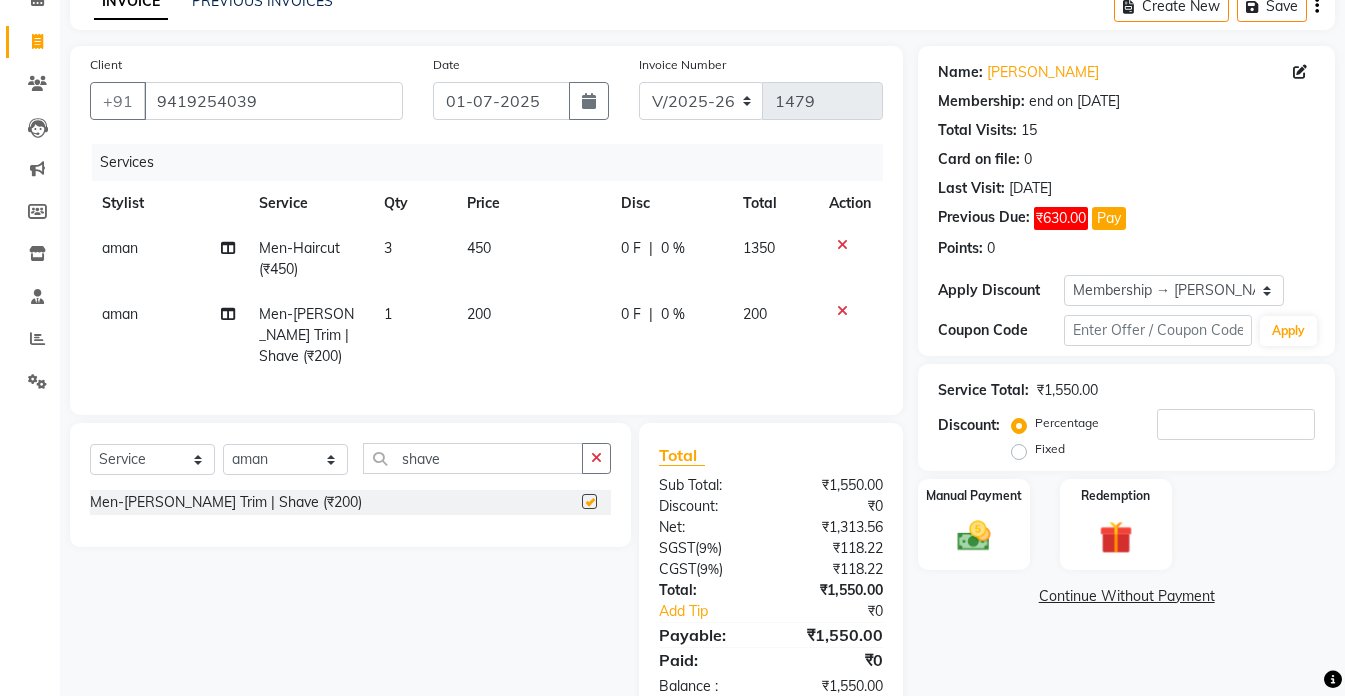 checkbox on "false" 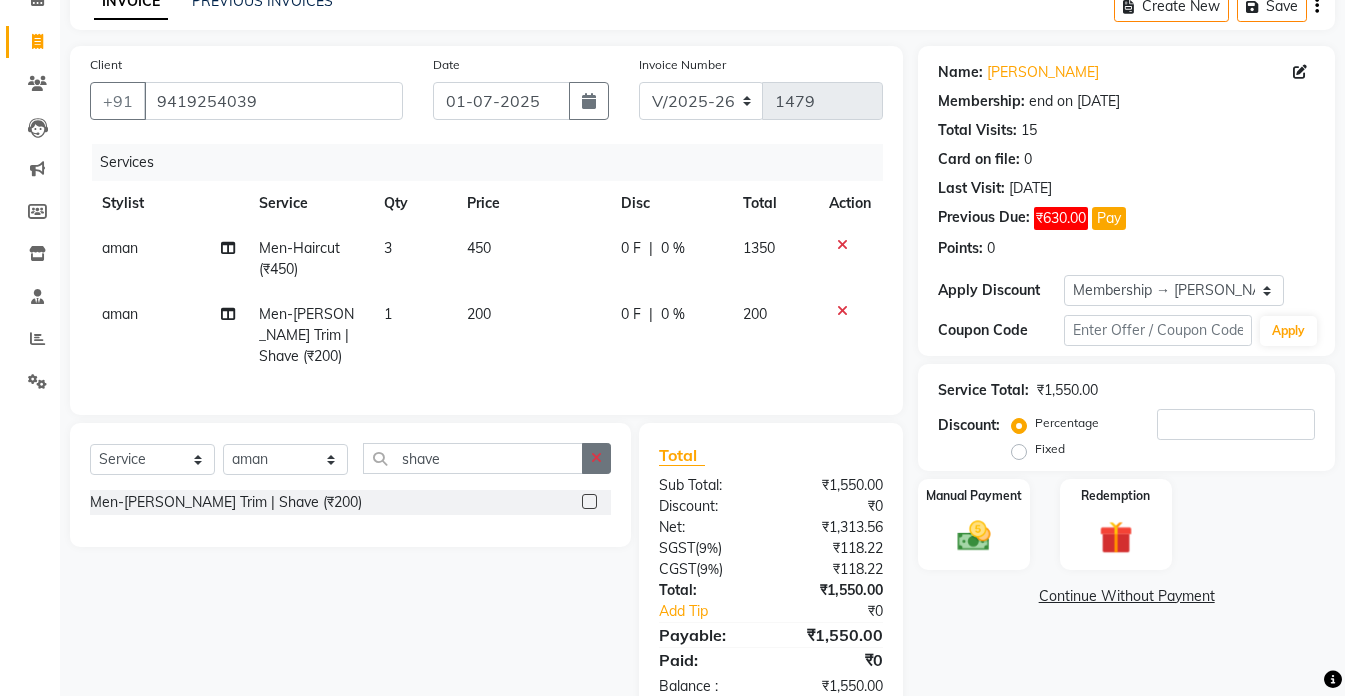 click 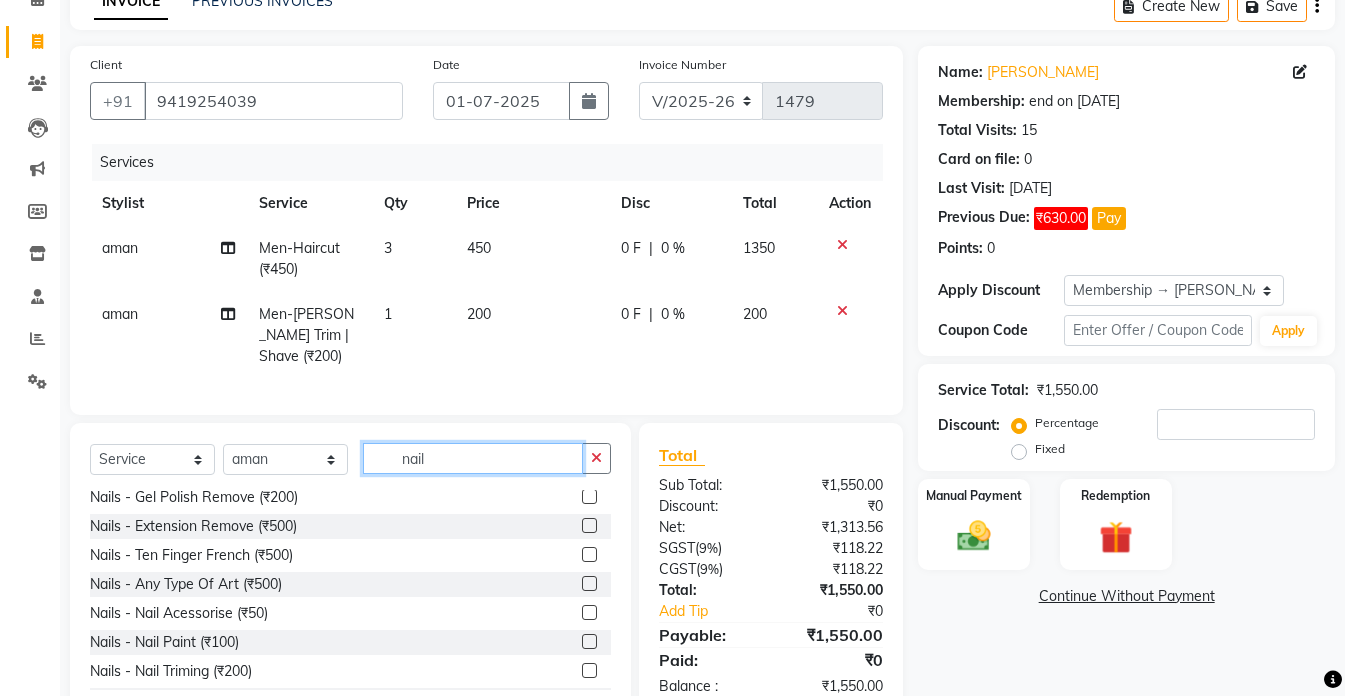 scroll, scrollTop: 177, scrollLeft: 0, axis: vertical 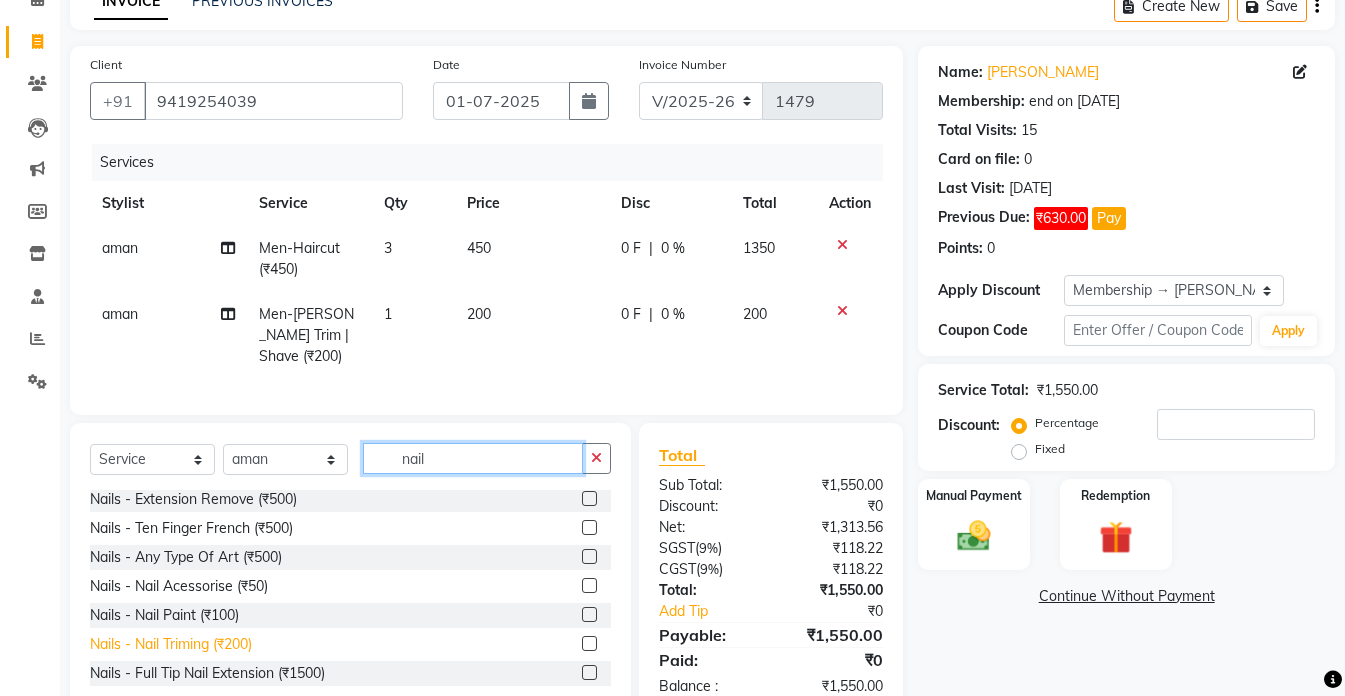 type on "nail" 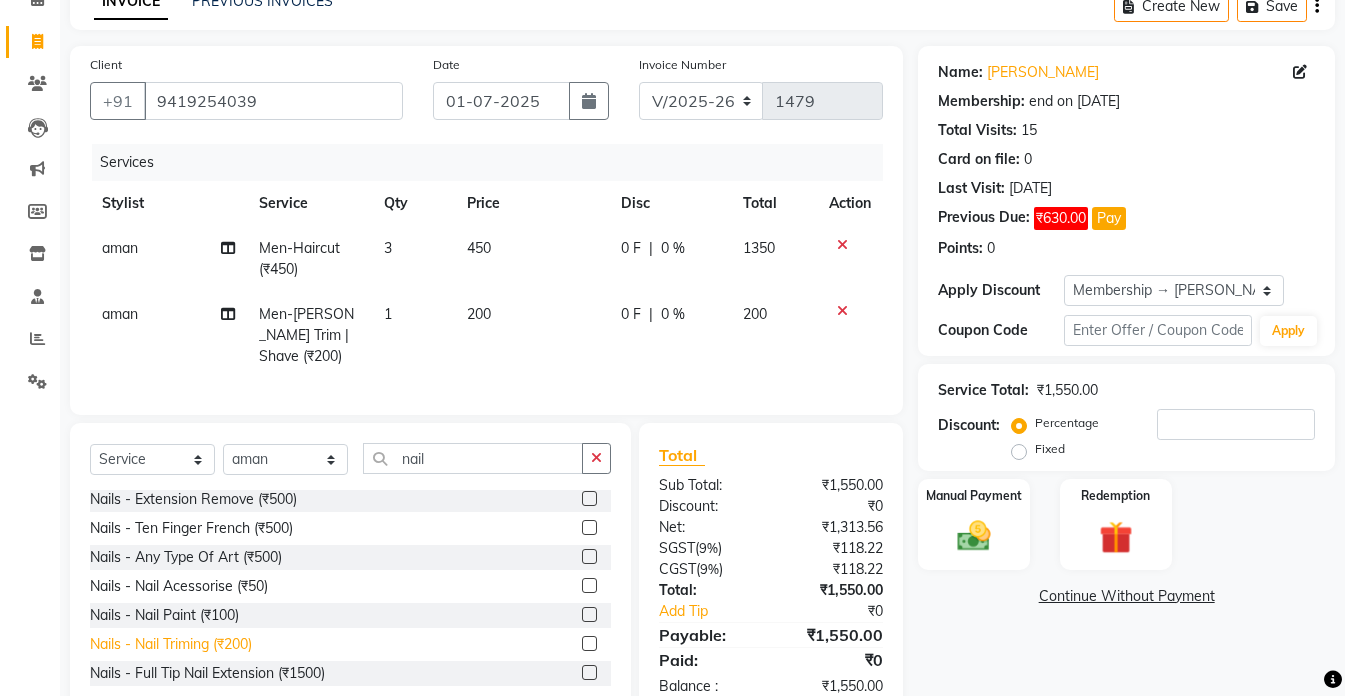 click on "Nails - Nail Triming (₹200)" 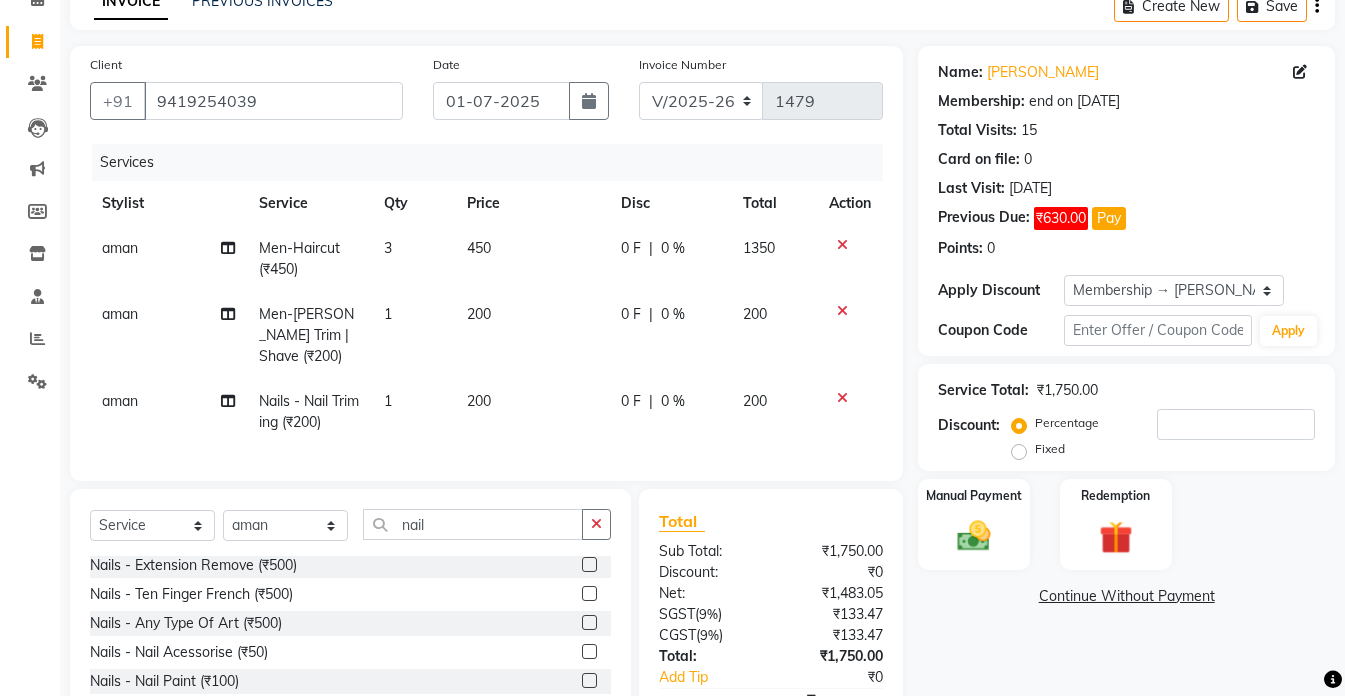 checkbox on "false" 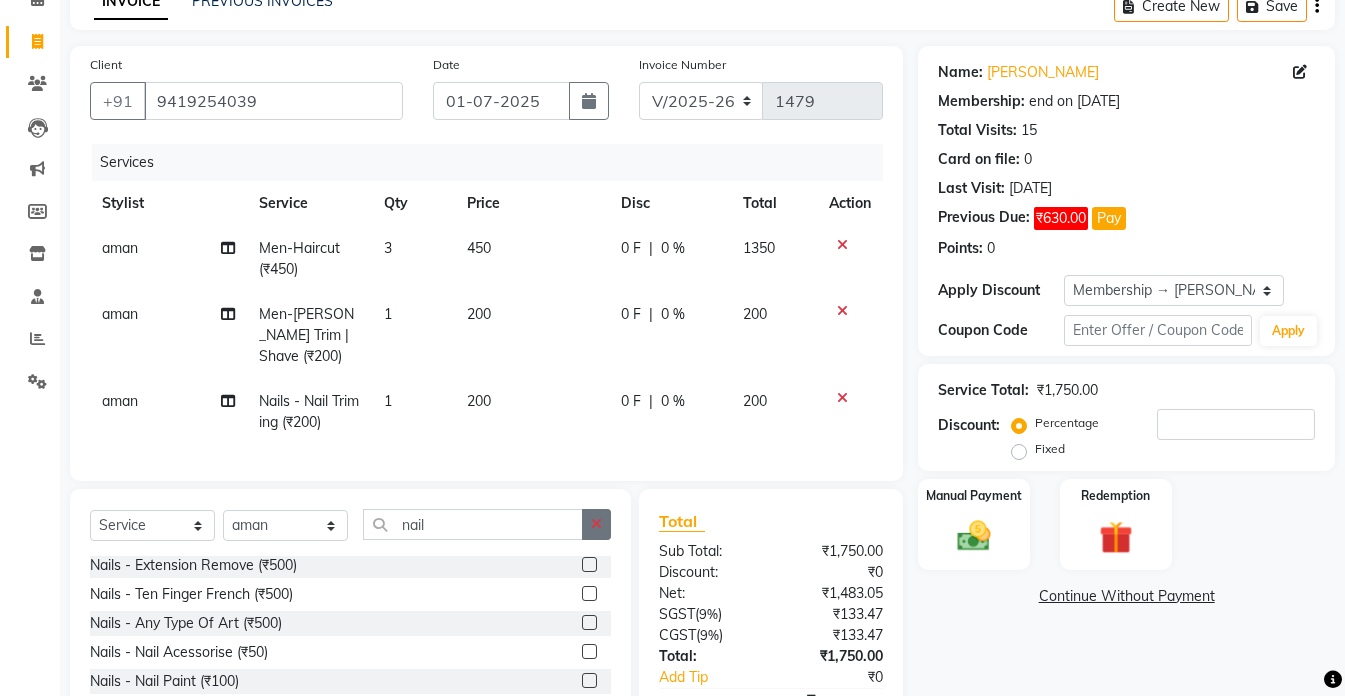 click 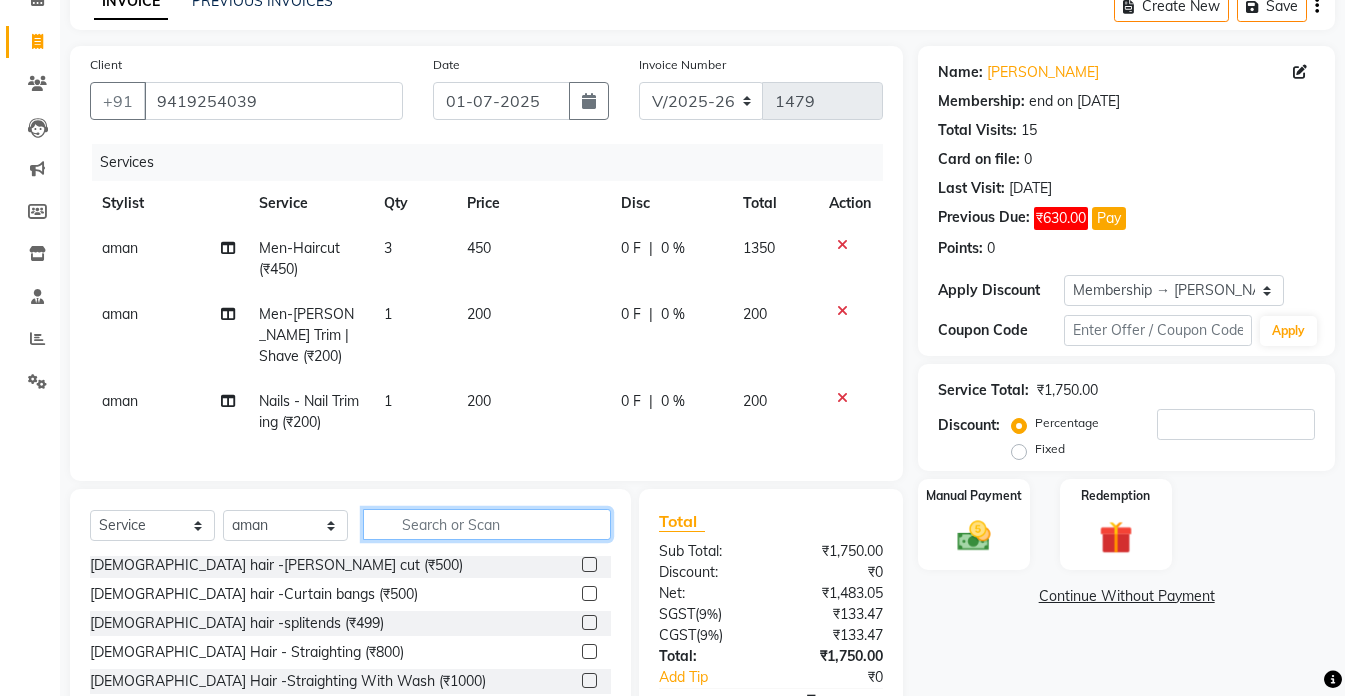 scroll, scrollTop: 1047, scrollLeft: 0, axis: vertical 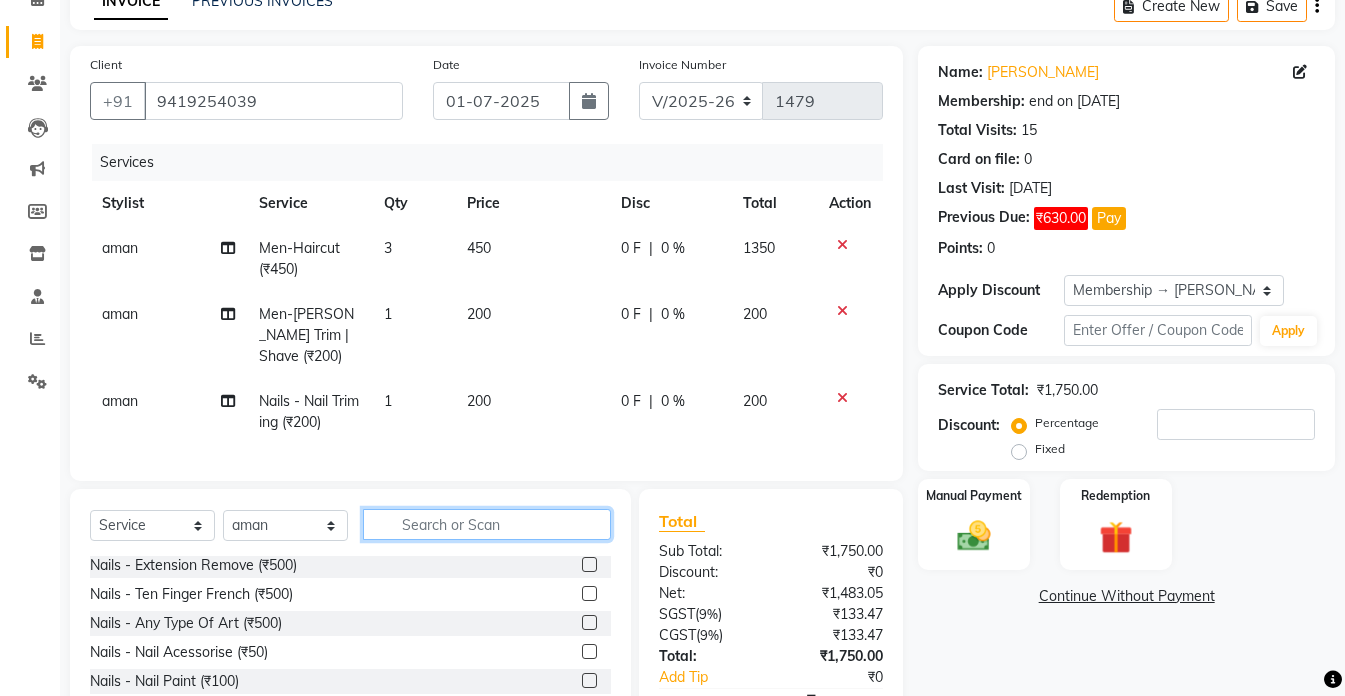 click 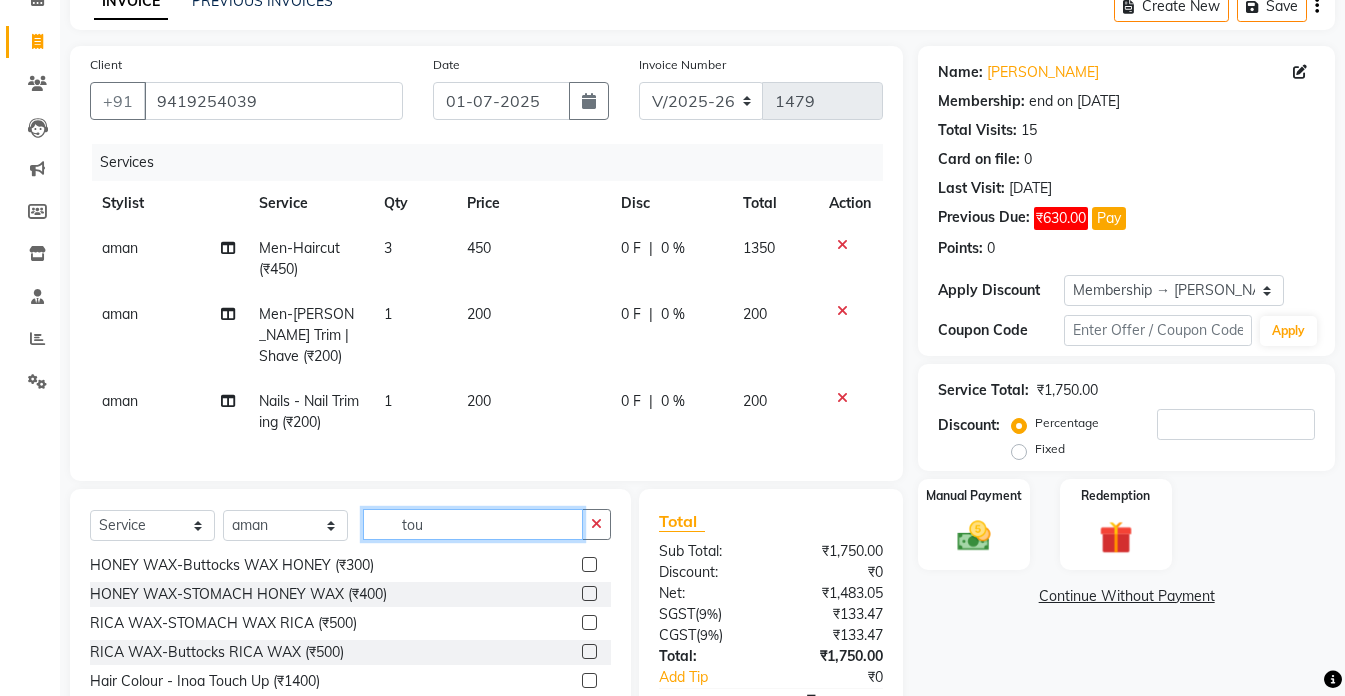 scroll, scrollTop: 0, scrollLeft: 0, axis: both 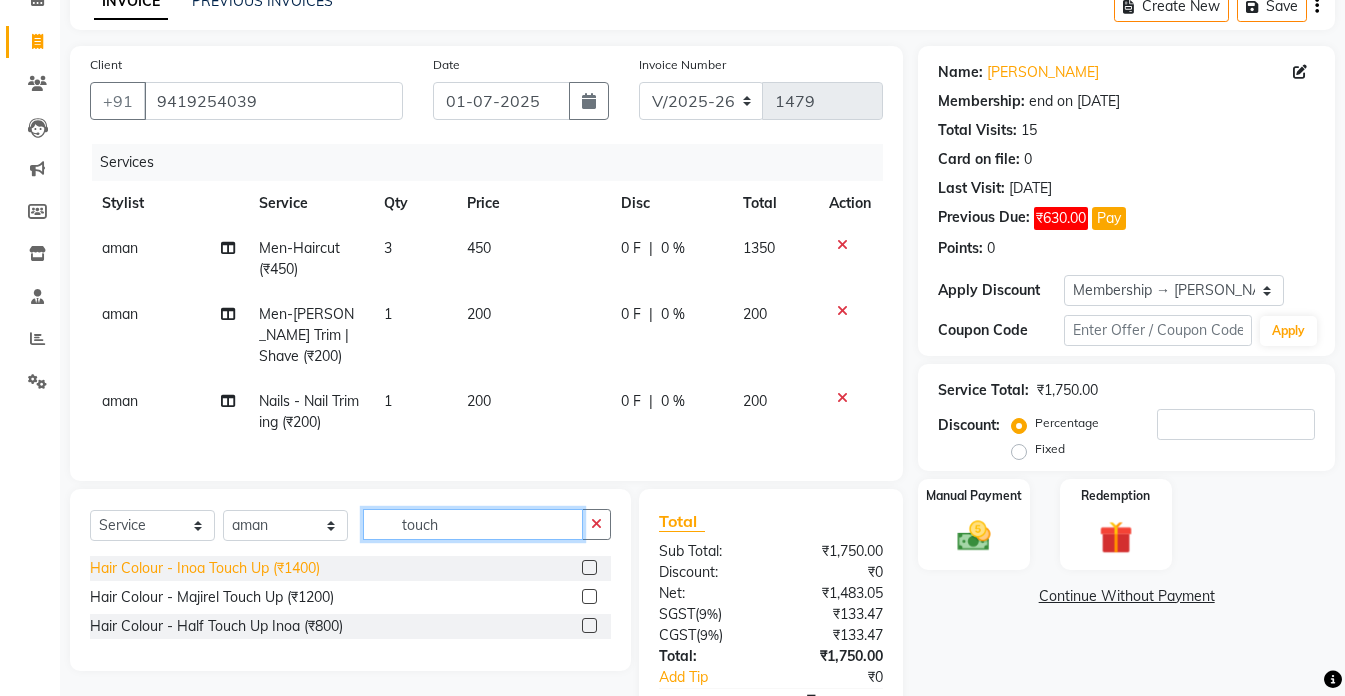 type on "touch" 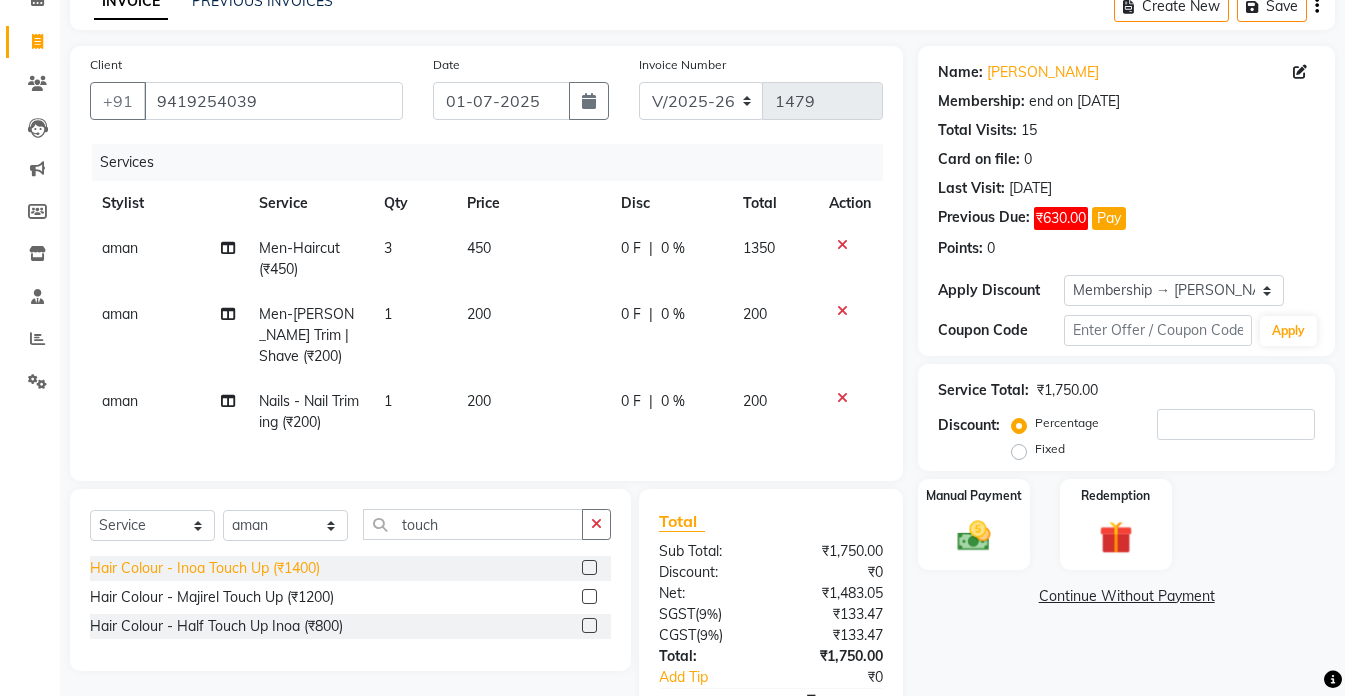 click on "Hair Colour - Inoa Touch Up (₹1400)" 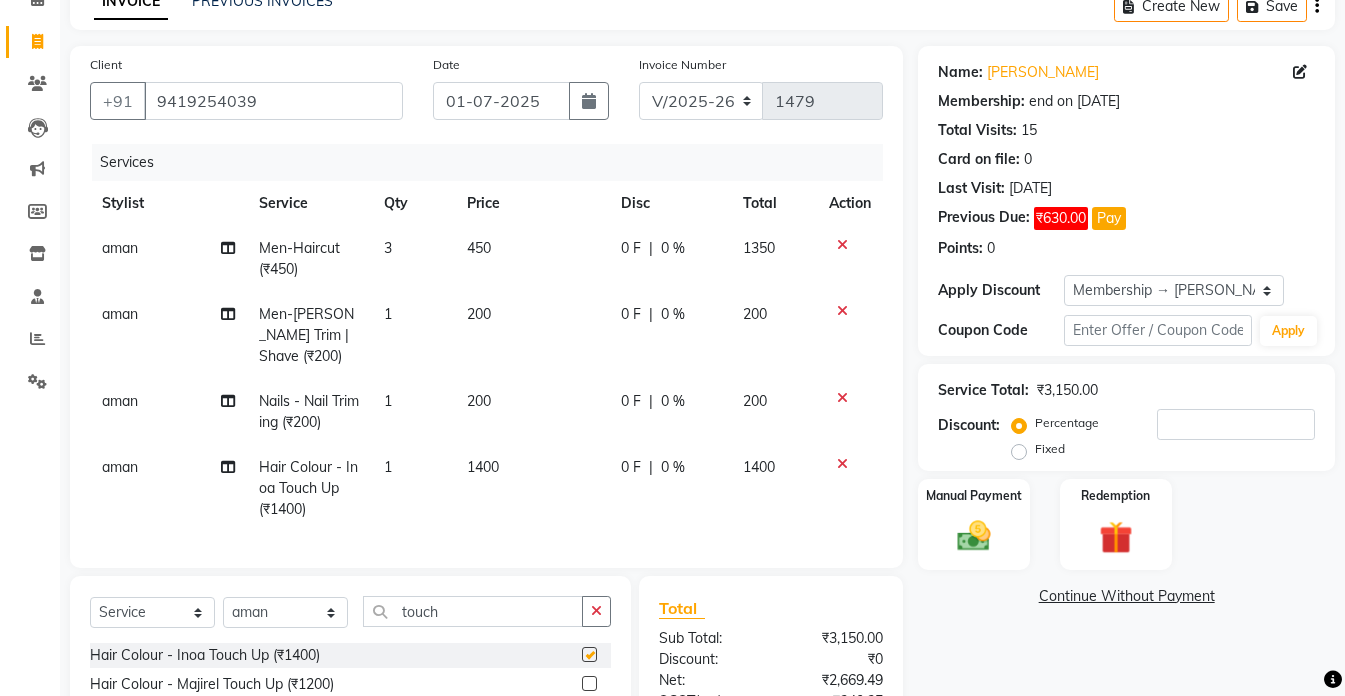checkbox on "false" 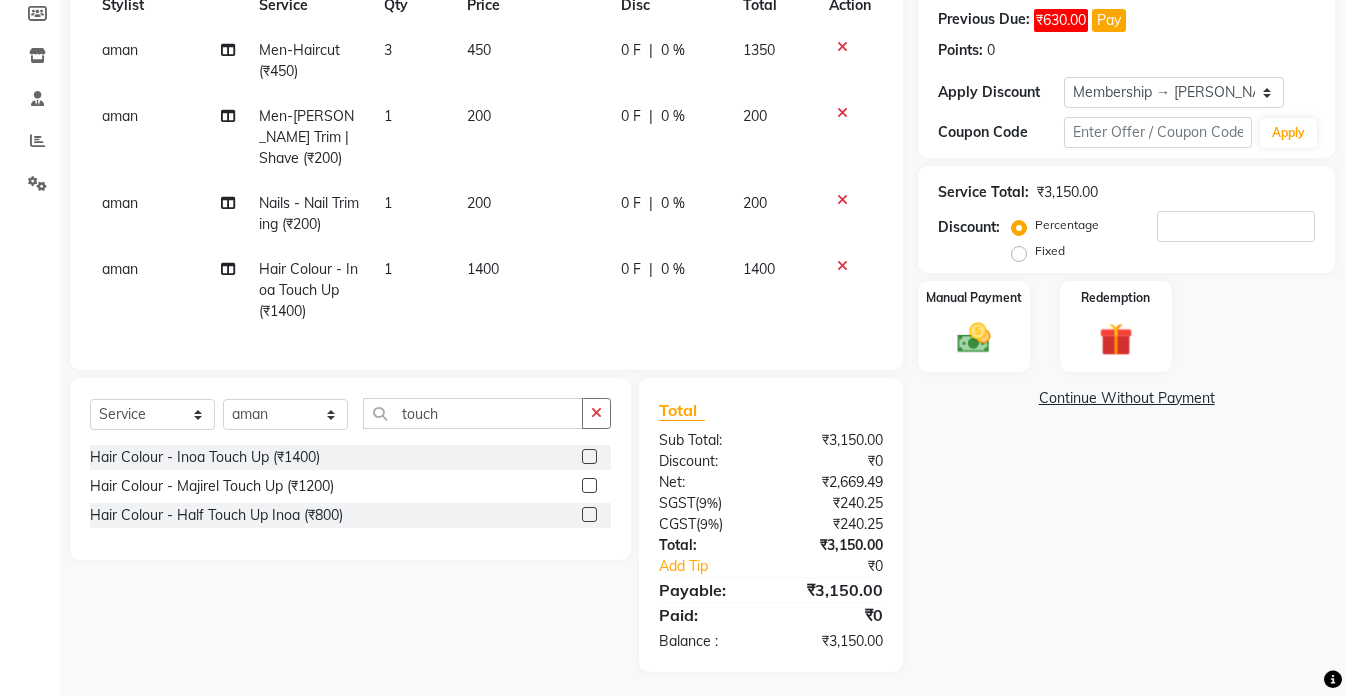 scroll, scrollTop: 304, scrollLeft: 0, axis: vertical 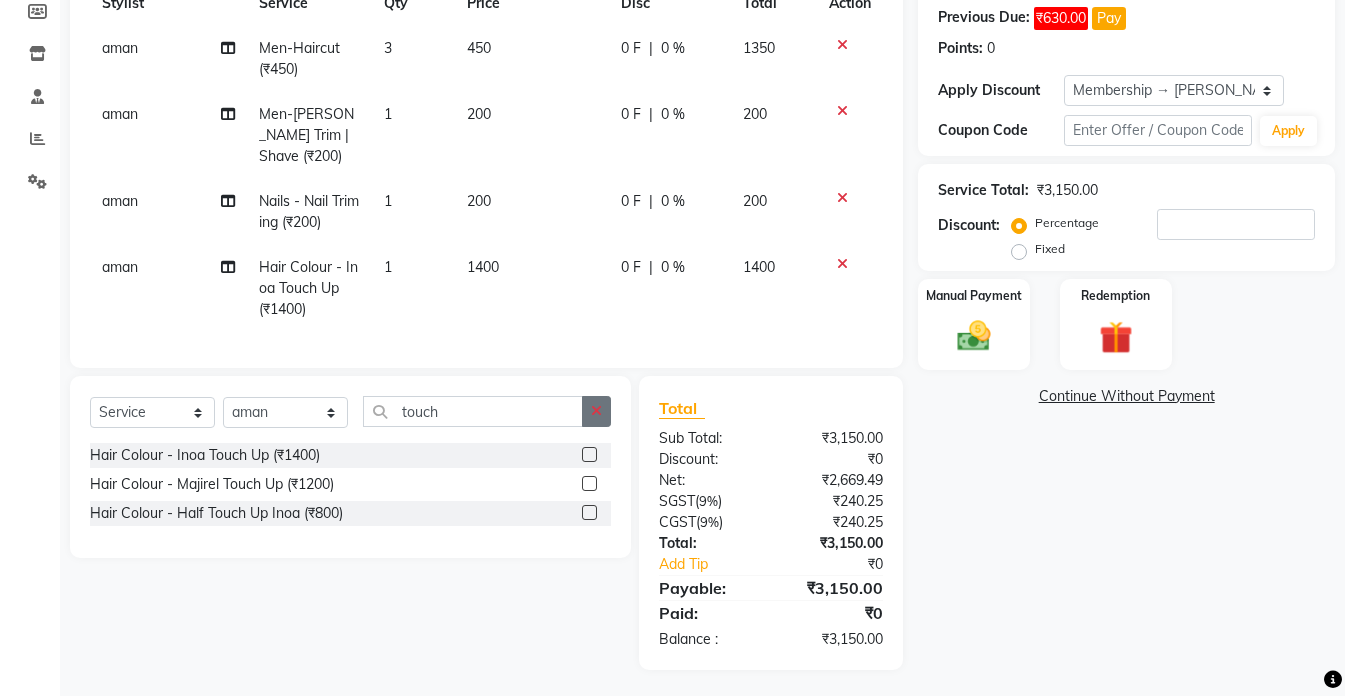click 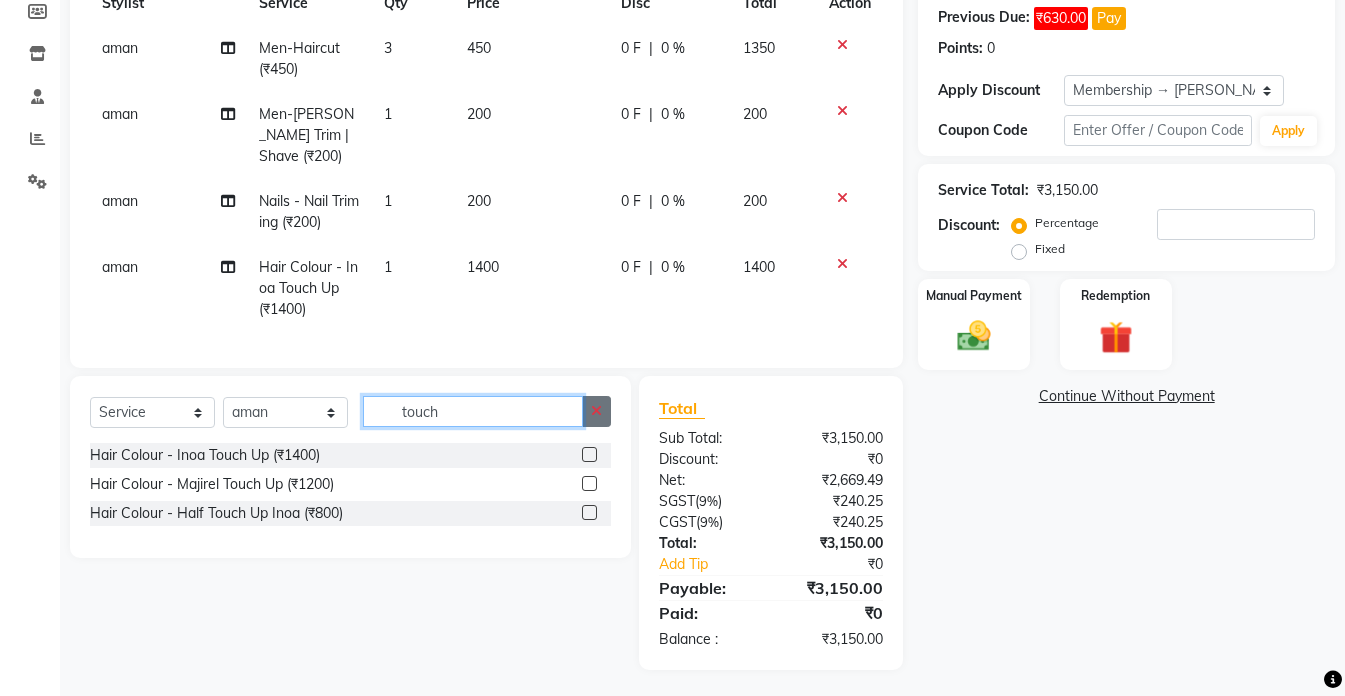 type 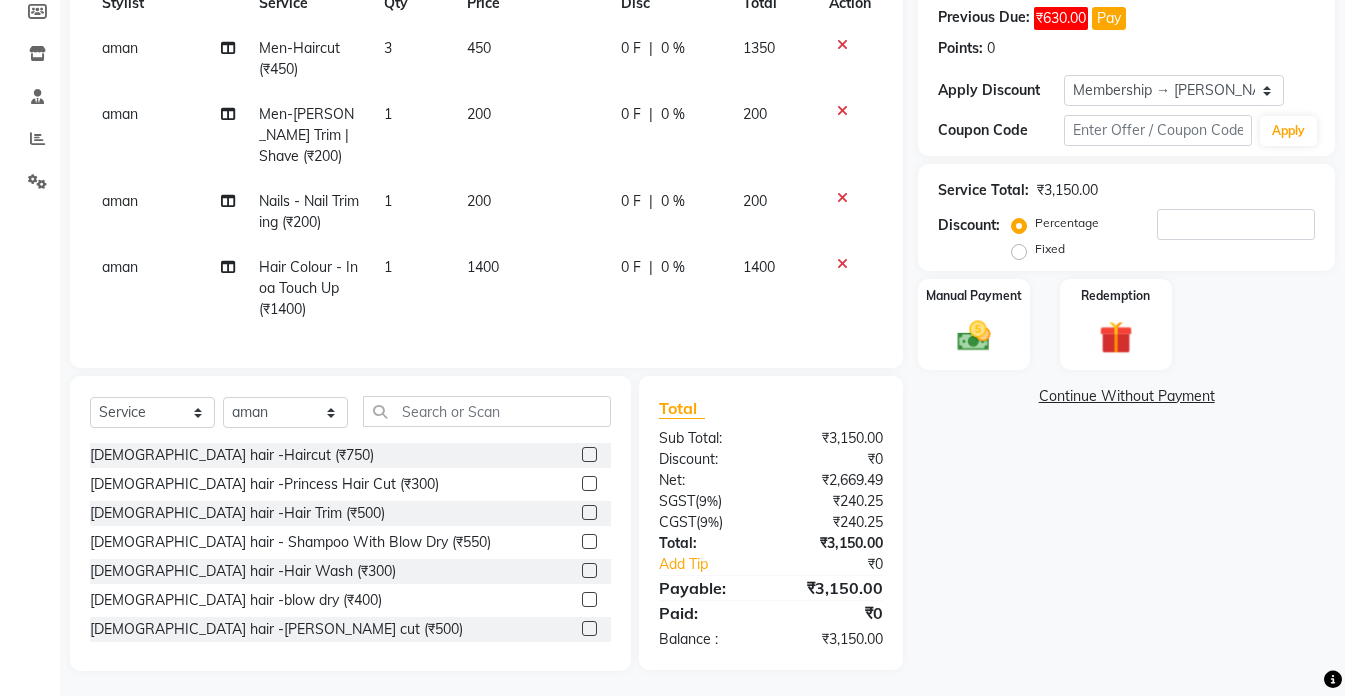 click on "aman" 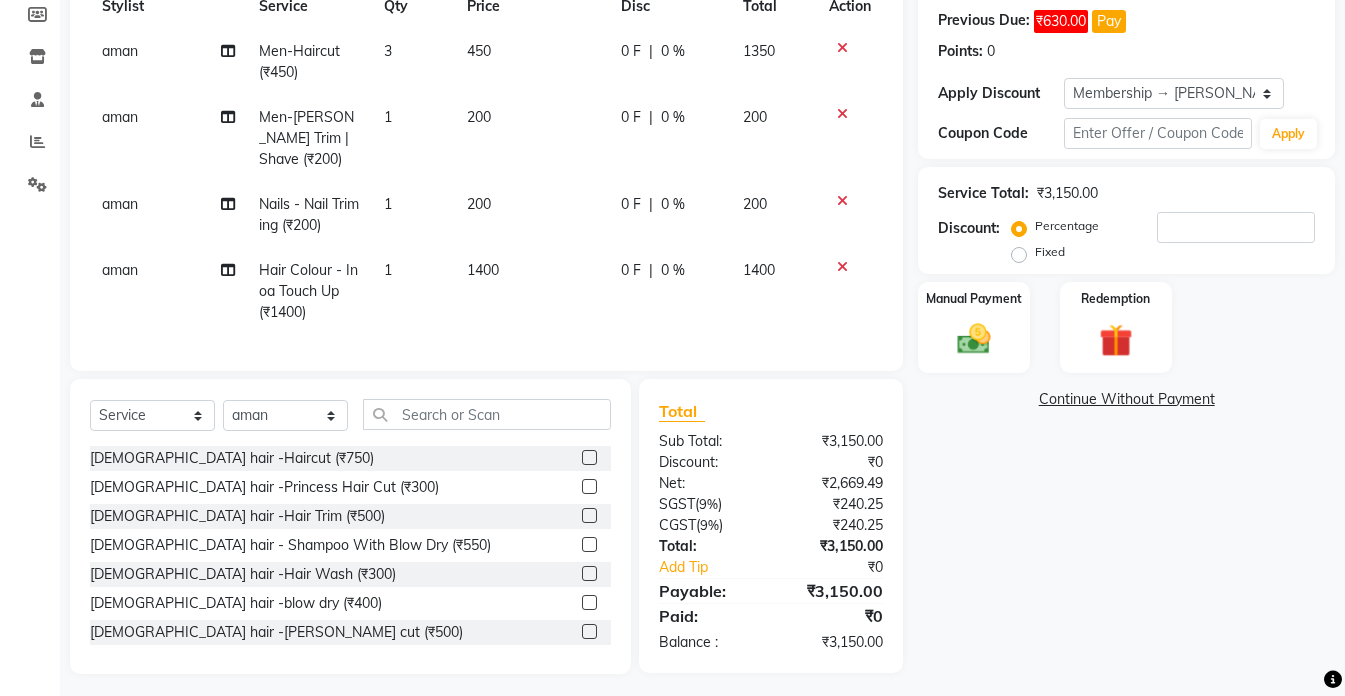 select on "49201" 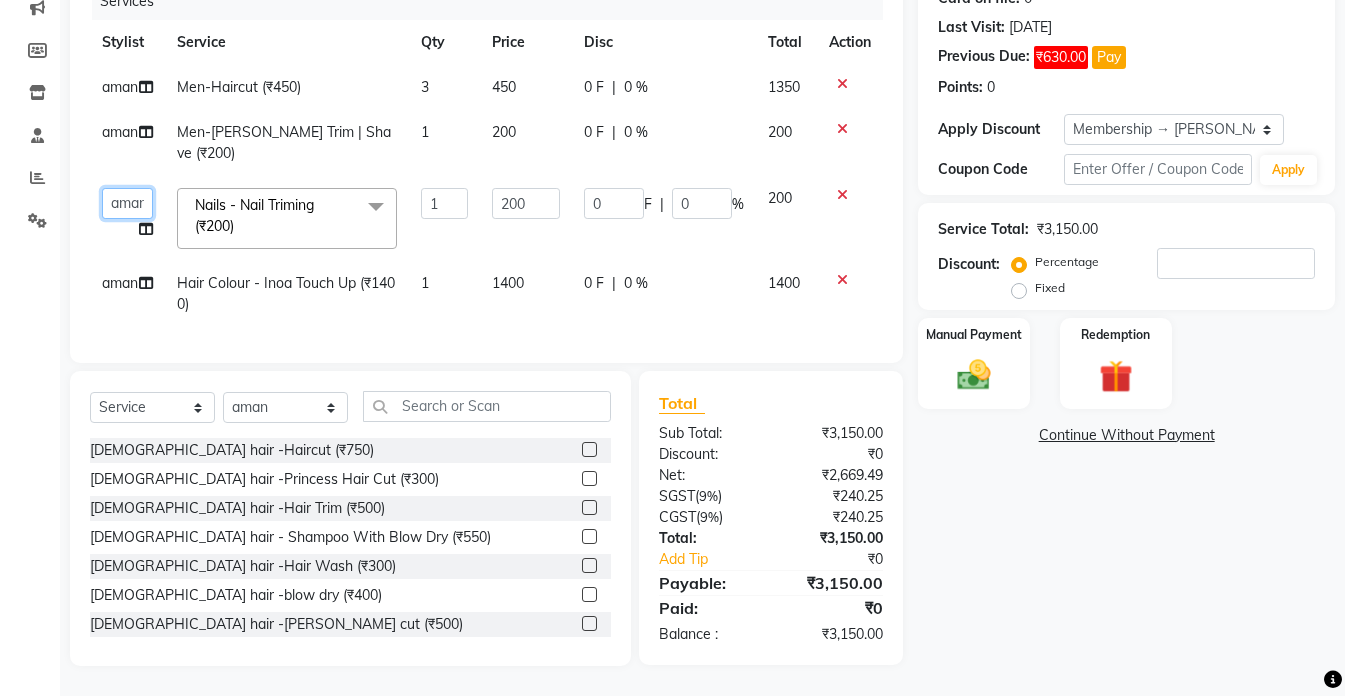click on "akshay   aman   Arman   Ashwani   gunraj   megha    nikita thappa   nisha   parveen   shafali   vishu kumar" 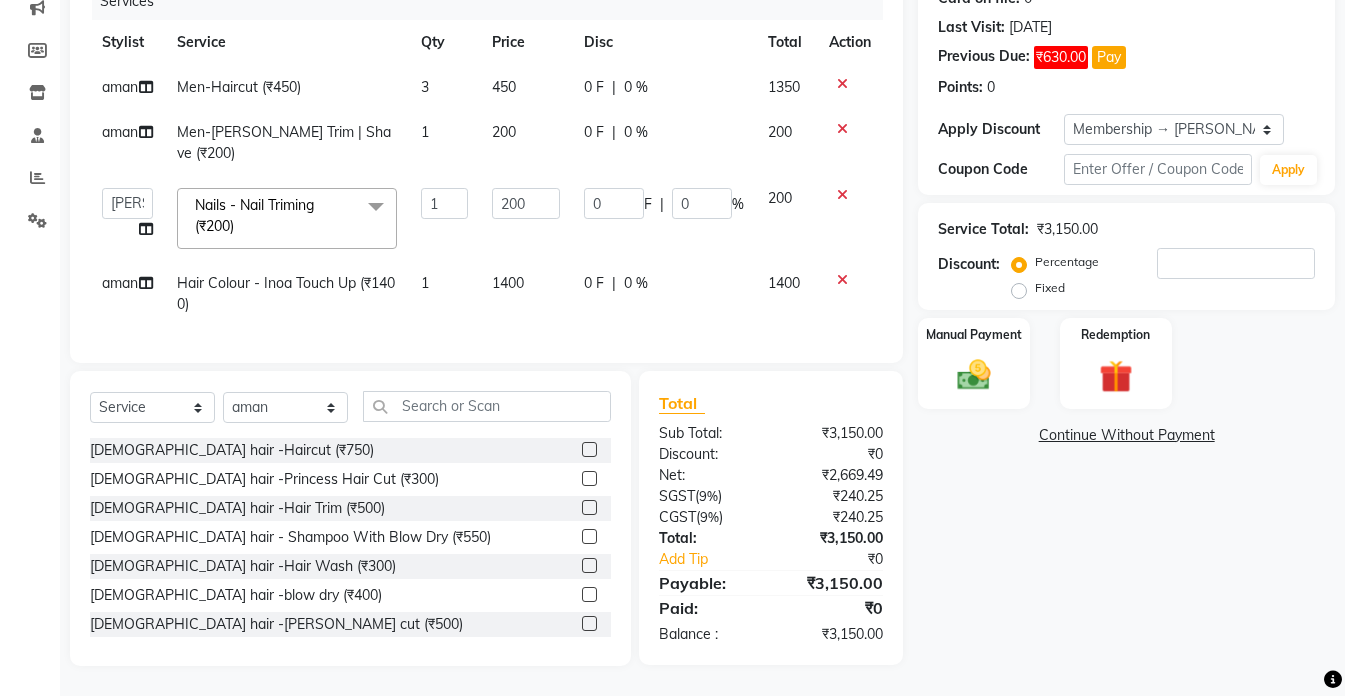 select on "51742" 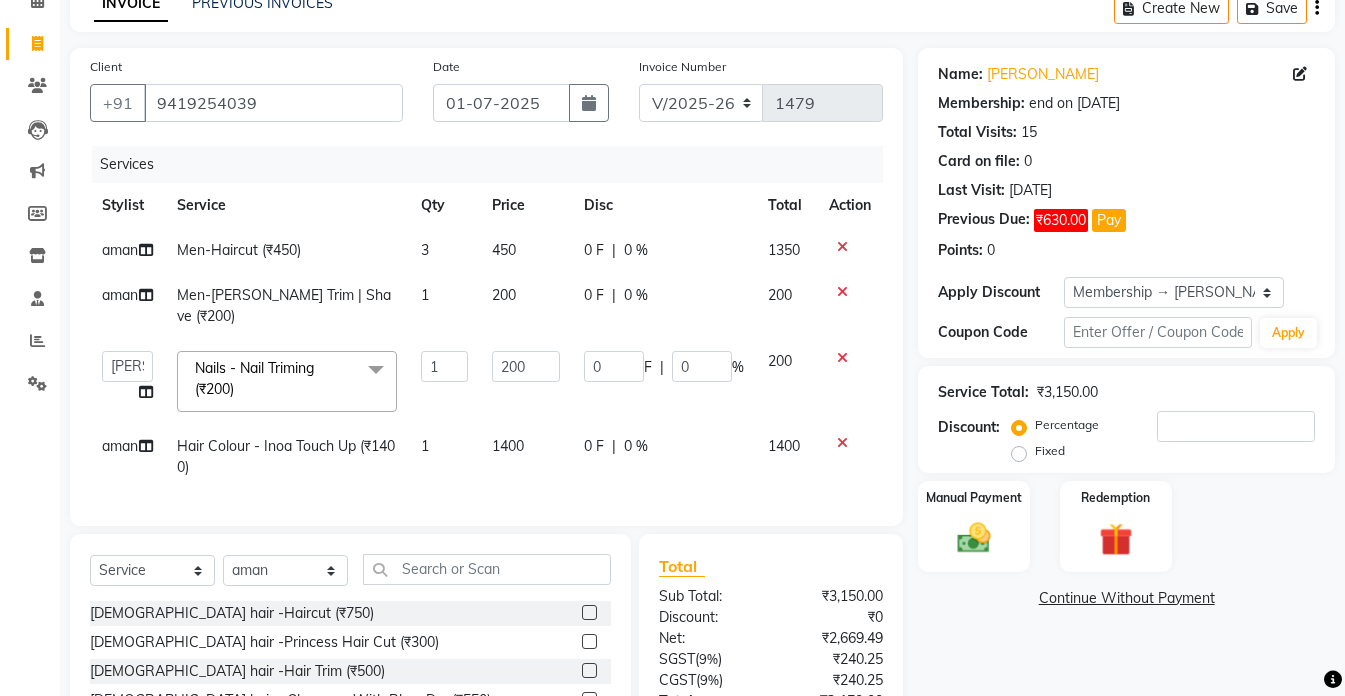 scroll, scrollTop: 101, scrollLeft: 0, axis: vertical 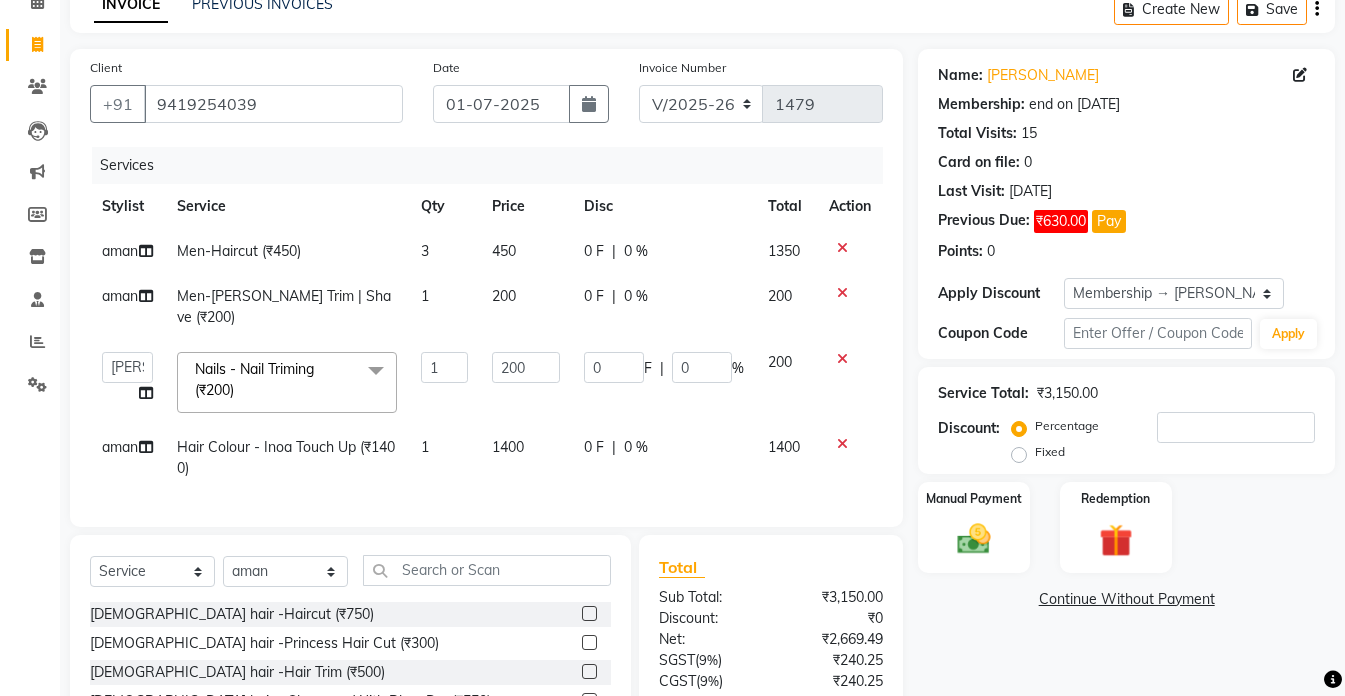 click on "1" 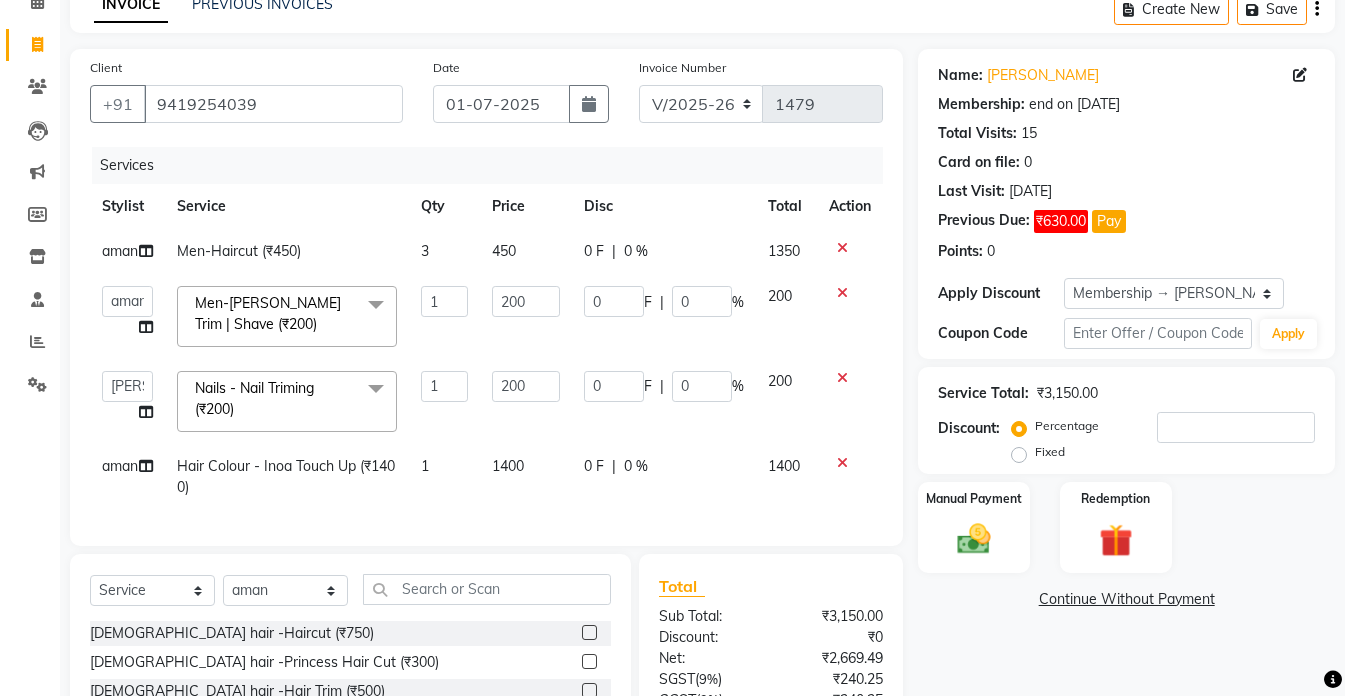 click on "1" 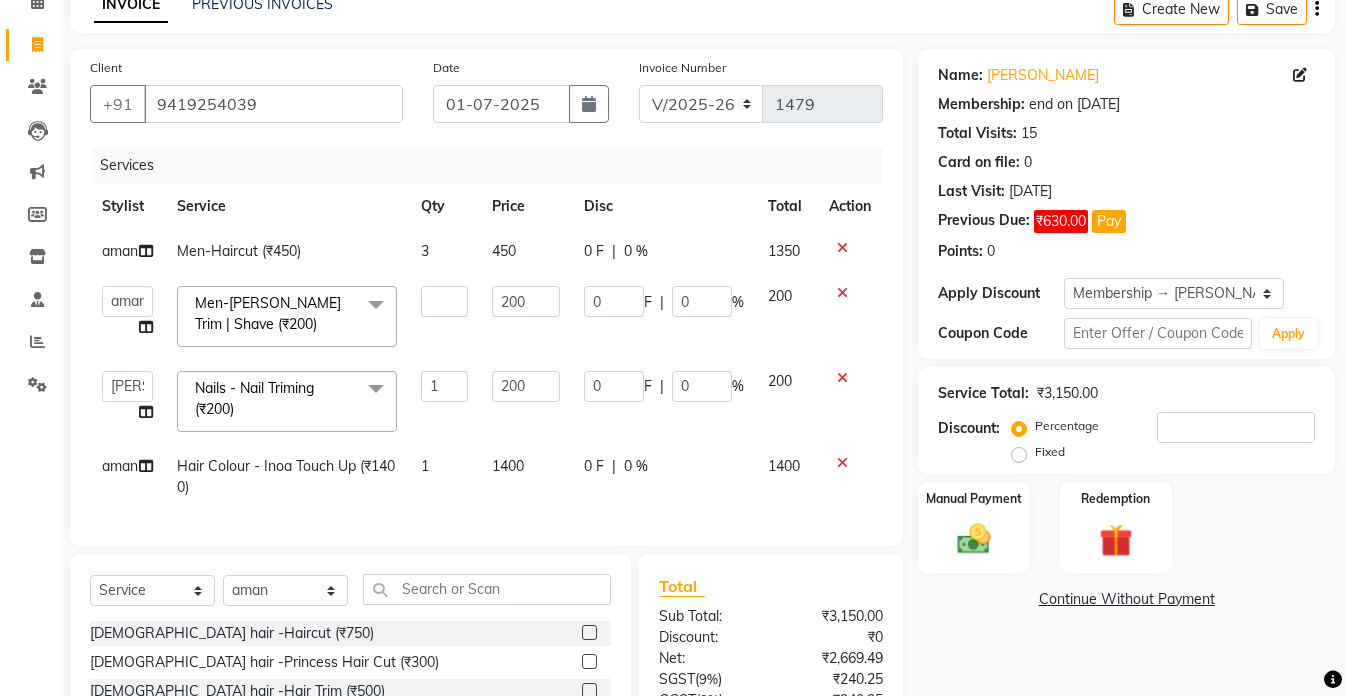 type on "2" 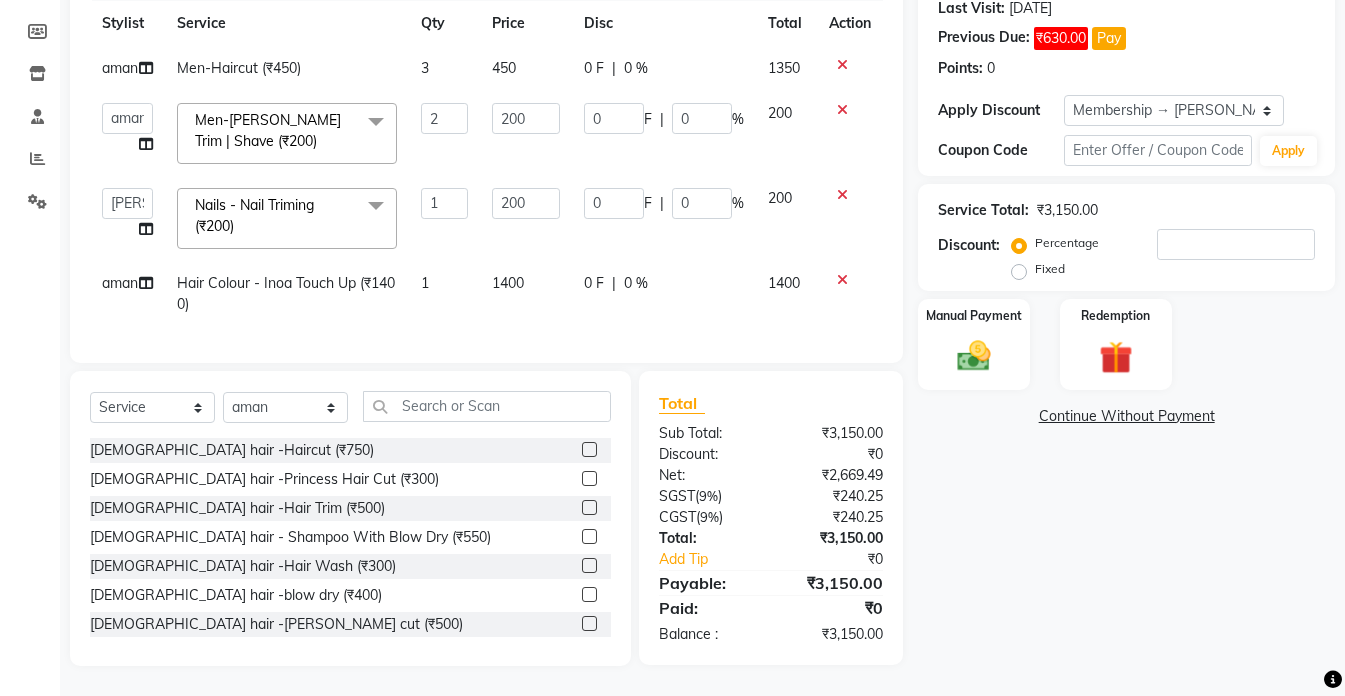 scroll, scrollTop: 301, scrollLeft: 0, axis: vertical 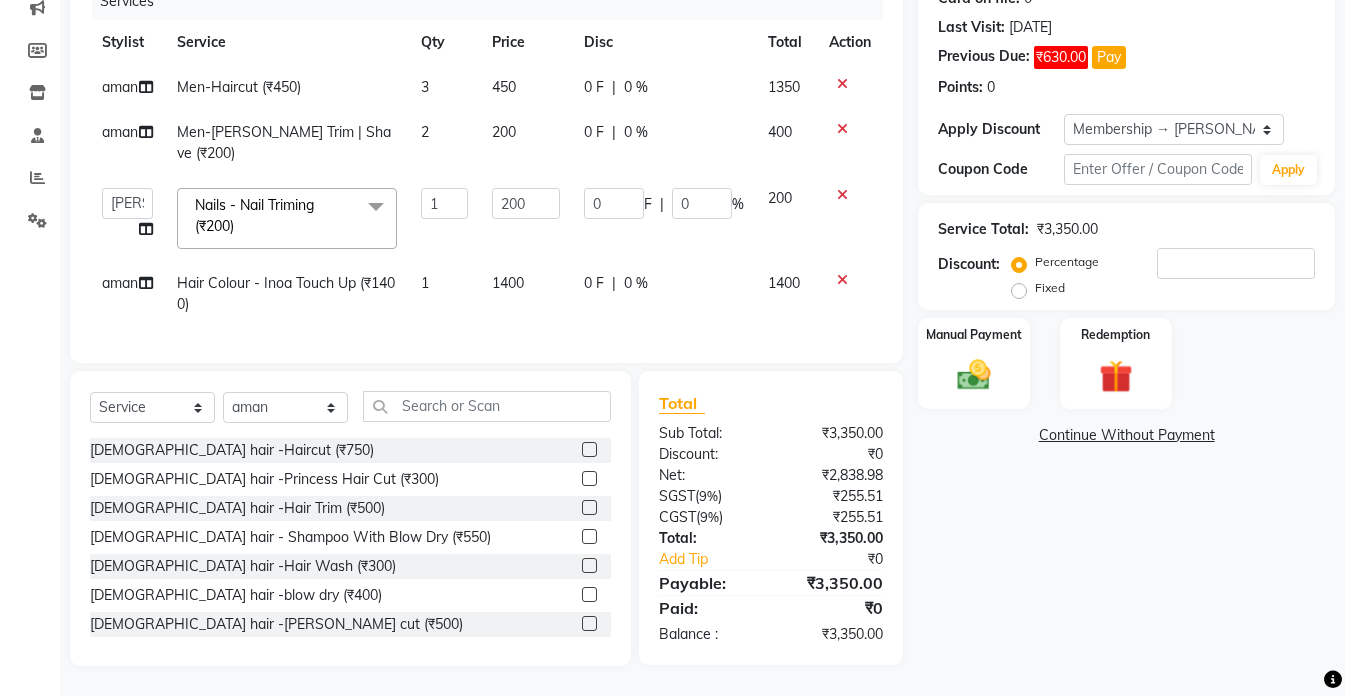 click on "Name: Mr Bhart Membership: end on 06-06-2026 Total Visits:  15 Card on file:  0 Last Visit:   06-06-2025 Previous Due:  ₹630.00 Pay Points:   0  Apply Discount Select Membership → DeDios Coupon Code Apply Service Total:  ₹3,350.00  Discount:  Percentage   Fixed  Manual Payment Redemption  Continue Without Payment" 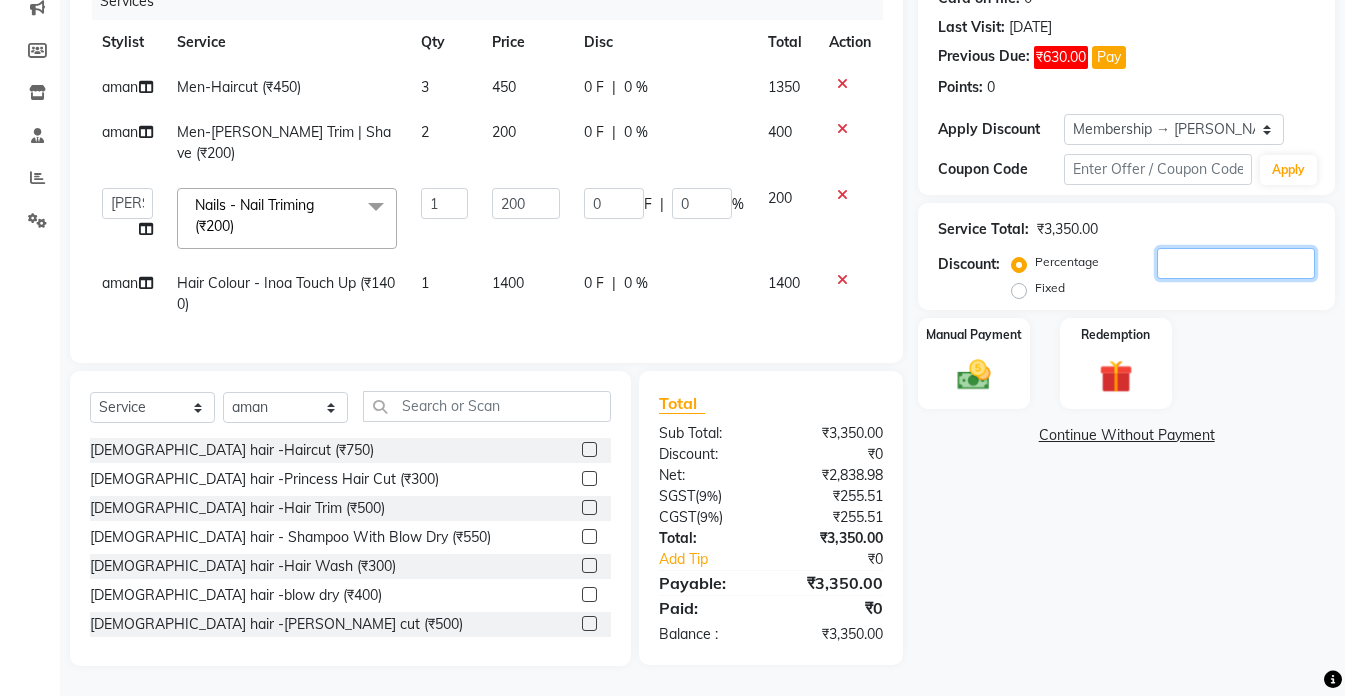 click 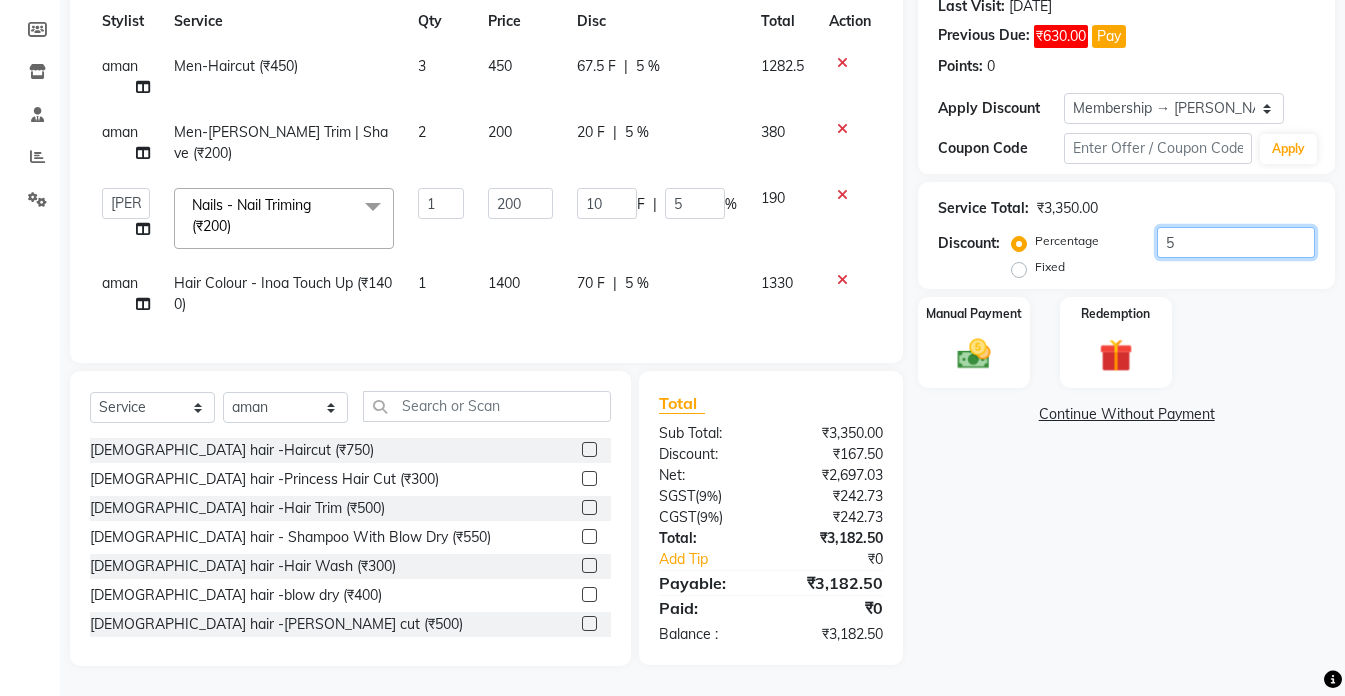 type 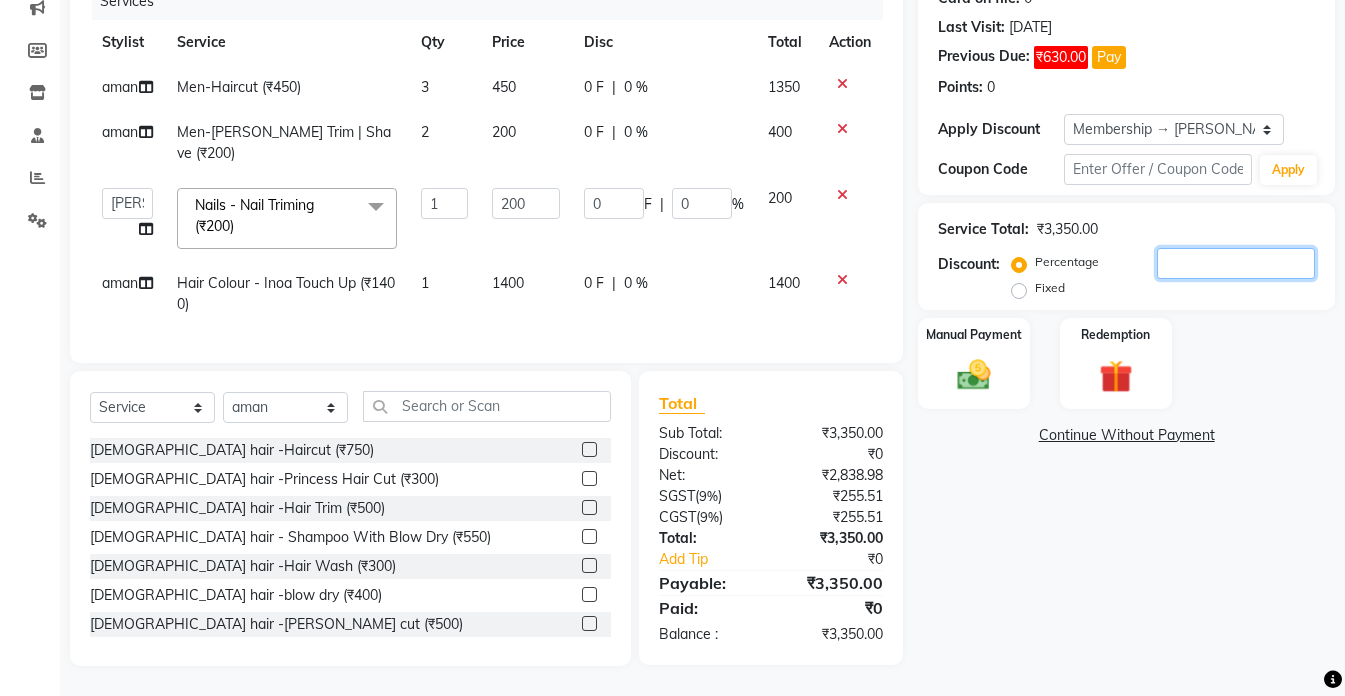 type on "2" 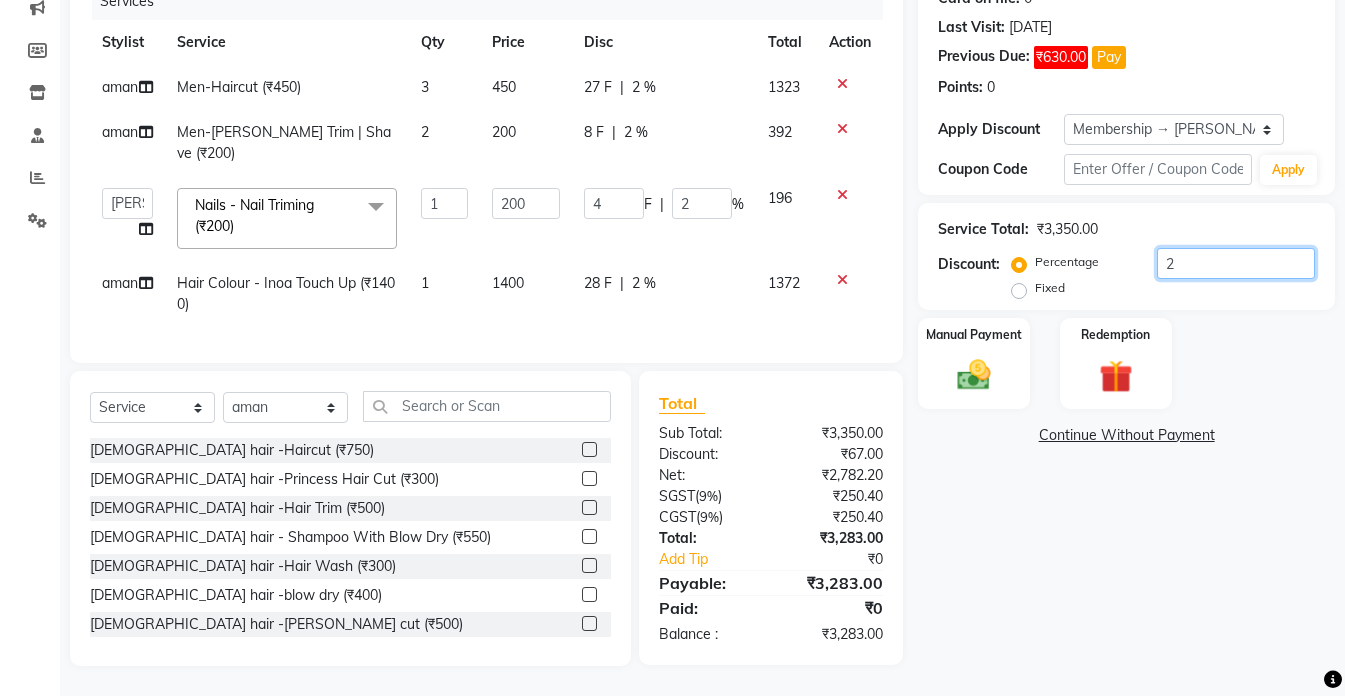 type on "20" 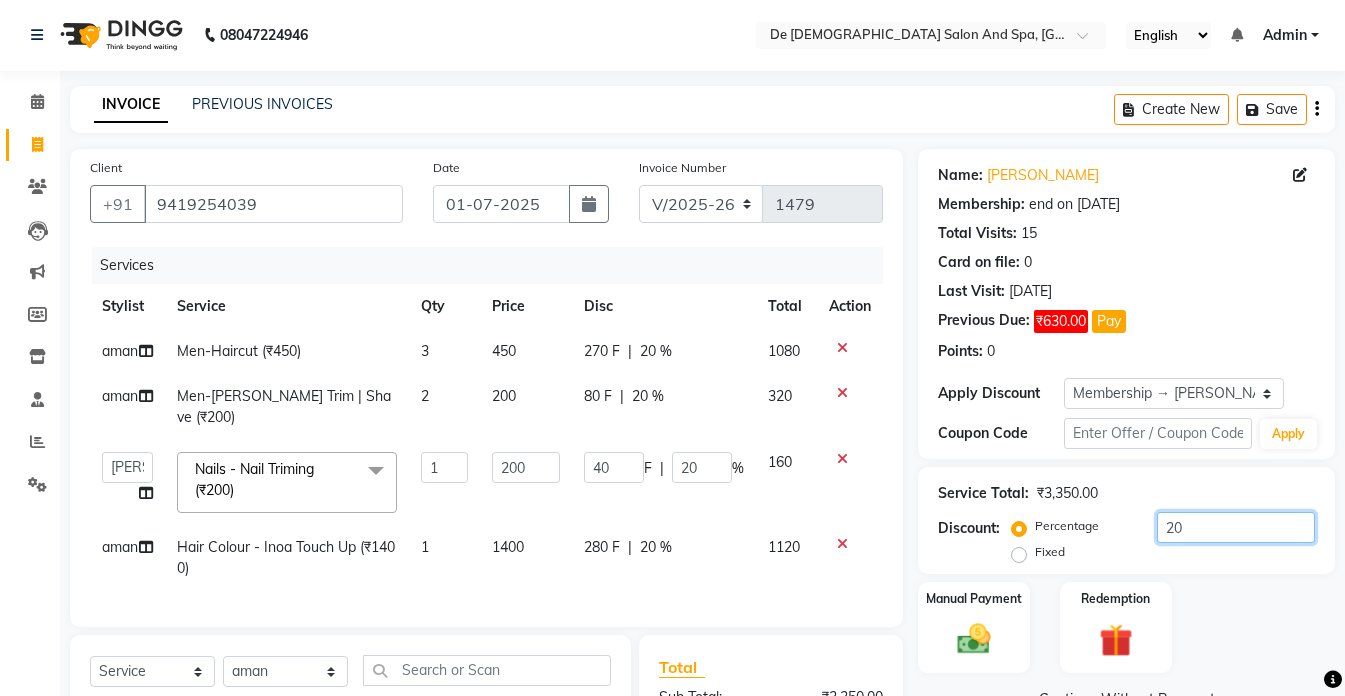 scroll, scrollTop: 301, scrollLeft: 0, axis: vertical 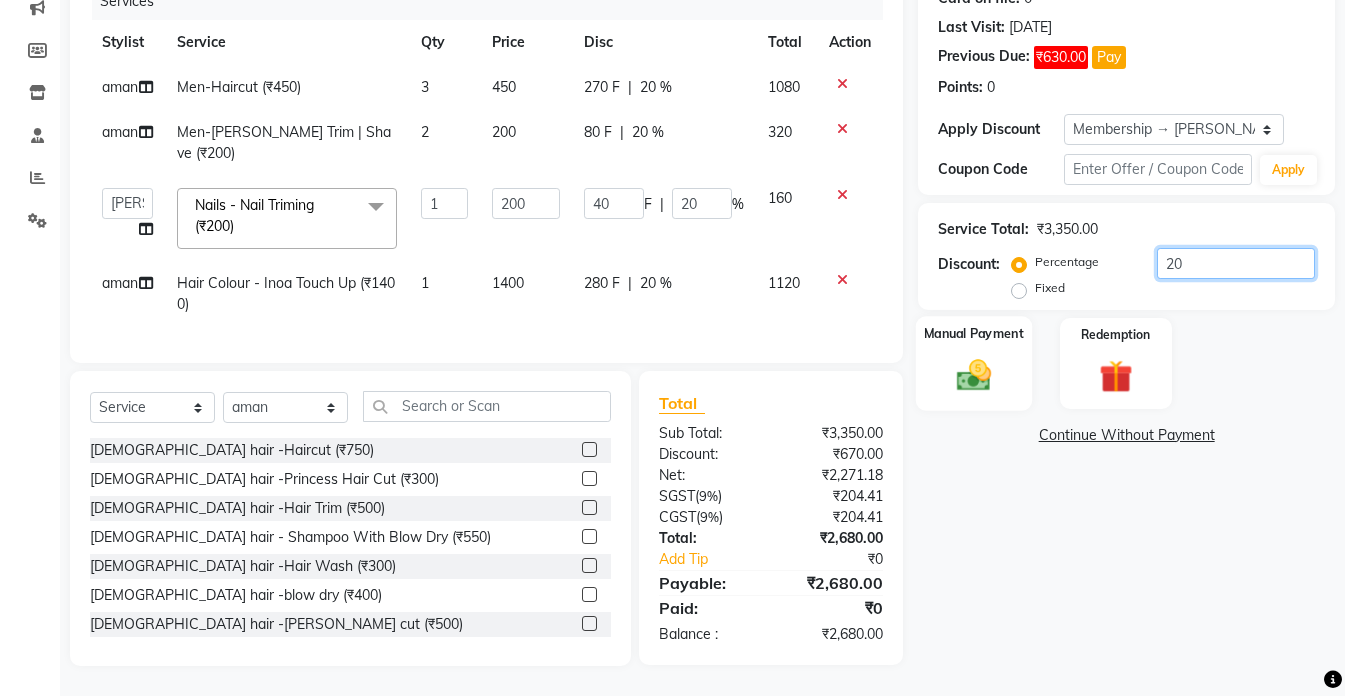 type on "20" 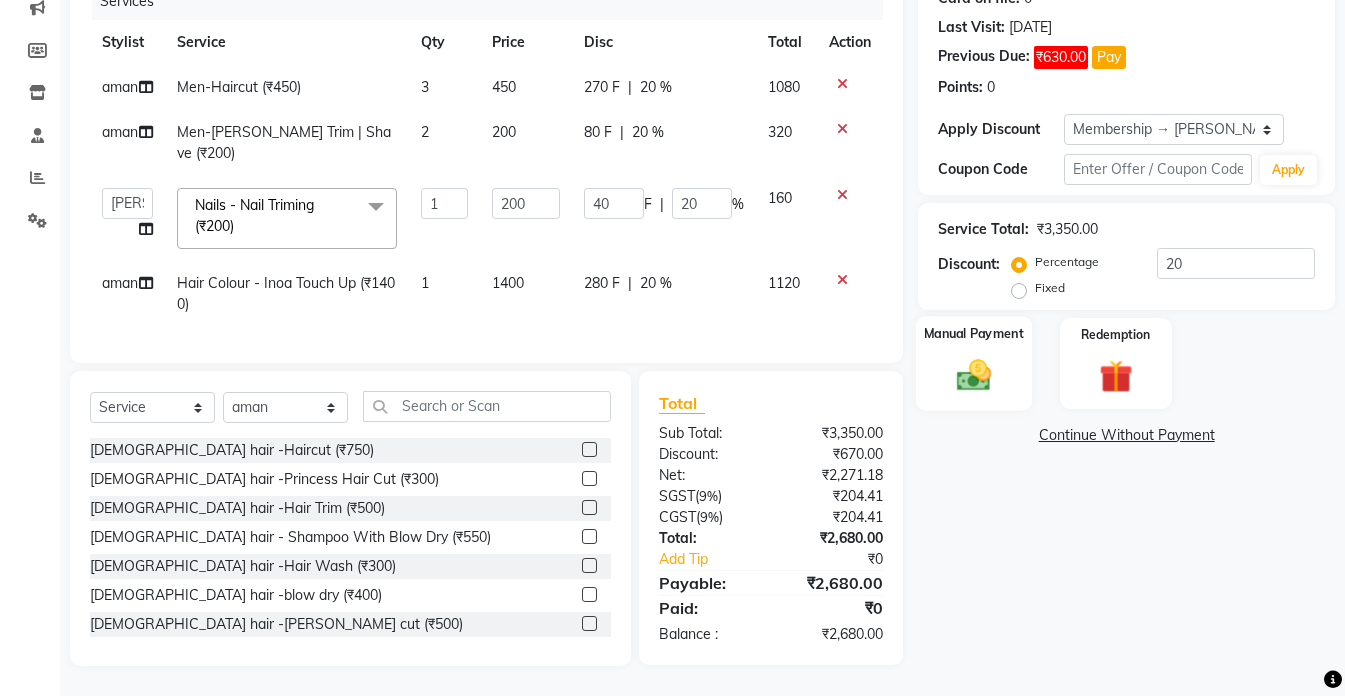 click 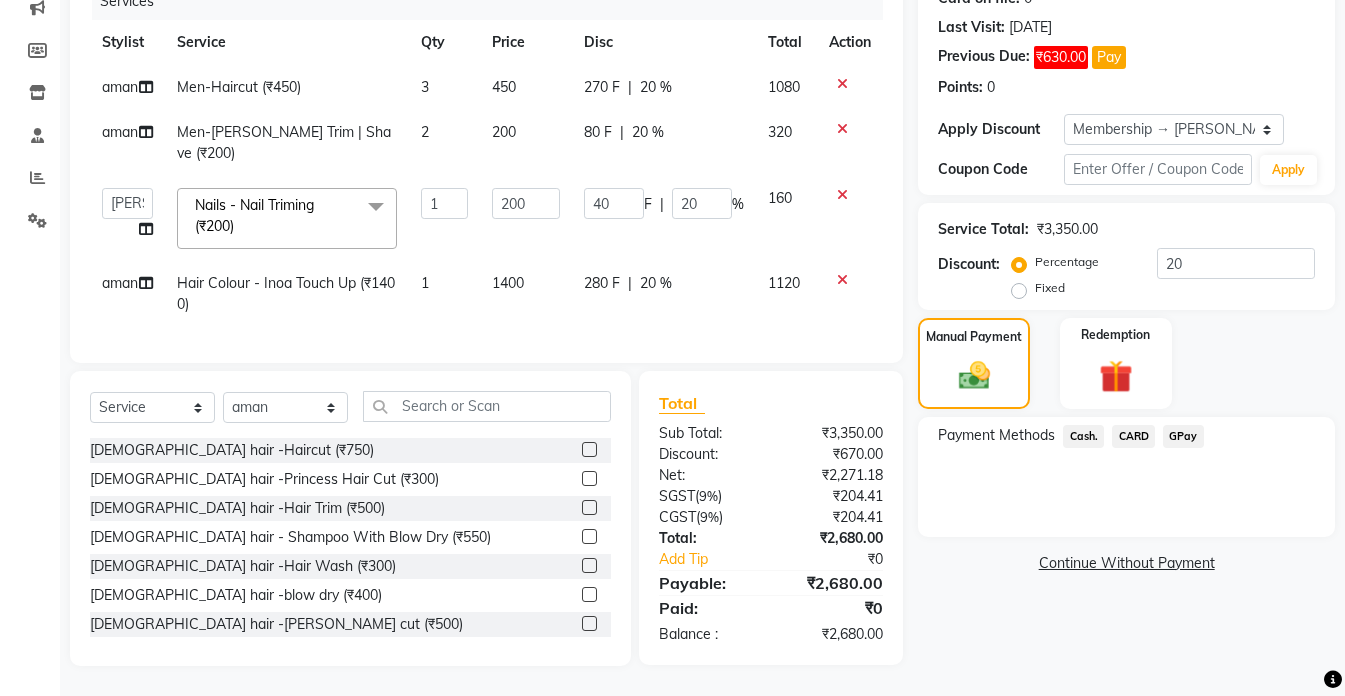 click on "GPay" 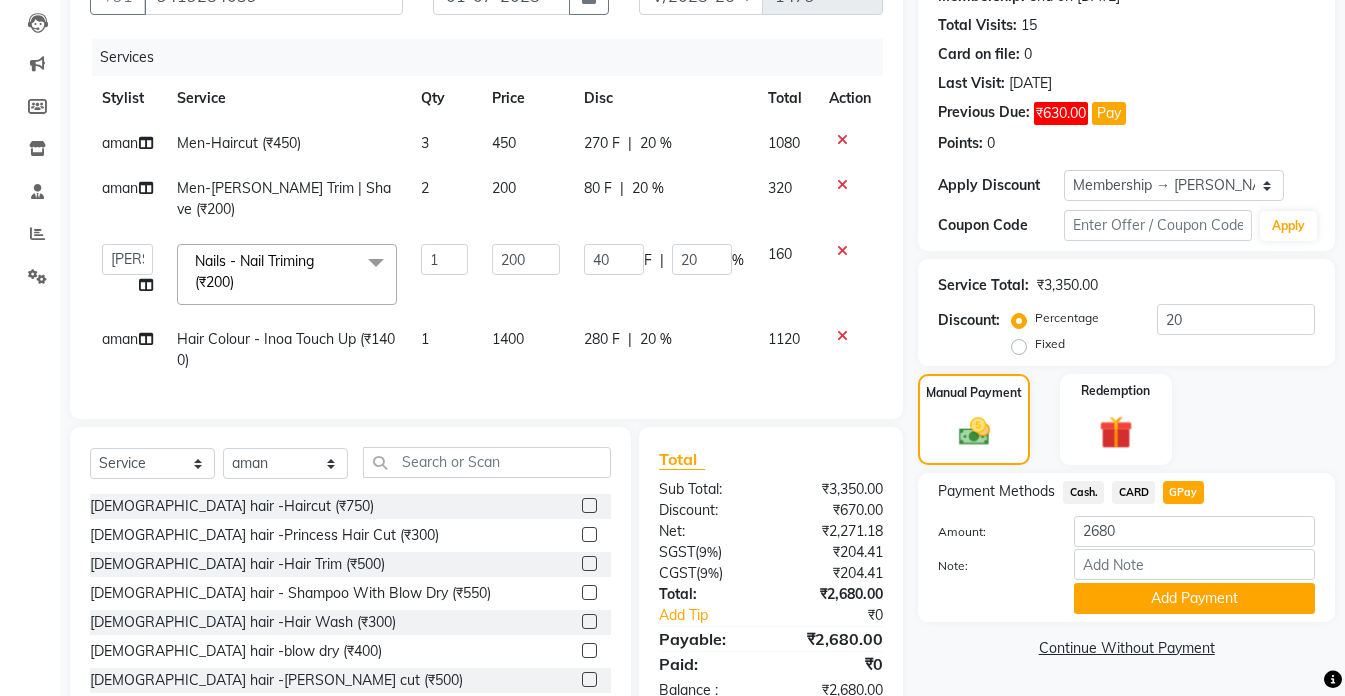 scroll, scrollTop: 1, scrollLeft: 0, axis: vertical 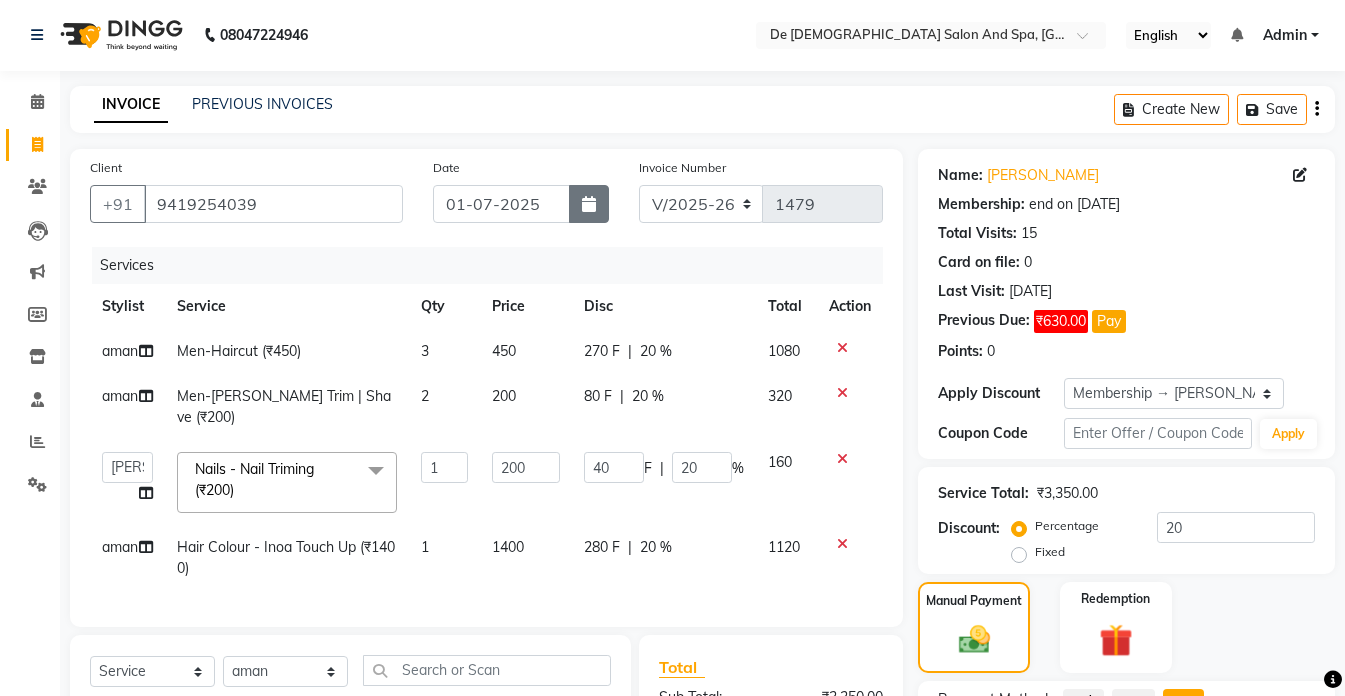click 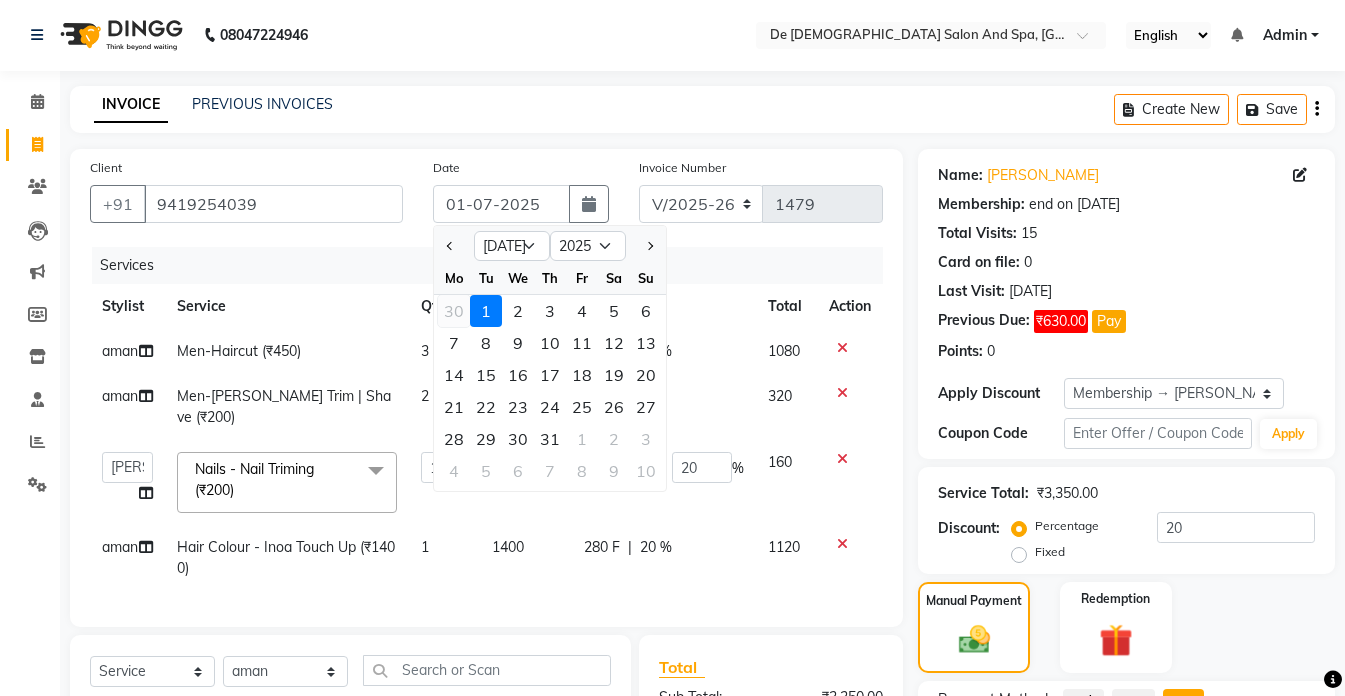 click on "30" 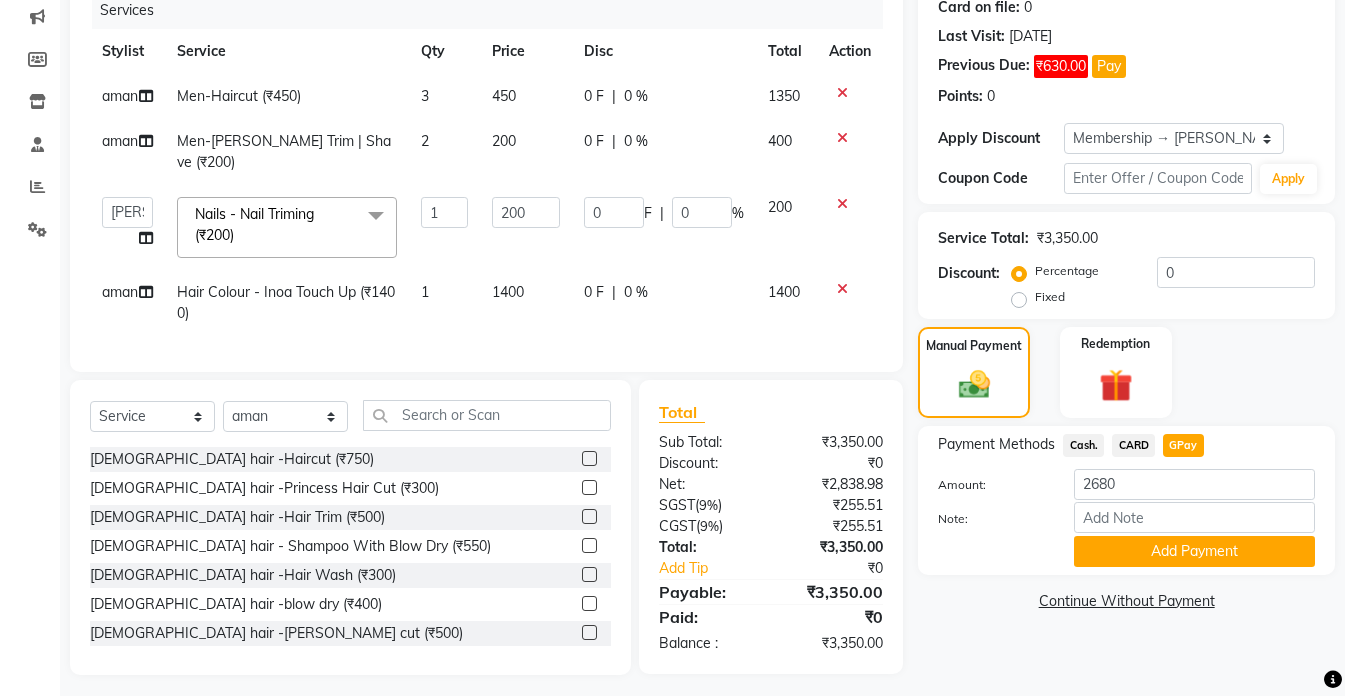 scroll, scrollTop: 301, scrollLeft: 0, axis: vertical 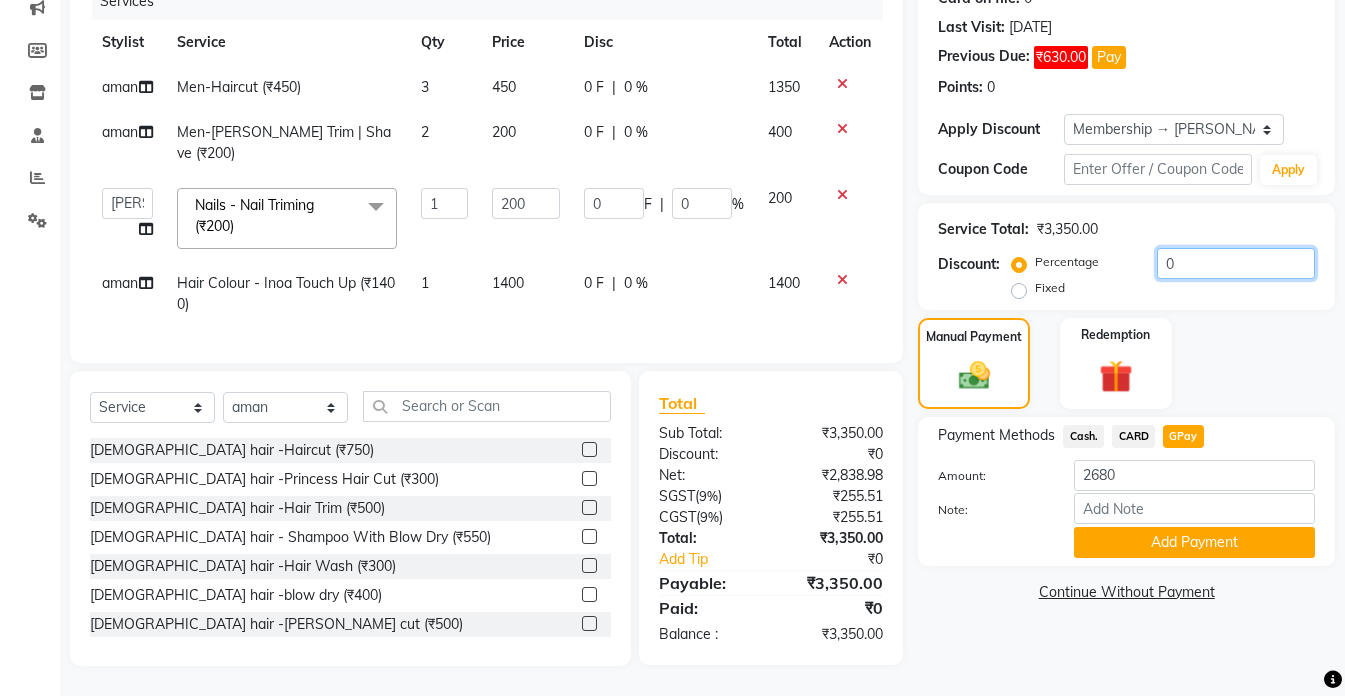 click on "0" 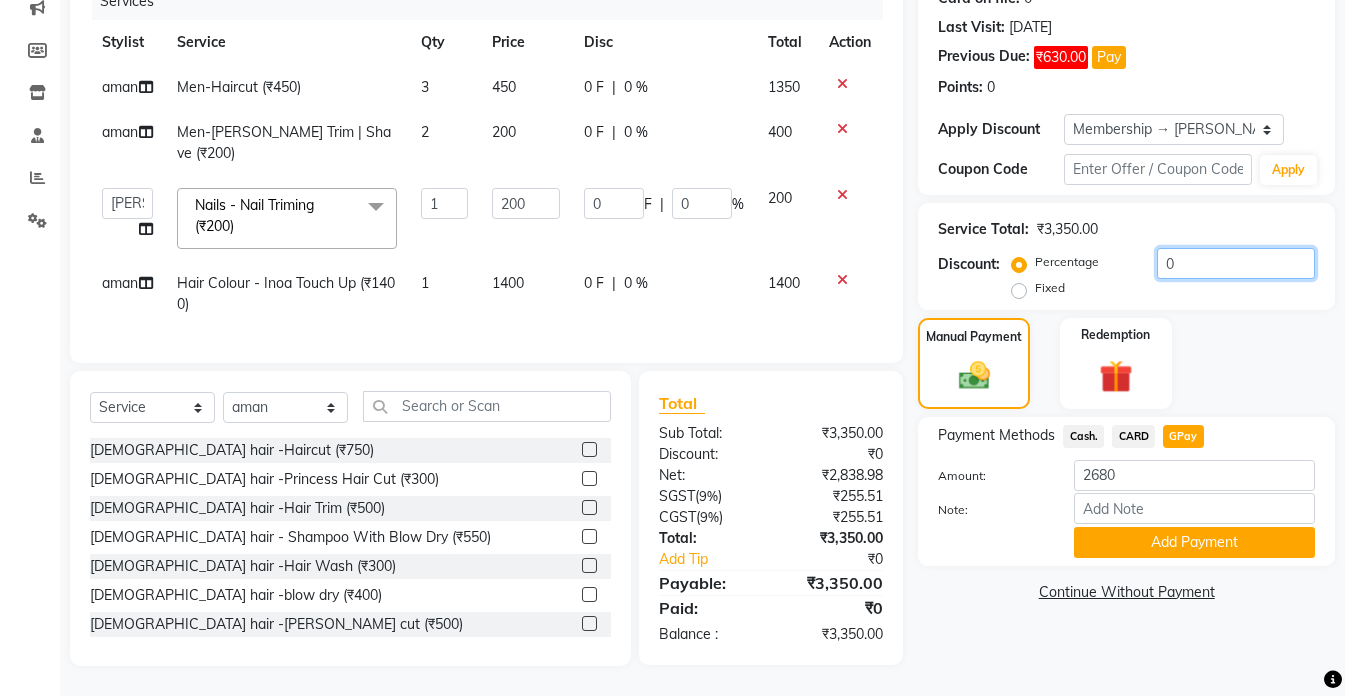 type on "20" 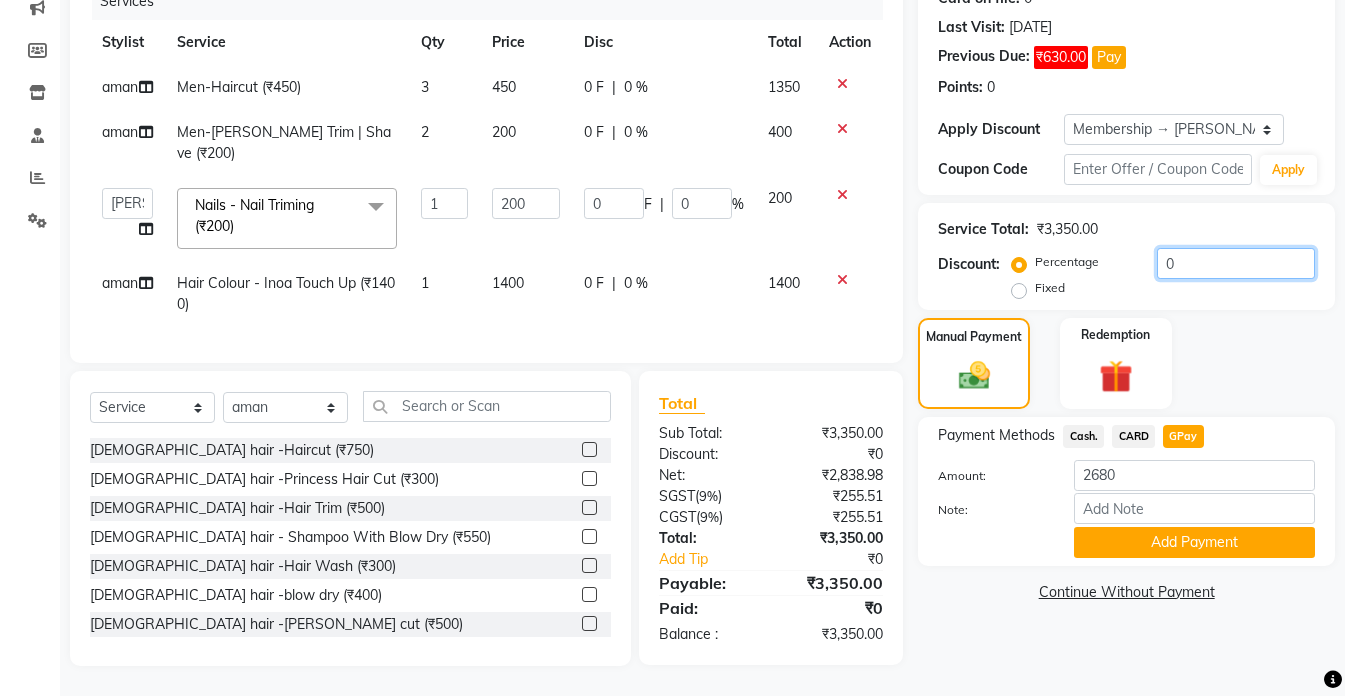type on "40" 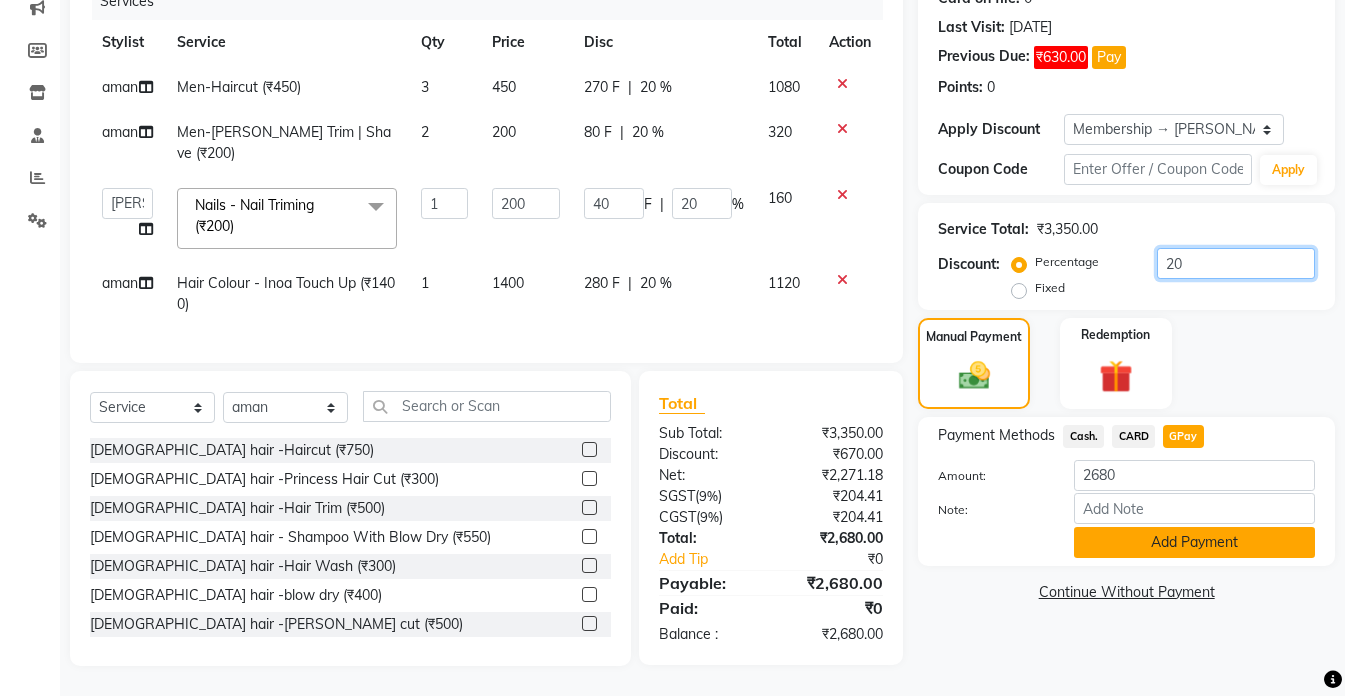 type on "20" 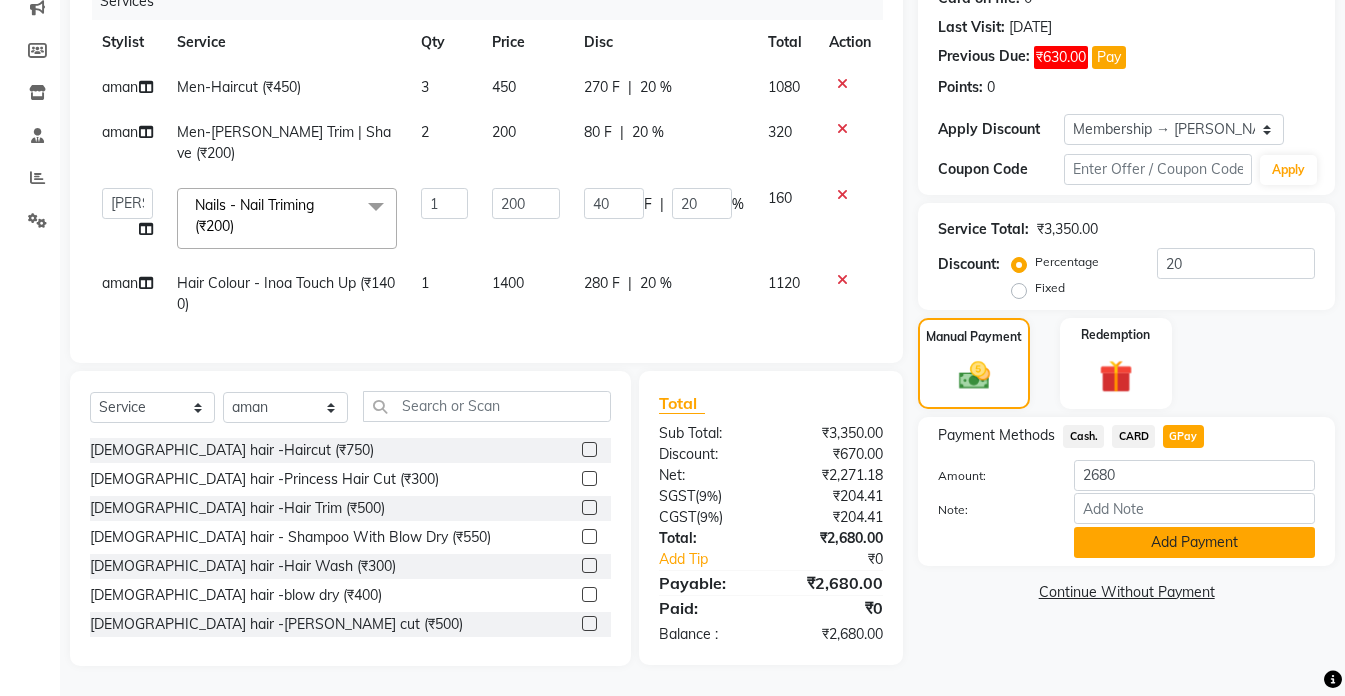 click on "Add Payment" 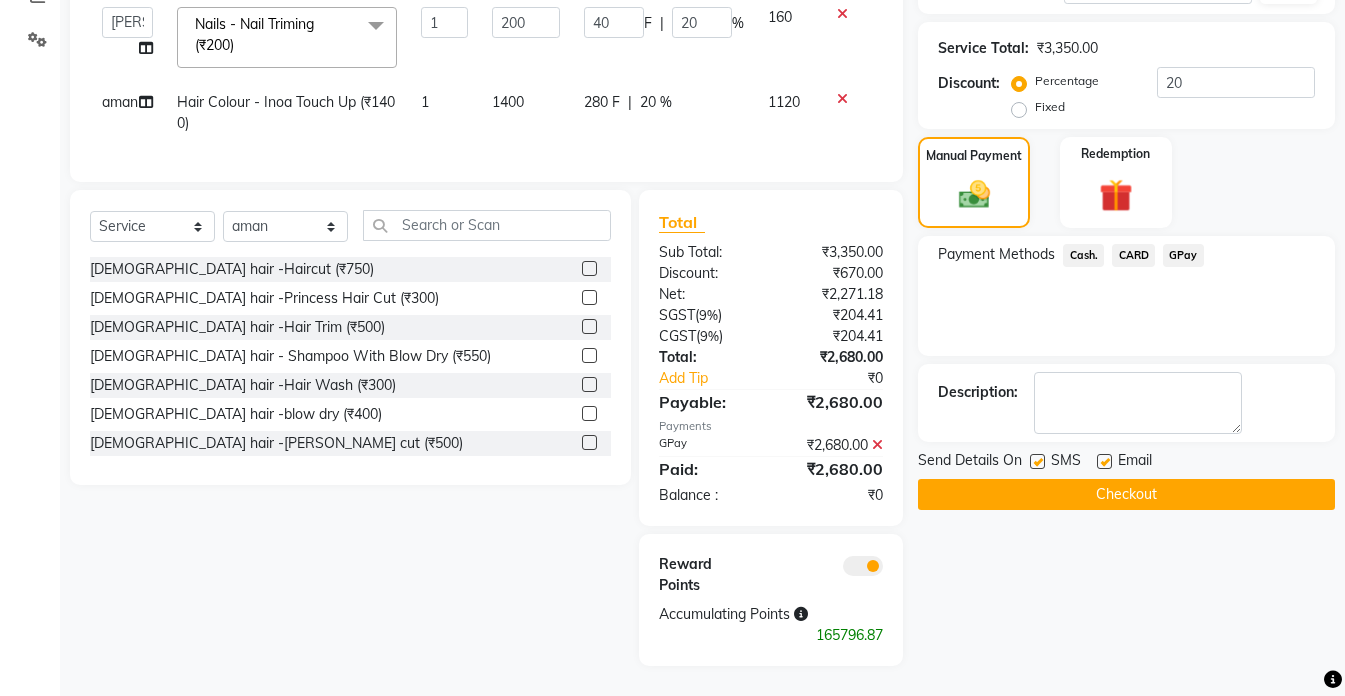 scroll, scrollTop: 482, scrollLeft: 0, axis: vertical 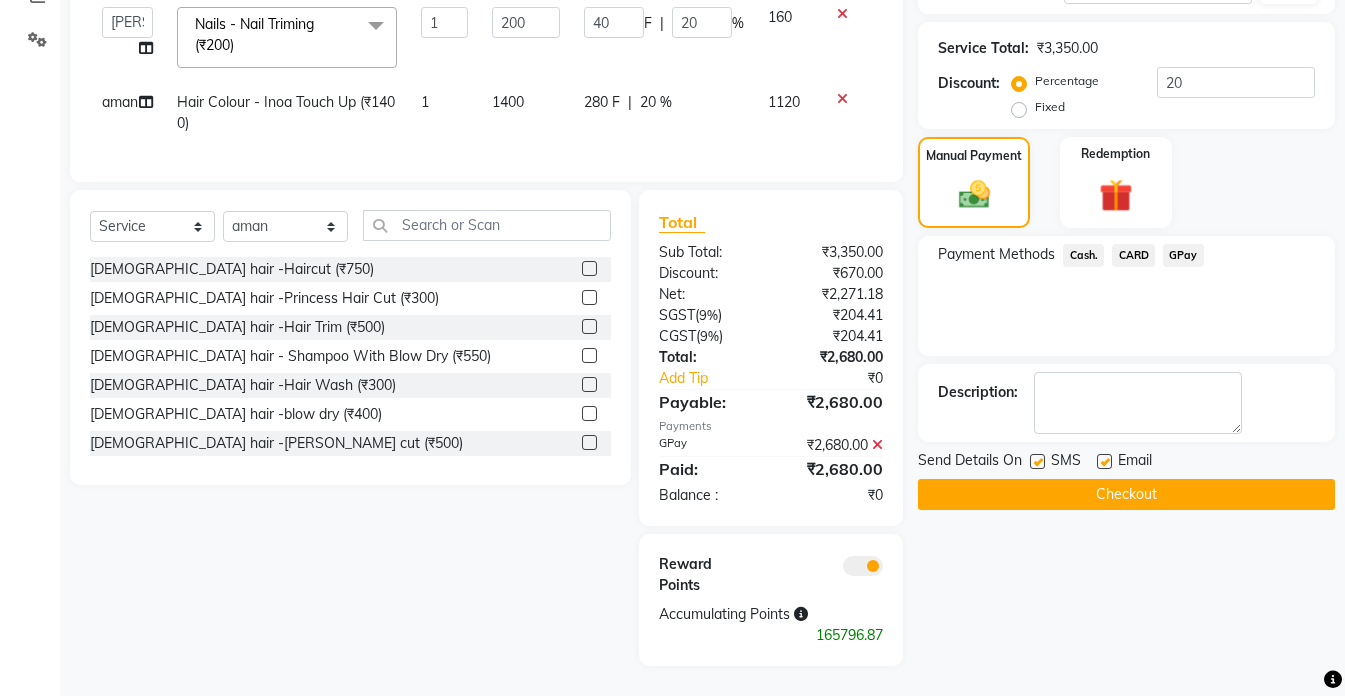 click on "Checkout" 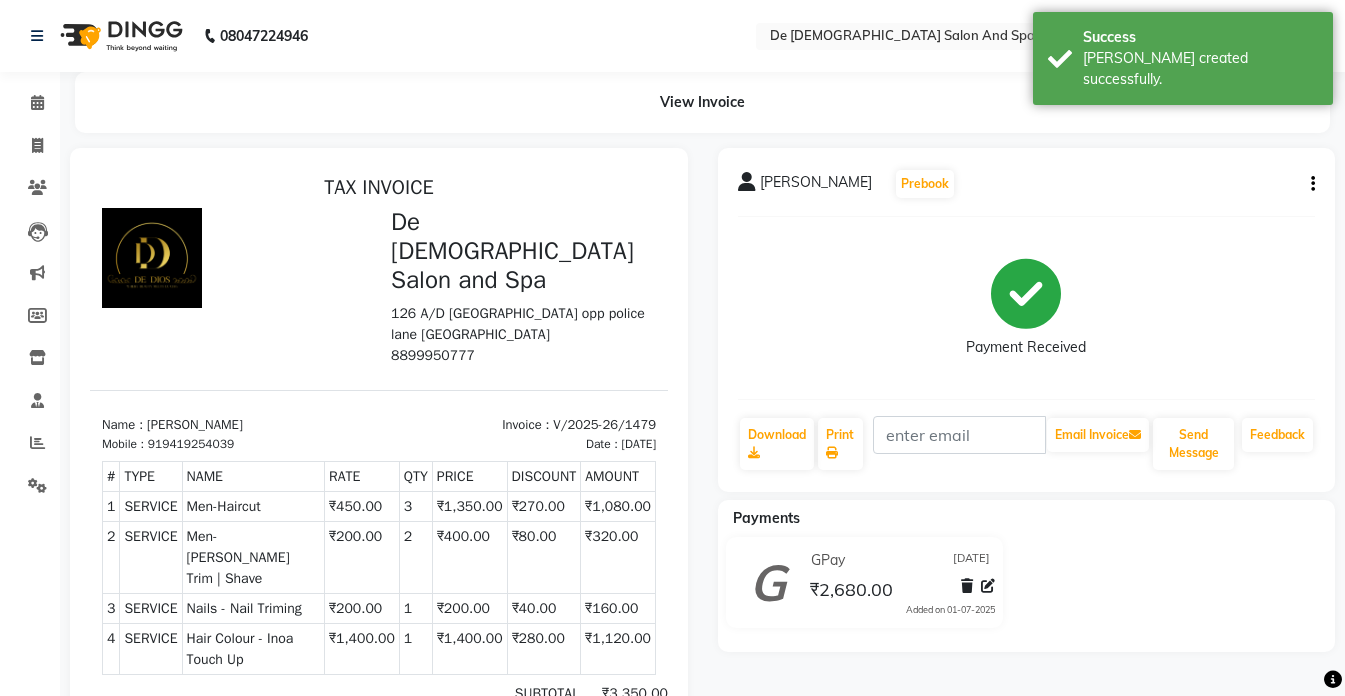 scroll, scrollTop: 0, scrollLeft: 0, axis: both 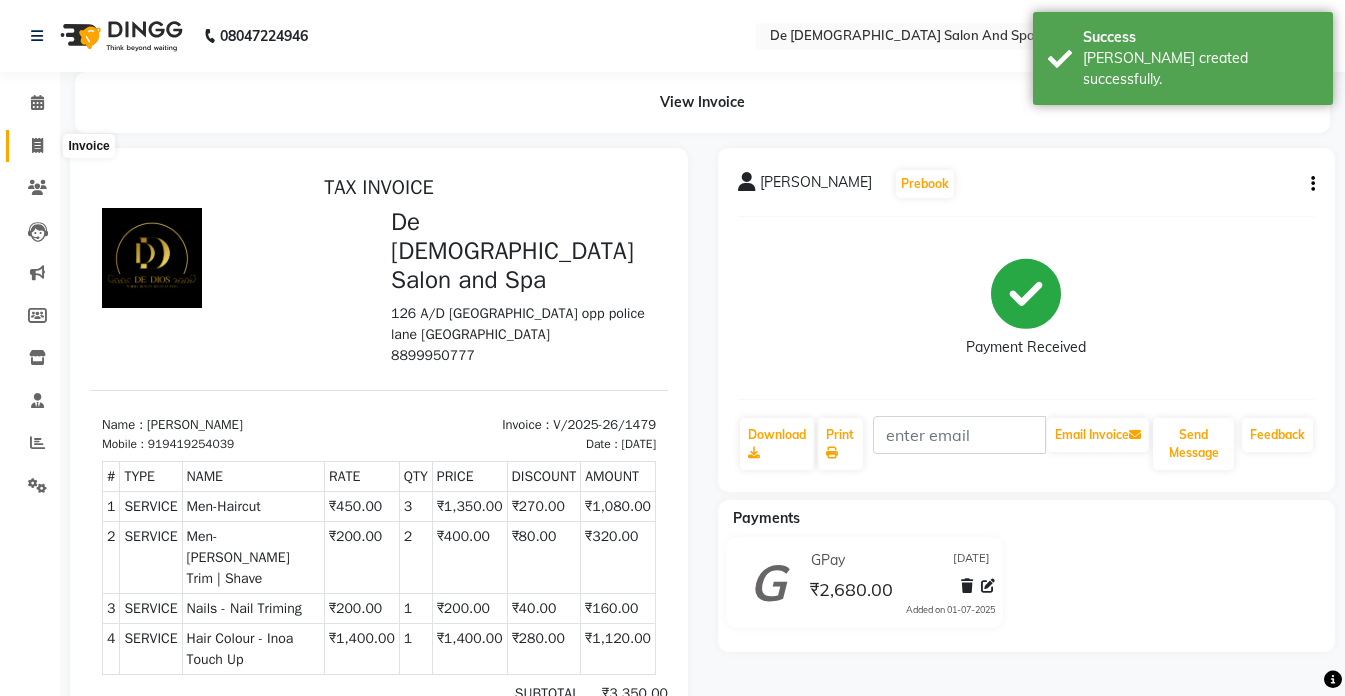 click 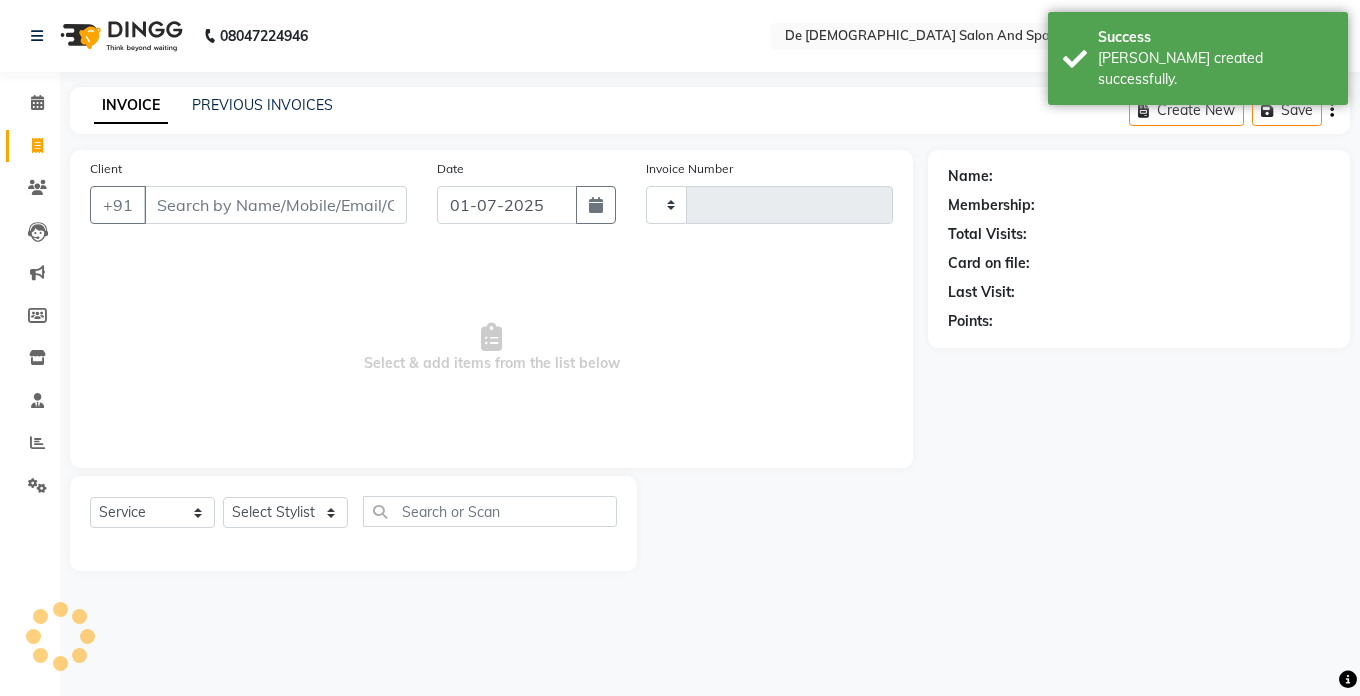 type on "1480" 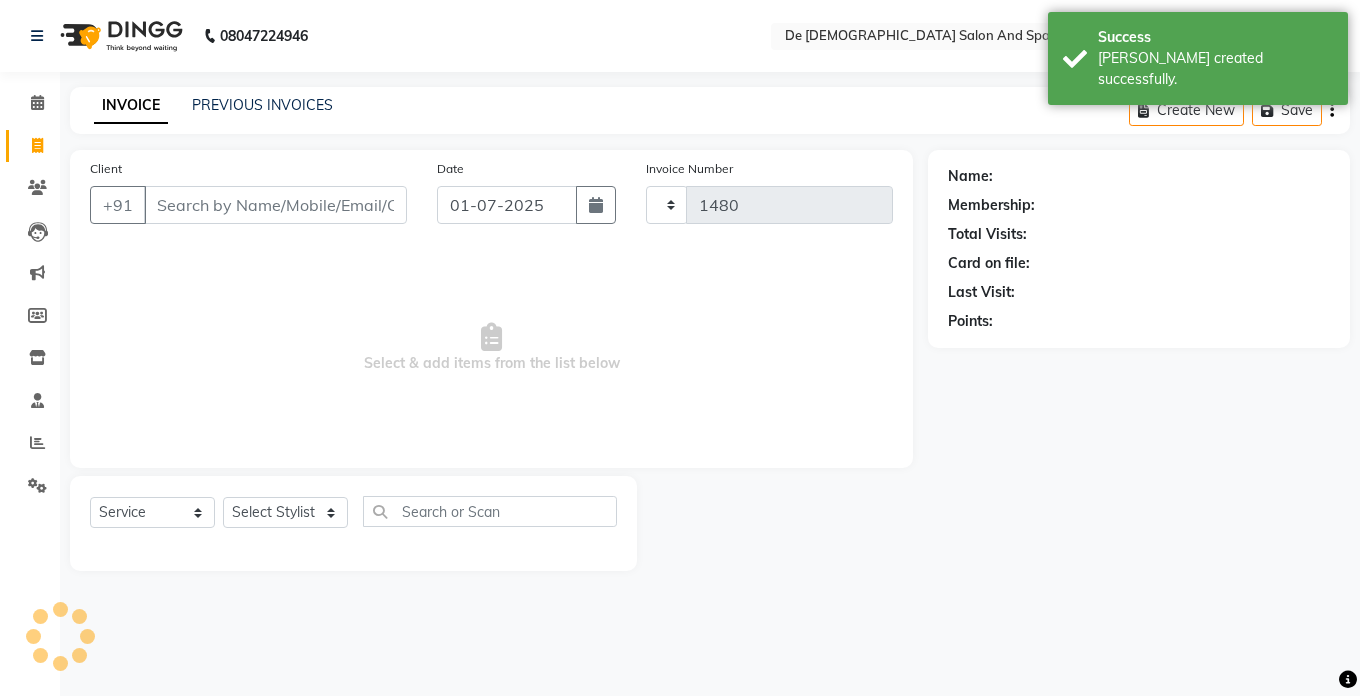 select on "6431" 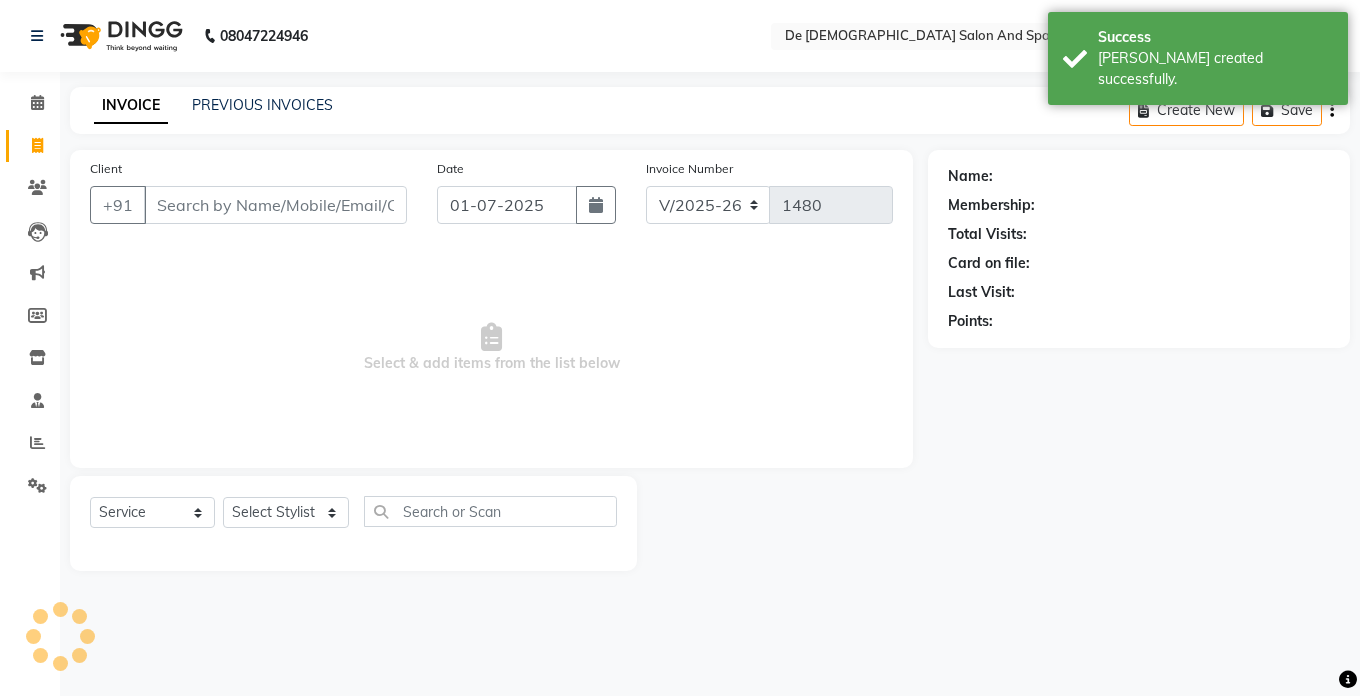 click on "INVOICE PREVIOUS INVOICES Create New   Save" 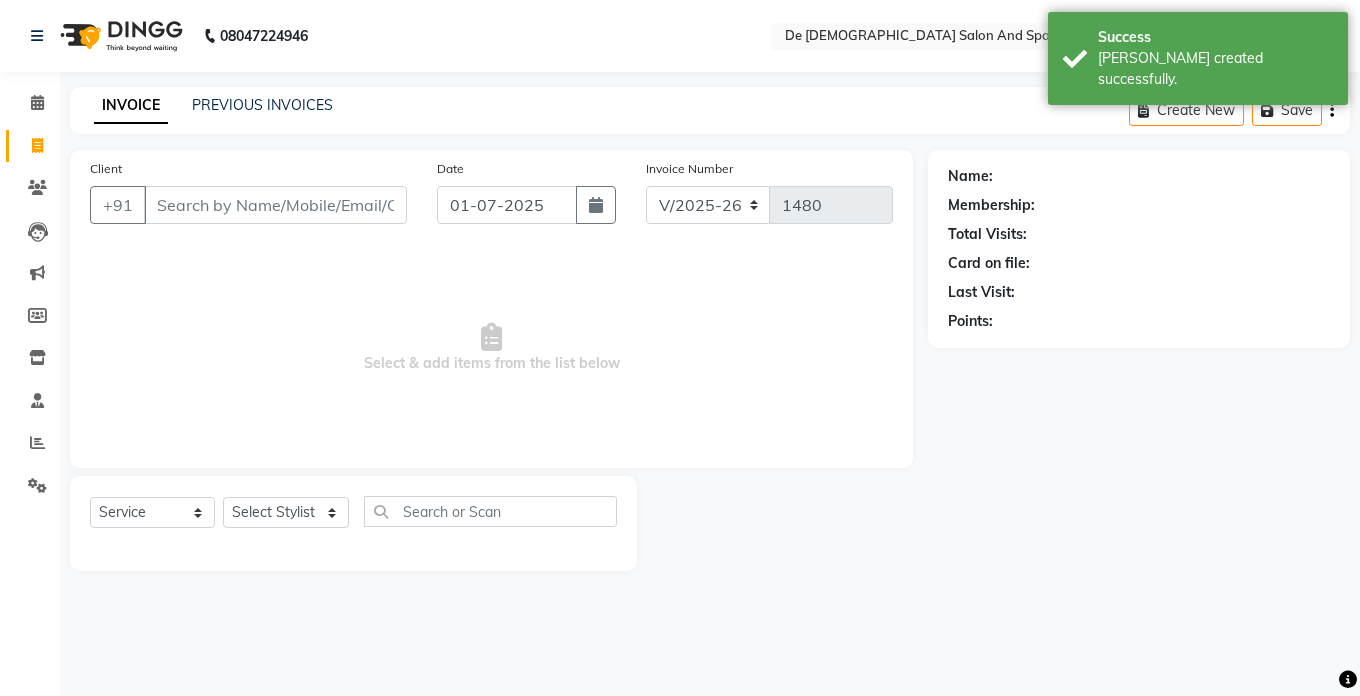 click on "PREVIOUS INVOICES" 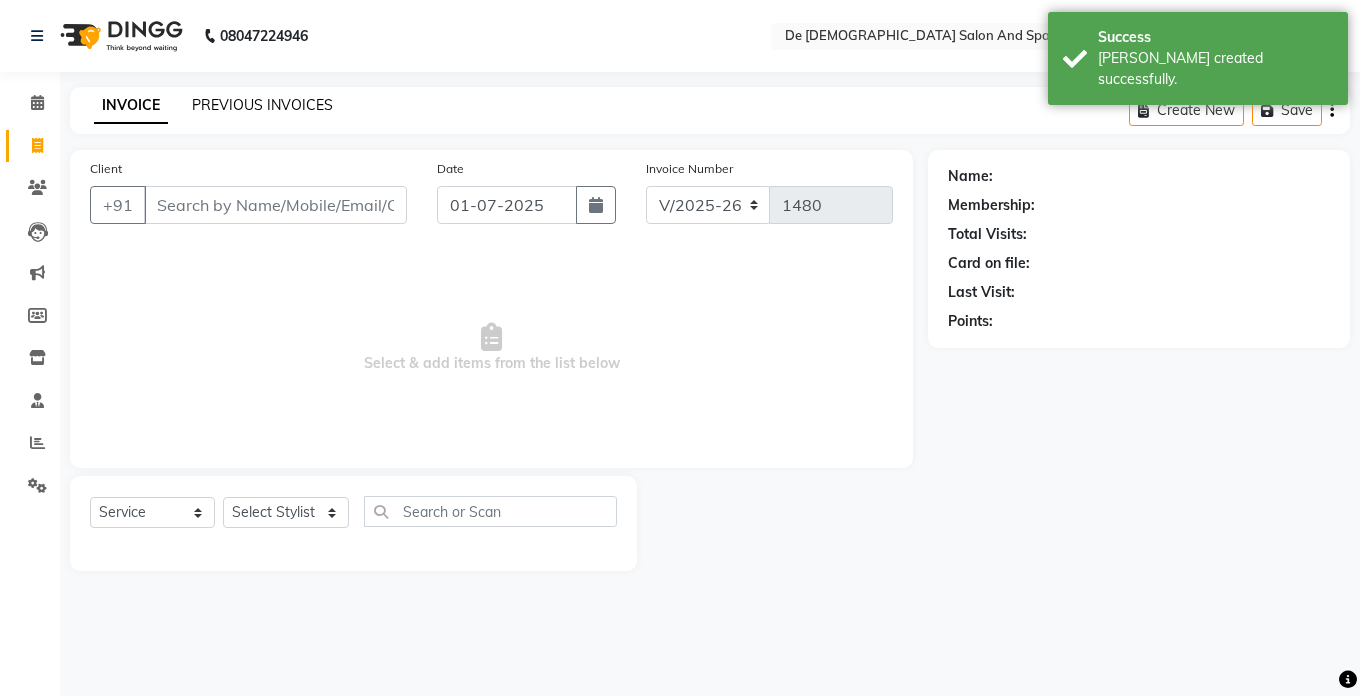 click on "PREVIOUS INVOICES" 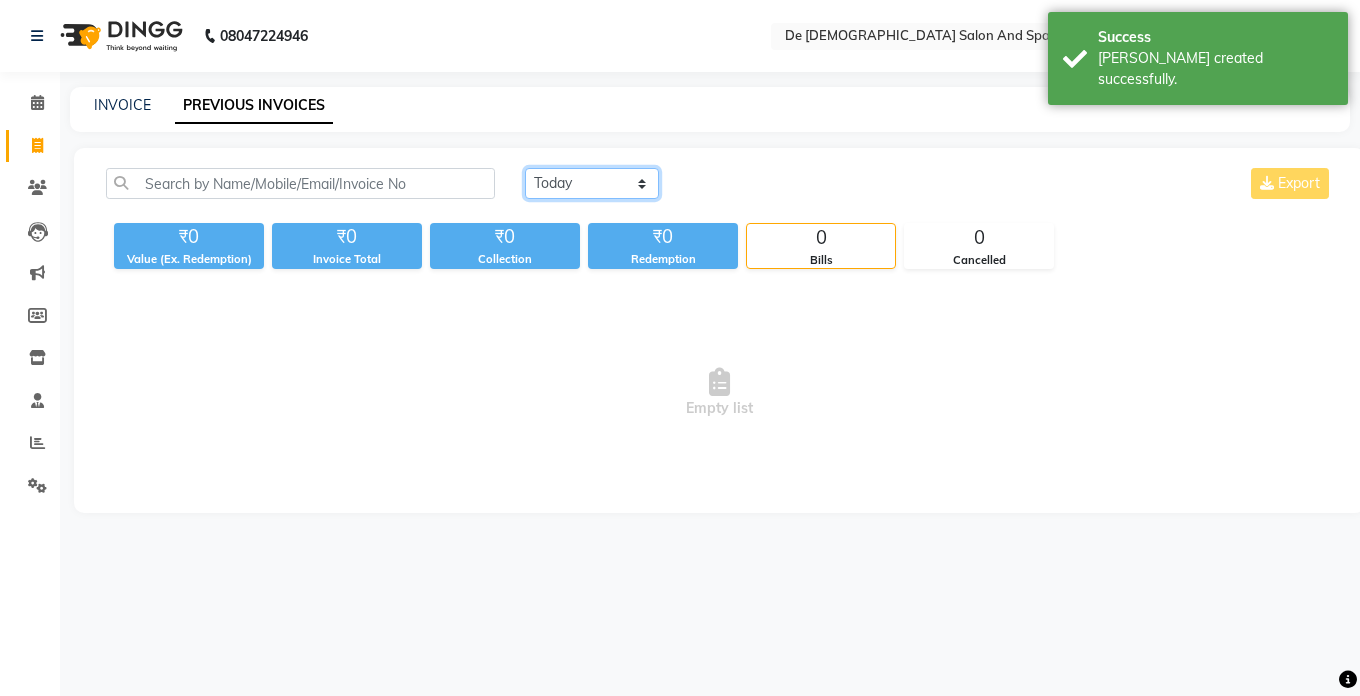 click on "Today Yesterday Custom Range" 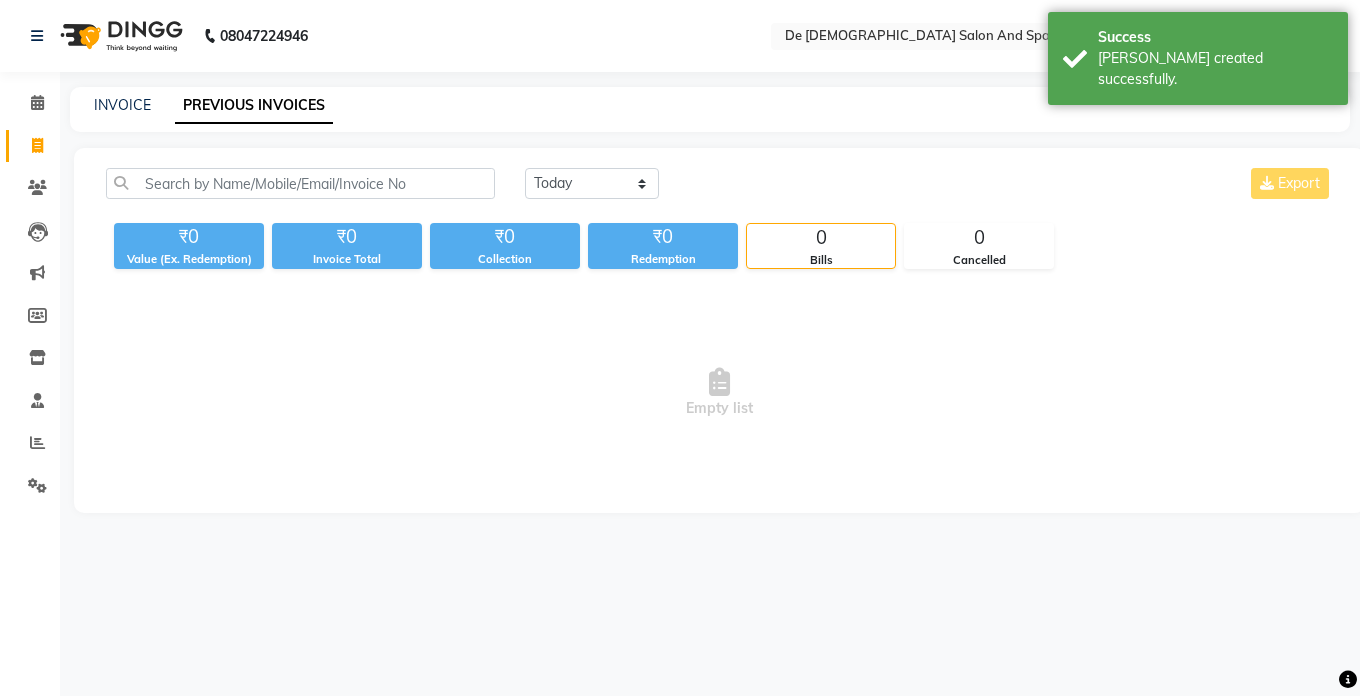 click on "₹0" 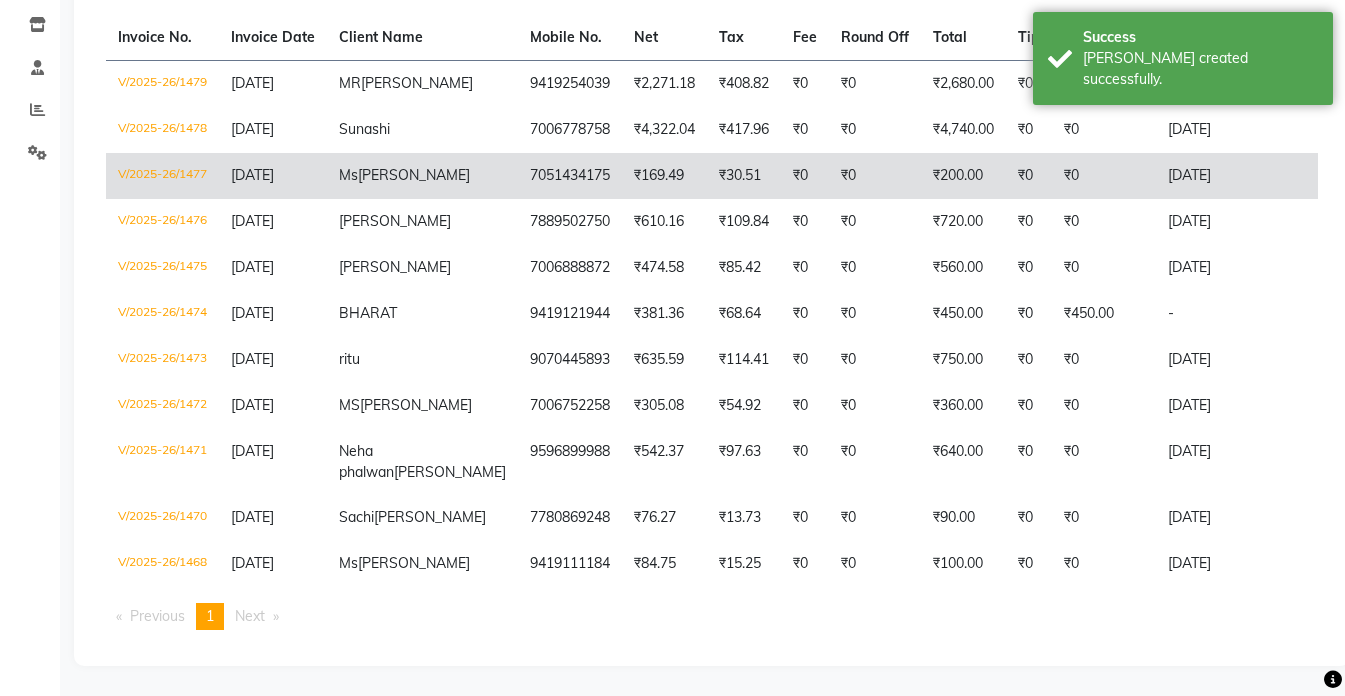 scroll, scrollTop: 429, scrollLeft: 0, axis: vertical 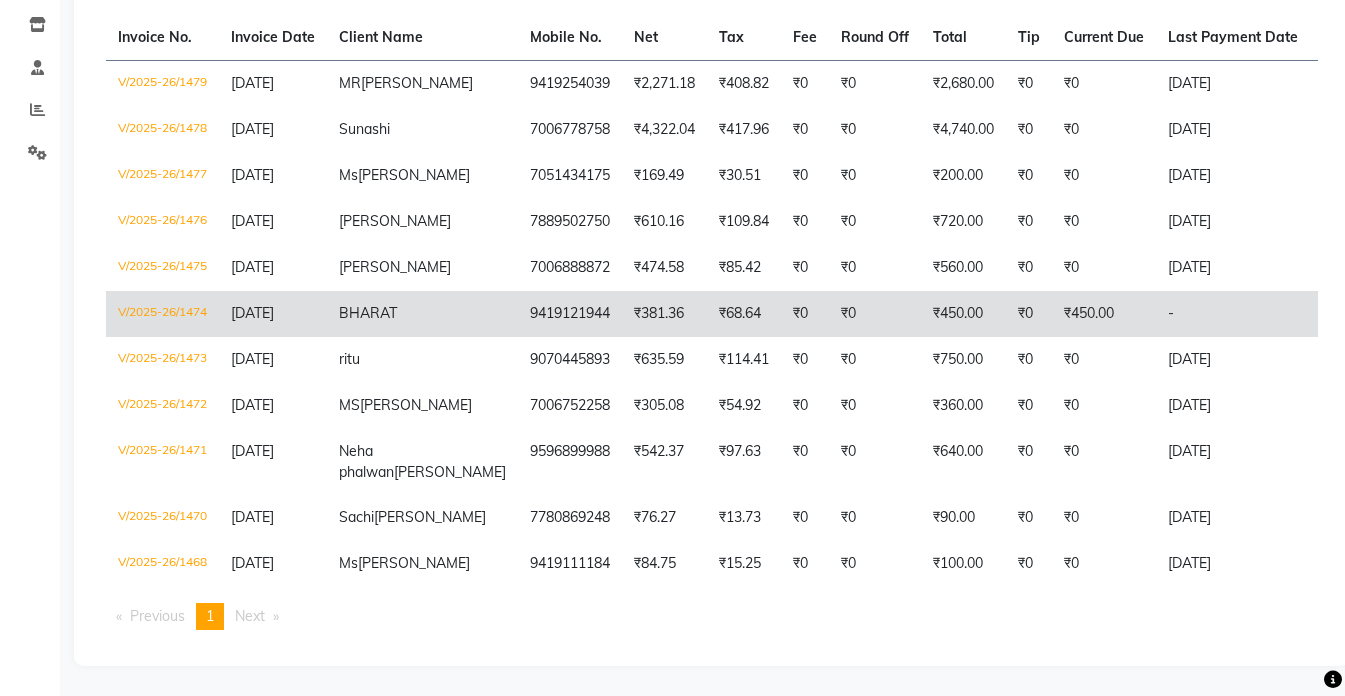 drag, startPoint x: 370, startPoint y: 221, endPoint x: 314, endPoint y: 247, distance: 61.741398 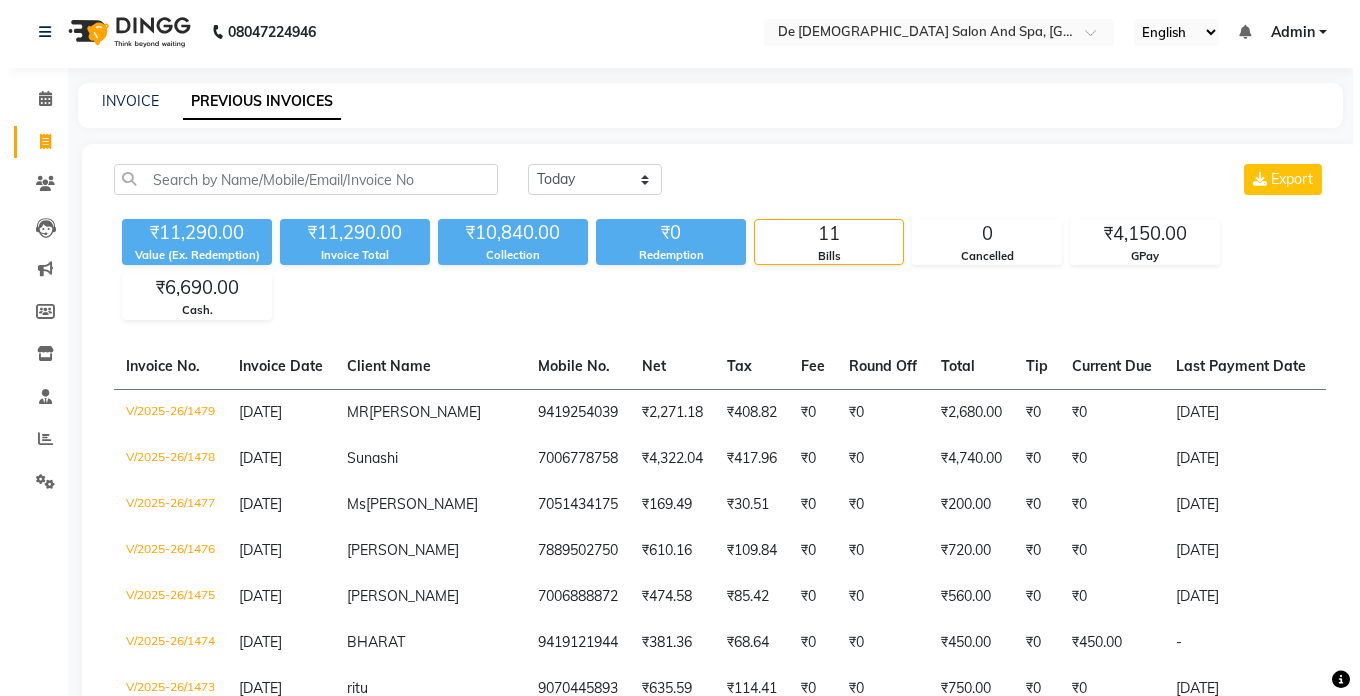 scroll, scrollTop: 0, scrollLeft: 0, axis: both 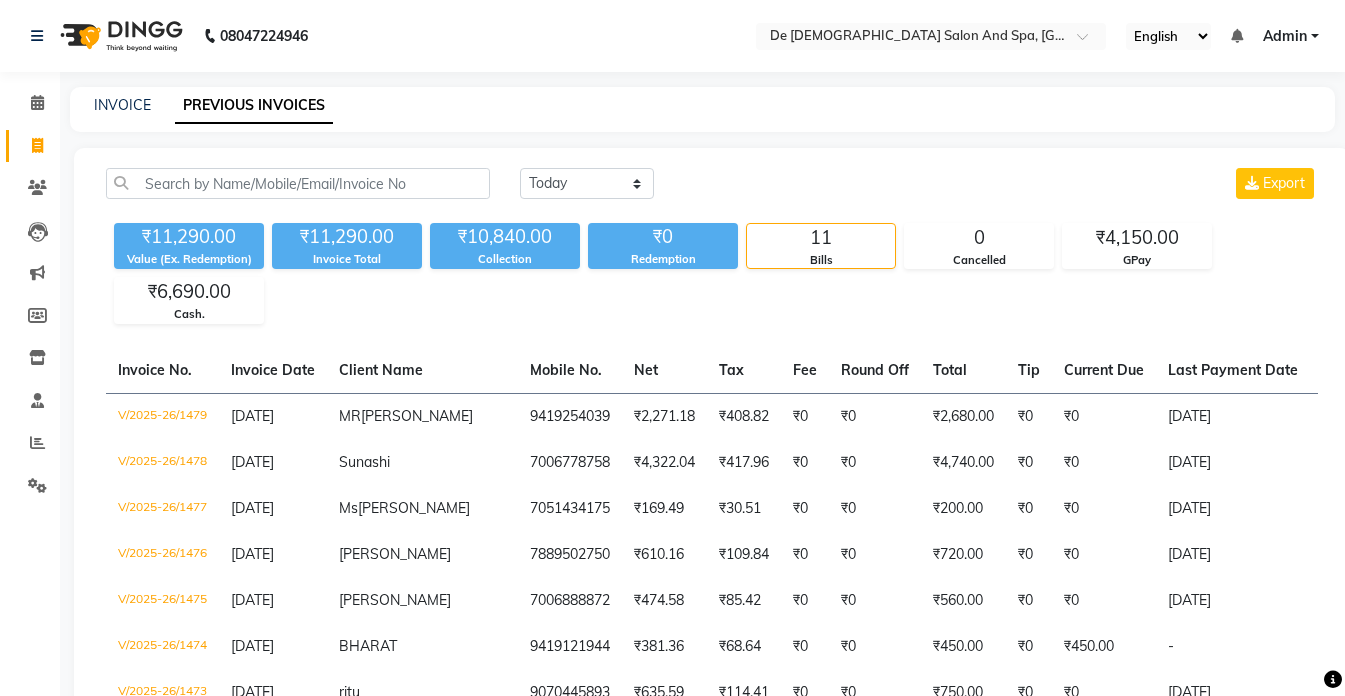 click on "INVOICE PREVIOUS INVOICES" 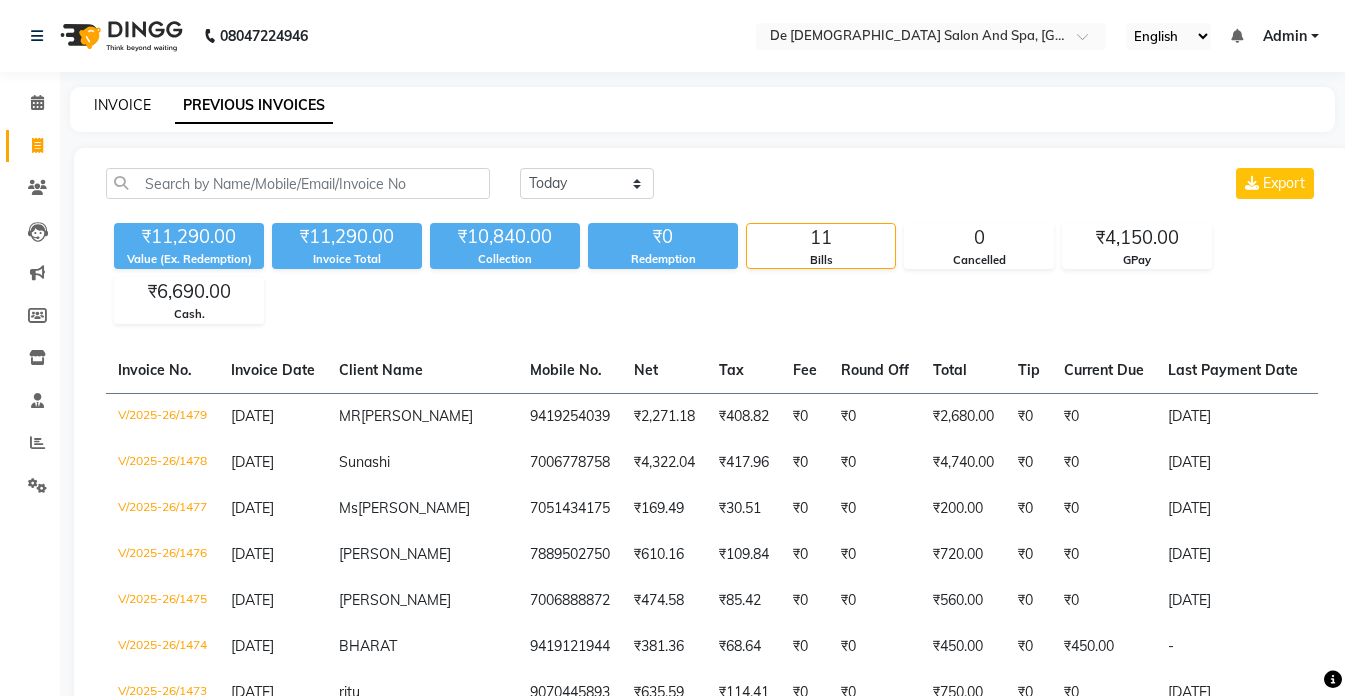 click on "INVOICE" 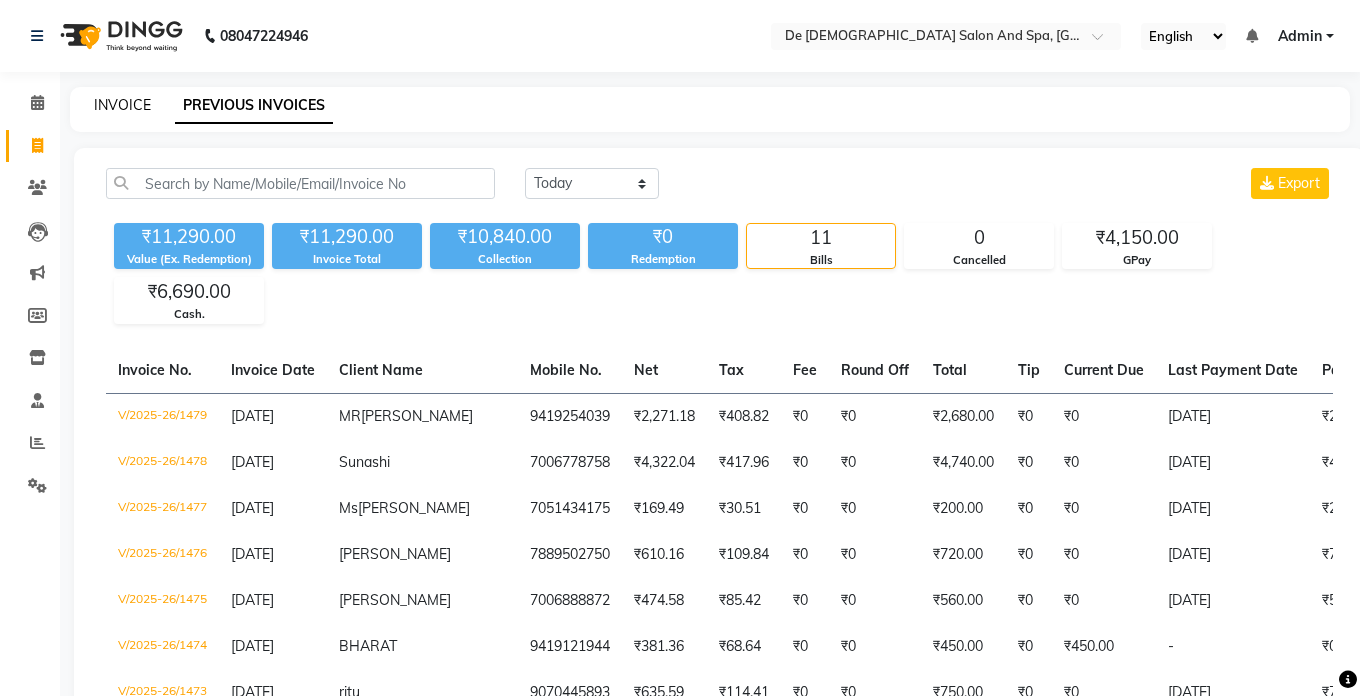 select on "6431" 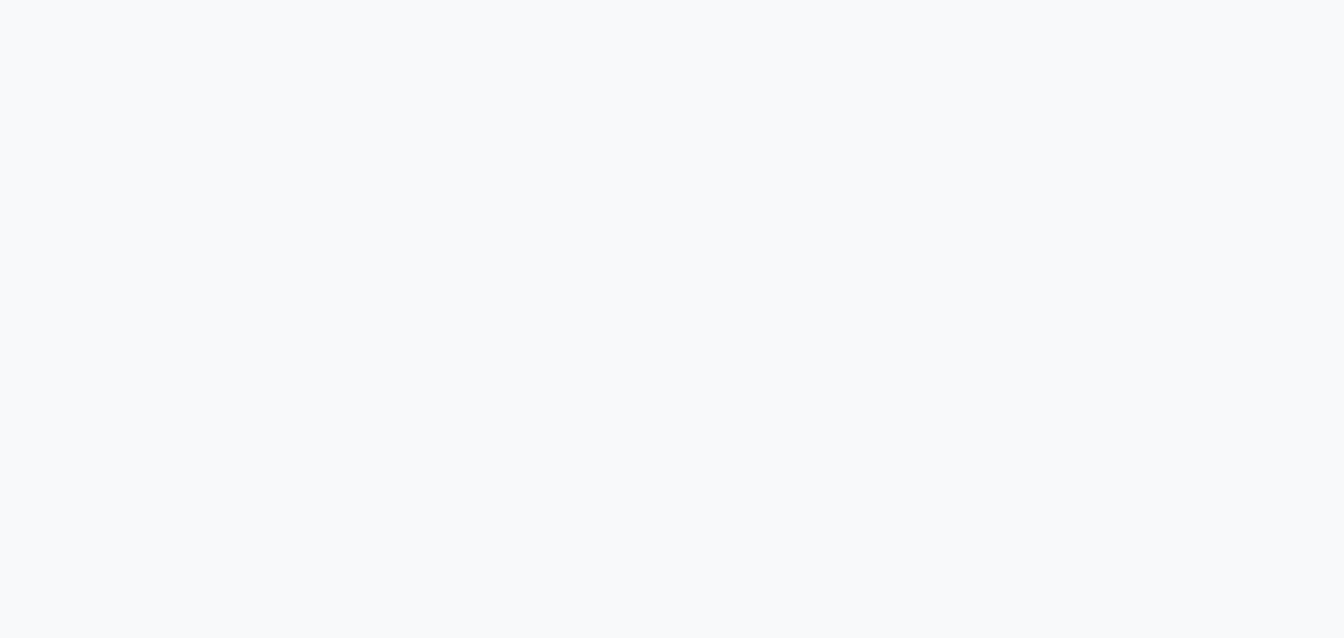 scroll, scrollTop: 0, scrollLeft: 0, axis: both 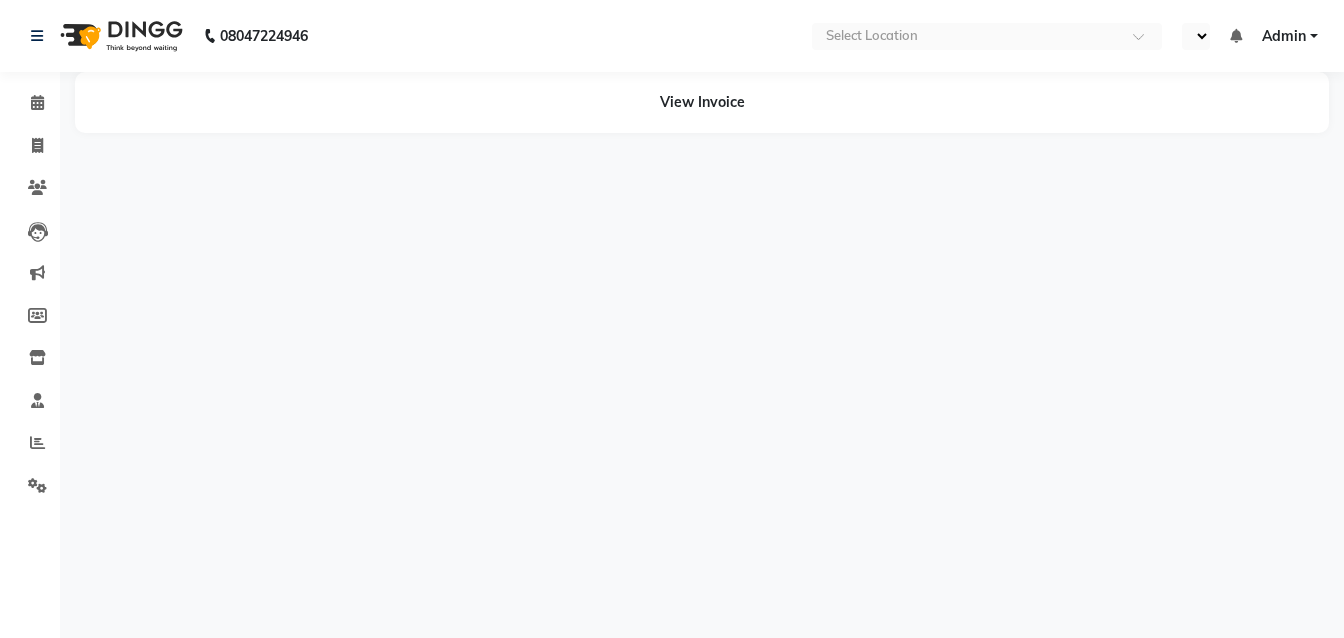 select on "en" 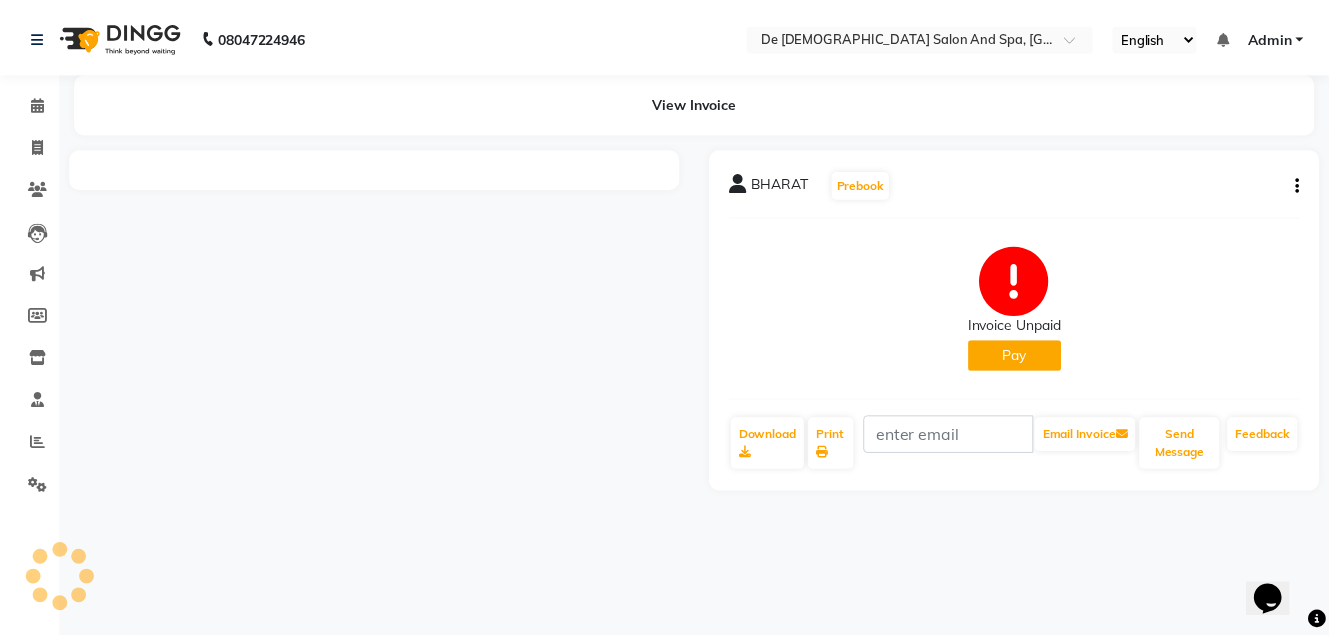 scroll, scrollTop: 0, scrollLeft: 0, axis: both 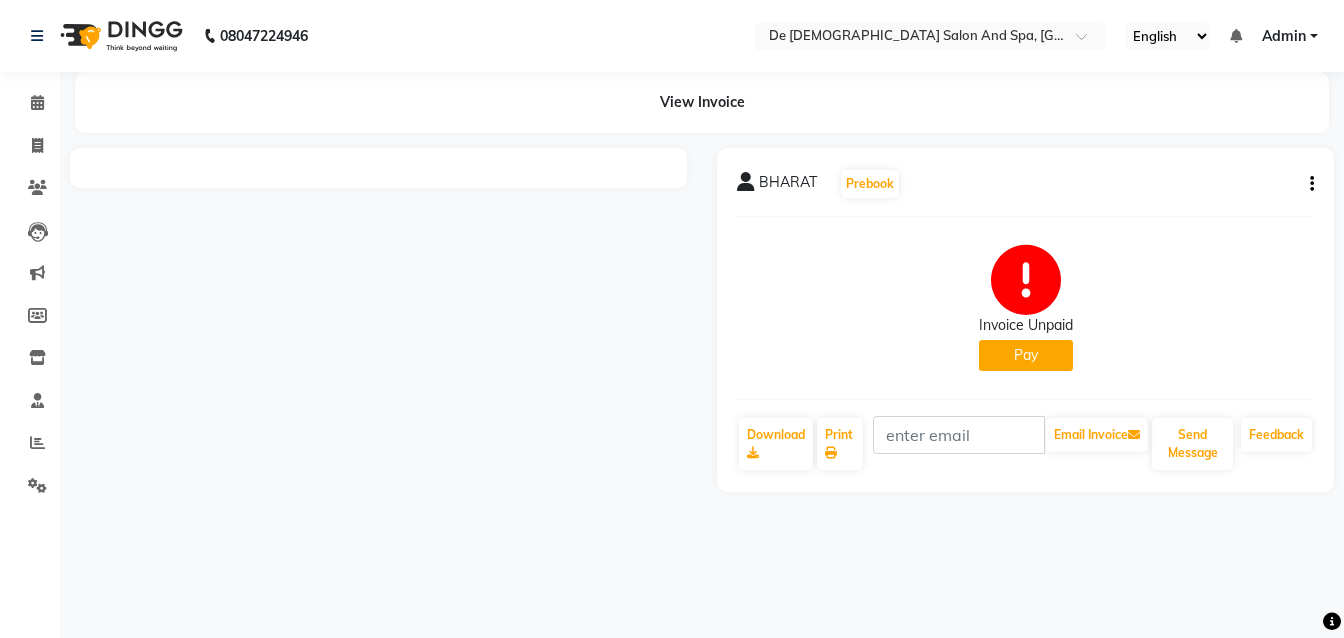 click on "BHARAT   Prebook   Invoice Unpaid   Pay  Download  Print   Email Invoice   Send Message Feedback" 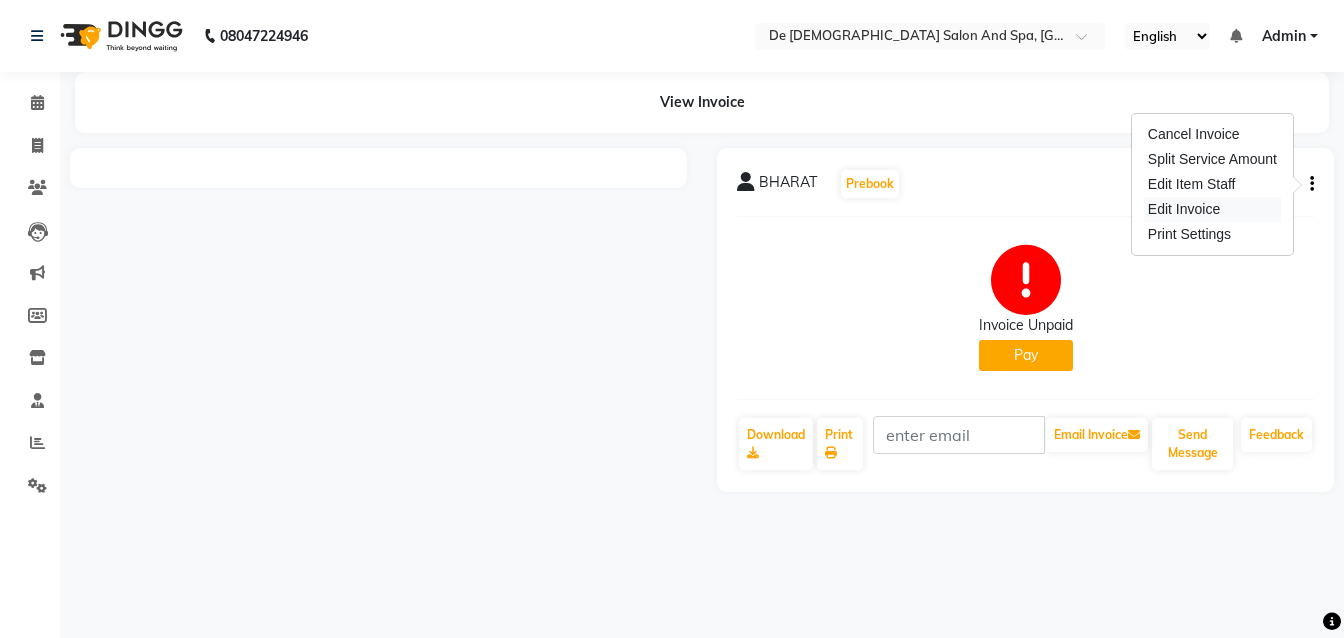 click on "Edit Invoice" at bounding box center (1212, 209) 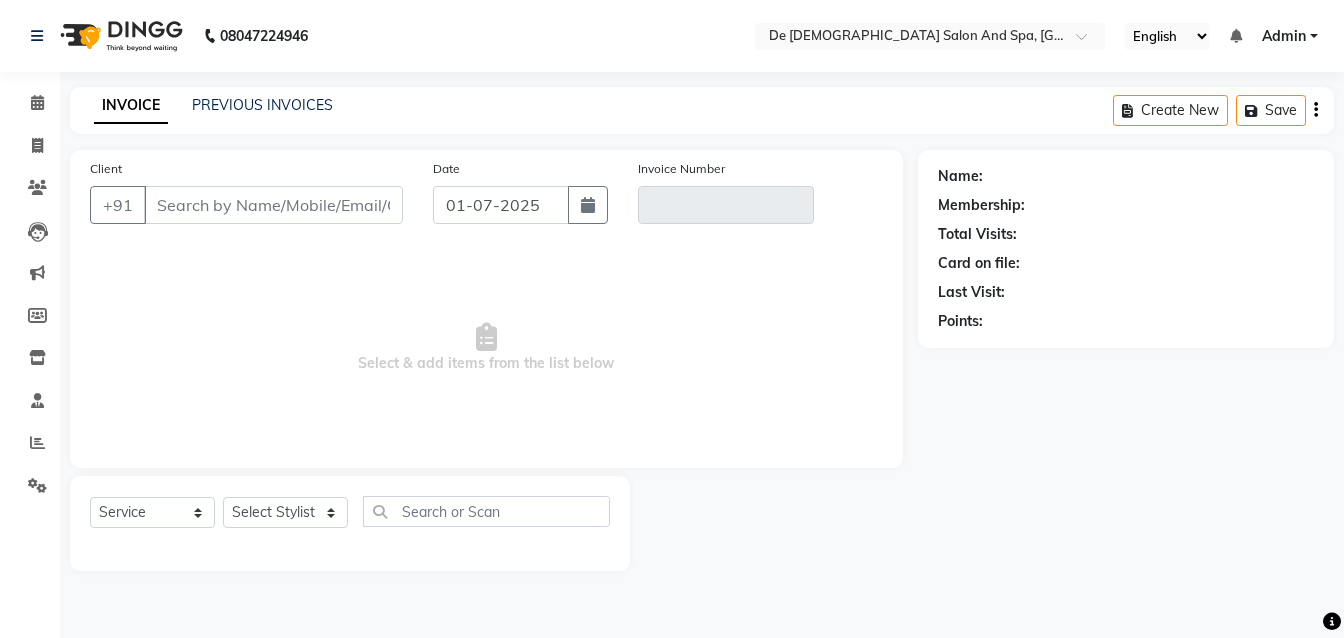type on "9419121944" 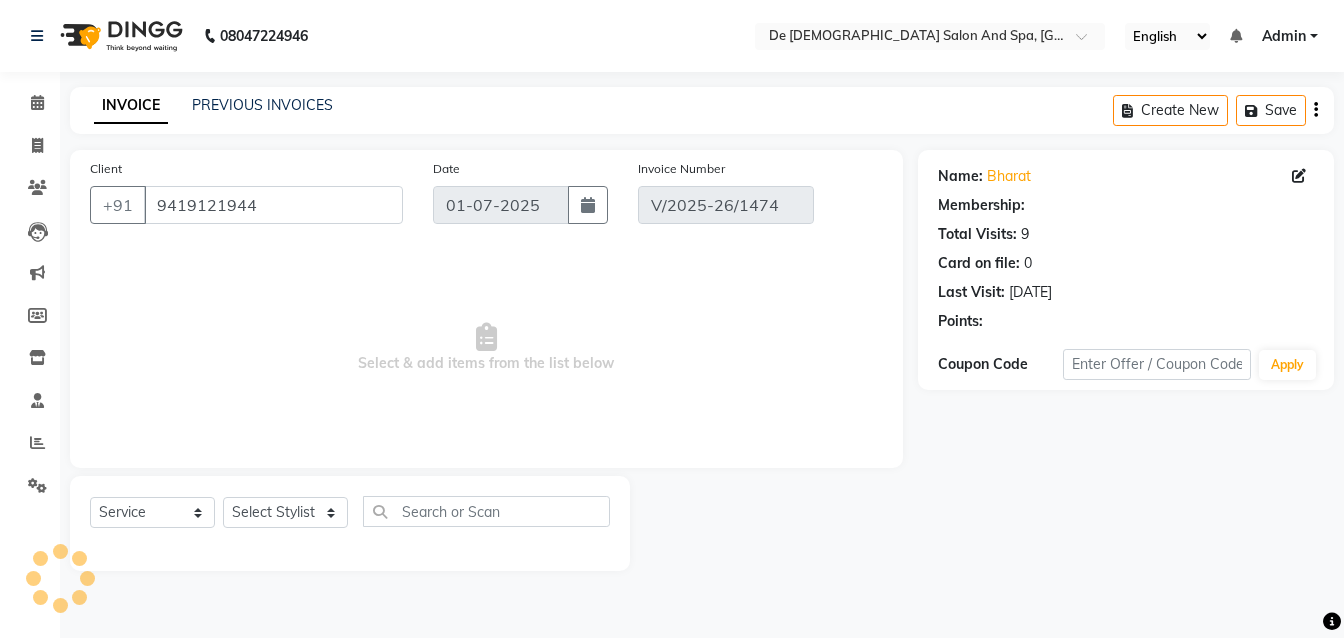 type on "[DATE]" 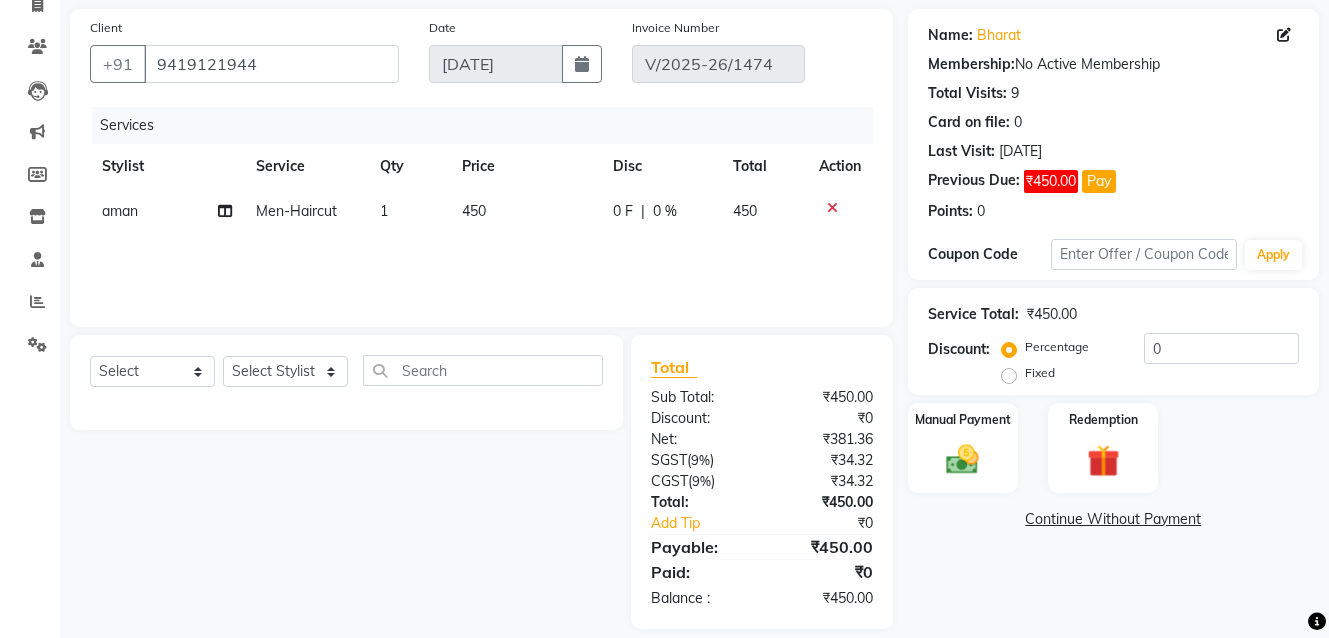 scroll, scrollTop: 162, scrollLeft: 0, axis: vertical 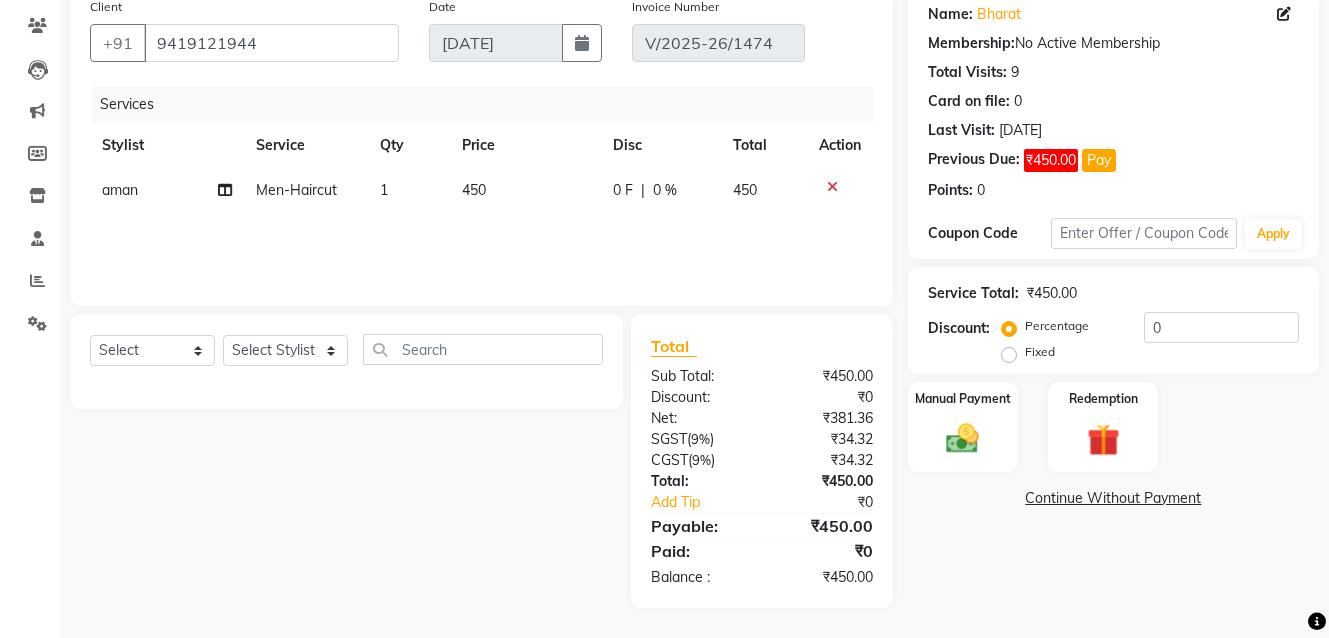 click 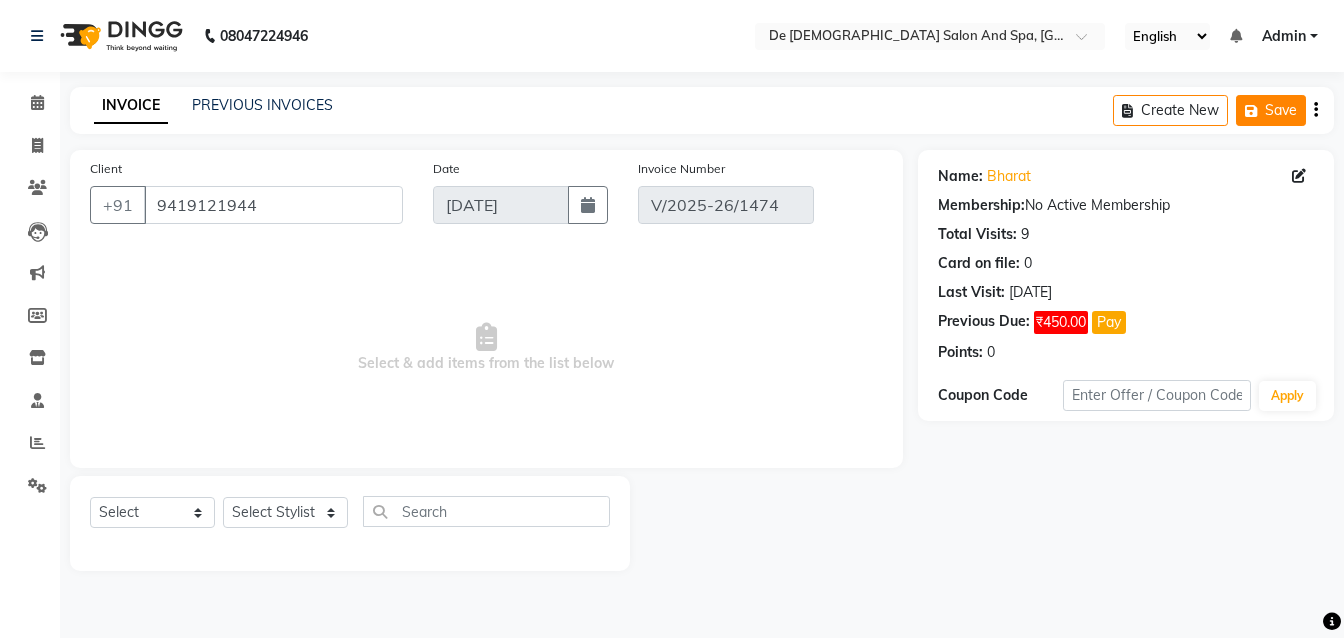 click on "Save" 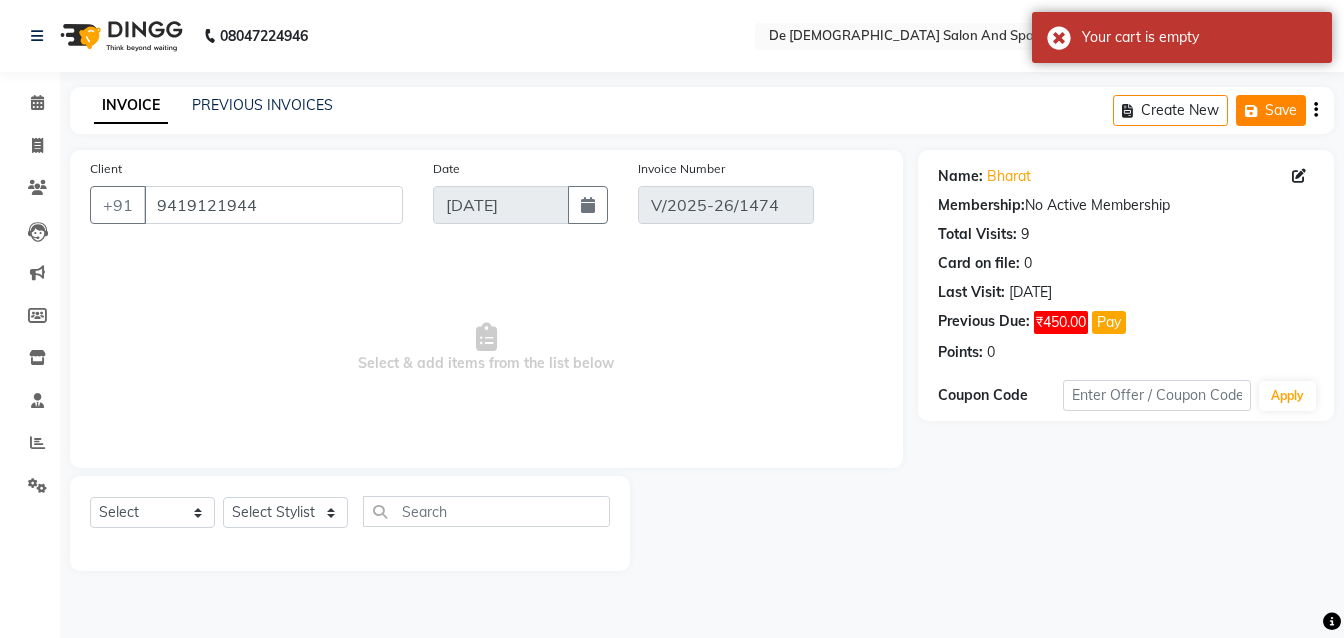 click on "Save" 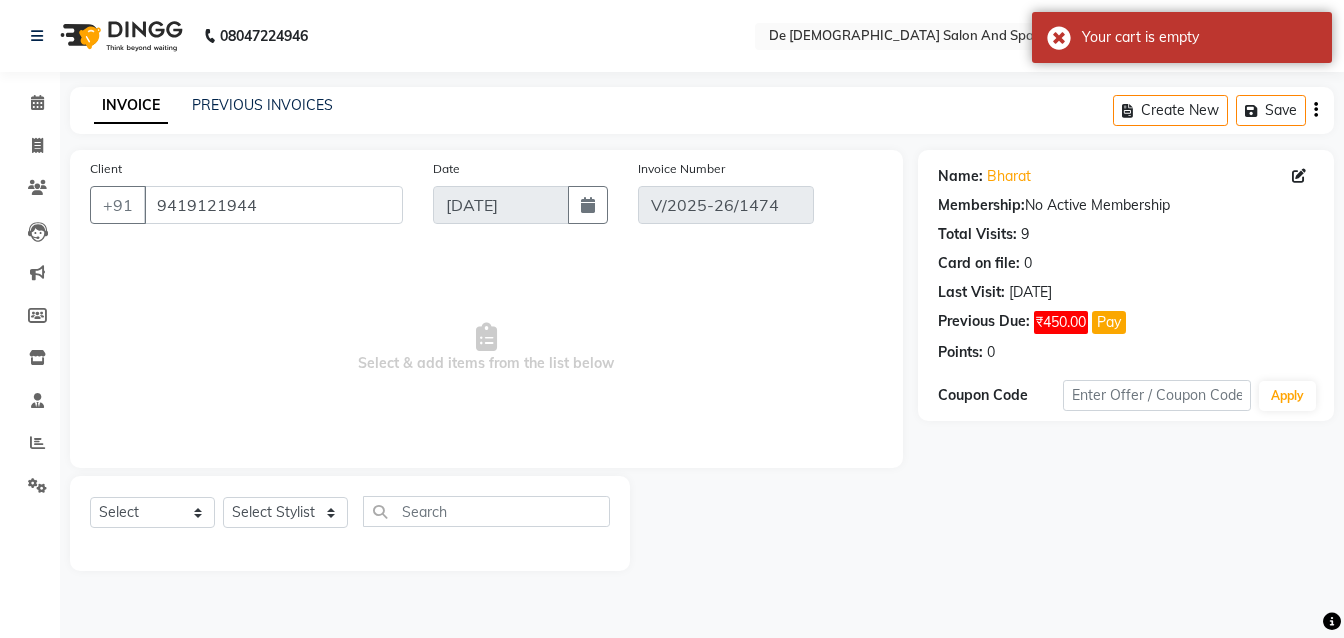 click on "Create New   Save" 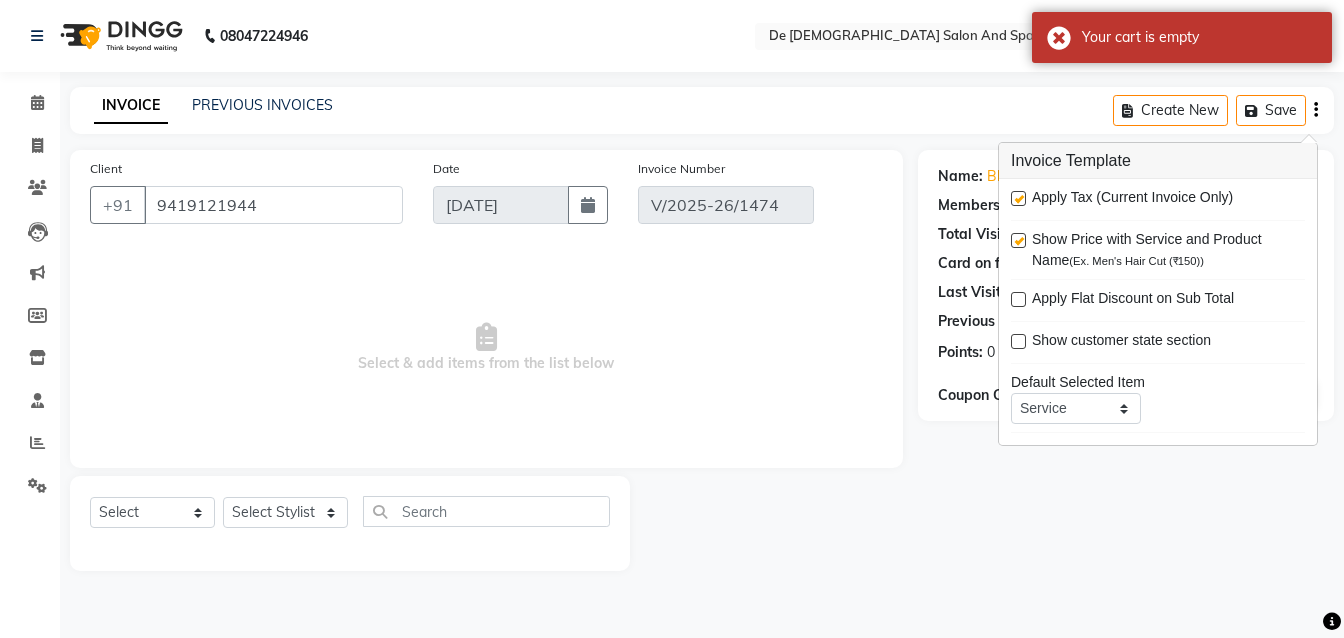 click on "Name: Bharat  Membership:  No Active Membership  Total Visits:  9 Card on file:  0 Last Visit:   30-06-2025 Previous Due:  ₹450.00 Pay Points:   0  Coupon Code Apply" 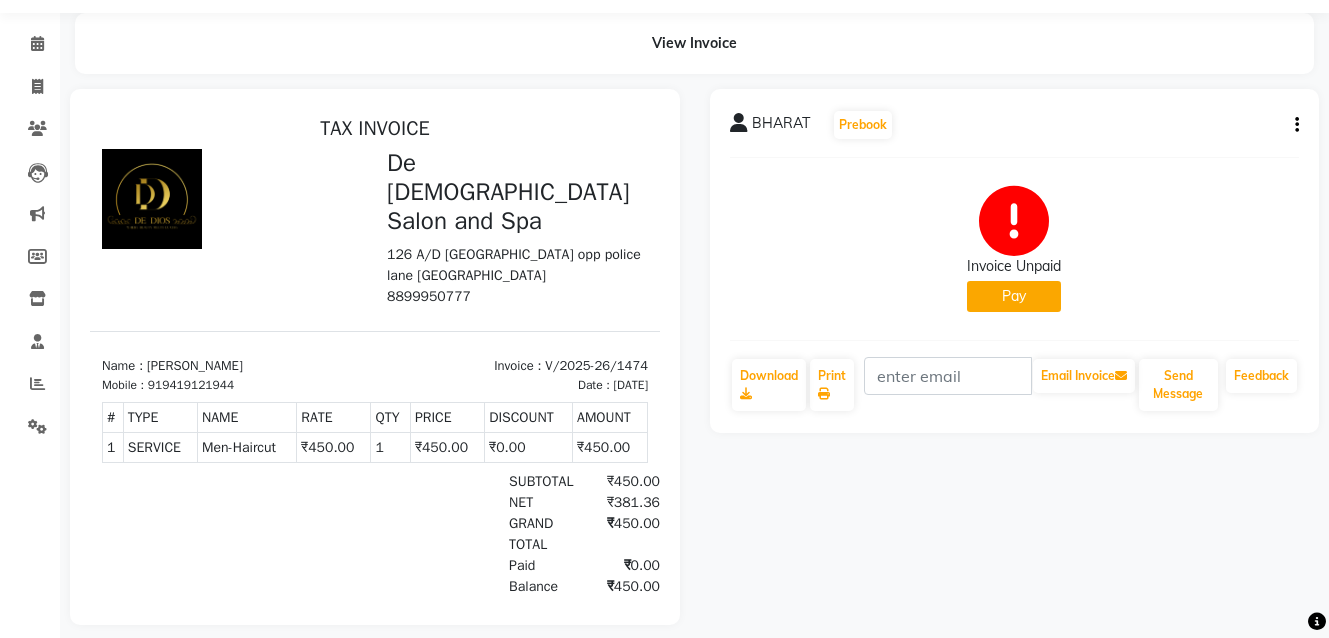 scroll, scrollTop: 91, scrollLeft: 0, axis: vertical 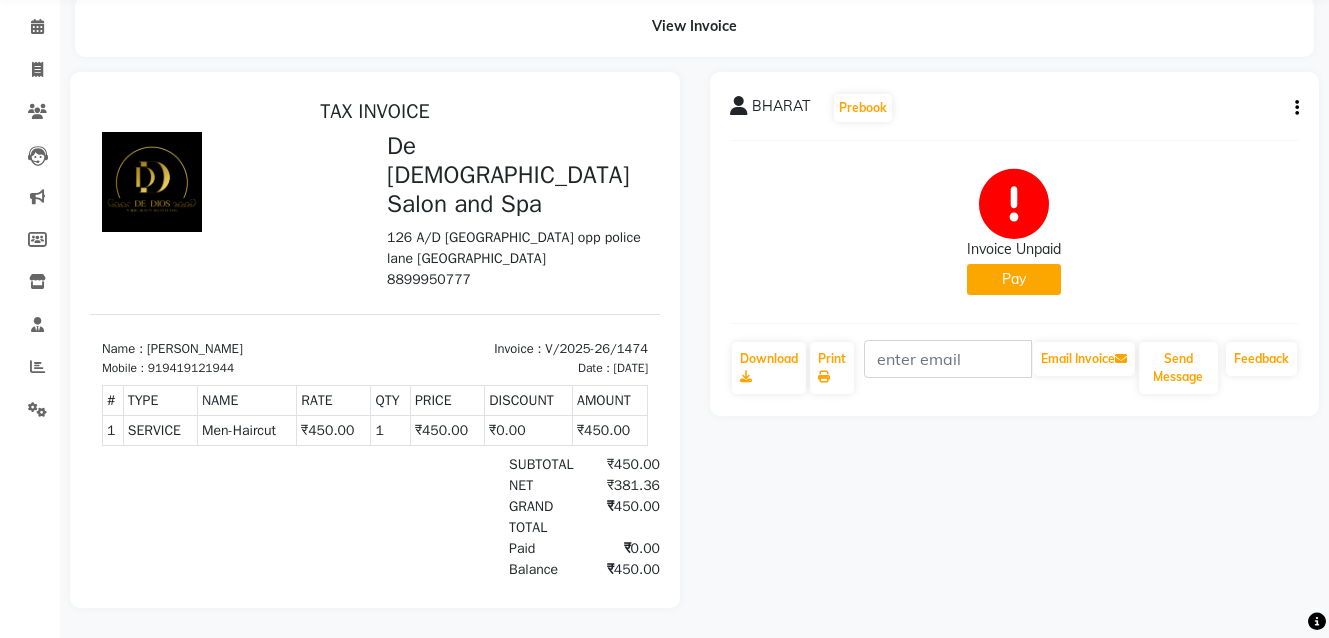 click 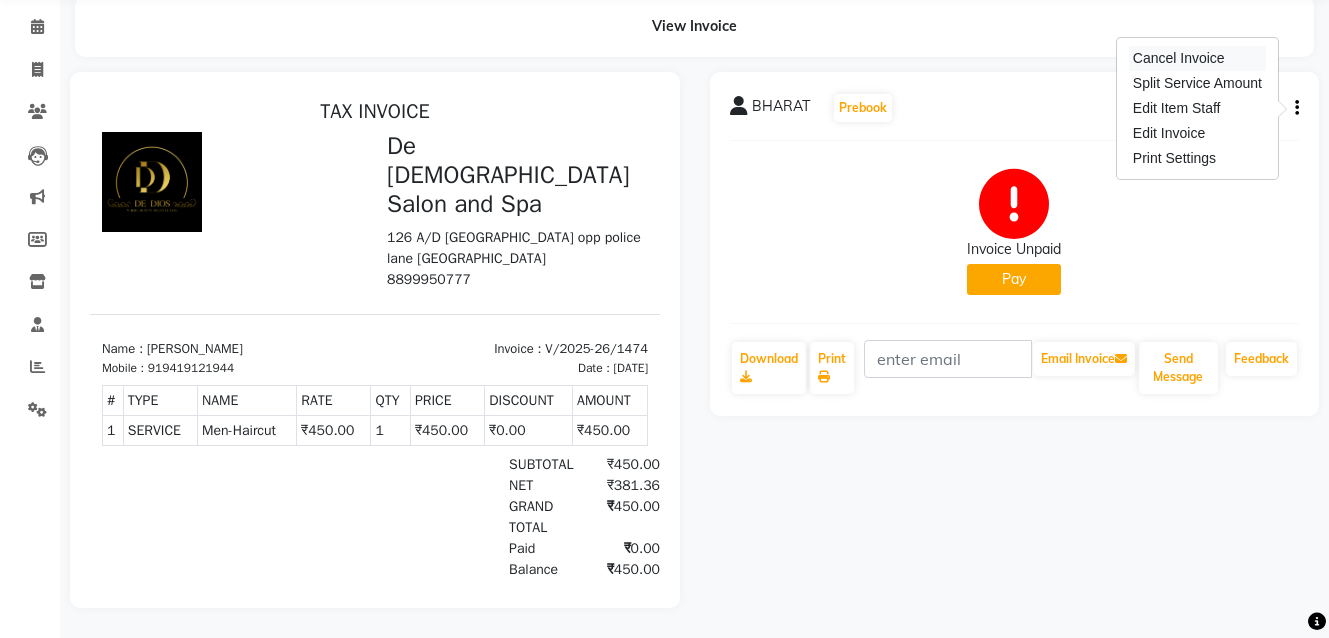 click on "Cancel Invoice" at bounding box center (1197, 58) 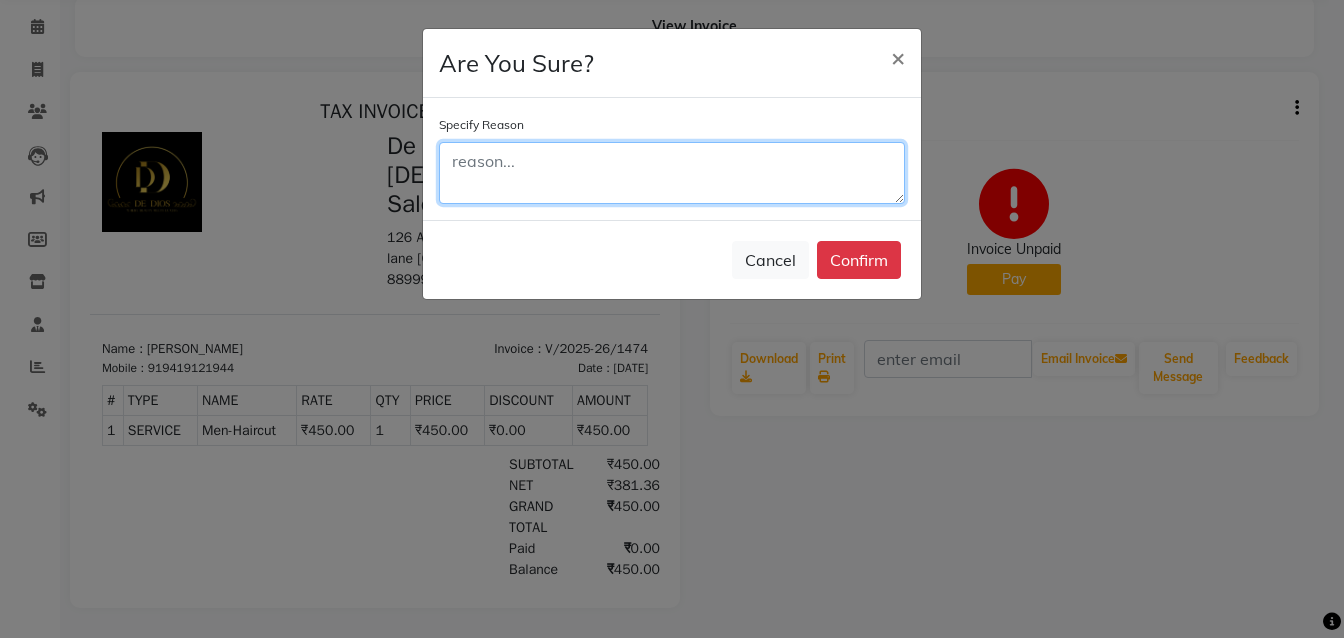 click 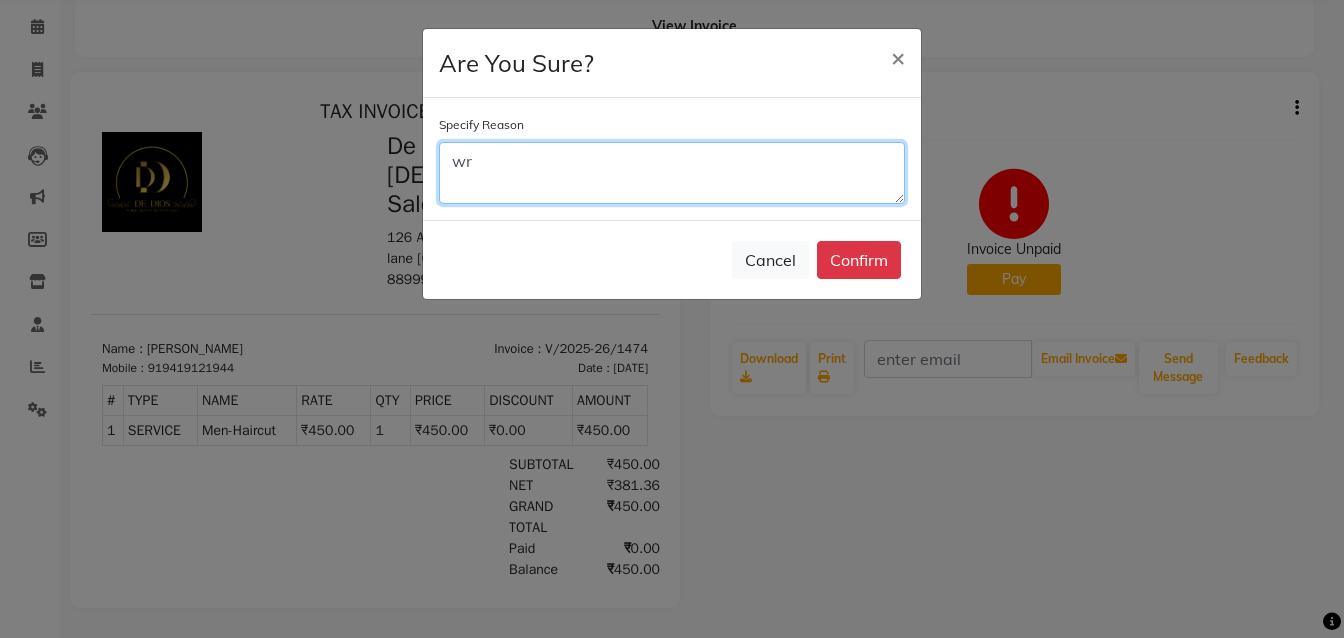 type on "w" 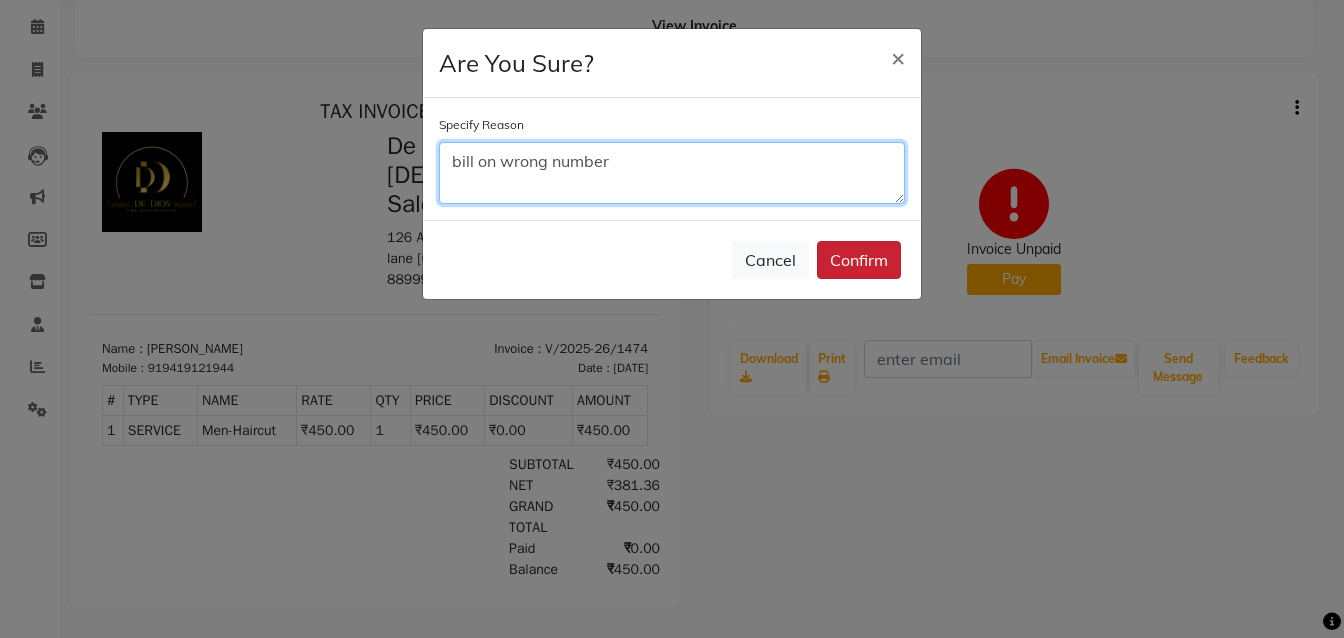 type on "bill on wrong number" 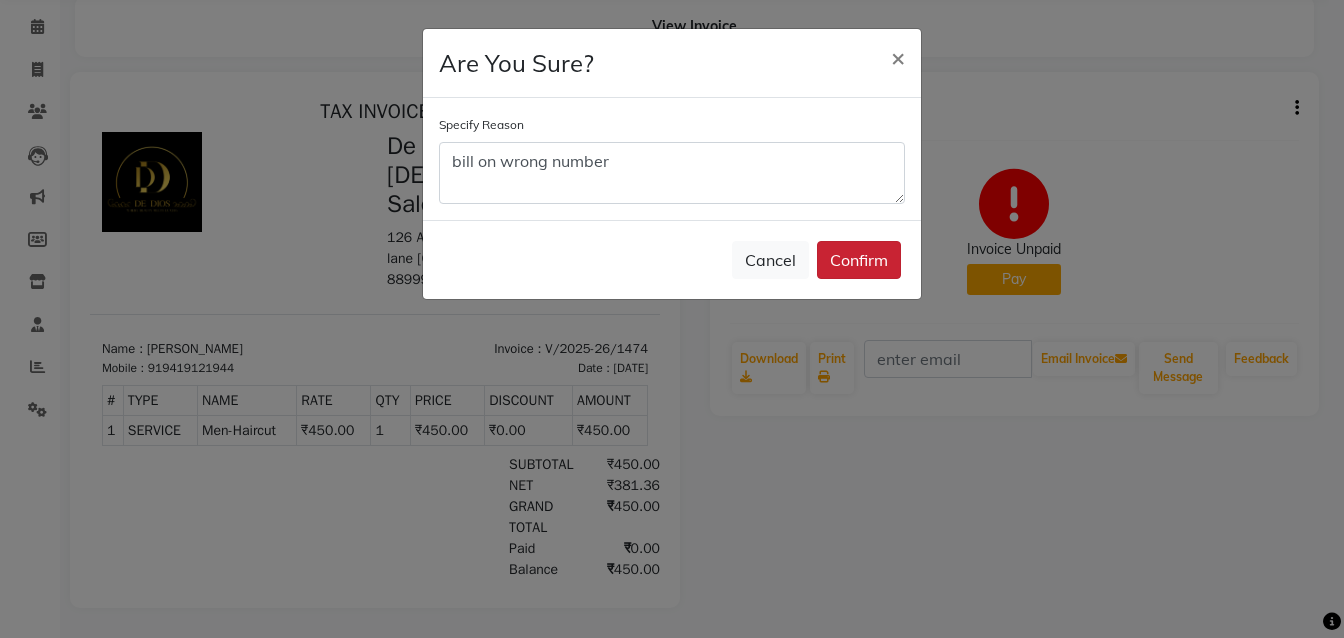 click on "Confirm" 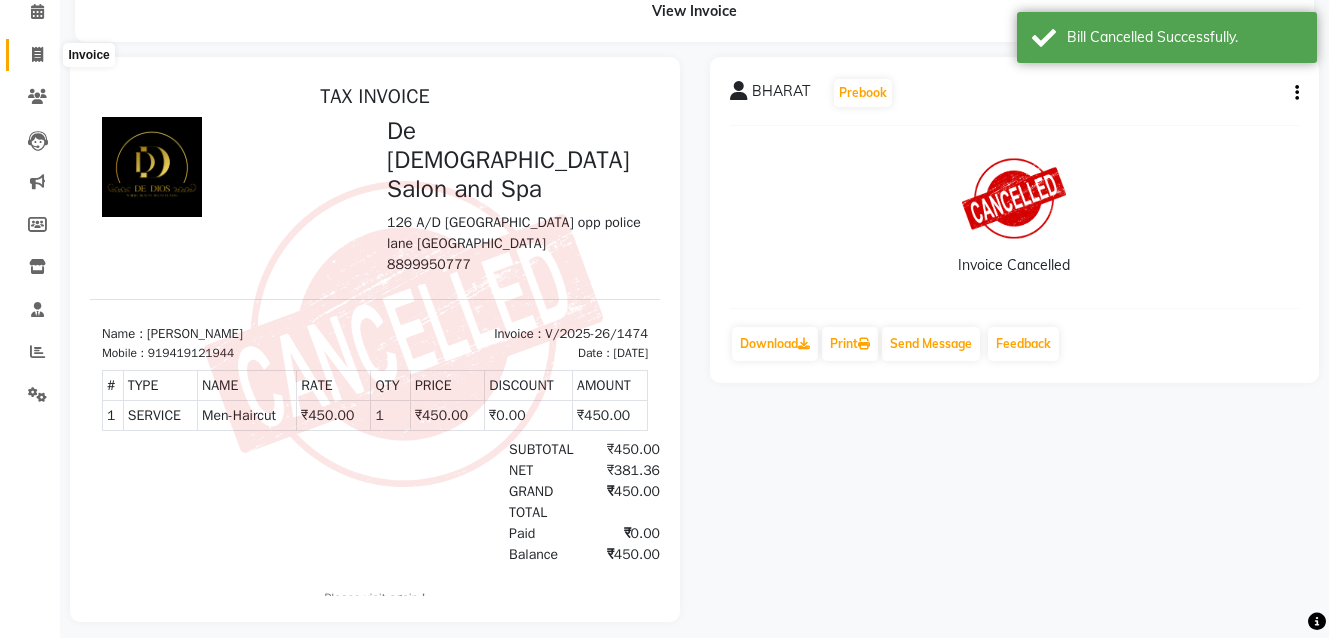 click 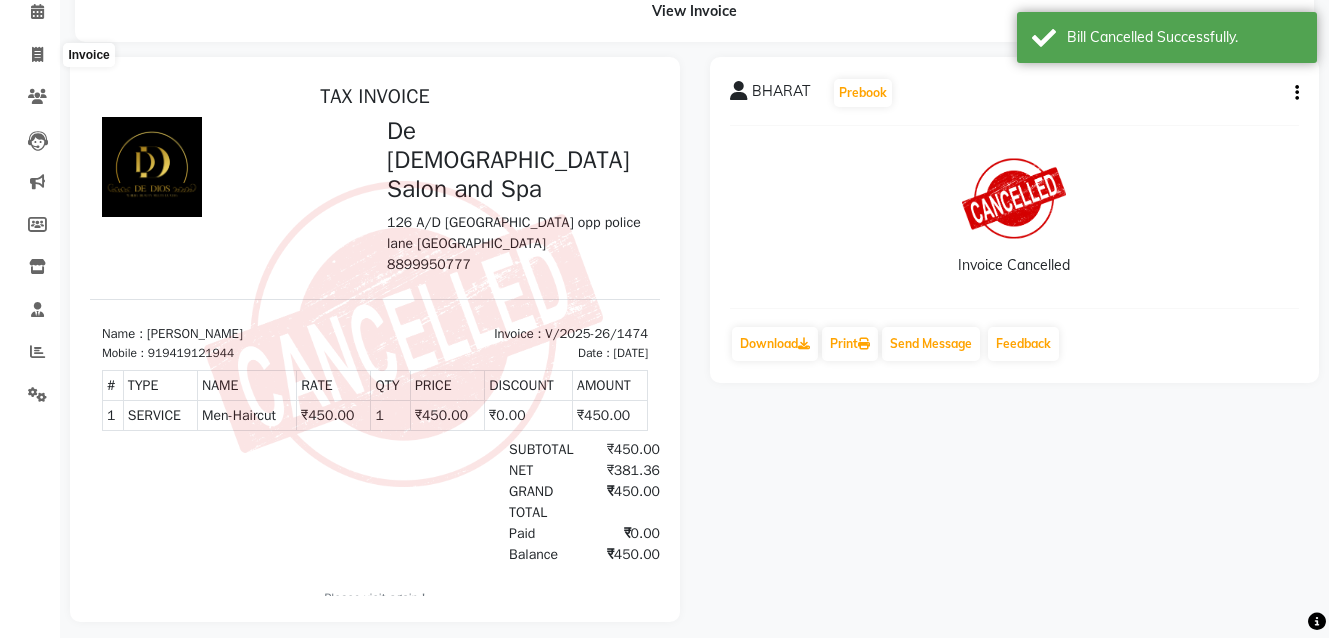 select on "6431" 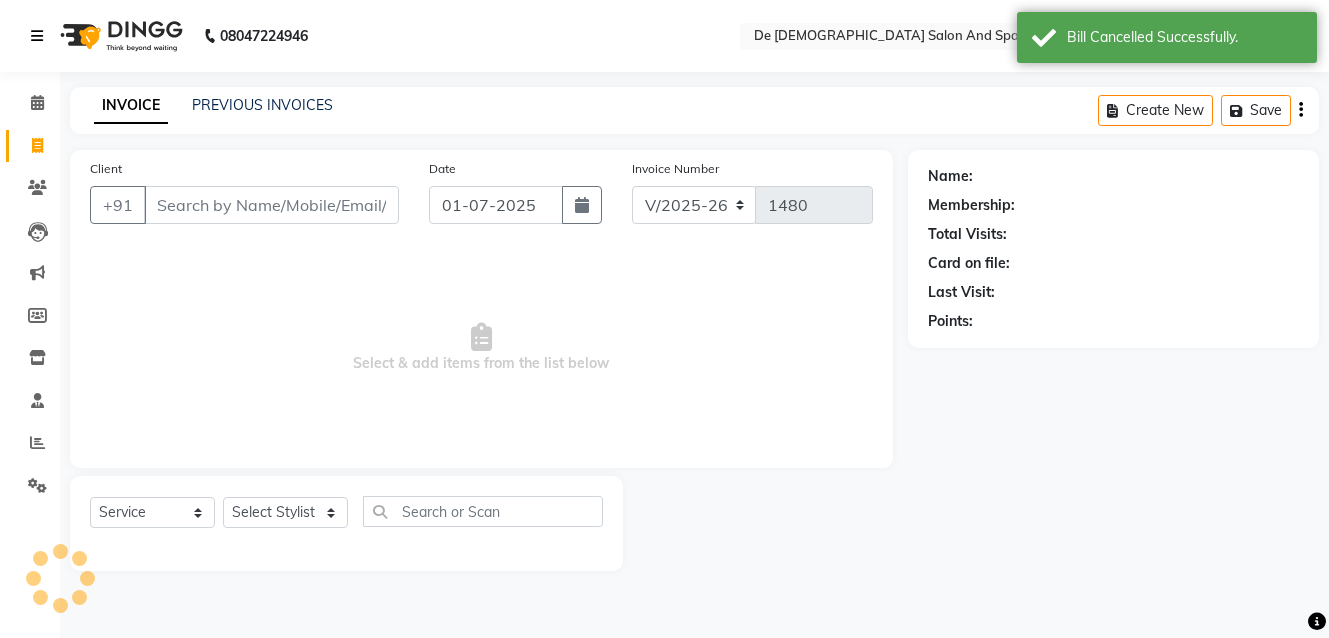 scroll, scrollTop: 0, scrollLeft: 0, axis: both 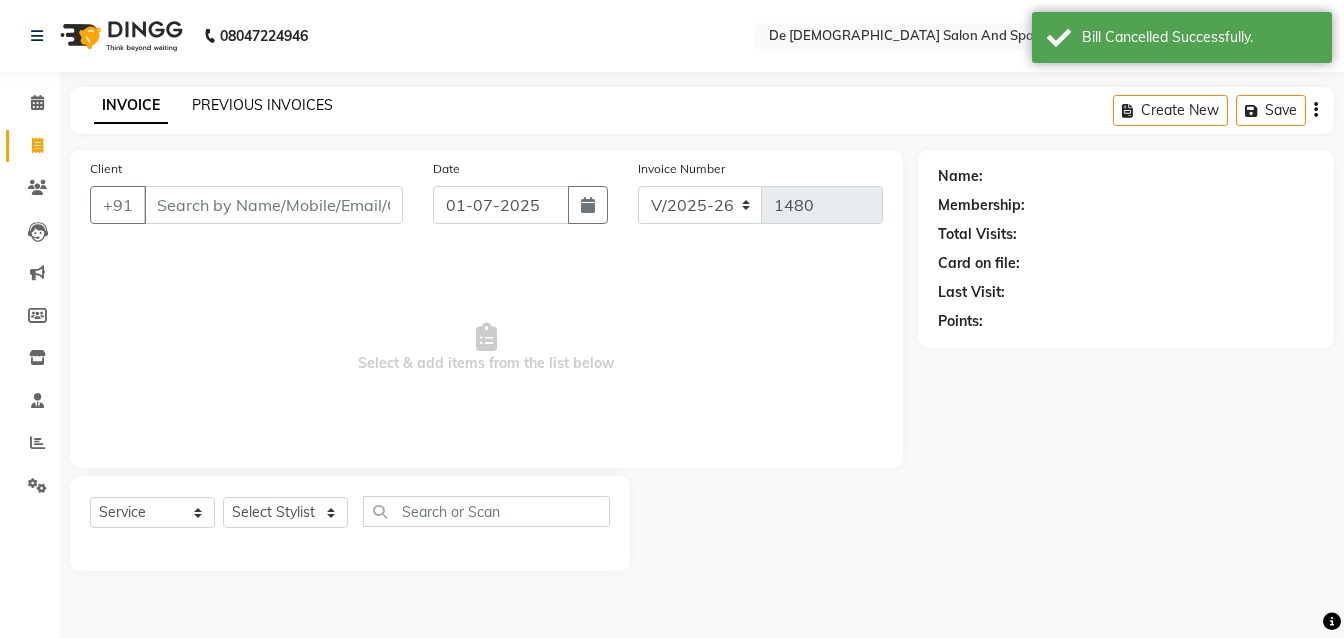 click on "PREVIOUS INVOICES" 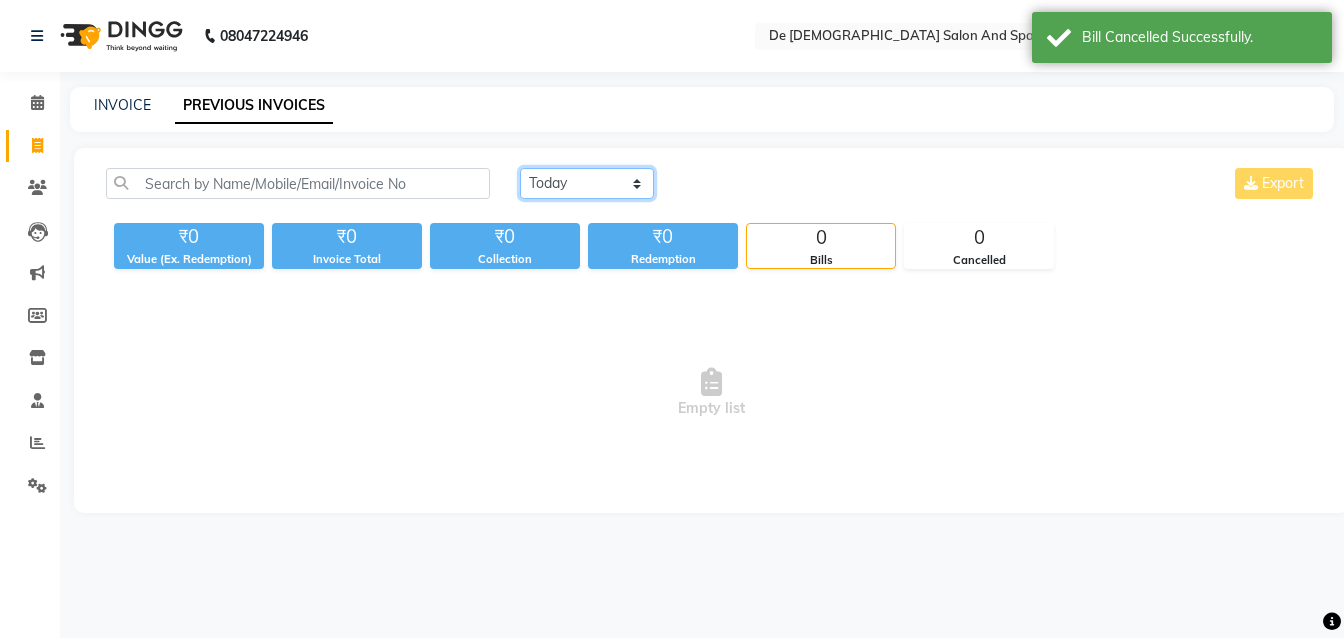 click on "[DATE] [DATE] Custom Range" 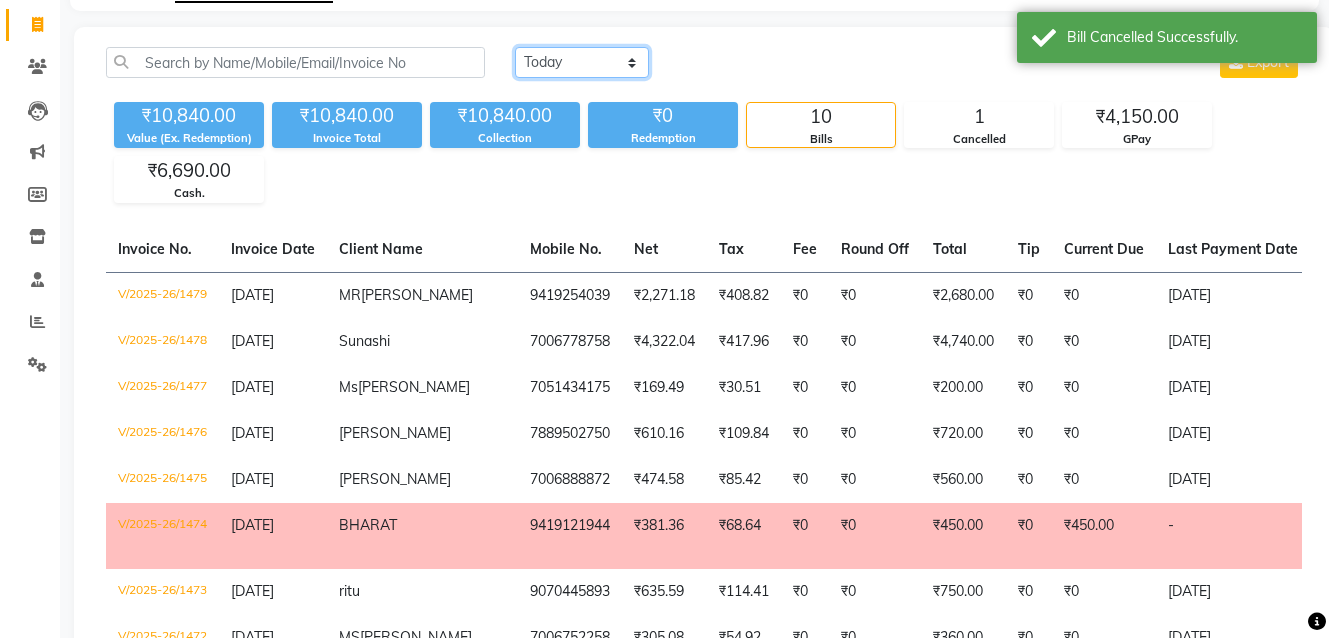 scroll, scrollTop: 100, scrollLeft: 0, axis: vertical 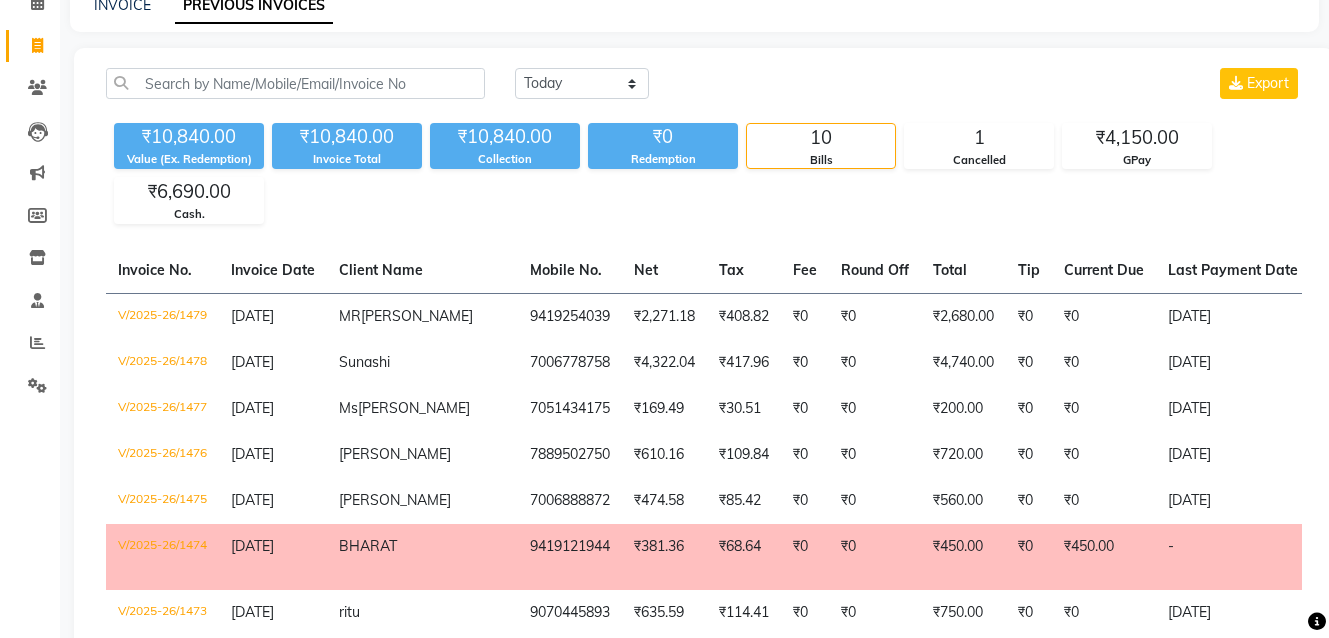 click on "INVOICE PREVIOUS INVOICES" 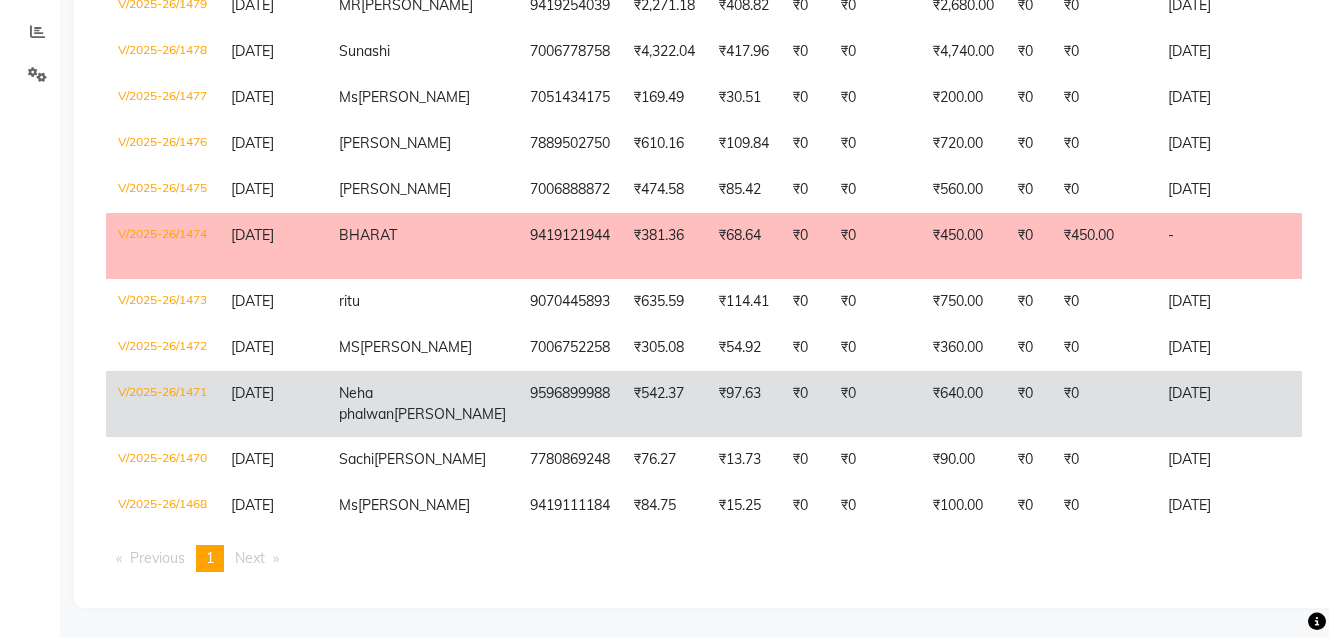 scroll, scrollTop: 507, scrollLeft: 0, axis: vertical 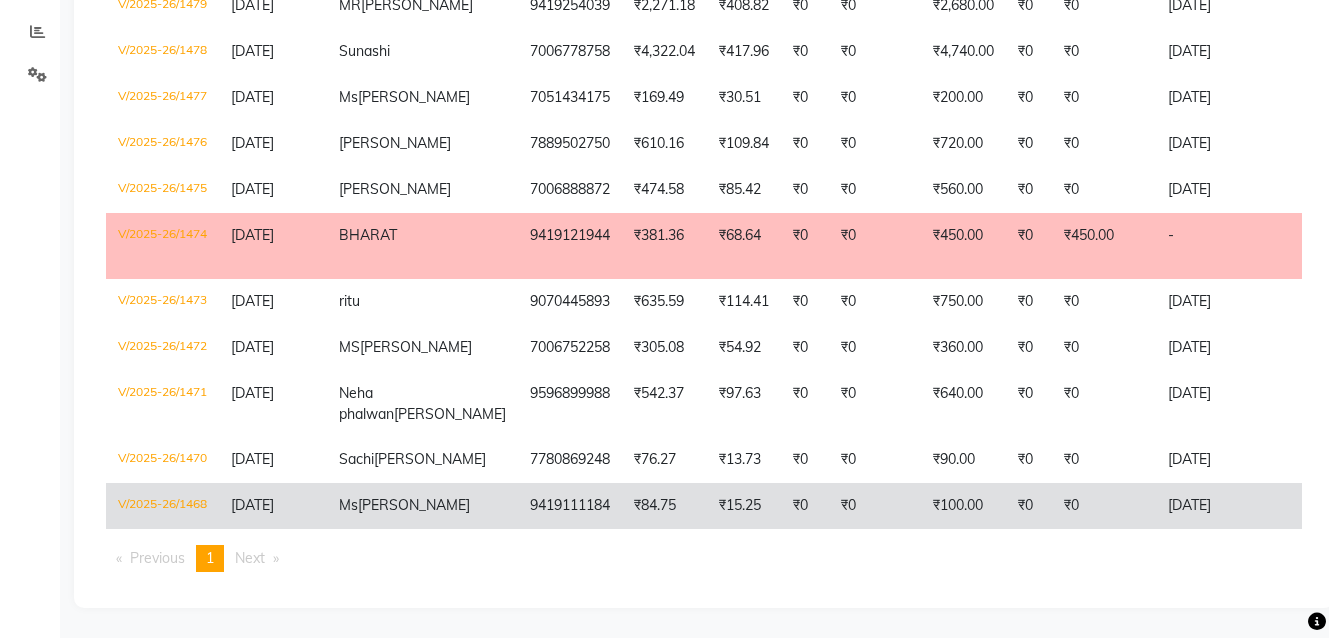 click on "₹100.00" 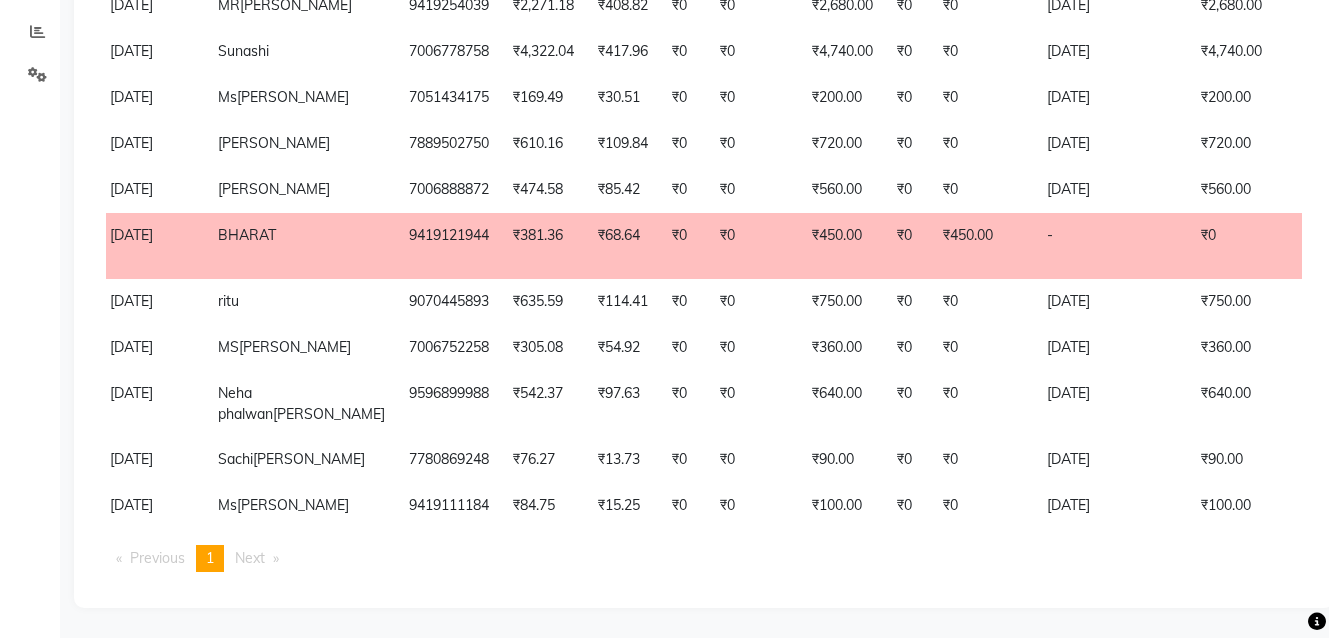 scroll, scrollTop: 0, scrollLeft: 160, axis: horizontal 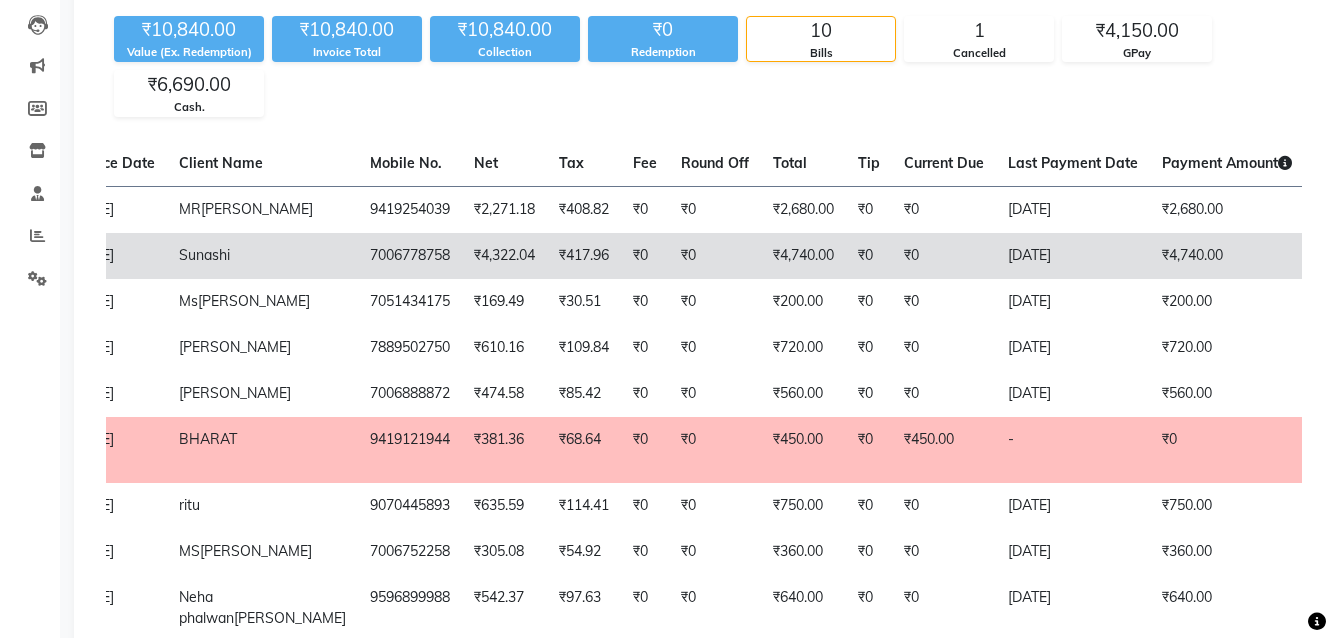 click on "₹4,740.00" 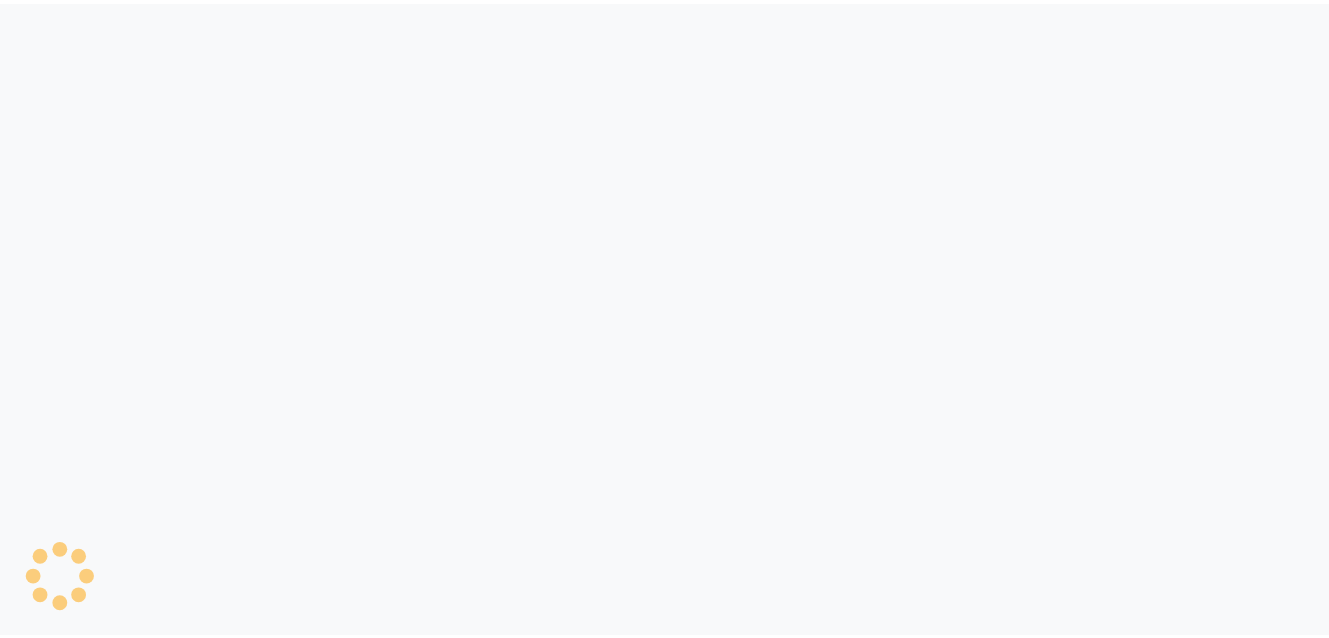 scroll, scrollTop: 0, scrollLeft: 0, axis: both 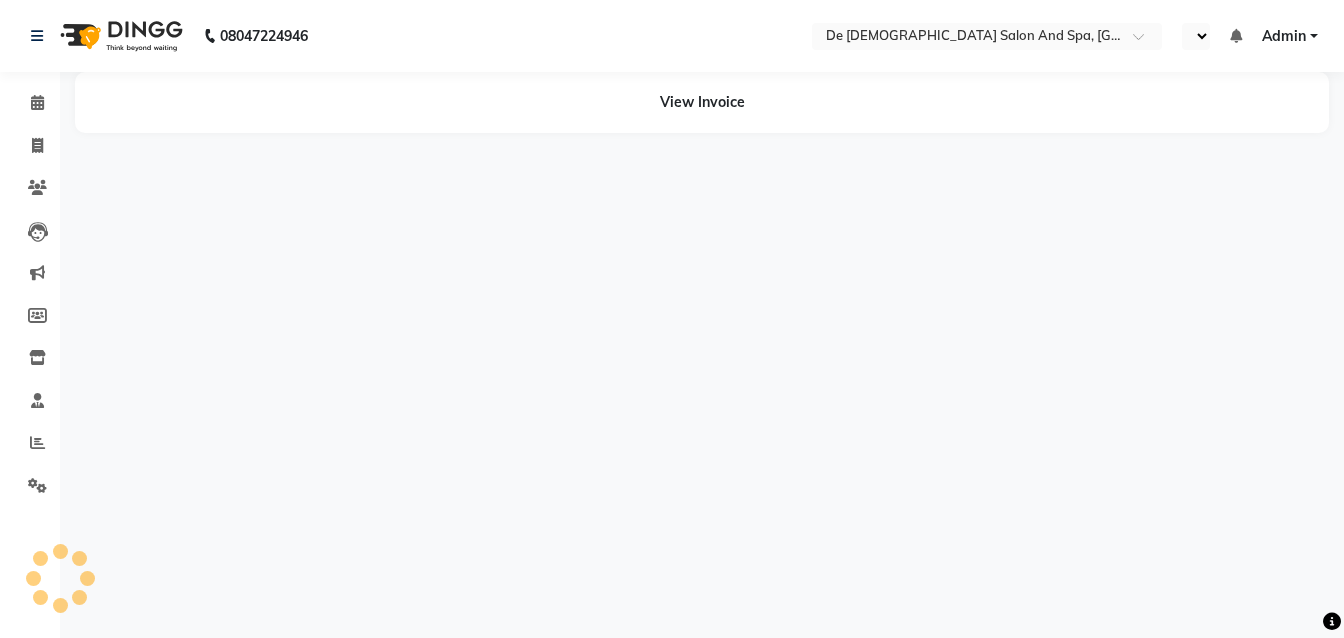 select on "en" 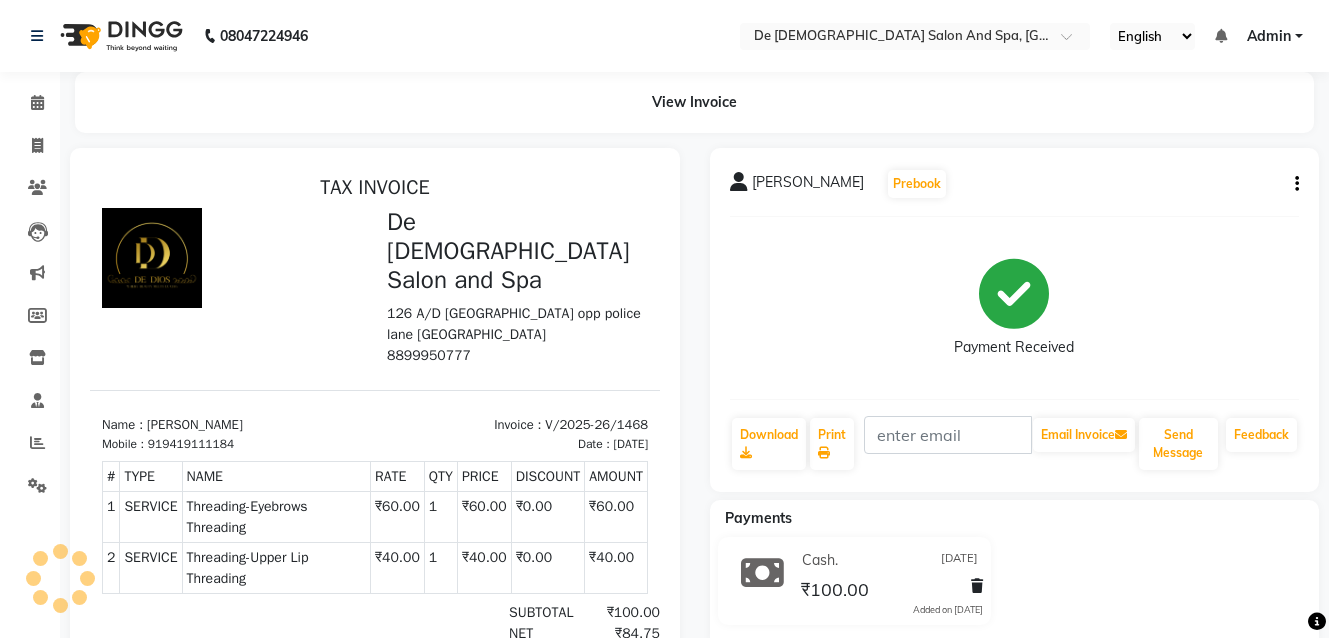 scroll, scrollTop: 0, scrollLeft: 0, axis: both 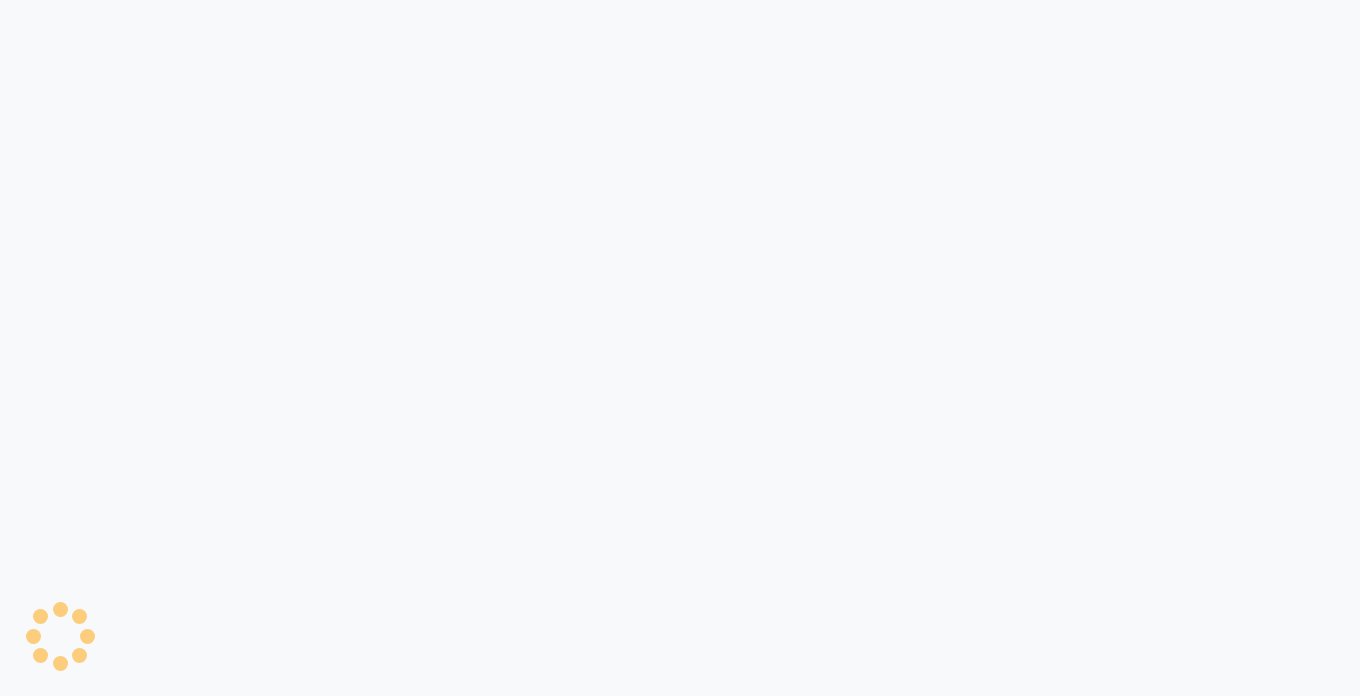 select on "service" 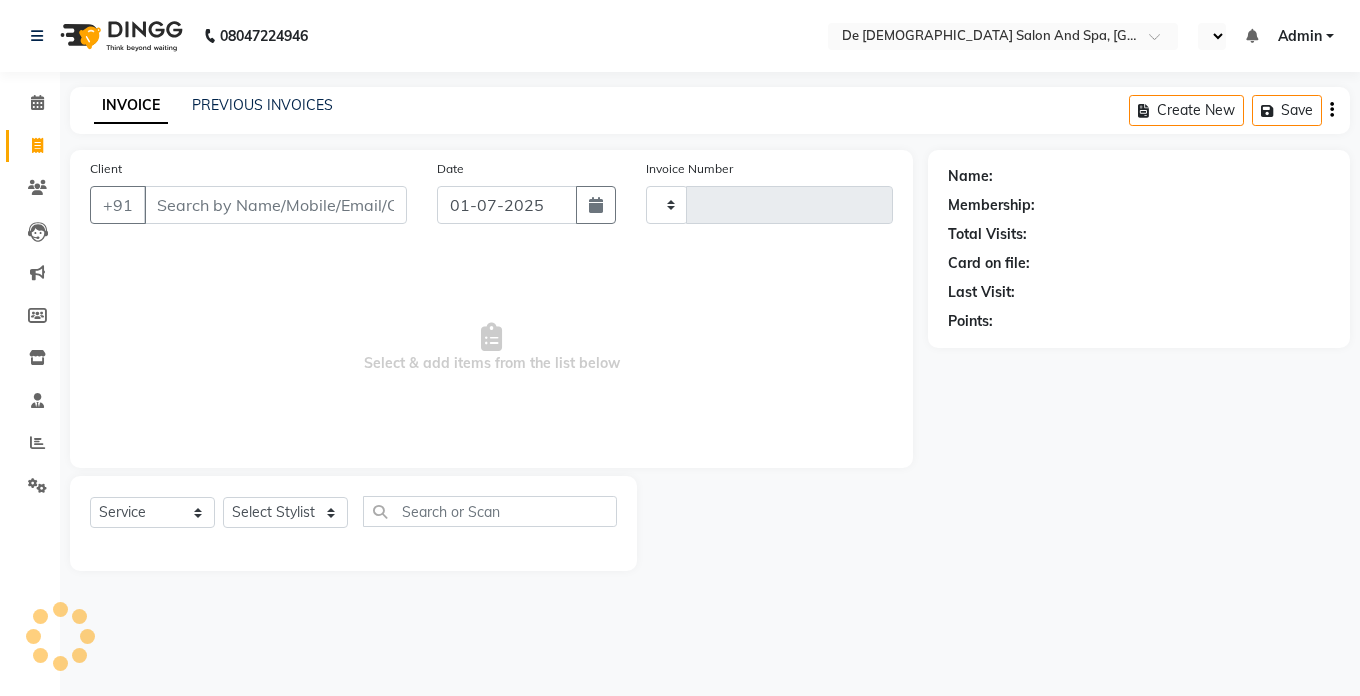 type on "1480" 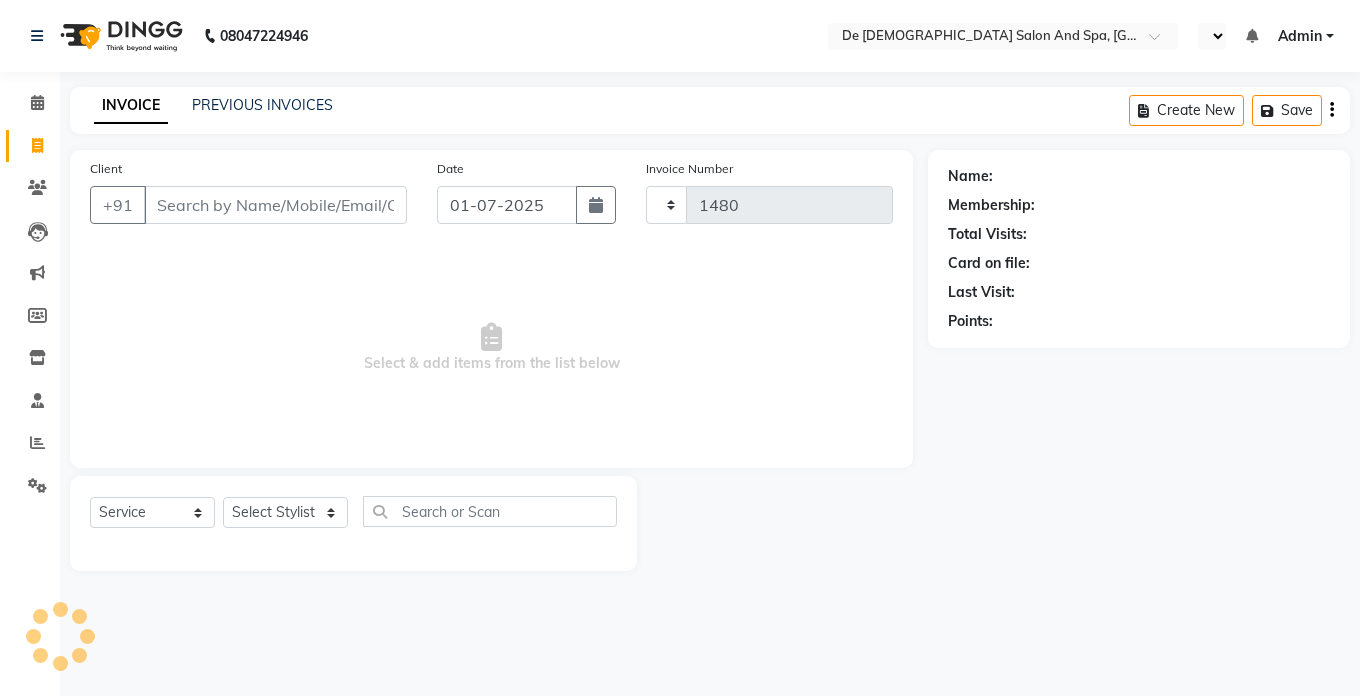 select on "en" 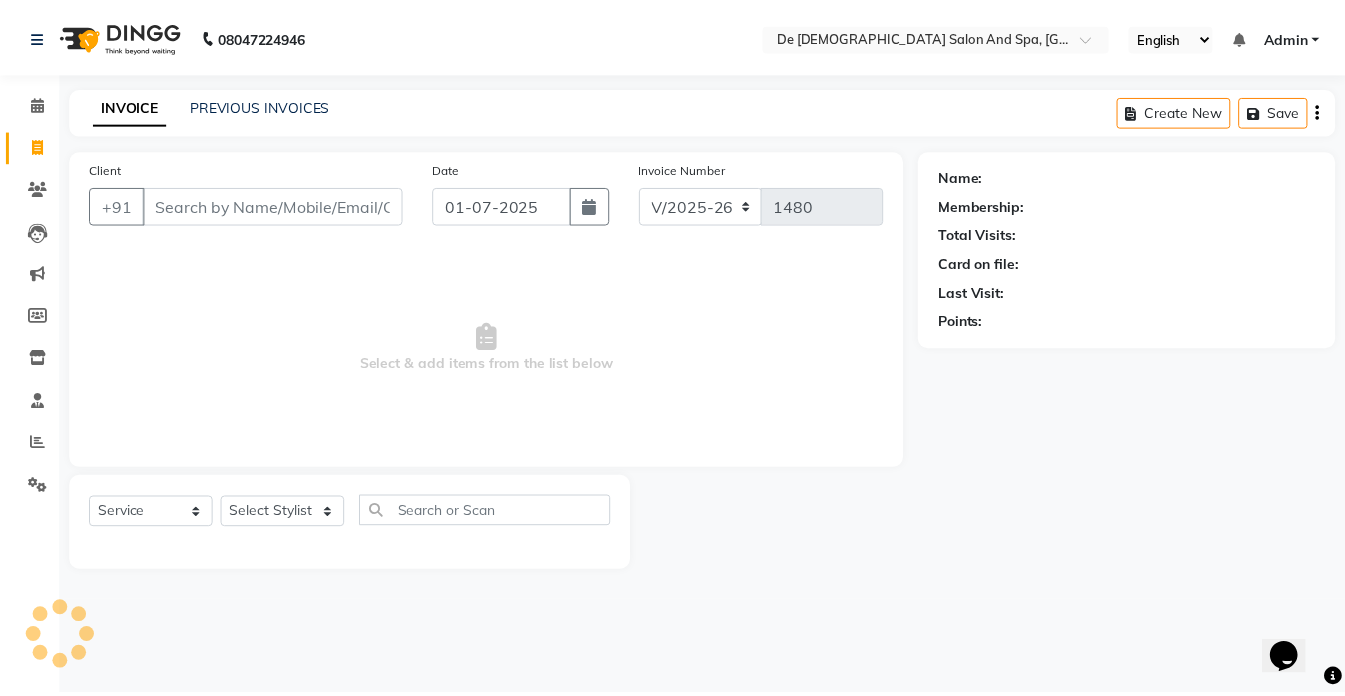 scroll, scrollTop: 0, scrollLeft: 0, axis: both 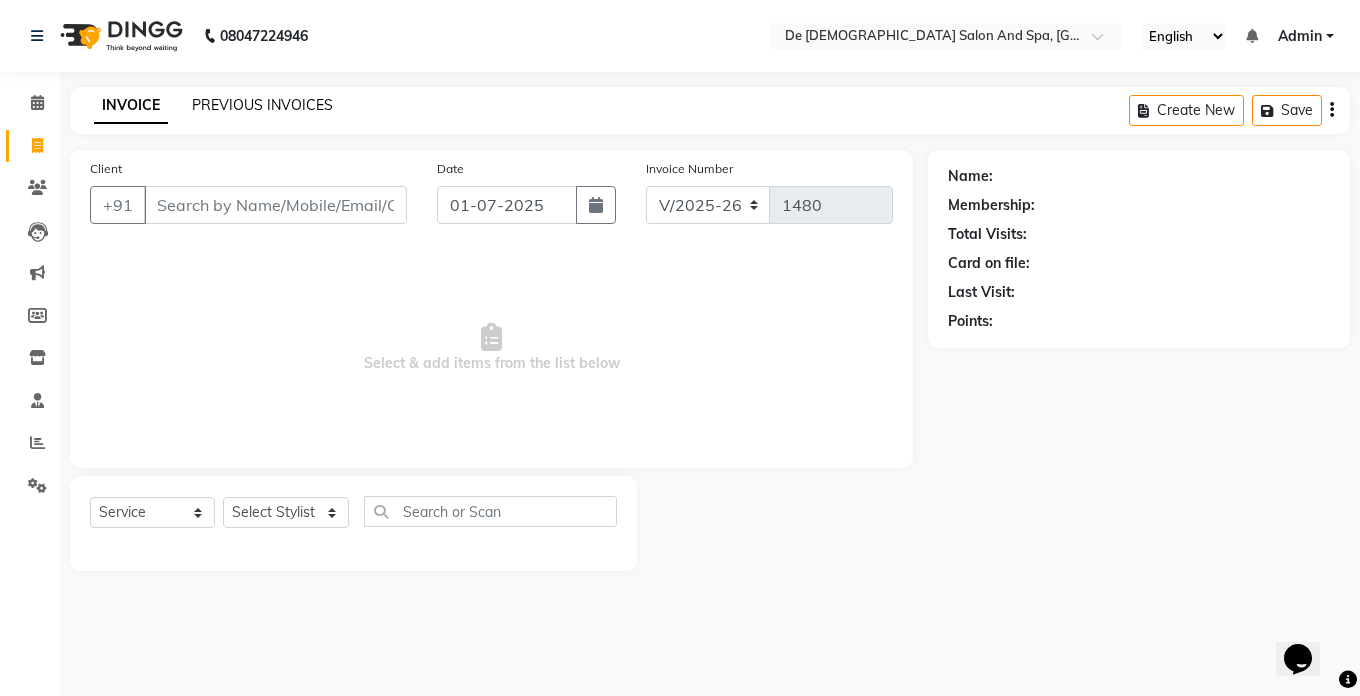 click on "PREVIOUS INVOICES" 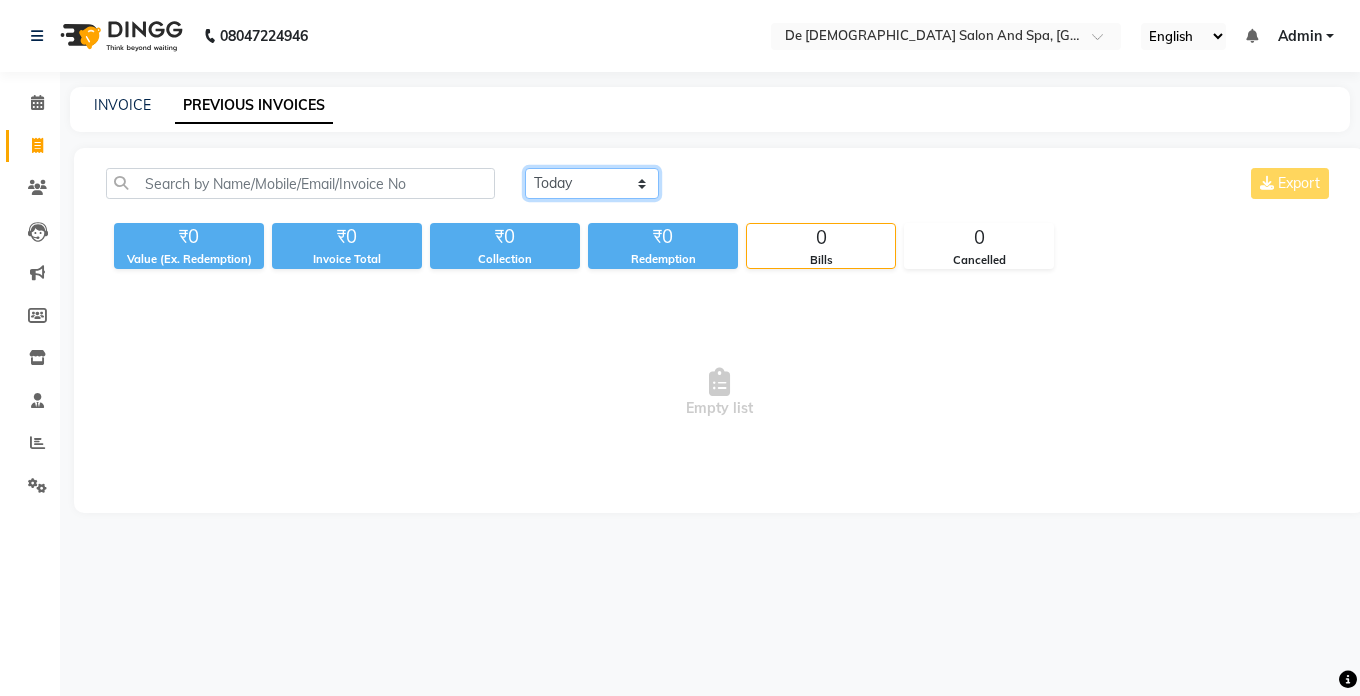 click on "[DATE] [DATE] Custom Range" 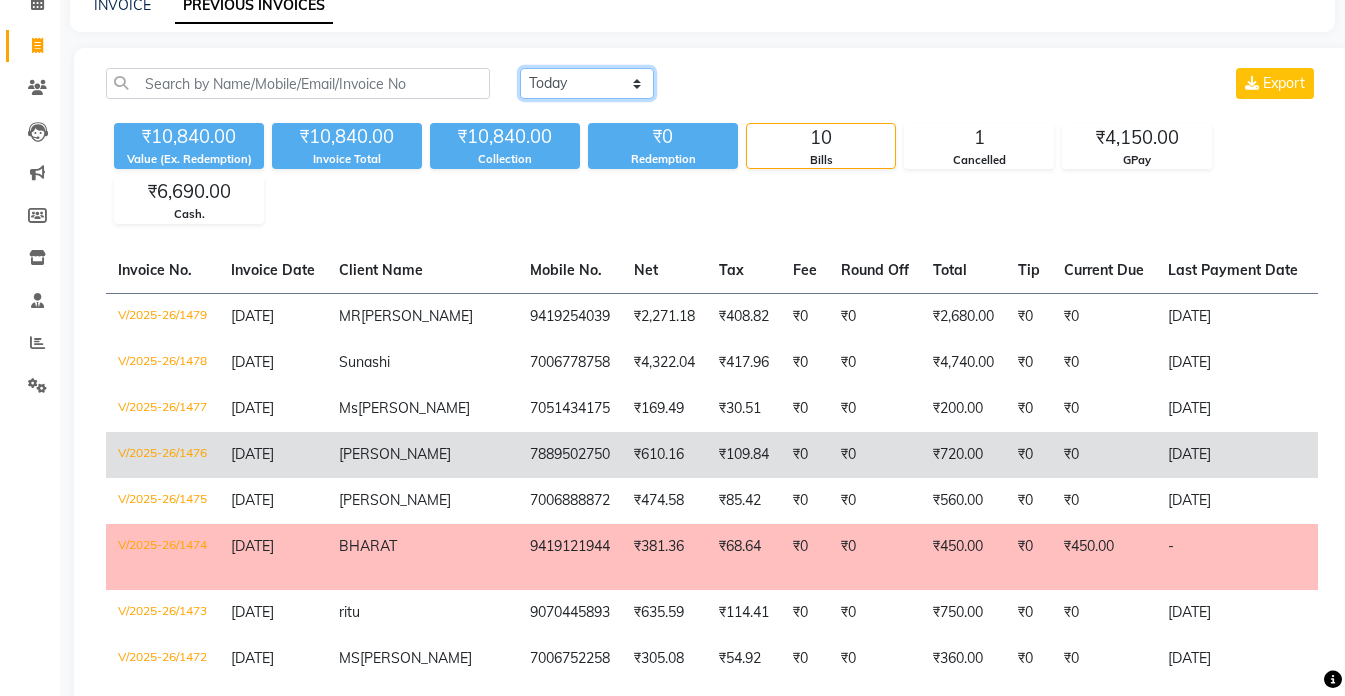scroll, scrollTop: 0, scrollLeft: 0, axis: both 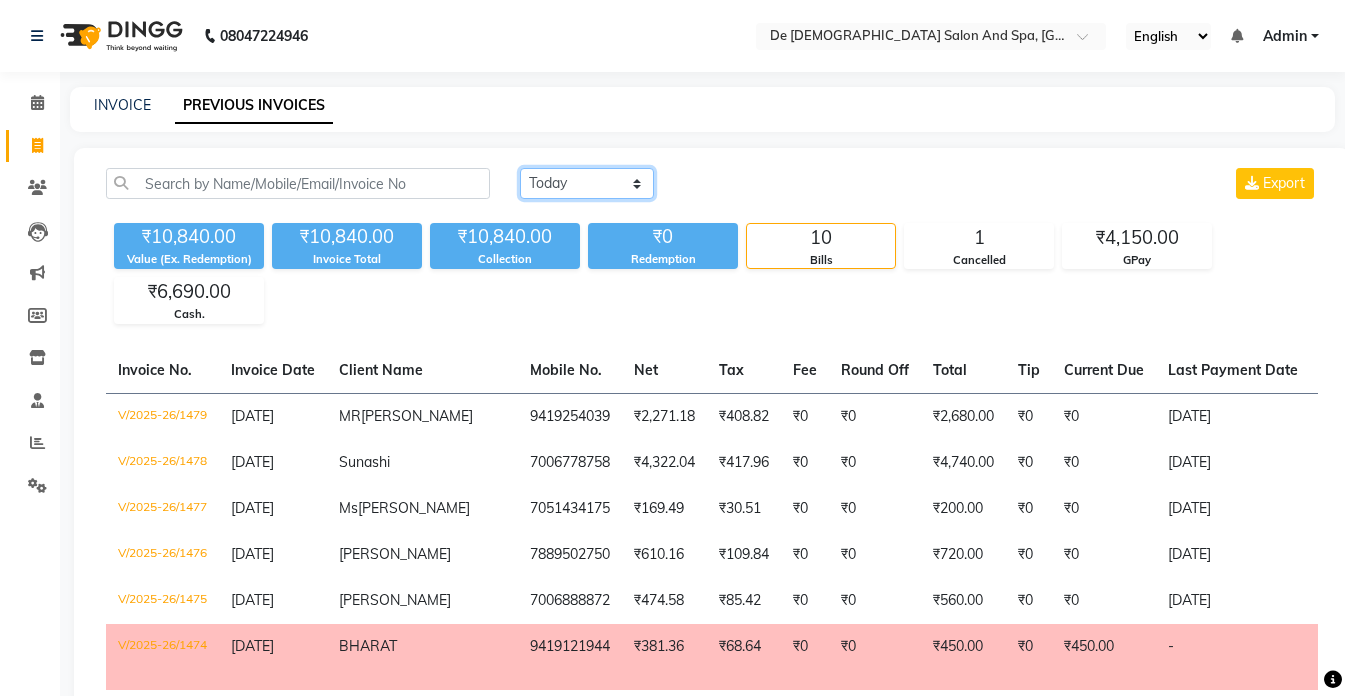 click on "[DATE] [DATE] Custom Range" 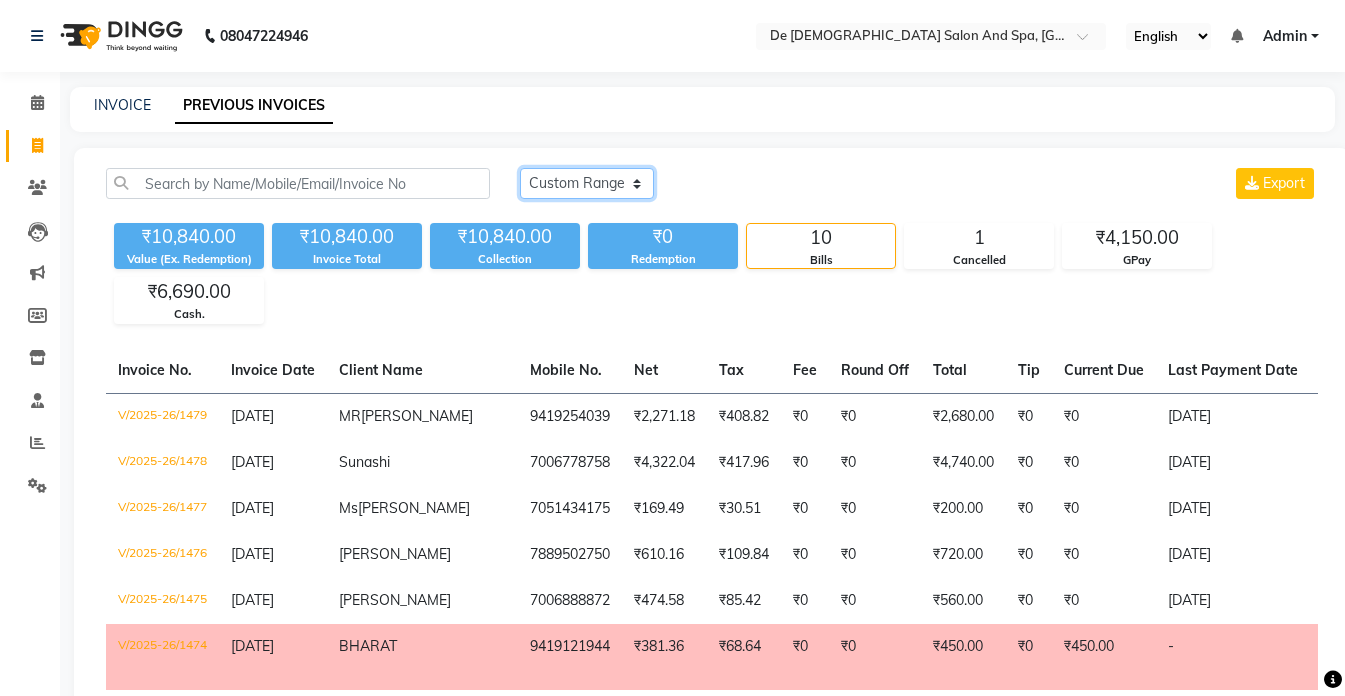 click on "[DATE] [DATE] Custom Range" 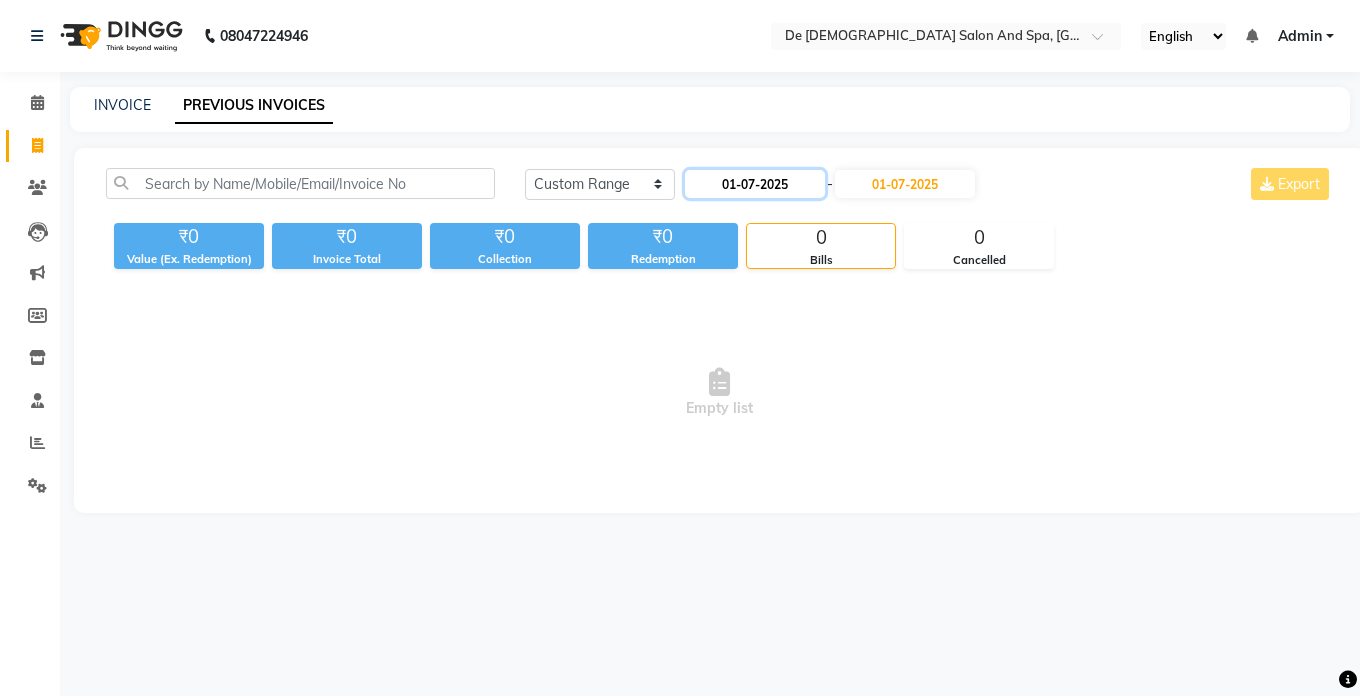 click on "01-07-2025" 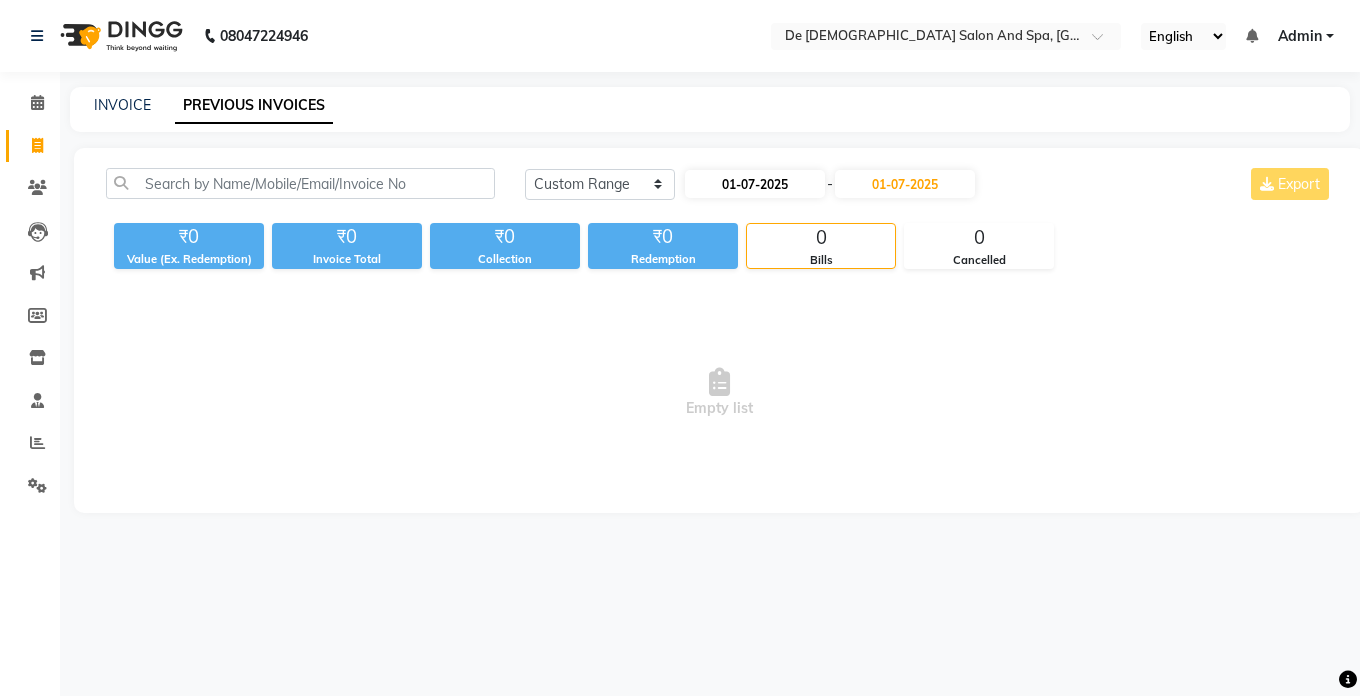 select on "7" 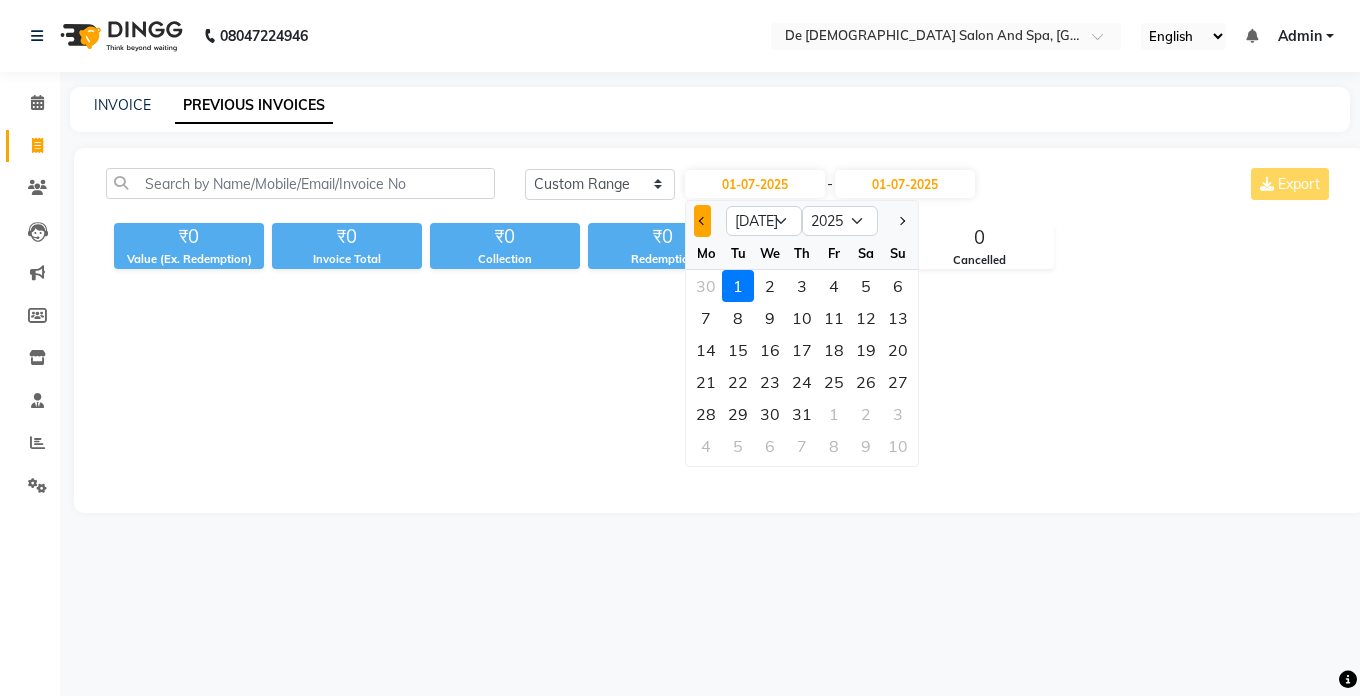 click 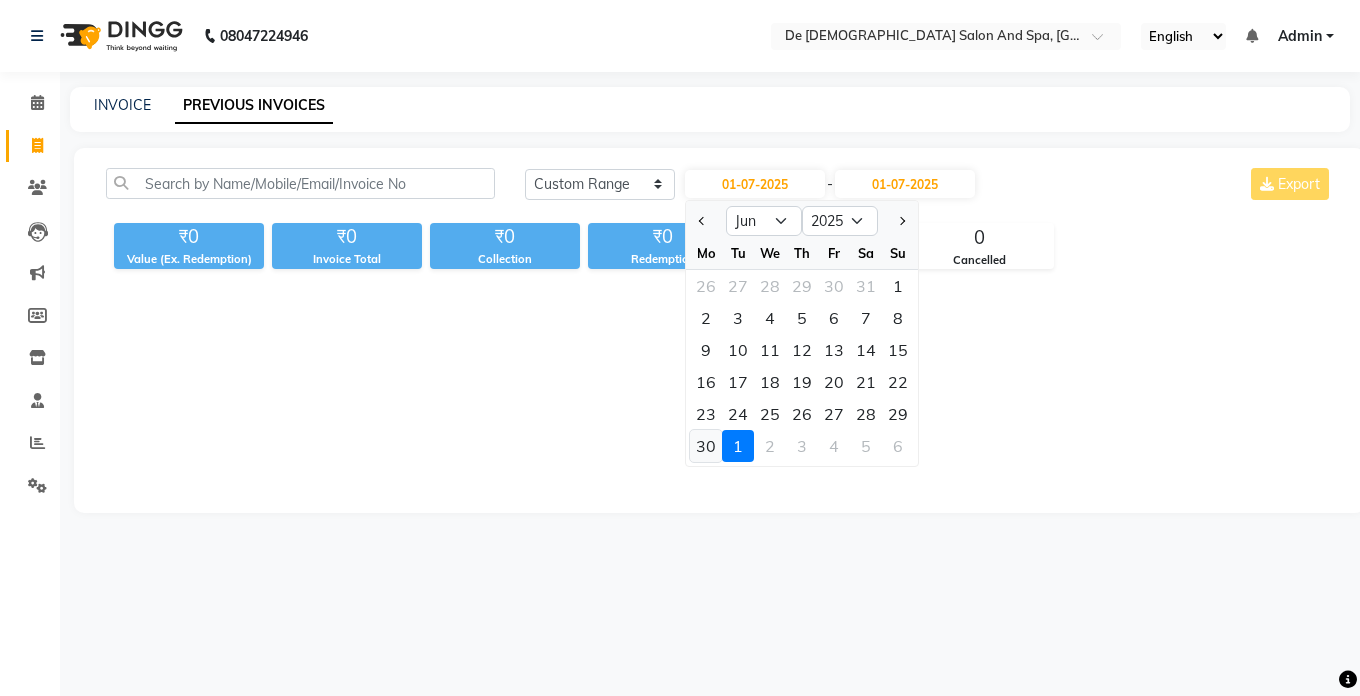 click on "30" 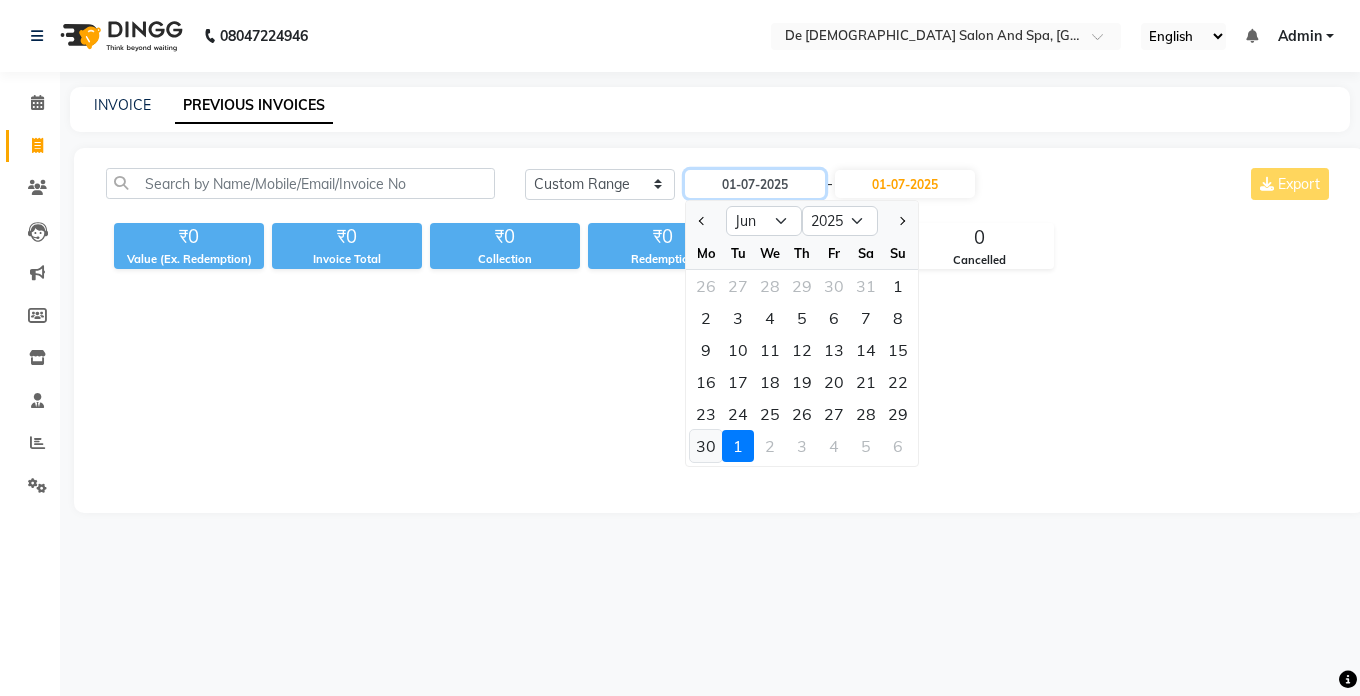 type on "[DATE]" 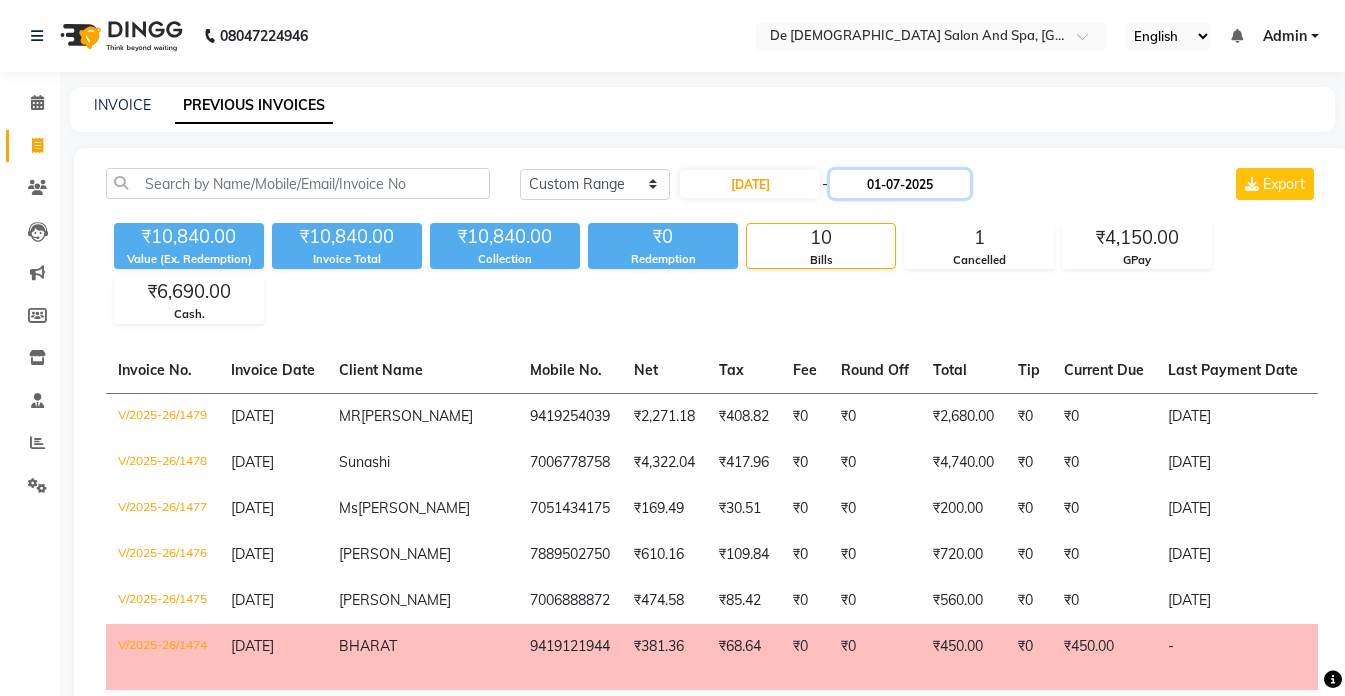 click on "01-07-2025" 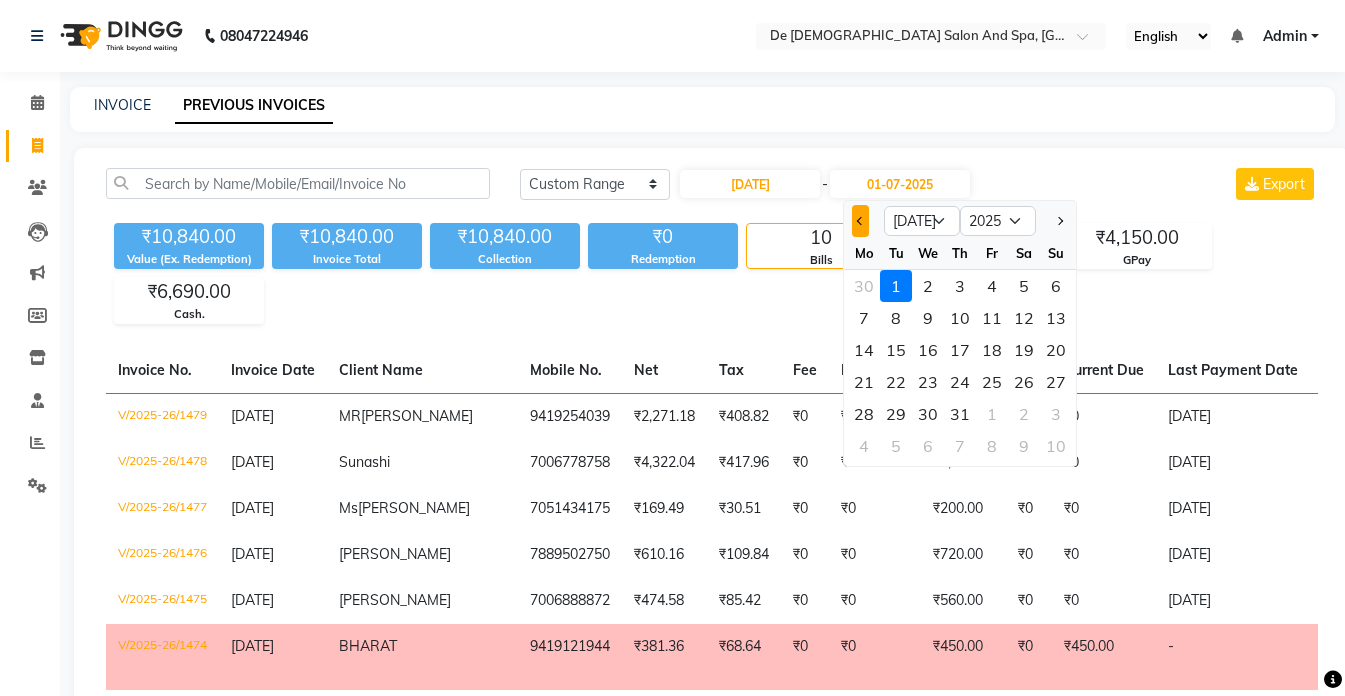 click 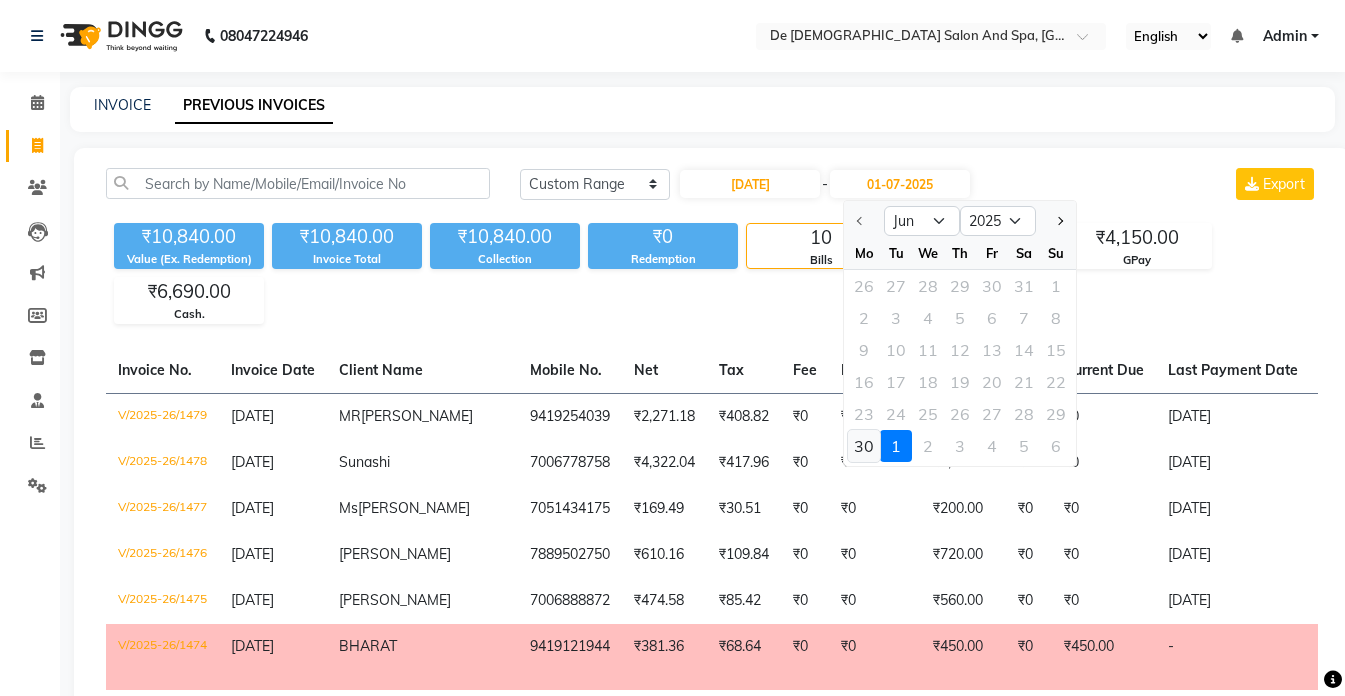 click on "30" 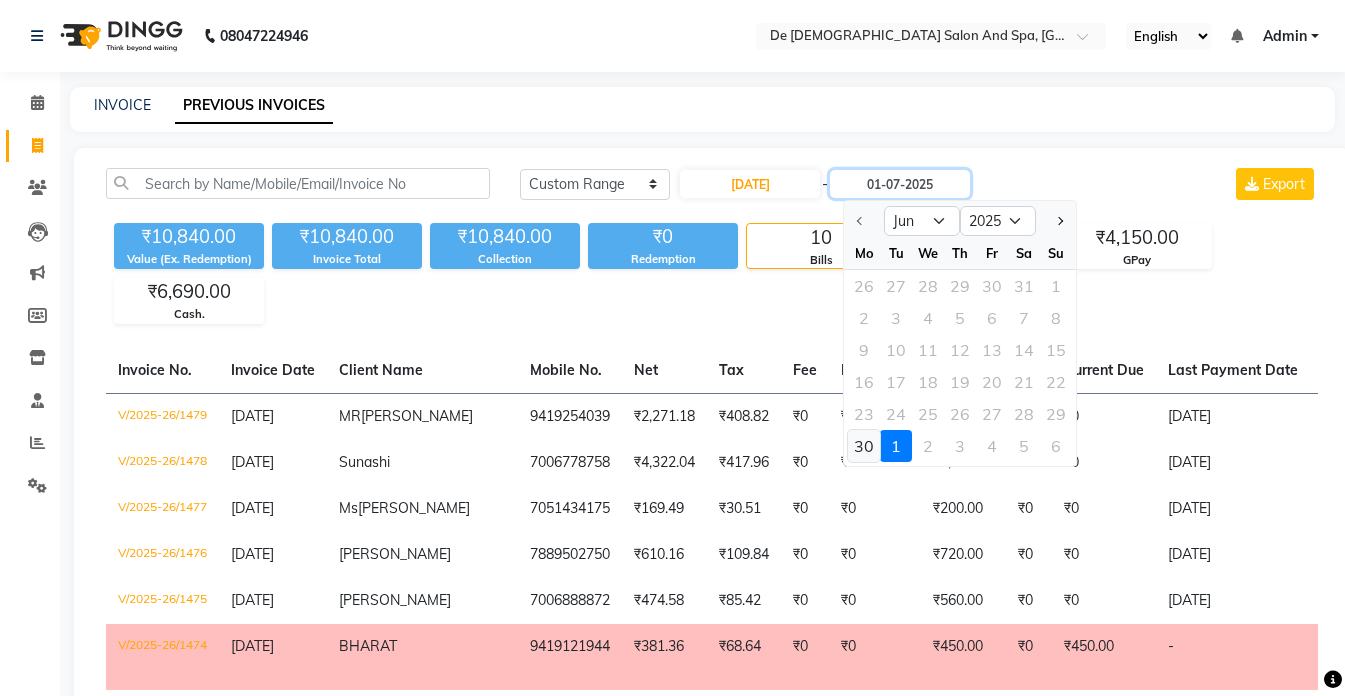 type on "[DATE]" 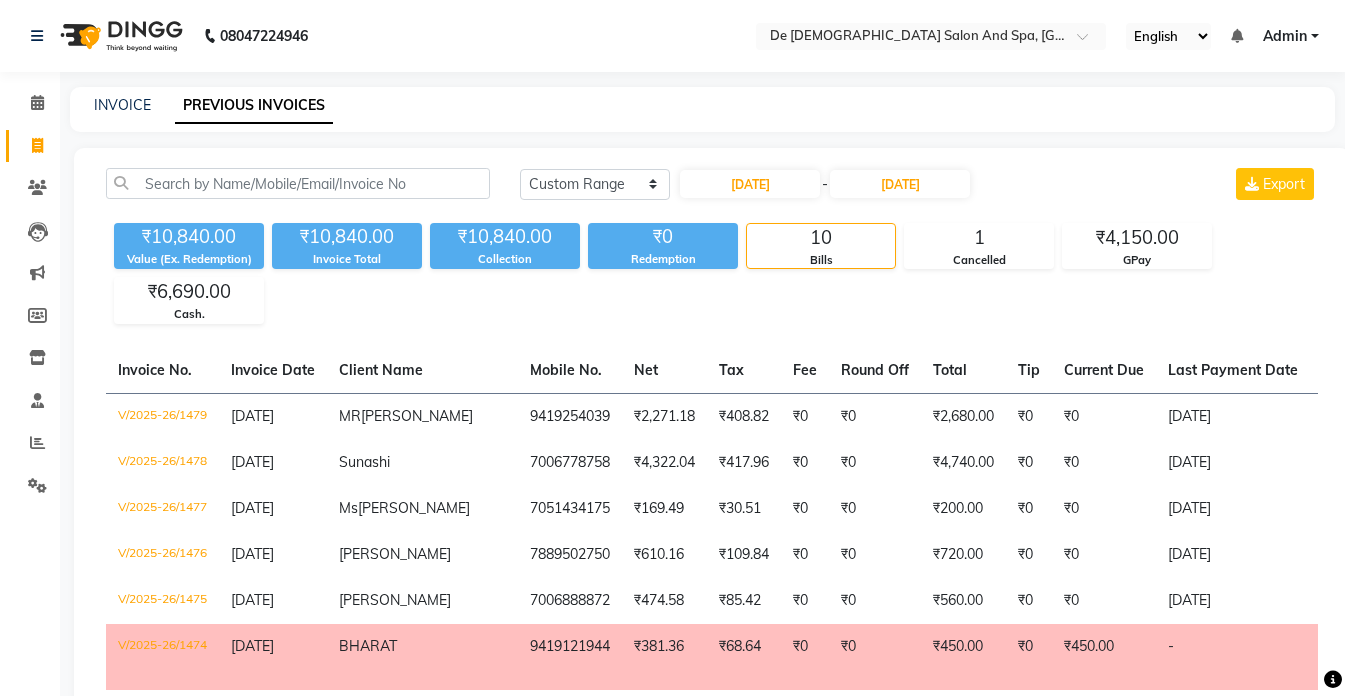 click on "Today Yesterday Custom Range 30-06-2025 - 30-06-2025 Export ₹10,840.00 Value (Ex. Redemption) ₹10,840.00 Invoice Total  ₹10,840.00 Collection ₹0 Redemption 10 Bills 1 Cancelled ₹4,150.00 GPay ₹6,690.00 Cash.  Invoice No.   Invoice Date   Client Name   Mobile No.   Net   Tax   Fee   Round Off   Total   Tip   Current Due   Last Payment Date   Payment Amount   Payment Methods   Cancel Reason   Status   V/2025-26/1479  30-06-2025 MR  BHART 9419254039 ₹2,271.18 ₹408.82  ₹0  ₹0 ₹2,680.00 ₹0 ₹0 30-06-2025 ₹2,680.00  GPay - PAID  V/2025-26/1478  30-06-2025 Sunashi   7006778758 ₹4,322.04 ₹417.96  ₹0  ₹0 ₹4,740.00 ₹0 ₹0 30-06-2025 ₹4,740.00  GPay,  Cash. - PAID  V/2025-26/1477  30-06-2025 Ms  Agreema 7051434175 ₹169.49 ₹30.51  ₹0  ₹0 ₹200.00 ₹0 ₹0 30-06-2025 ₹200.00  Cash. - PAID  V/2025-26/1476  30-06-2025 nidhi   7889502750 ₹610.16 ₹109.84  ₹0  ₹0 ₹720.00 ₹0 ₹0 30-06-2025 ₹720.00  GPay - PAID  V/2025-26/1475  30-06-2025 esha   7006888872 ₹0" 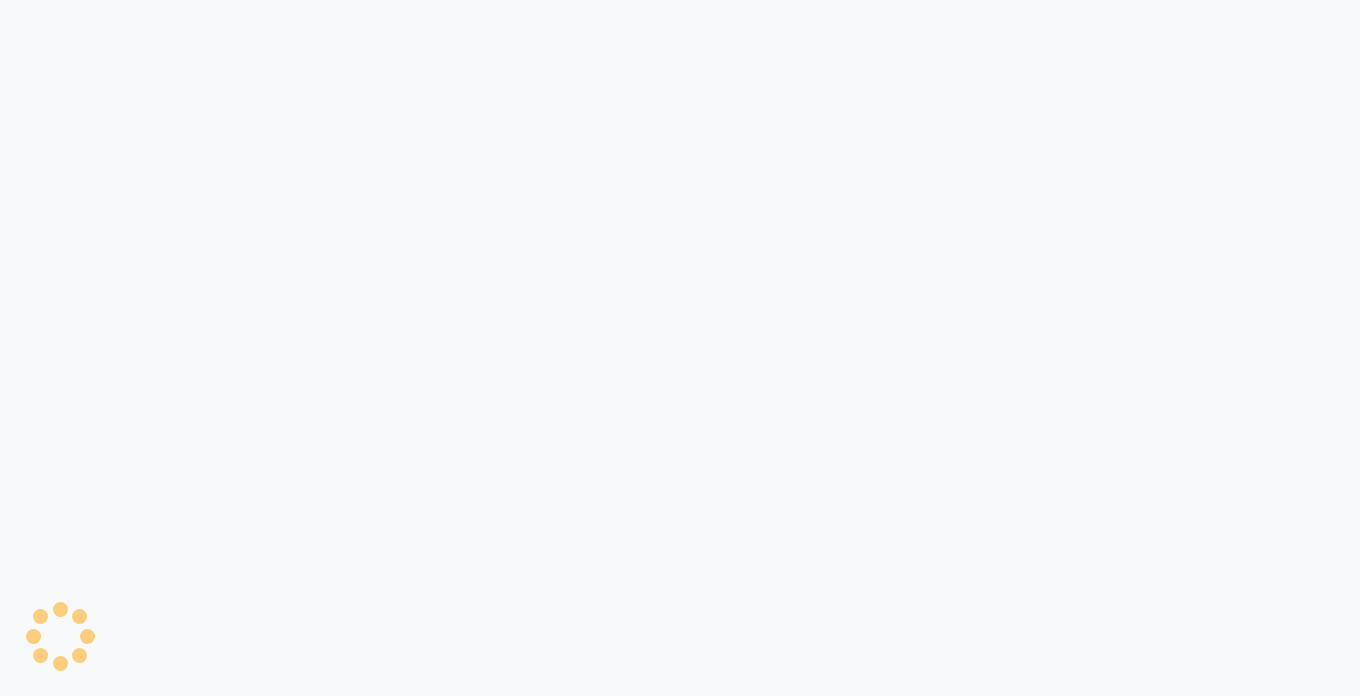 scroll, scrollTop: 0, scrollLeft: 0, axis: both 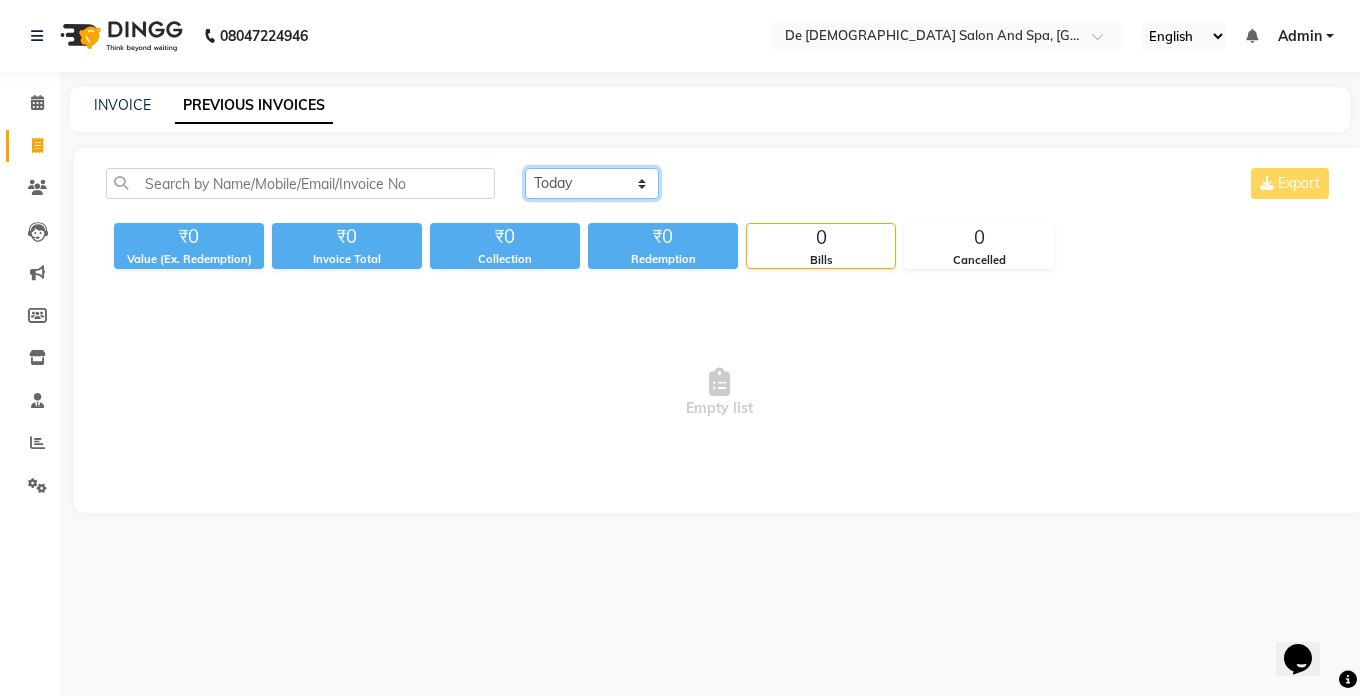 click on "[DATE] [DATE] Custom Range" 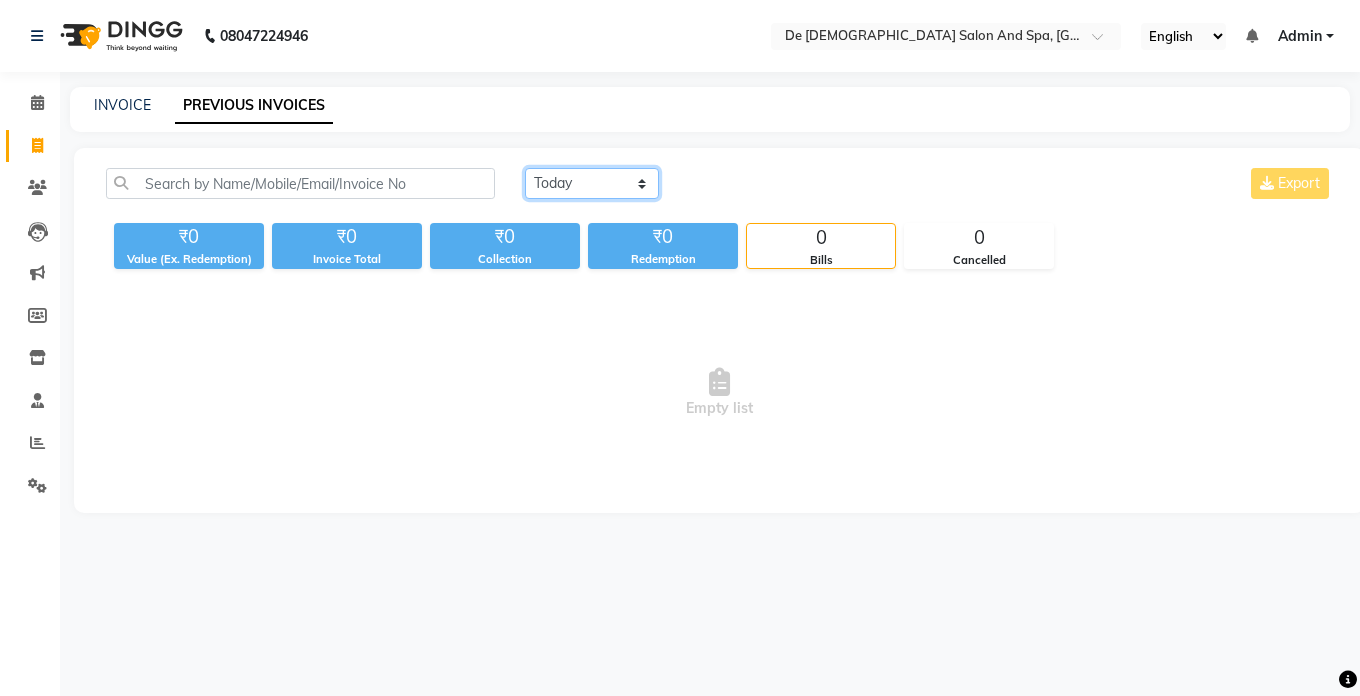 select on "range" 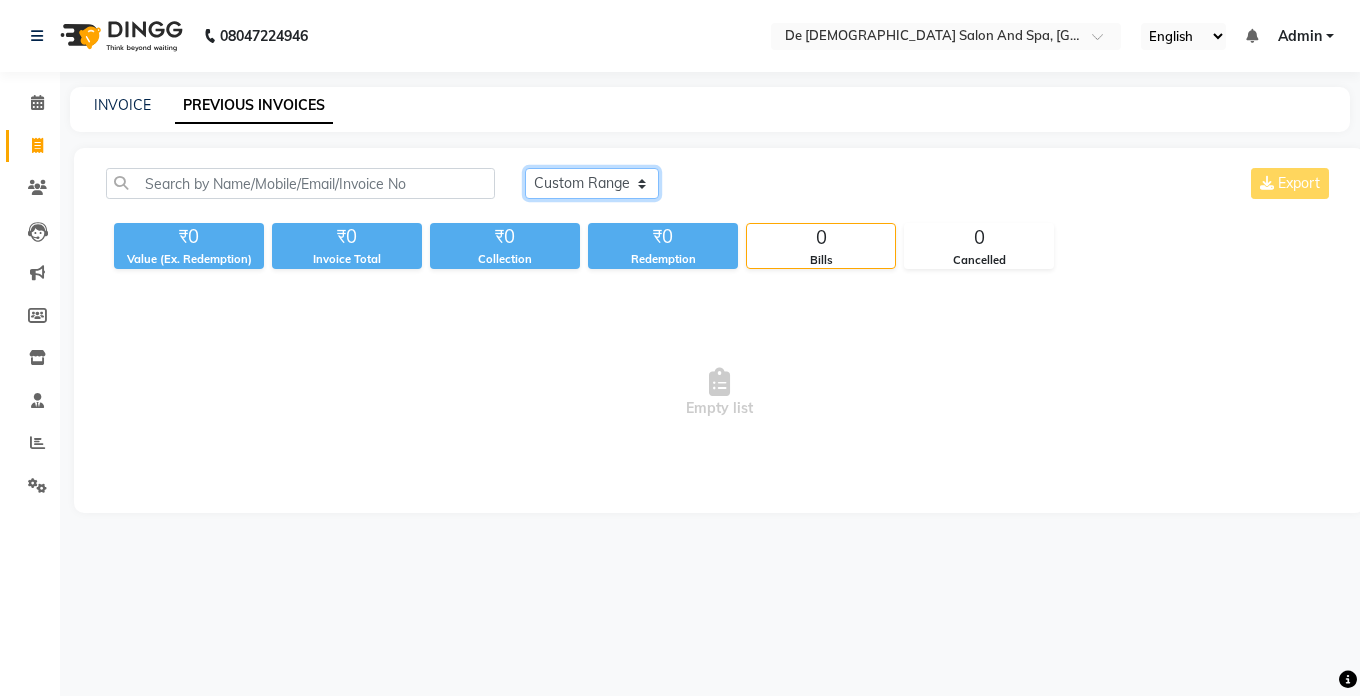 click on "[DATE] [DATE] Custom Range" 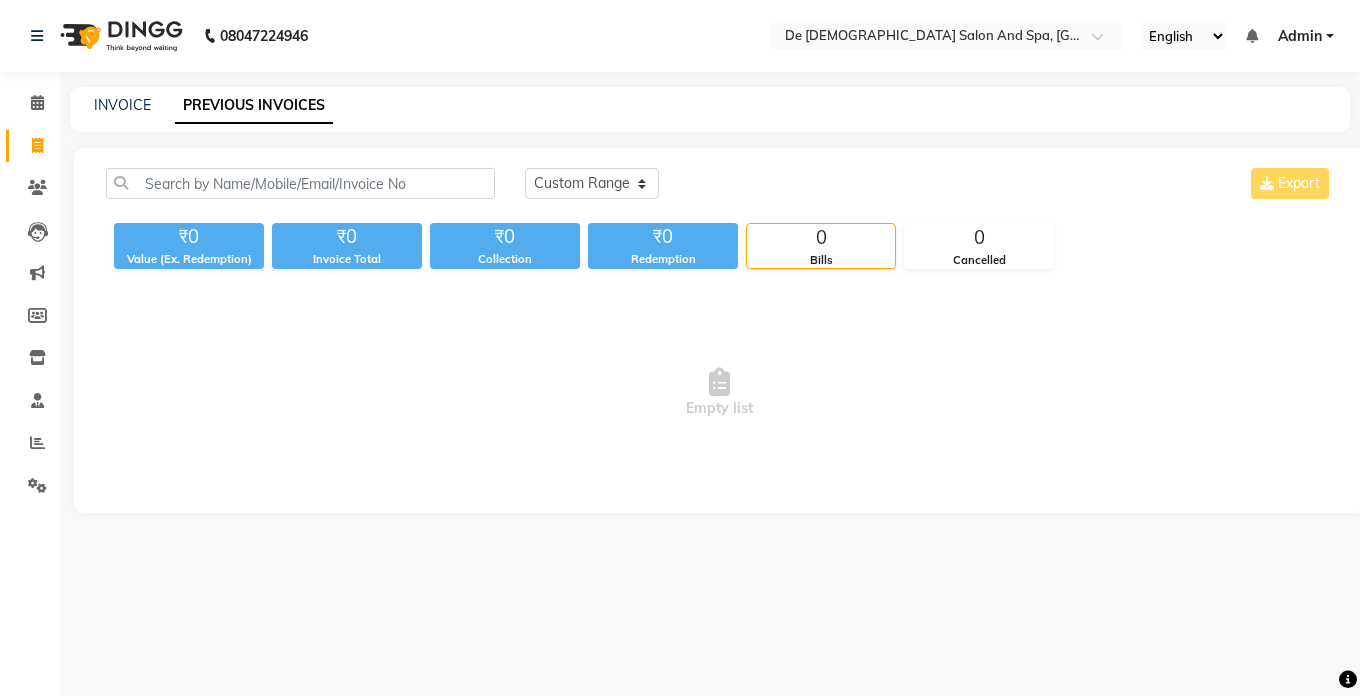 click on "Redemption" 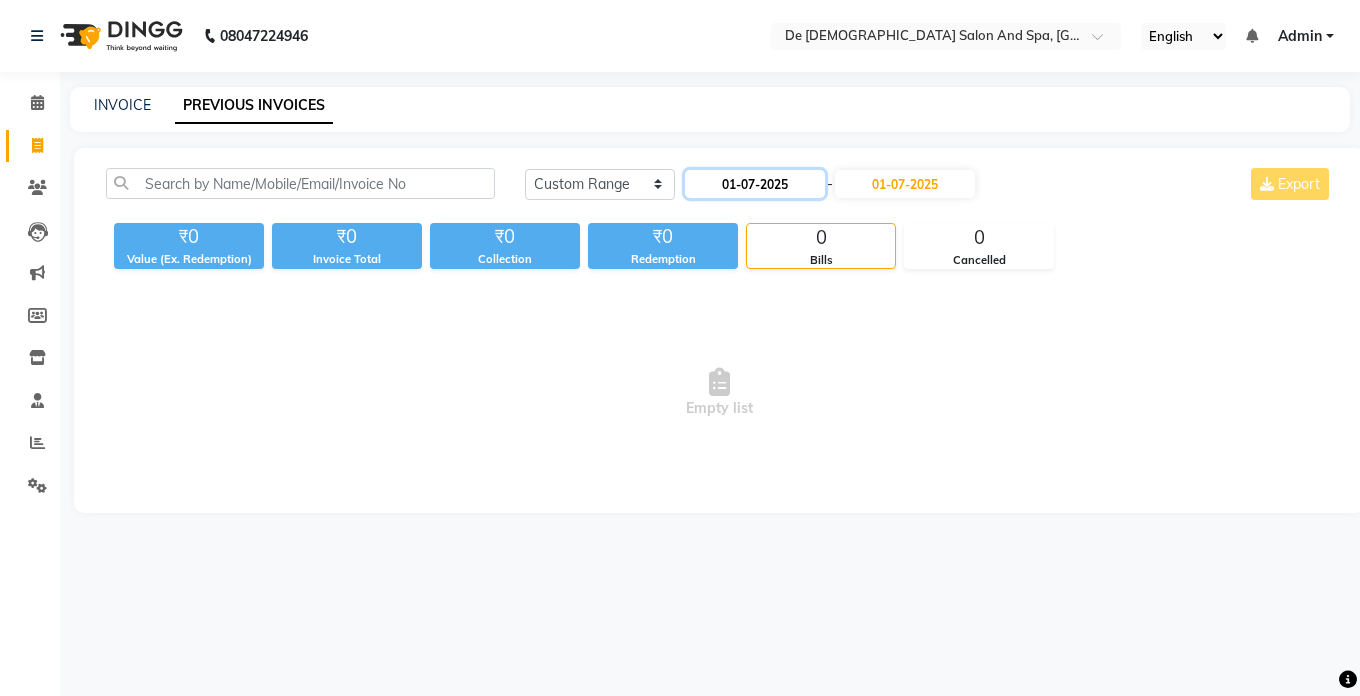 click on "01-07-2025" 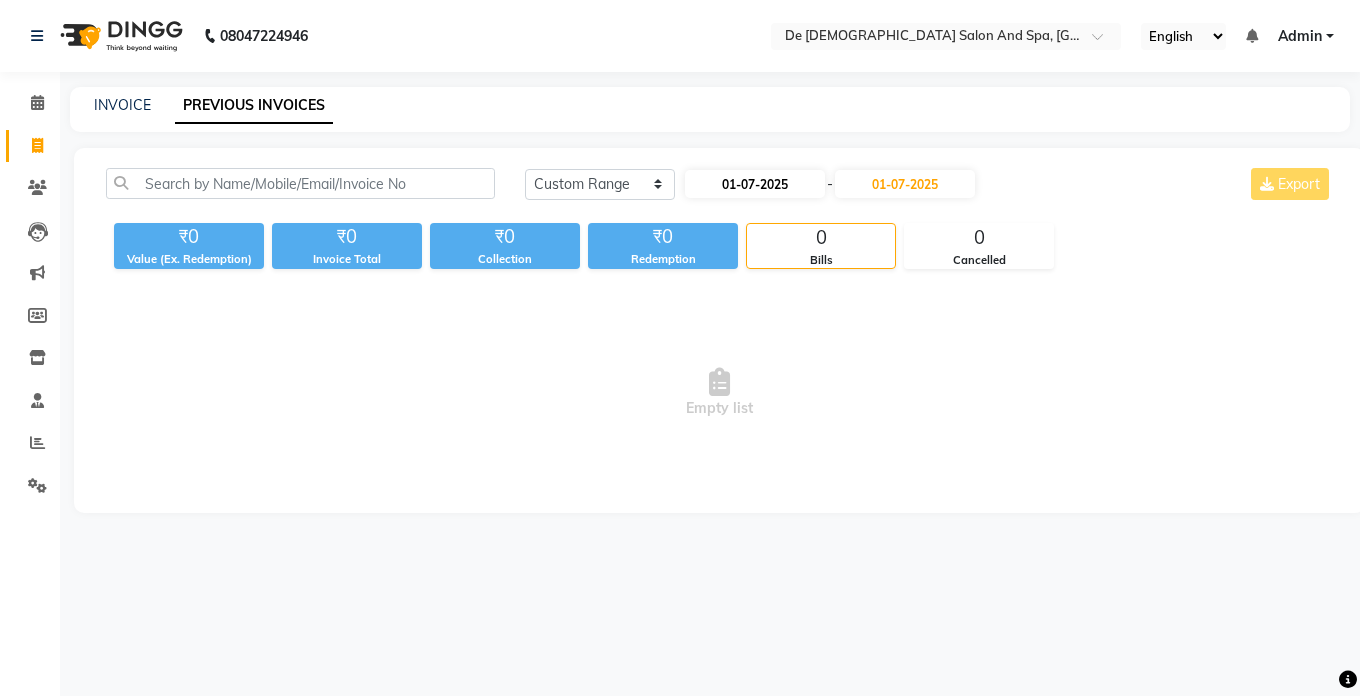 select on "7" 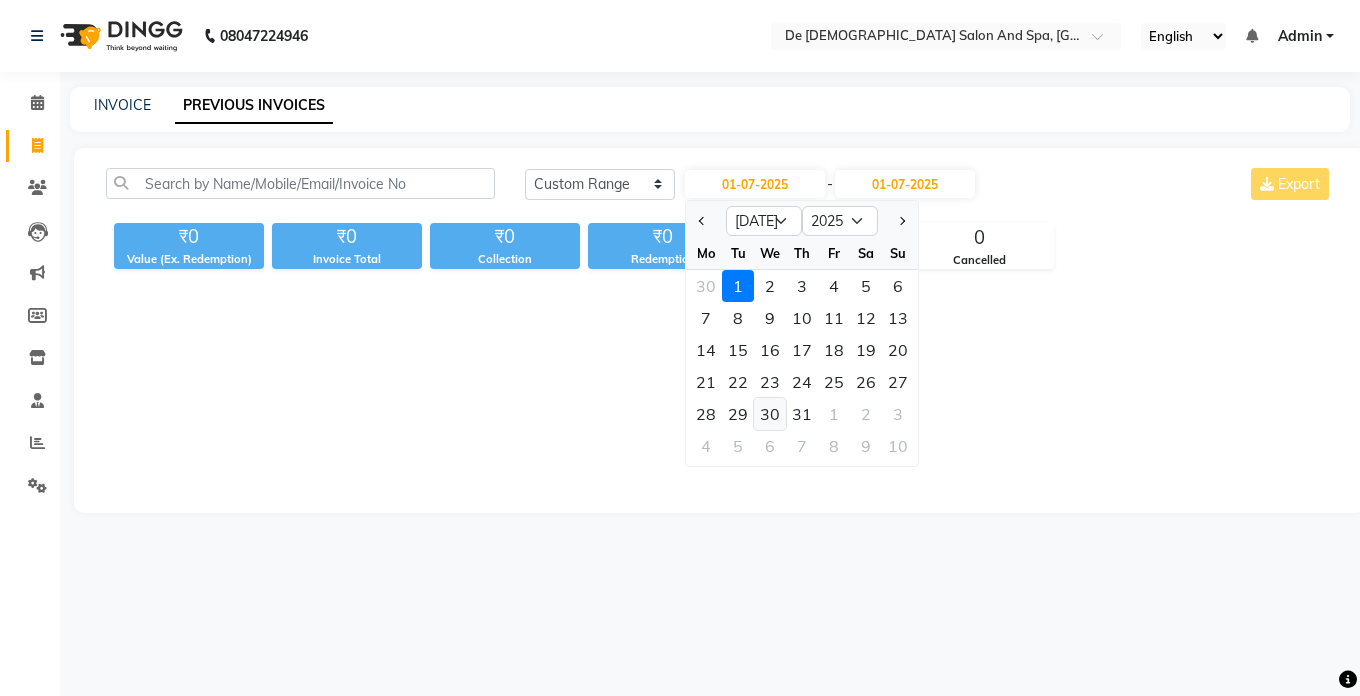 click on "30" 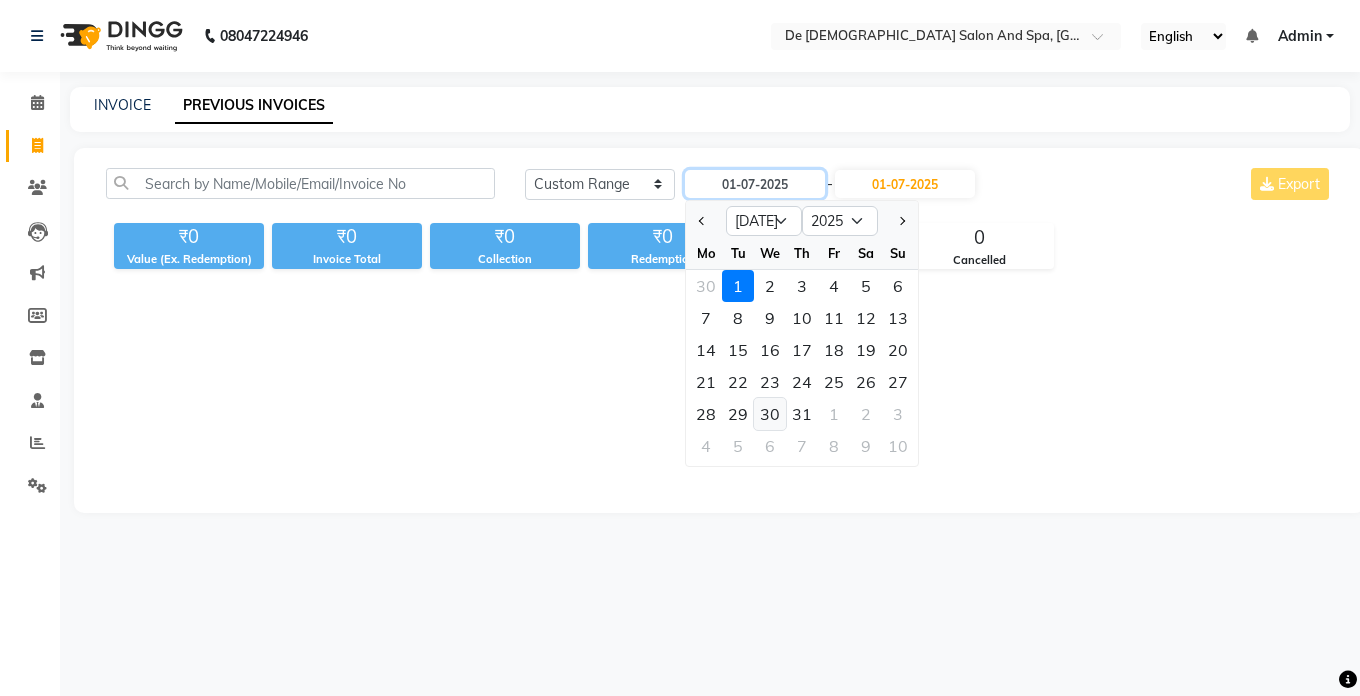 type on "[DATE]" 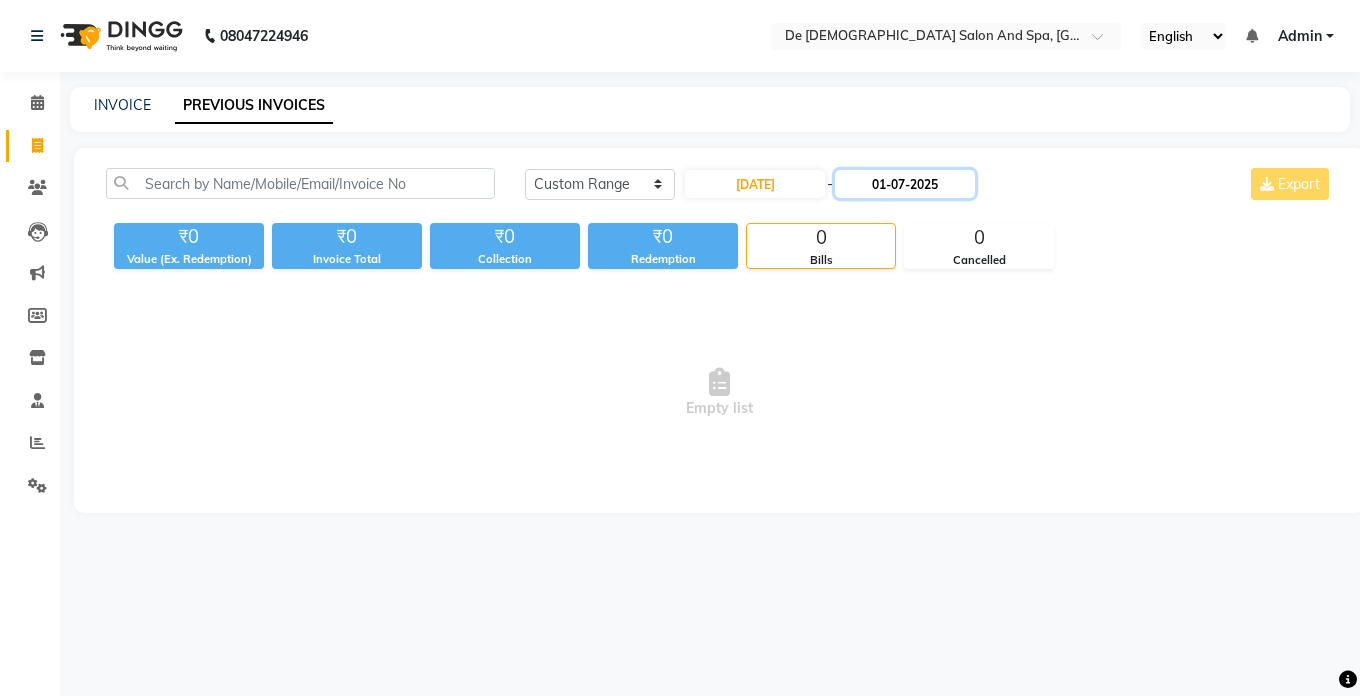 click on "01-07-2025" 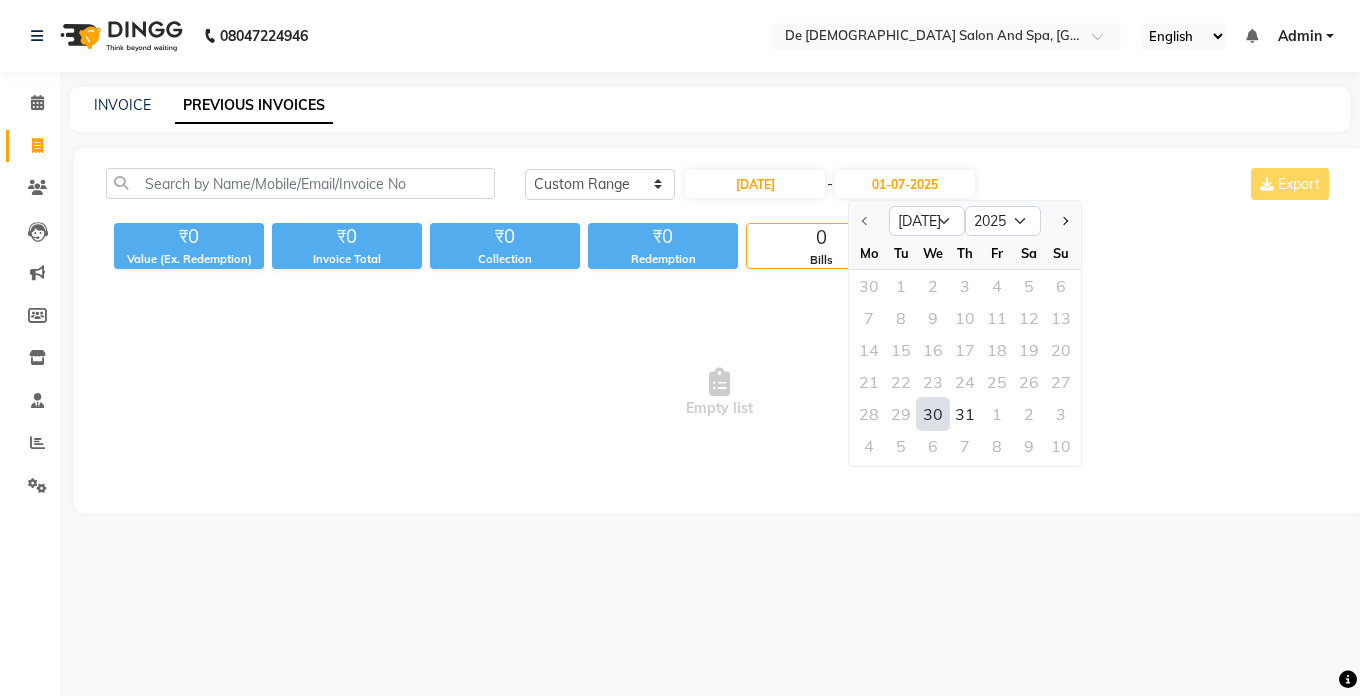 click on "30" 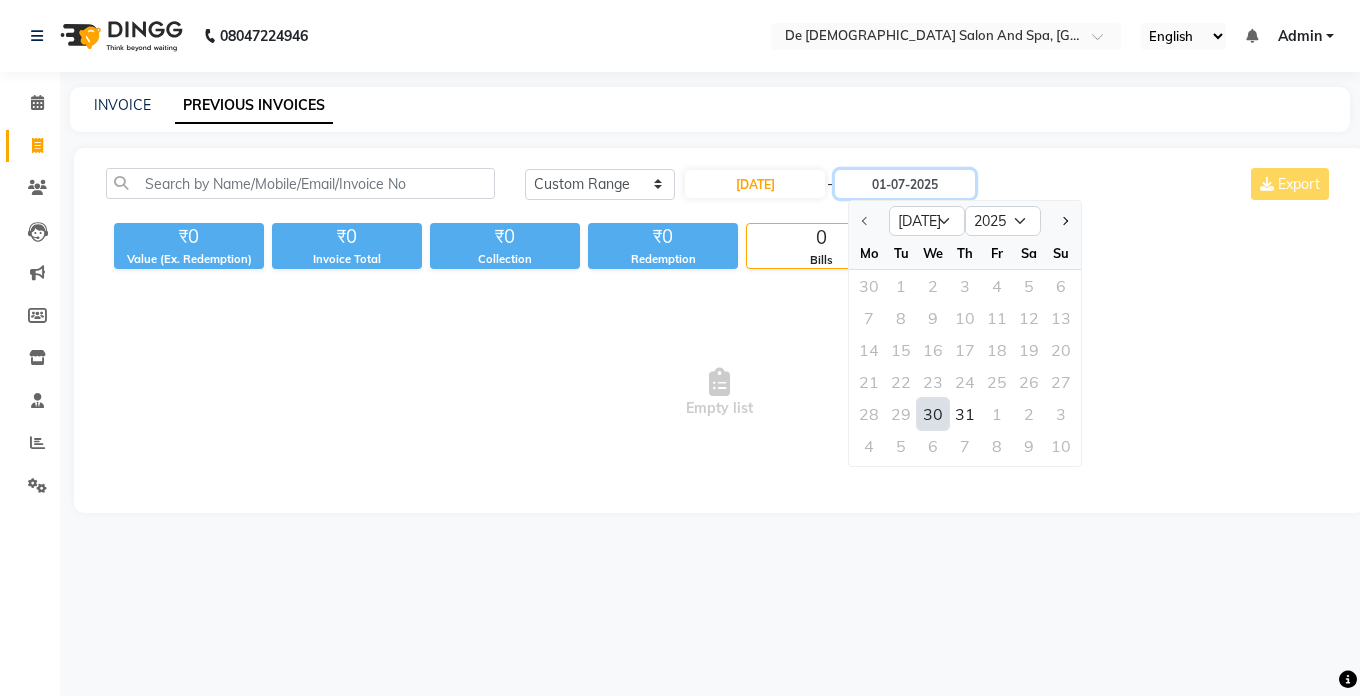 type on "[DATE]" 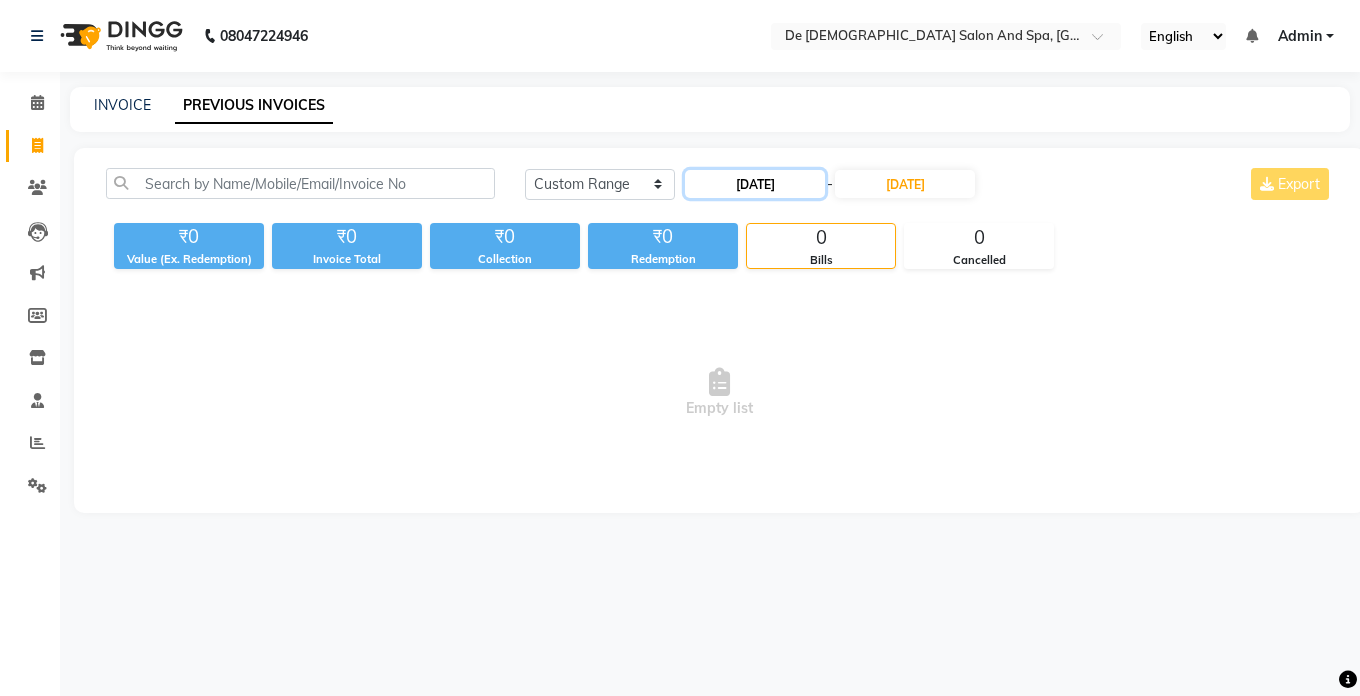 click on "[DATE]" 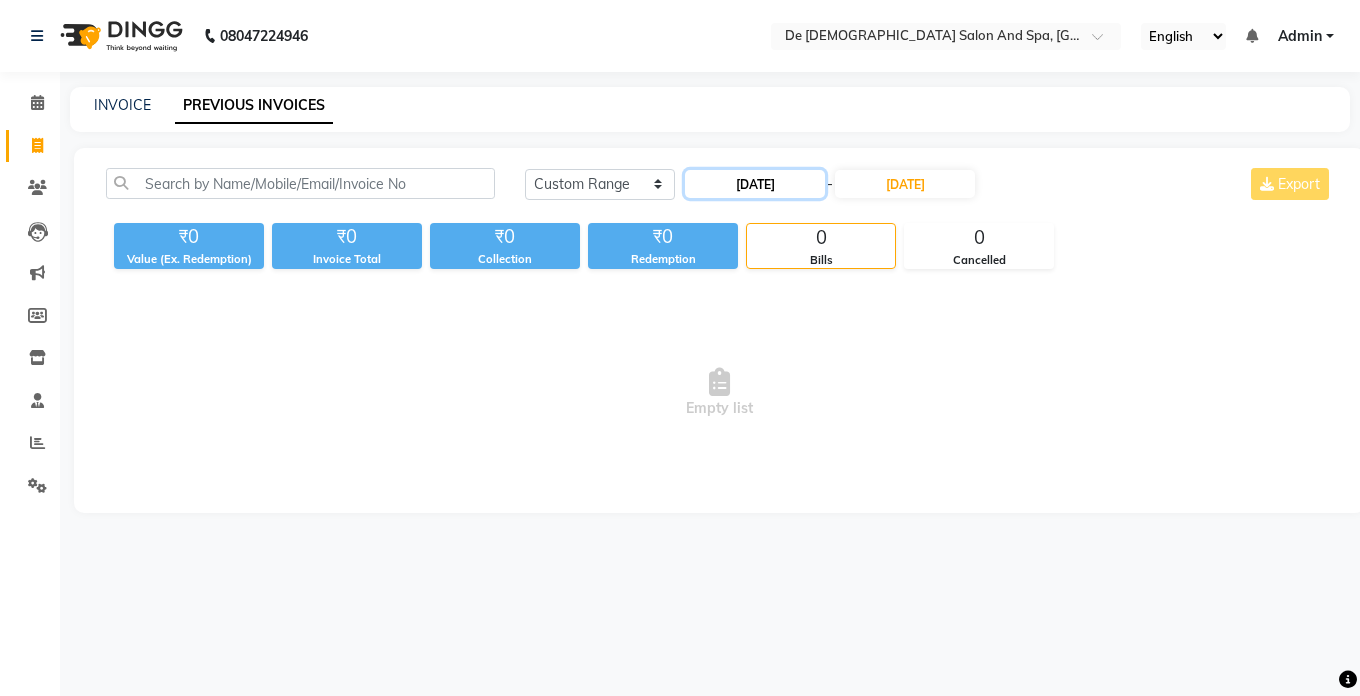 click on "[DATE]" 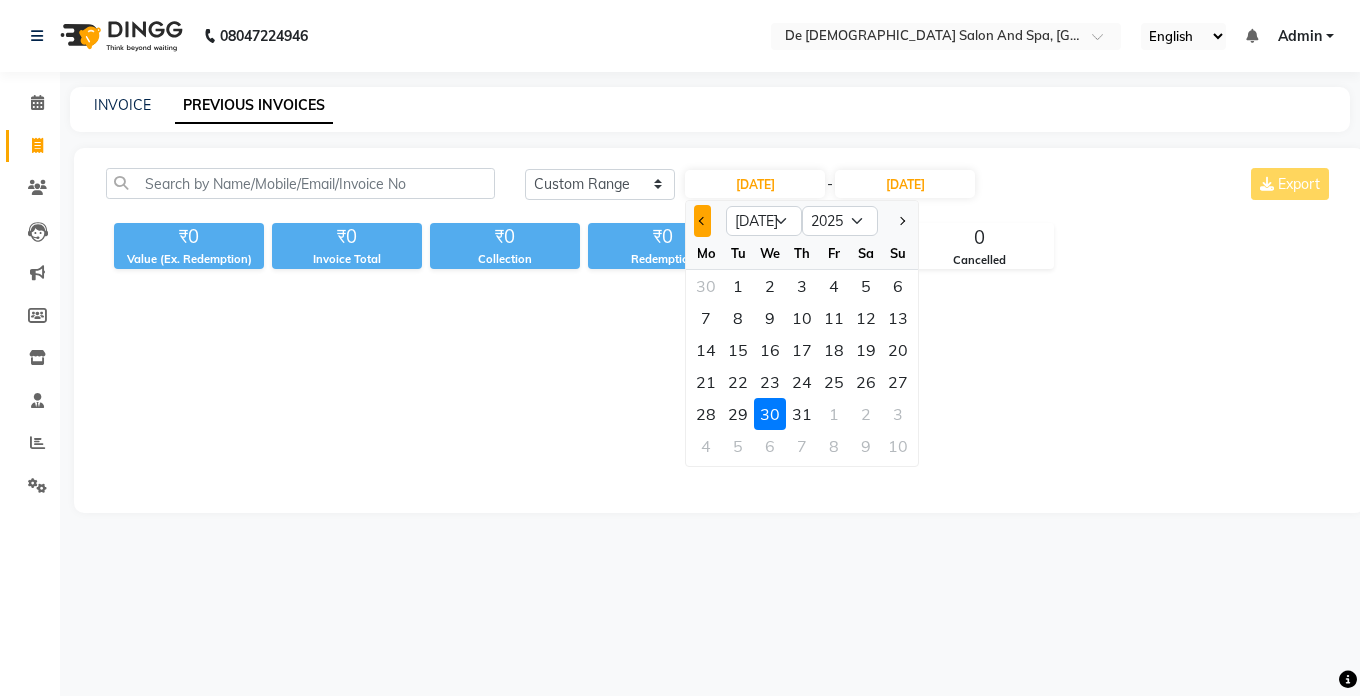 click 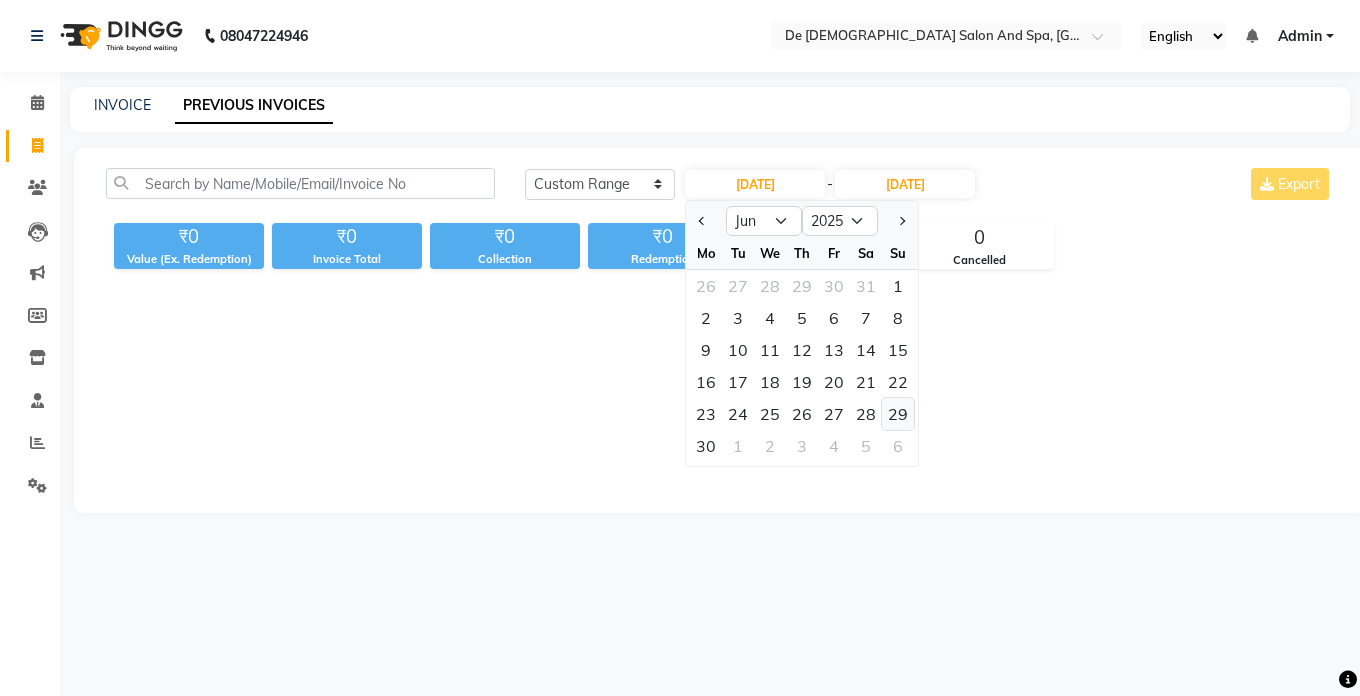 click on "29" 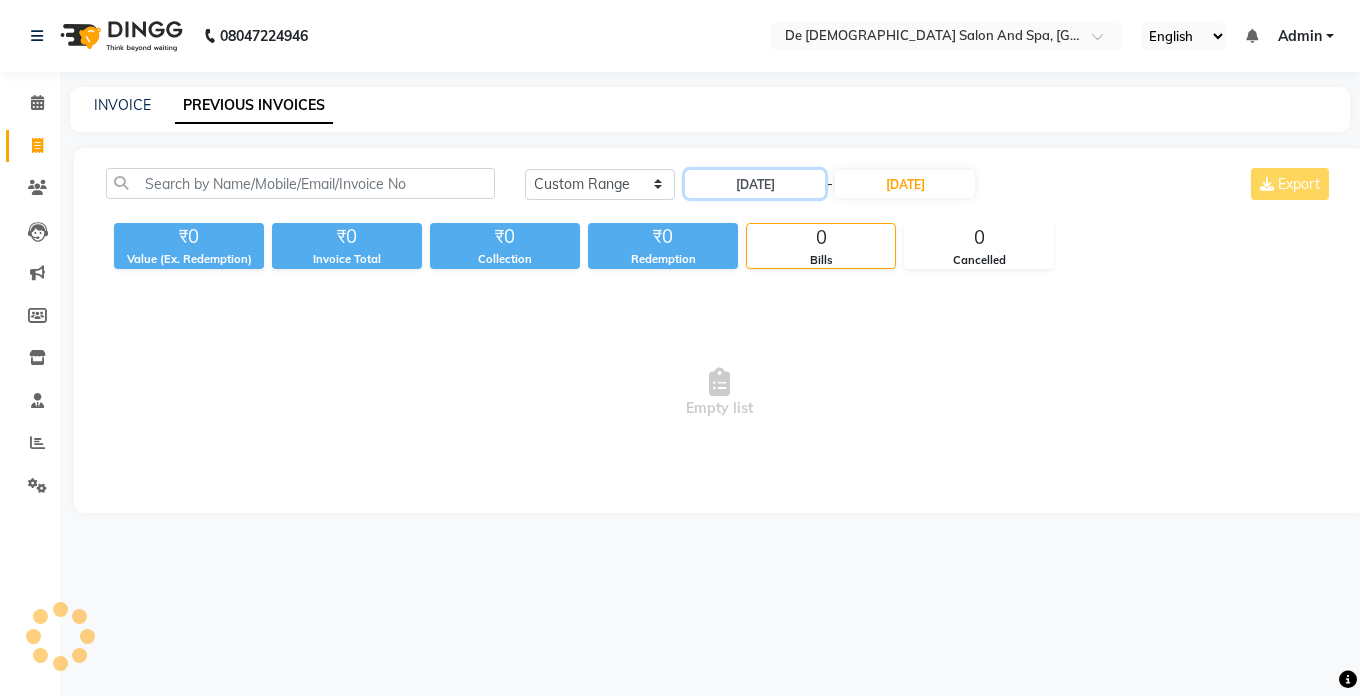 type on "29-06-2025" 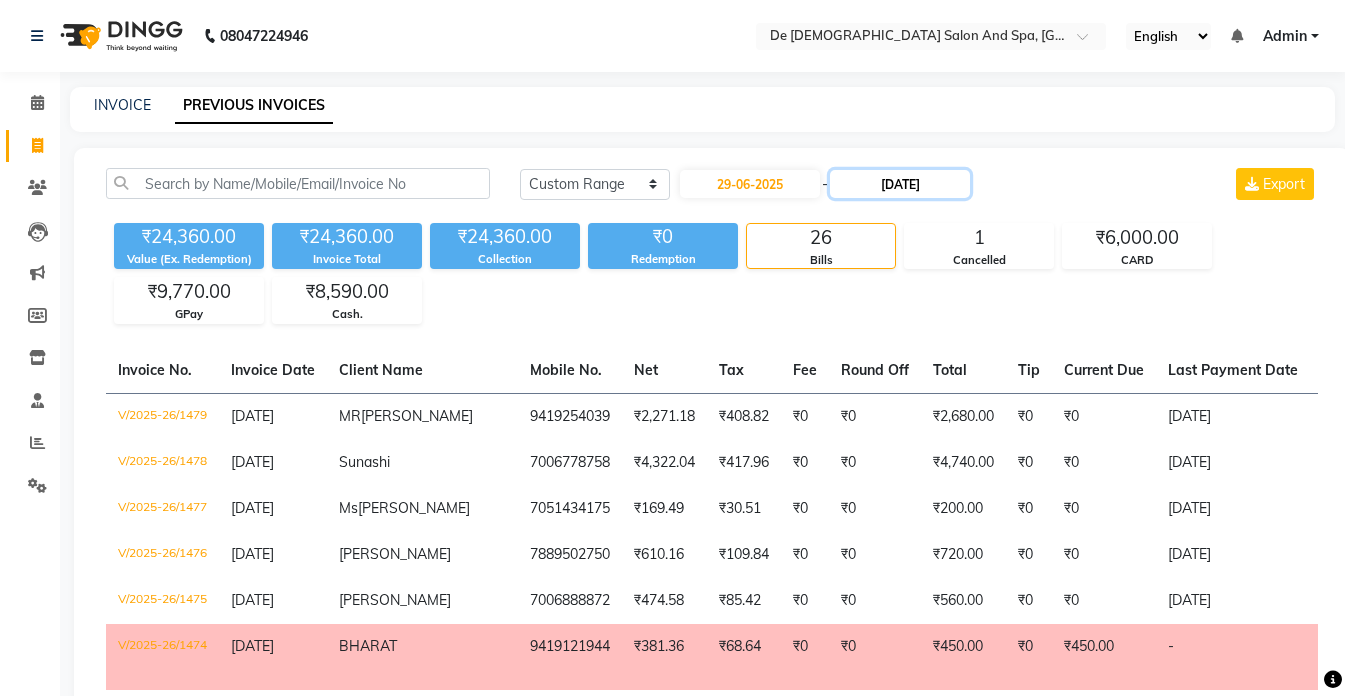 click on "[DATE]" 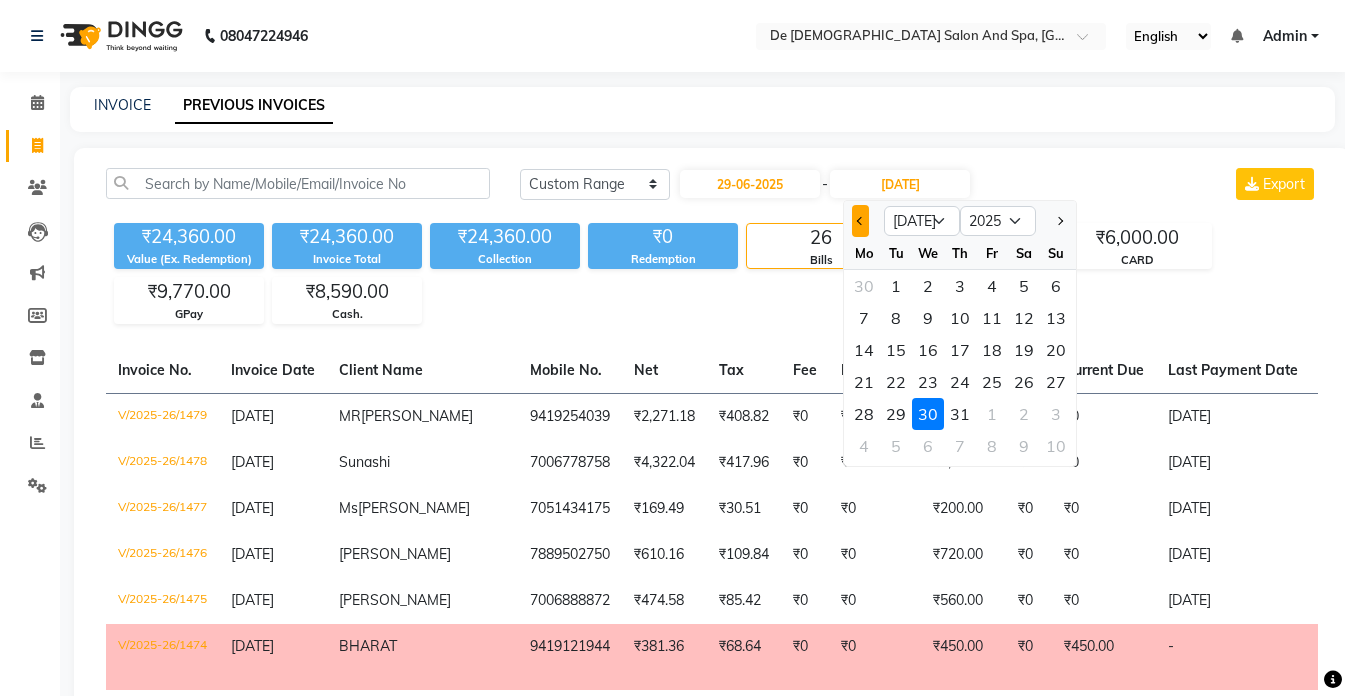 click 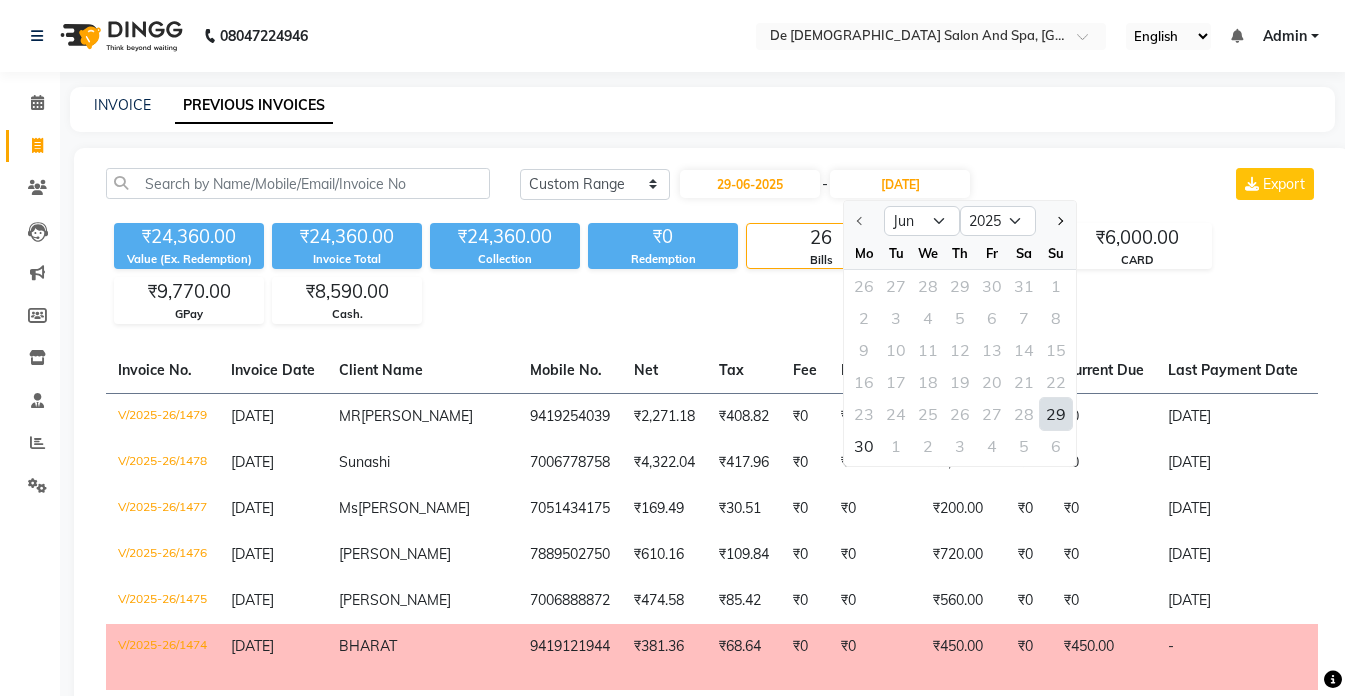 click on "29" 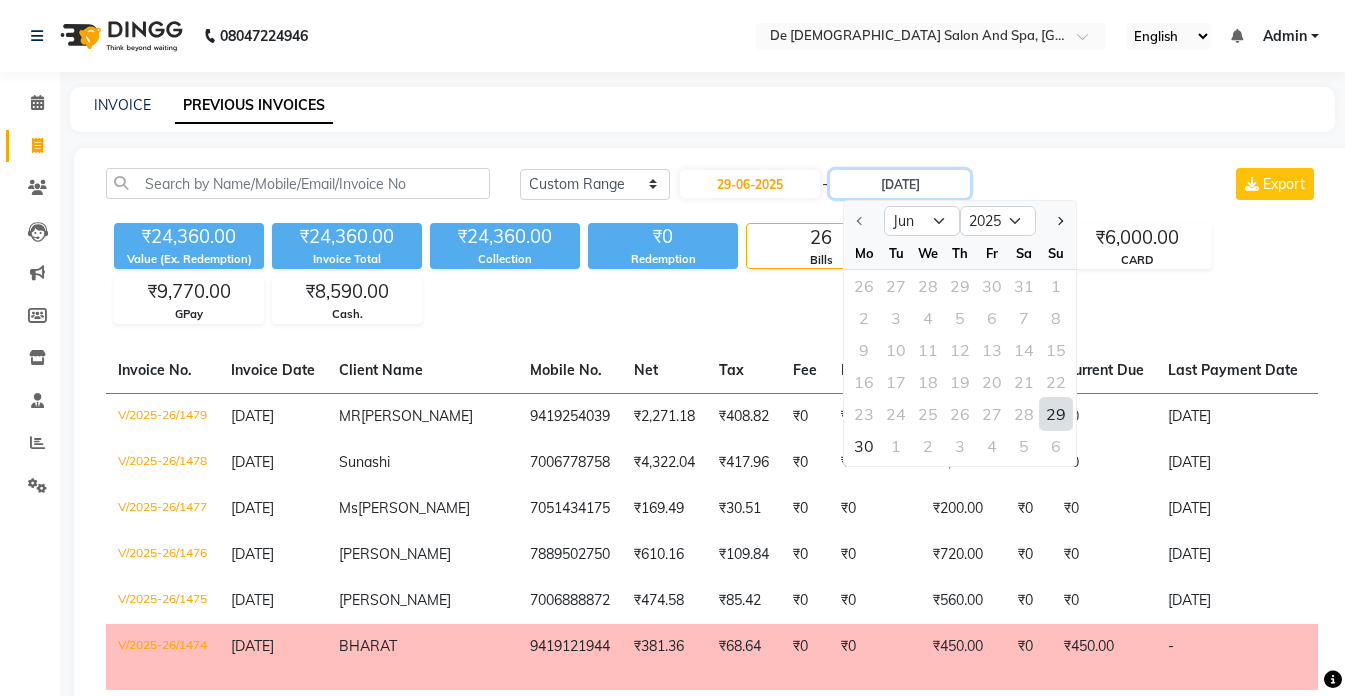 type on "29-06-2025" 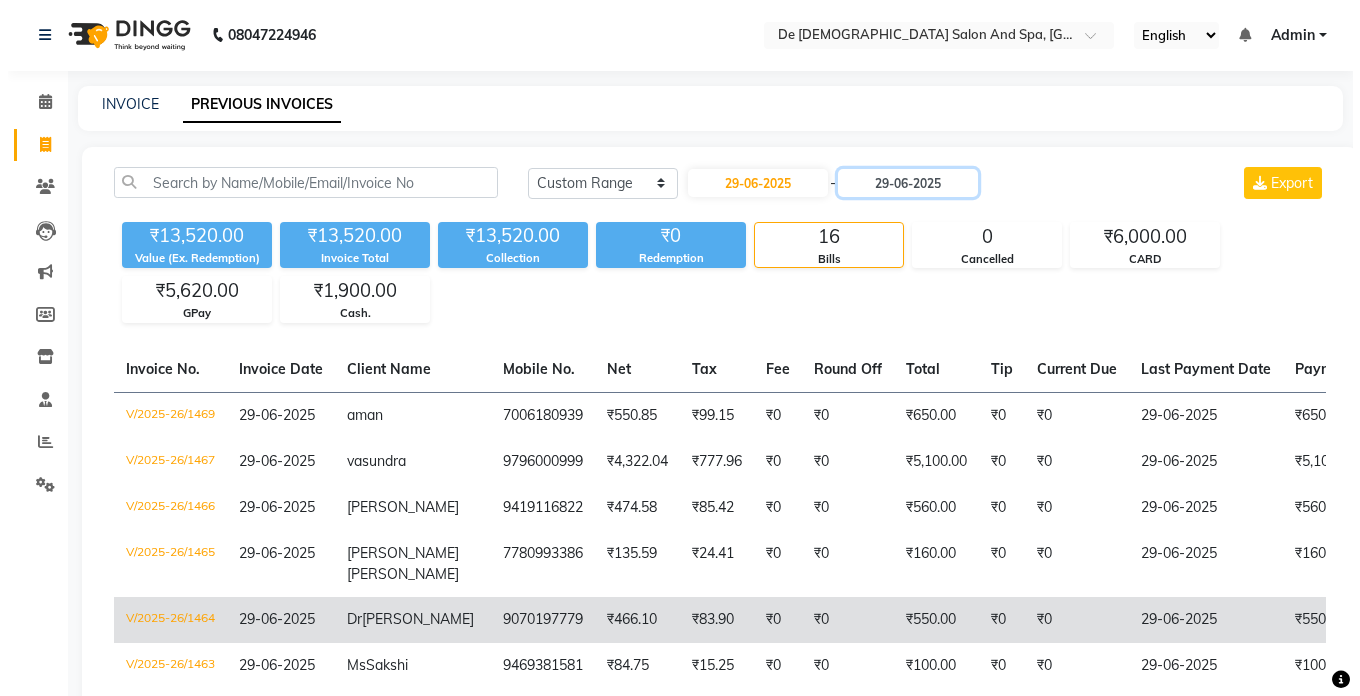 scroll, scrollTop: 0, scrollLeft: 0, axis: both 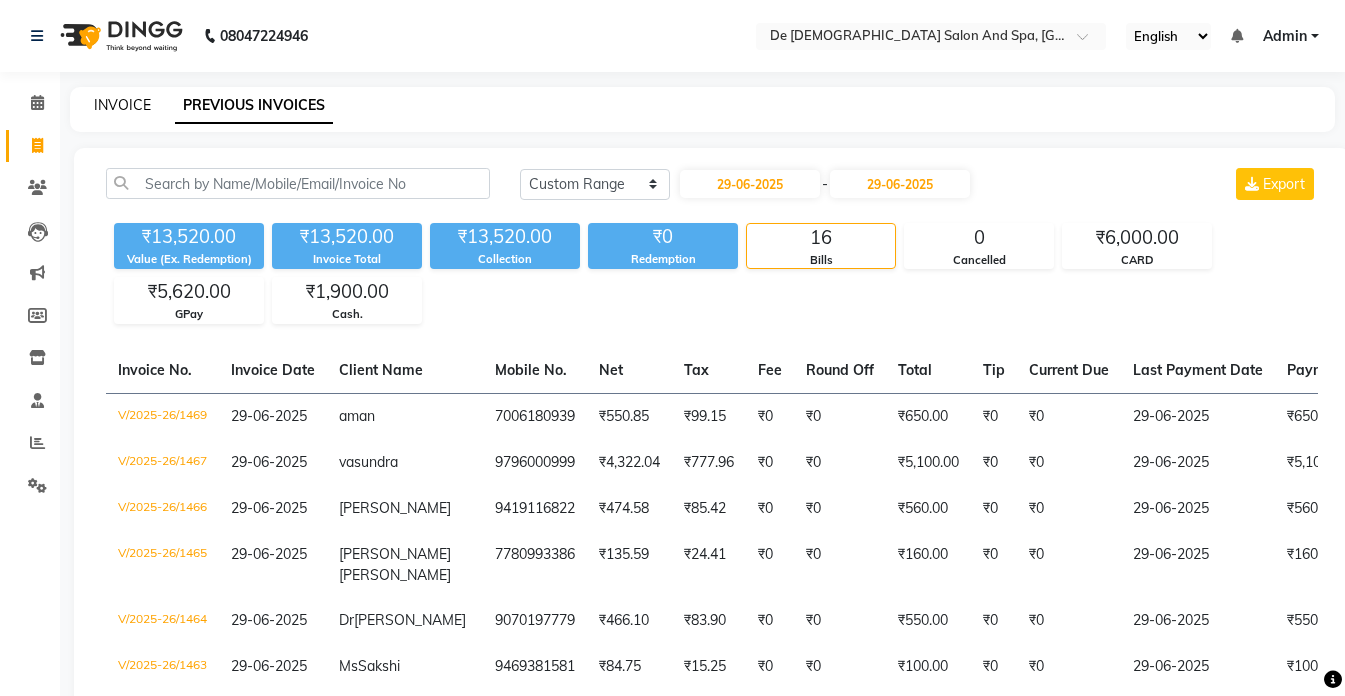 click on "INVOICE" 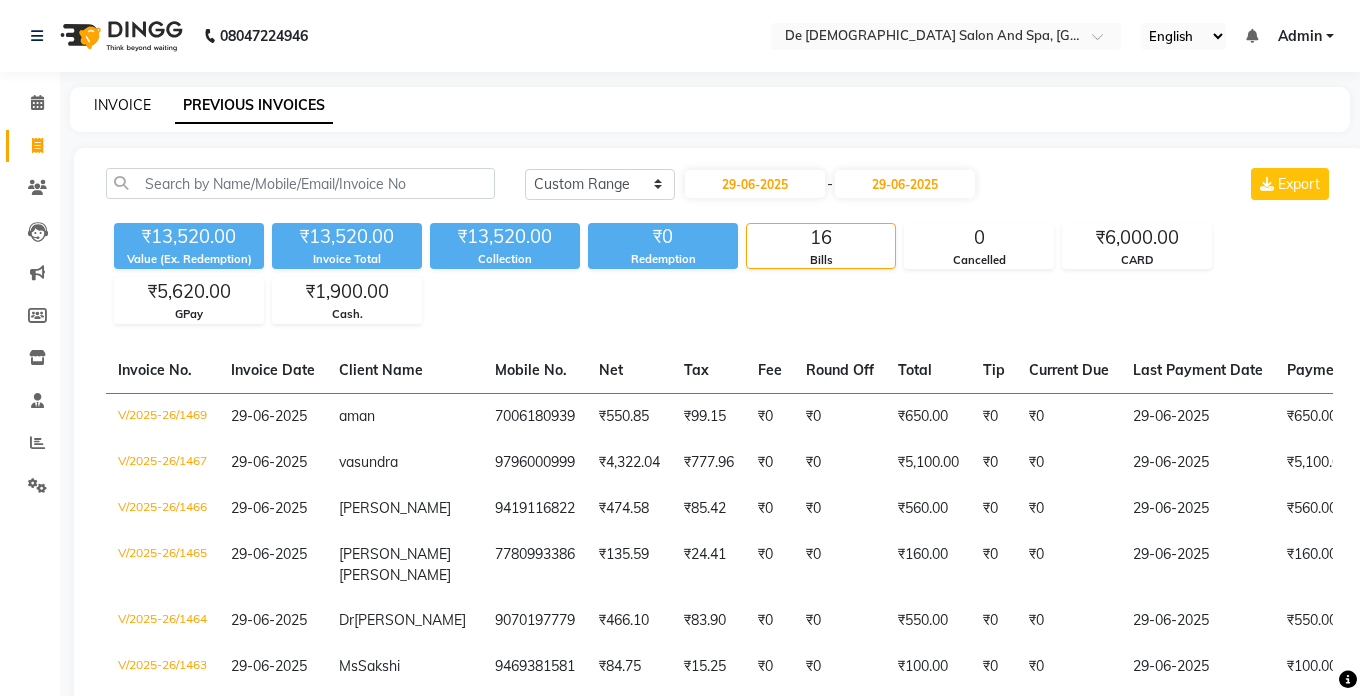 select on "6431" 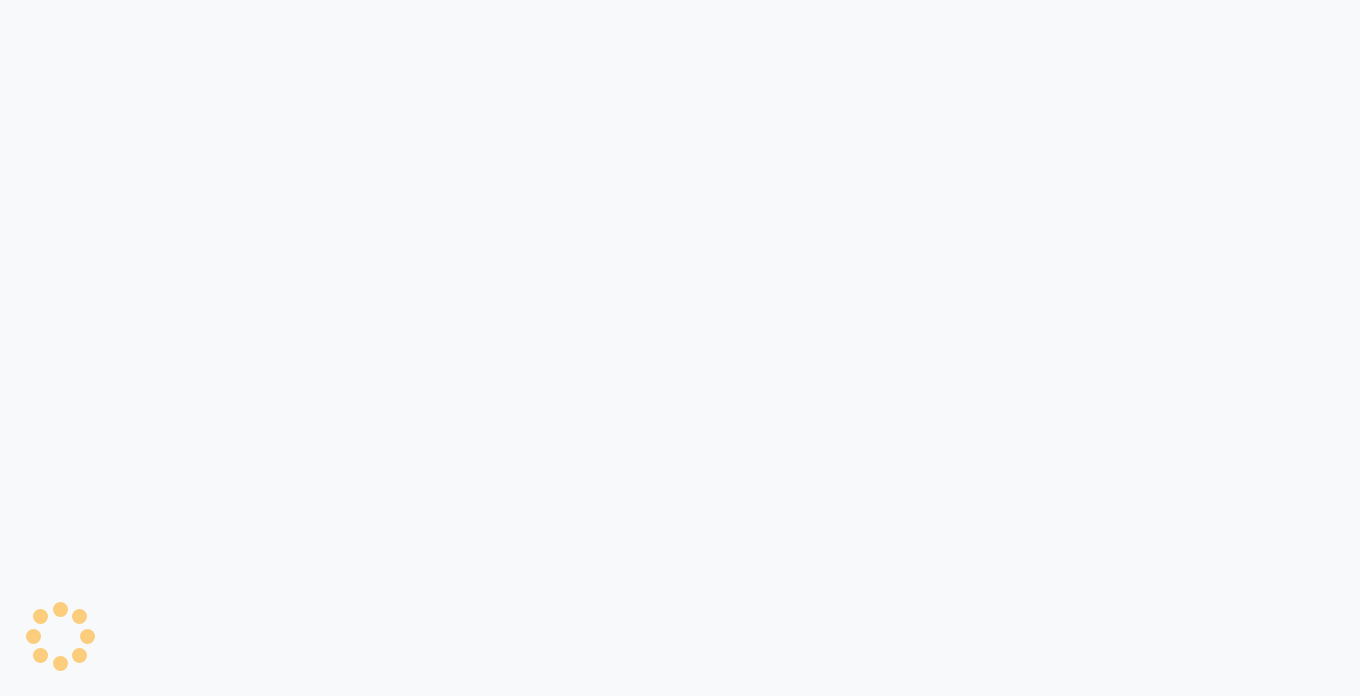 scroll, scrollTop: 0, scrollLeft: 0, axis: both 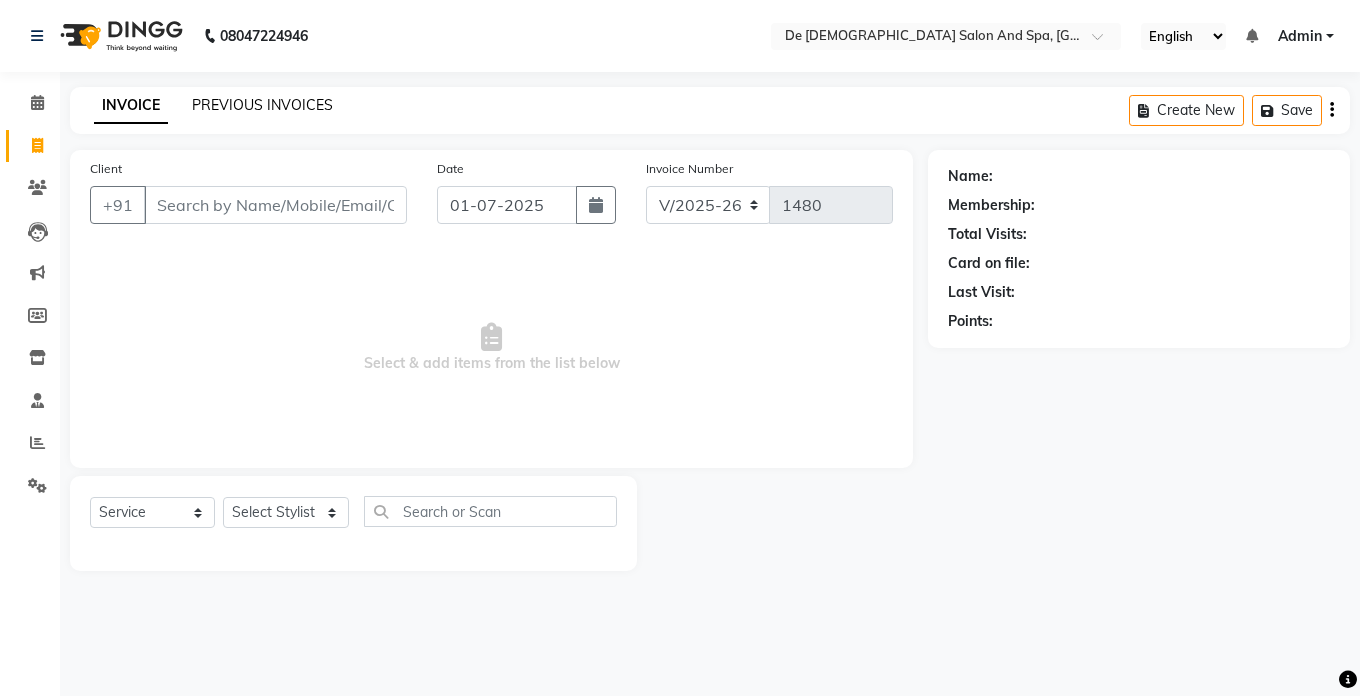 click on "PREVIOUS INVOICES" 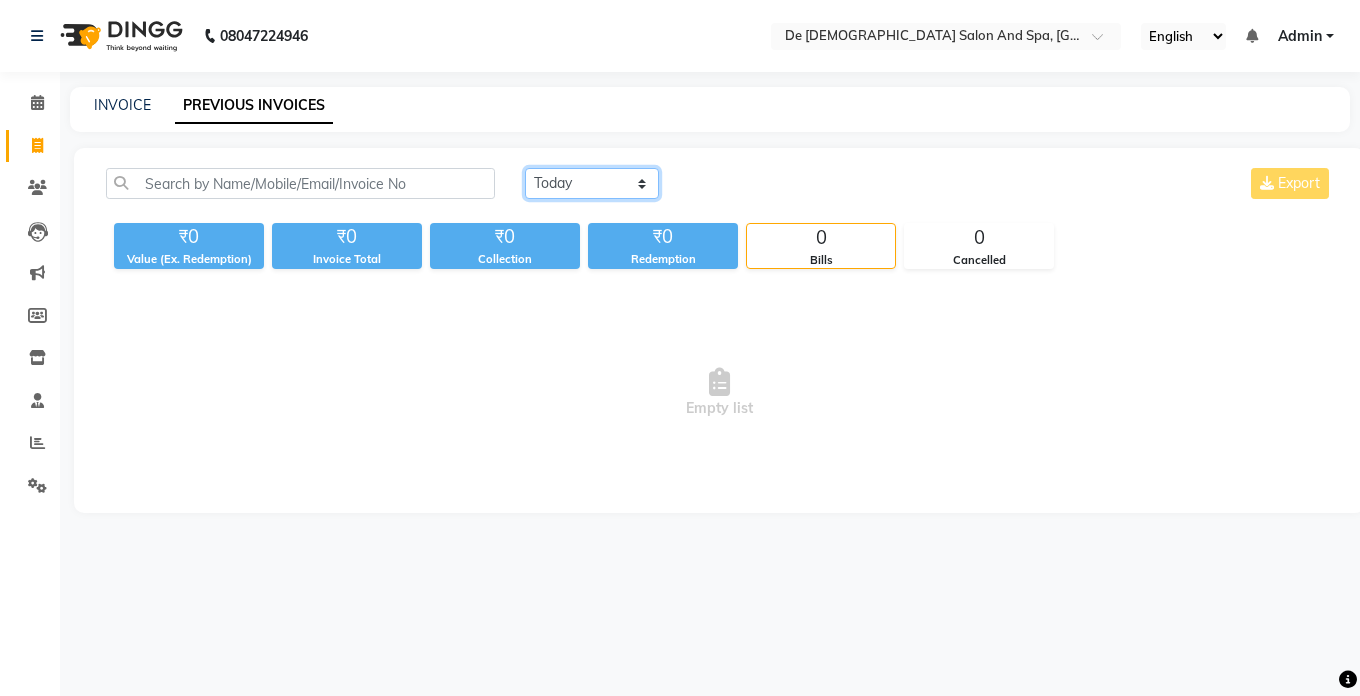 click on "[DATE] [DATE] Custom Range" 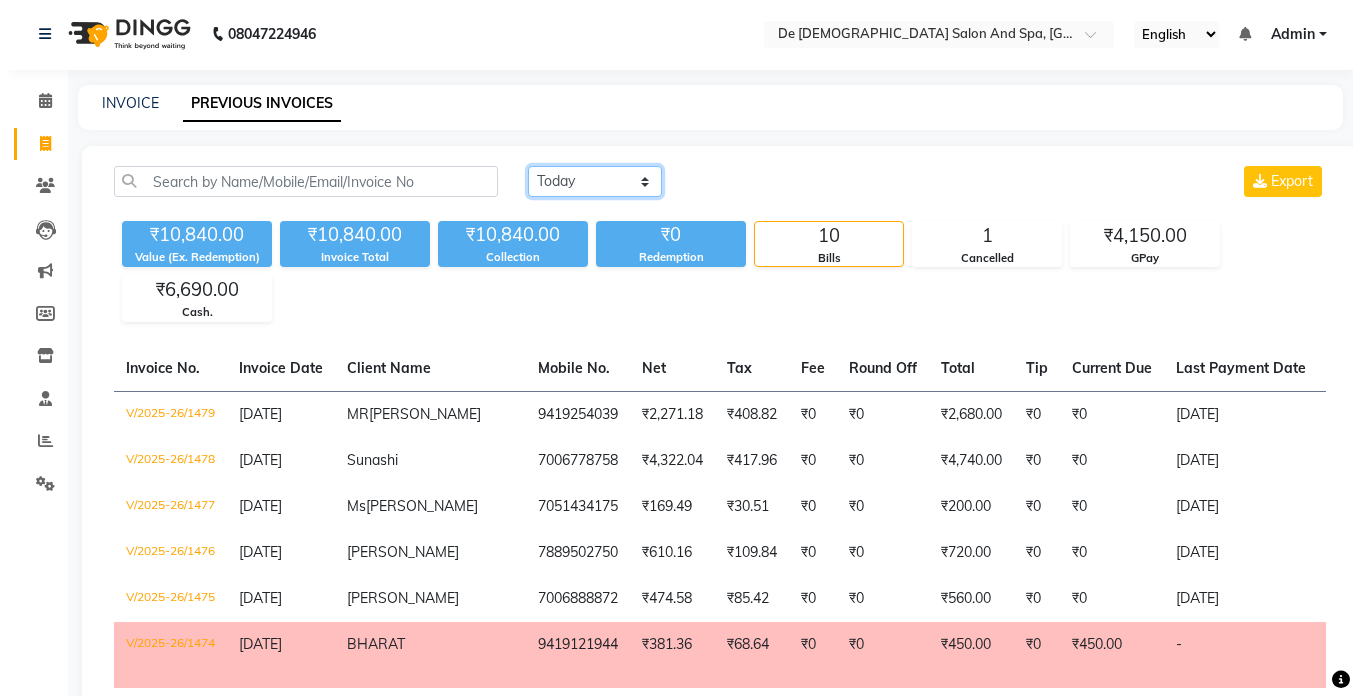 scroll, scrollTop: 0, scrollLeft: 0, axis: both 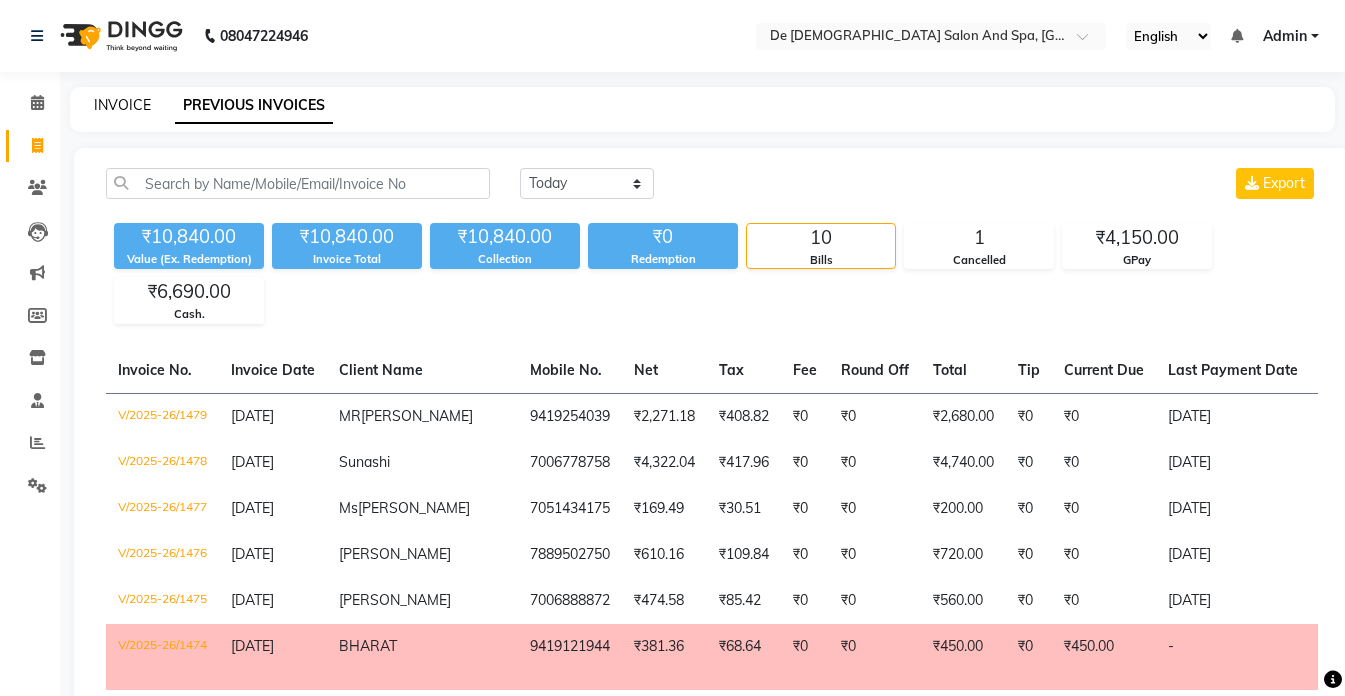 click on "INVOICE" 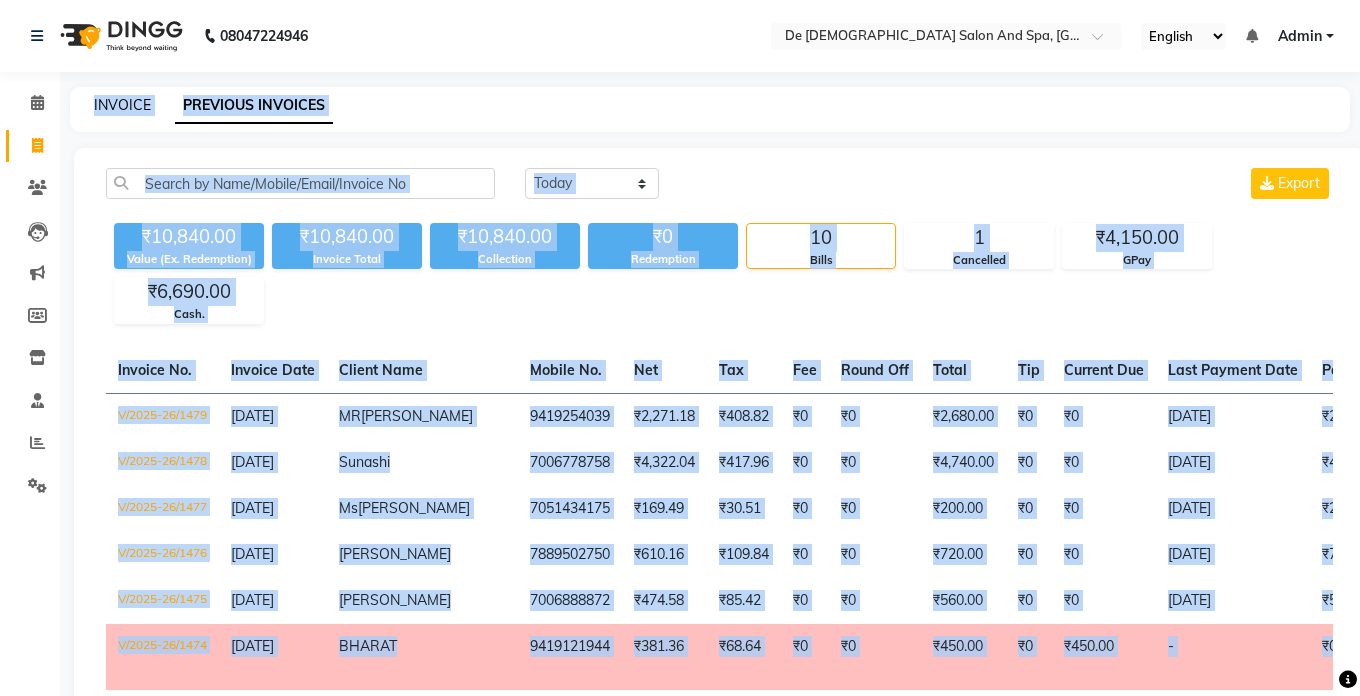 select on "service" 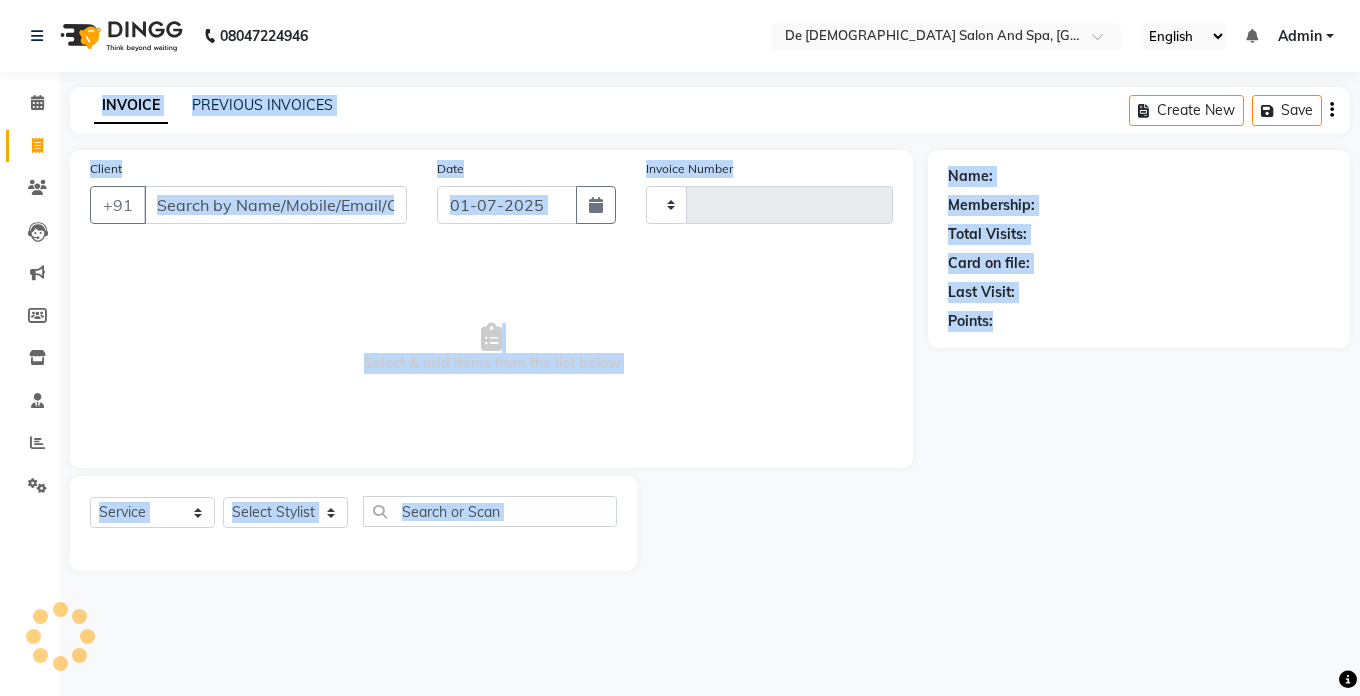type on "1480" 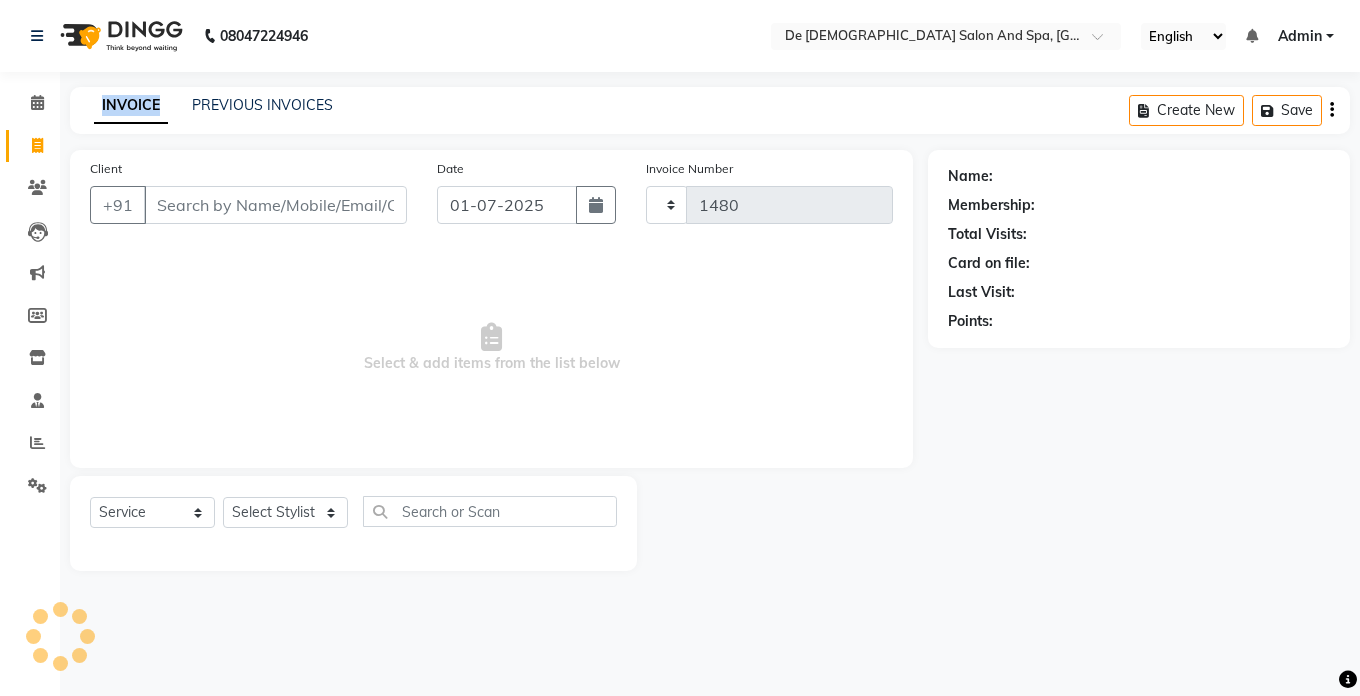select on "6431" 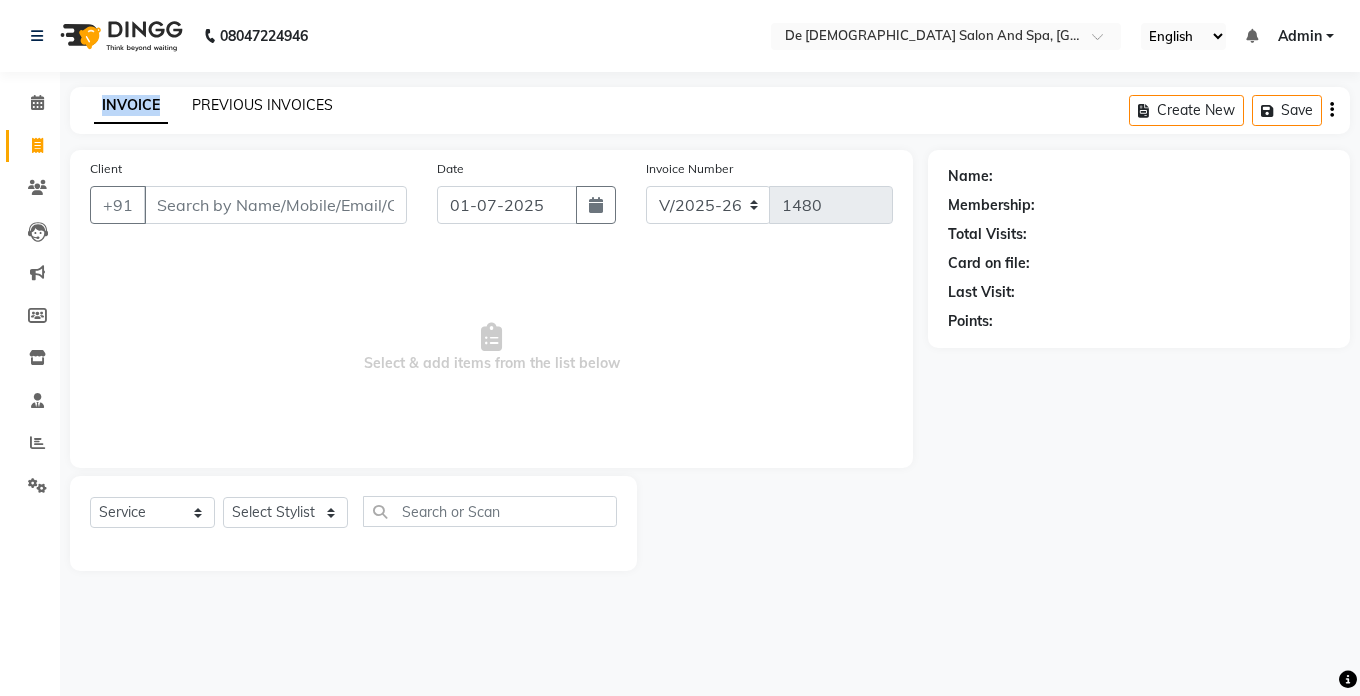drag, startPoint x: 132, startPoint y: 110, endPoint x: 309, endPoint y: 100, distance: 177.28226 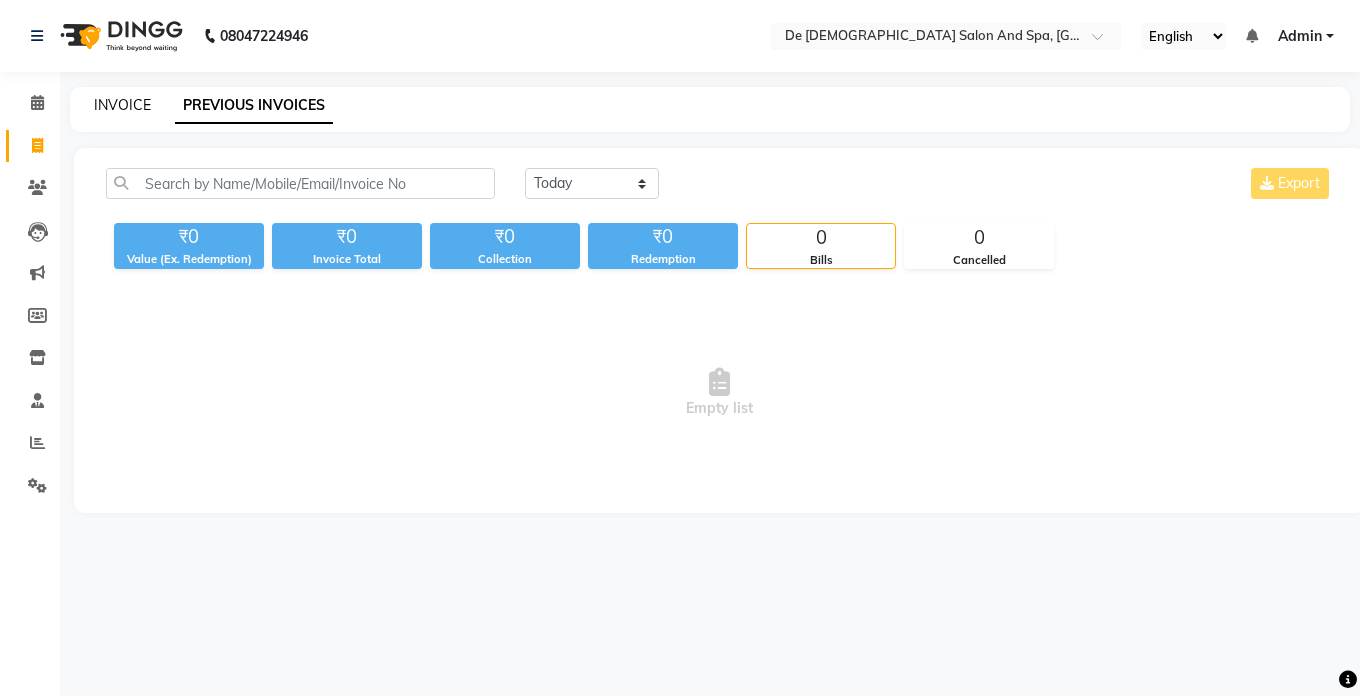 click on "INVOICE" 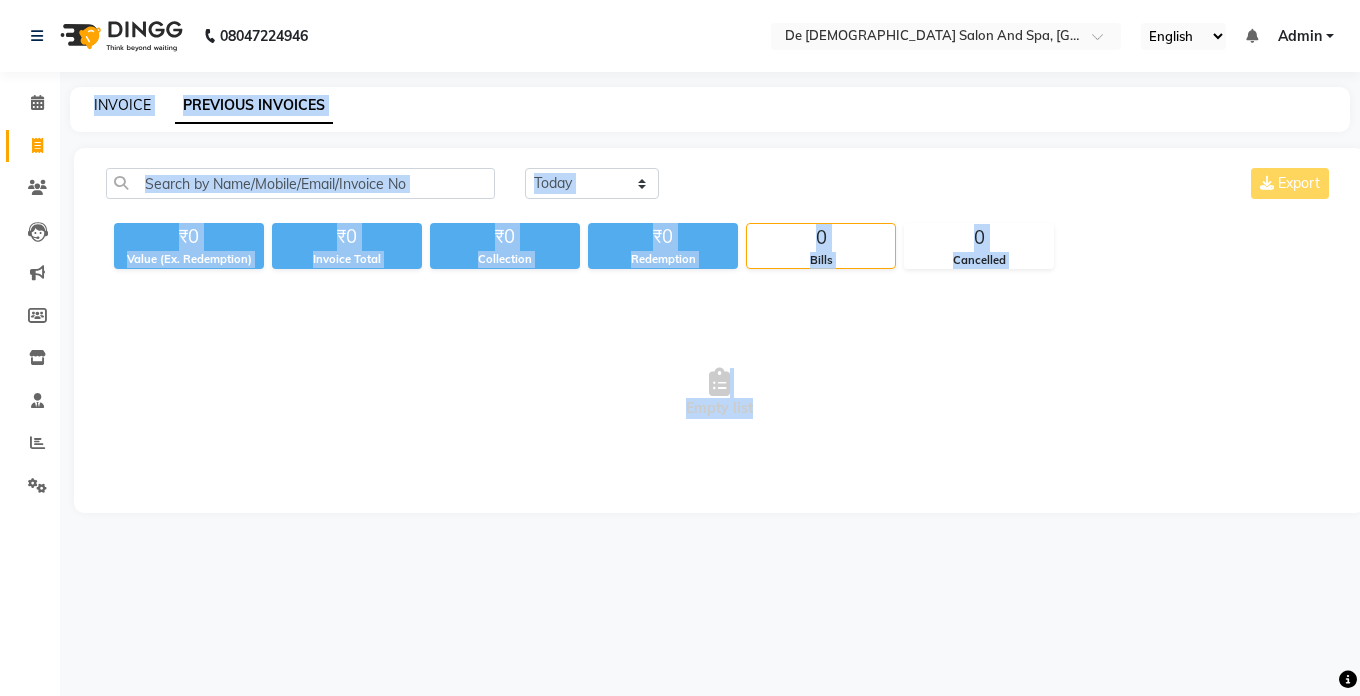 select on "service" 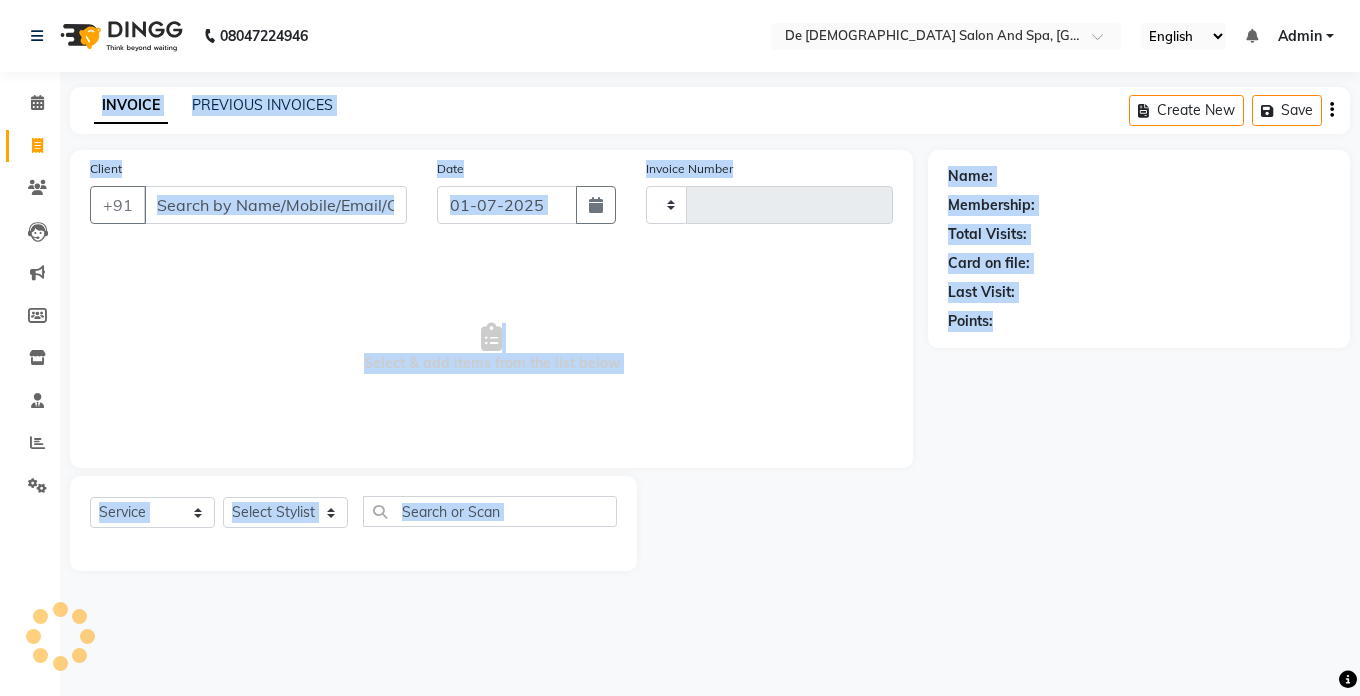type on "1480" 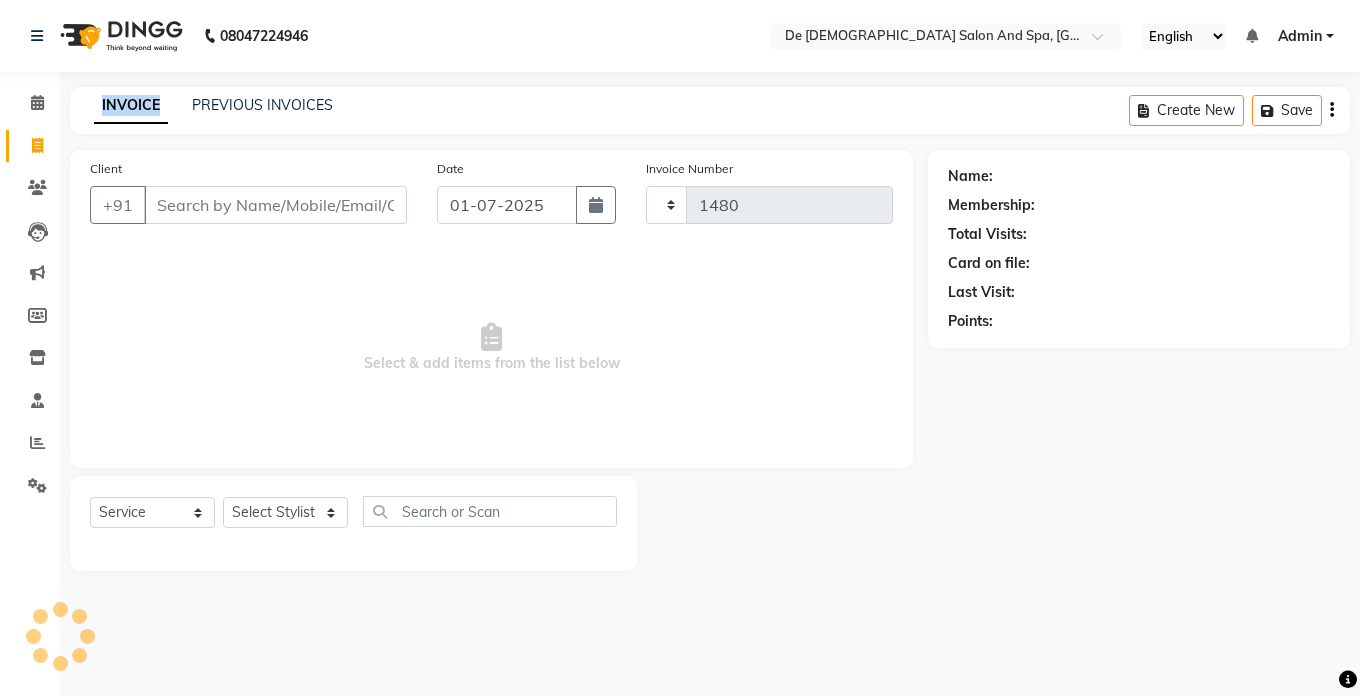 select on "6431" 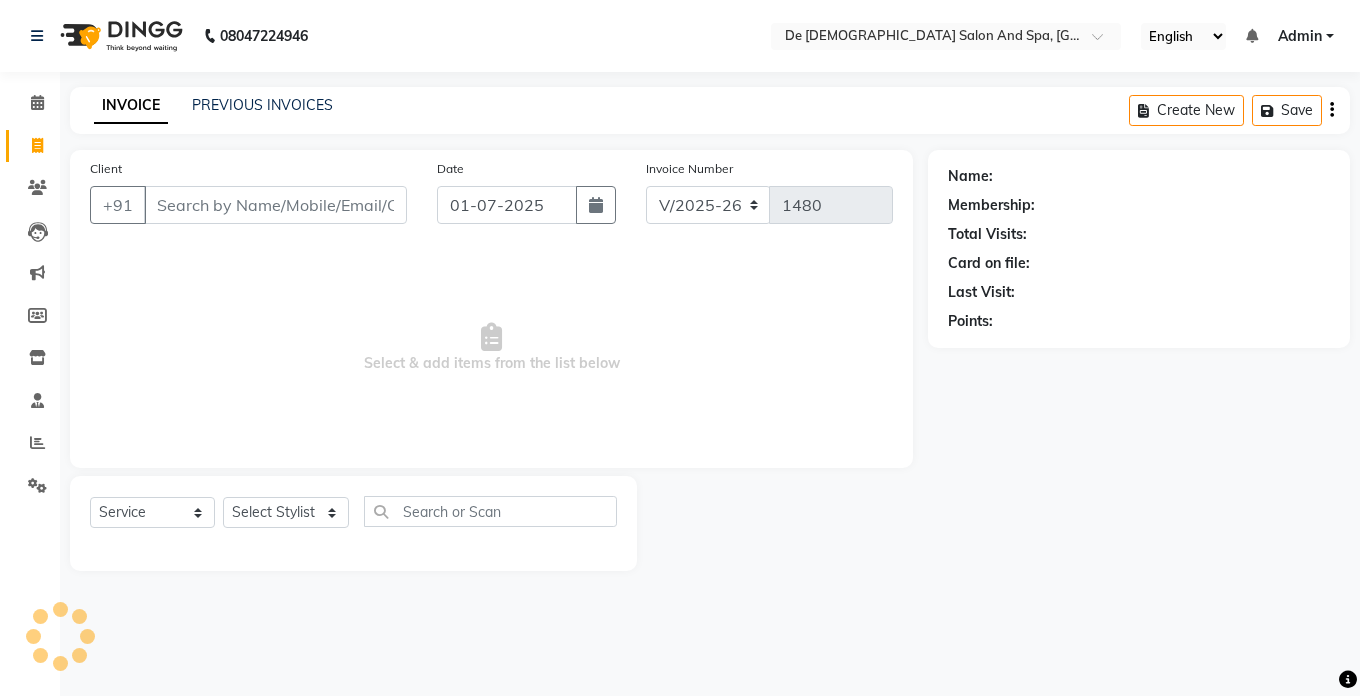 click on "INVOICE PREVIOUS INVOICES Create New   Save" 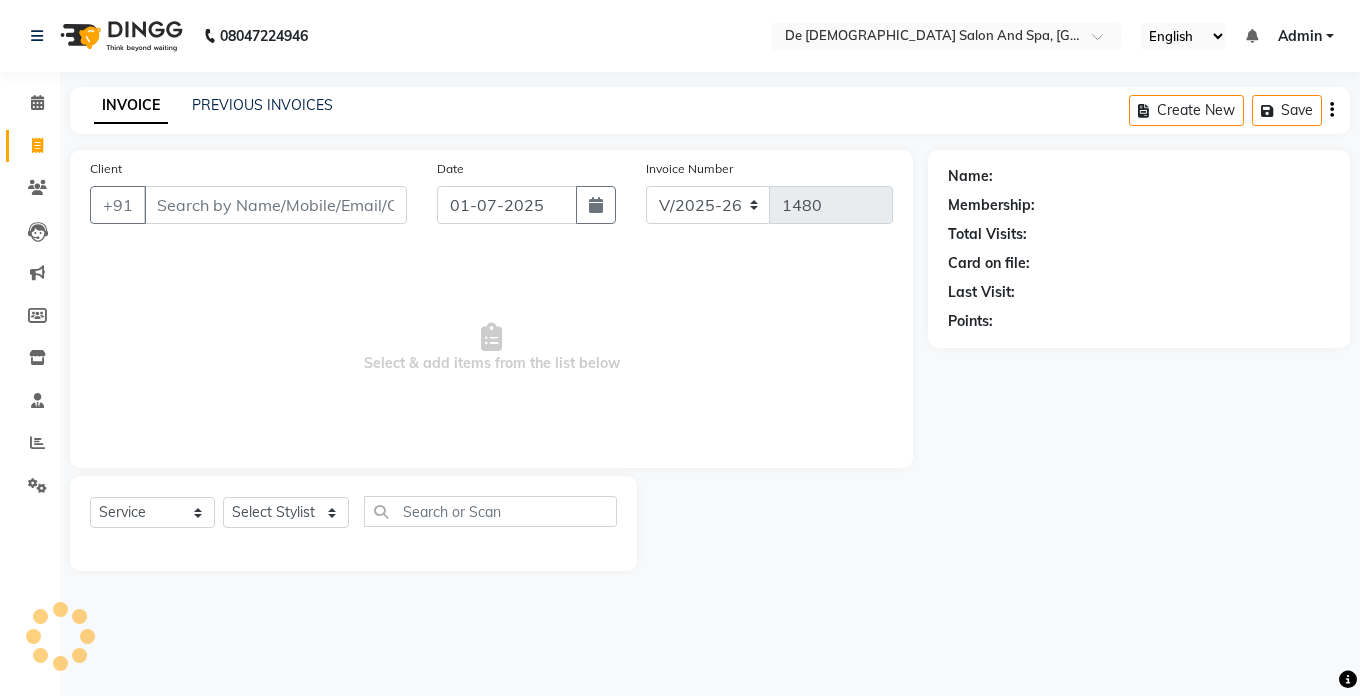 click on "INVOICE PREVIOUS INVOICES Create New   Save" 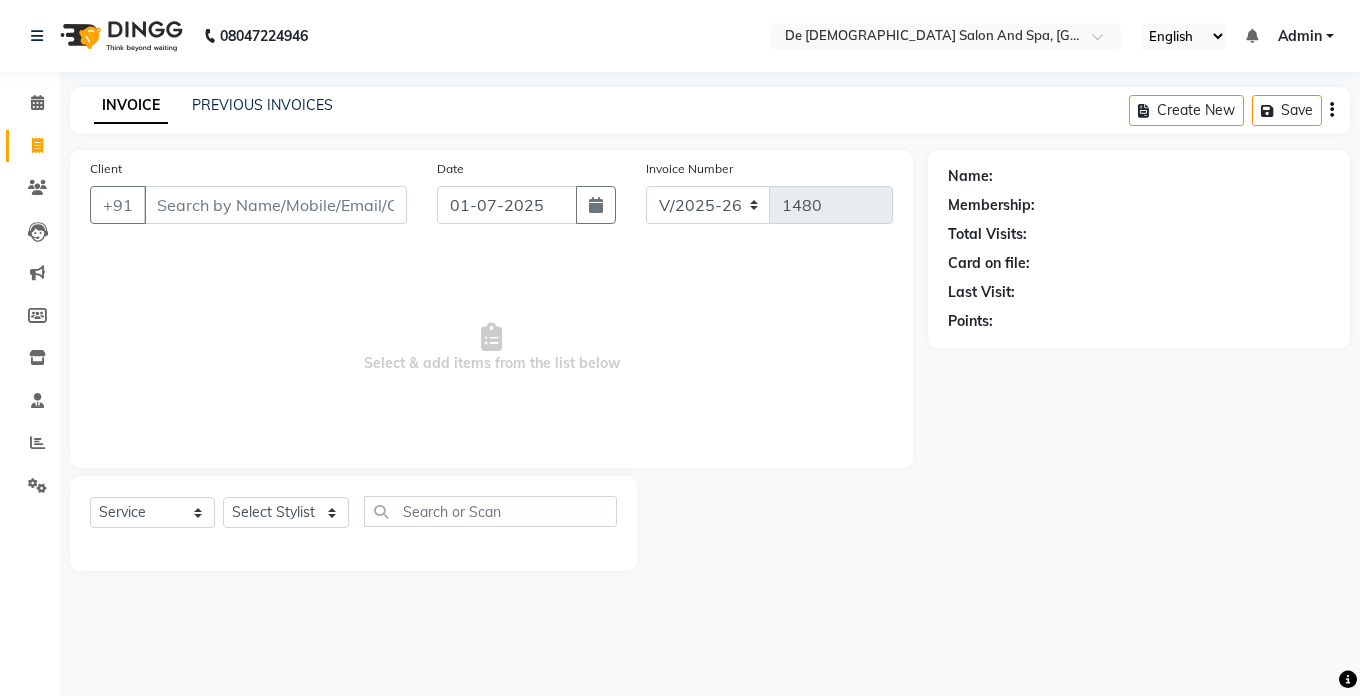 click on "08047224946 Select Location × De Dios Salon And Spa, Gandhi Nagar English ENGLISH Español العربية मराठी हिंदी ગુજરાતી தமிழ் 中文 Notifications nothing to show Admin Manage Profile Change Password Sign out  Version:3.14.0  ☀ De Dios Salon and Spa, Gandhi Nagar  Calendar  Invoice  Clients  Leads   Marketing  Members  Inventory  Staff  Reports  Settings Completed InProgress Upcoming Dropped Tentative Check-In Confirm Bookings Generate Report Segments Page Builder INVOICE PREVIOUS INVOICES Create New   Save  Client +91 Date 01-07-2025 Invoice Number V/2025 V/2025-26 1480  Select & add items from the list below  Select  Service  Product  Membership  Package Voucher Prepaid Gift Card  Select Stylist akshay aman Arman Ashwani gunraj megha  nikita thappa nisha parveen shafali vishu kumar Name: Membership: Total Visits: Card on file: Last Visit:  Points:" at bounding box center (680, 348) 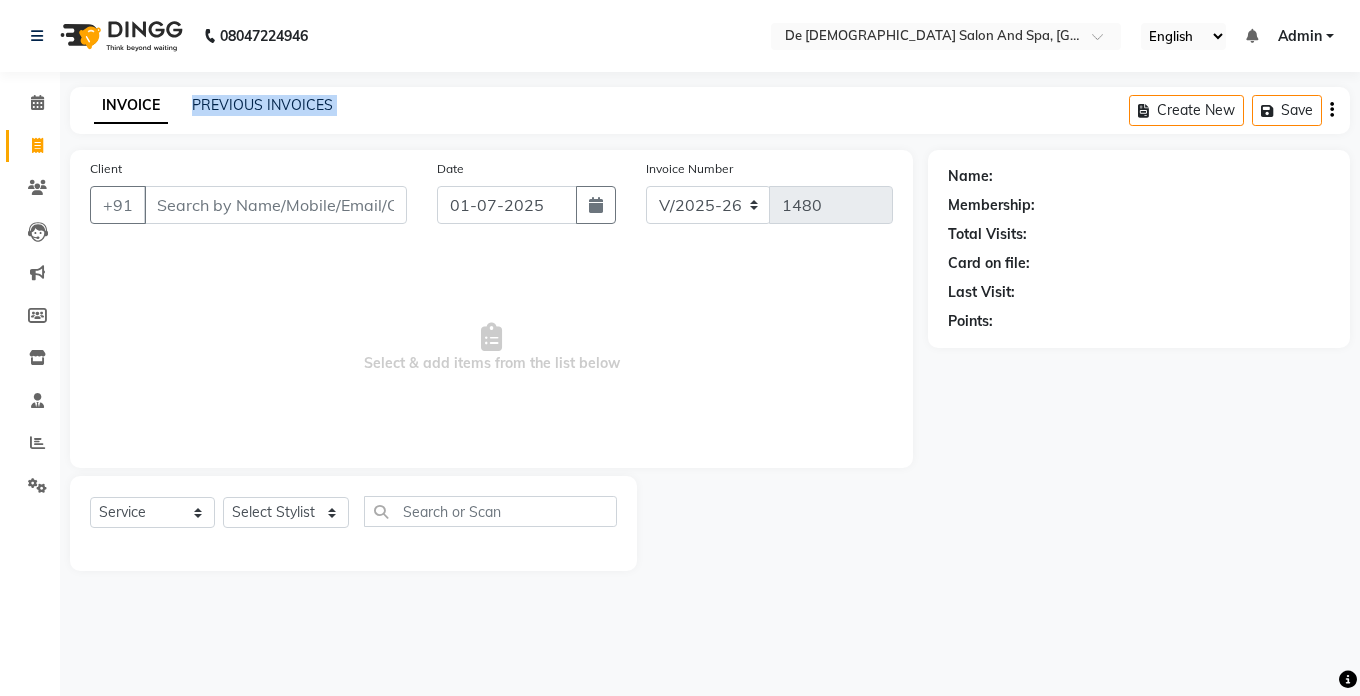 click on "08047224946 Select Location × De Dios Salon And Spa, Gandhi Nagar English ENGLISH Español العربية मराठी हिंदी ગુજરાતી தமிழ் 中文 Notifications nothing to show Admin Manage Profile Change Password Sign out  Version:3.14.0  ☀ De Dios Salon and Spa, Gandhi Nagar  Calendar  Invoice  Clients  Leads   Marketing  Members  Inventory  Staff  Reports  Settings Completed InProgress Upcoming Dropped Tentative Check-In Confirm Bookings Generate Report Segments Page Builder INVOICE PREVIOUS INVOICES Create New   Save  Client +91 Date 01-07-2025 Invoice Number V/2025 V/2025-26 1480  Select & add items from the list below  Select  Service  Product  Membership  Package Voucher Prepaid Gift Card  Select Stylist akshay aman Arman Ashwani gunraj megha  nikita thappa nisha parveen shafali vishu kumar Name: Membership: Total Visits: Card on file: Last Visit:  Points:" at bounding box center [680, 348] 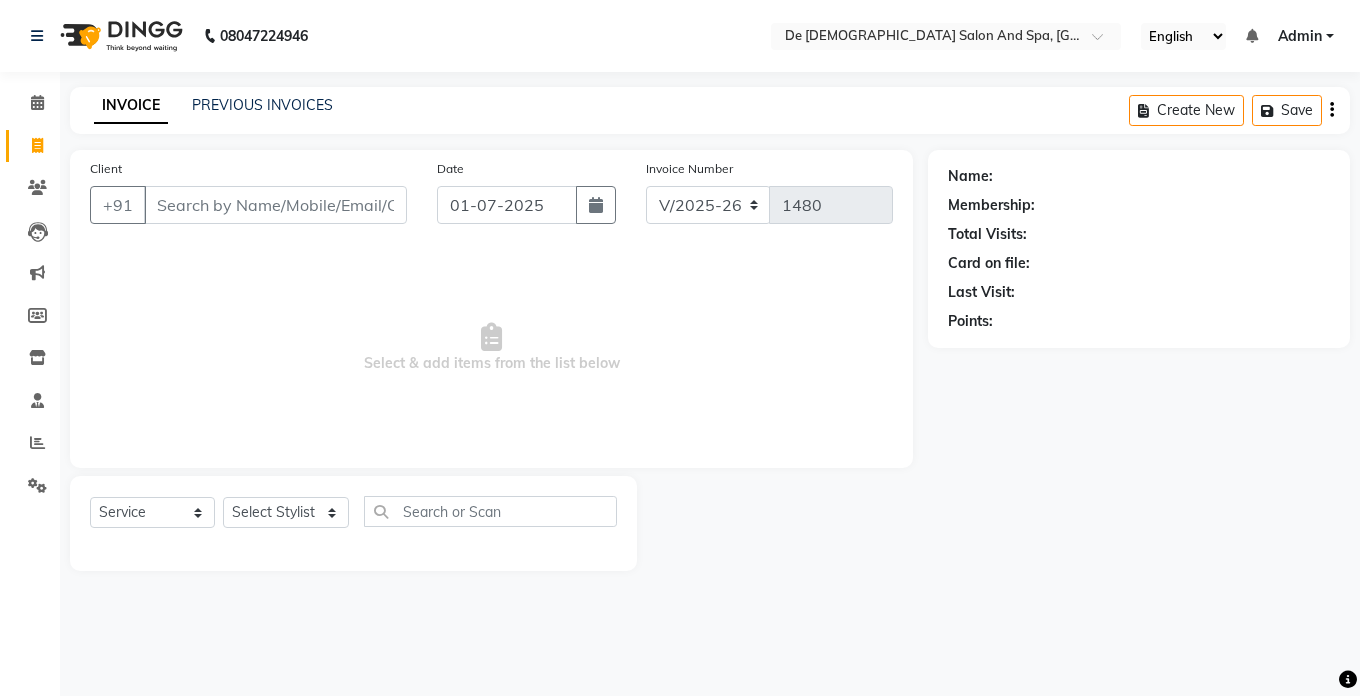 click on "08047224946 Select Location × De Dios Salon And Spa, Gandhi Nagar English ENGLISH Español العربية मराठी हिंदी ગુજરાતી தமிழ் 中文 Notifications nothing to show Admin Manage Profile Change Password Sign out  Version:3.14.0" 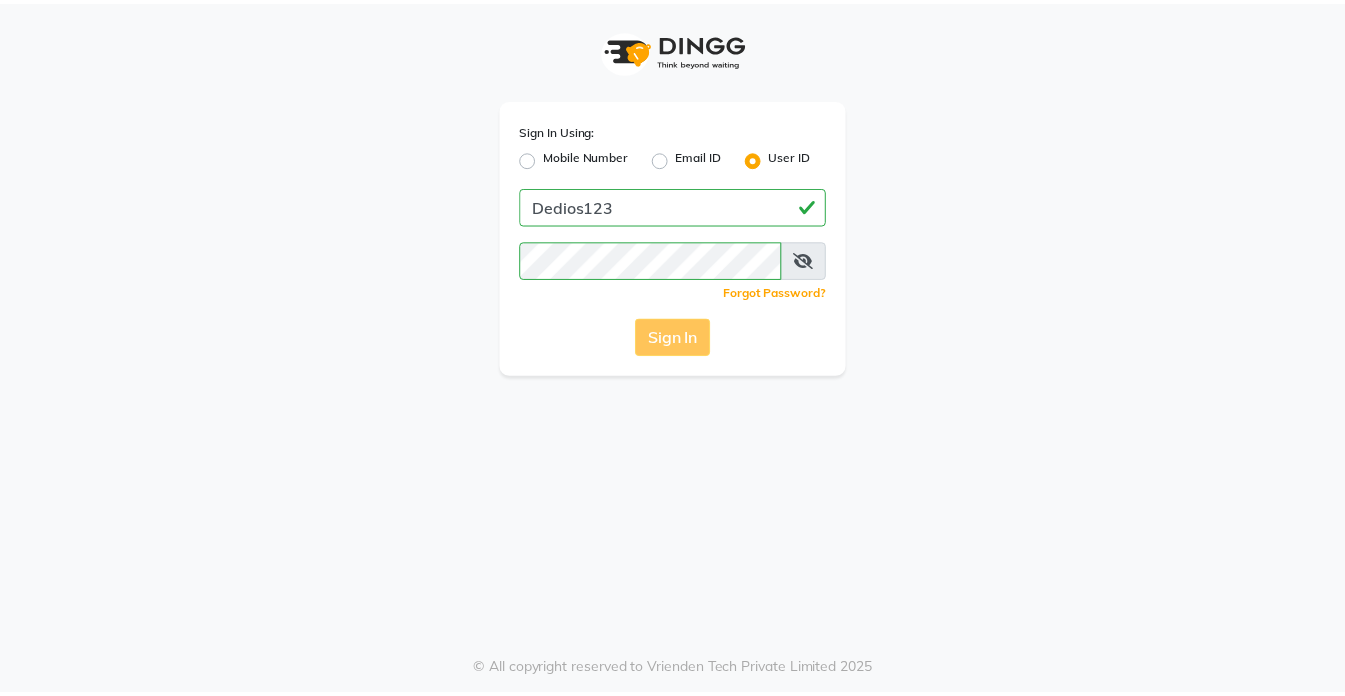 scroll, scrollTop: 0, scrollLeft: 0, axis: both 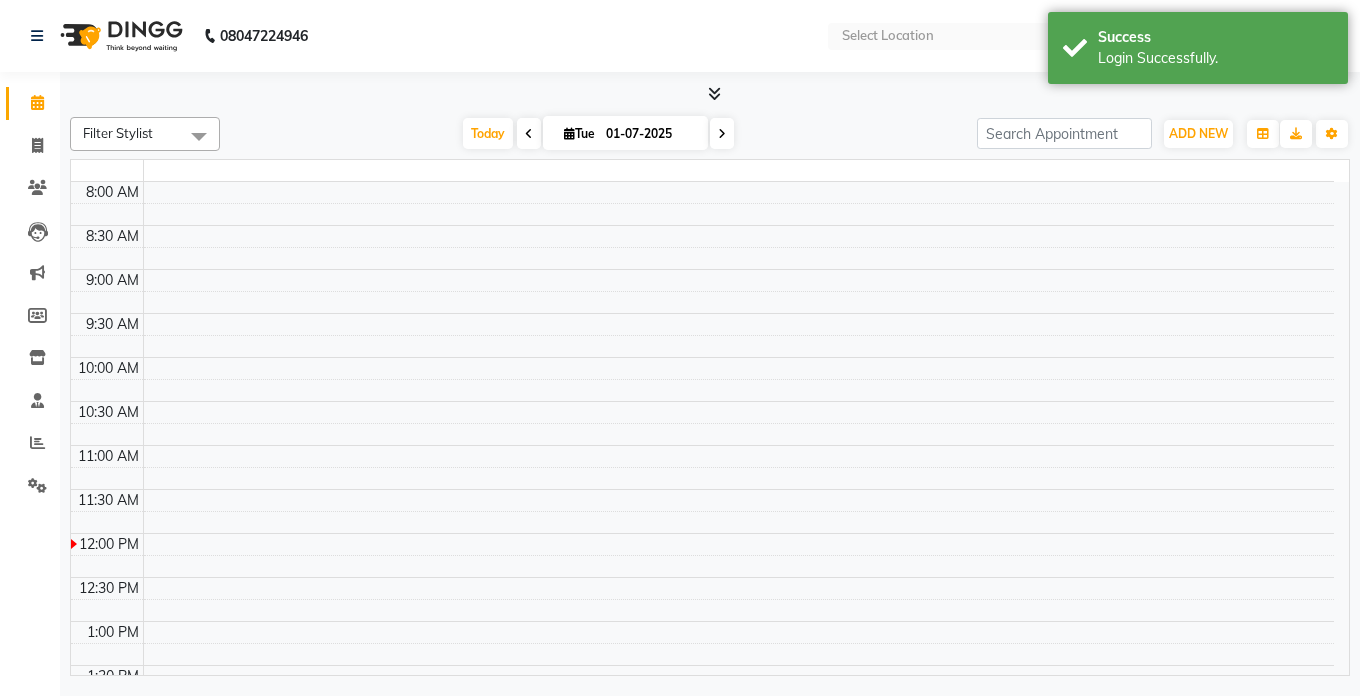 select on "en" 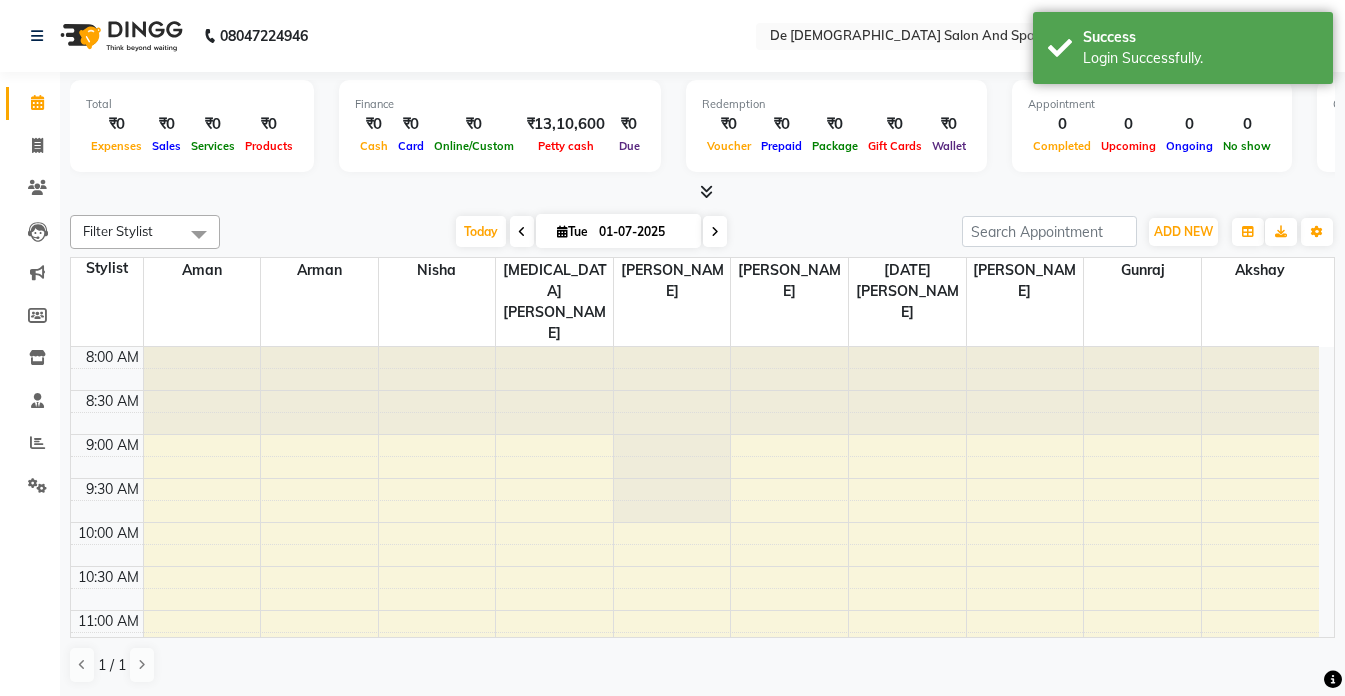 scroll, scrollTop: 0, scrollLeft: 0, axis: both 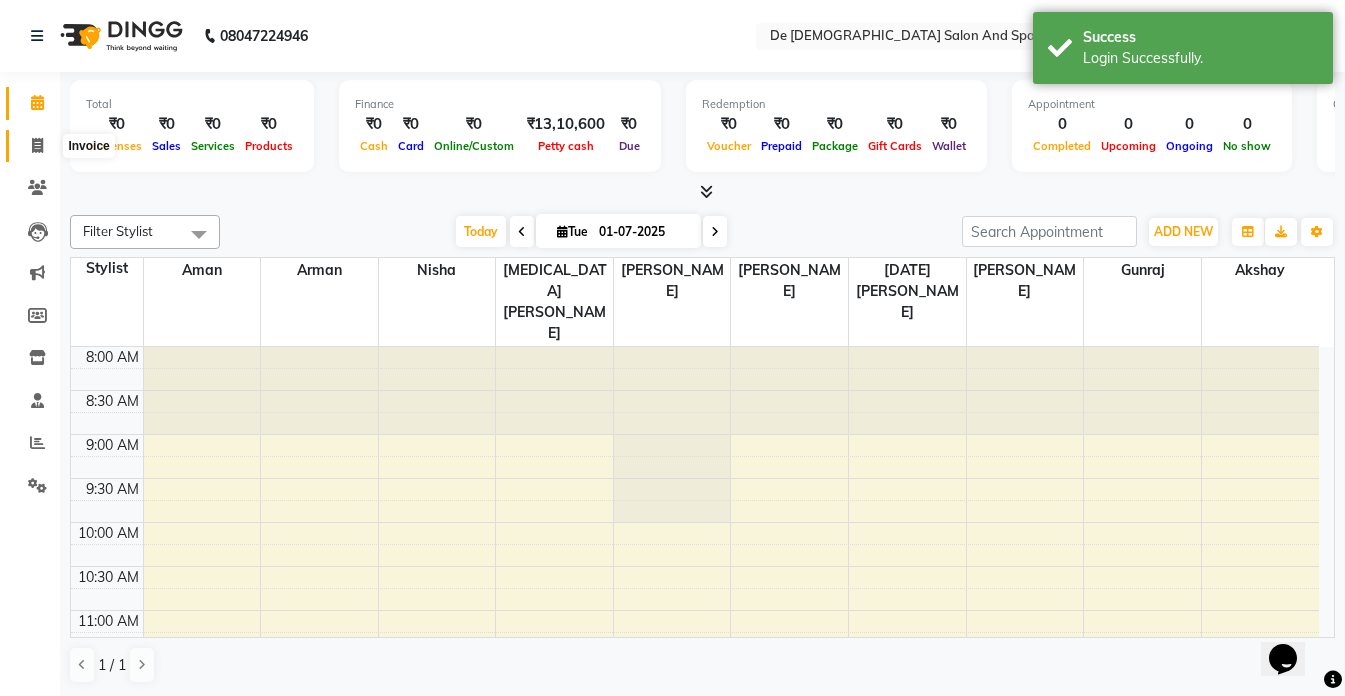 drag, startPoint x: 28, startPoint y: 136, endPoint x: 56, endPoint y: 154, distance: 33.286633 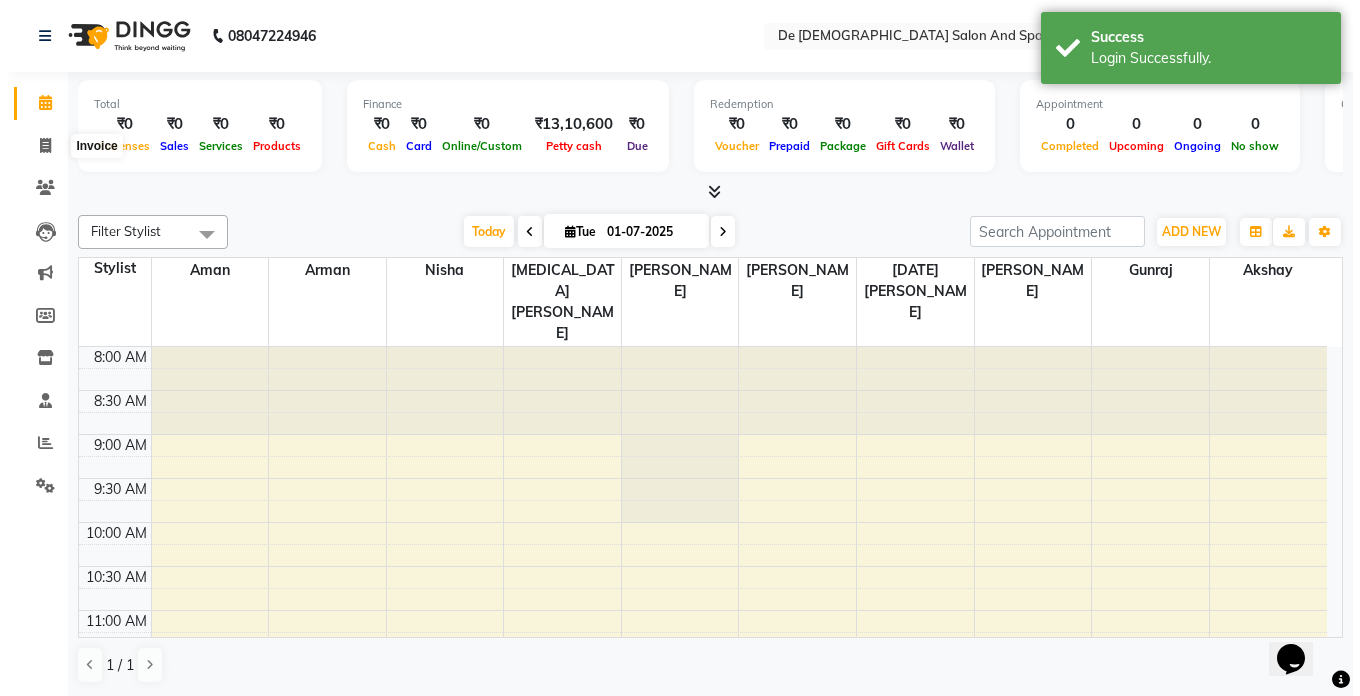 scroll, scrollTop: 0, scrollLeft: 0, axis: both 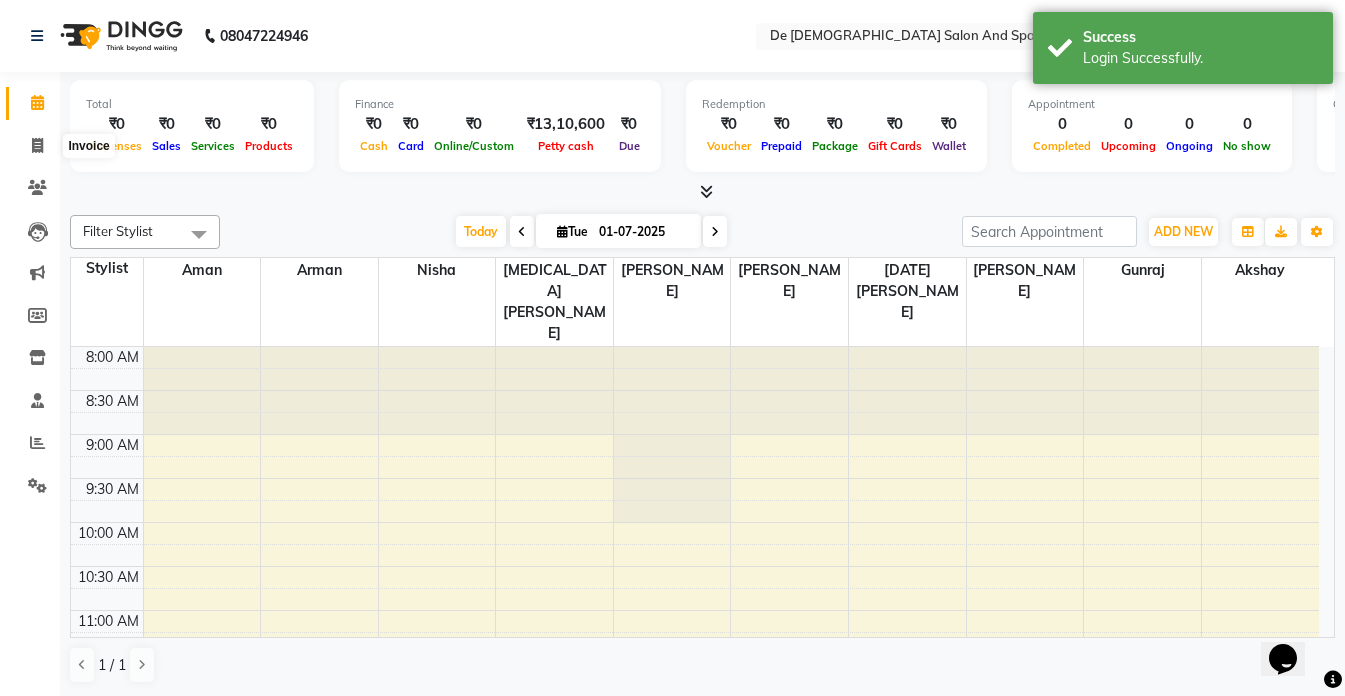 select on "service" 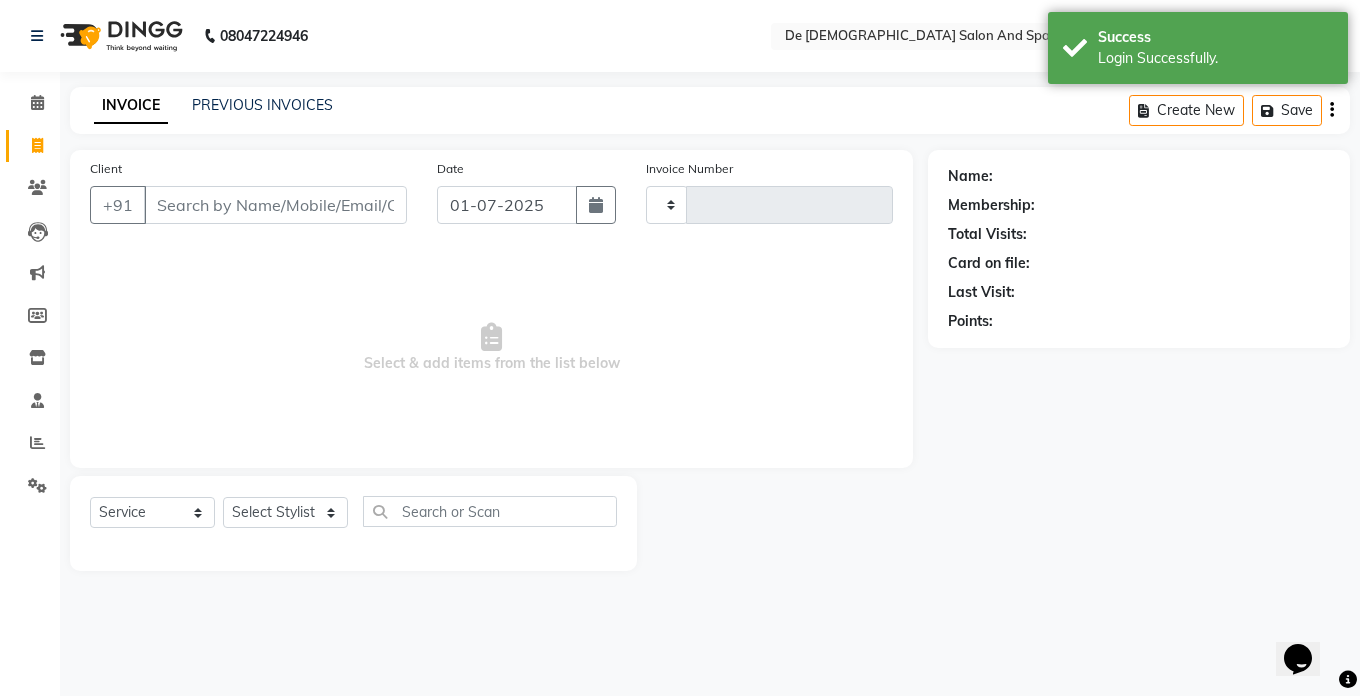 scroll, scrollTop: 0, scrollLeft: 0, axis: both 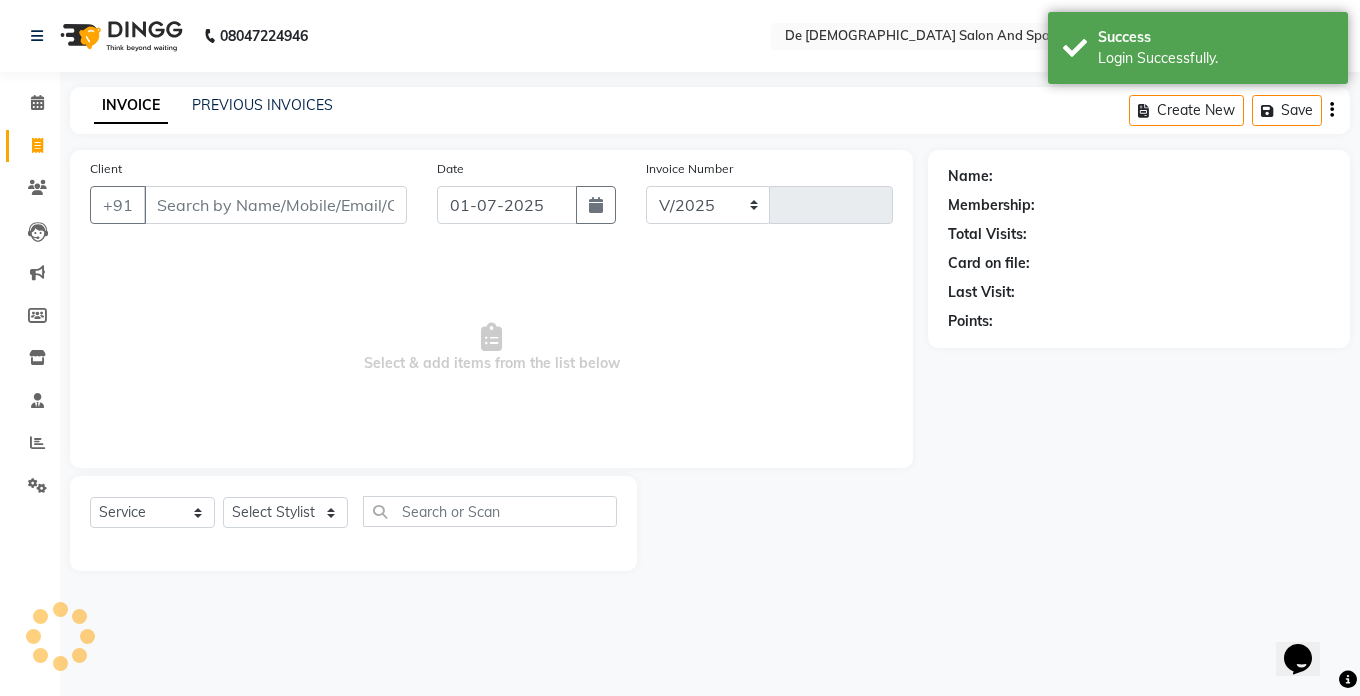 select on "6431" 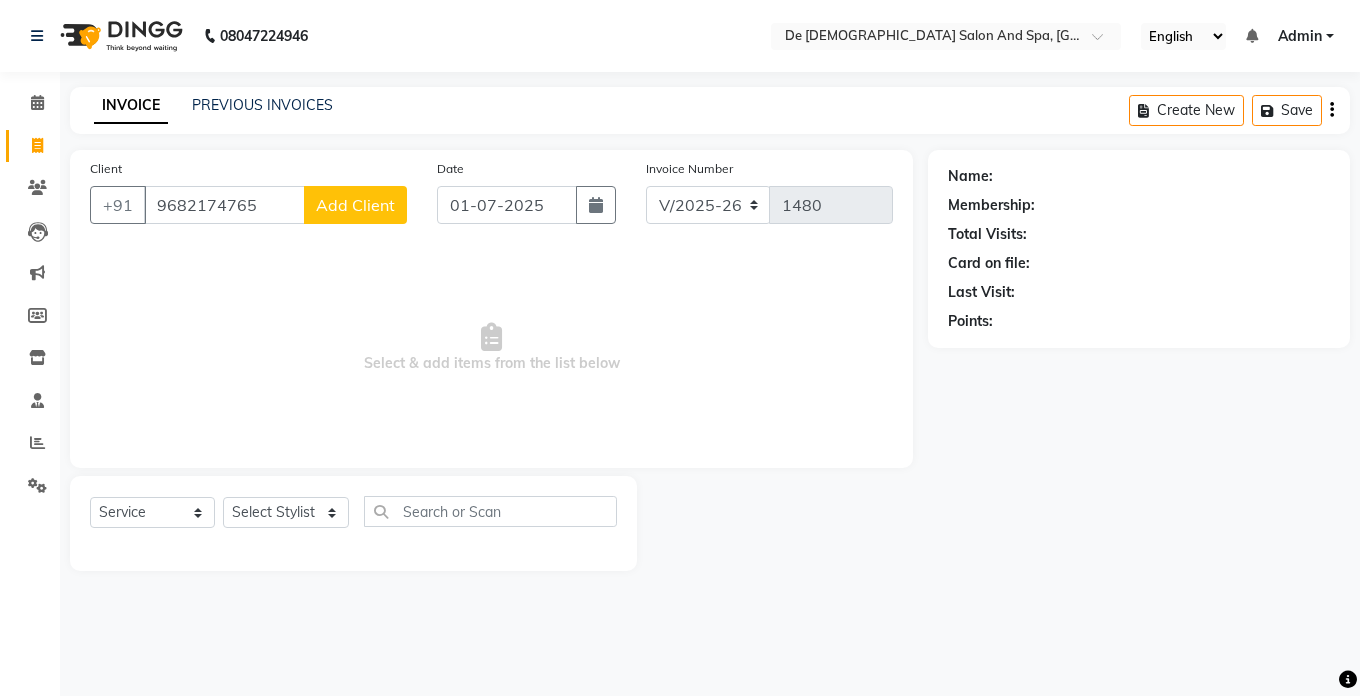 type on "9682174765" 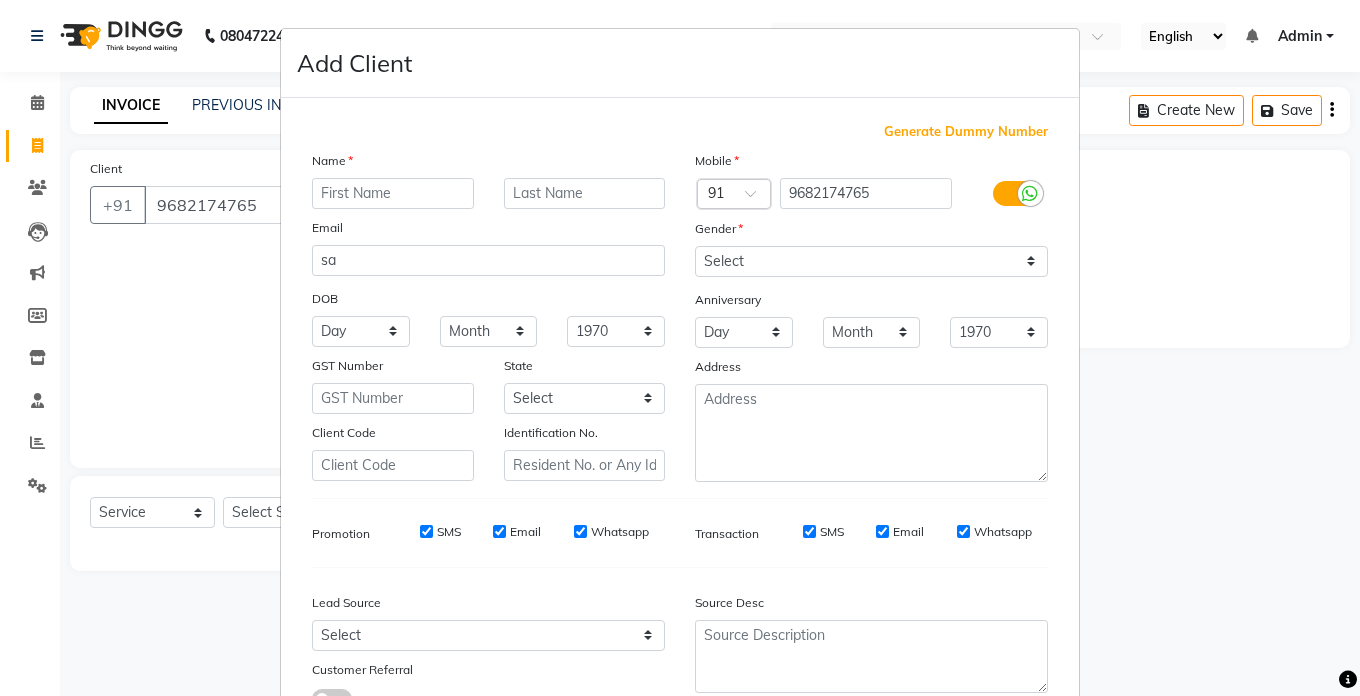 type on "s" 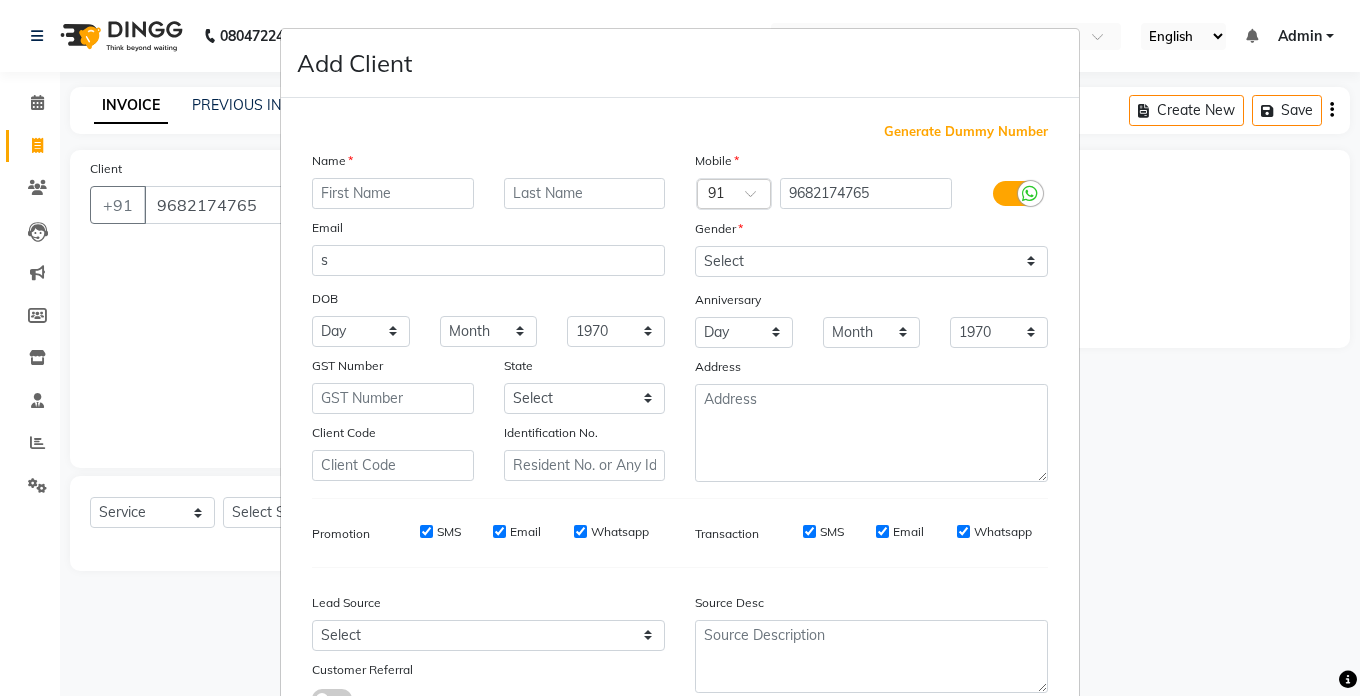 type 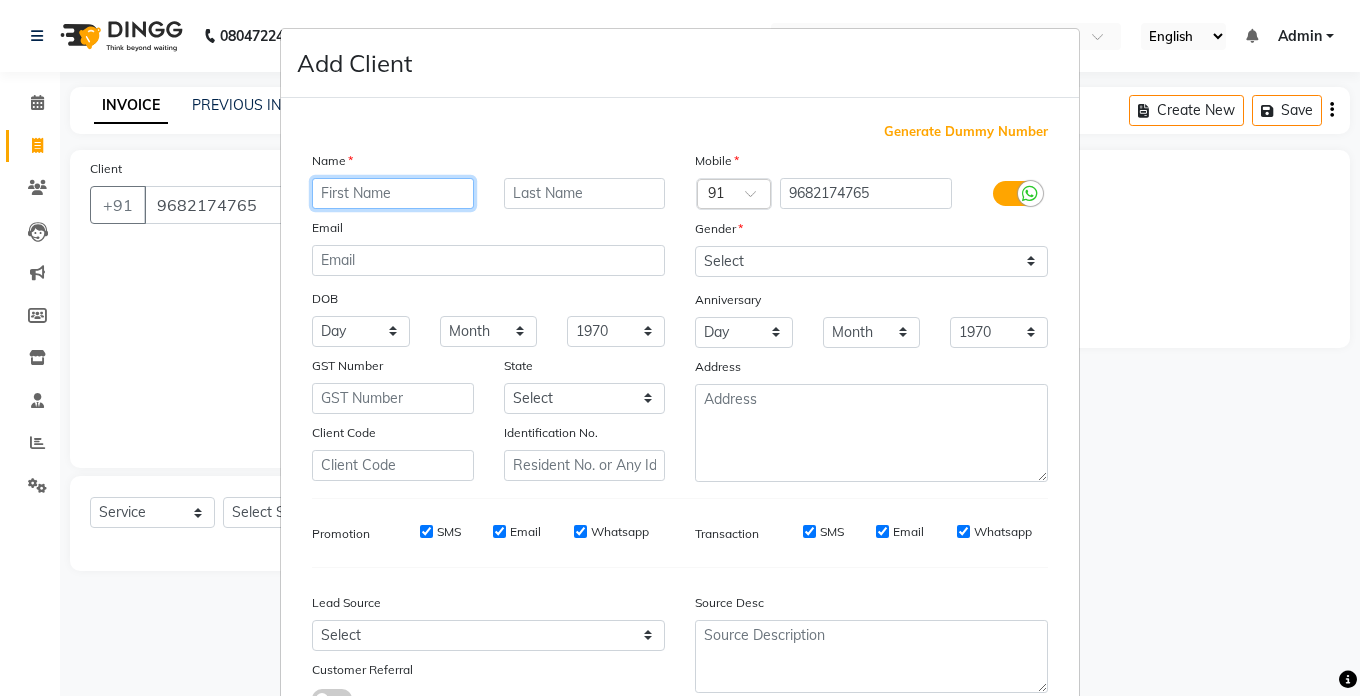 click at bounding box center [393, 193] 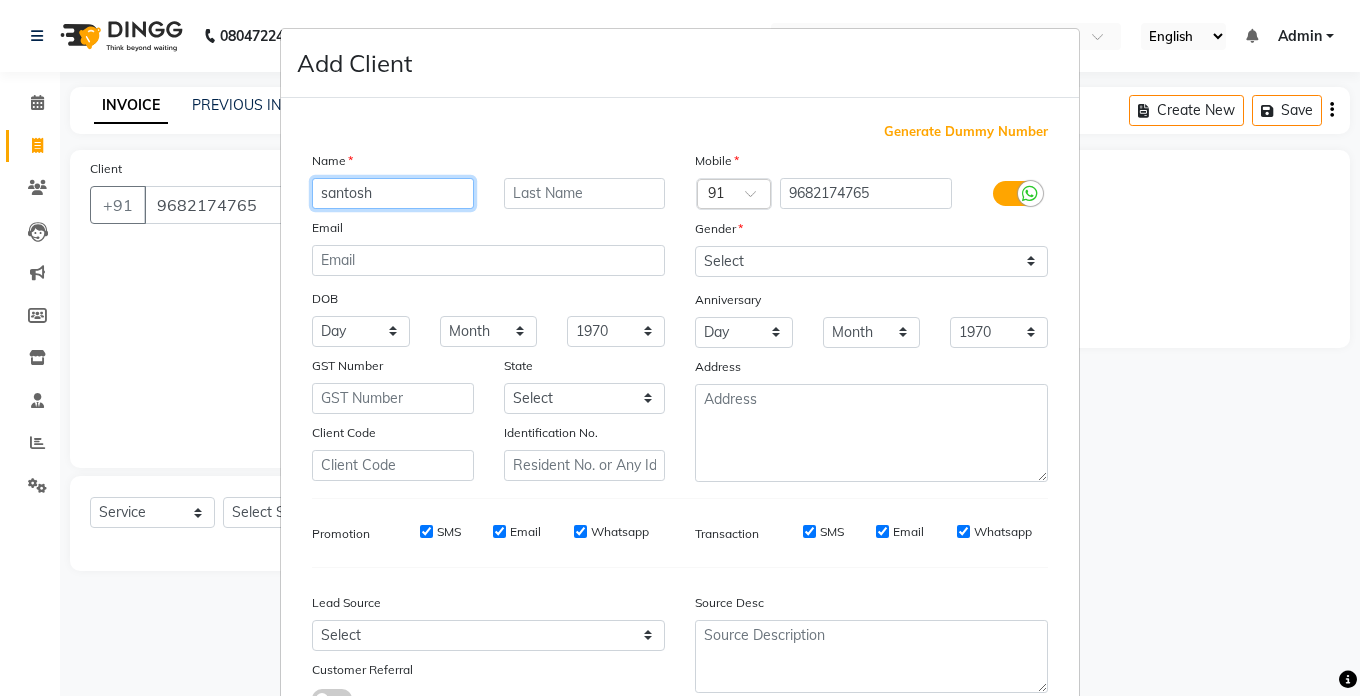 type on "santosh" 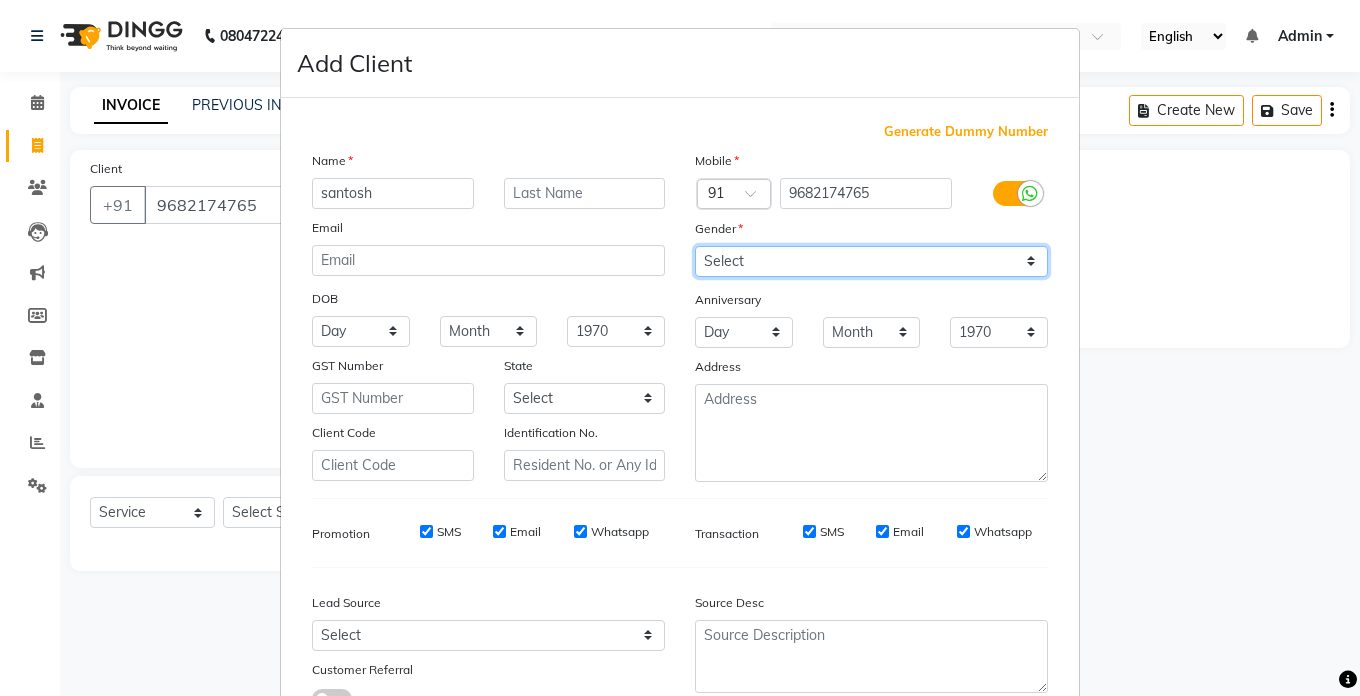 click on "Select [DEMOGRAPHIC_DATA] [DEMOGRAPHIC_DATA] Other Prefer Not To Say" at bounding box center (871, 261) 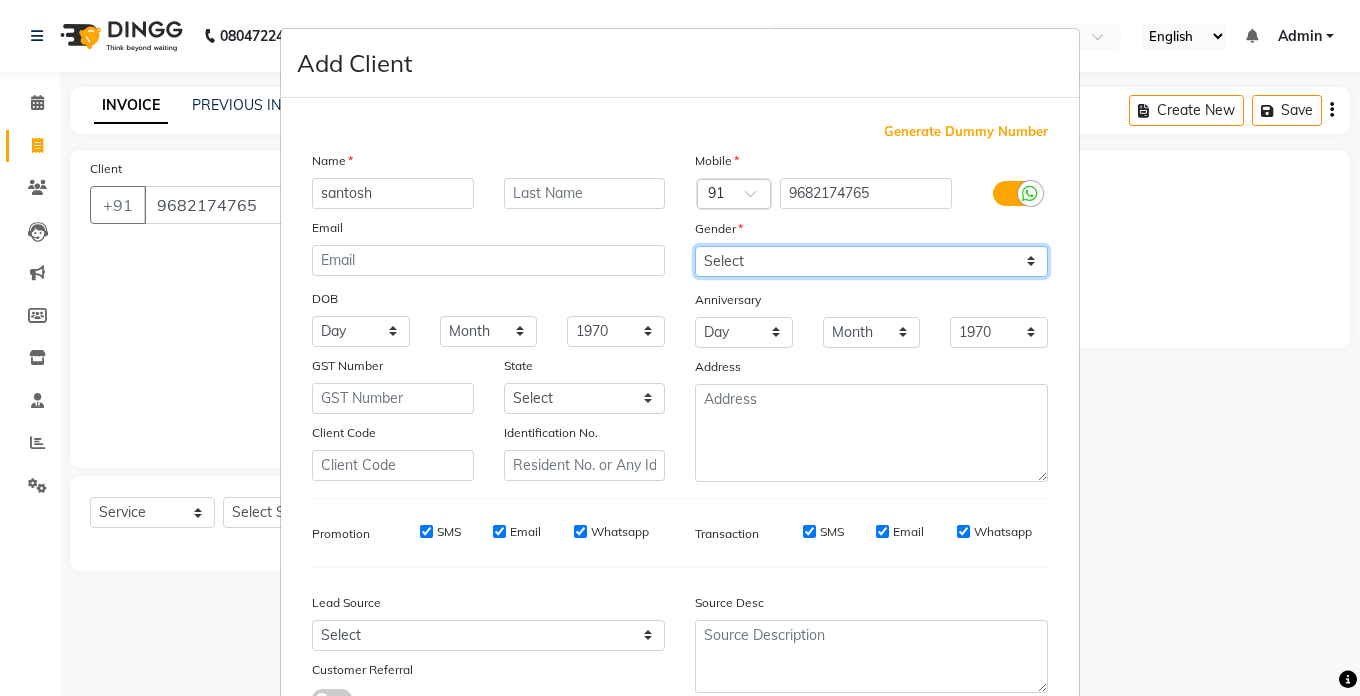 select on "[DEMOGRAPHIC_DATA]" 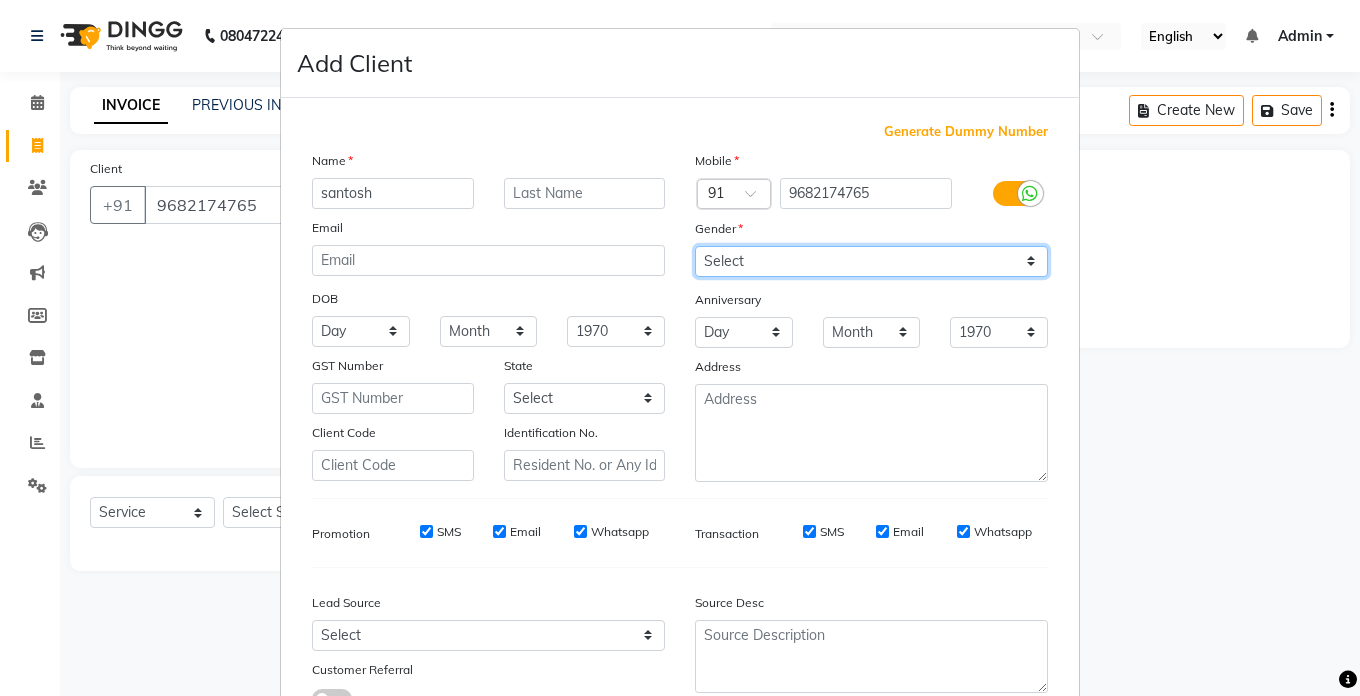 click on "Select [DEMOGRAPHIC_DATA] [DEMOGRAPHIC_DATA] Other Prefer Not To Say" at bounding box center [871, 261] 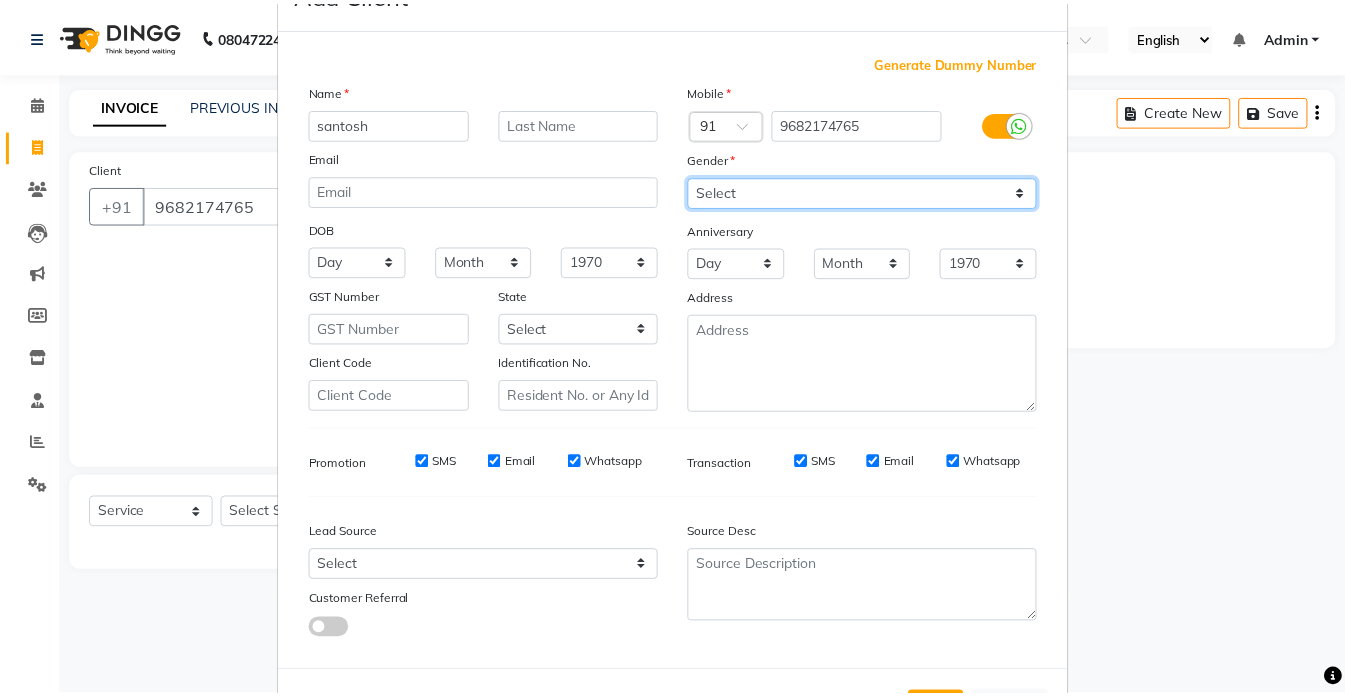 scroll, scrollTop: 153, scrollLeft: 0, axis: vertical 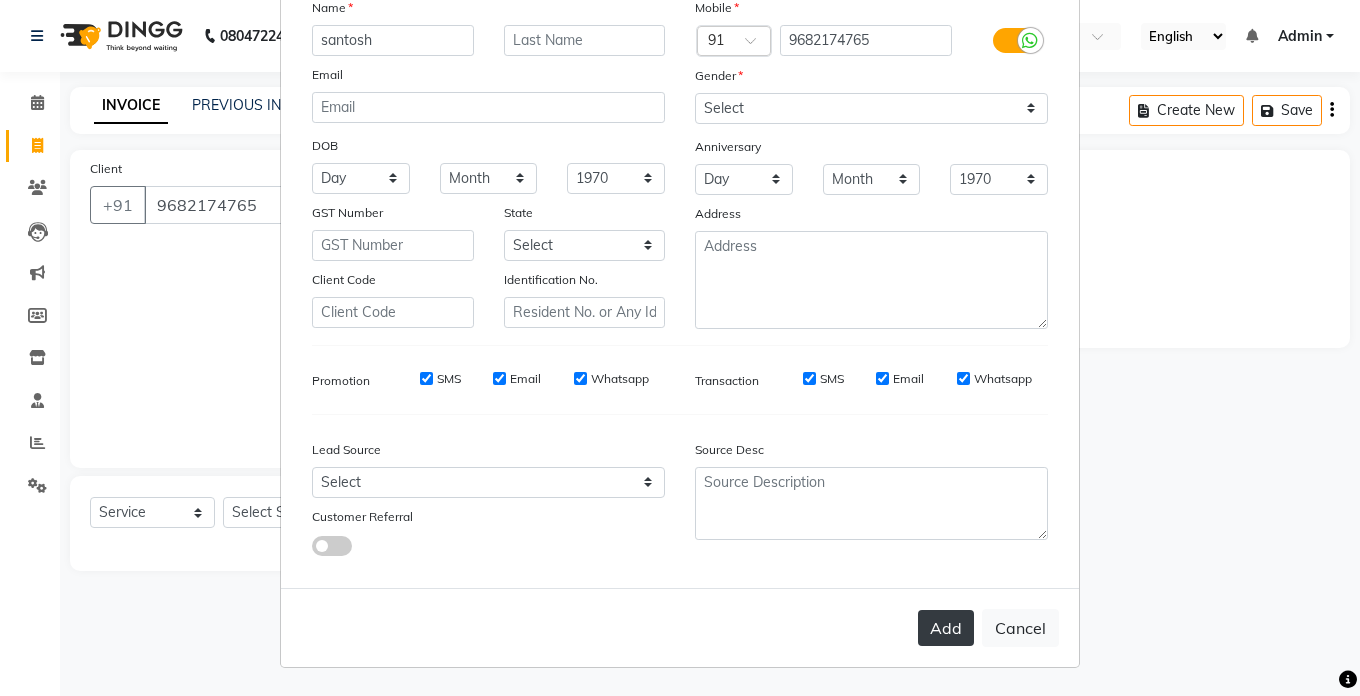 click on "Add" at bounding box center (946, 628) 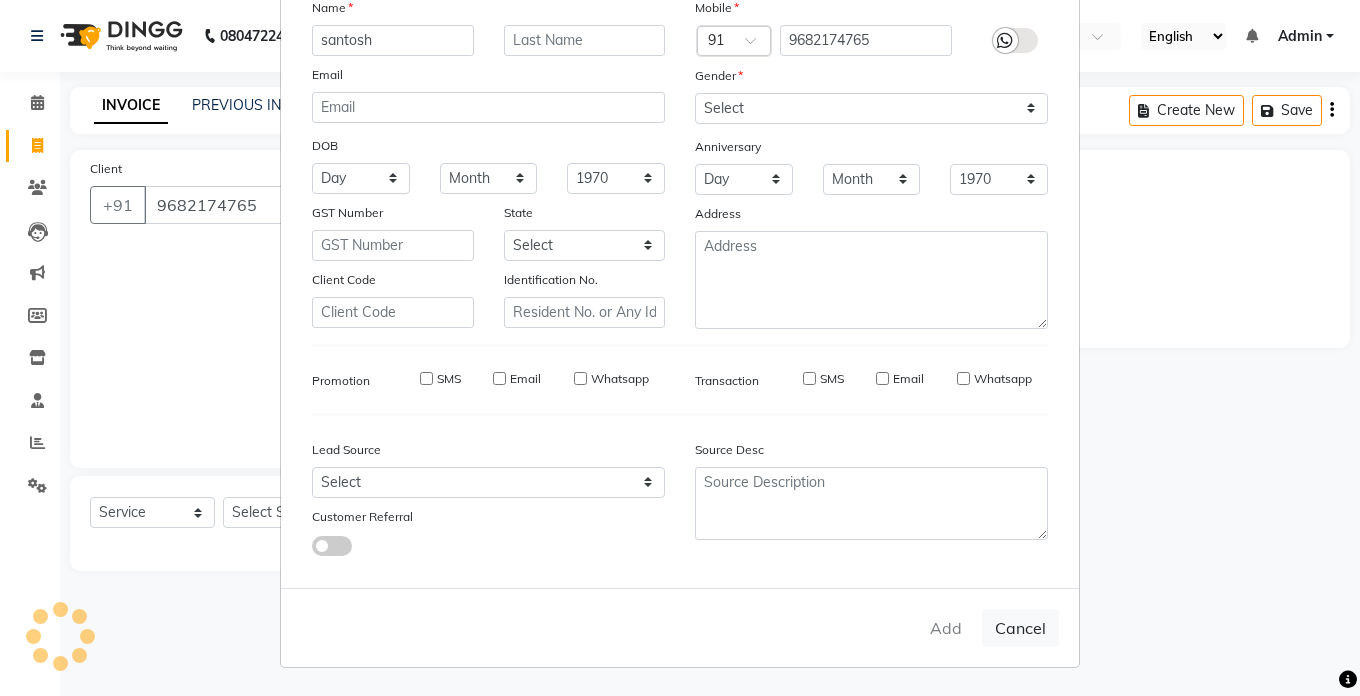 type 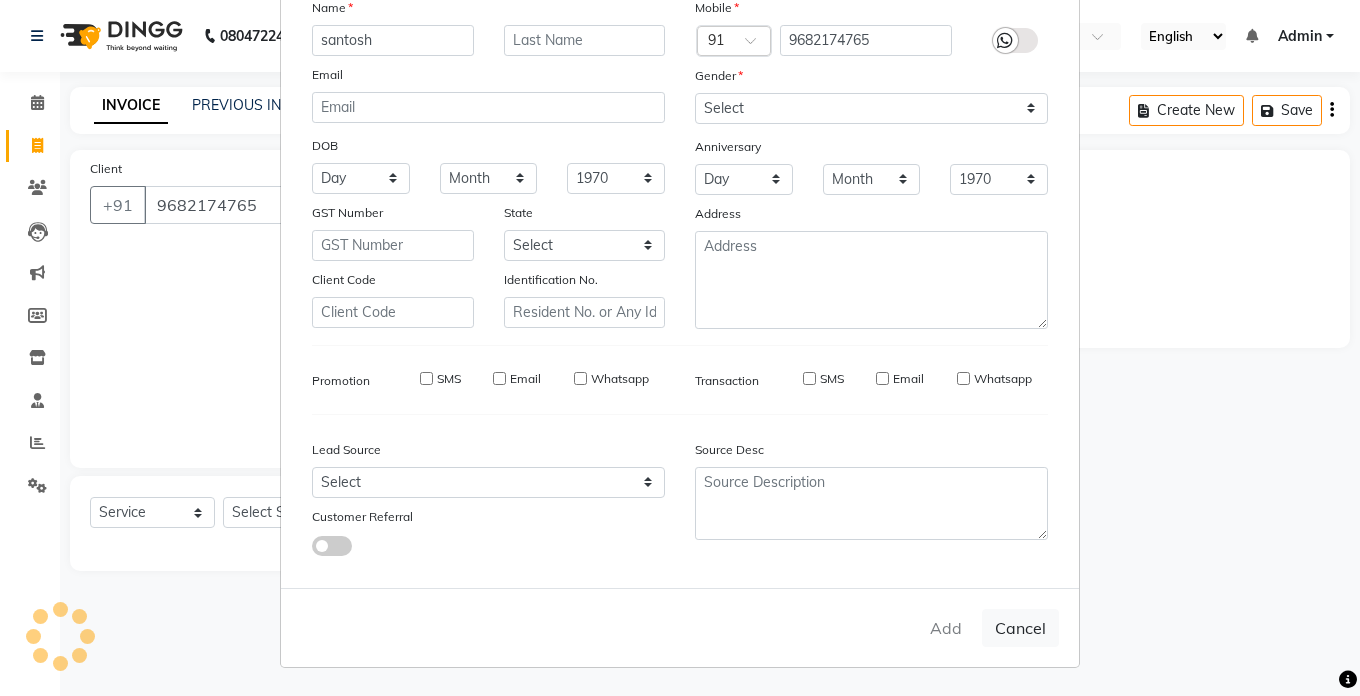 select 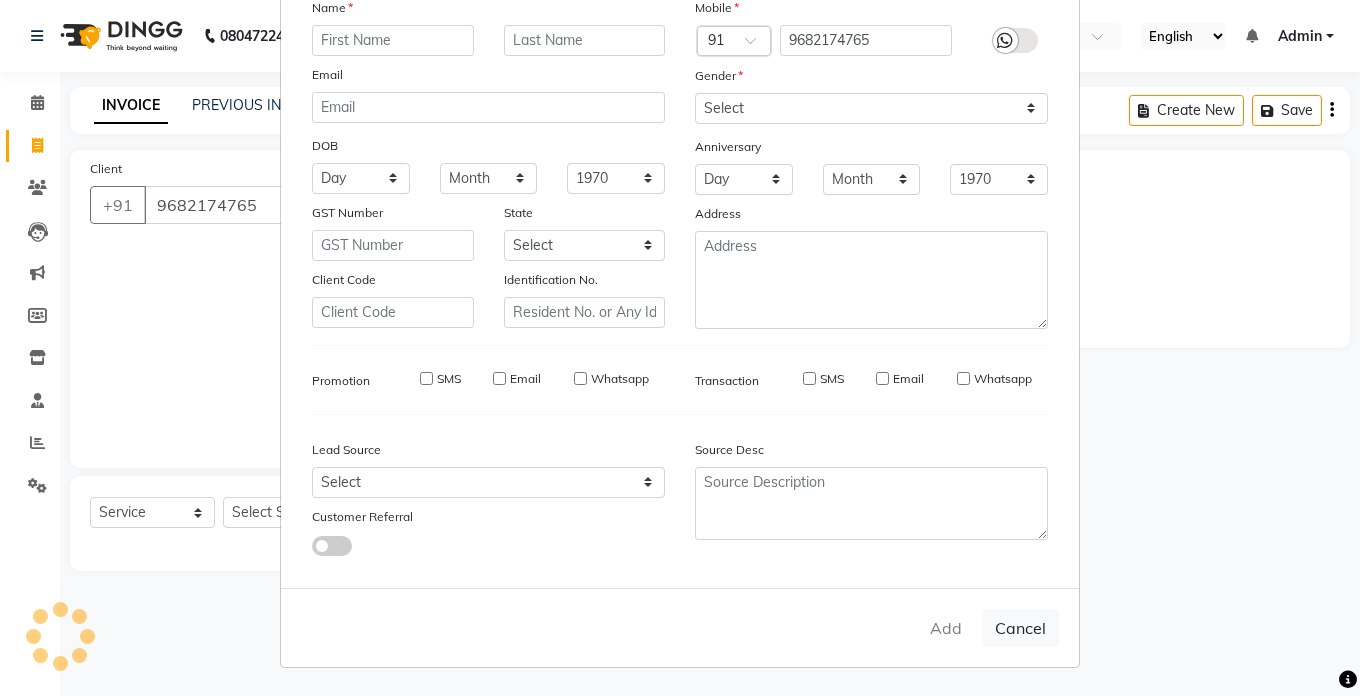 select 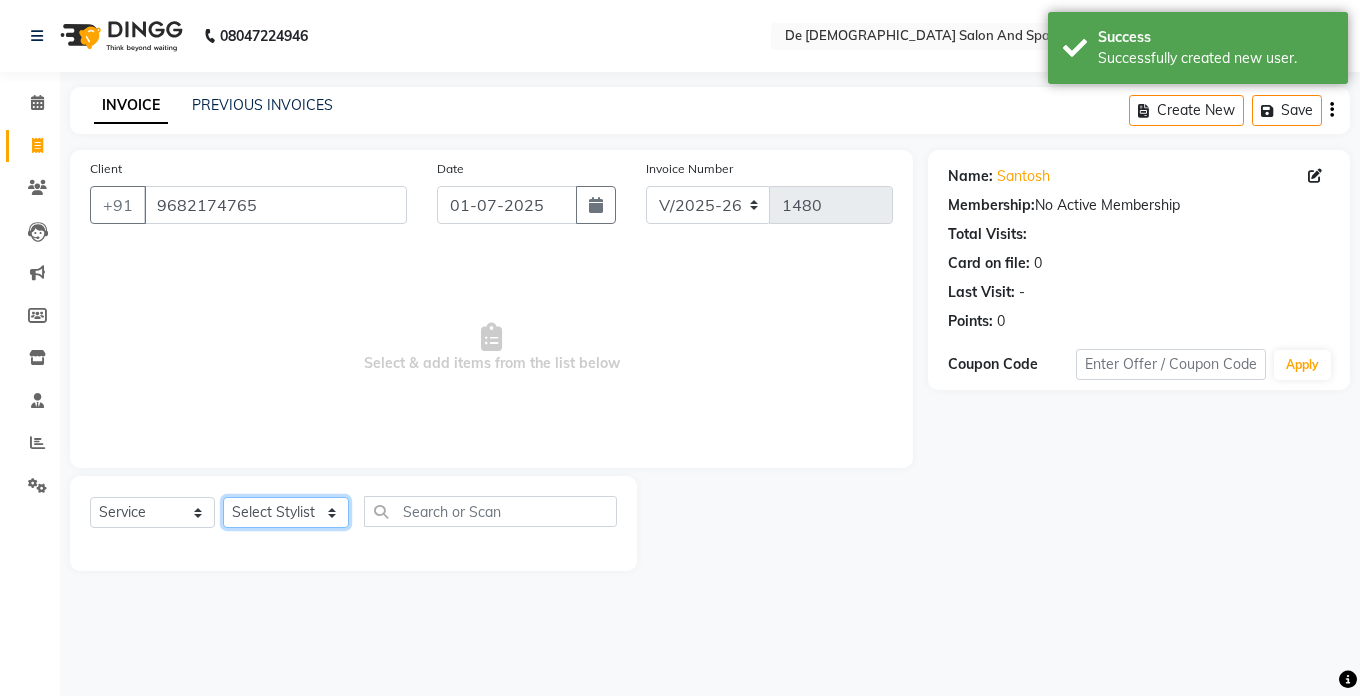 click on "Select Stylist akshay aman [PERSON_NAME] [PERSON_NAME]  [MEDICAL_DATA][PERSON_NAME] [PERSON_NAME] [DATE][PERSON_NAME]" 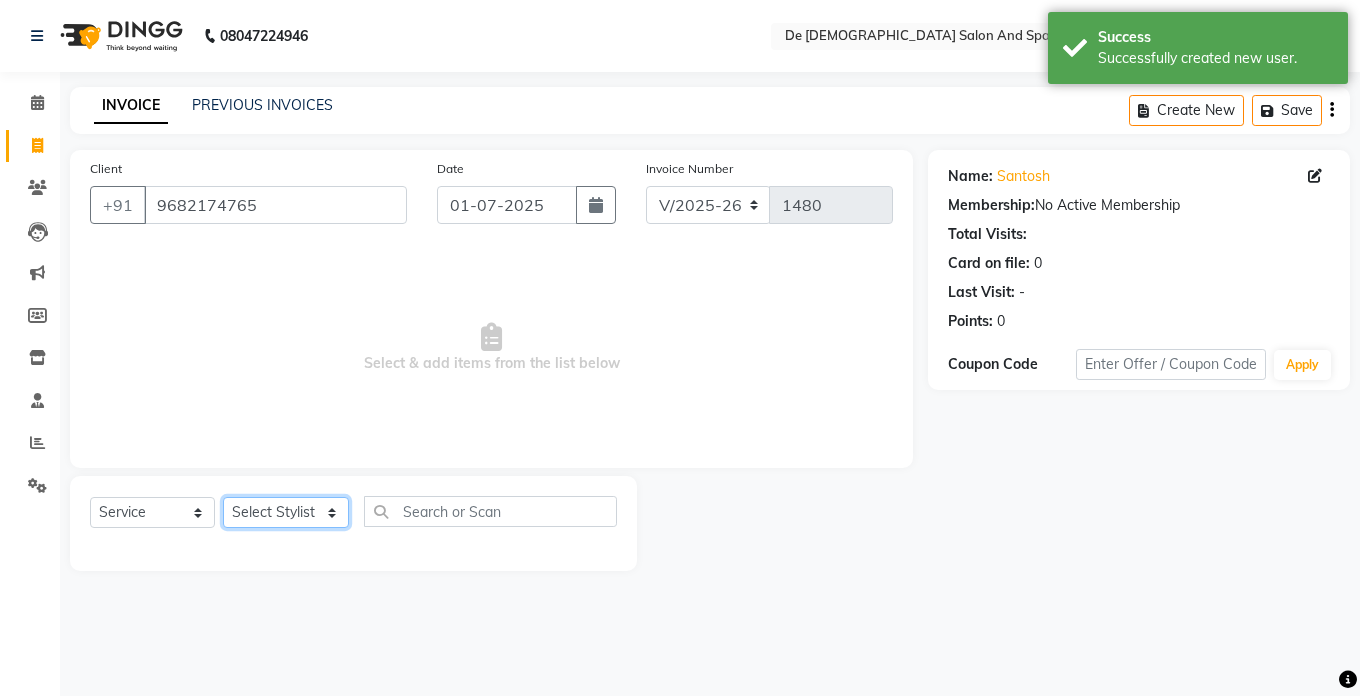 select on "49371" 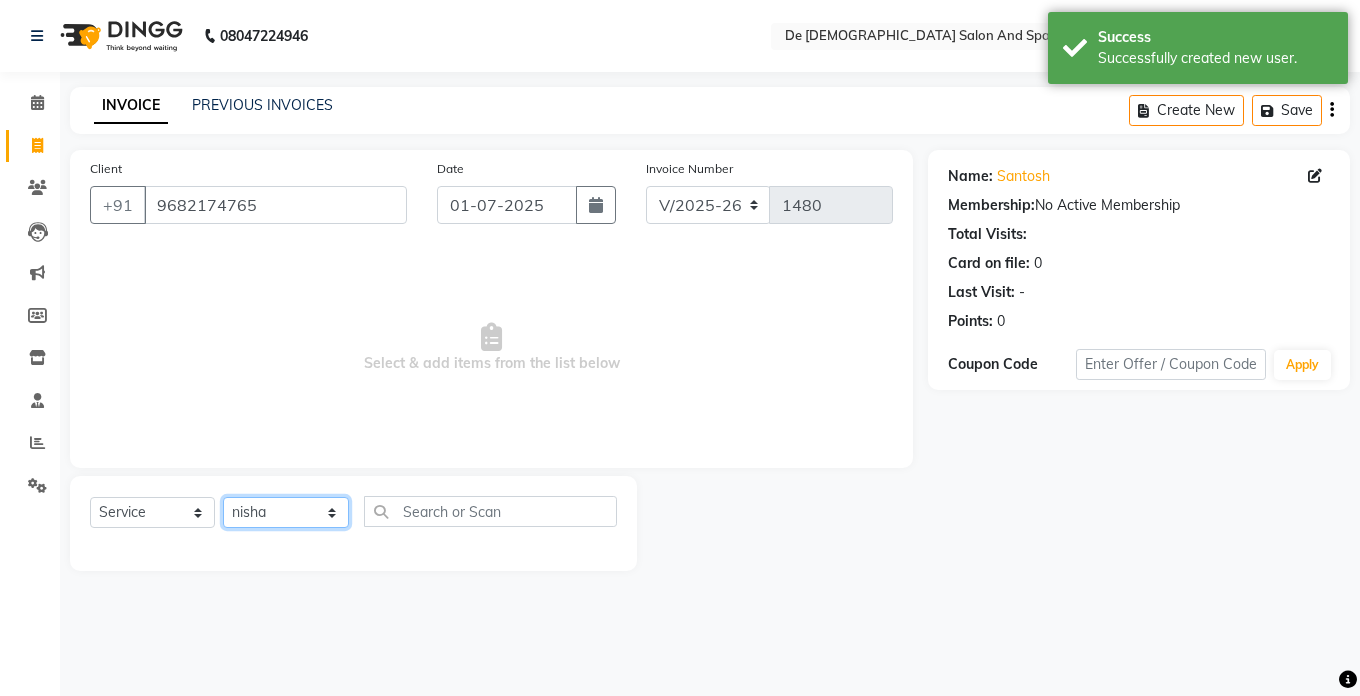click on "Select Stylist akshay aman [PERSON_NAME] [PERSON_NAME]  [MEDICAL_DATA][PERSON_NAME] [PERSON_NAME] [DATE][PERSON_NAME]" 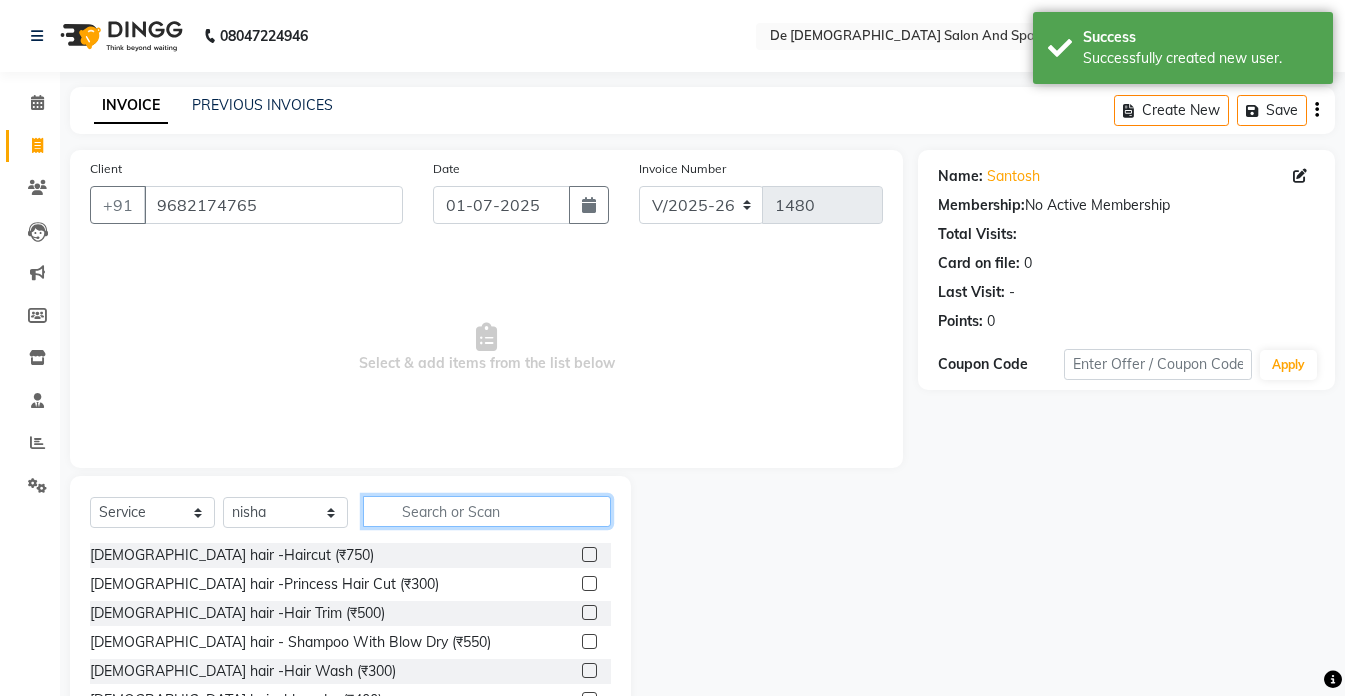 click 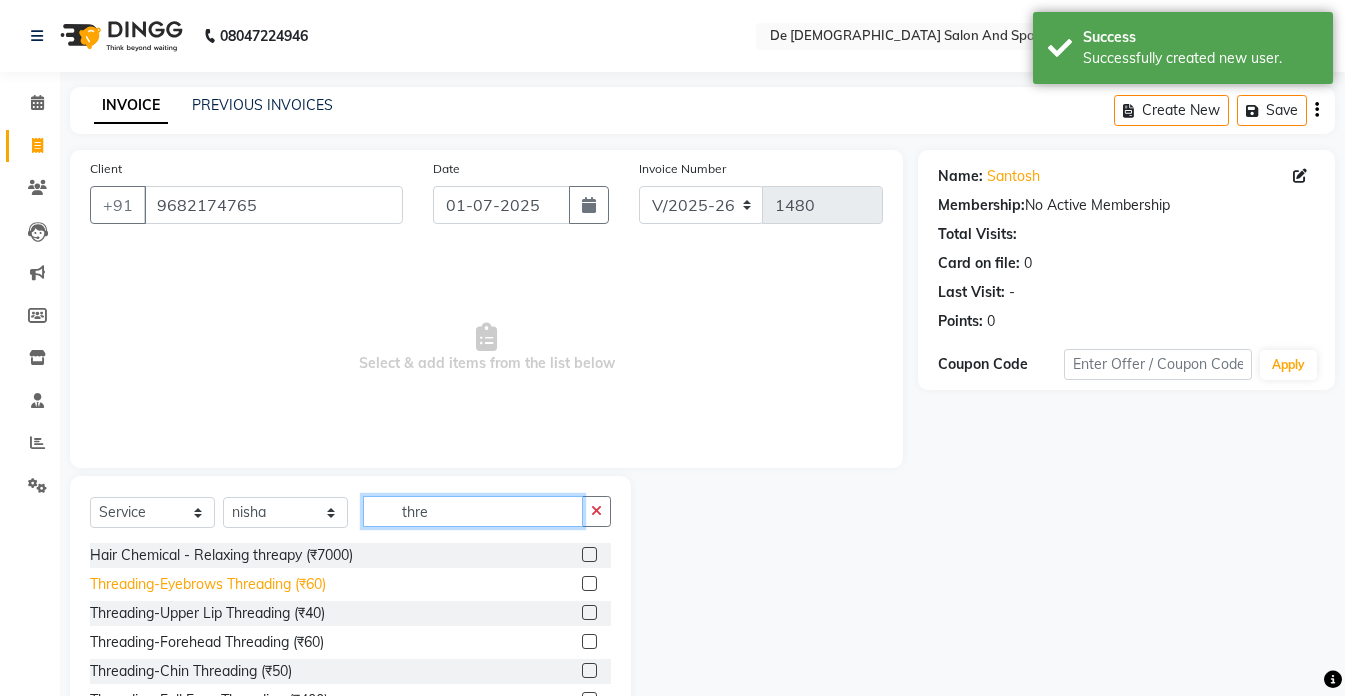 type on "thre" 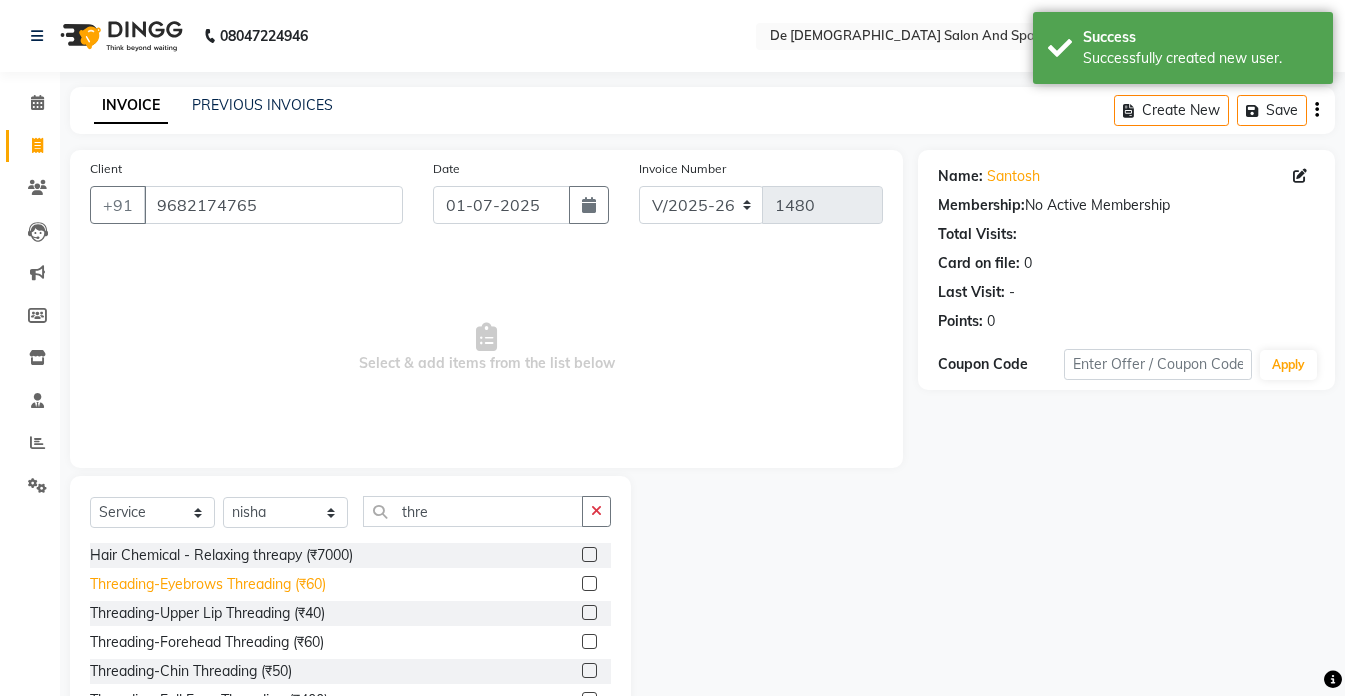 click on "Threading-Eyebrows Threading (₹60)" 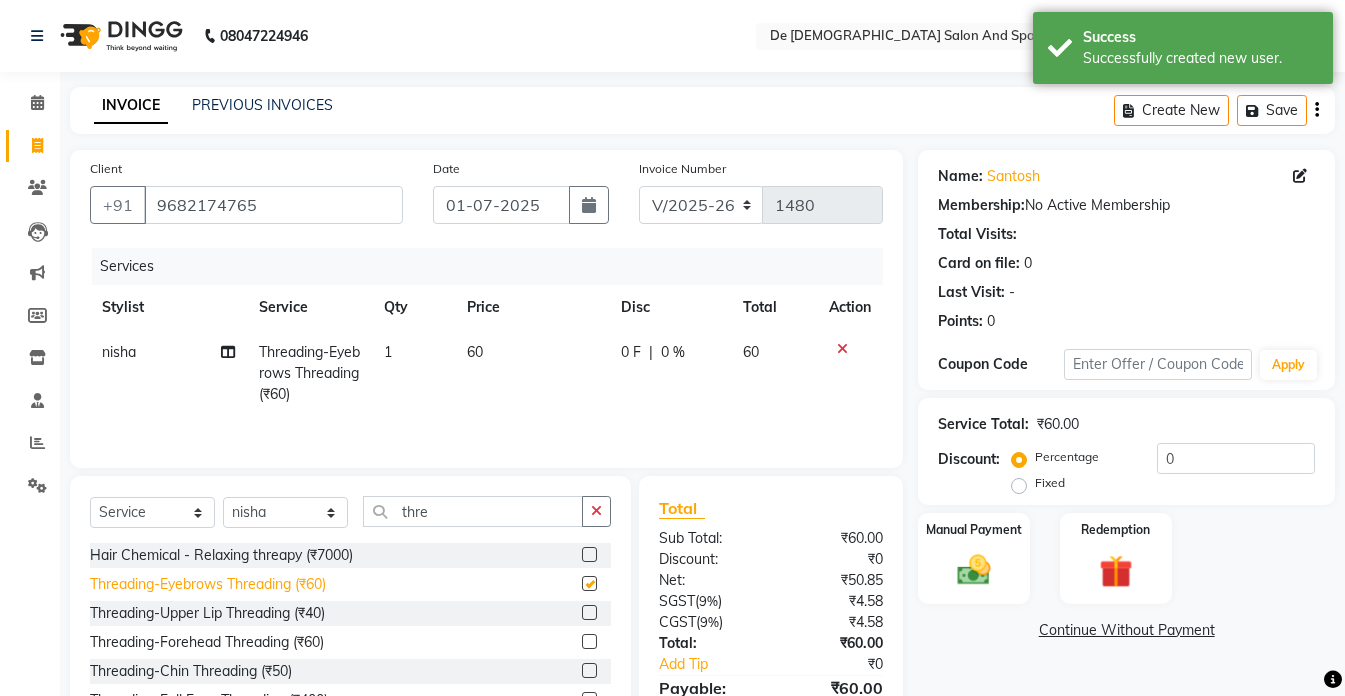 checkbox on "false" 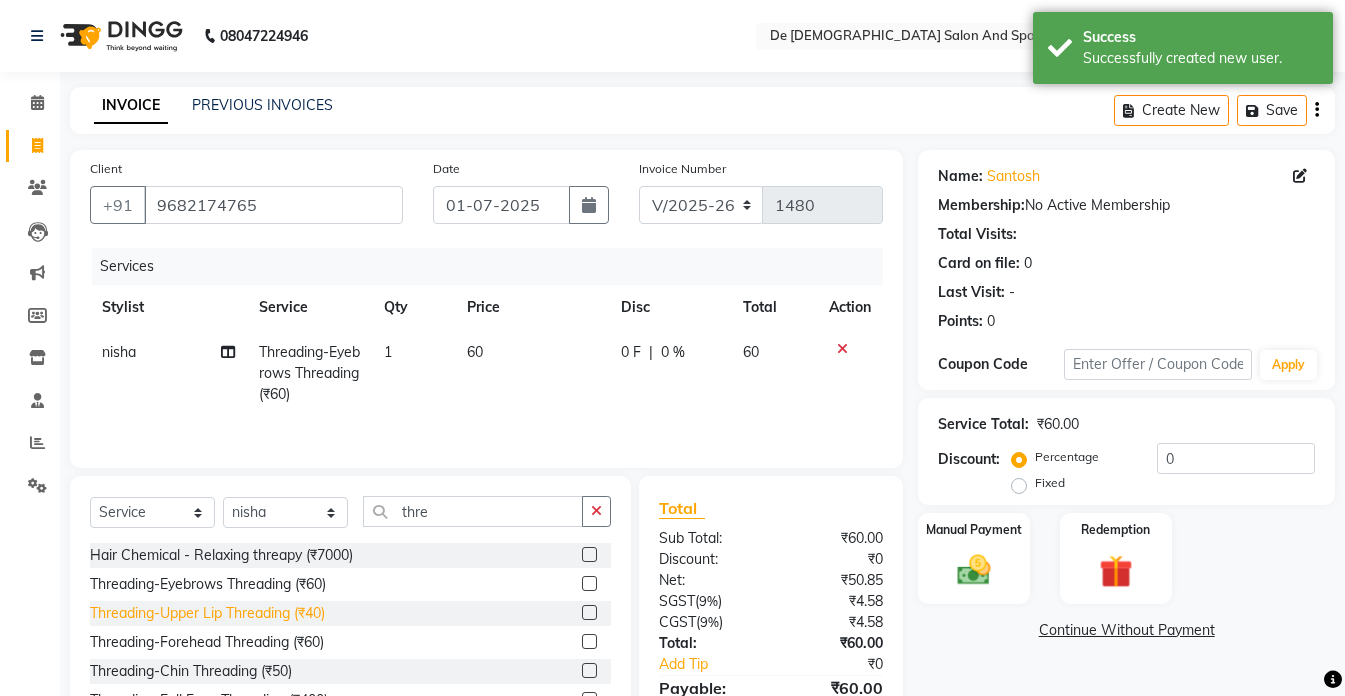 click on "Threading-Upper Lip Threading (₹40)" 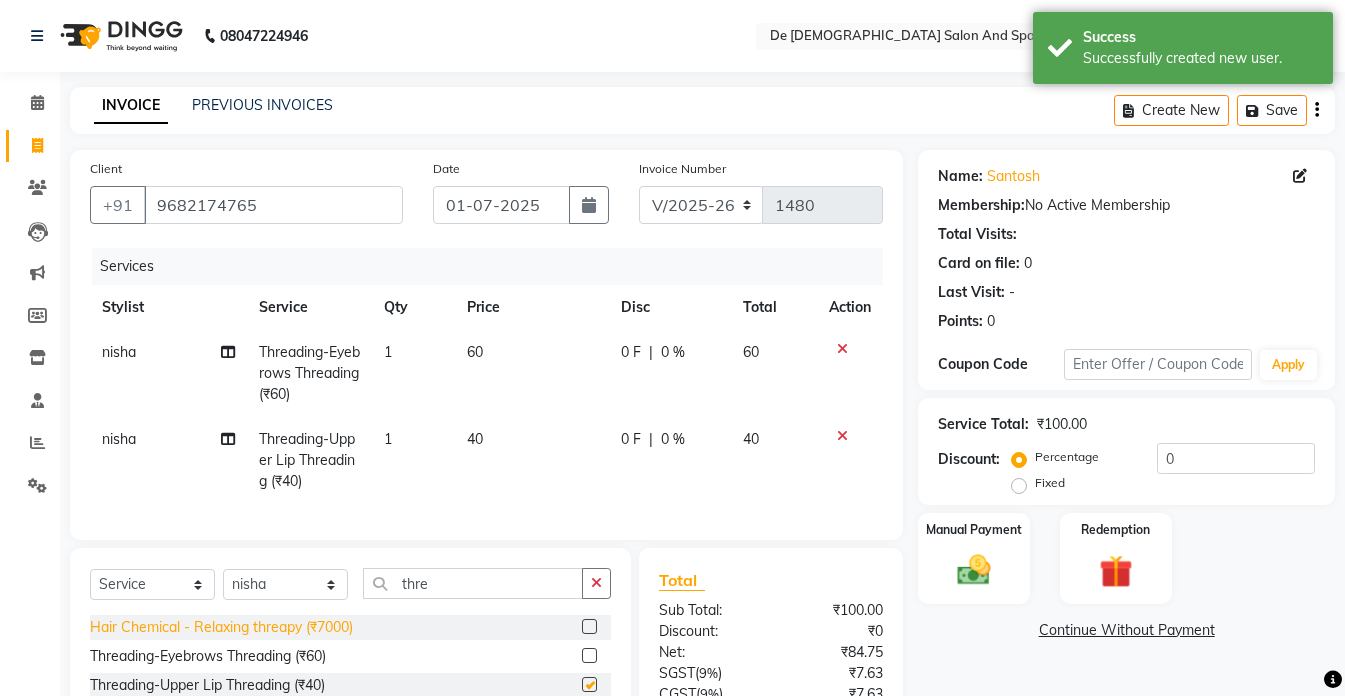 checkbox on "false" 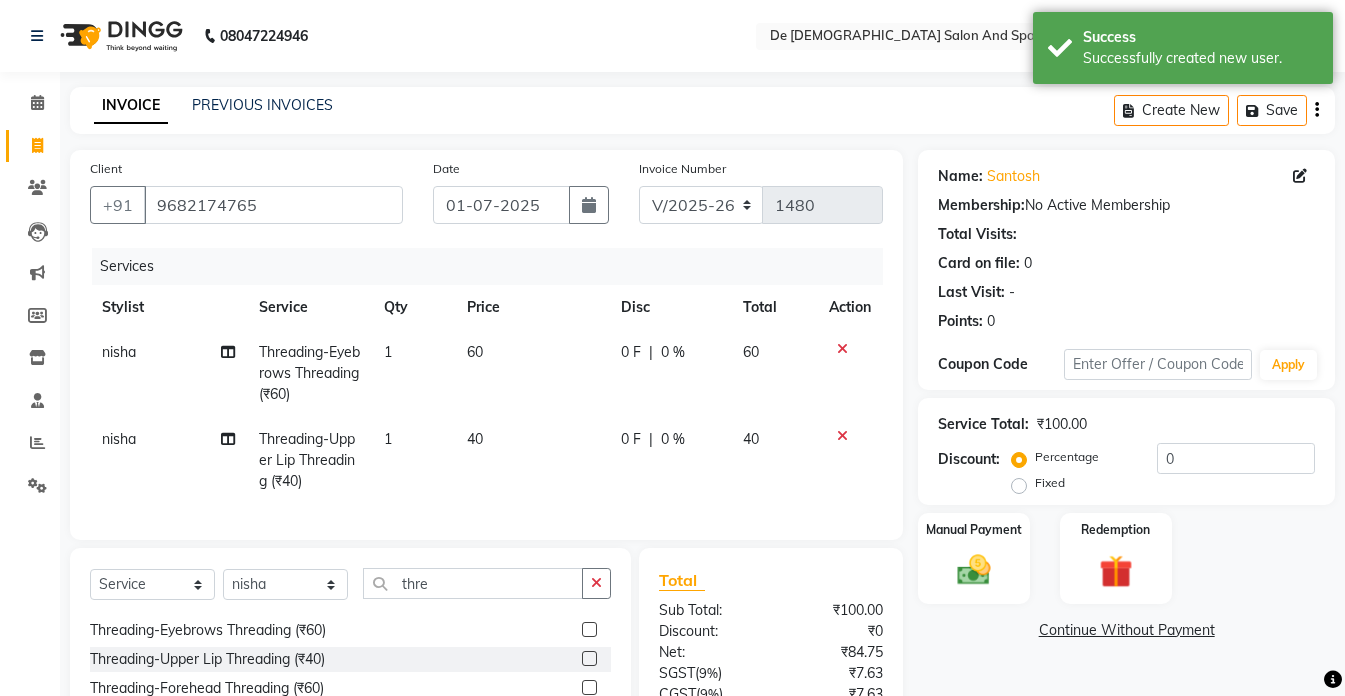 scroll, scrollTop: 32, scrollLeft: 0, axis: vertical 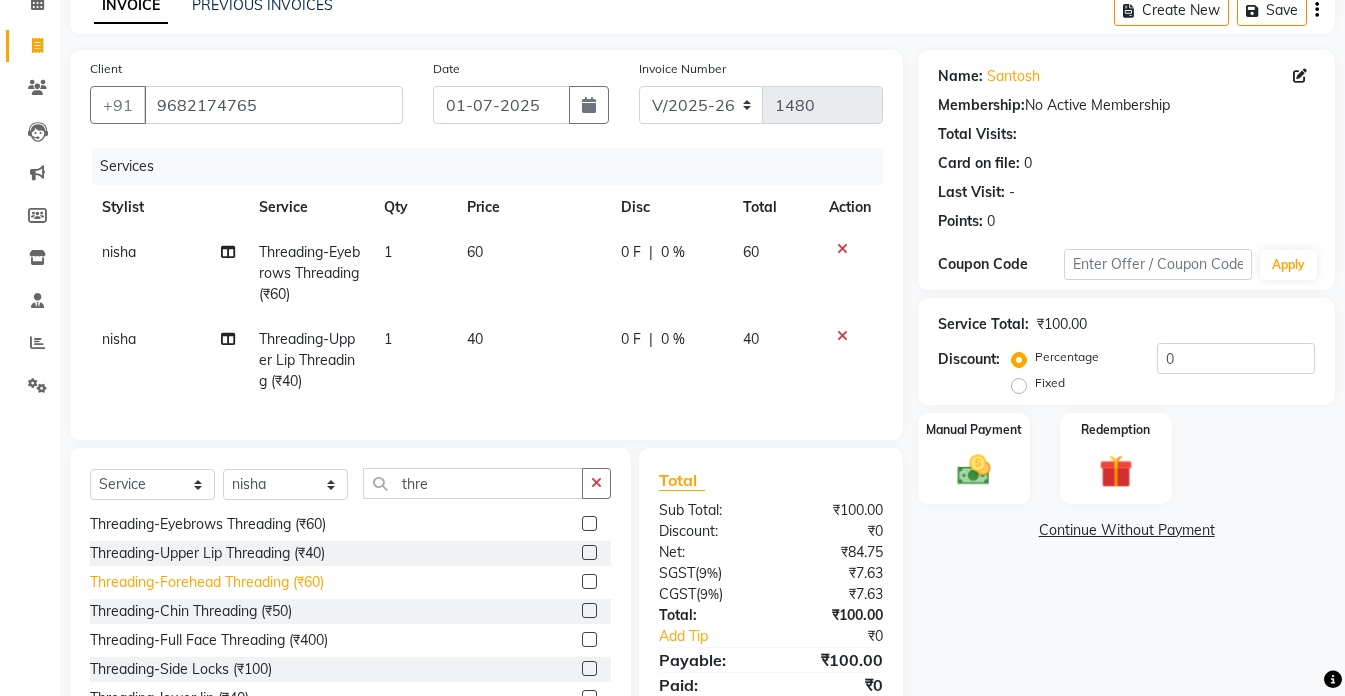 click on "Threading-Forehead Threading (₹60)" 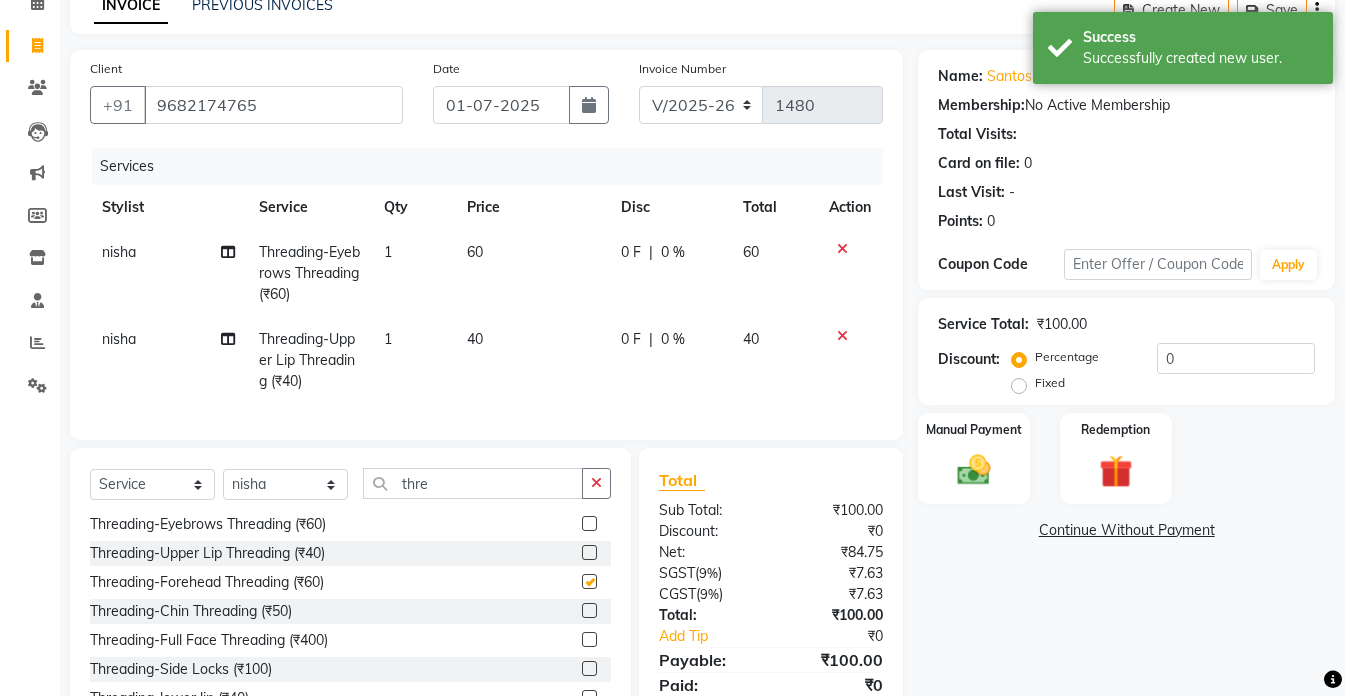 checkbox on "false" 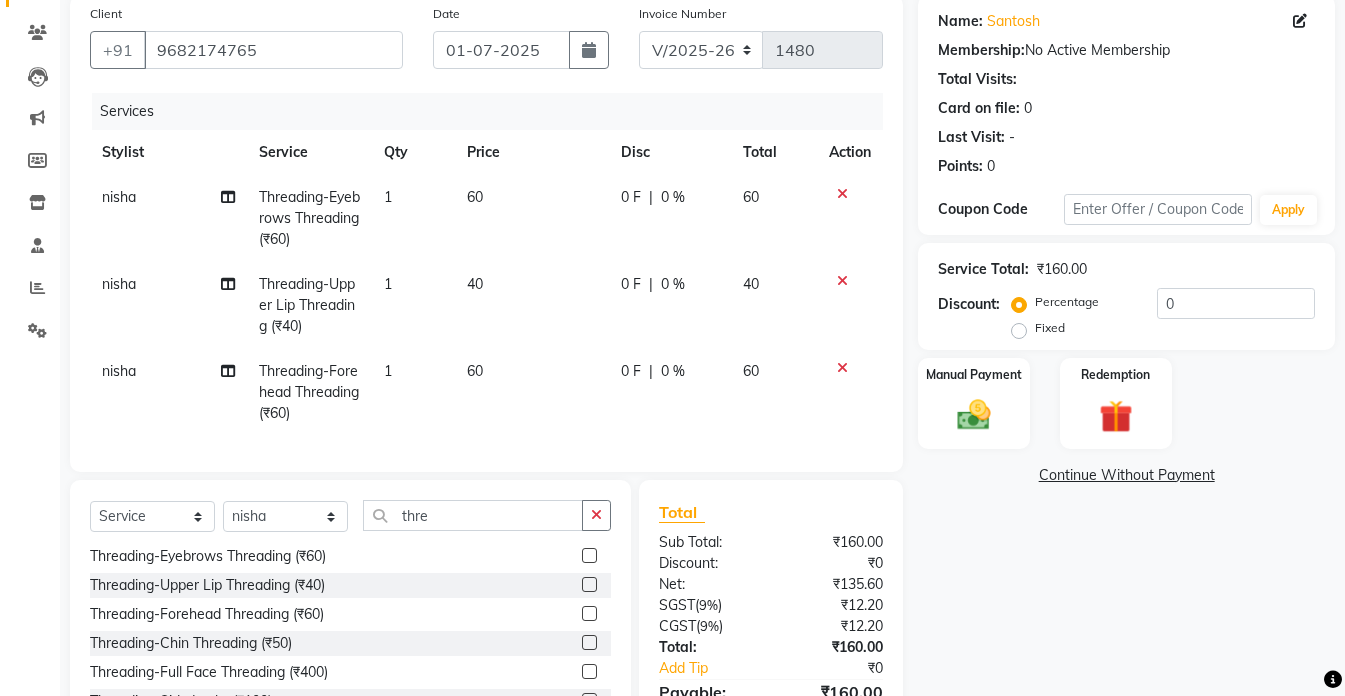 scroll, scrollTop: 200, scrollLeft: 0, axis: vertical 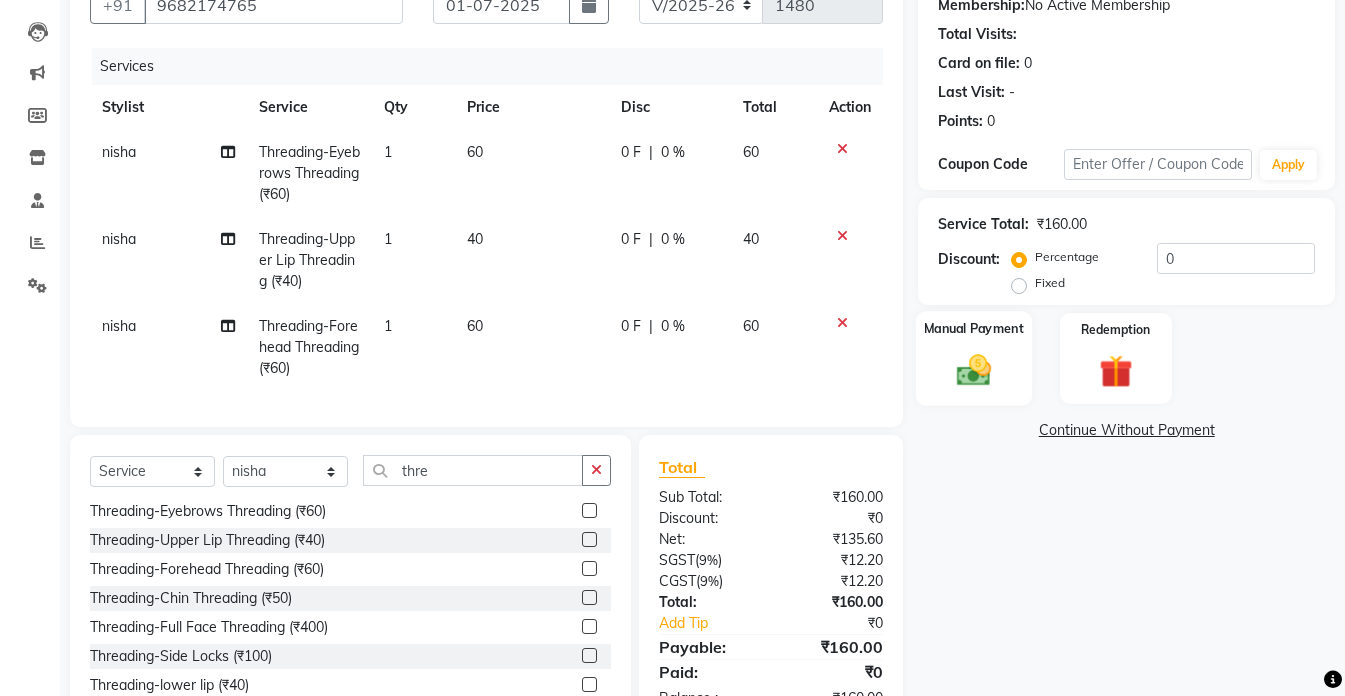 click 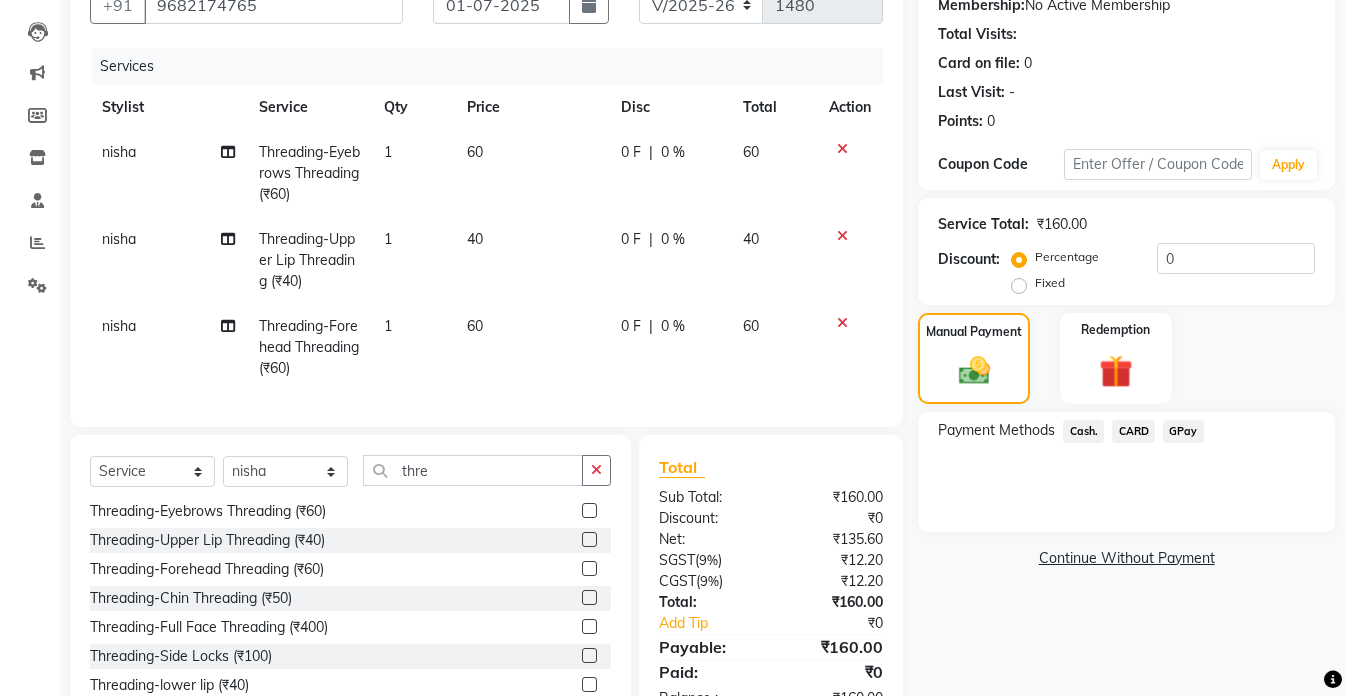 scroll, scrollTop: 279, scrollLeft: 0, axis: vertical 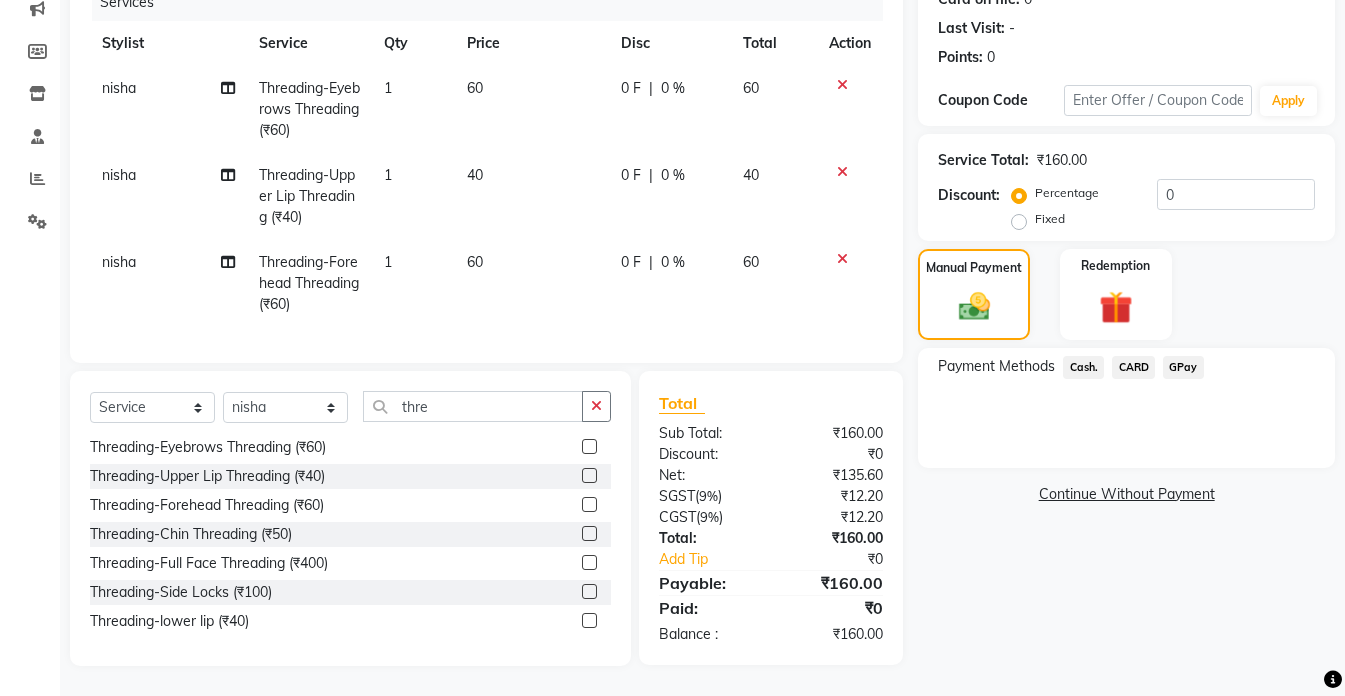 click 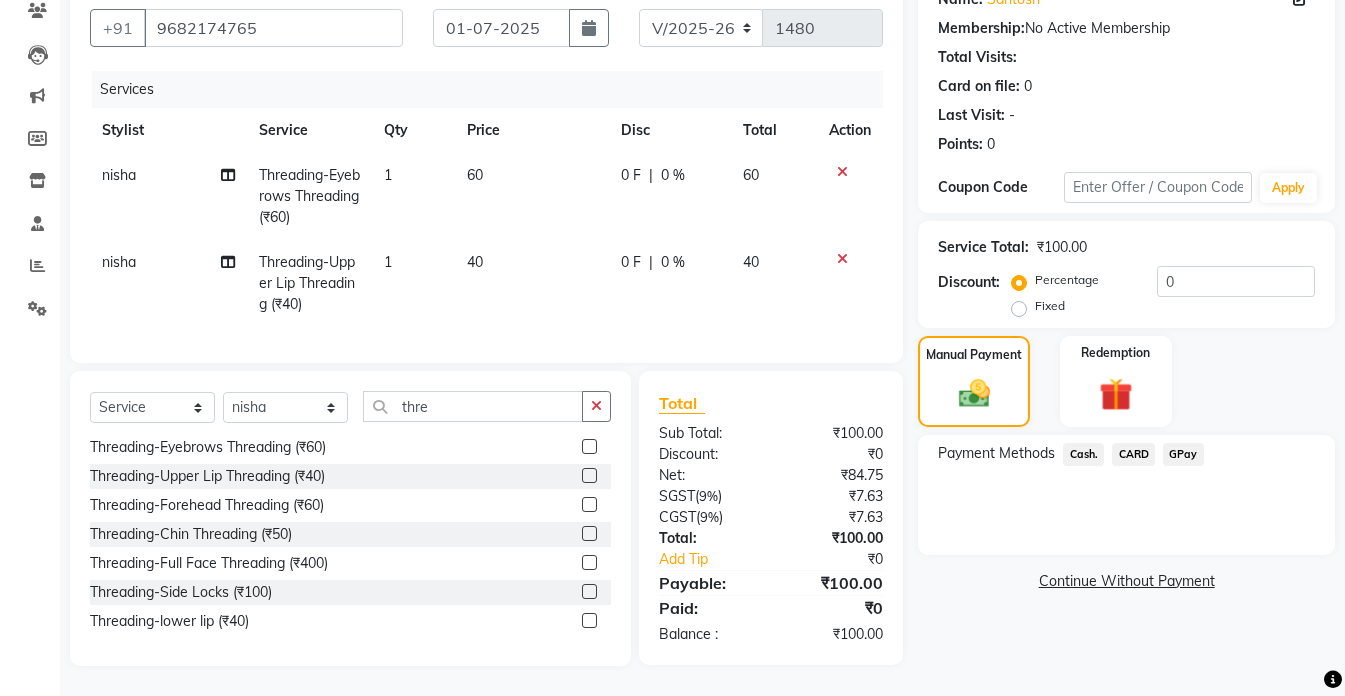 click on "Cash." 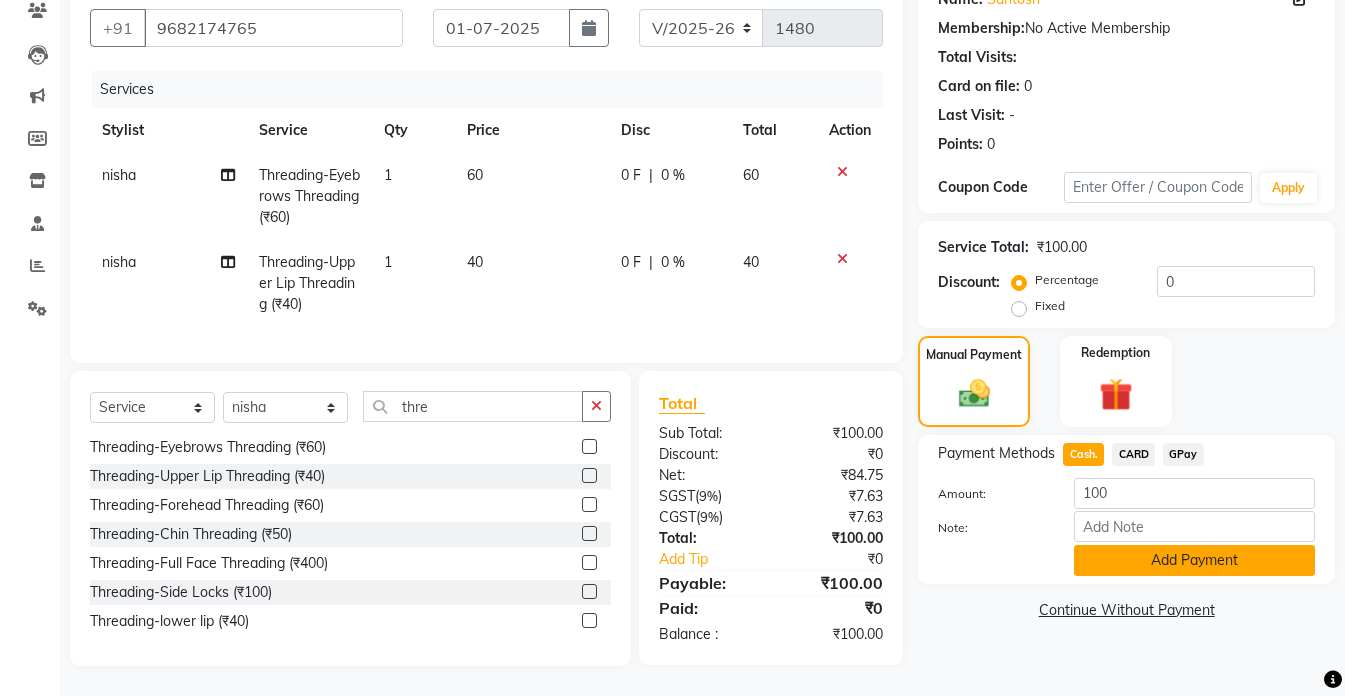 click on "Add Payment" 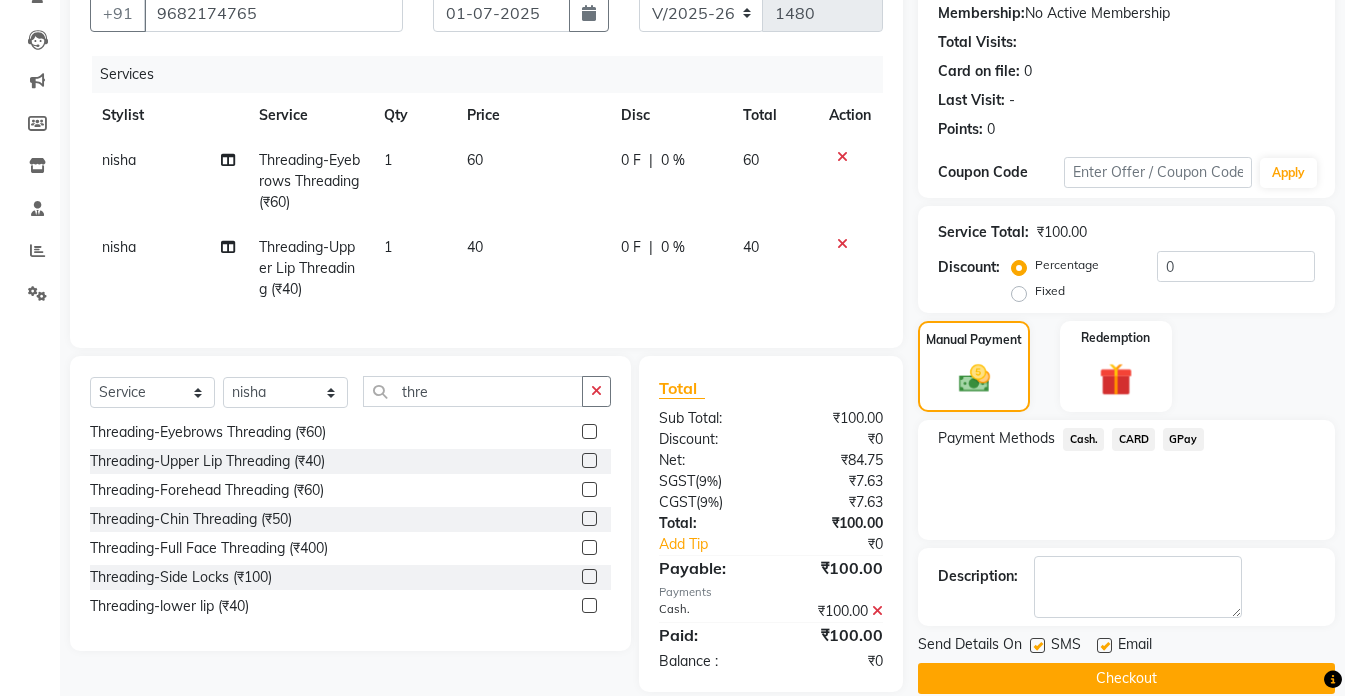 click on "Name: [PERSON_NAME]  Membership:  No Active Membership  Total Visits:   Card on file:  0 Last Visit:   - Points:   0  Coupon Code Apply Service Total:  ₹100.00  Discount:  Percentage   Fixed  0 Manual Payment Redemption Payment Methods  Cash.   CARD   GPay  Description:                  Send Details On SMS Email  Checkout" 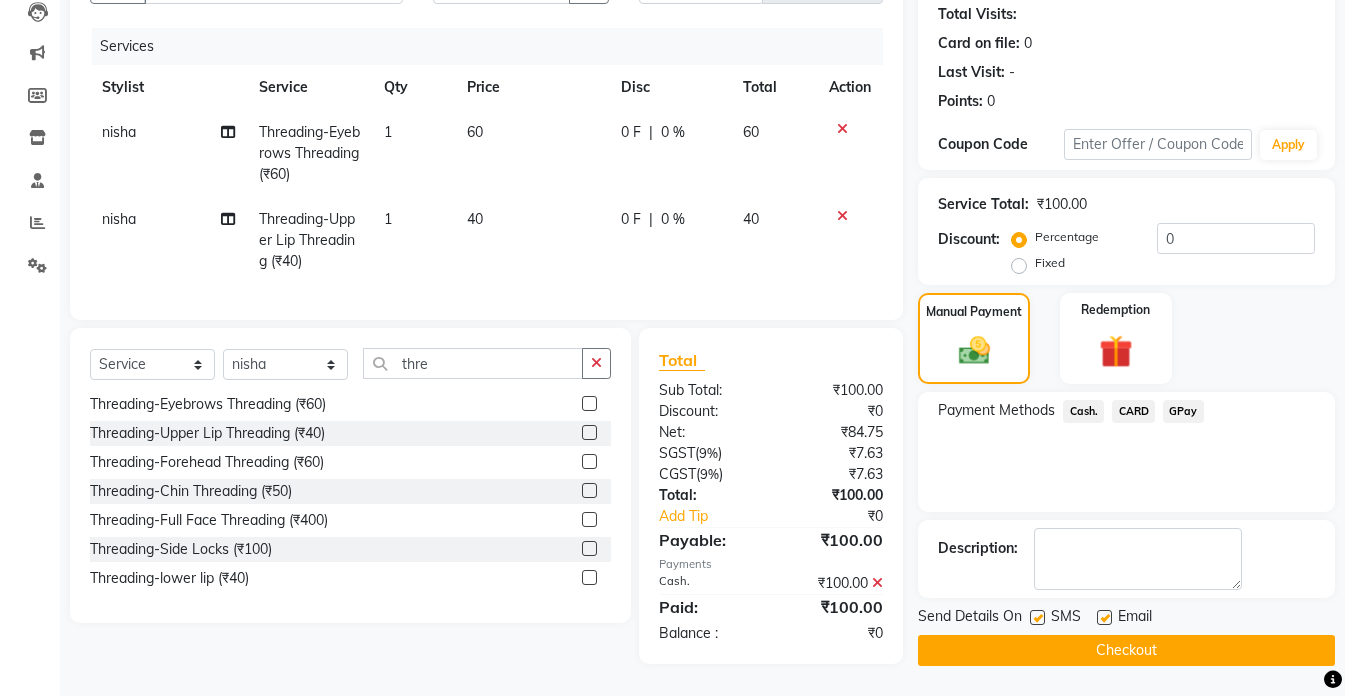scroll, scrollTop: 233, scrollLeft: 0, axis: vertical 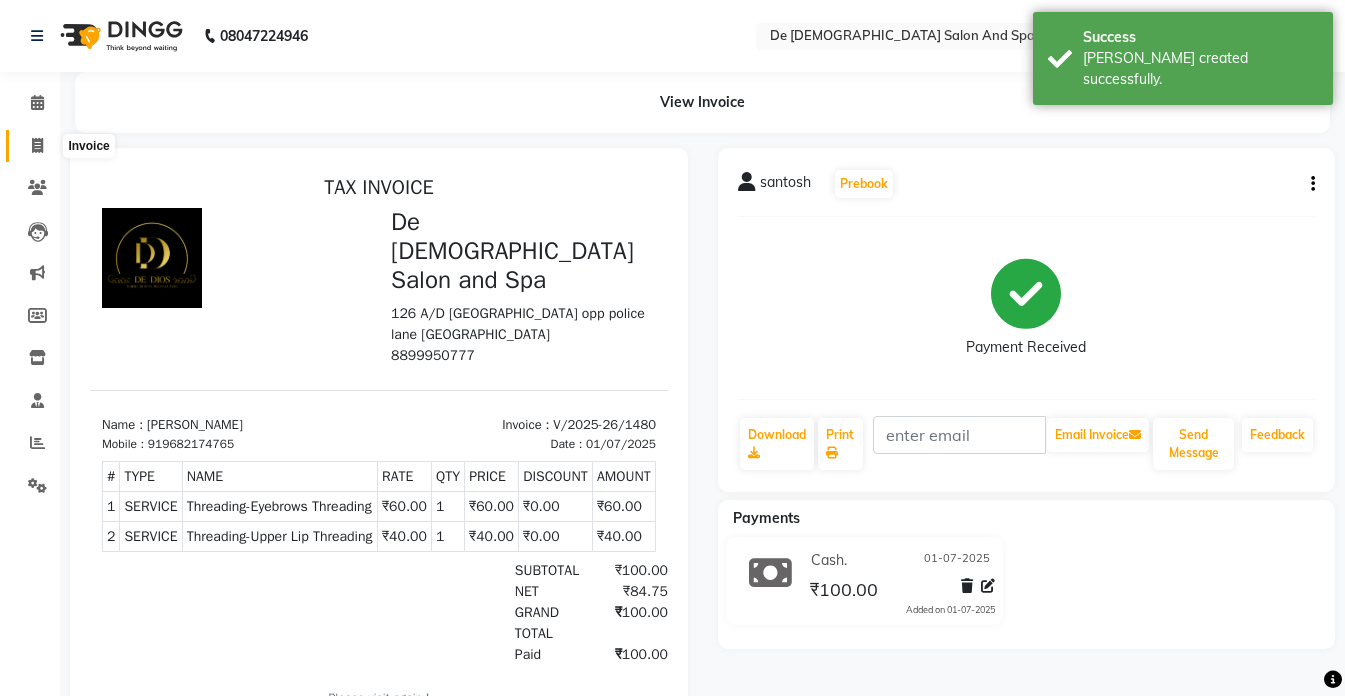 click 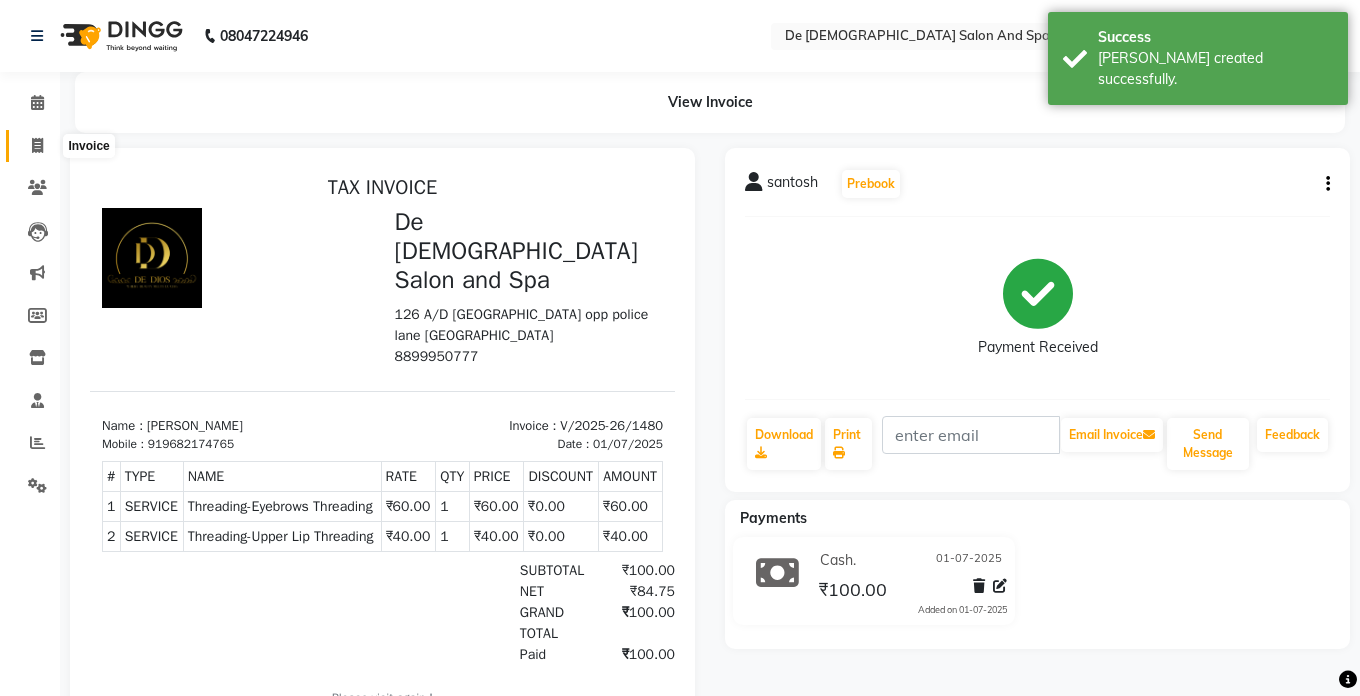 select on "6431" 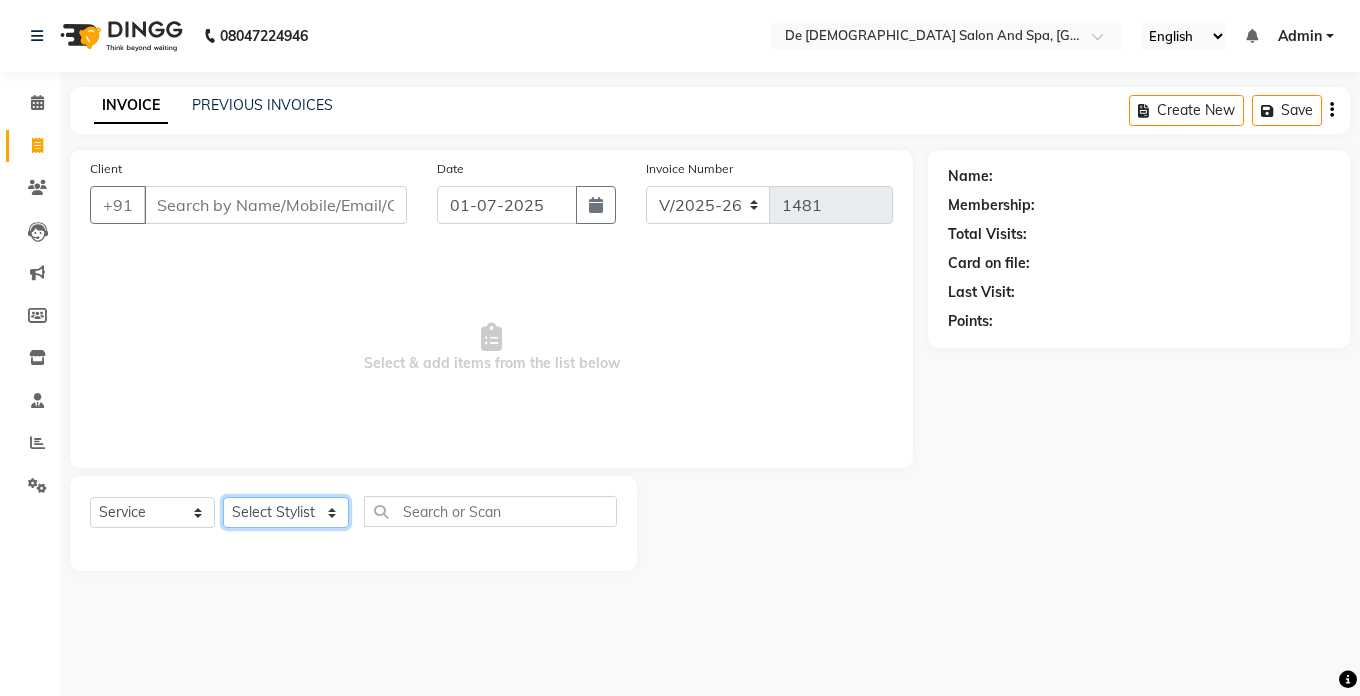 click on "Select Stylist akshay aman [PERSON_NAME] [PERSON_NAME]  [MEDICAL_DATA][PERSON_NAME] [PERSON_NAME] [DATE][PERSON_NAME]" 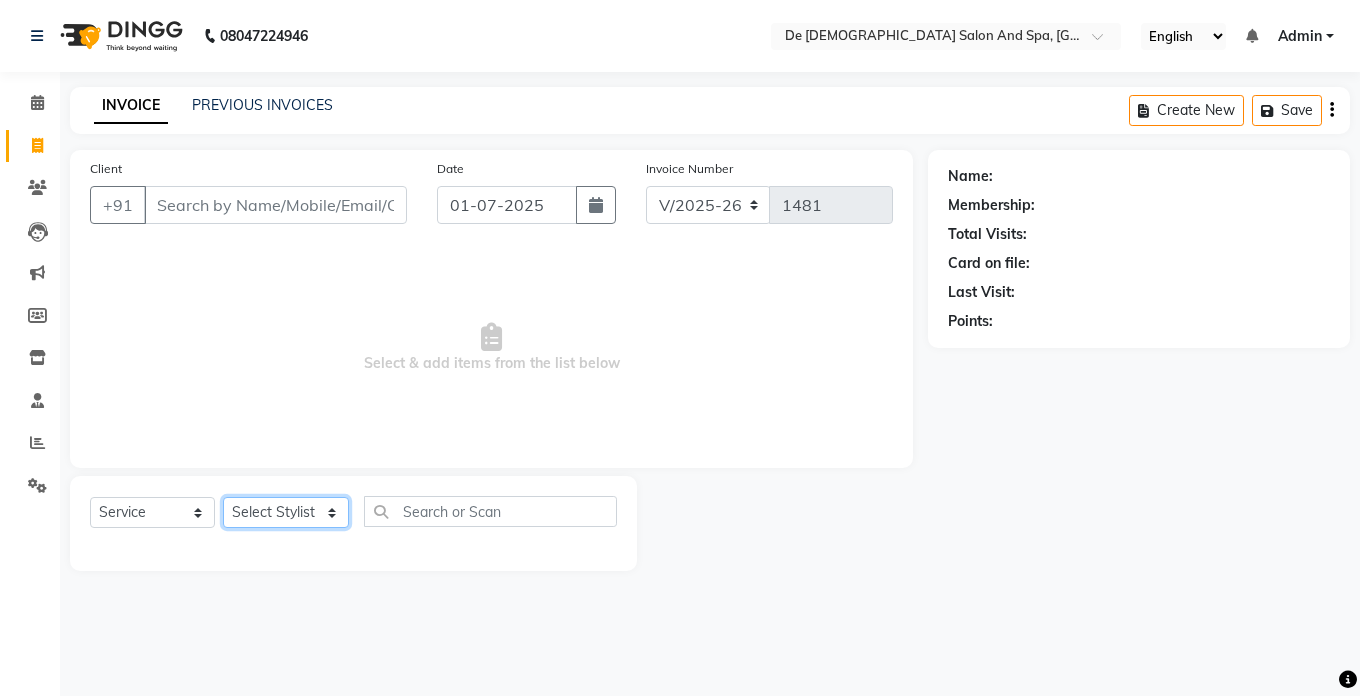 select on "49201" 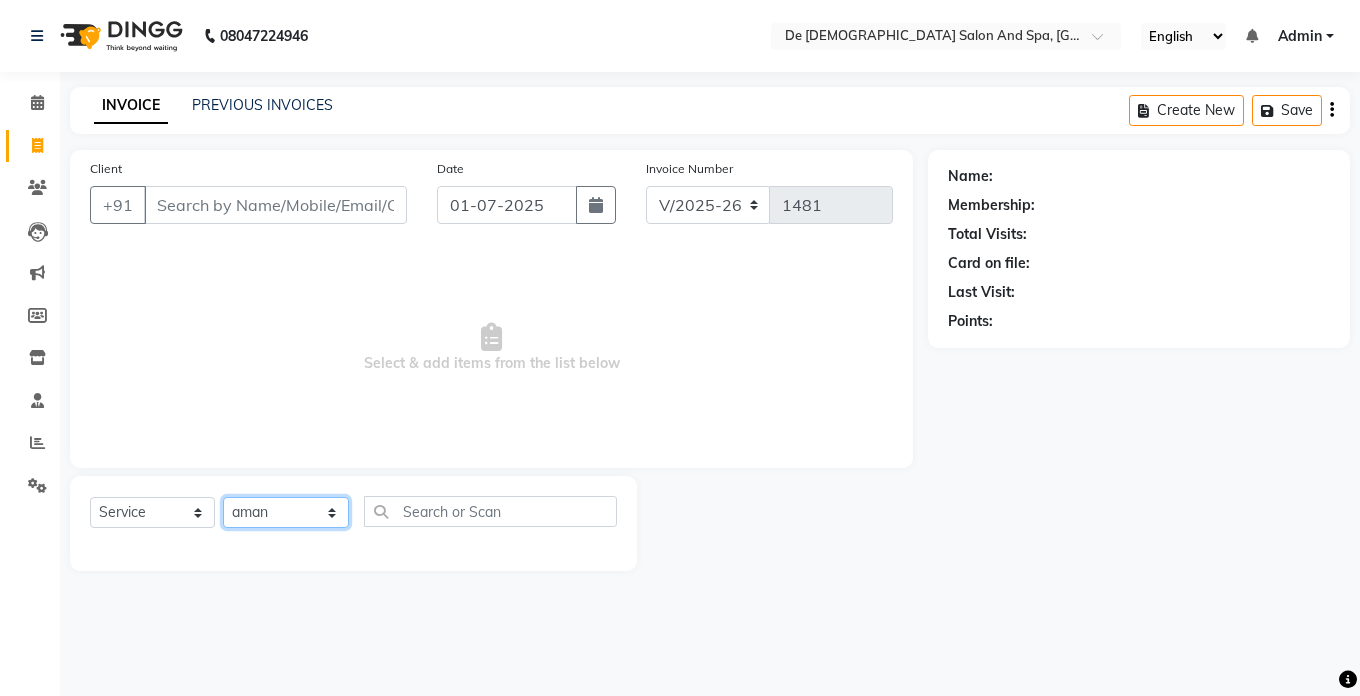 click on "Select Stylist akshay aman [PERSON_NAME] [PERSON_NAME]  [MEDICAL_DATA][PERSON_NAME] [PERSON_NAME] [DATE][PERSON_NAME]" 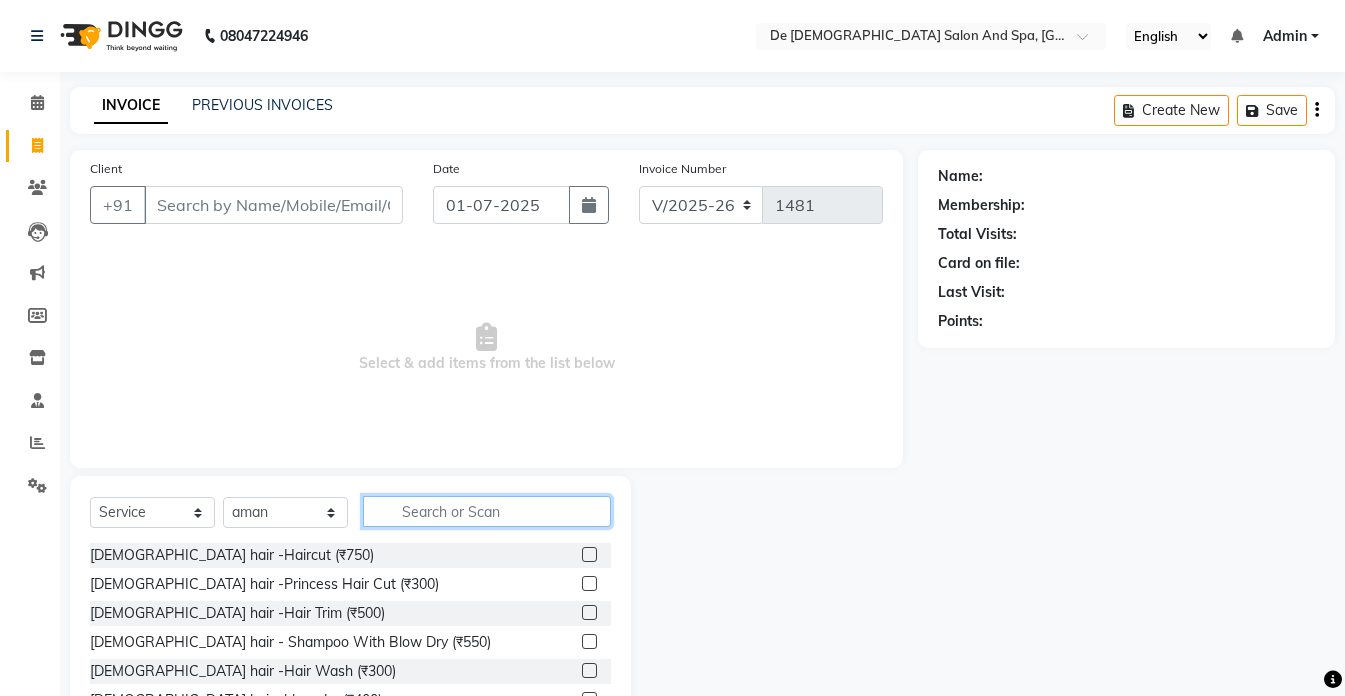 click 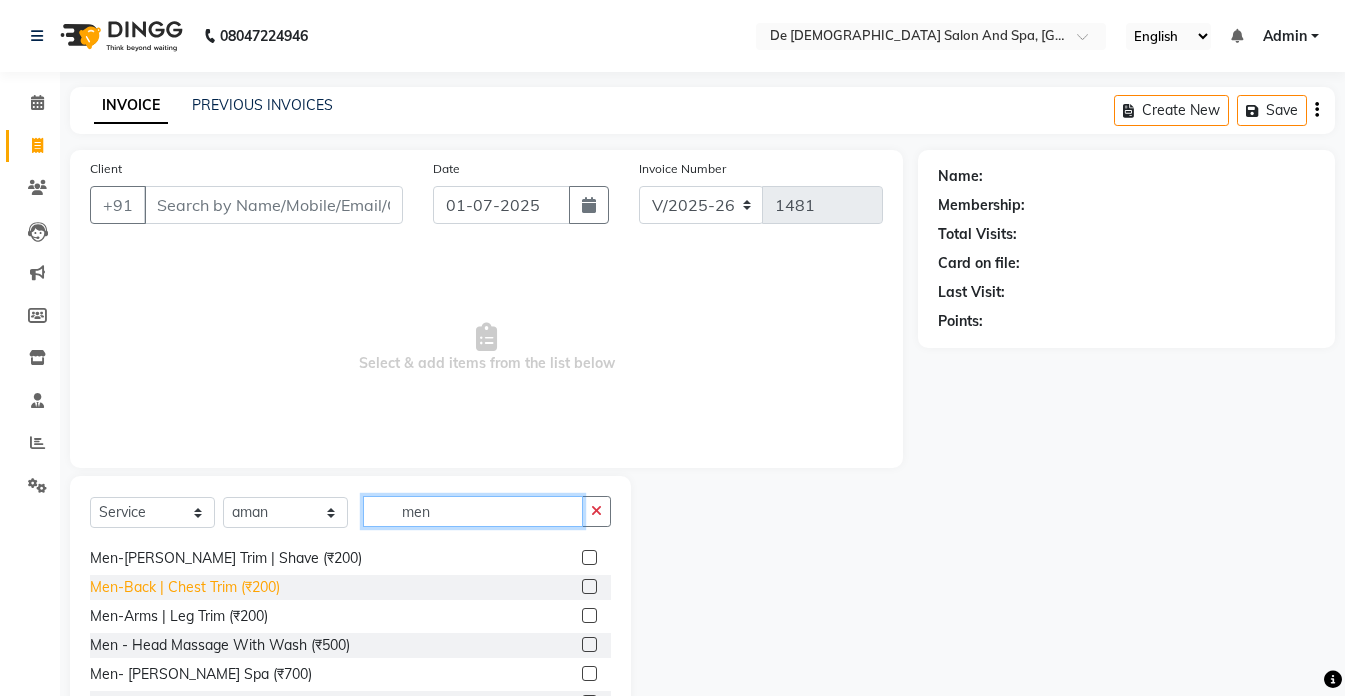 scroll, scrollTop: 100, scrollLeft: 0, axis: vertical 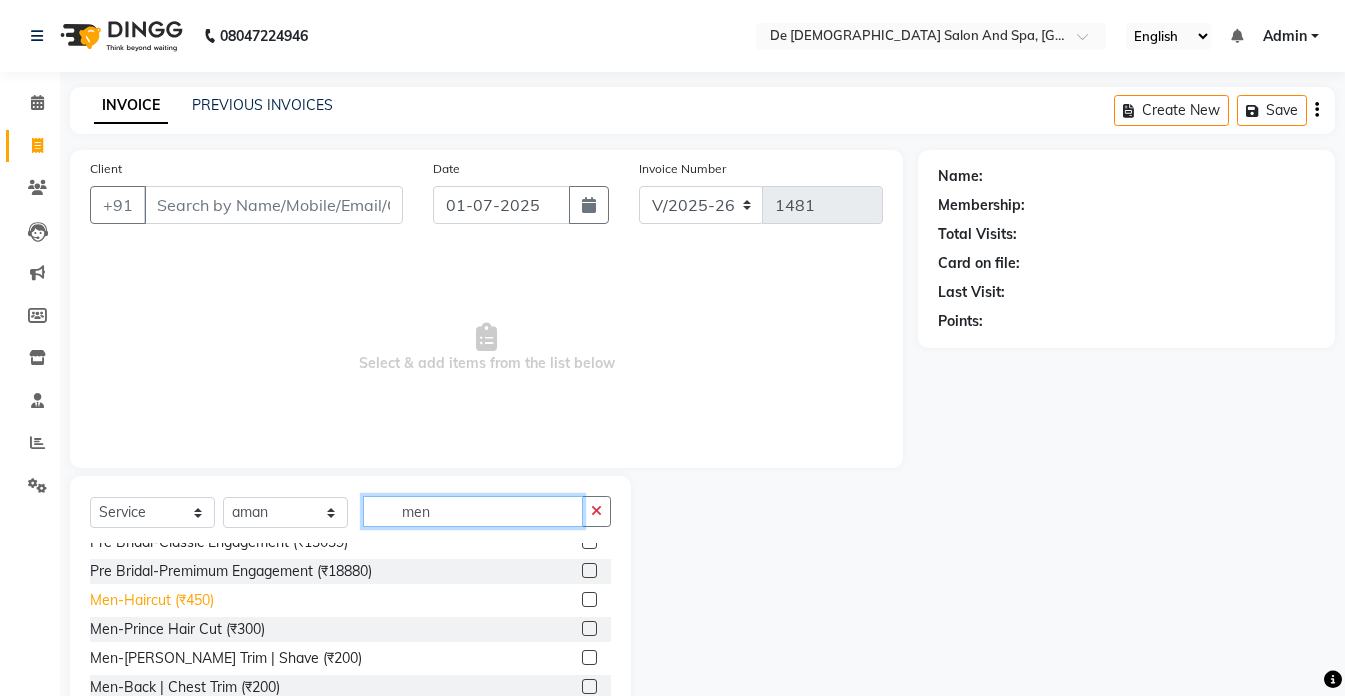 type on "men" 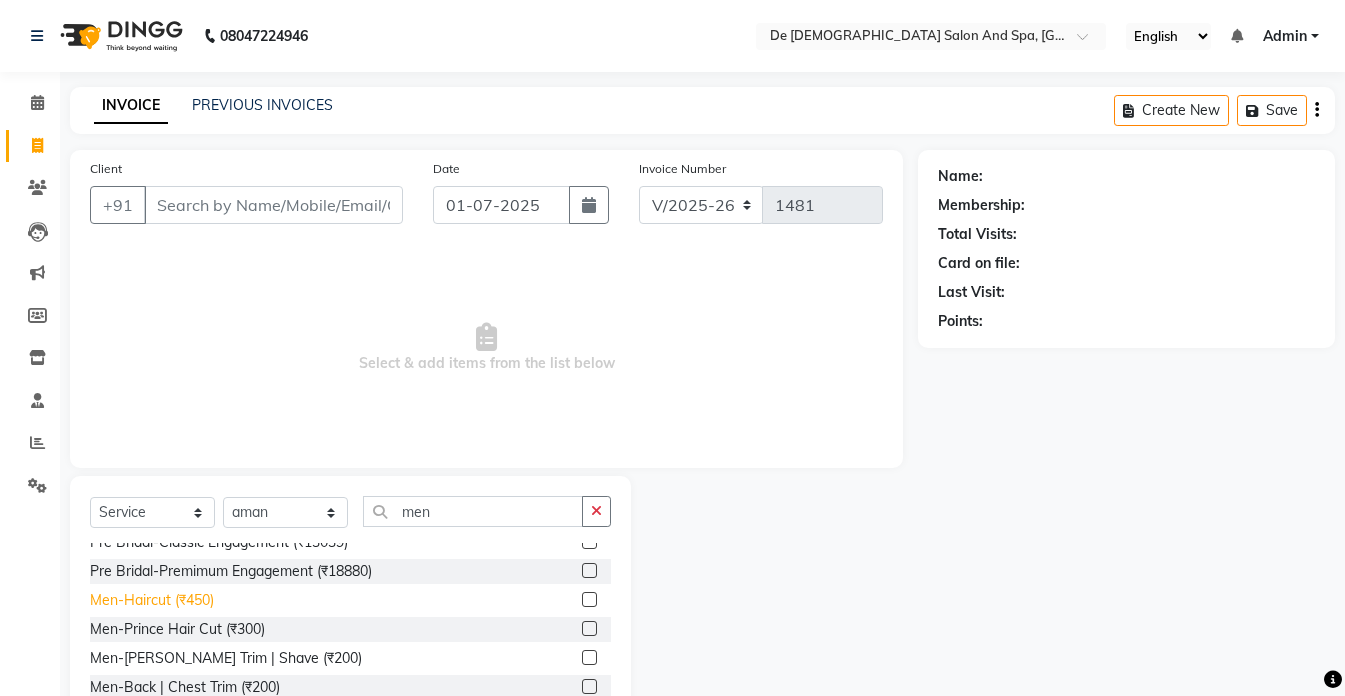 click on "Men-Haircut (₹450)" 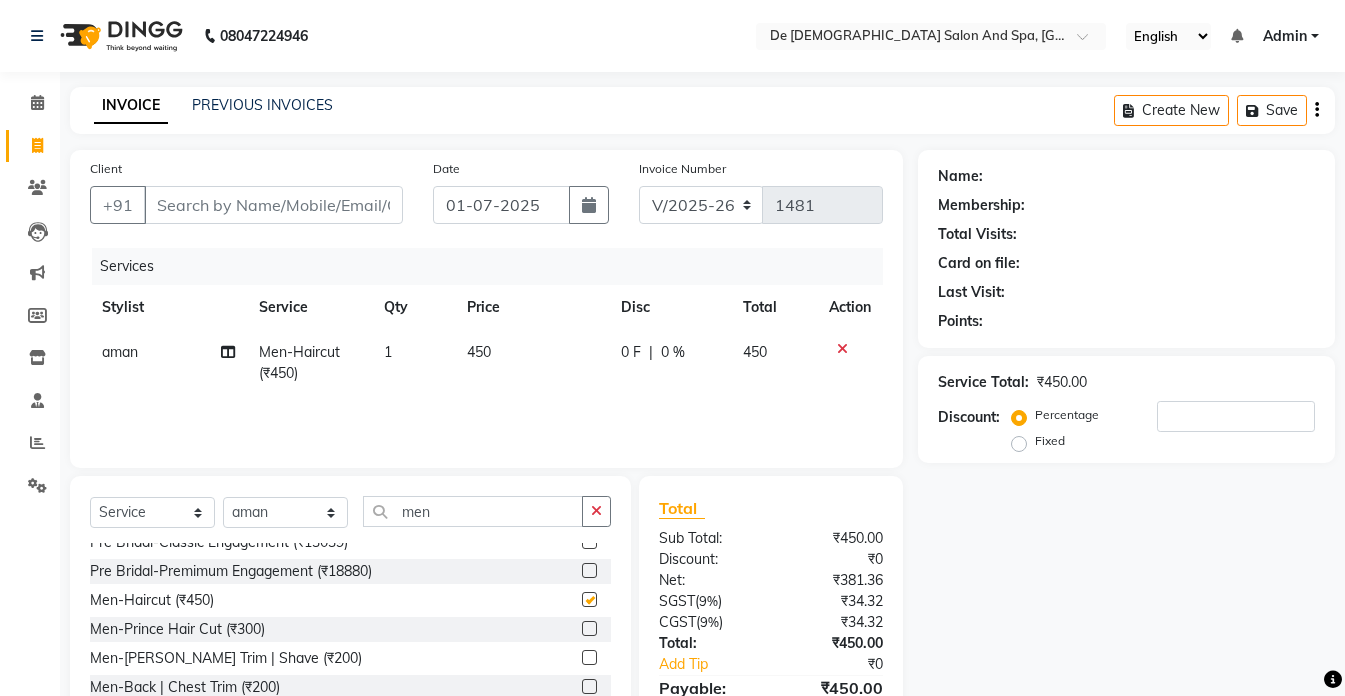 checkbox on "false" 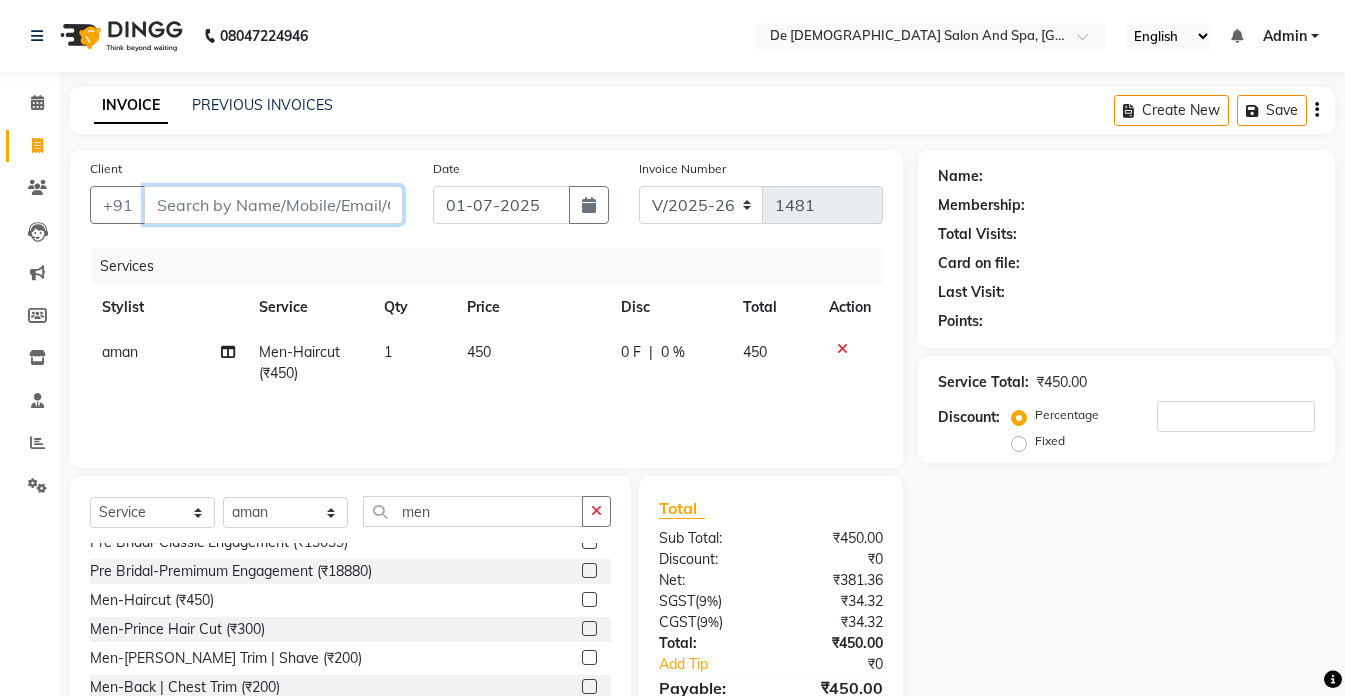 click on "Client" at bounding box center [273, 205] 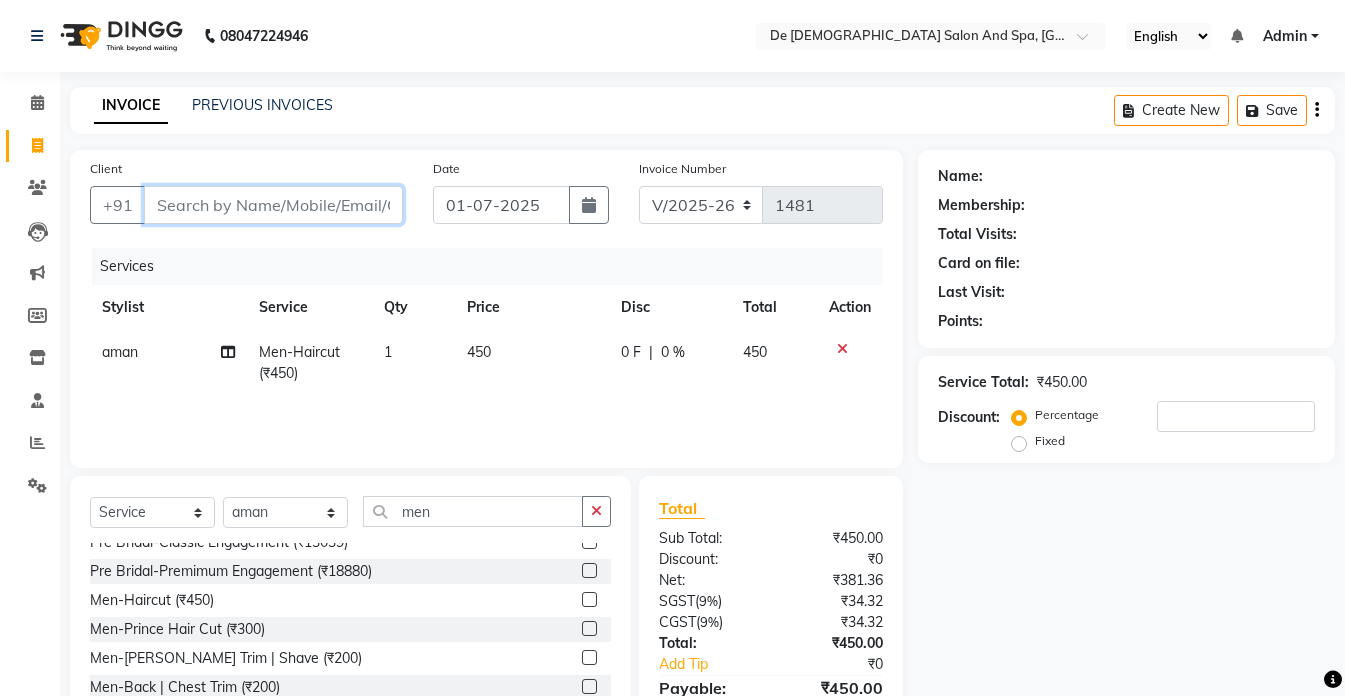 type on "9" 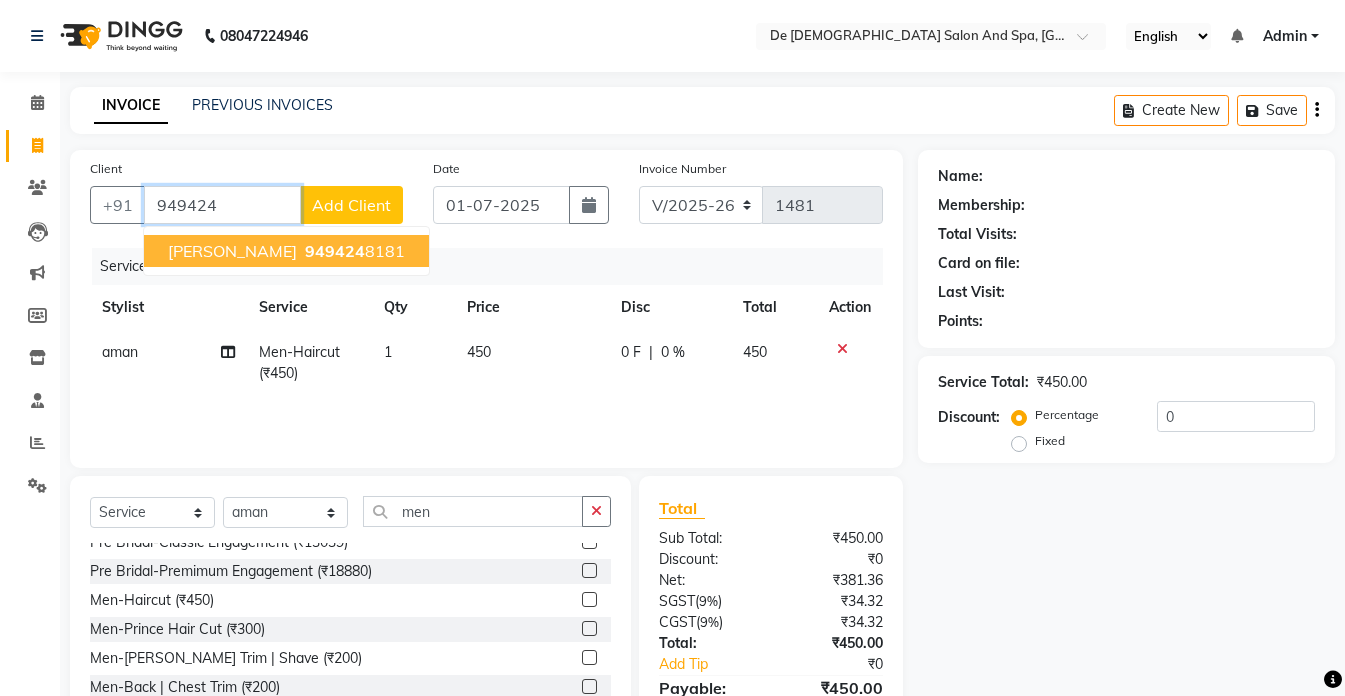 click on "949424 8181" at bounding box center [353, 251] 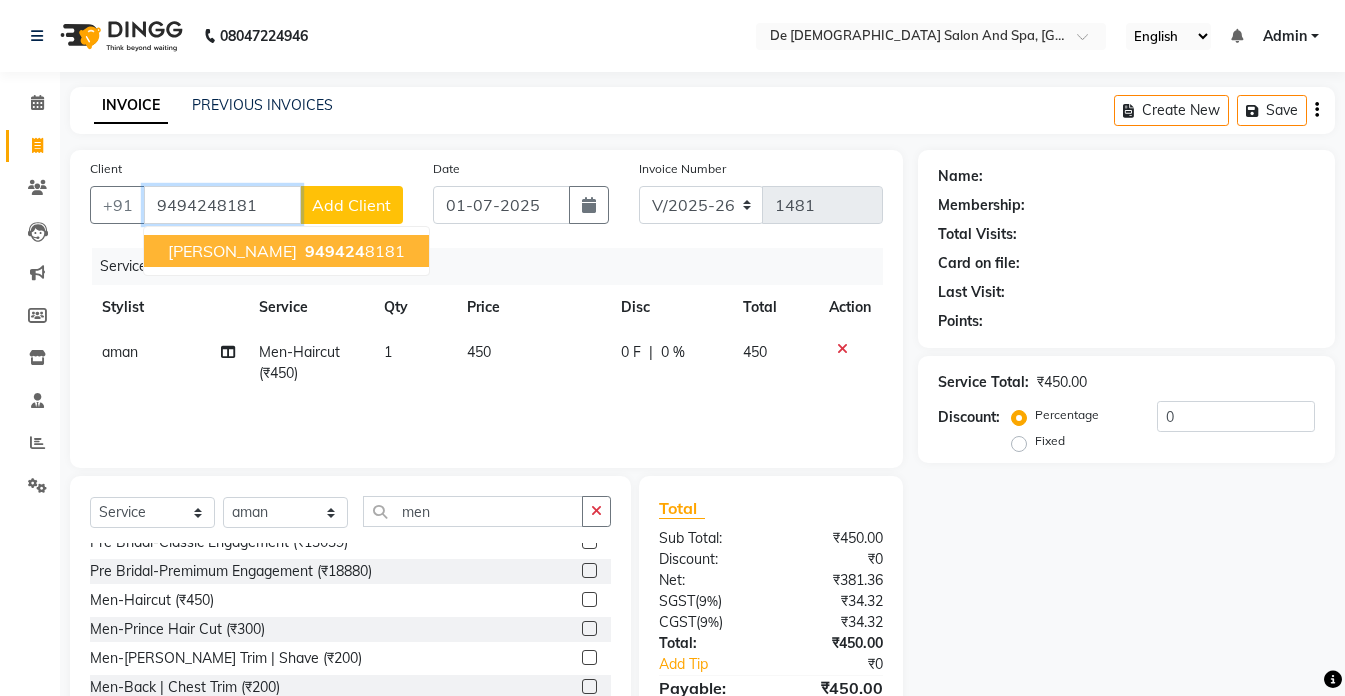 type on "9494248181" 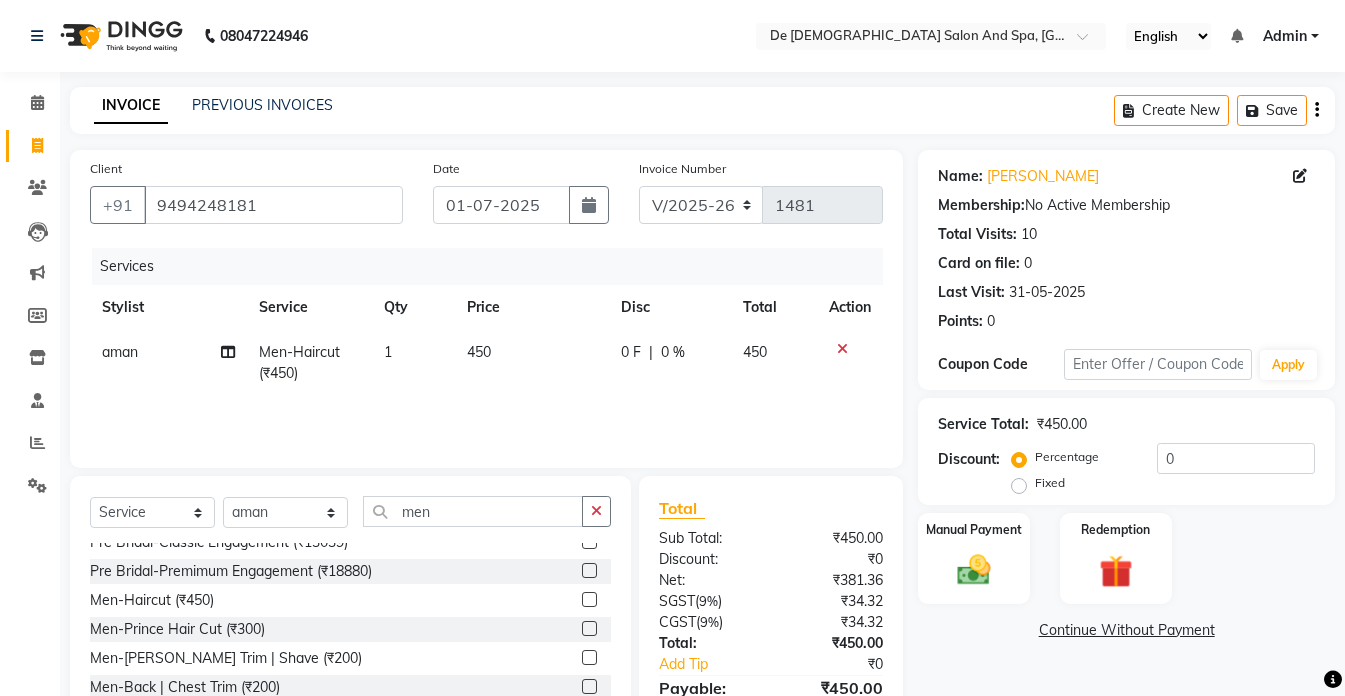 scroll, scrollTop: 100, scrollLeft: 0, axis: vertical 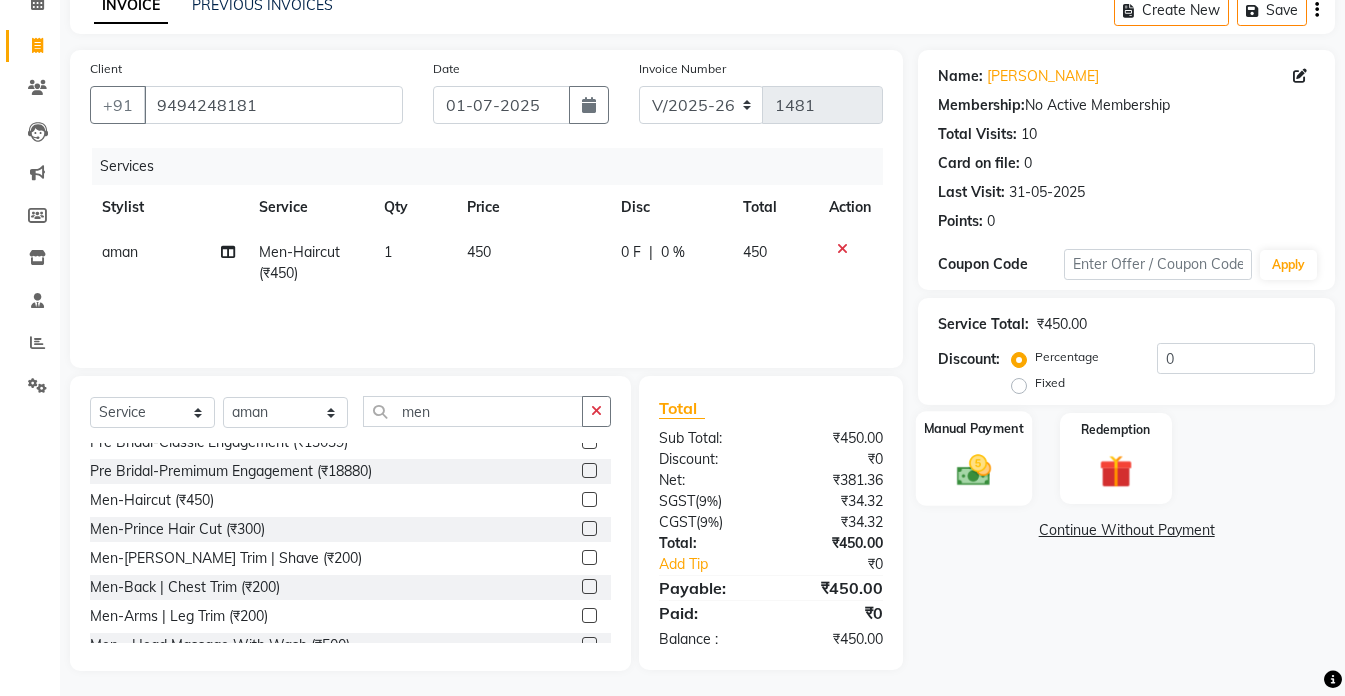 click 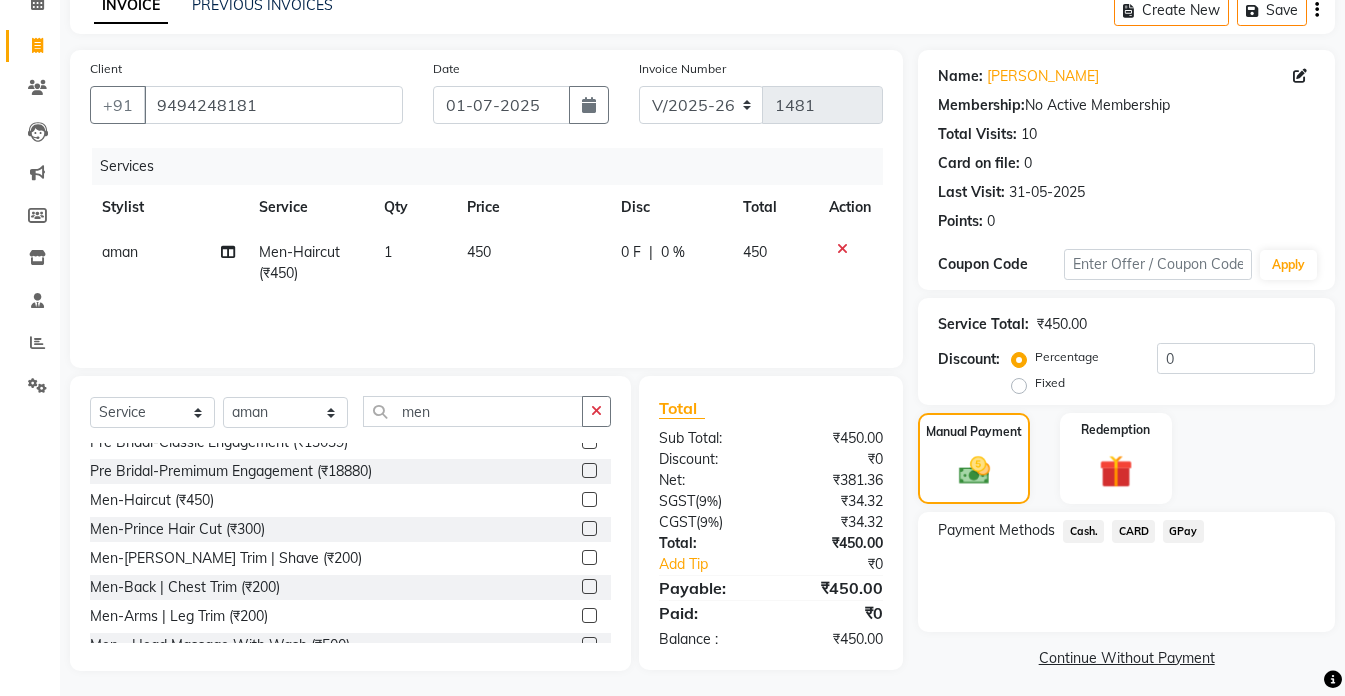 click on "GPay" 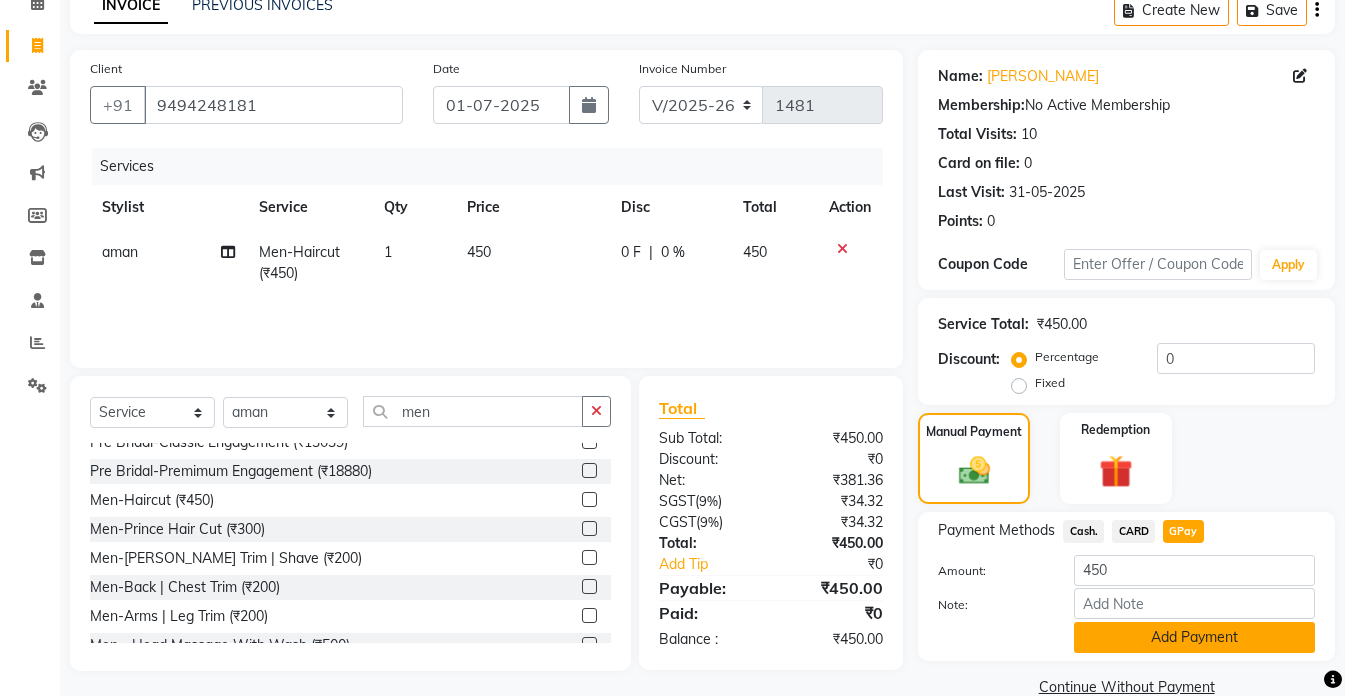 click on "Add Payment" 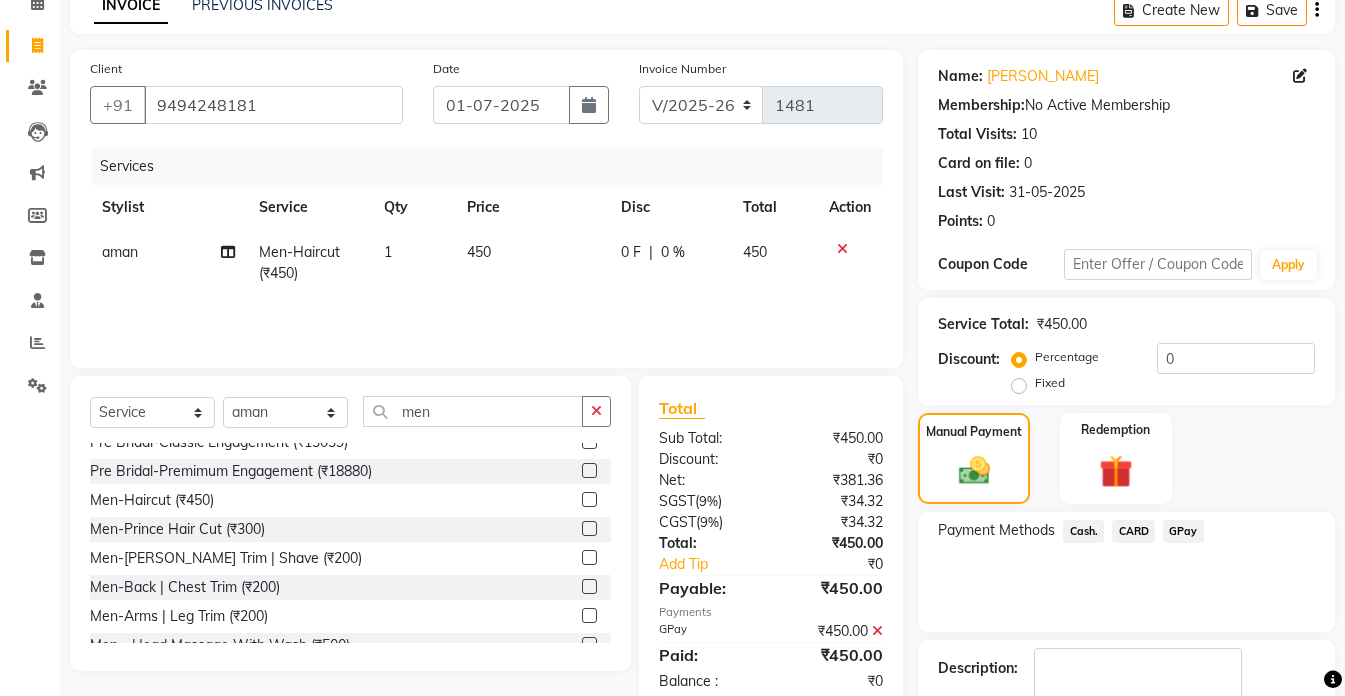 scroll, scrollTop: 200, scrollLeft: 0, axis: vertical 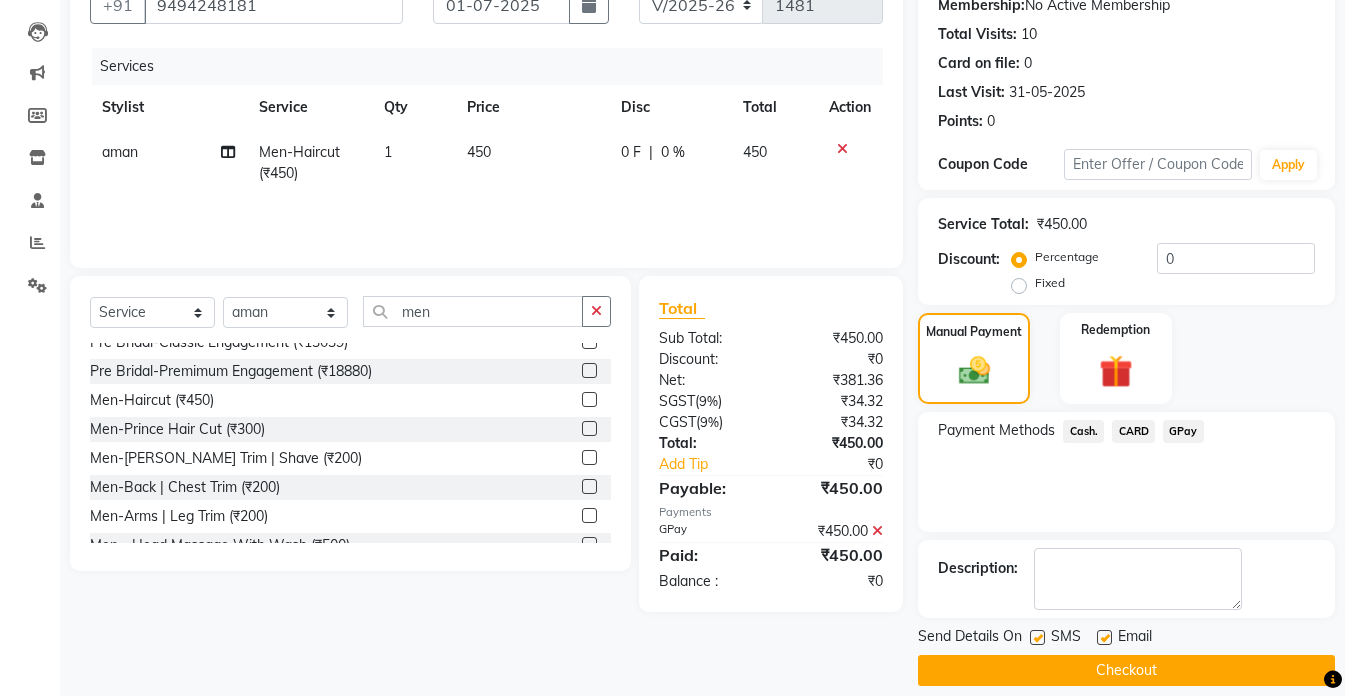 click on "Checkout" 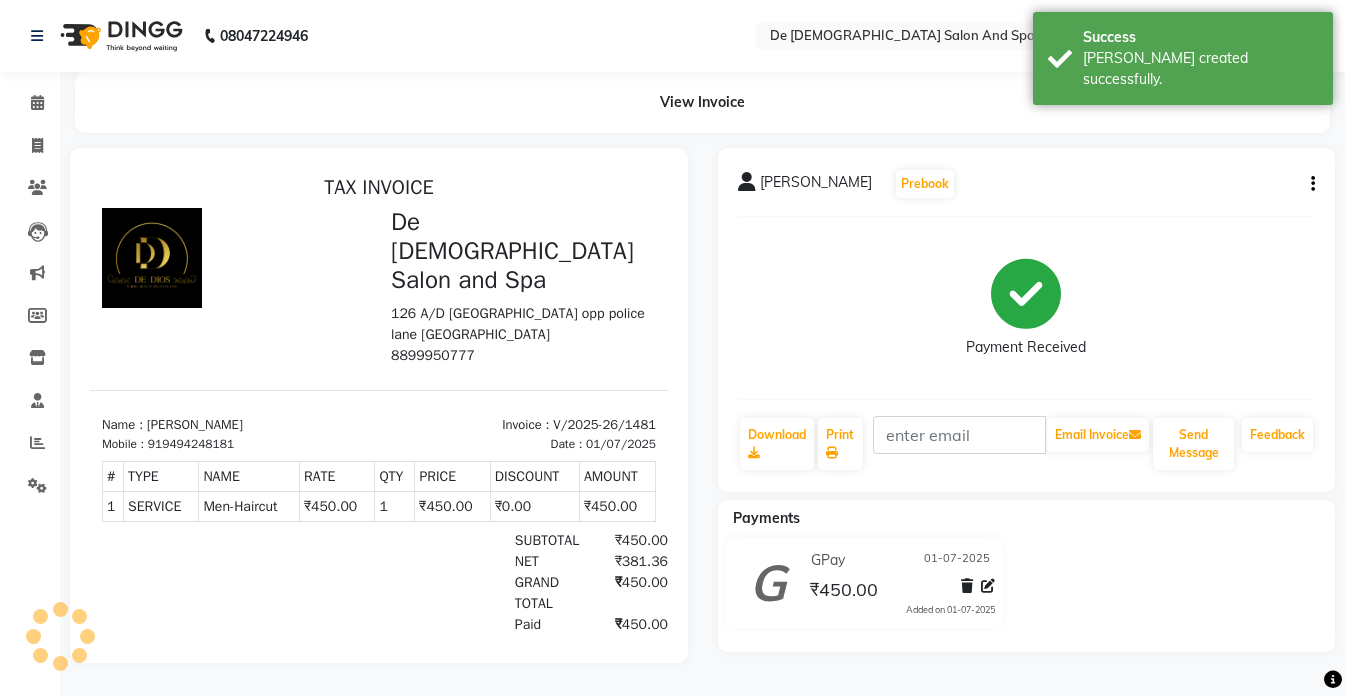 scroll, scrollTop: 0, scrollLeft: 0, axis: both 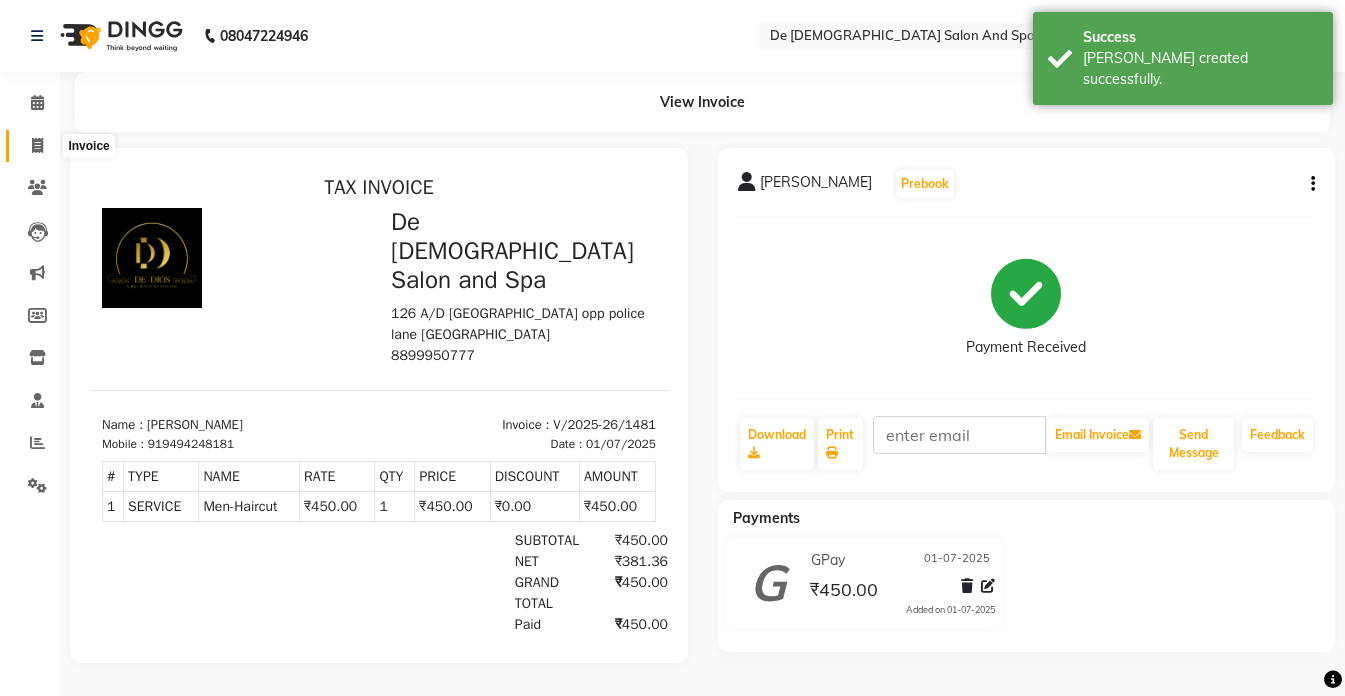 click 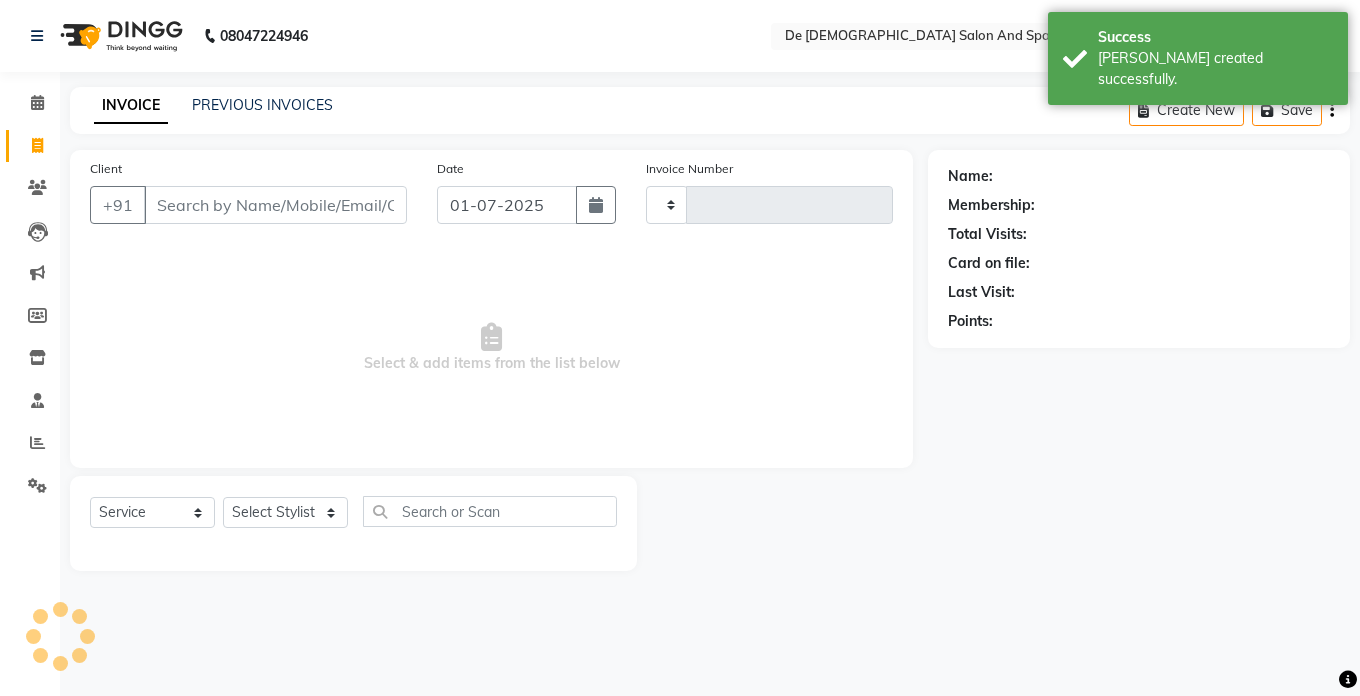 type on "1482" 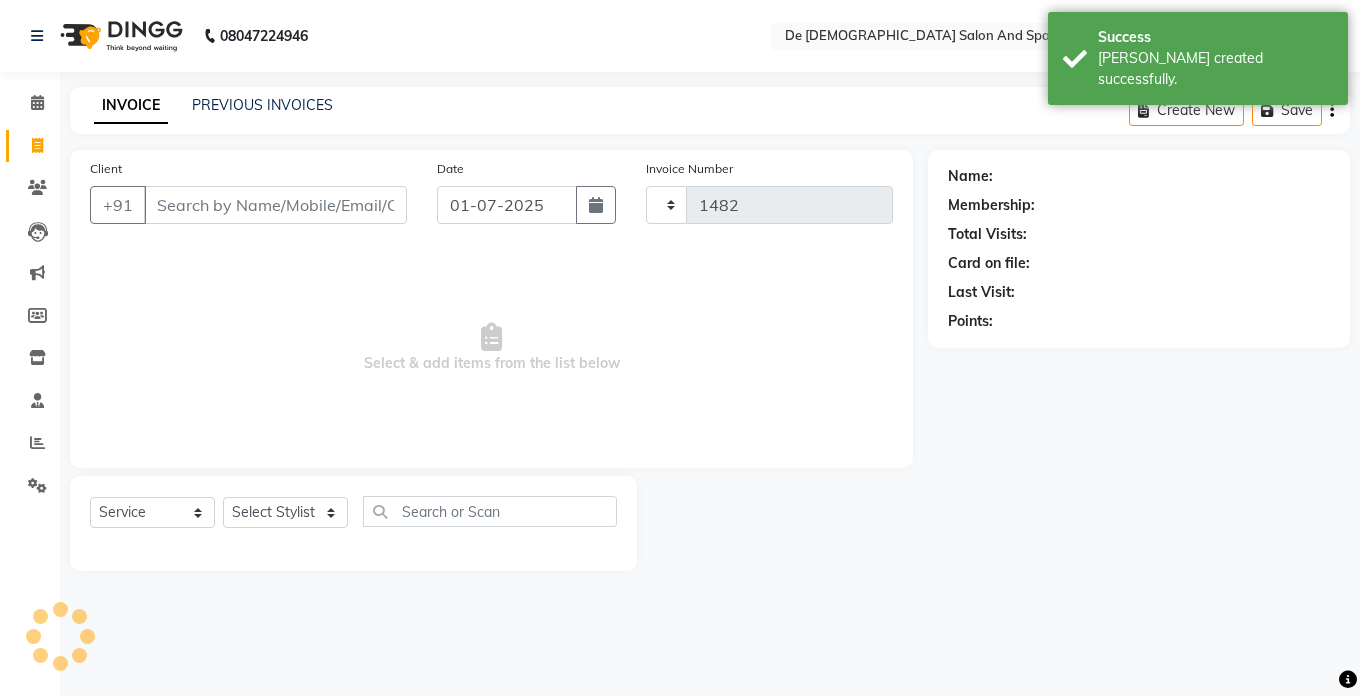 select on "6431" 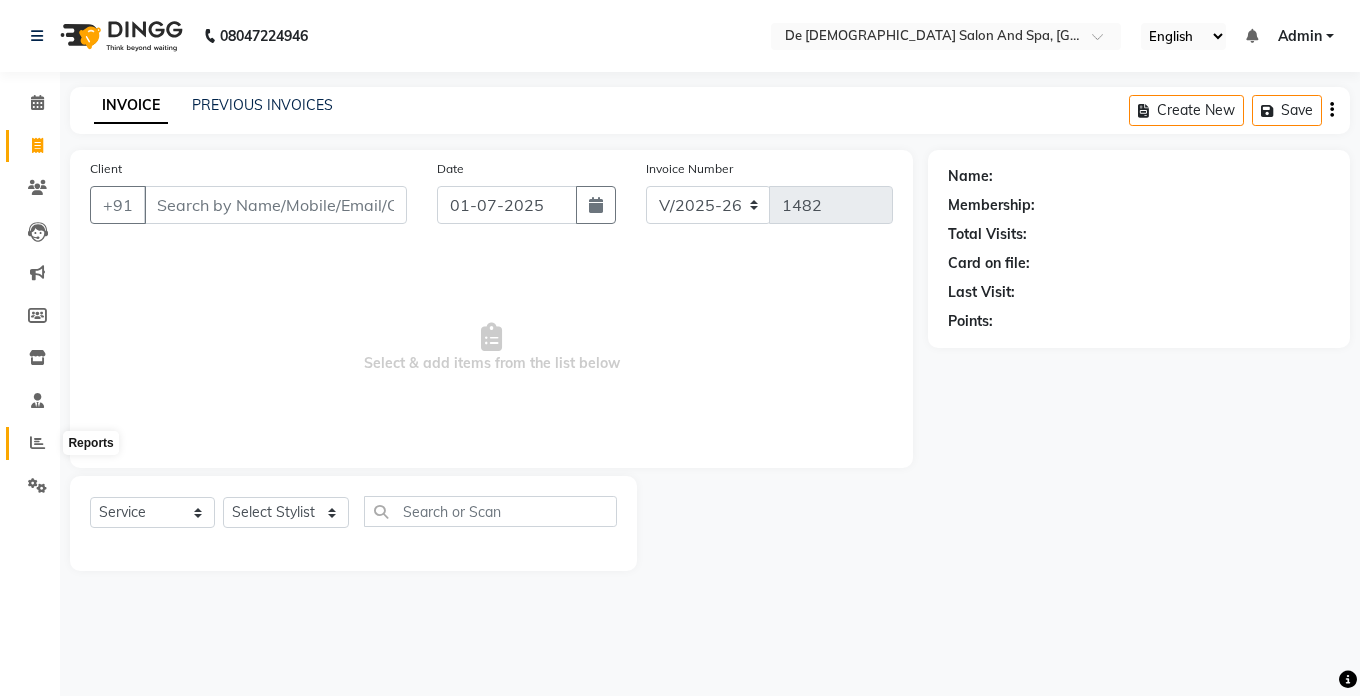 click 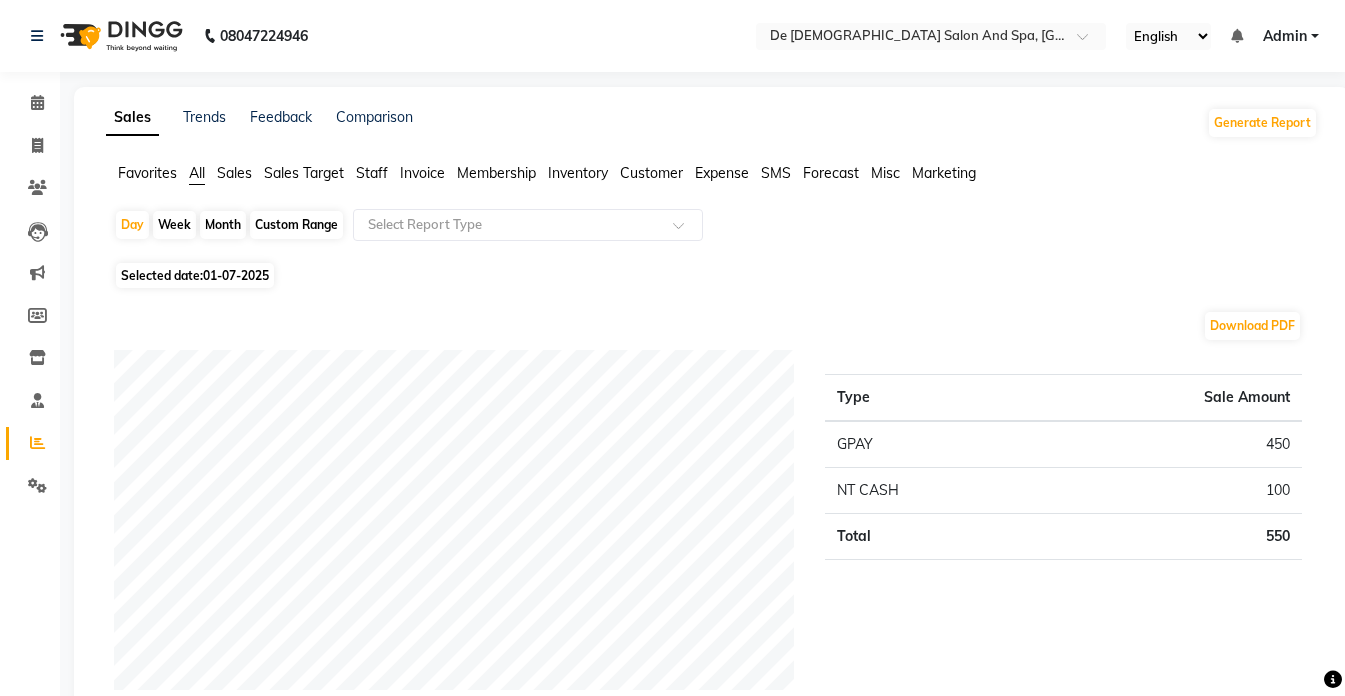 click on "Month" 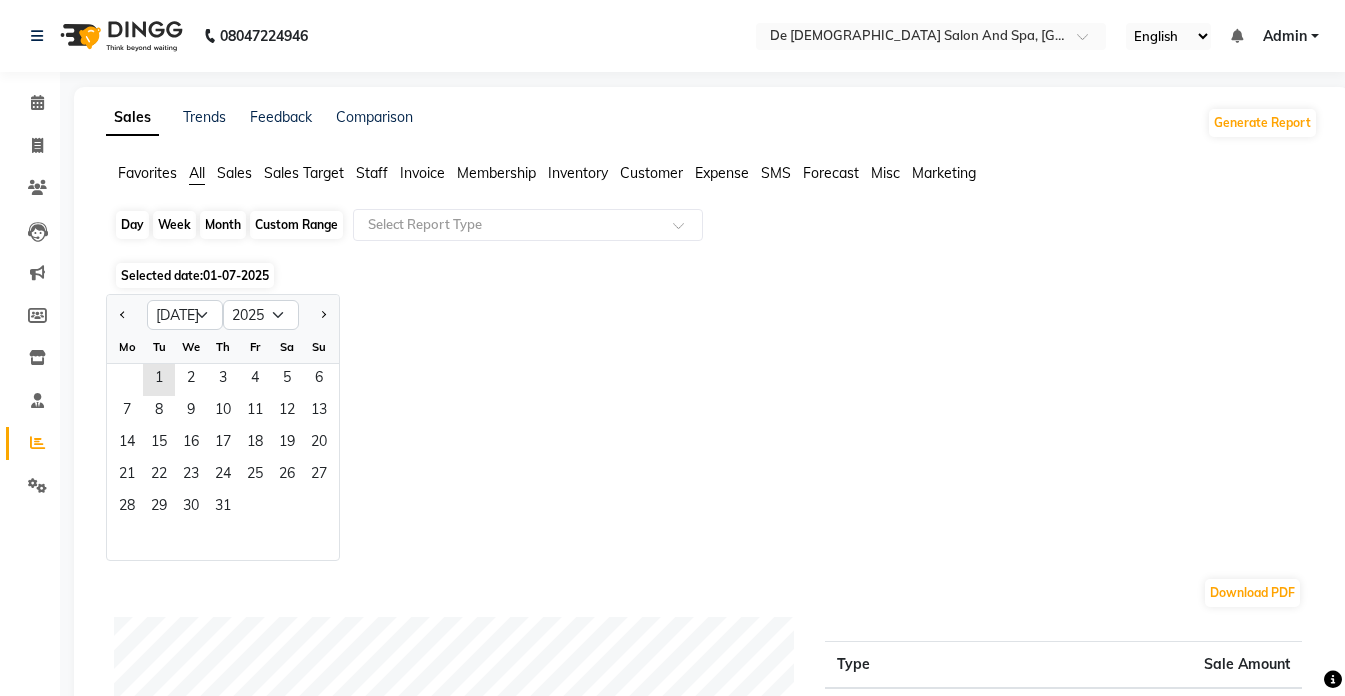 click on "Month" 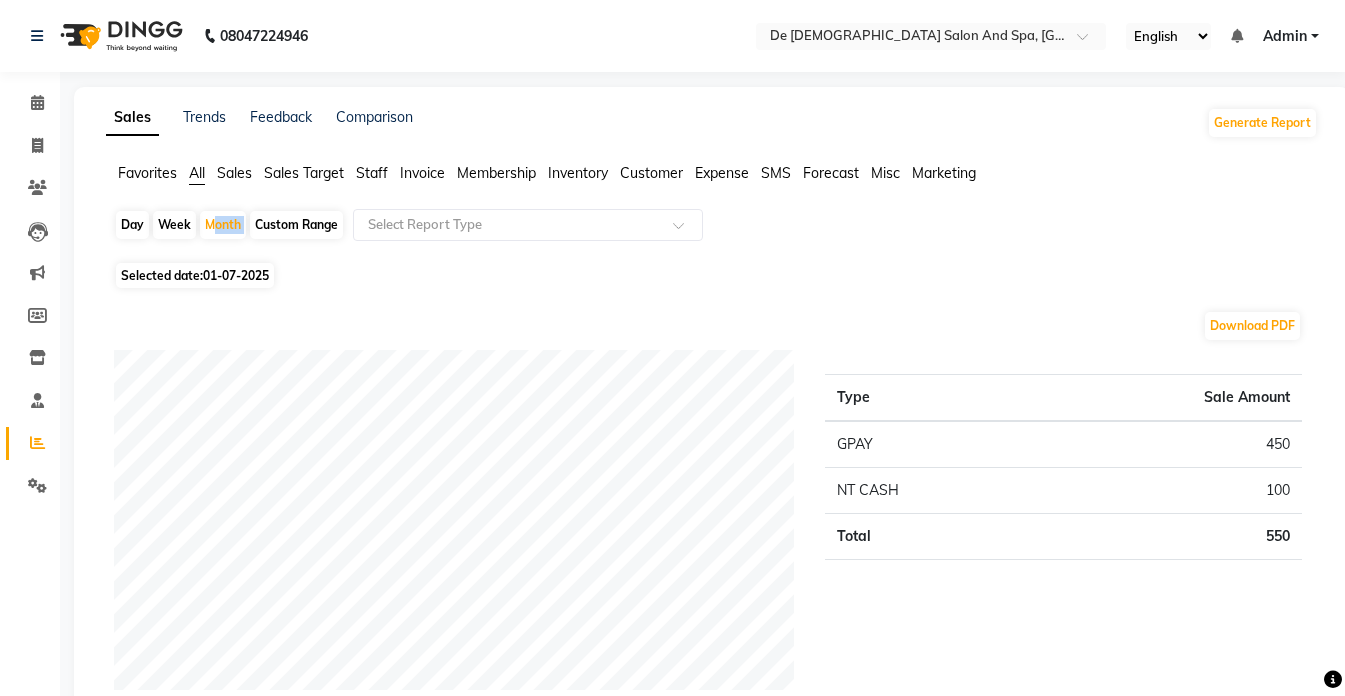 click on "01-07-2025" 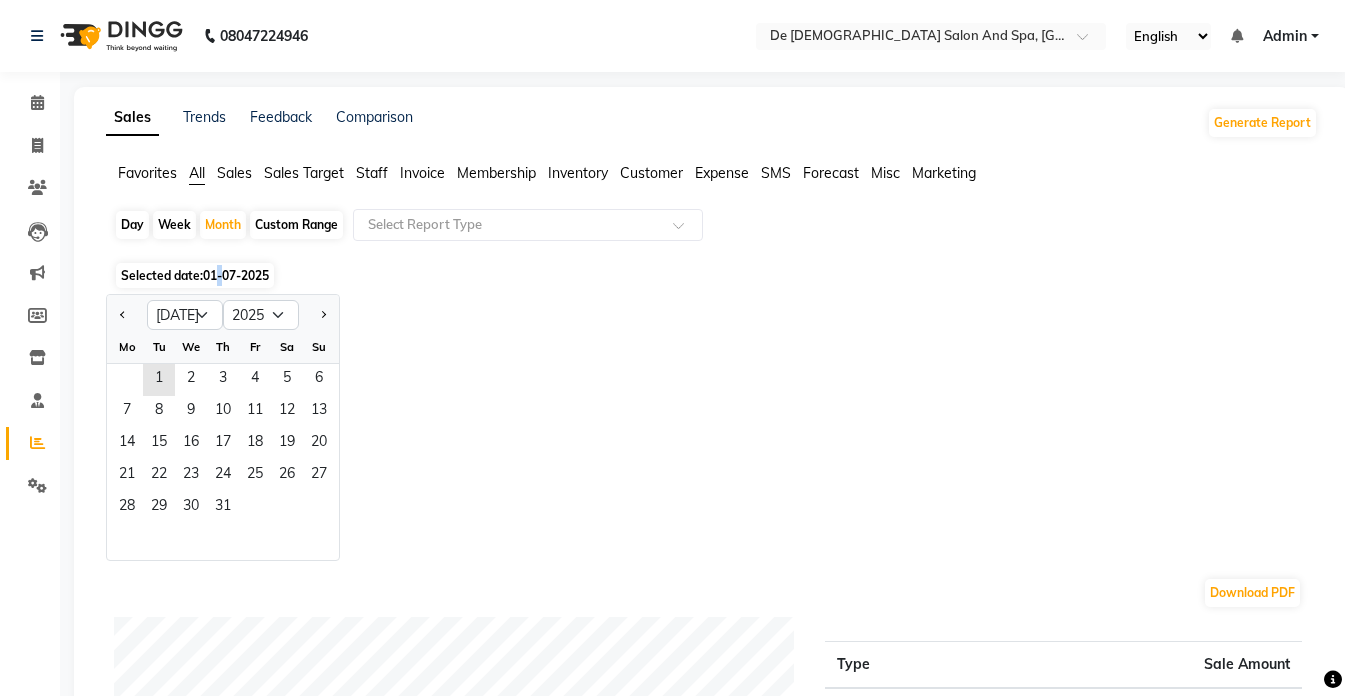 click on "01-07-2025" 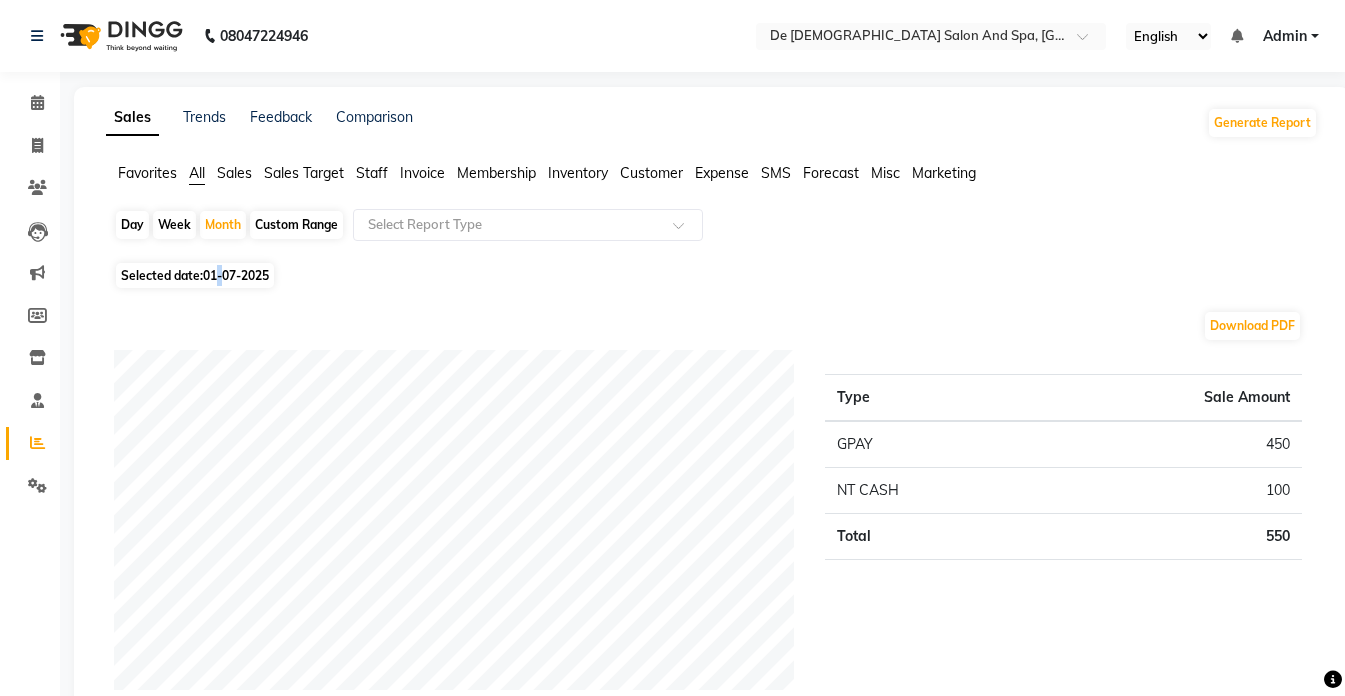 drag, startPoint x: 218, startPoint y: 277, endPoint x: 247, endPoint y: 276, distance: 29.017237 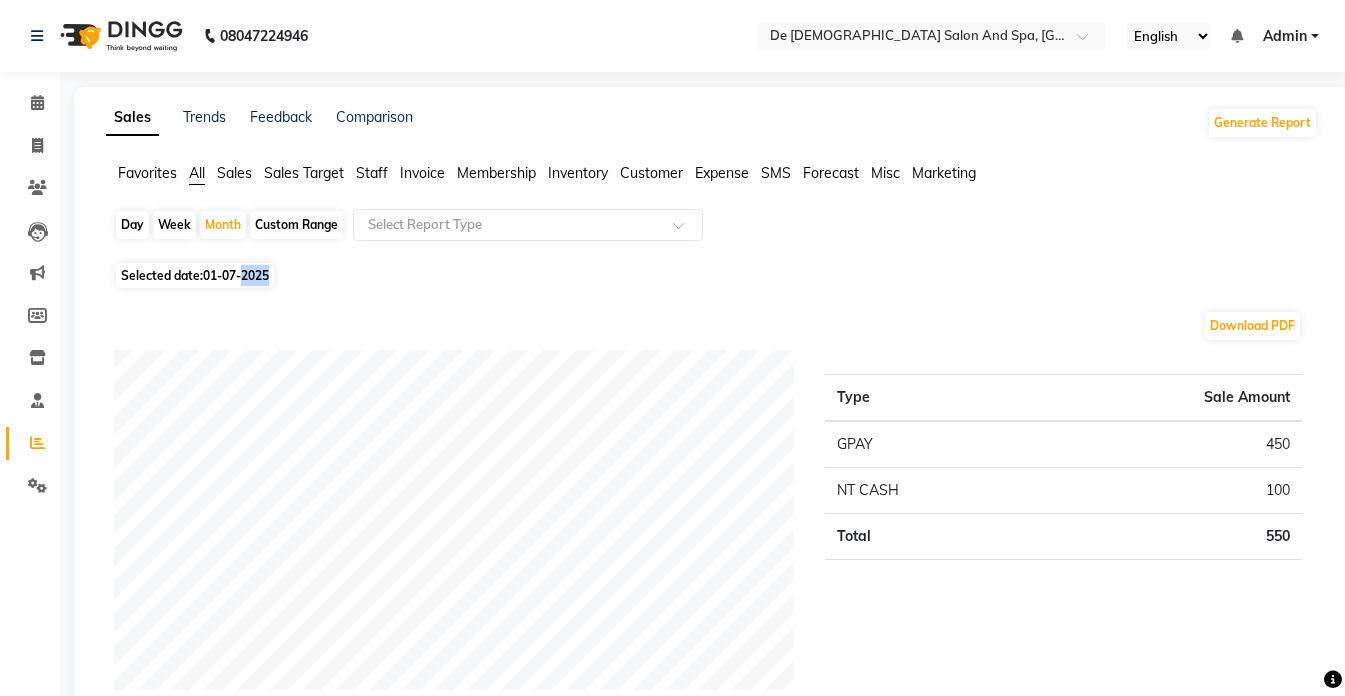 click on "01-07-2025" 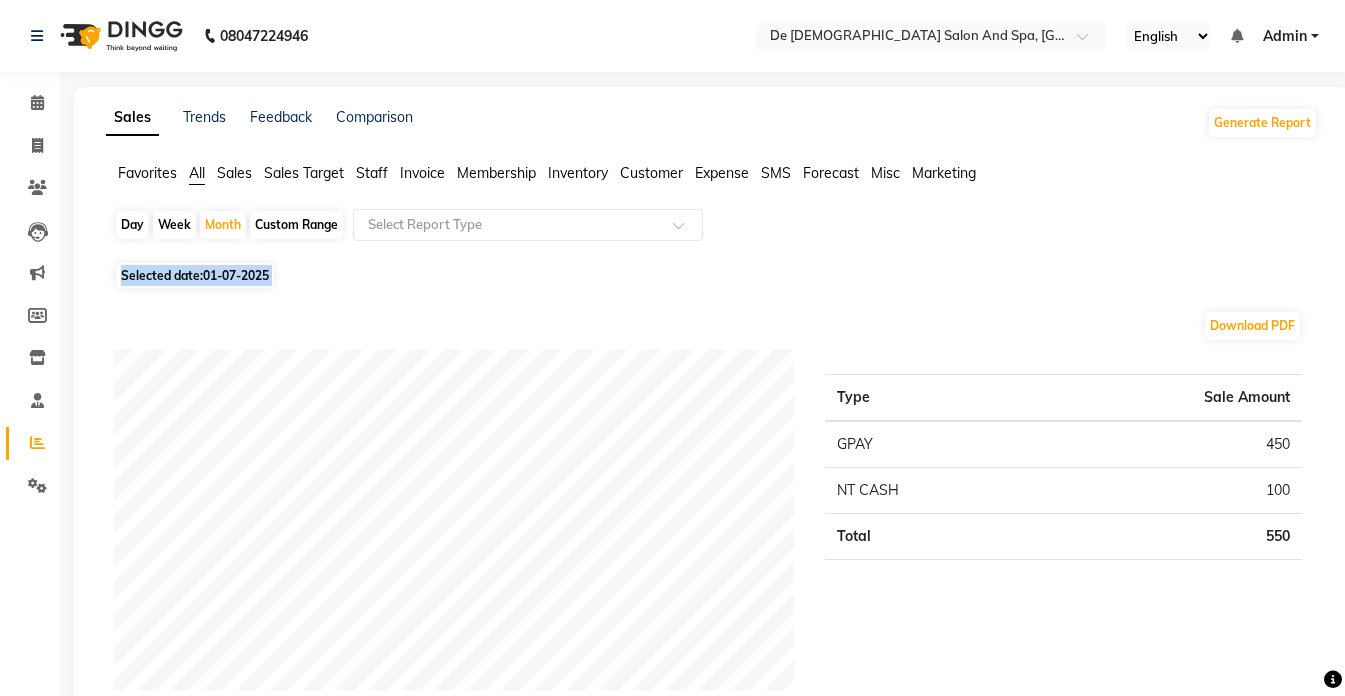 click on "01-07-2025" 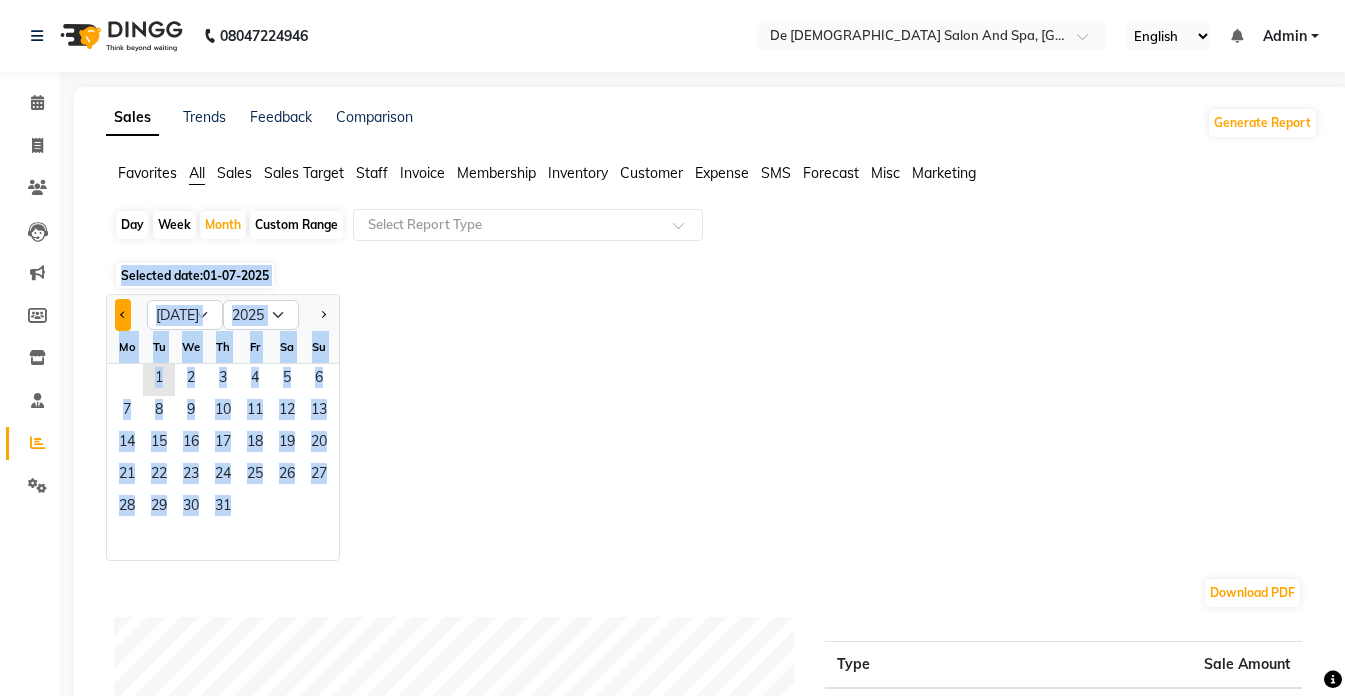 drag, startPoint x: 247, startPoint y: 276, endPoint x: 125, endPoint y: 319, distance: 129.3561 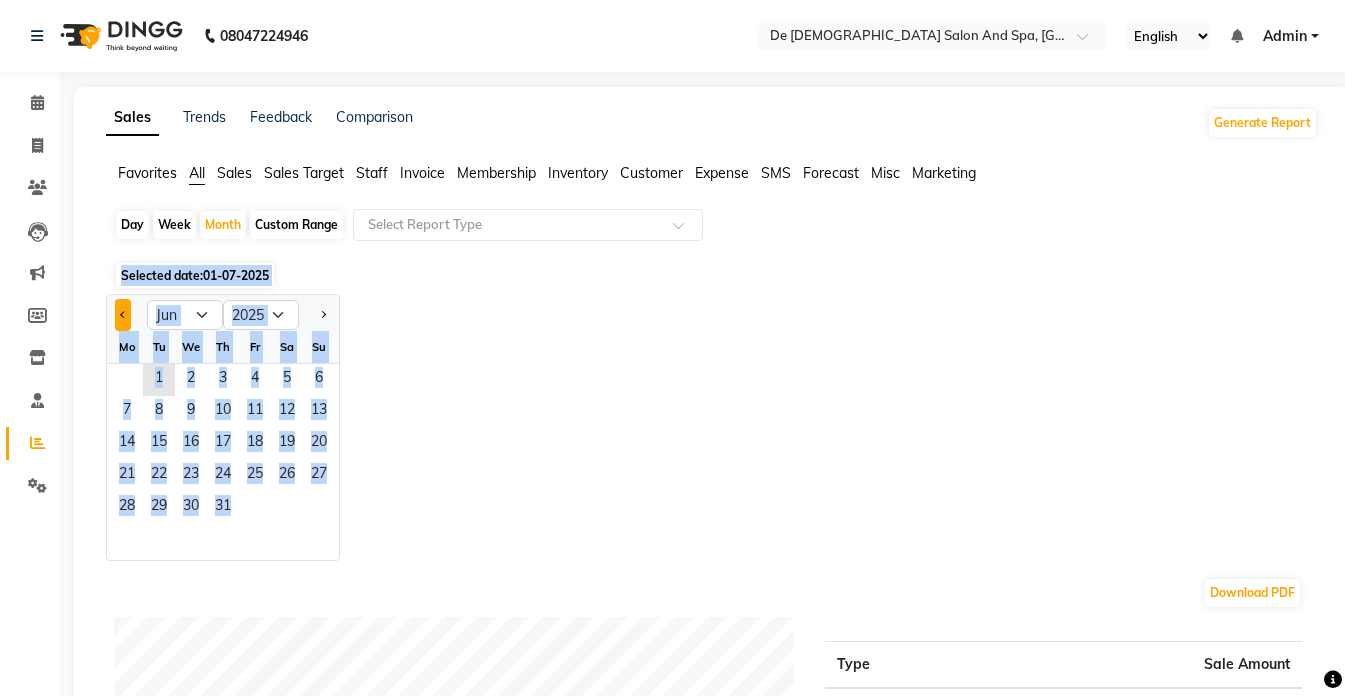 click 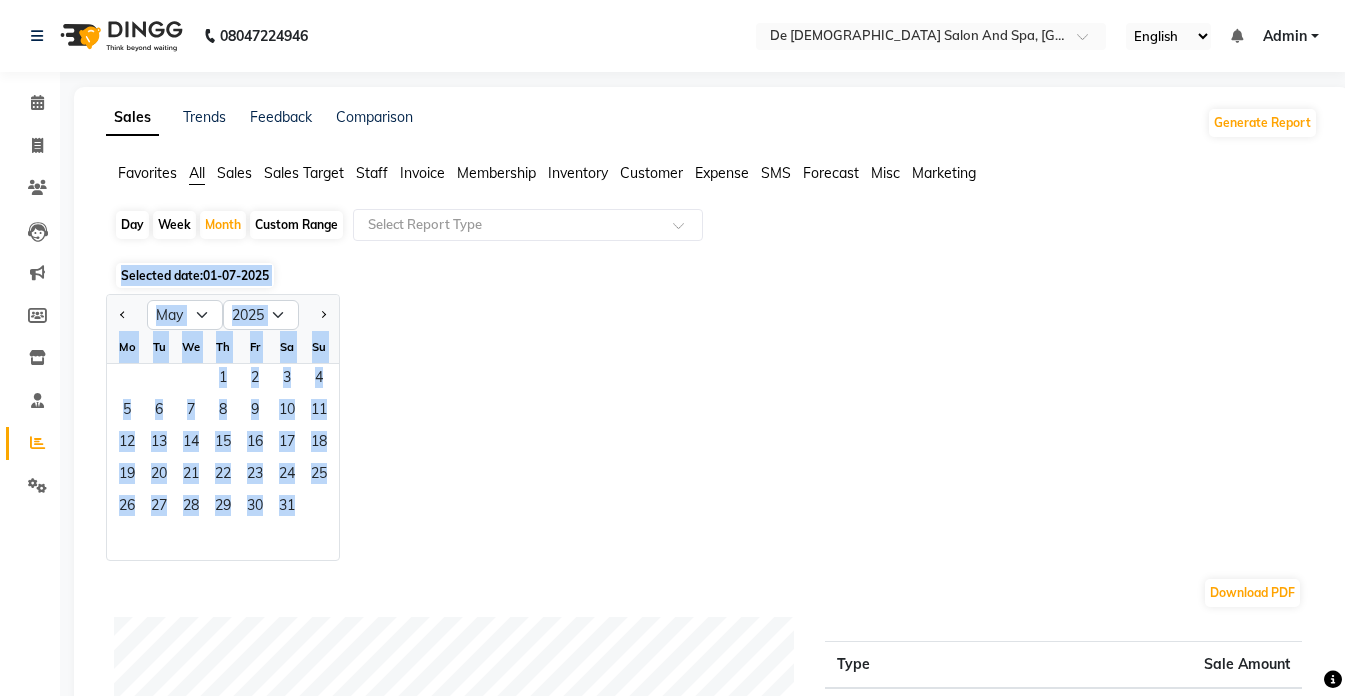 click on "Selected date:  [DATE]" 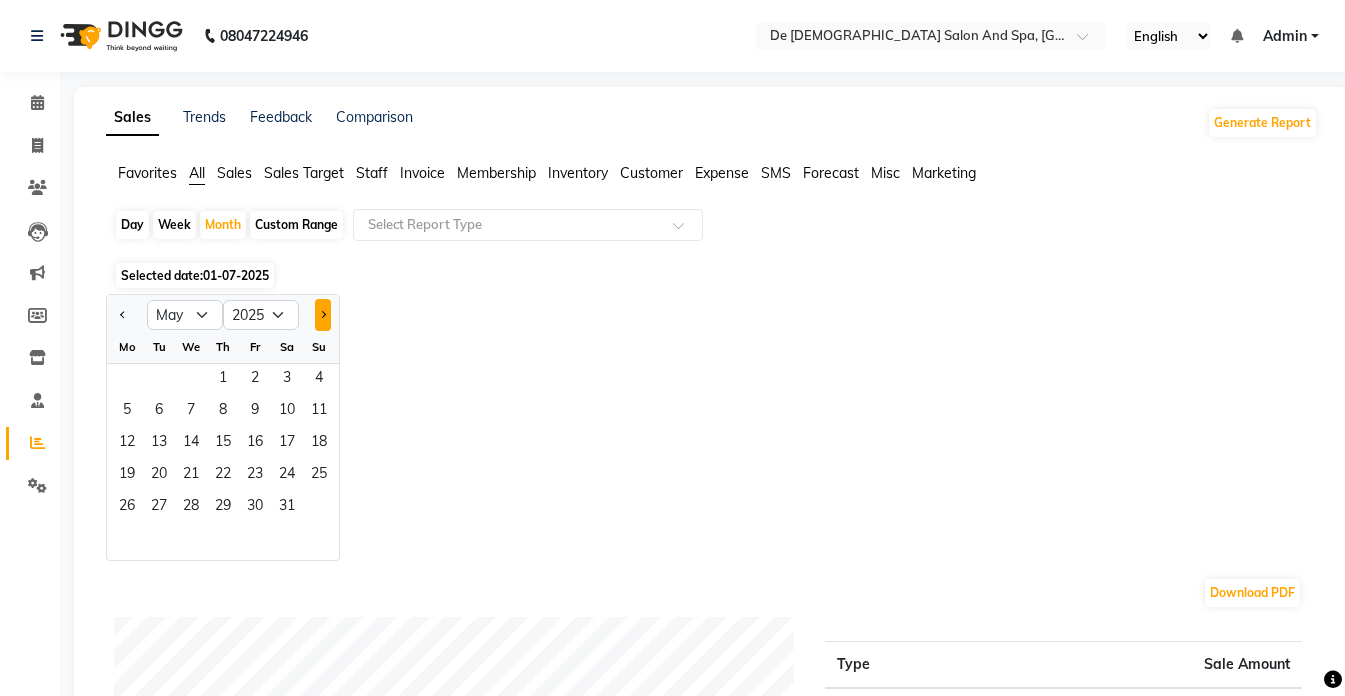 click 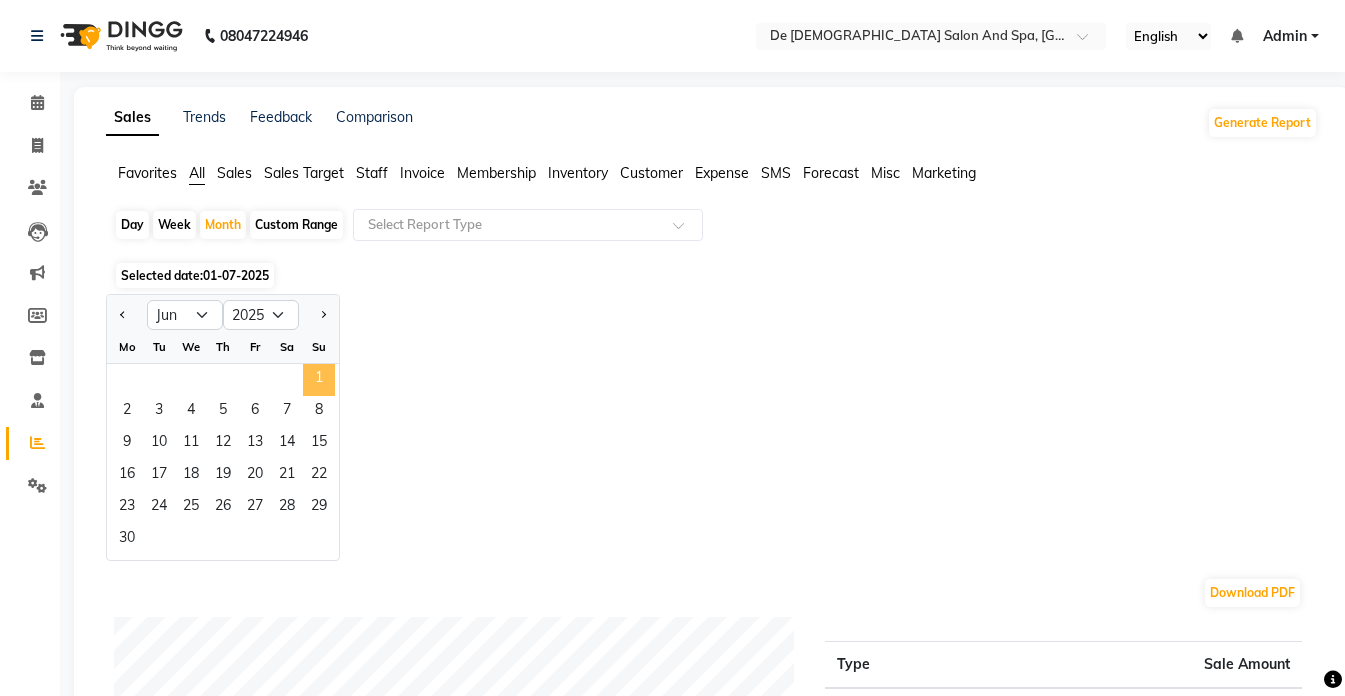 click on "1" 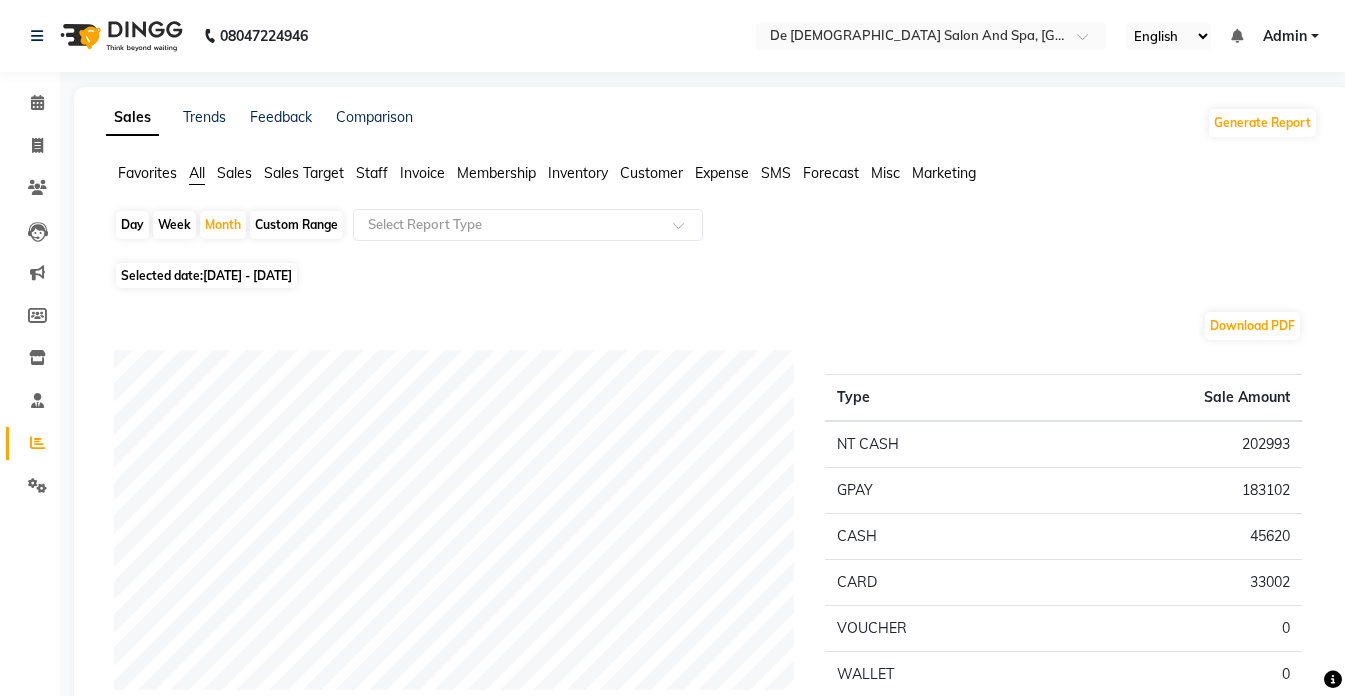 scroll, scrollTop: 100, scrollLeft: 0, axis: vertical 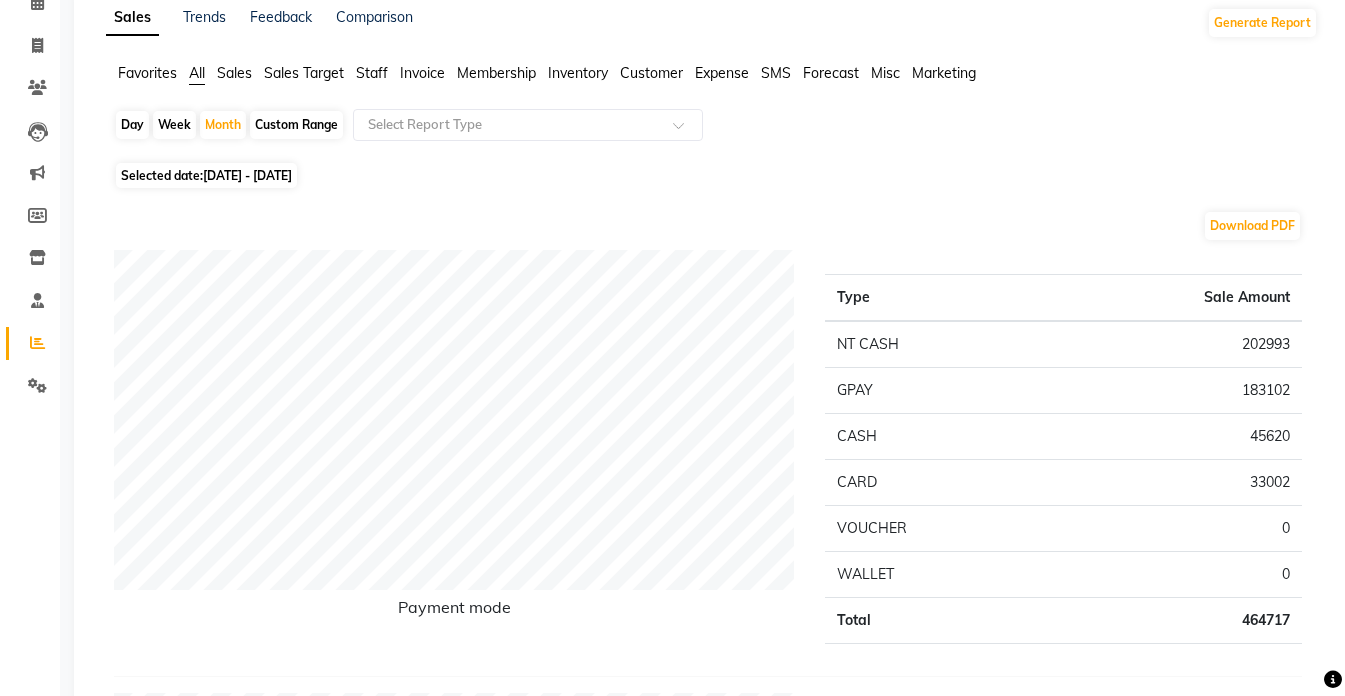 click on "Sales" 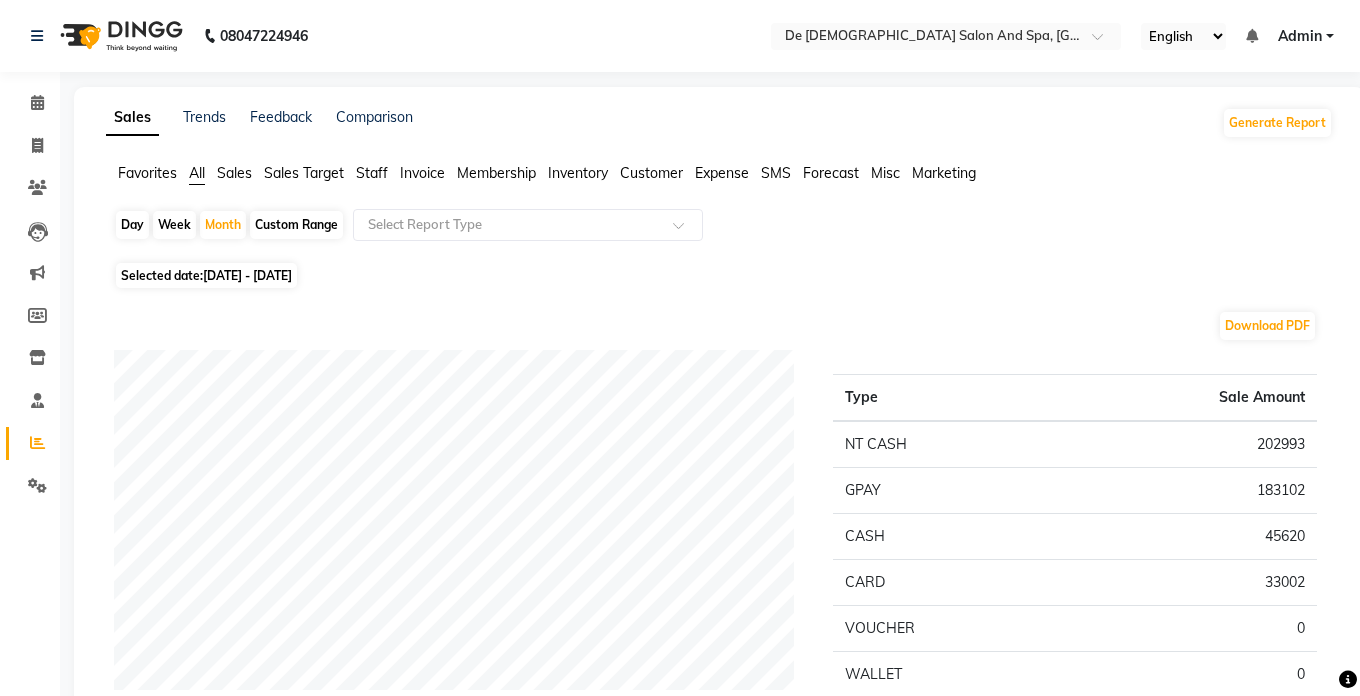 click on "08047224946 Select Location × De Dios Salon And Spa, Gandhi Nagar English ENGLISH Español العربية मराठी हिंदी ગુજરાતી தமிழ் 中文 Notifications nothing to show Admin Manage Profile Change Password Sign out  Version:3.14.0  ☀ De Dios Salon and Spa, Gandhi Nagar  Calendar  Invoice  Clients  Leads   Marketing  Members  Inventory  Staff  Reports  Settings Completed InProgress Upcoming Dropped Tentative Check-In Confirm Bookings Generate Report Segments Page Builder Sales Trends Feedback Comparison Generate Report Favorites All Sales Sales Target Staff Invoice Membership Inventory Customer Expense SMS Forecast Misc Marketing  Day   Week   Month   Custom Range  Select Report Type Selected date:  [DATE] - [DATE]  Download PDF Payment mode Type Sale Amount NT CASH 202993 GPAY 183102 CASH 45620 CARD 33002 VOUCHER 0 WALLET 0 Total 464717 Staff summary Type Sale Amount Aman 148010 [PERSON_NAME] 78645 [PERSON_NAME] 60600 Akshay 58630 Nisha 53918 [PERSON_NAME]  38402 16940 0" at bounding box center (680, 1949) 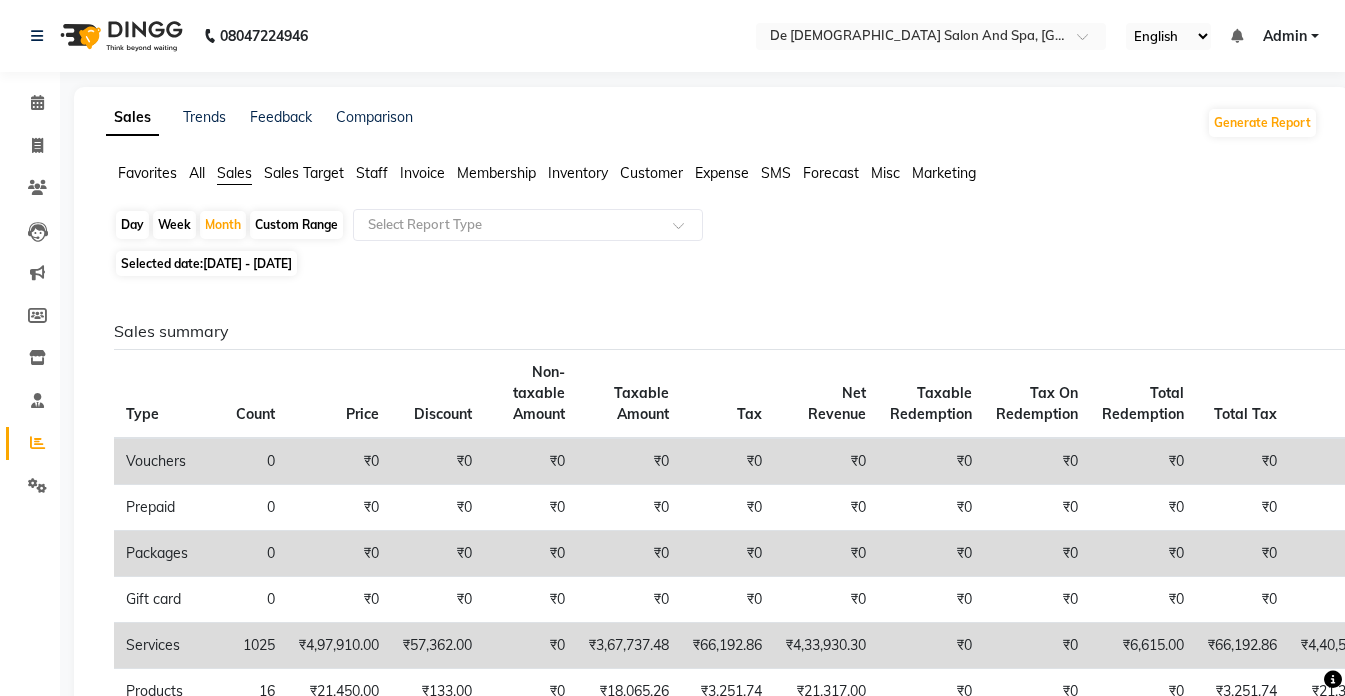 click on "All" 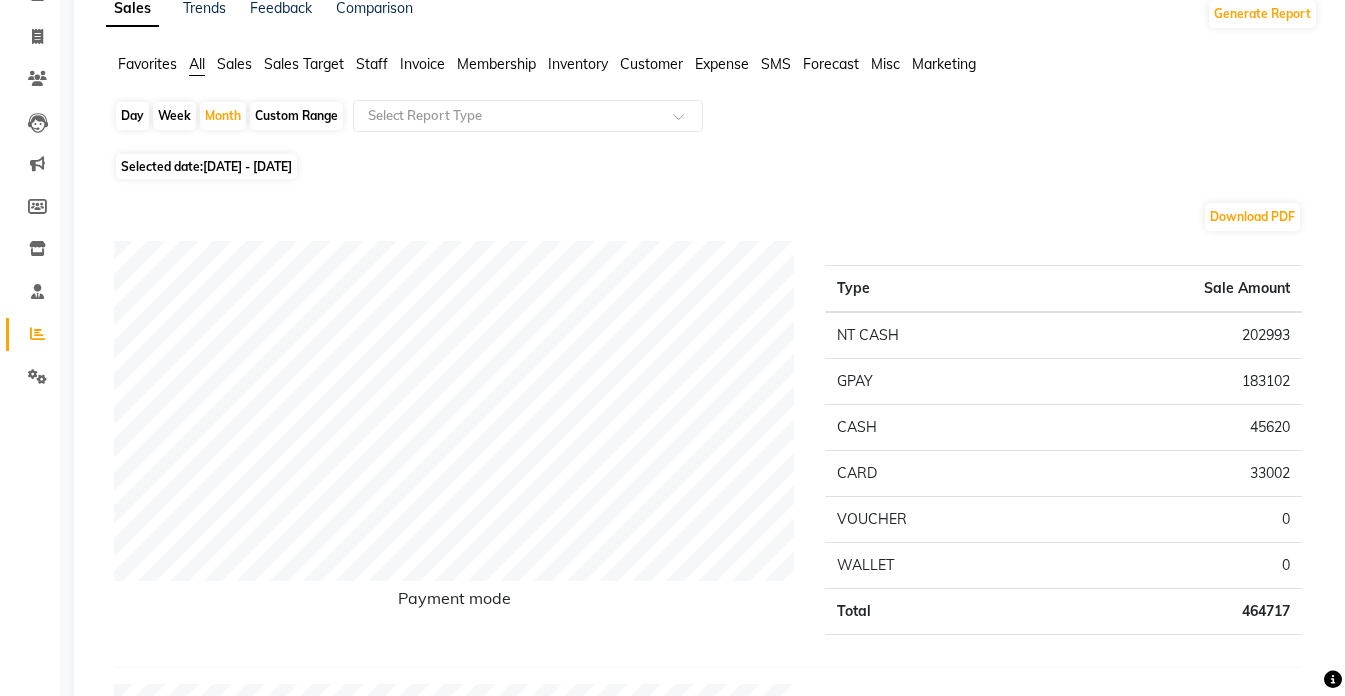 scroll, scrollTop: 100, scrollLeft: 0, axis: vertical 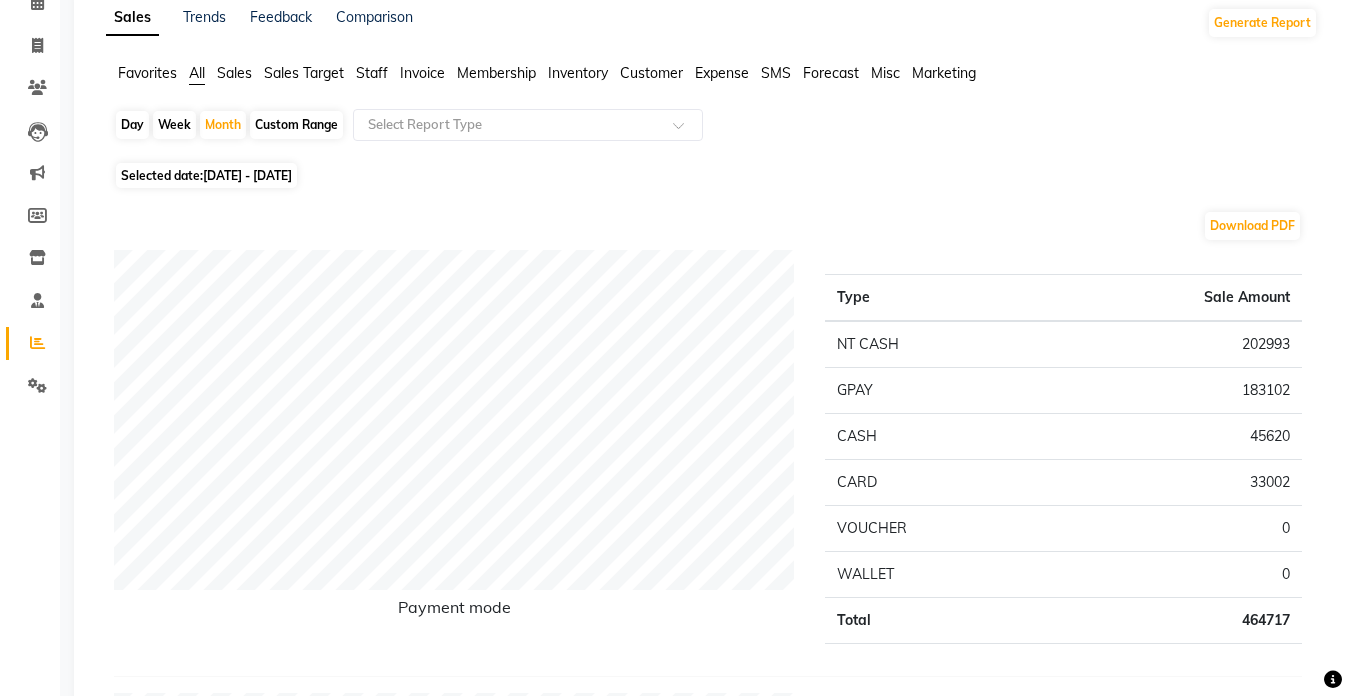 click on "[DATE] - [DATE]" 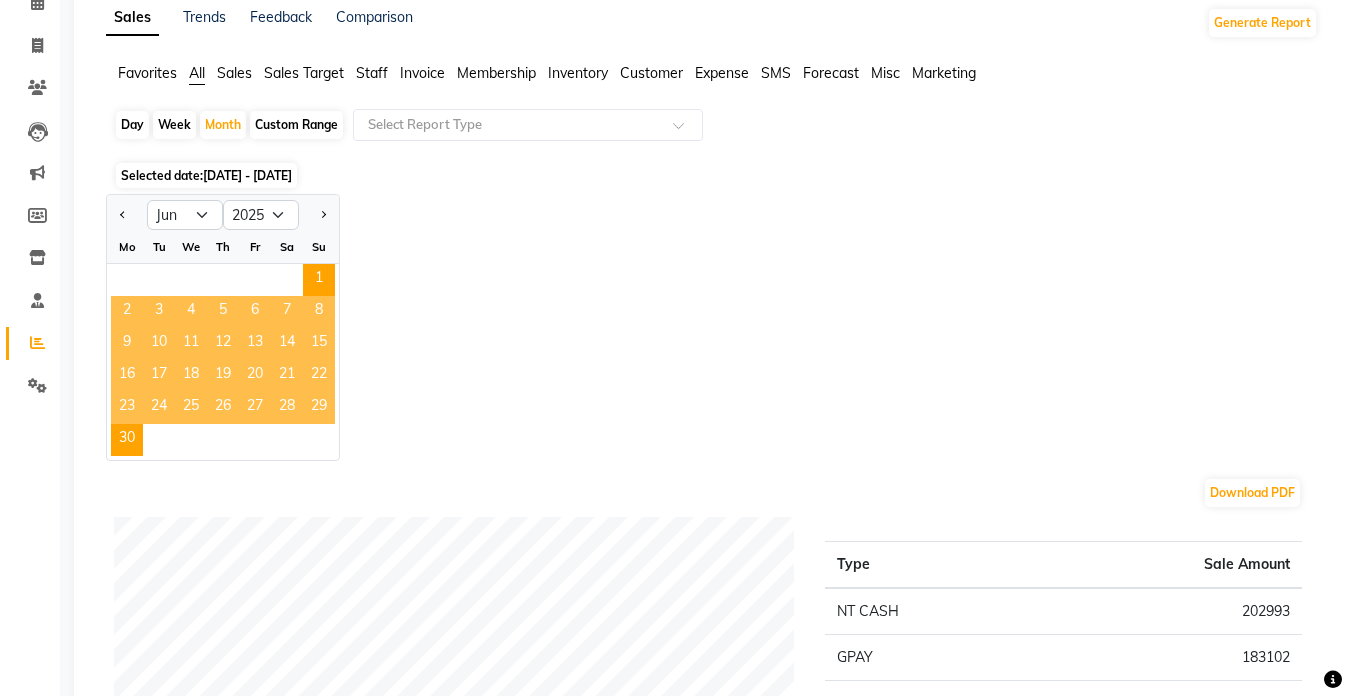 click on "Jan Feb Mar Apr May Jun [DATE] Aug Sep Oct Nov [DATE] 2016 2017 2018 2019 2020 2021 2022 2023 2024 2025 2026 2027 2028 2029 2030 2031 2032 2033 2034 2035 Mo Tu We Th Fr Sa Su  1   2   3   4   5   6   7   8   9   10   11   12   13   14   15   16   17   18   19   20   21   22   23   24   25   26   27   28   29   30" 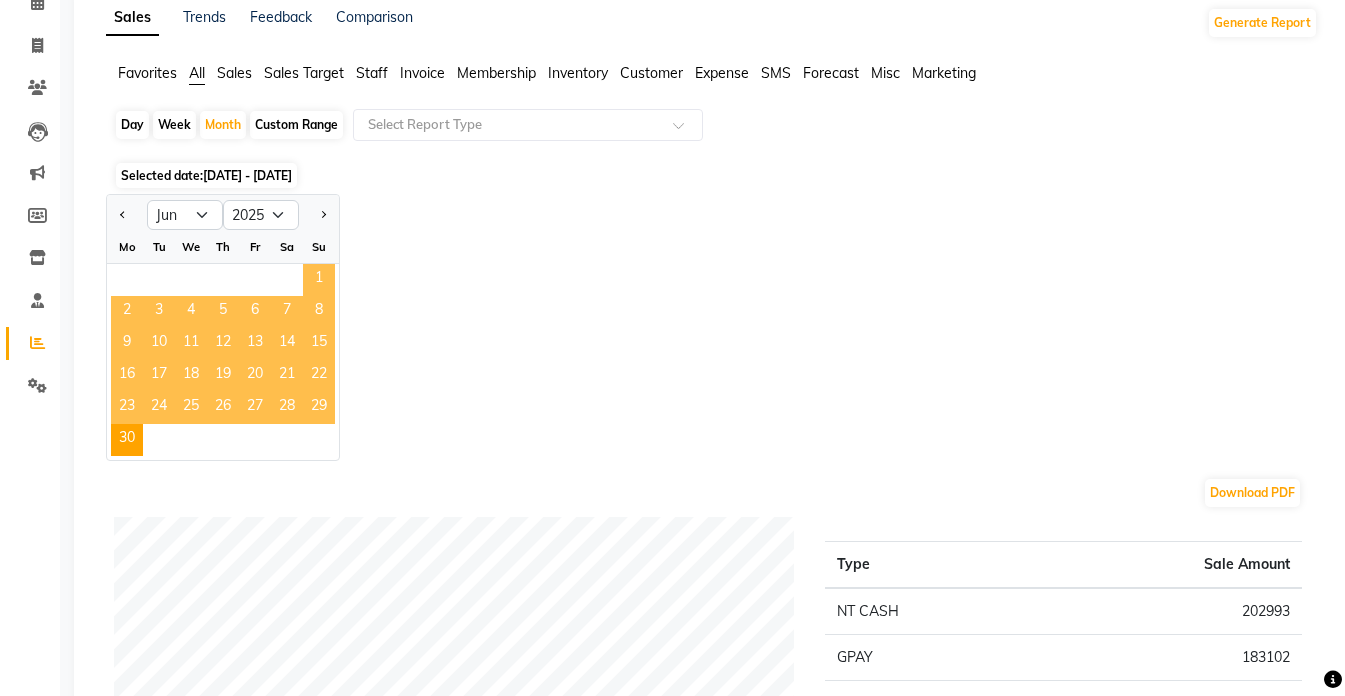 click on "1" 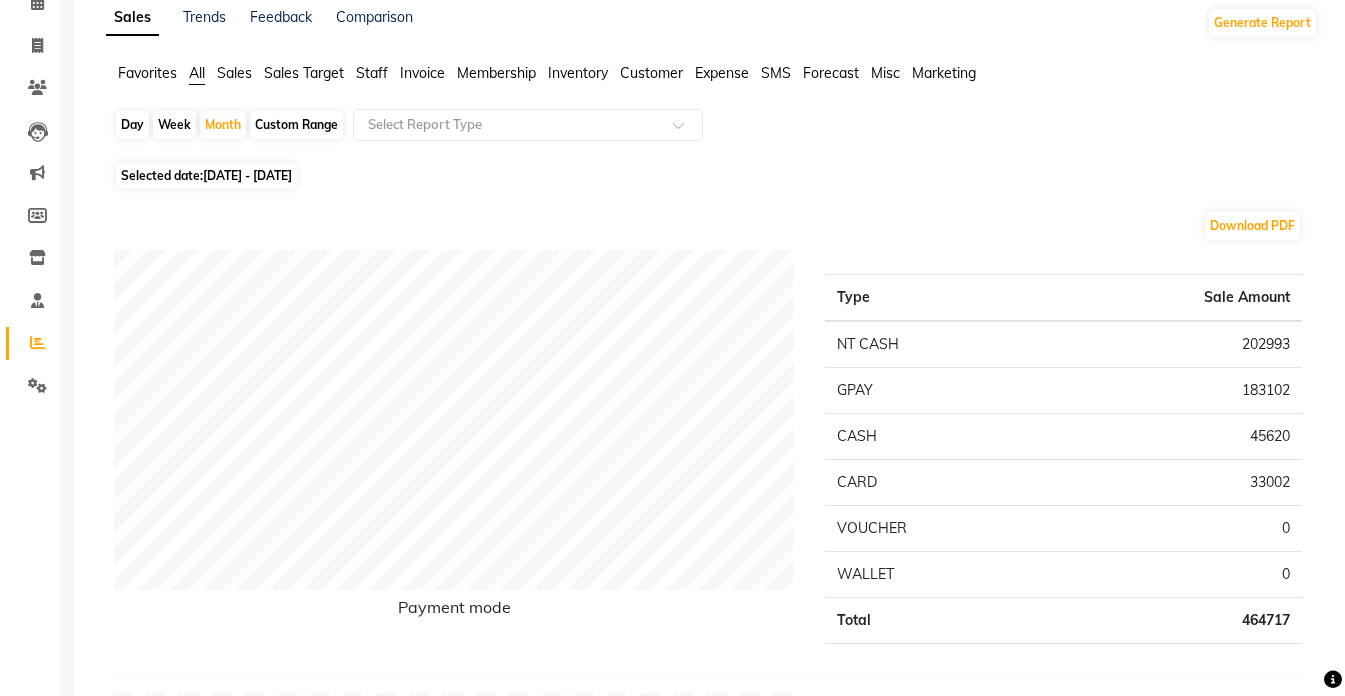 scroll, scrollTop: 0, scrollLeft: 0, axis: both 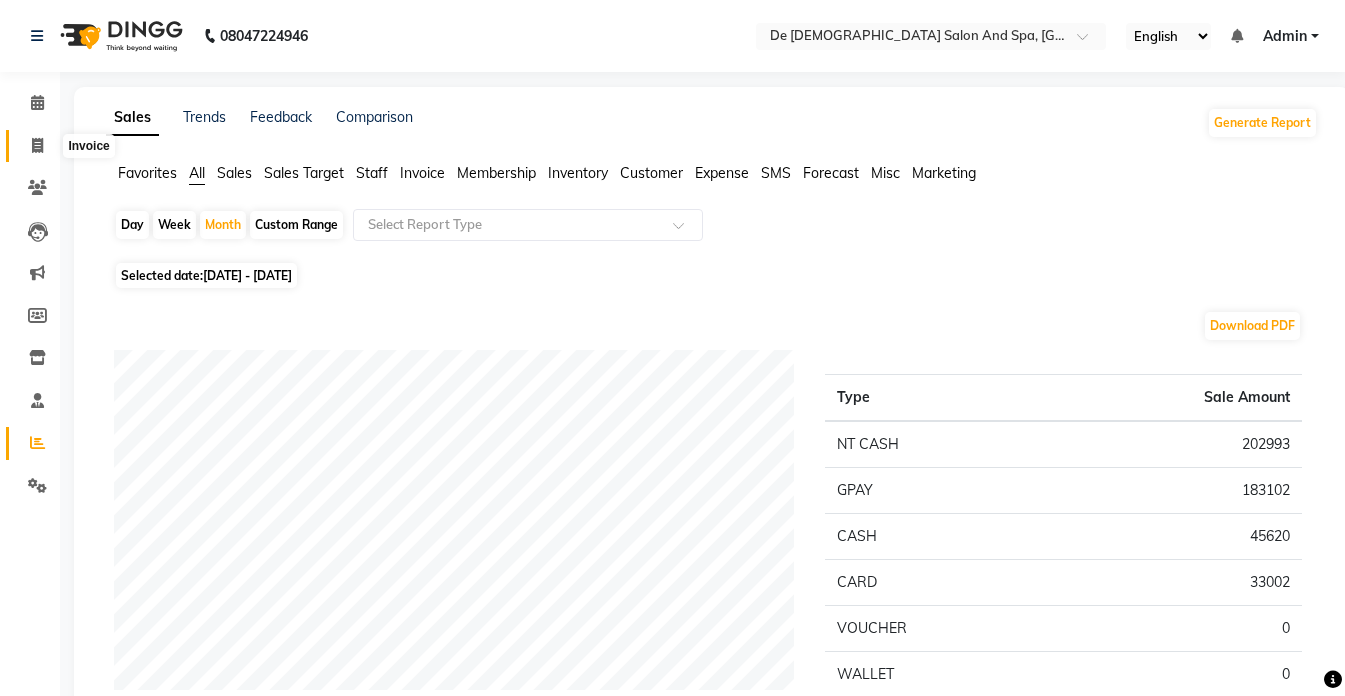 click 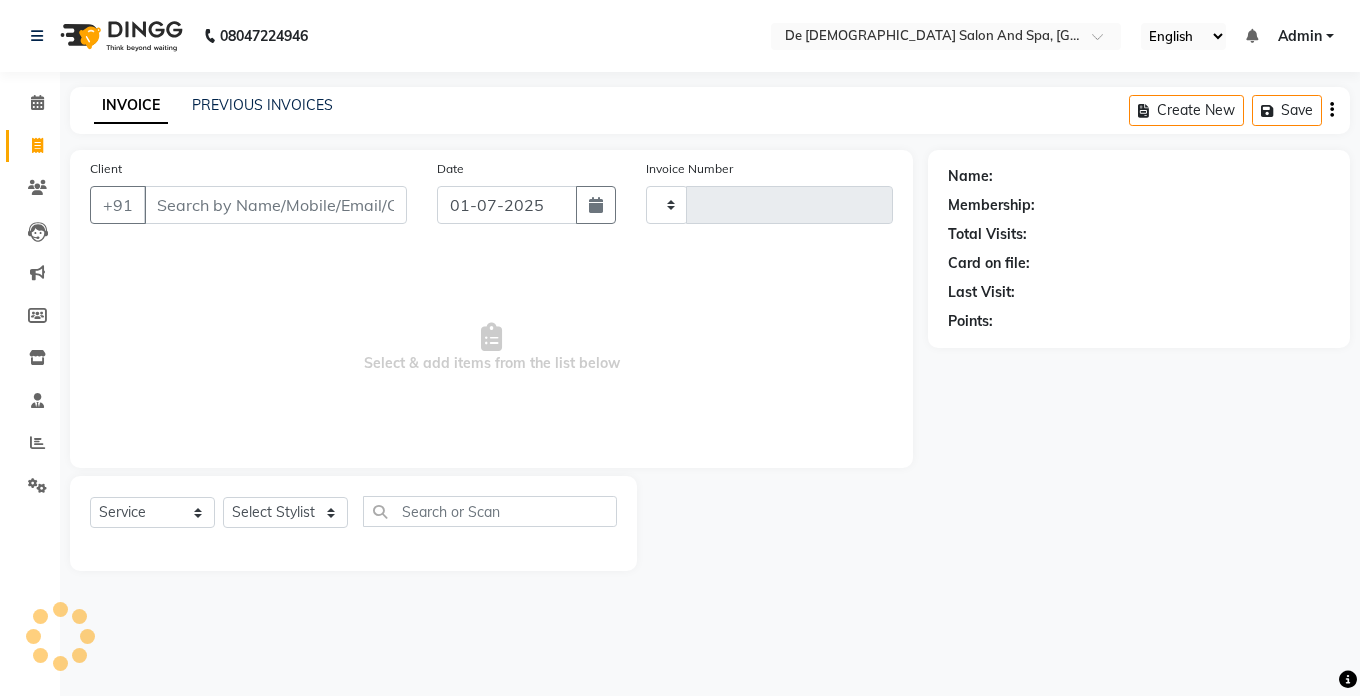 type on "1482" 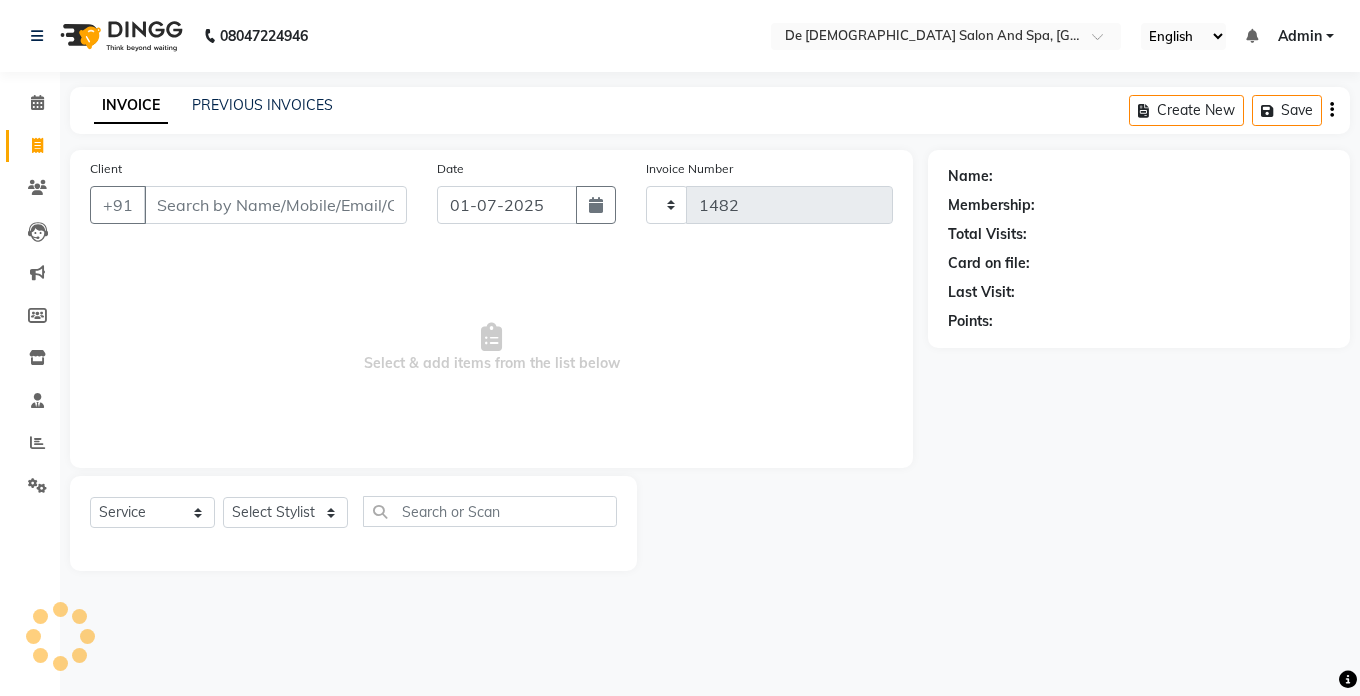 select on "6431" 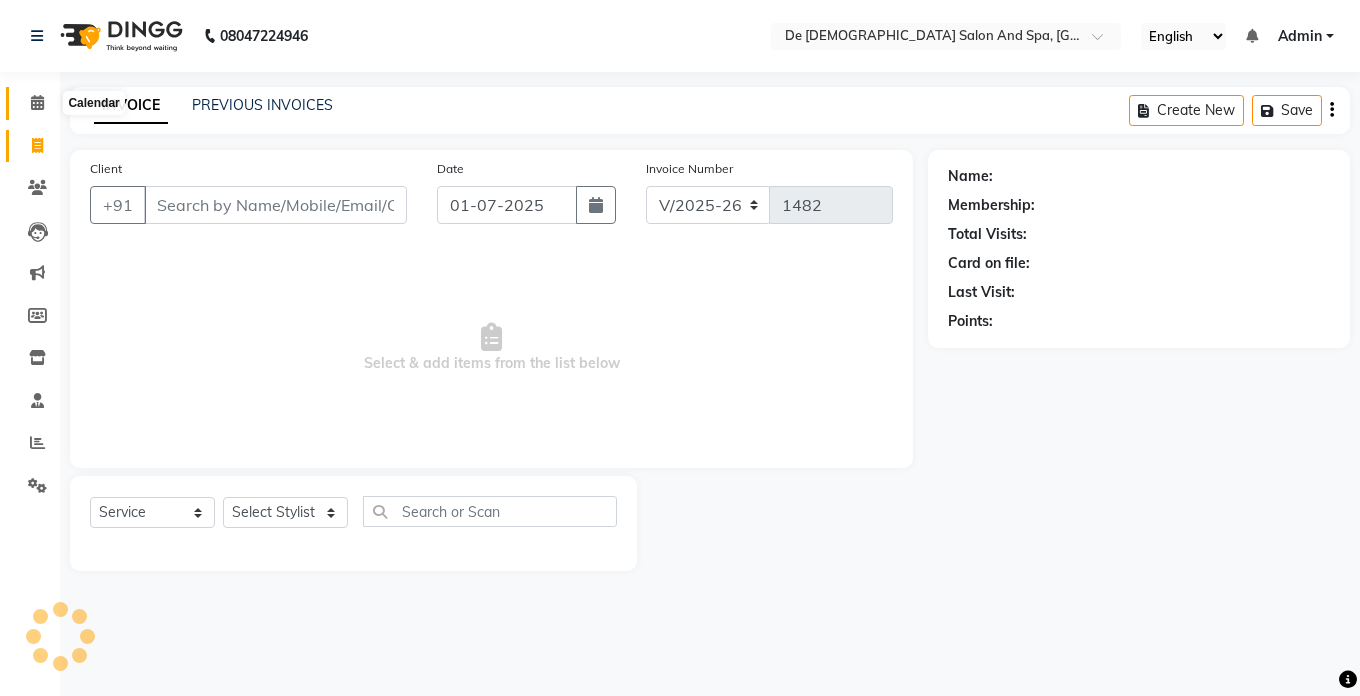 click 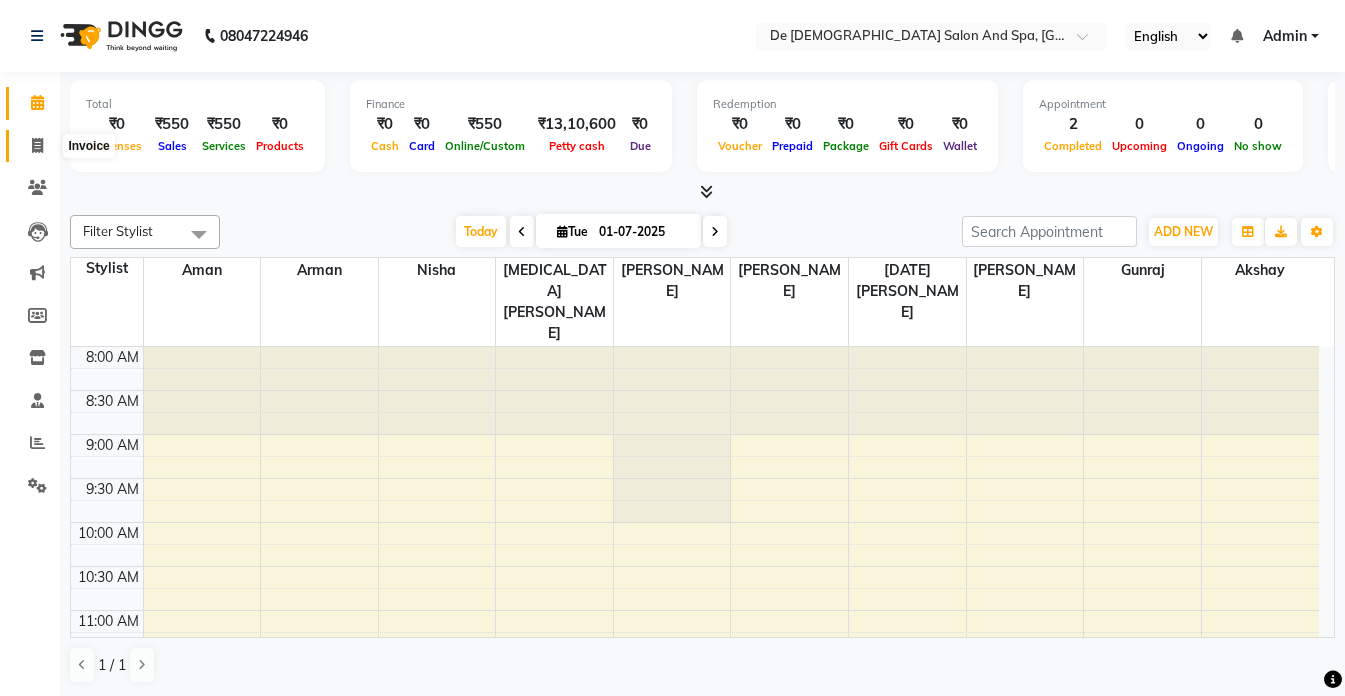 click 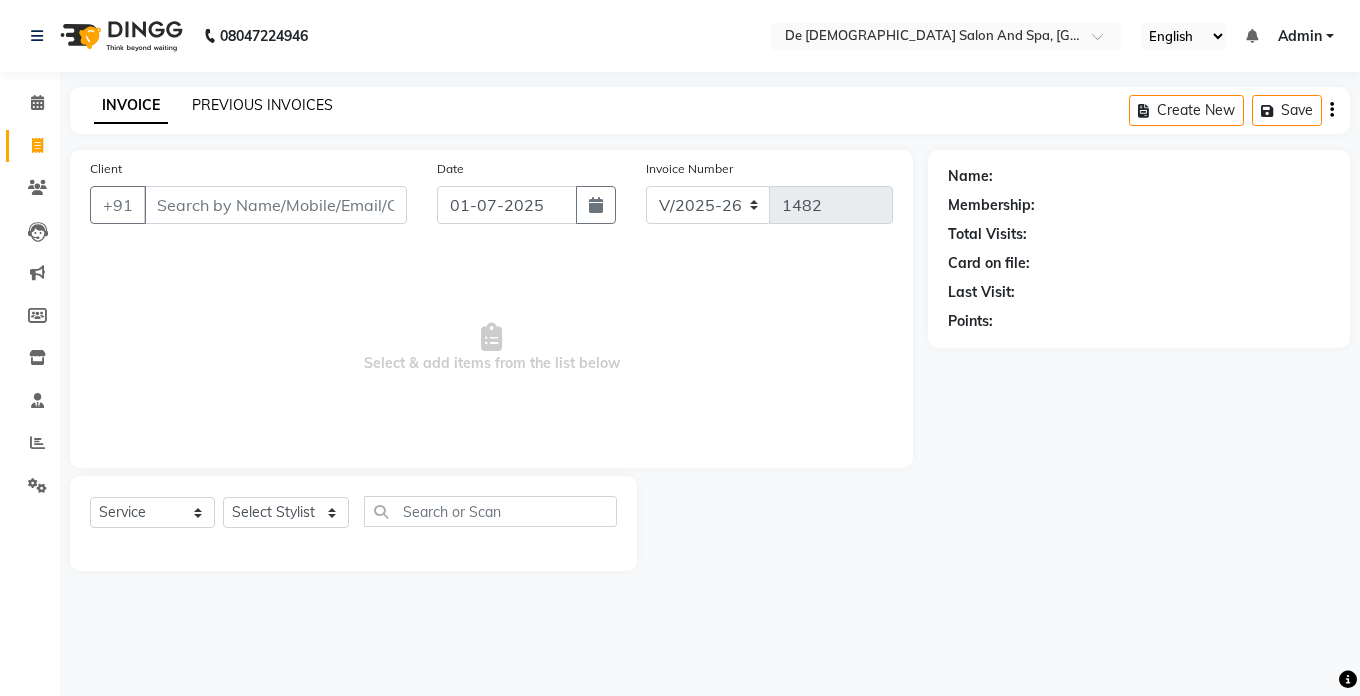 click on "PREVIOUS INVOICES" 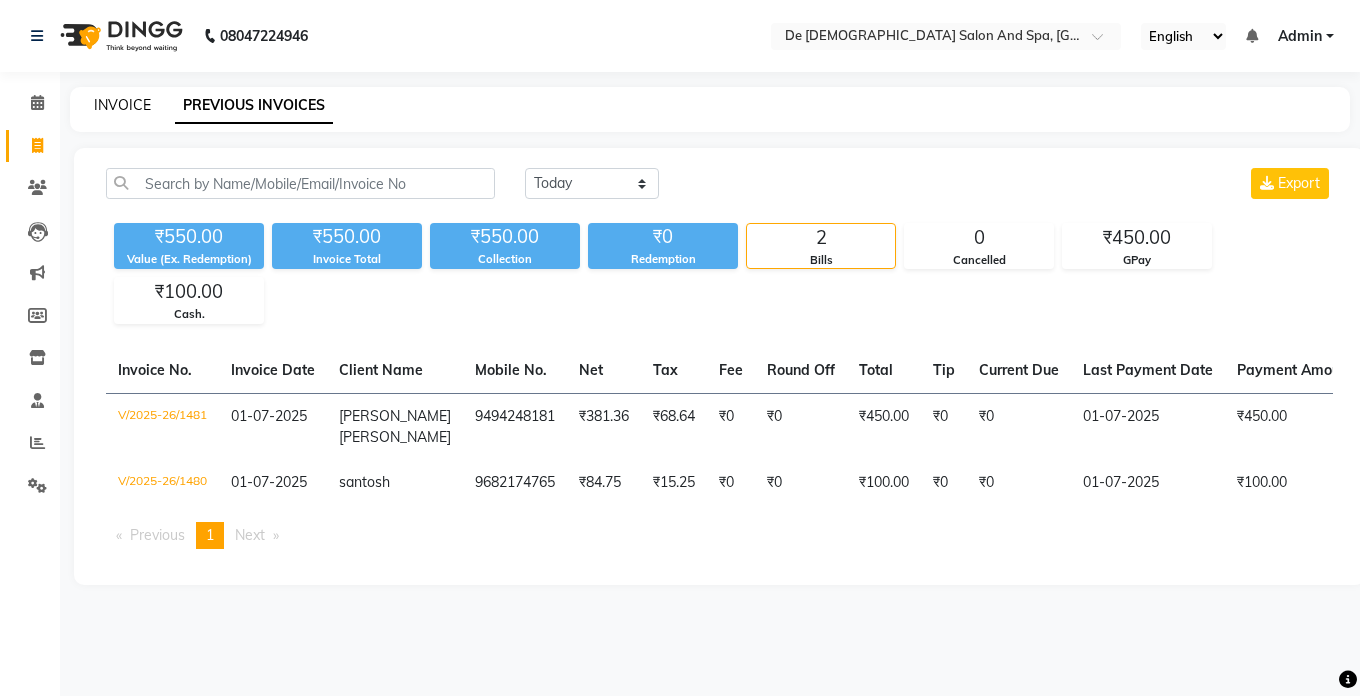 click on "INVOICE" 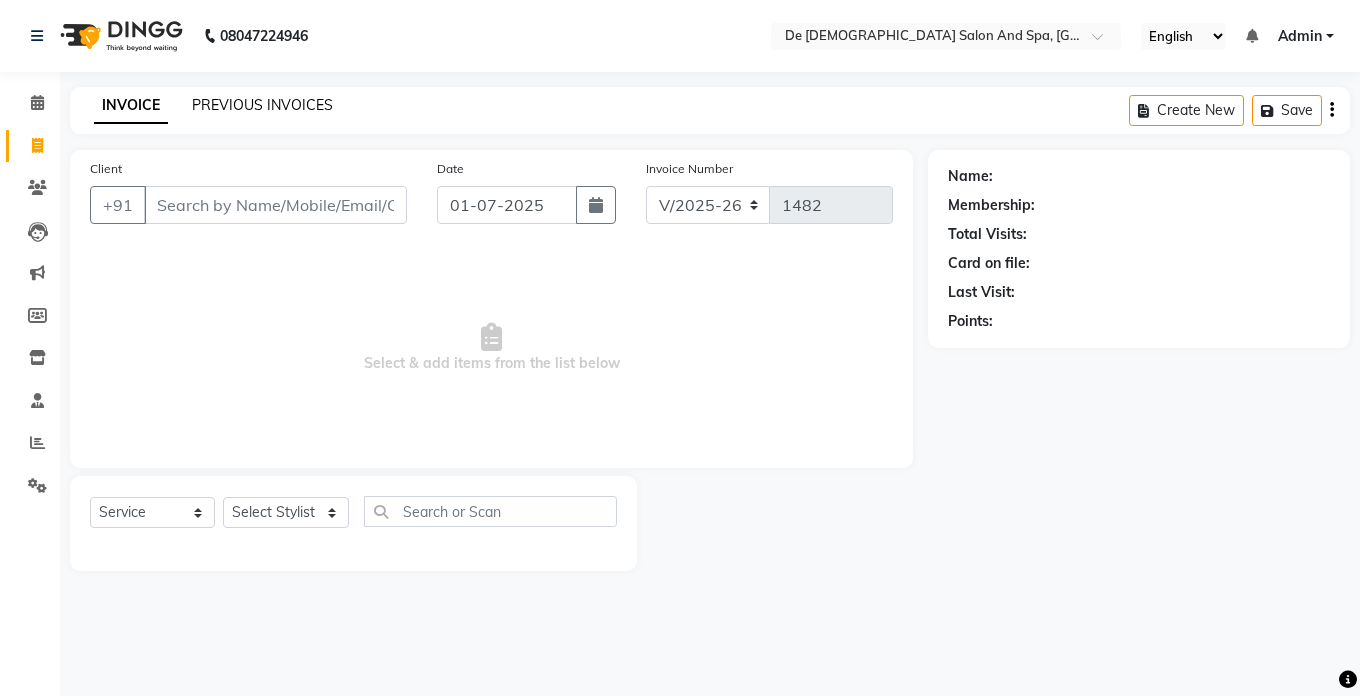 click on "PREVIOUS INVOICES" 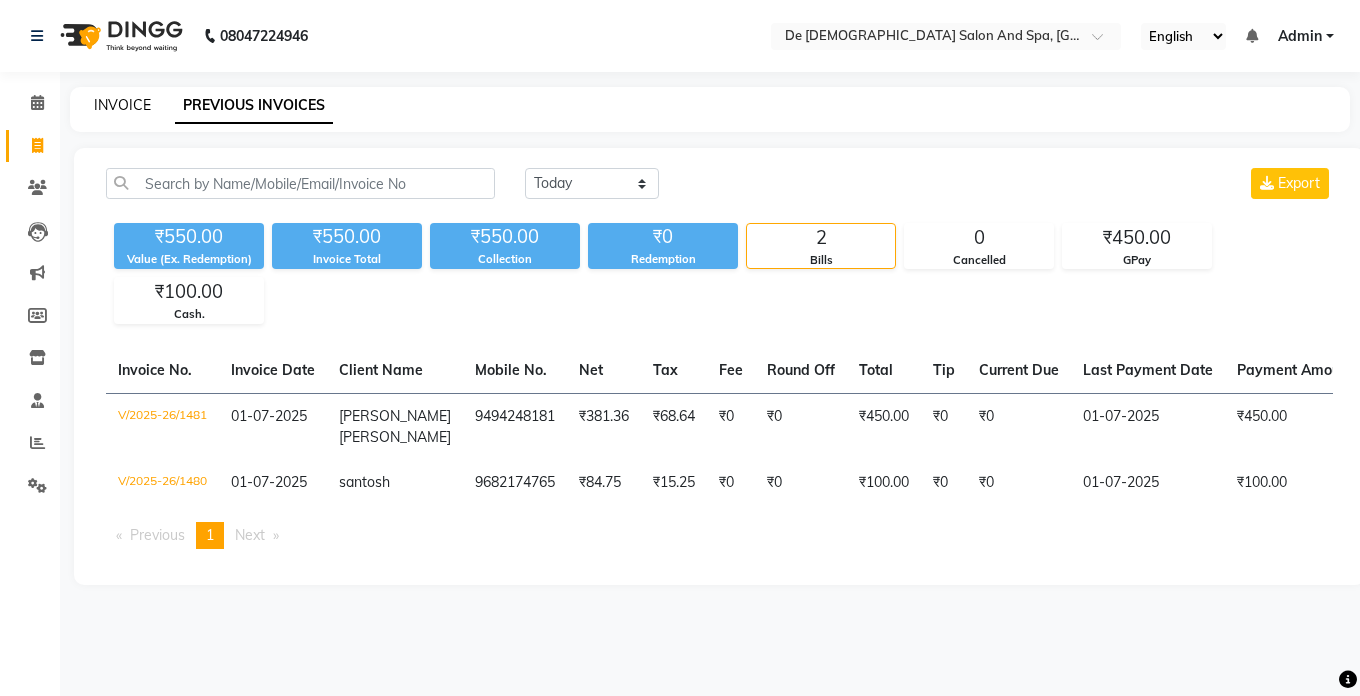click on "INVOICE" 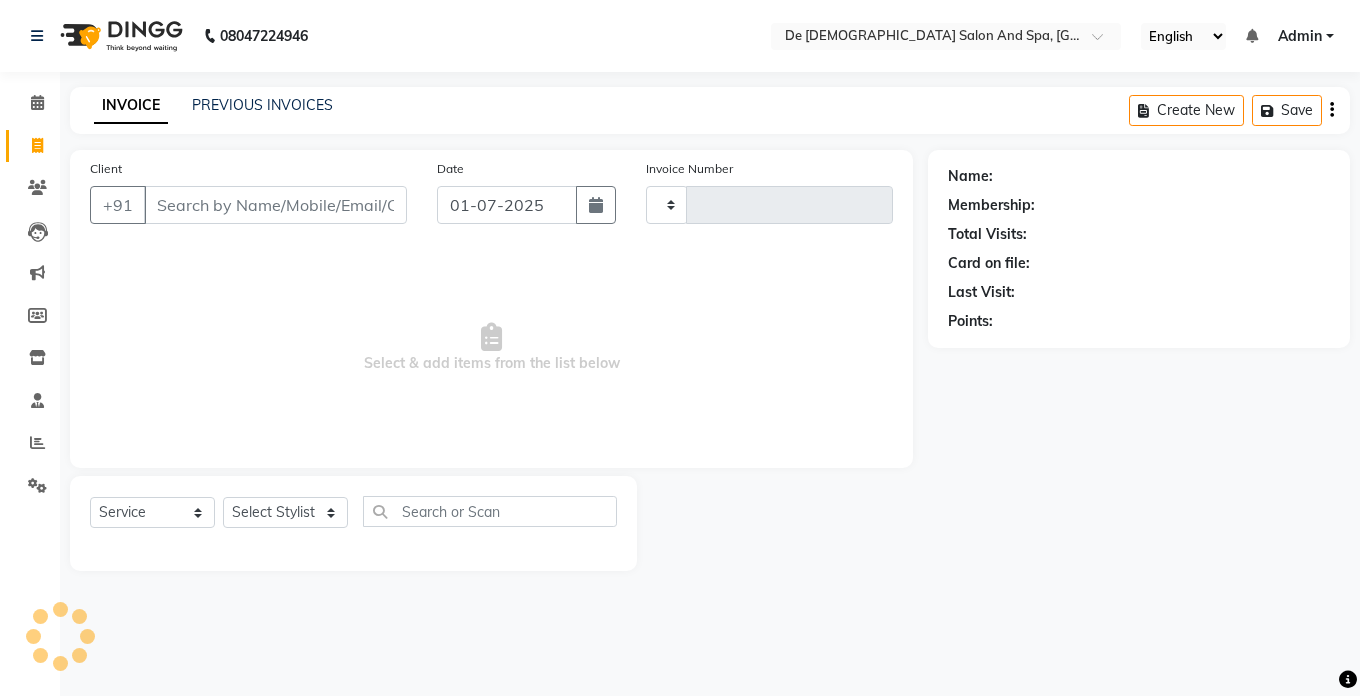 type on "1482" 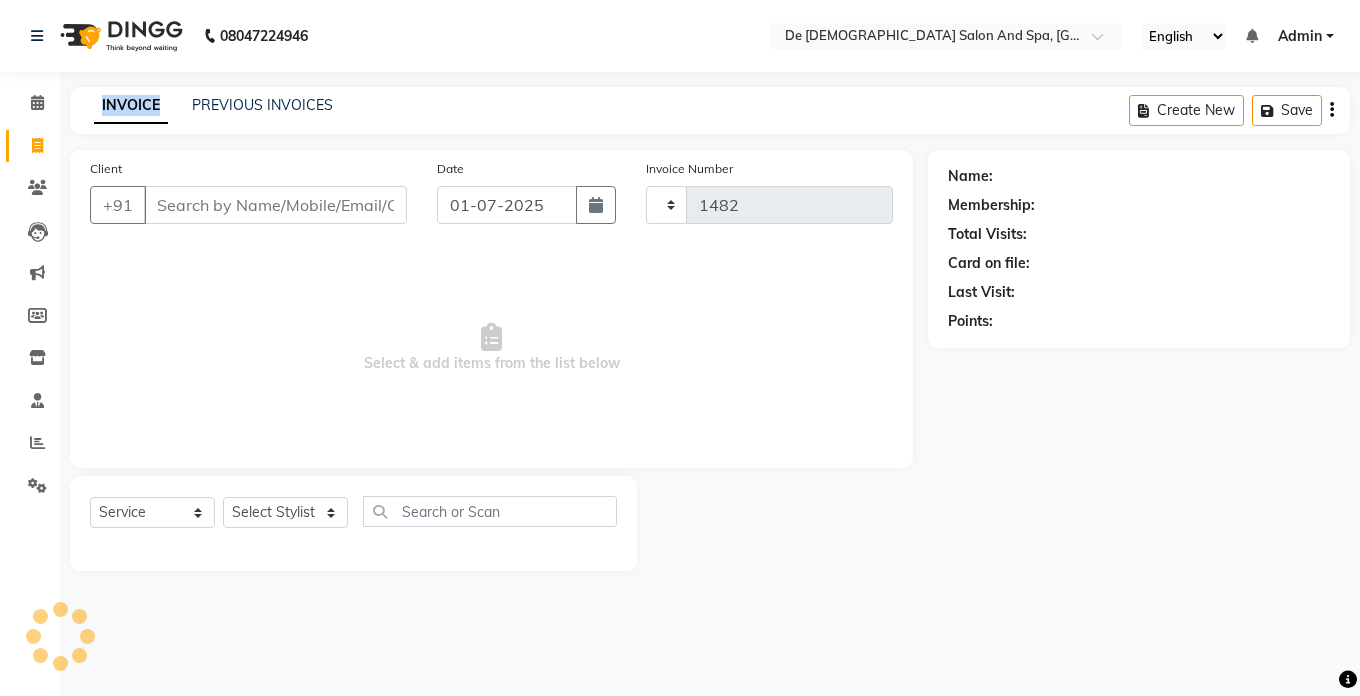 select on "6431" 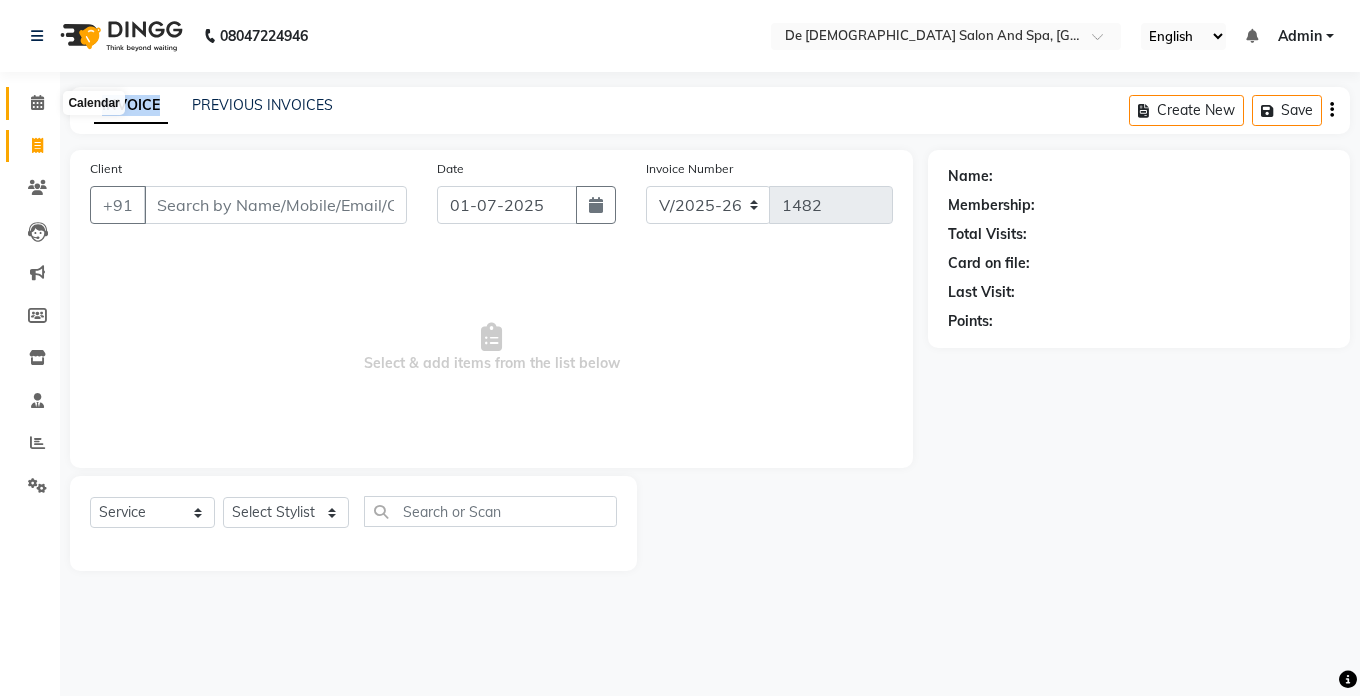 click 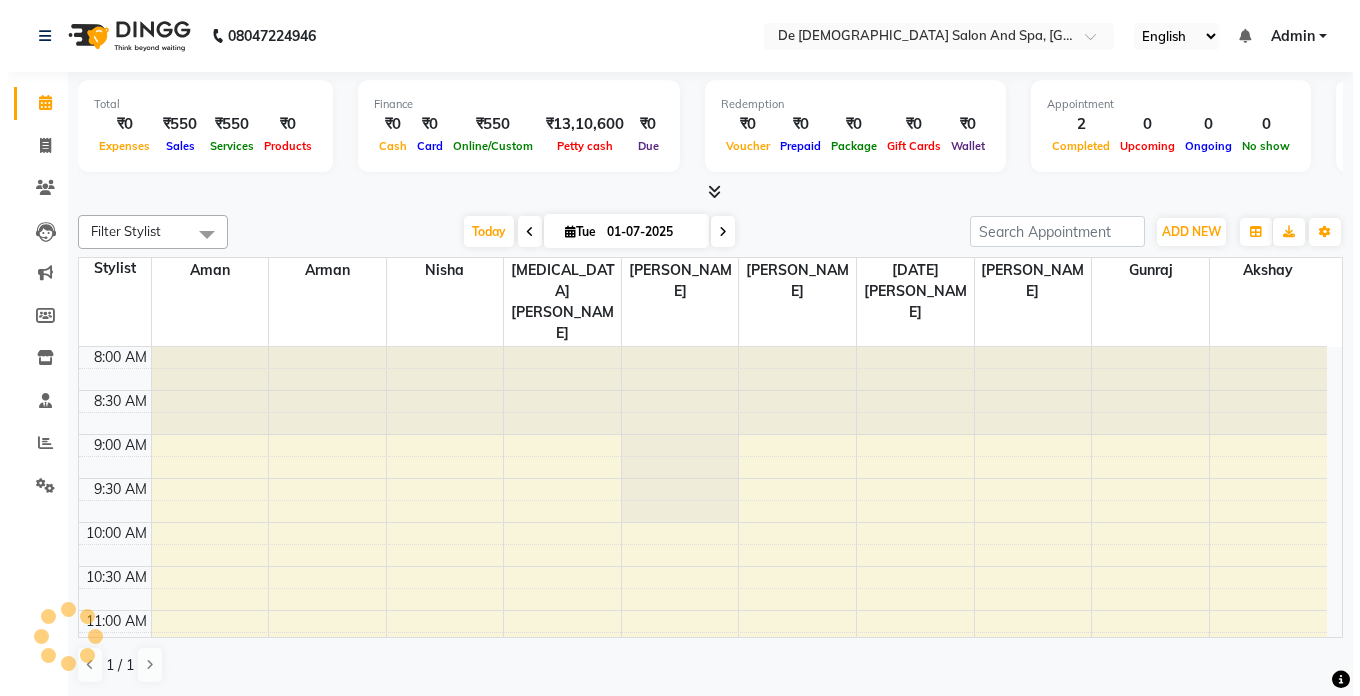 scroll, scrollTop: 0, scrollLeft: 0, axis: both 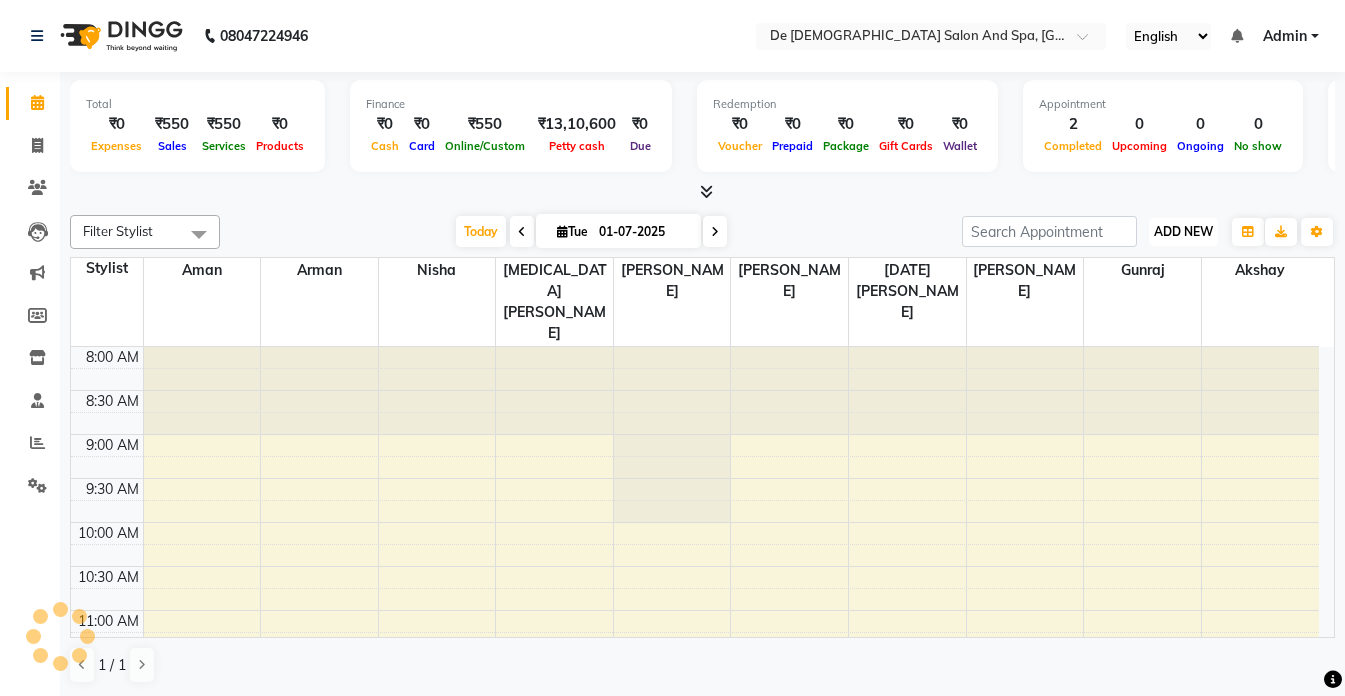 click on "ADD NEW" at bounding box center (1183, 231) 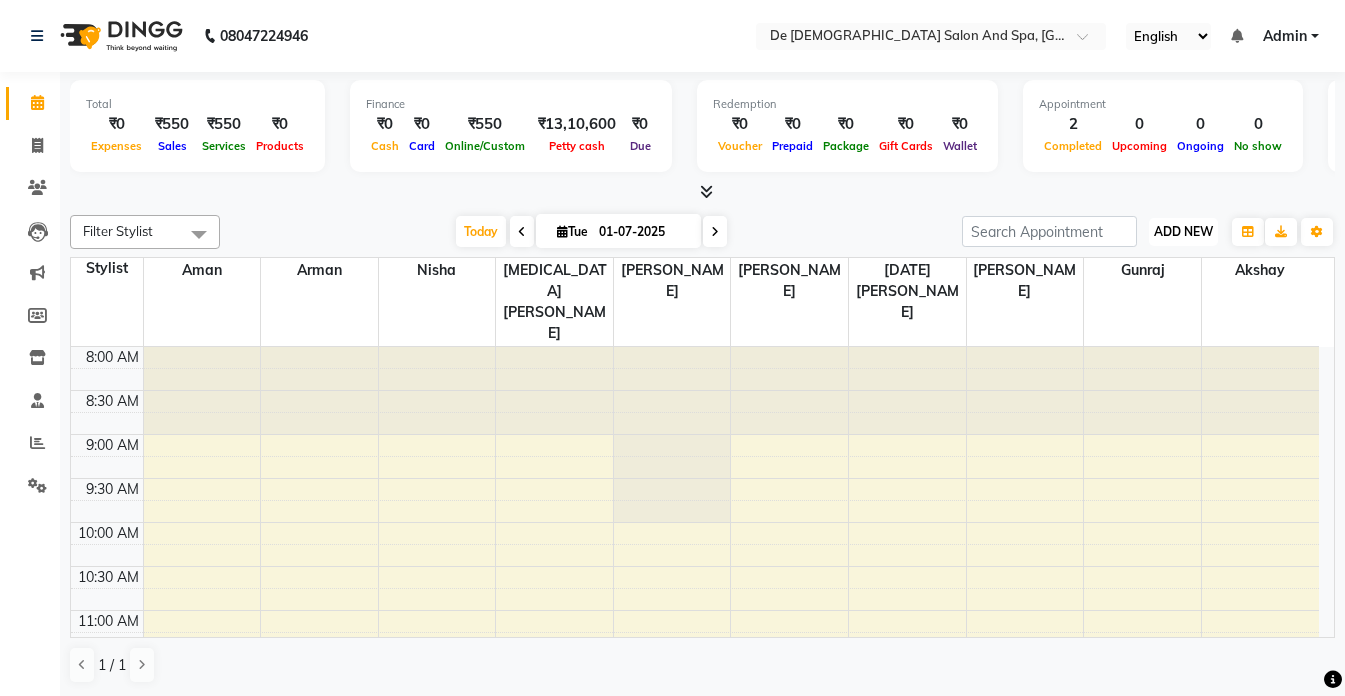 click on "ADD NEW" at bounding box center [1183, 231] 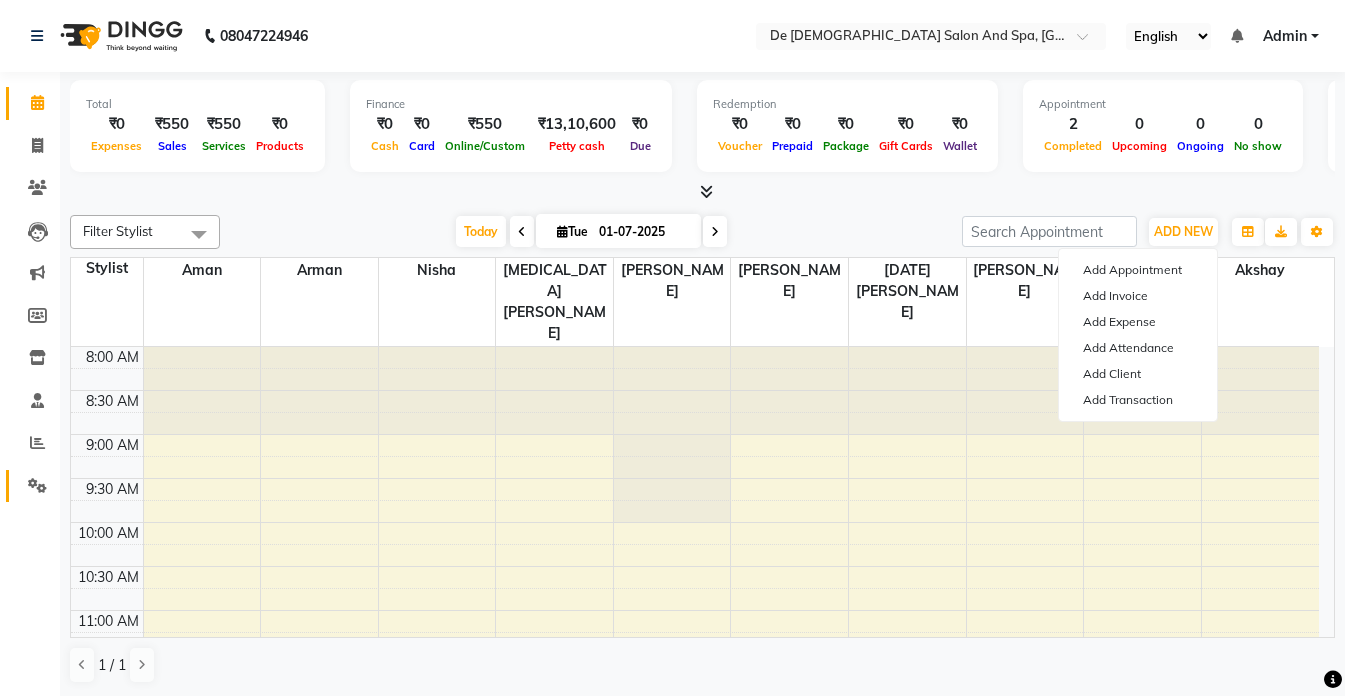 click on "Settings" 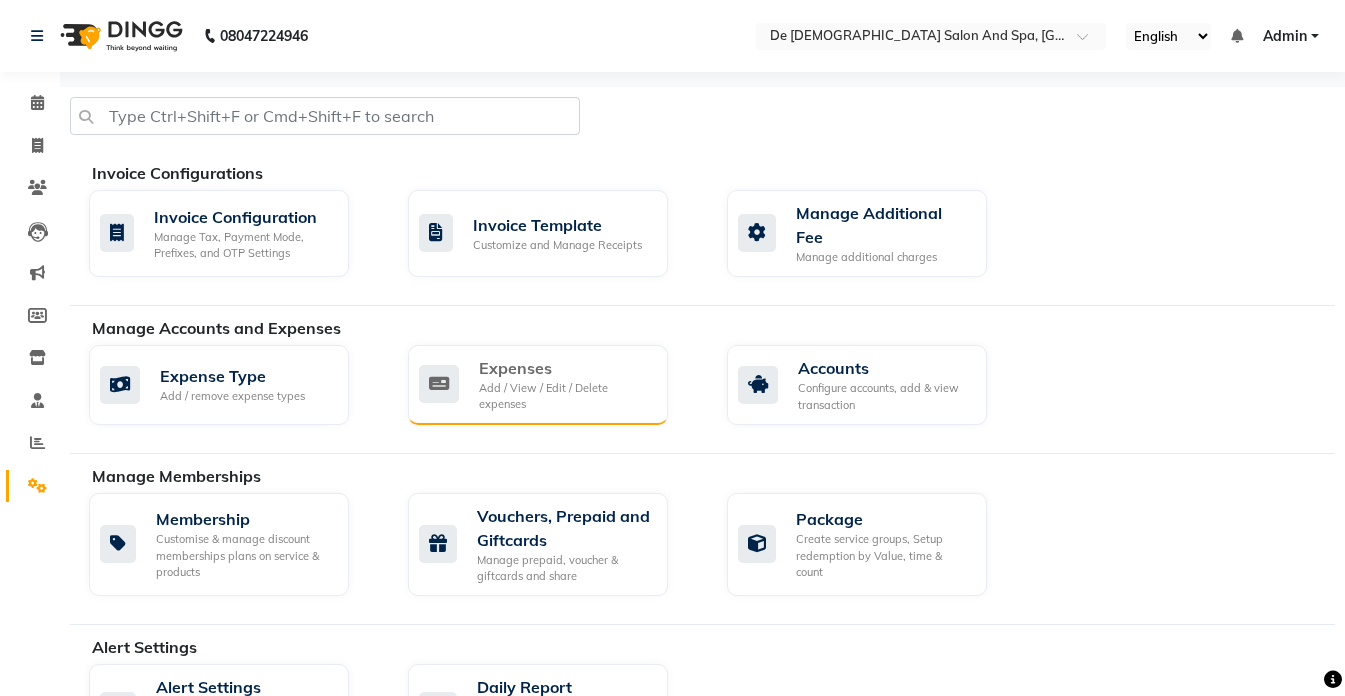 click on "Expenses" 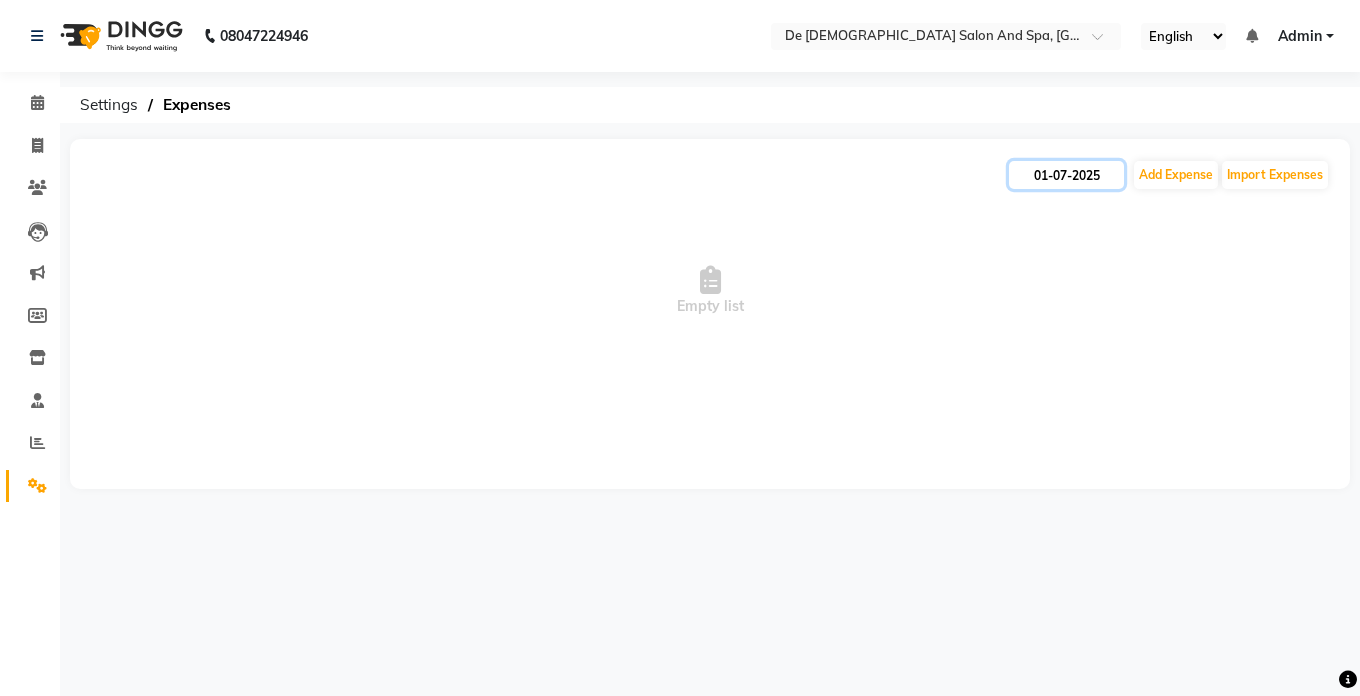 click on "01-07-2025" 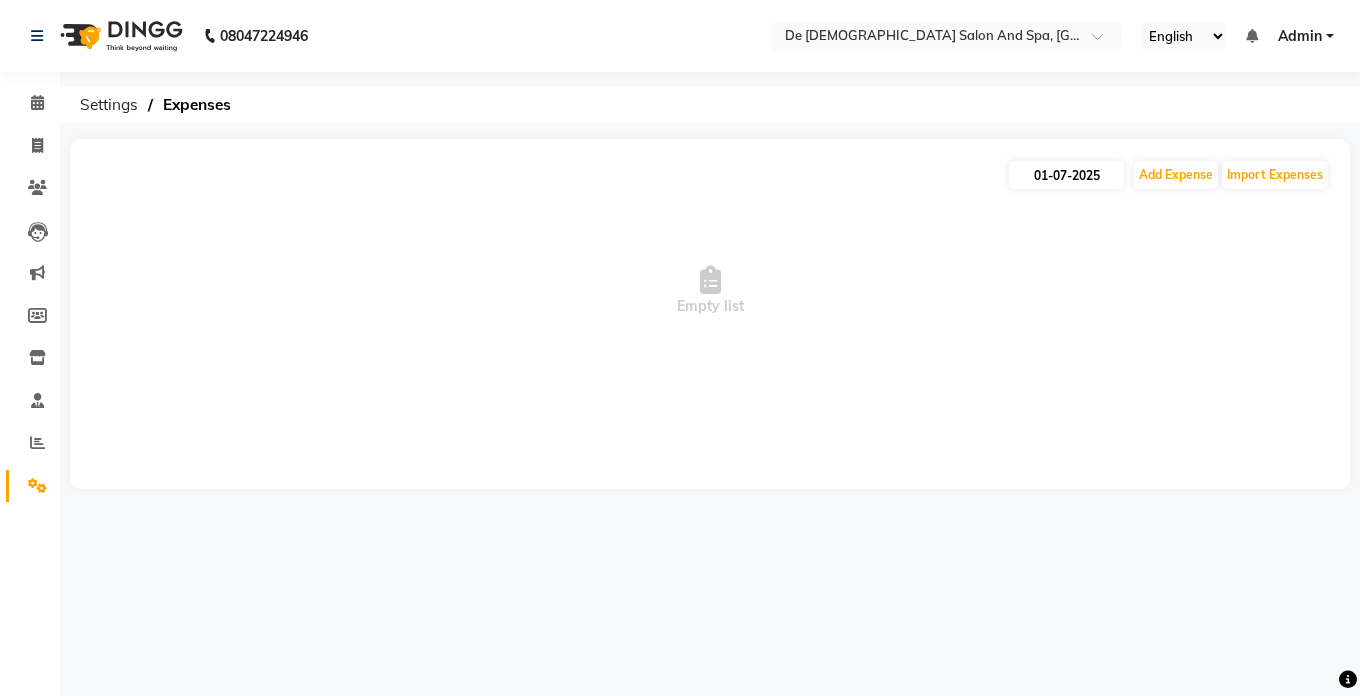 click on "01-07-2025" 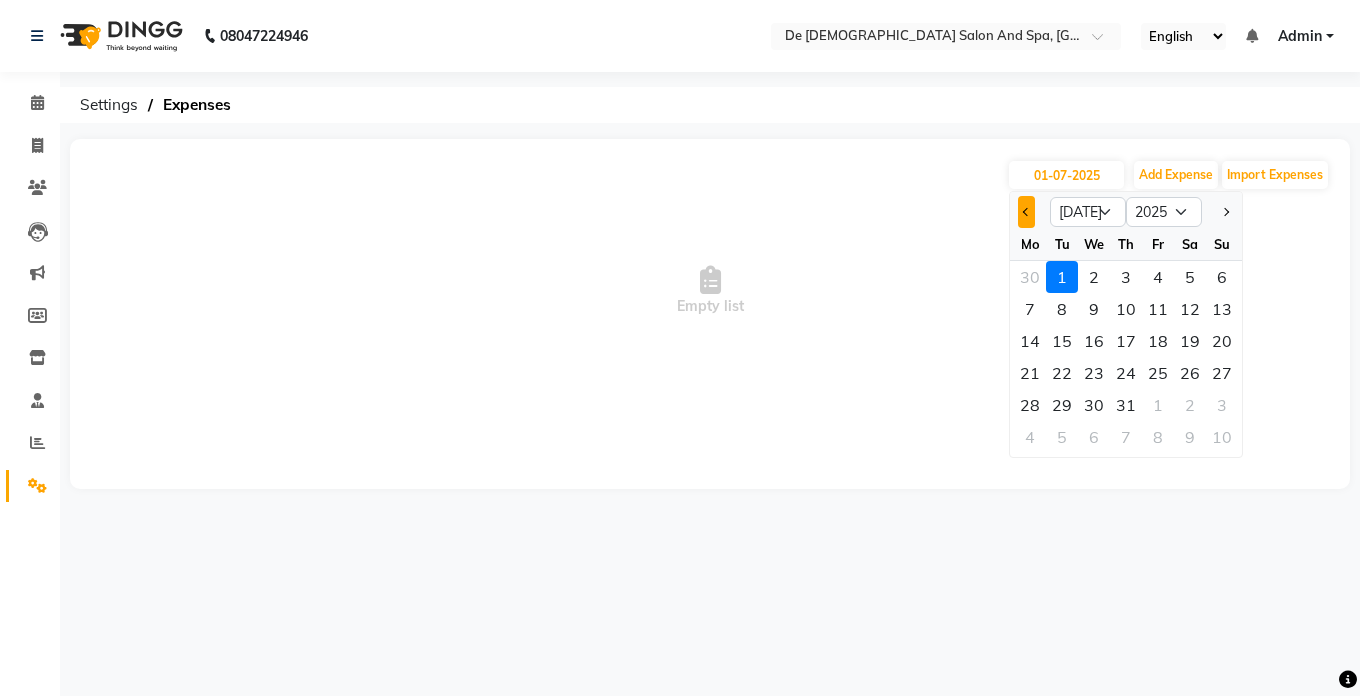 click 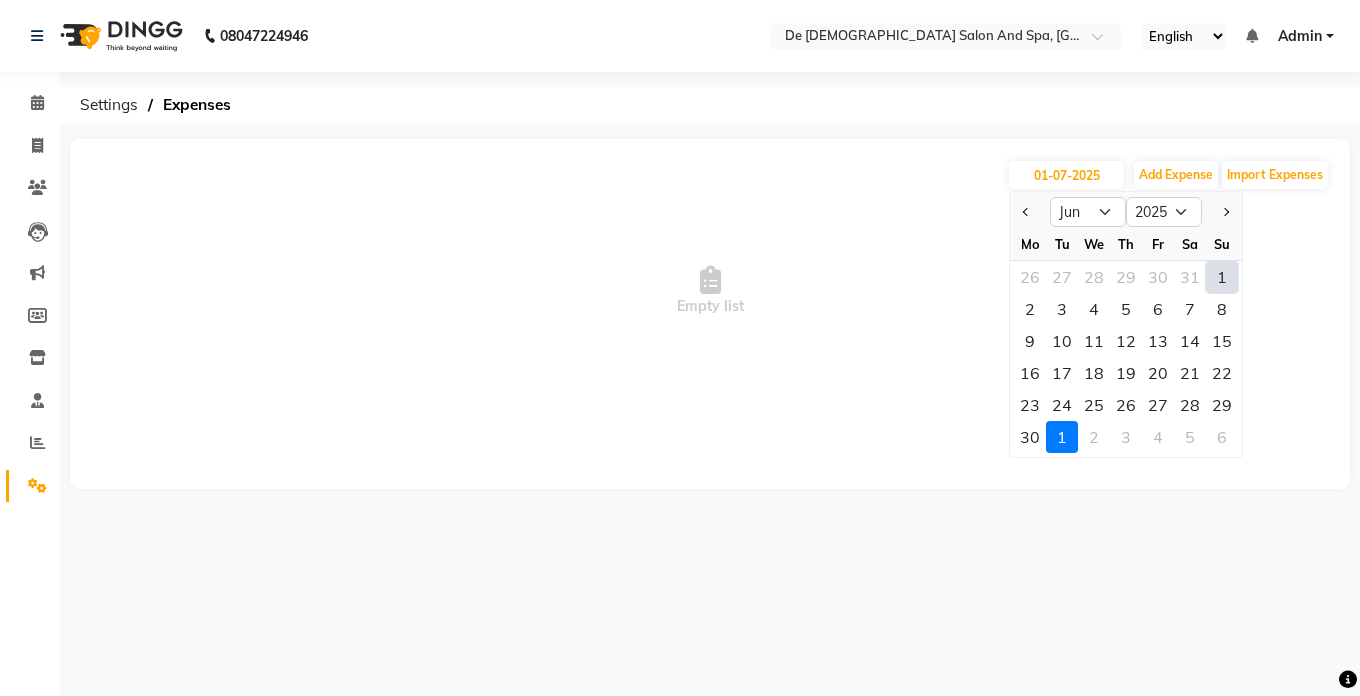 click on "1" 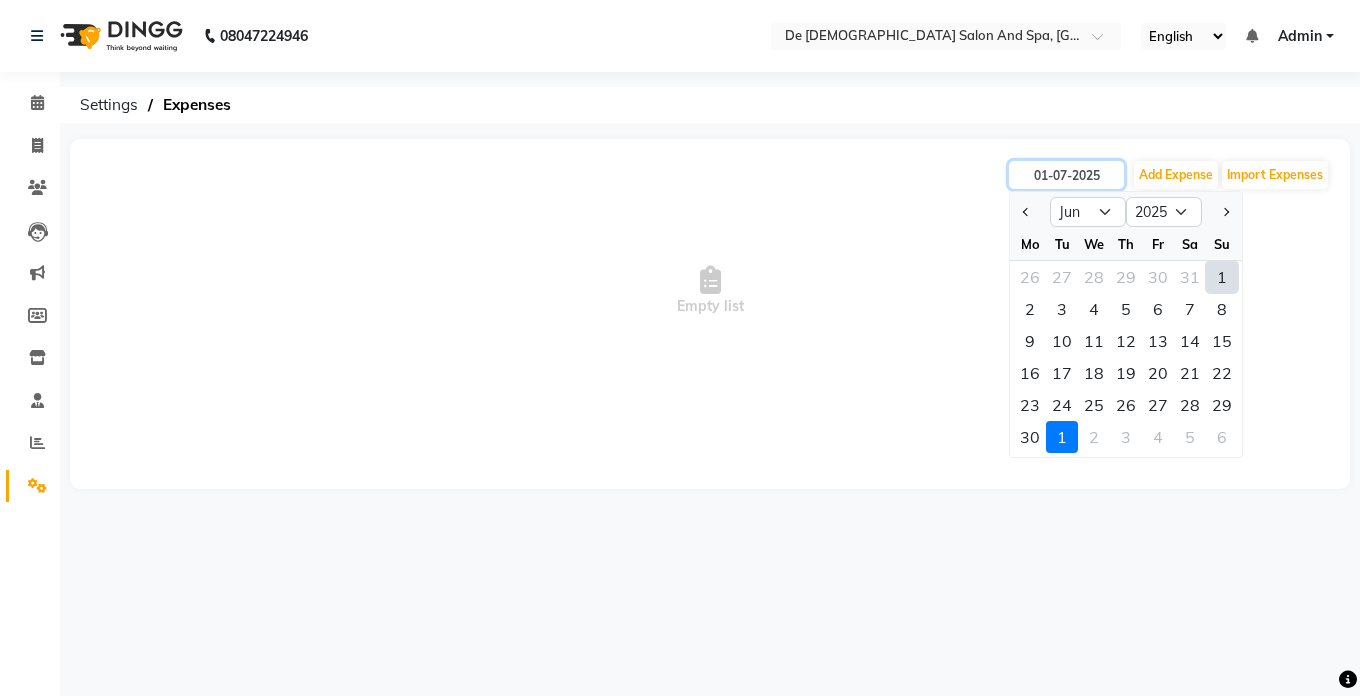 type on "[DATE]" 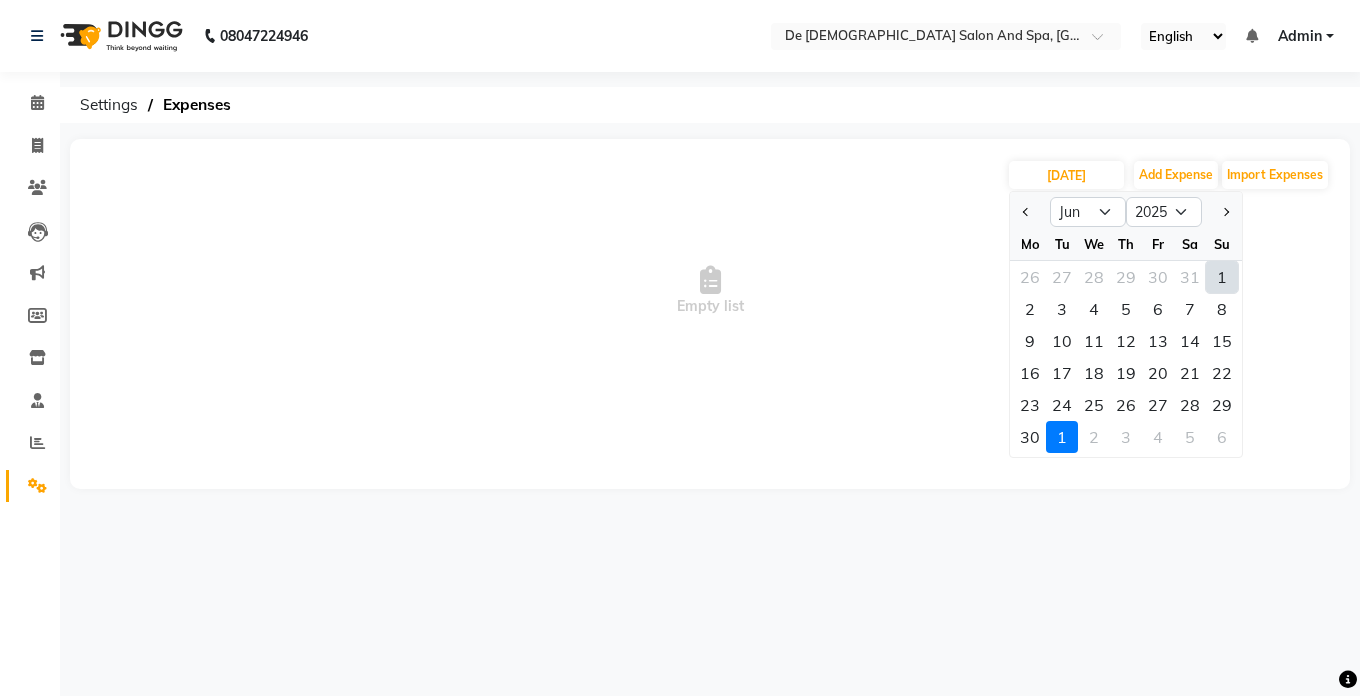 click on "Empty list" at bounding box center [710, 291] 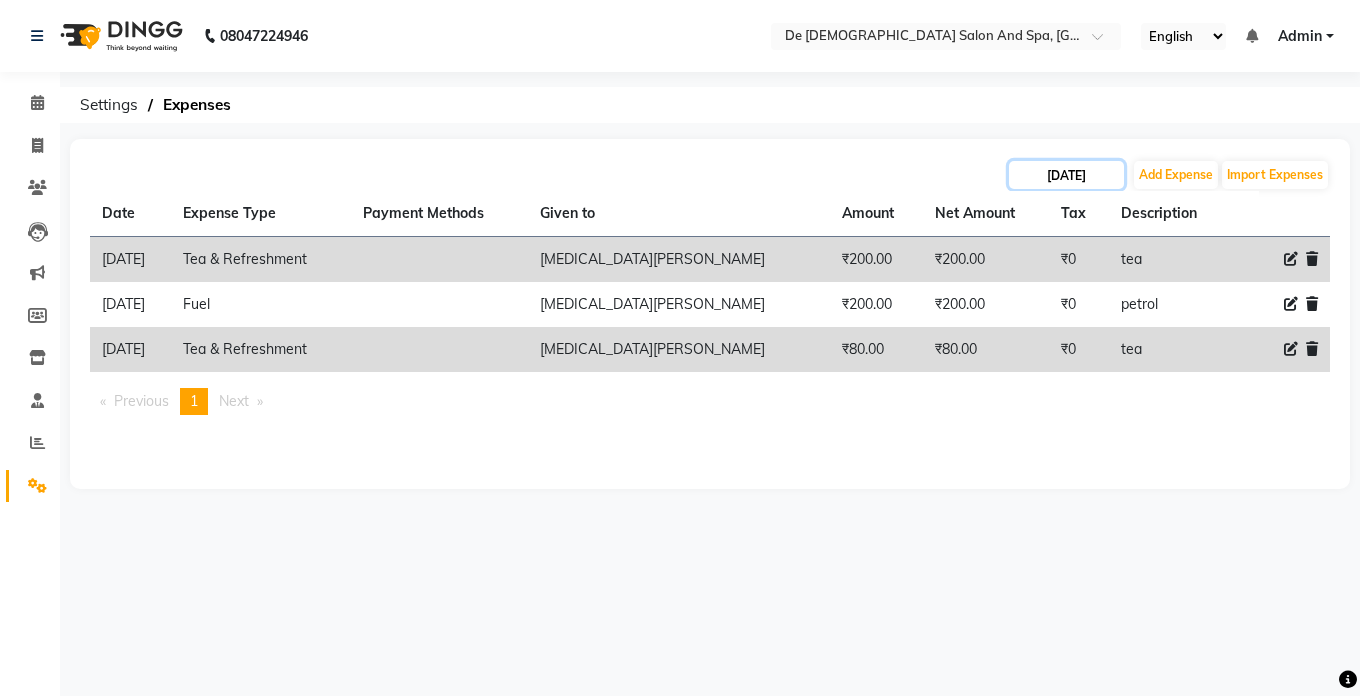 click on "[DATE]" 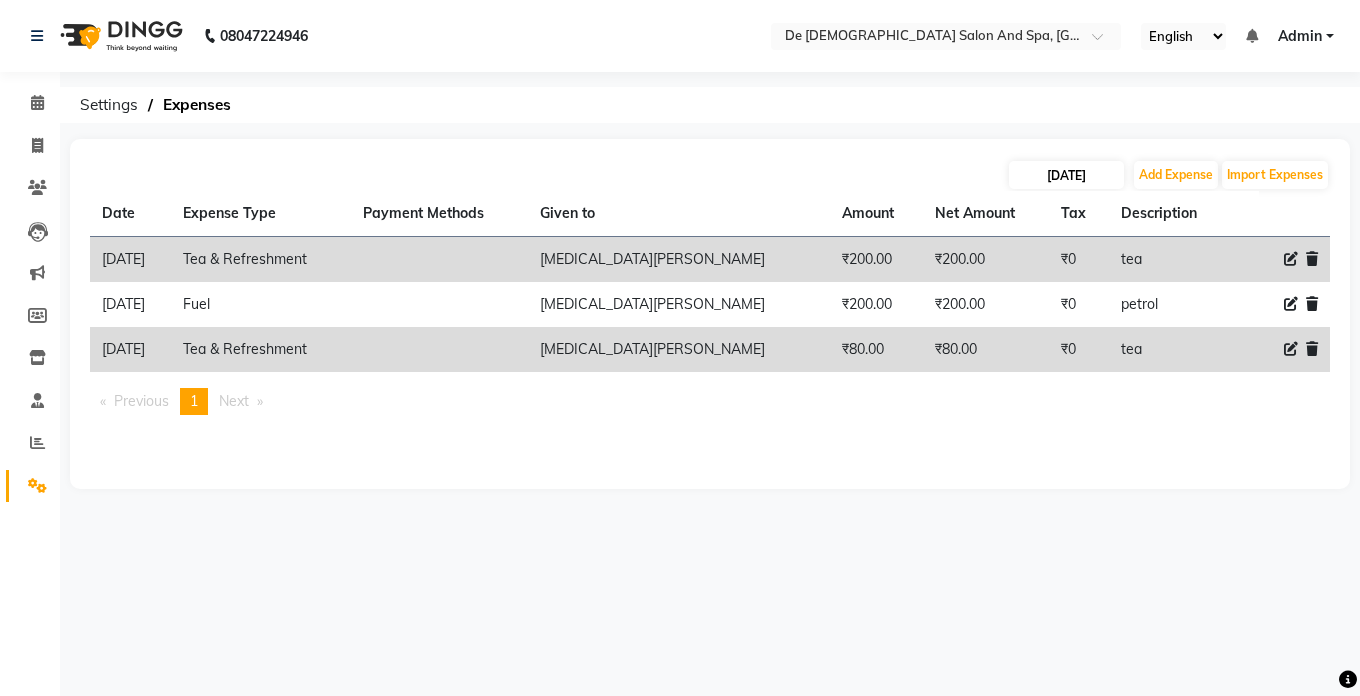 select on "6" 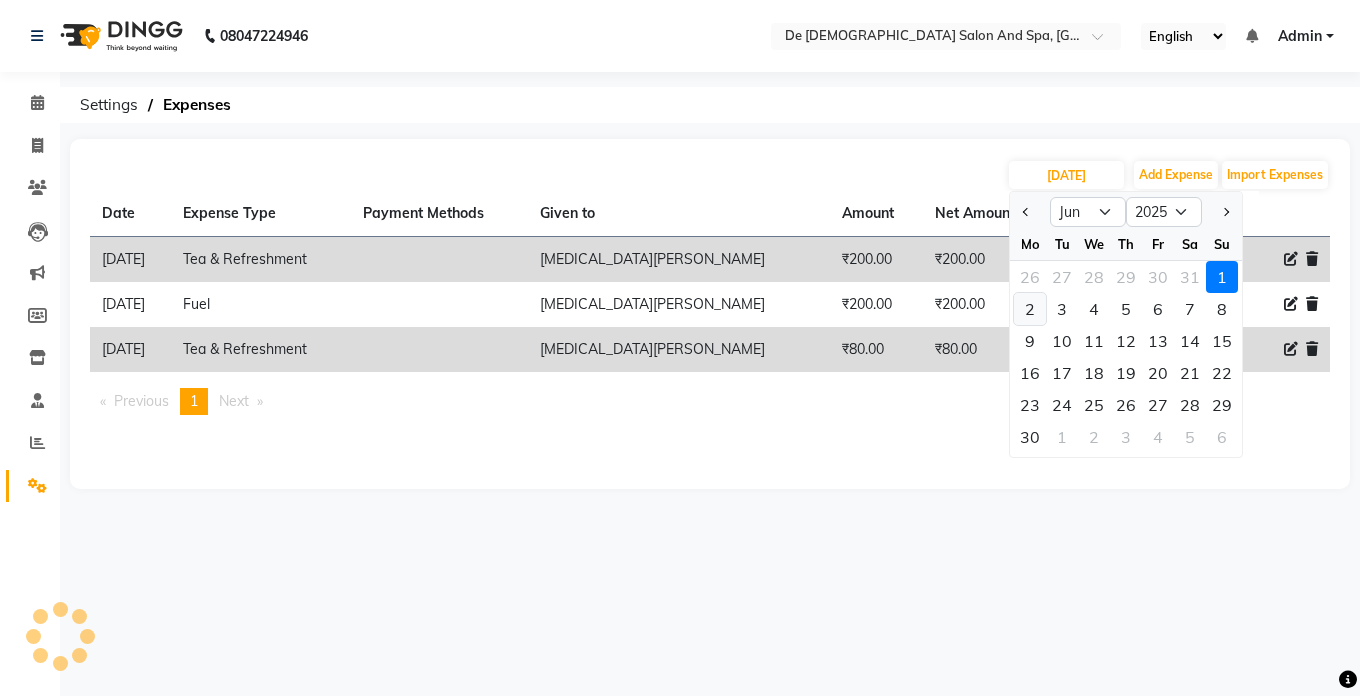 click on "2" 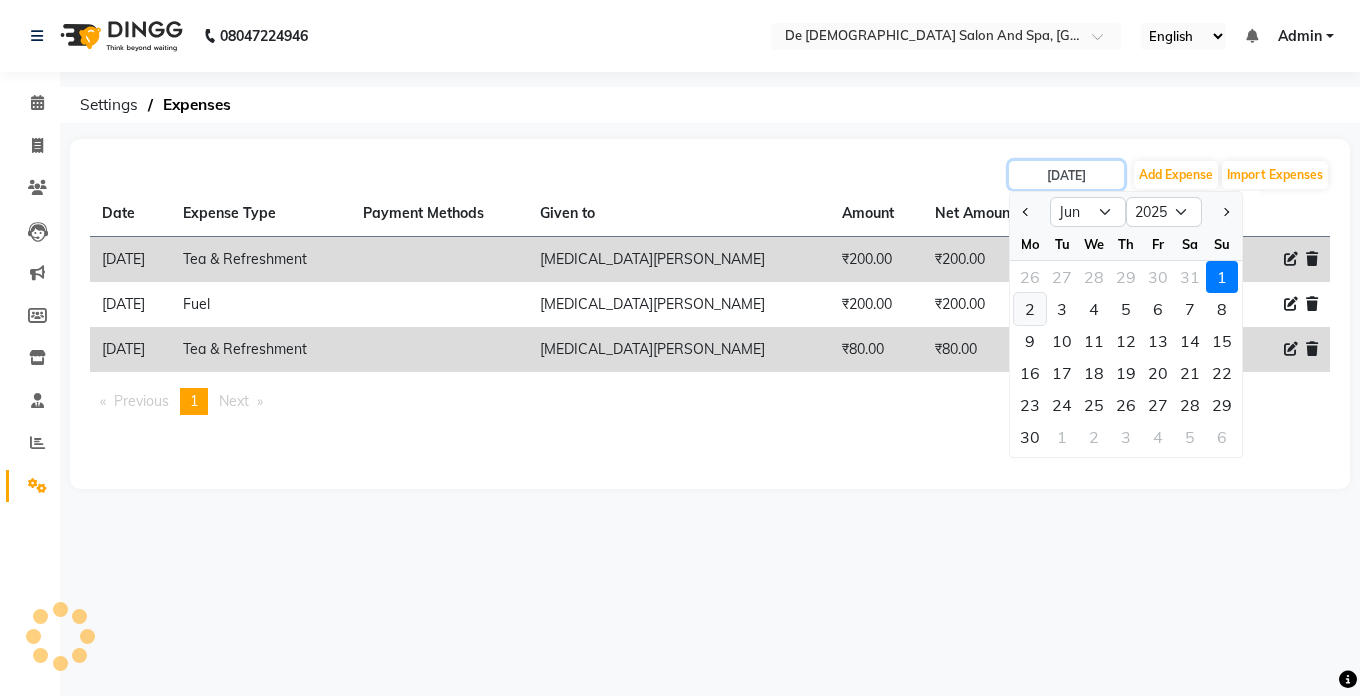 type on "[DATE]" 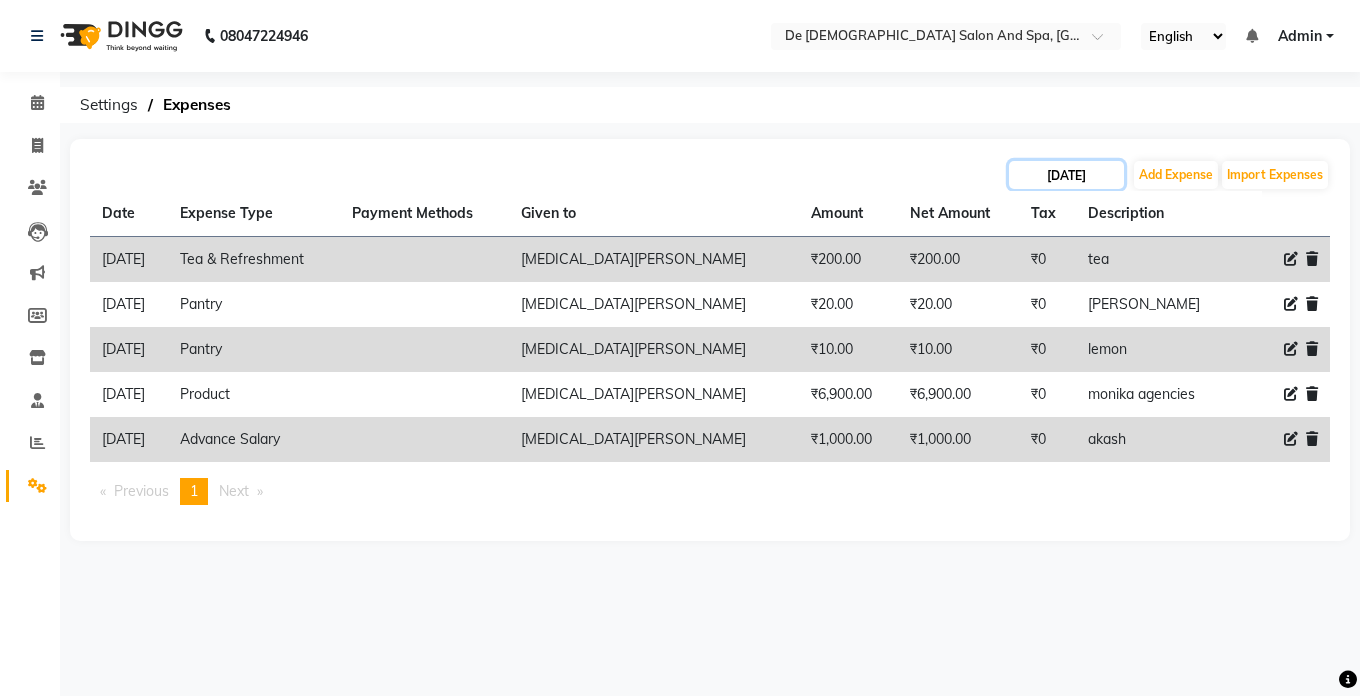 click on "[DATE]" 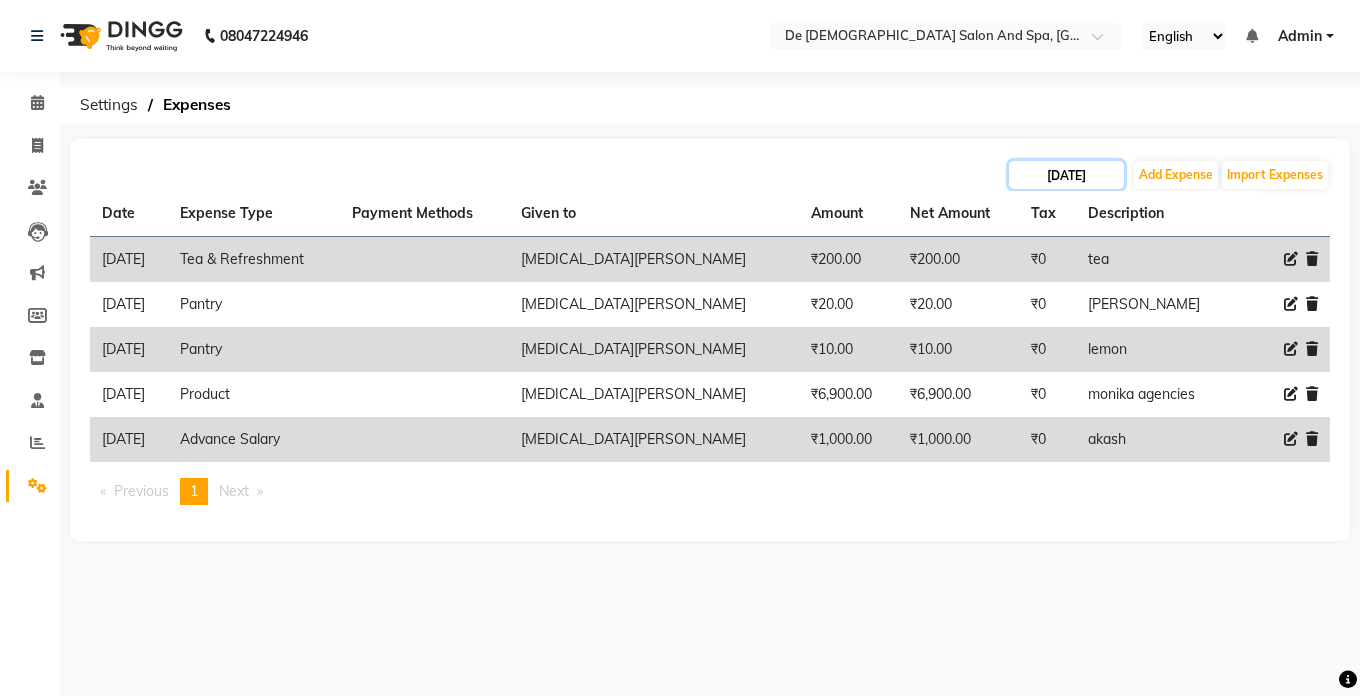 click on "[DATE]" 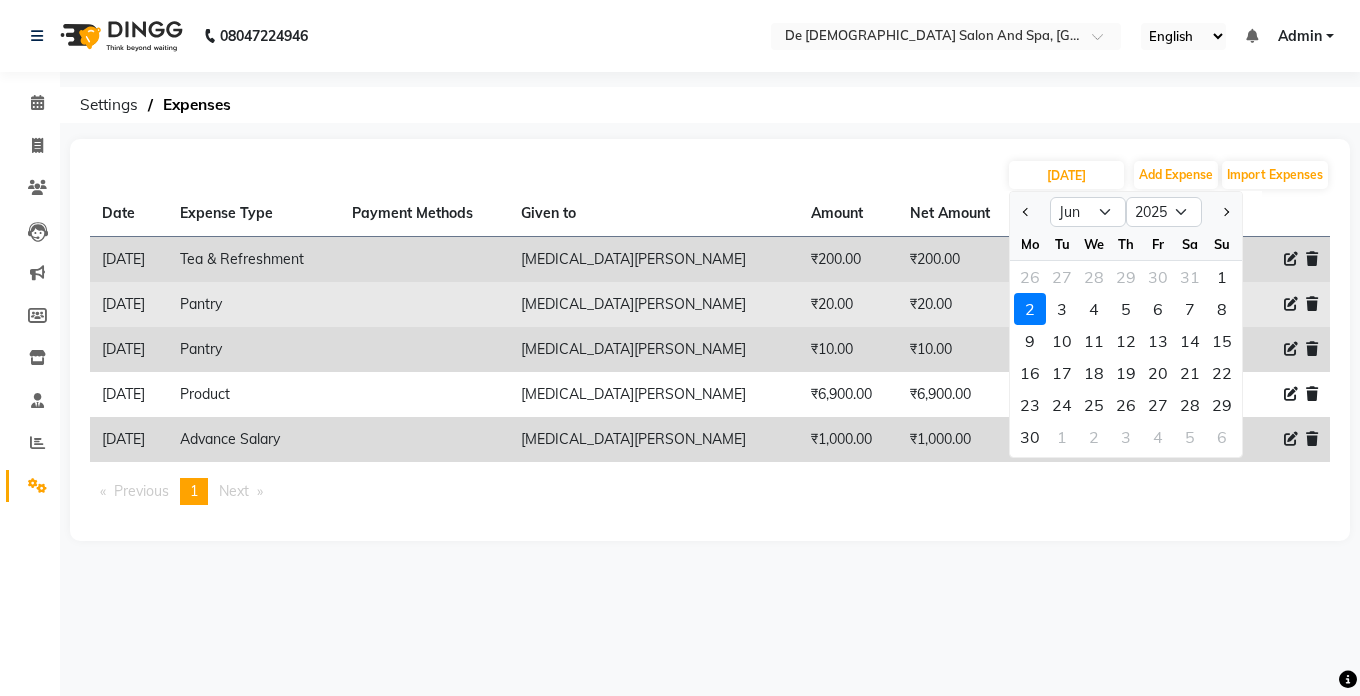 click on "5" 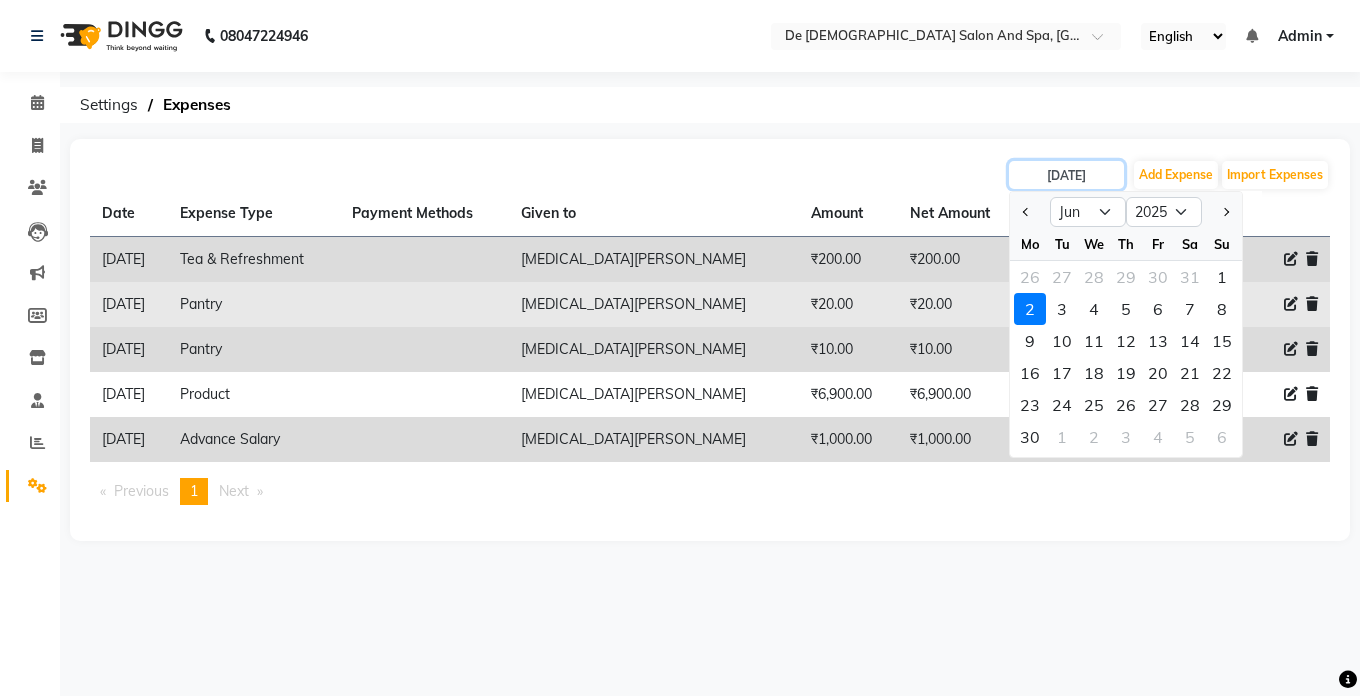 type on "[DATE]" 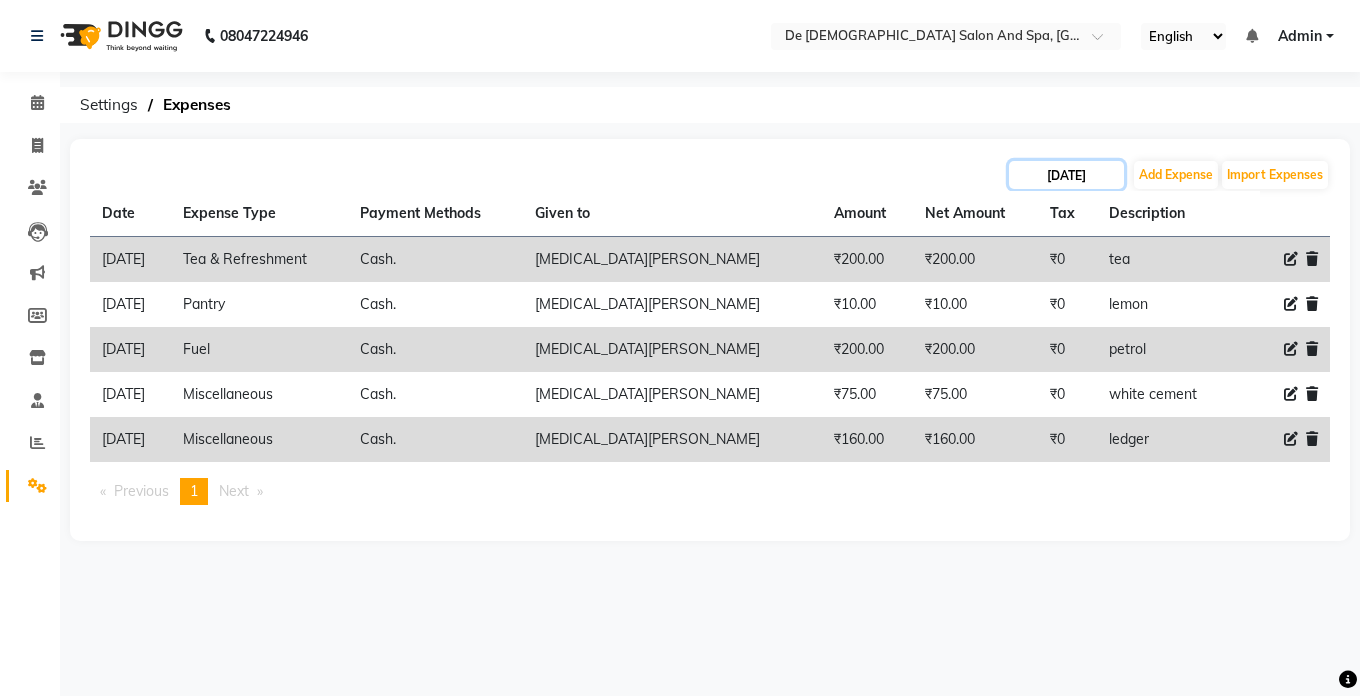 click on "[DATE]" 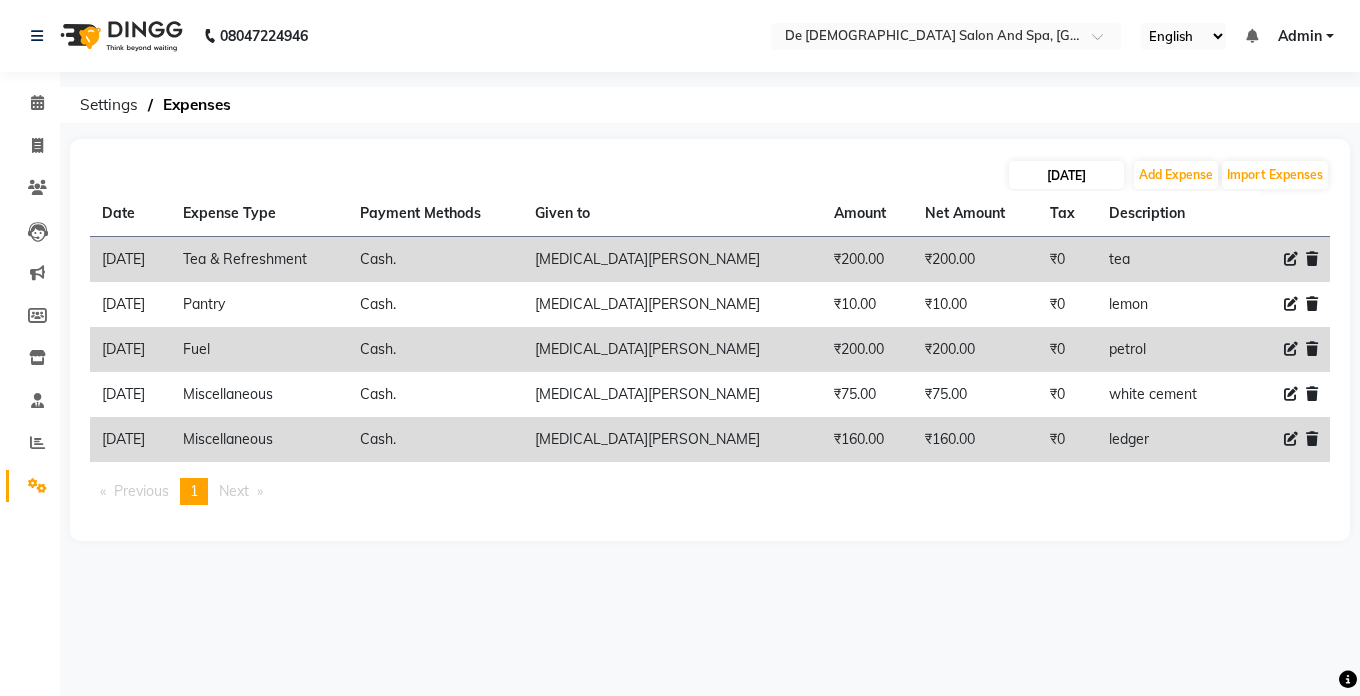 select on "6" 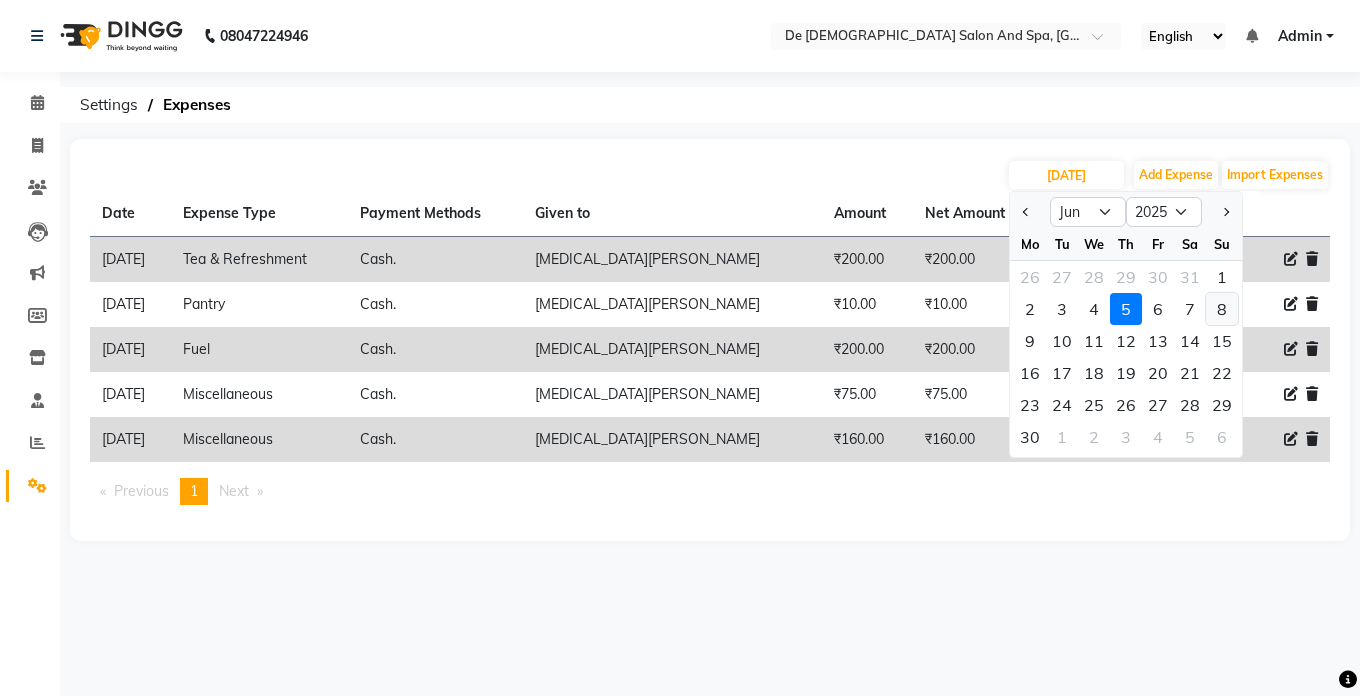 click on "8" 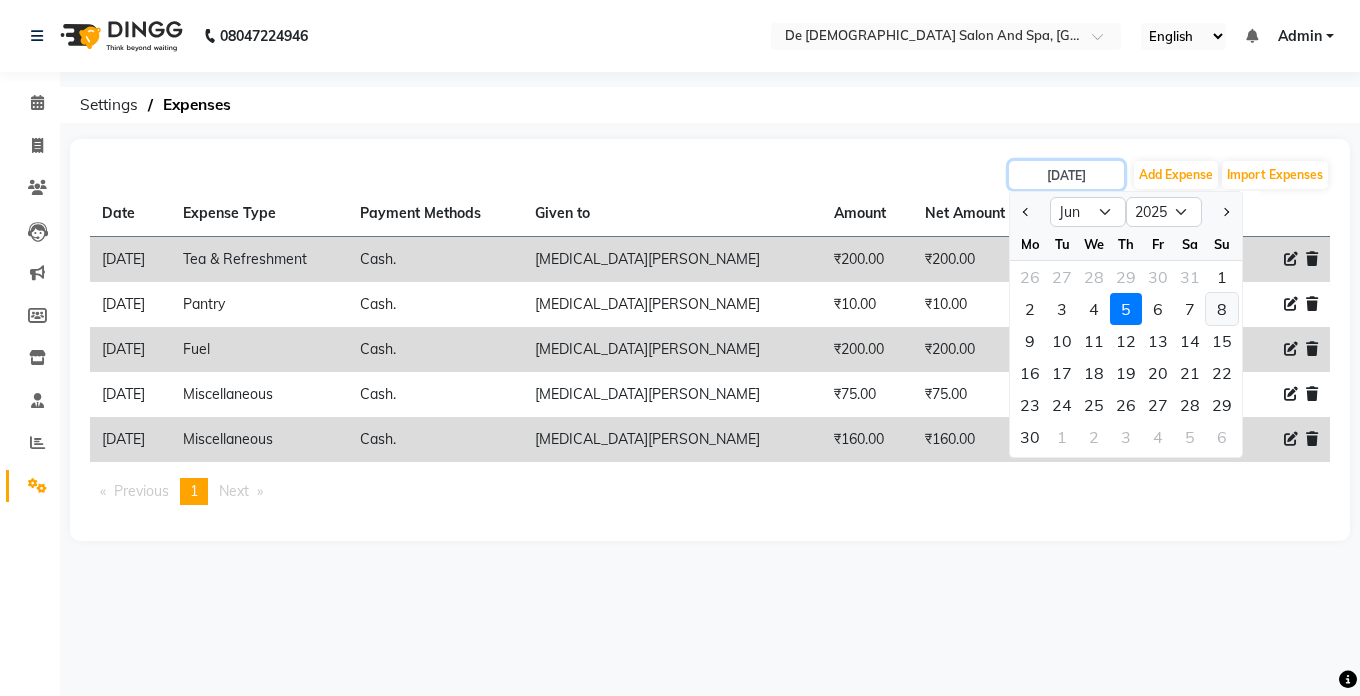 type on "[DATE]" 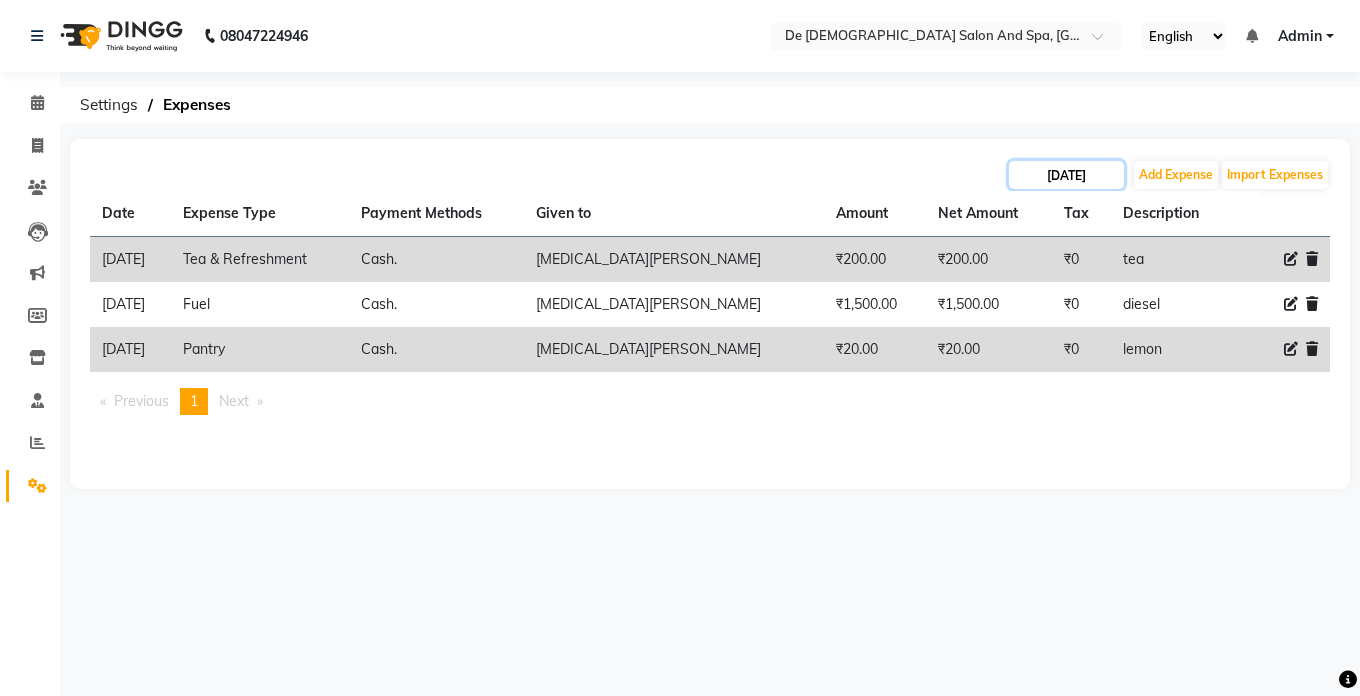 click on "[DATE]" 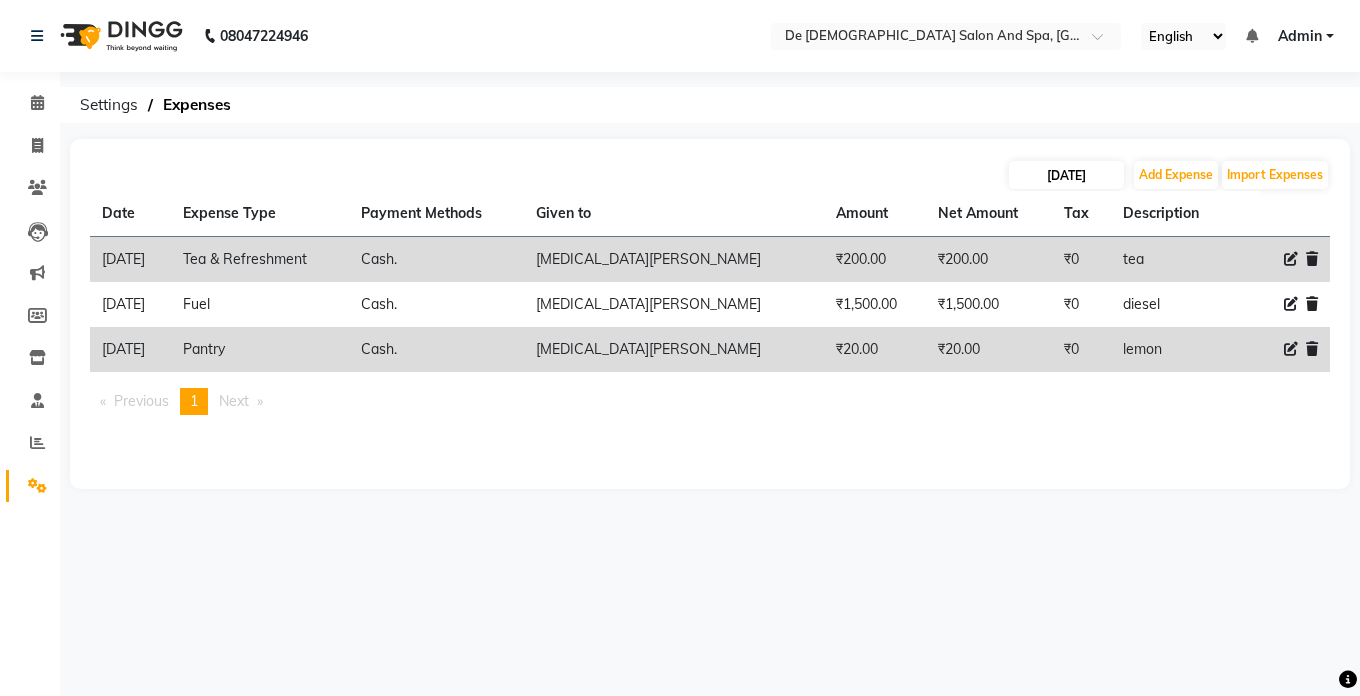 select on "6" 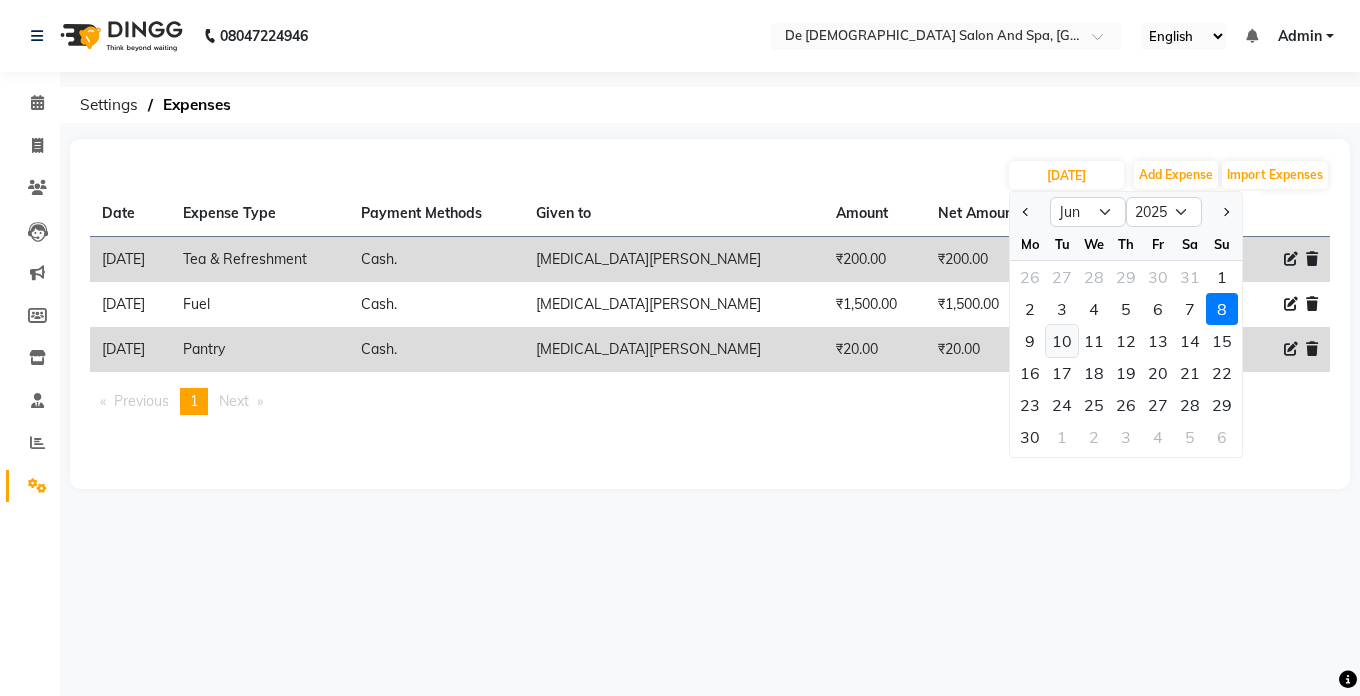 click on "10" 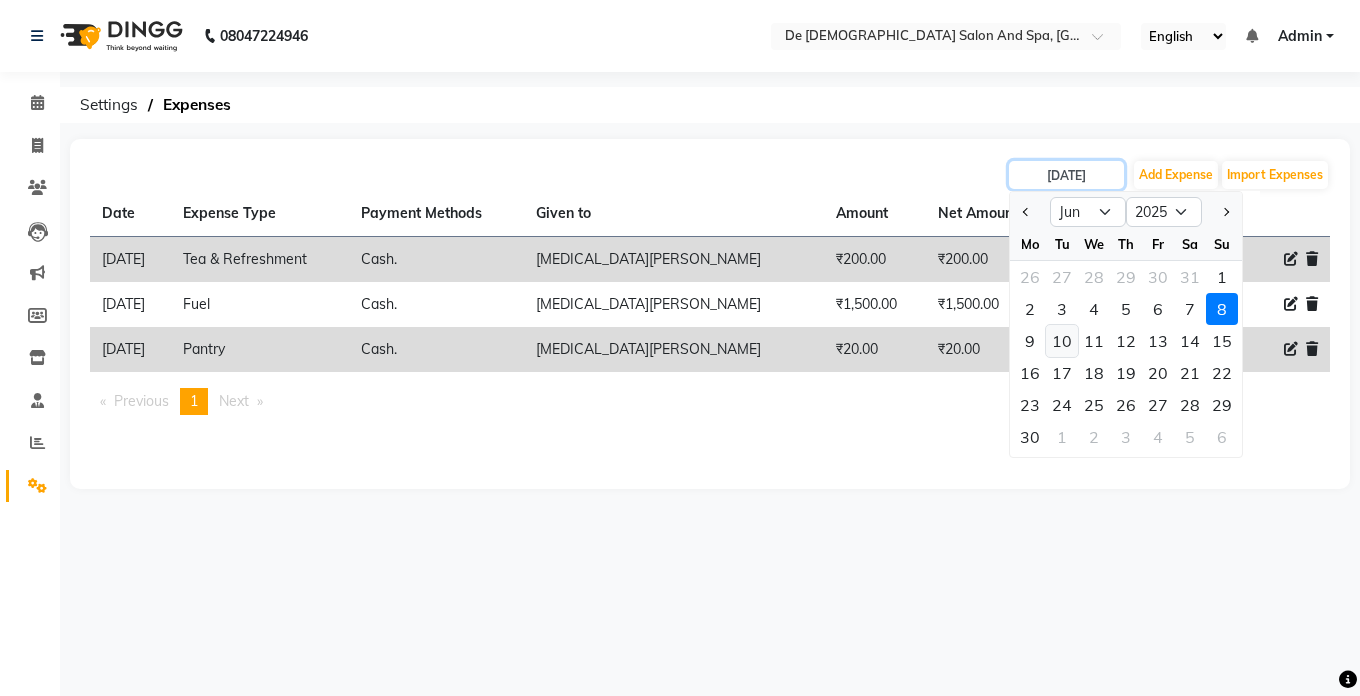 type on "[DATE]" 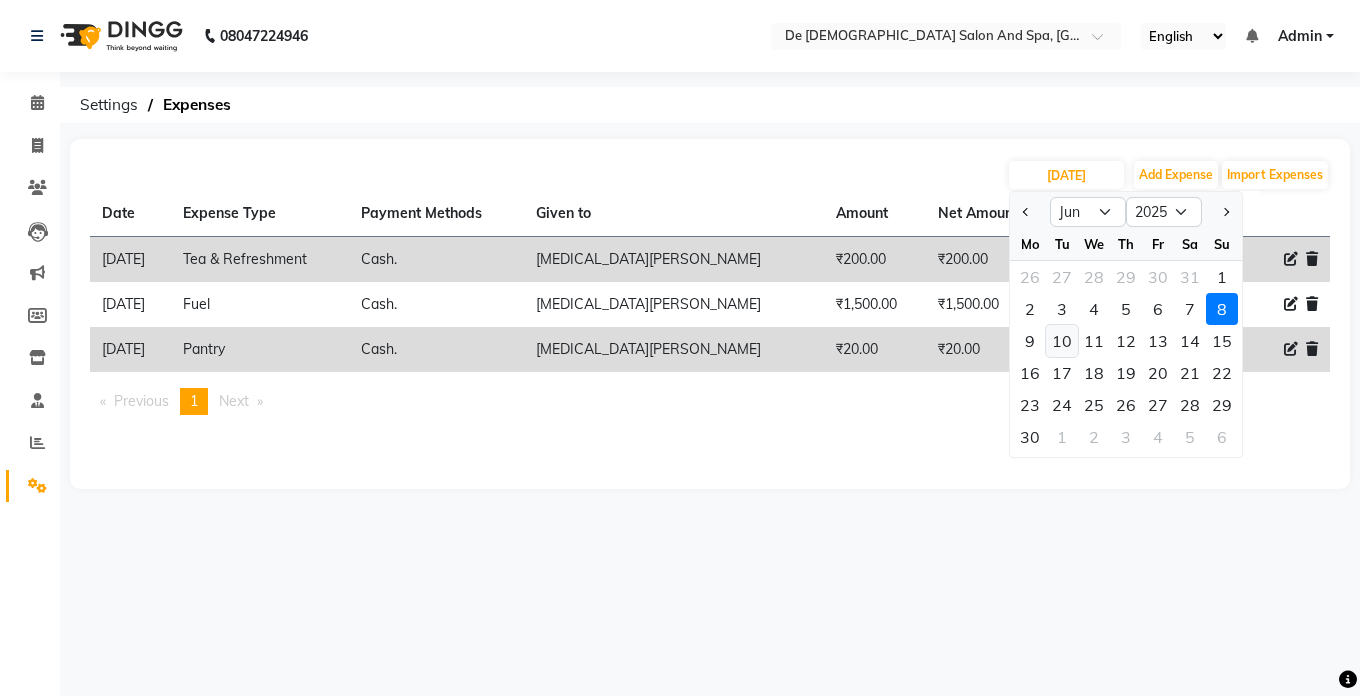 click on "₹0" 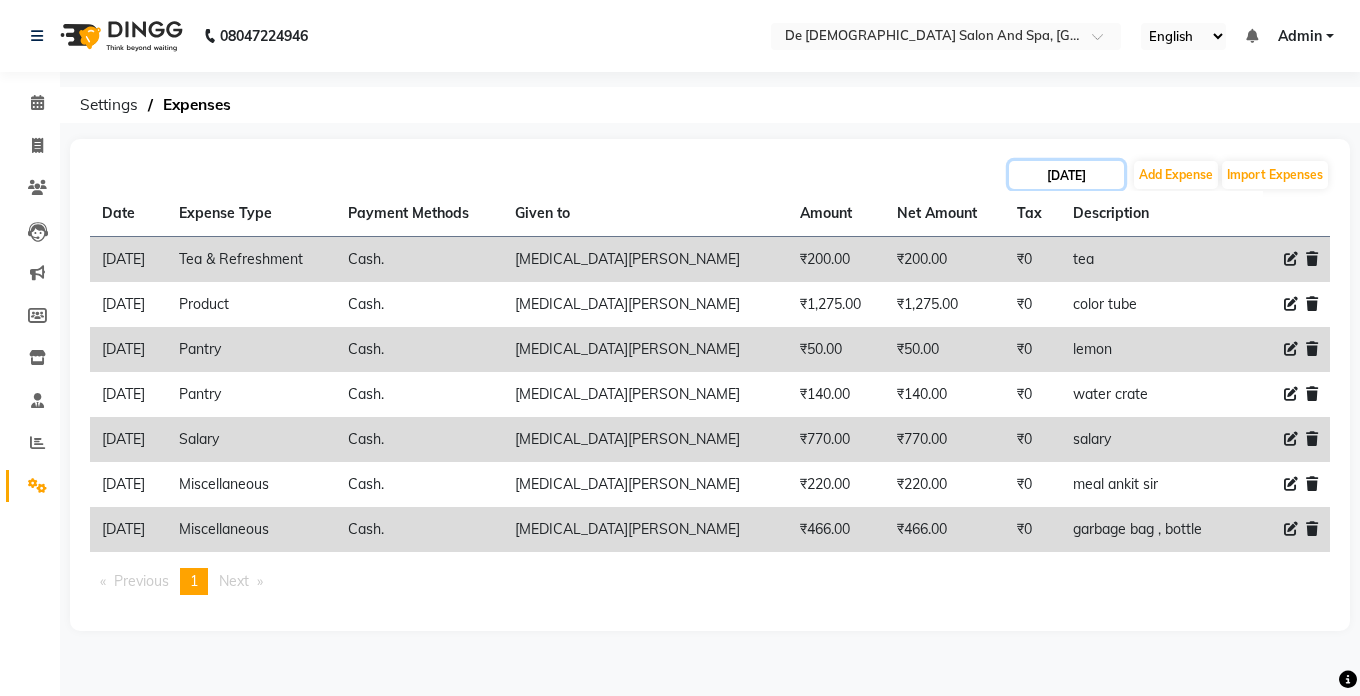 click on "[DATE]" 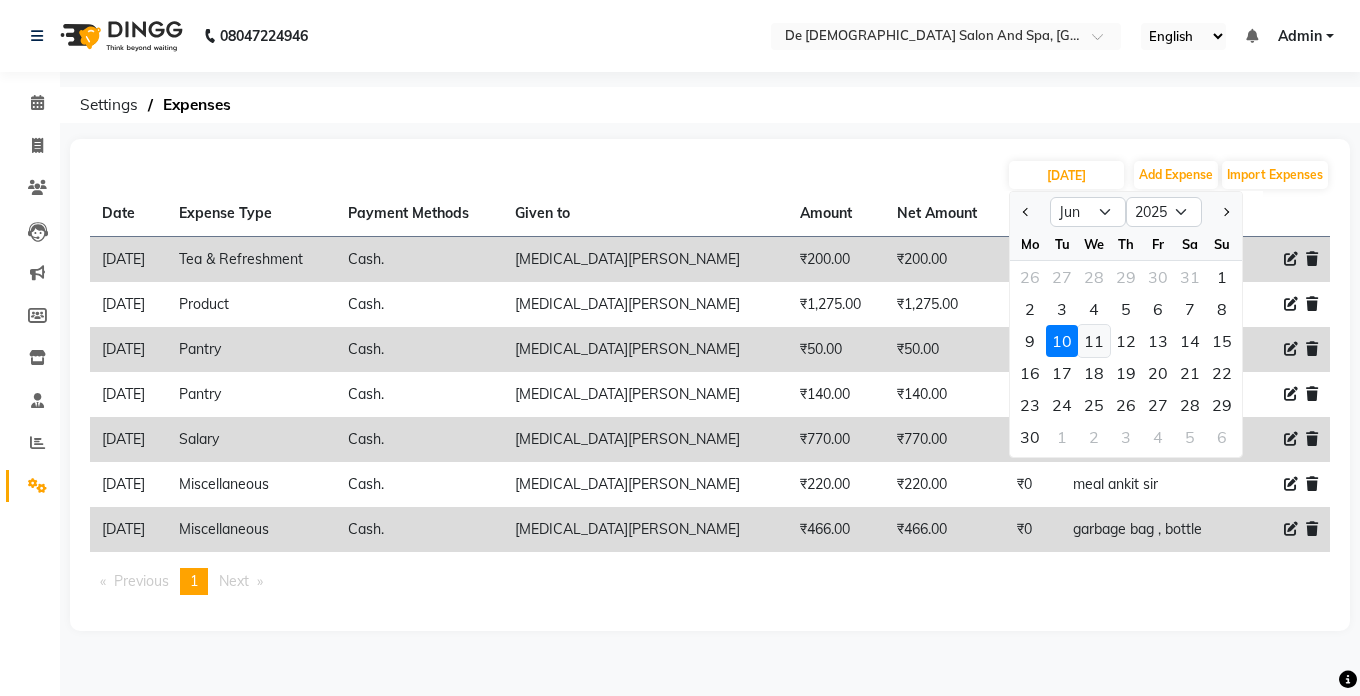click on "11" 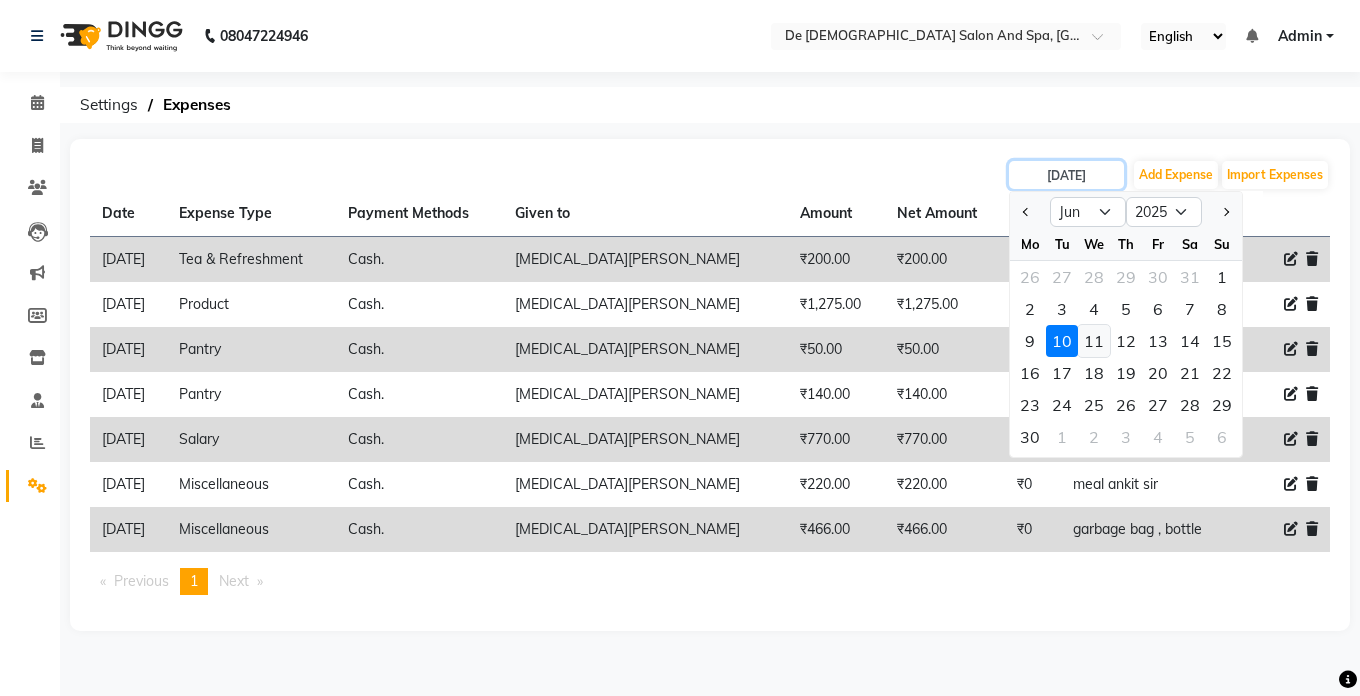 type on "[DATE]" 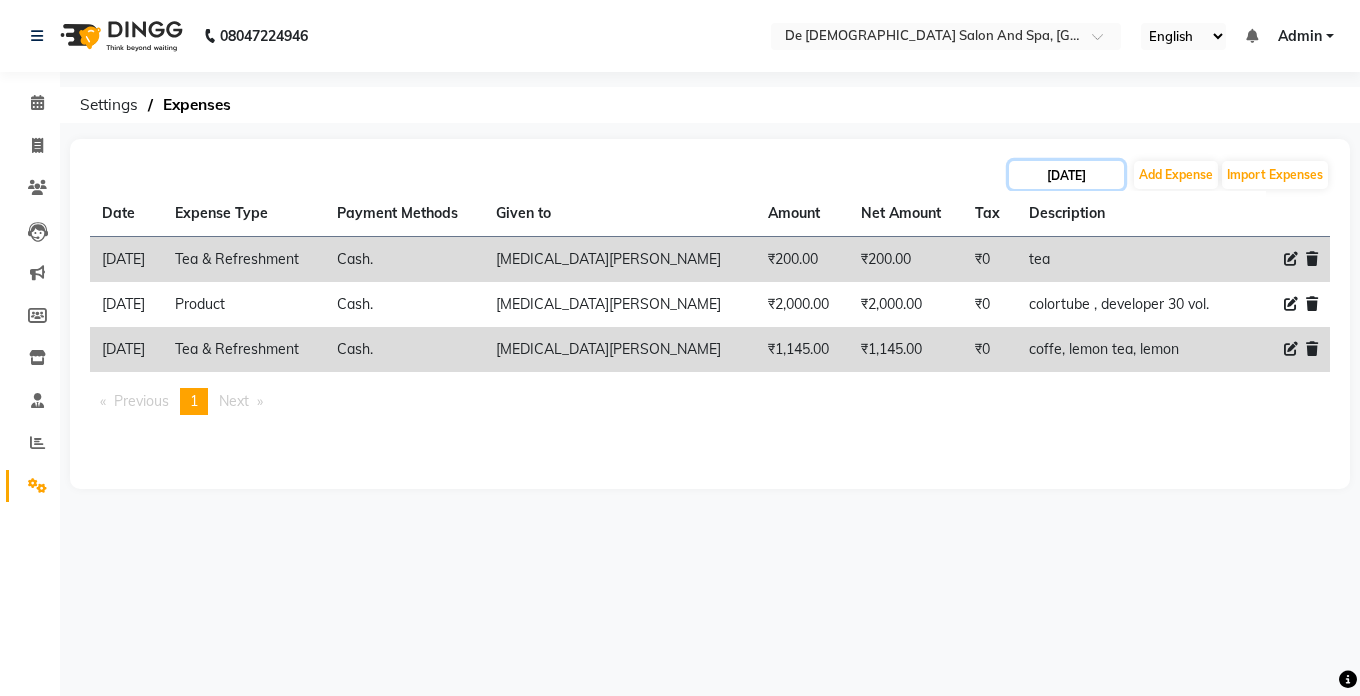 click on "[DATE]" 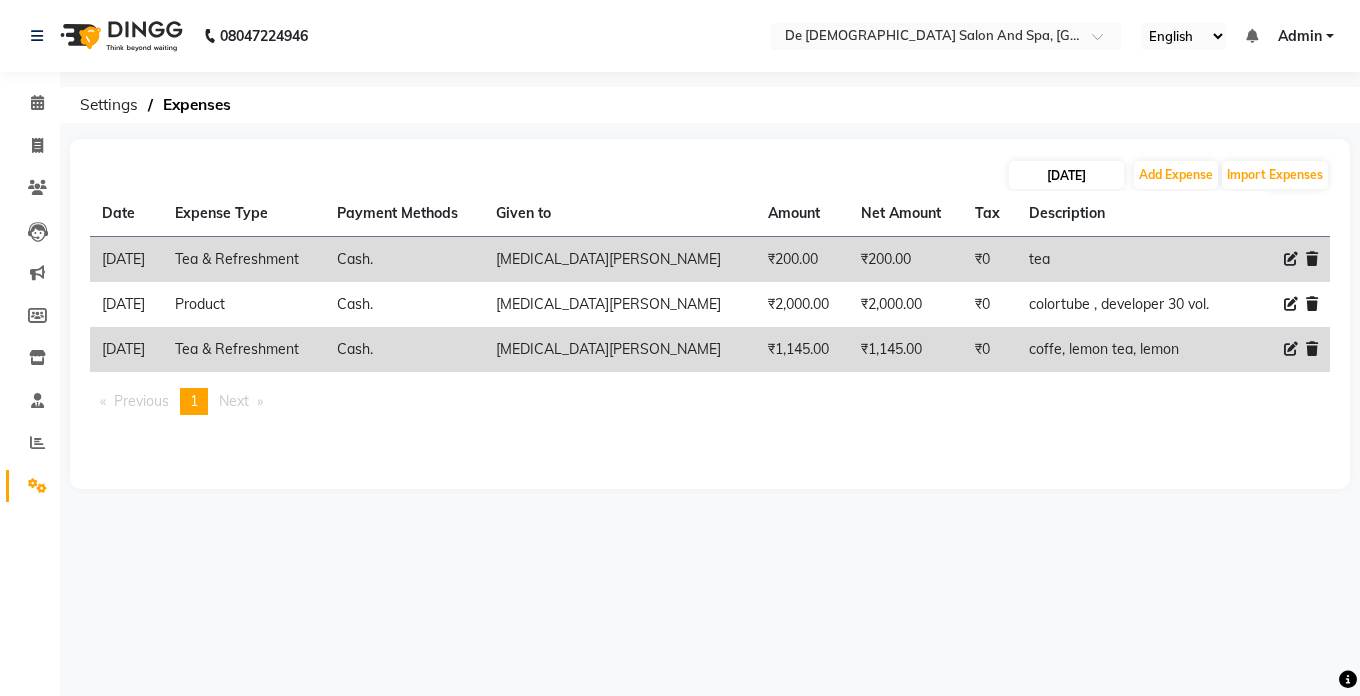 select on "6" 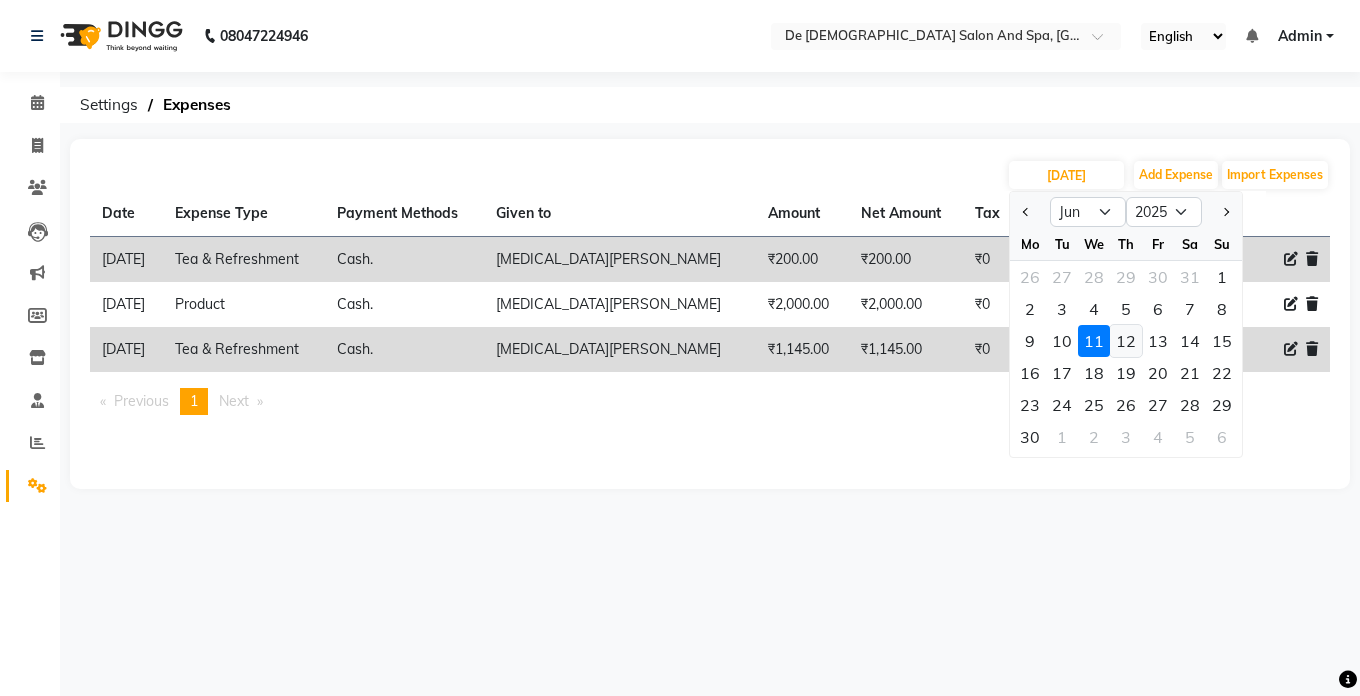 click on "12" 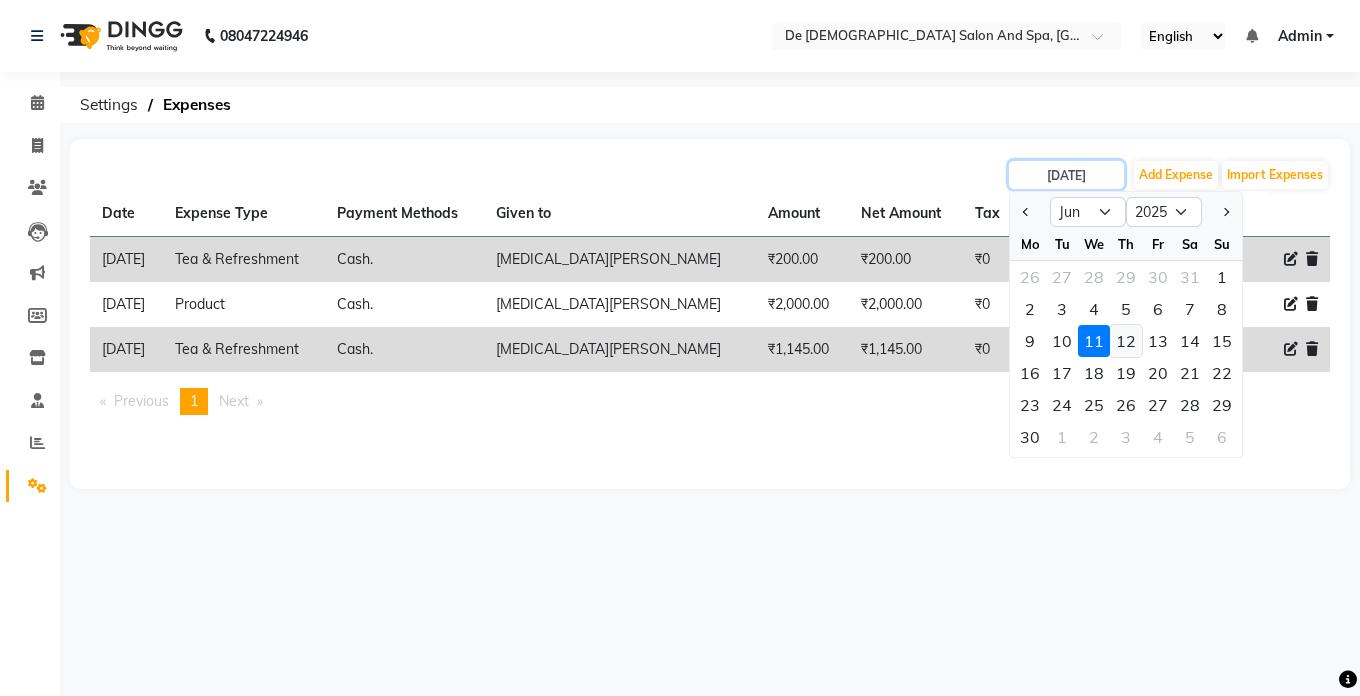 type on "[DATE]" 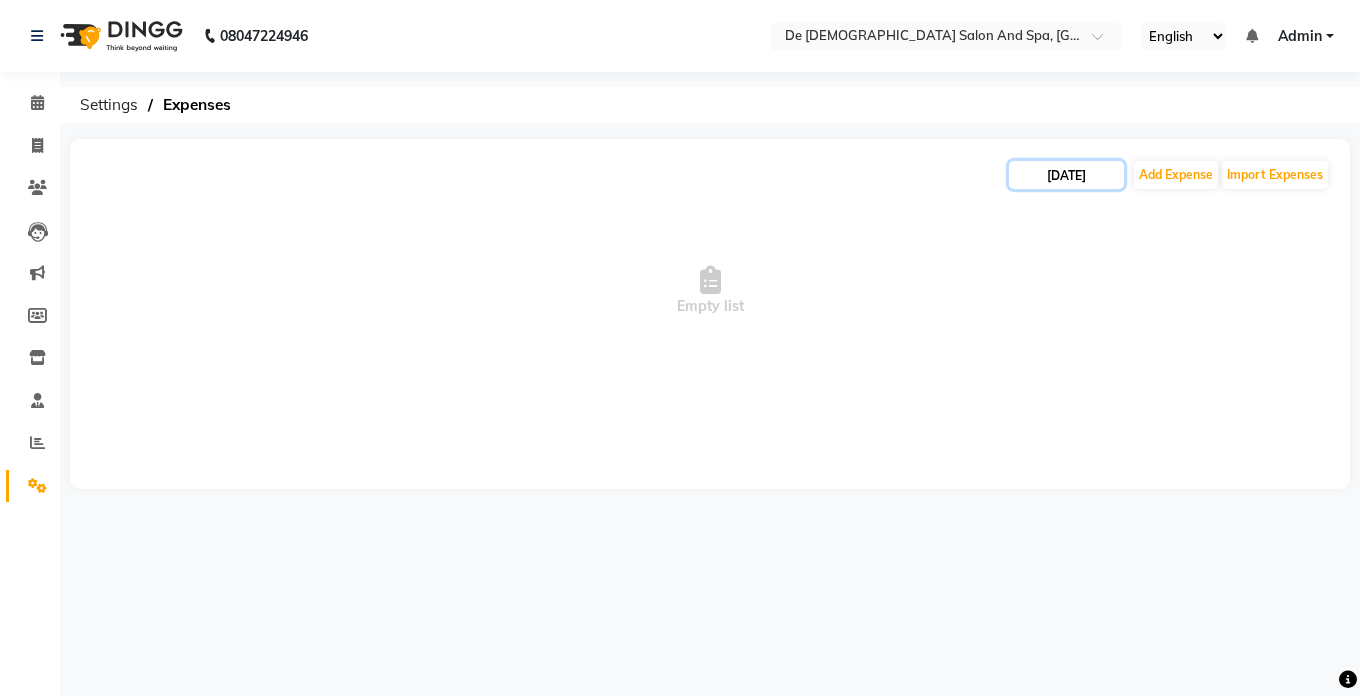 click on "[DATE]" 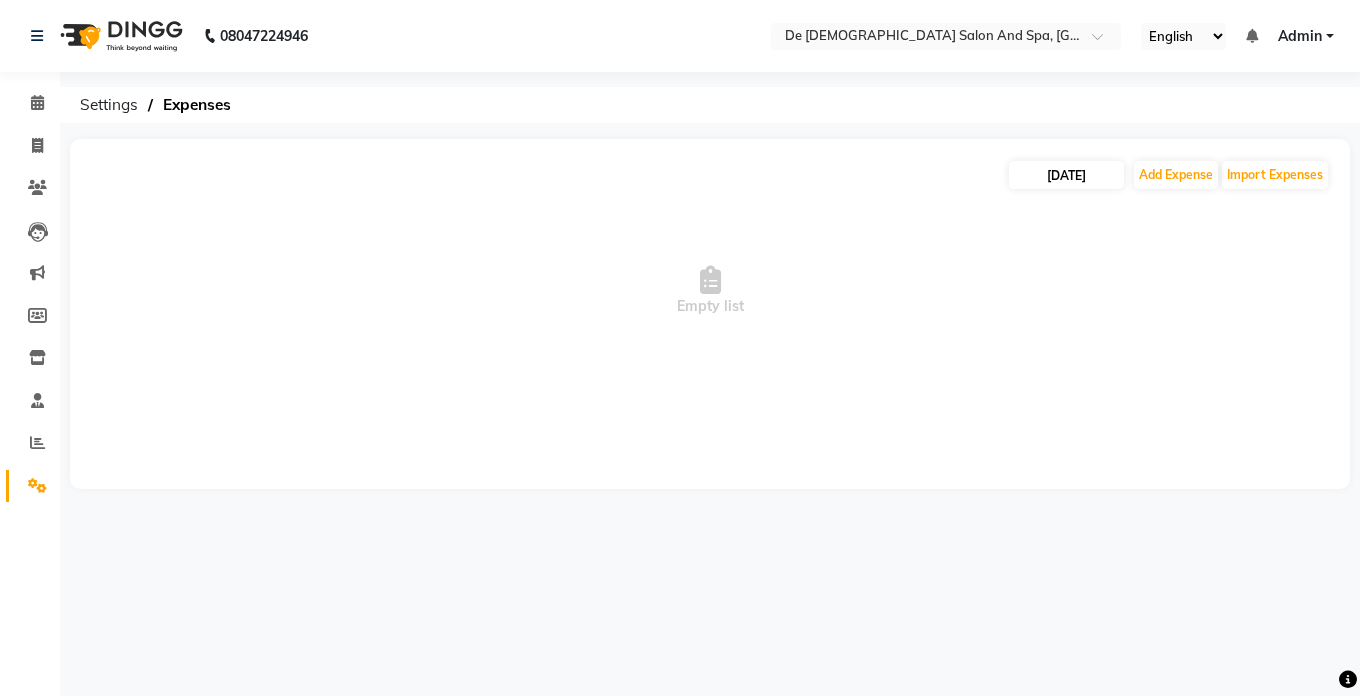 select on "6" 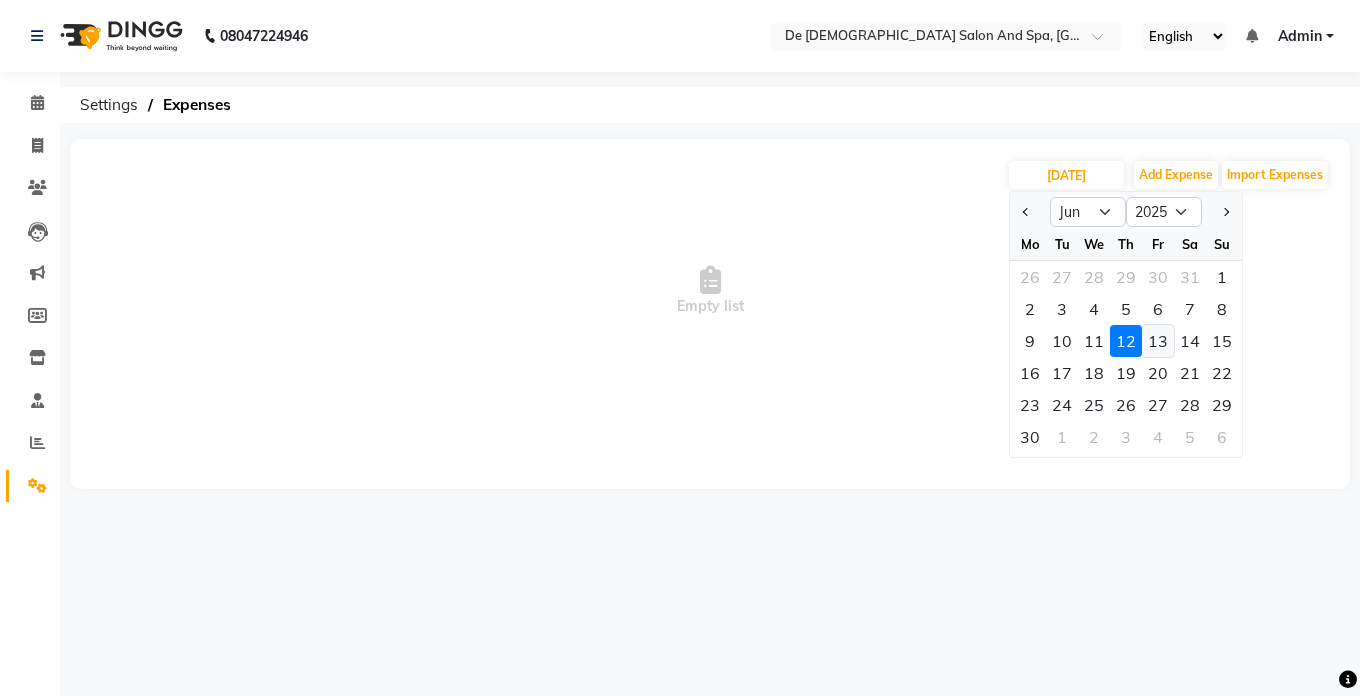 click on "13" 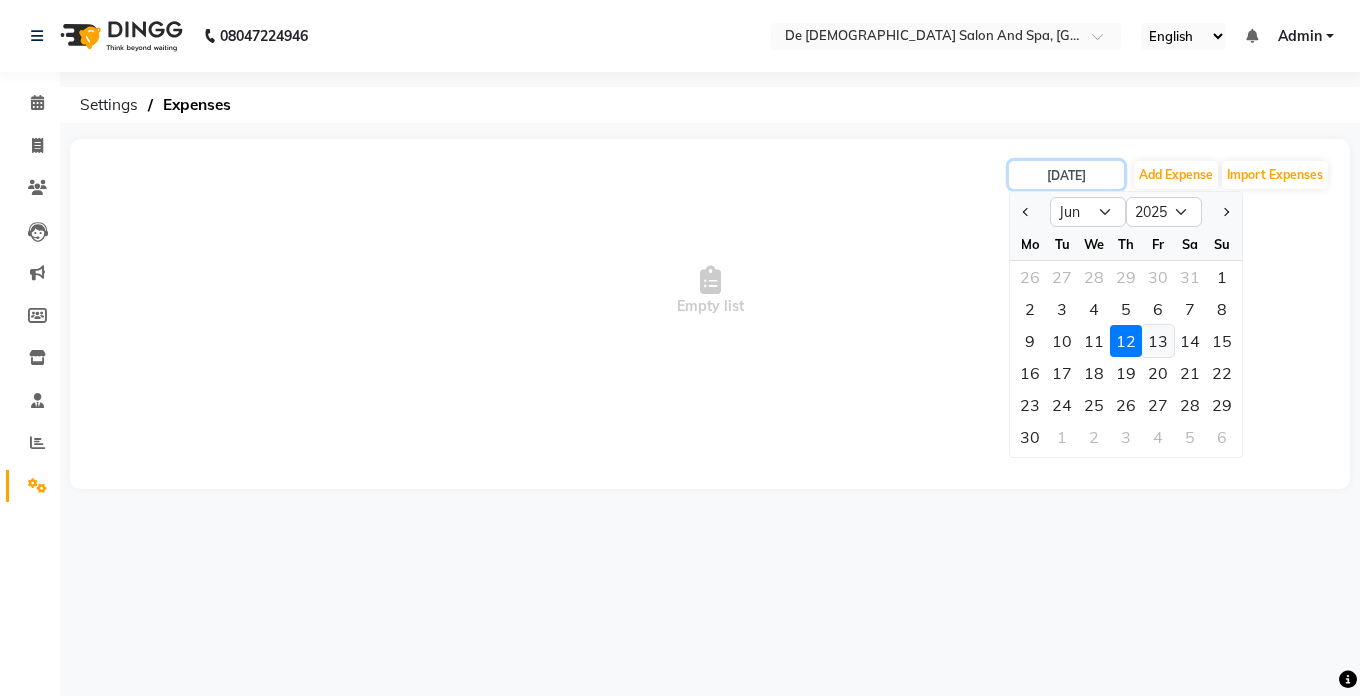 type on "[DATE]" 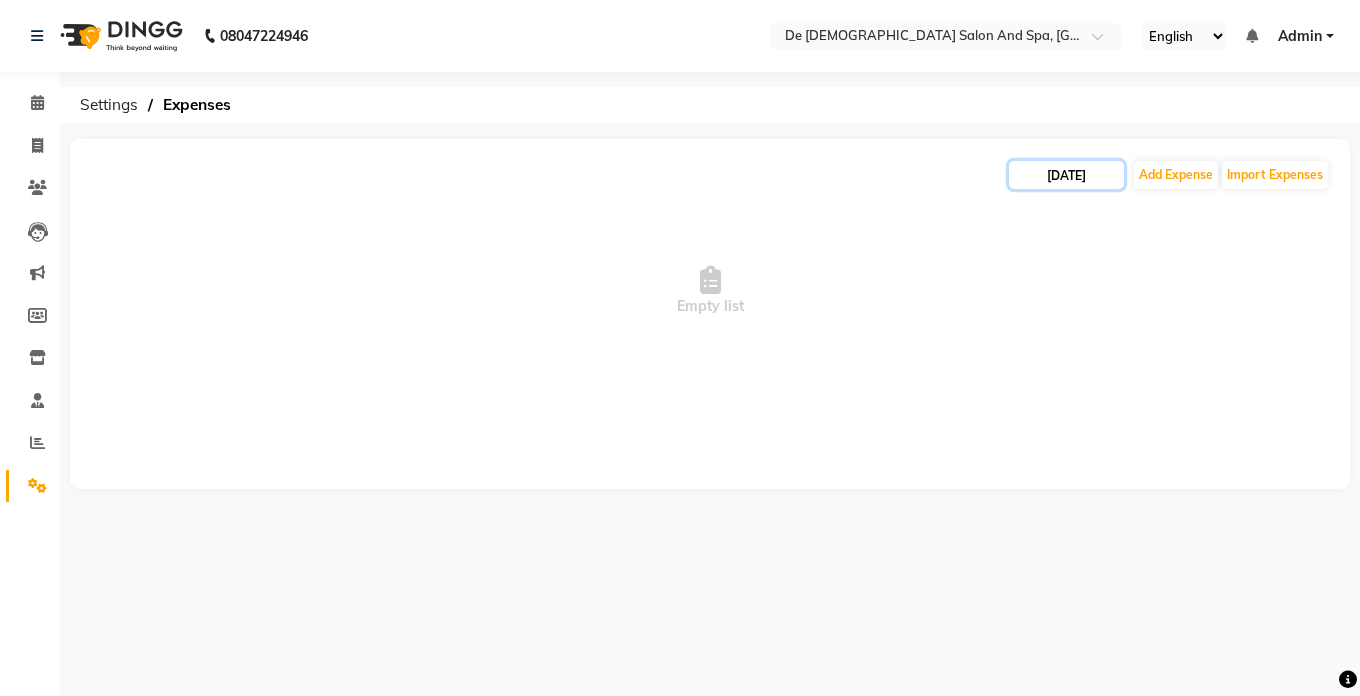 click on "[DATE]" 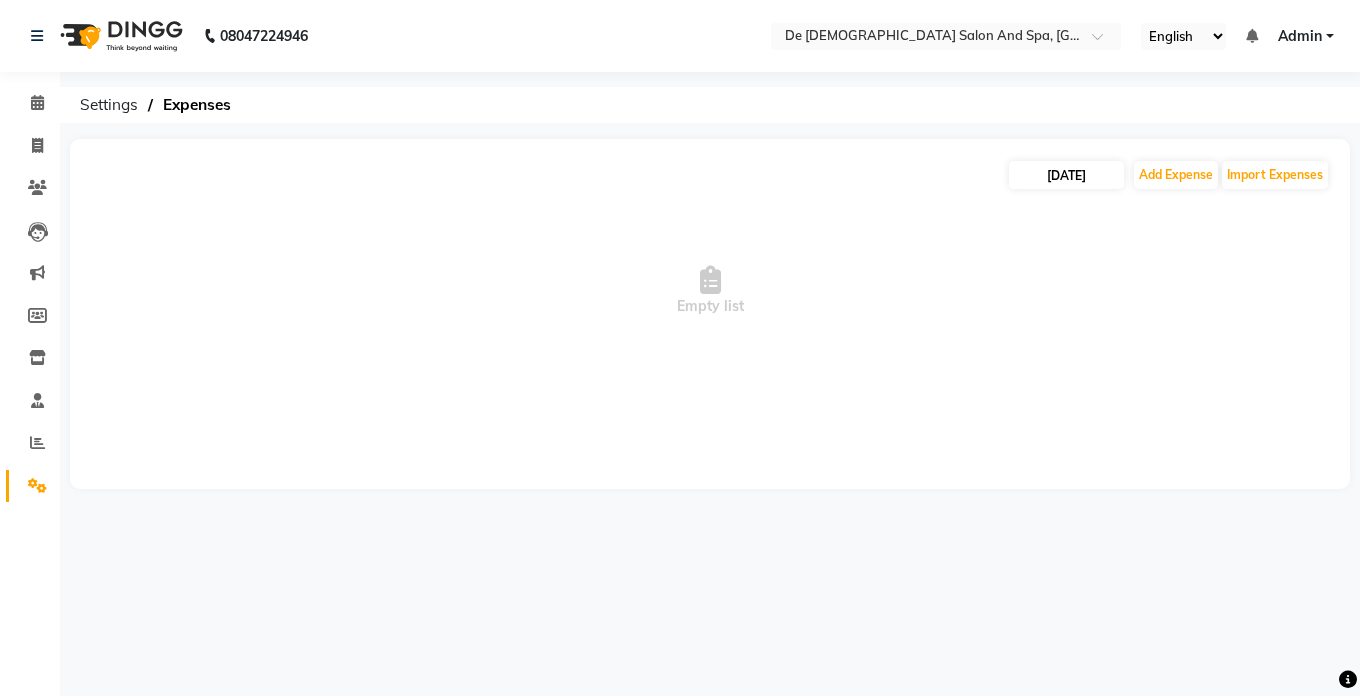 select on "6" 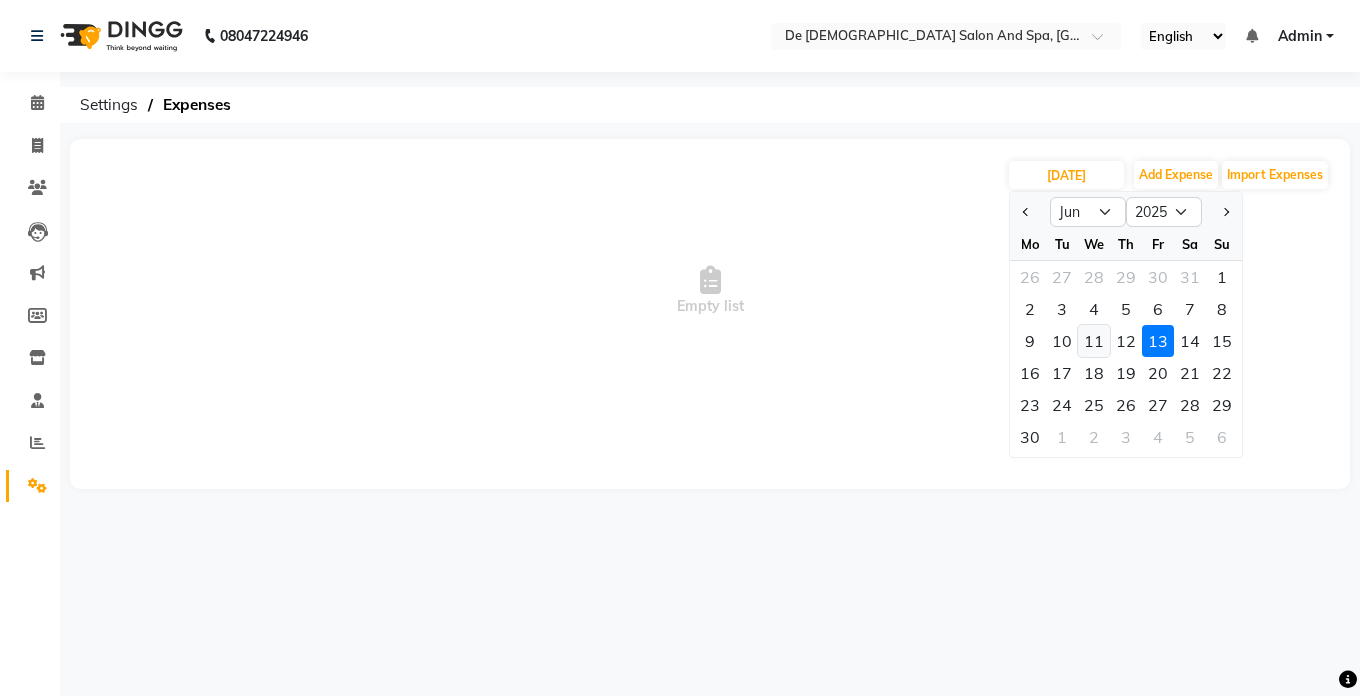 click on "11" 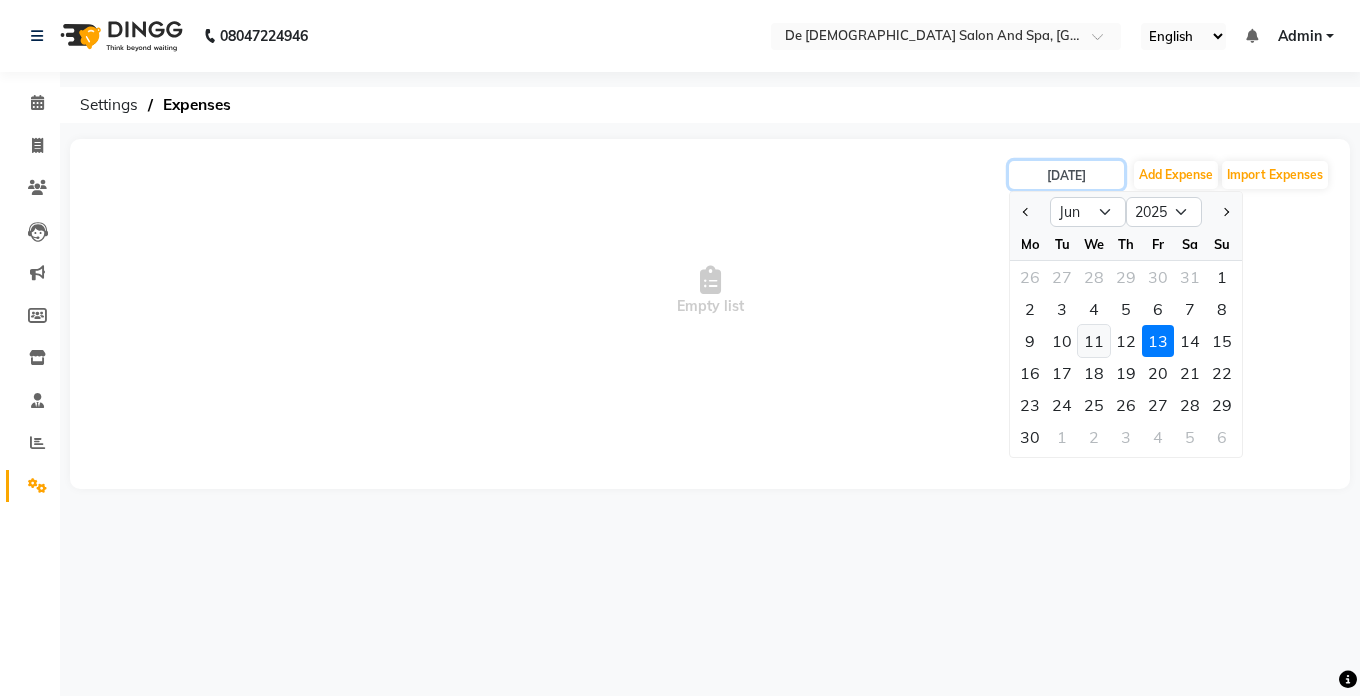type on "[DATE]" 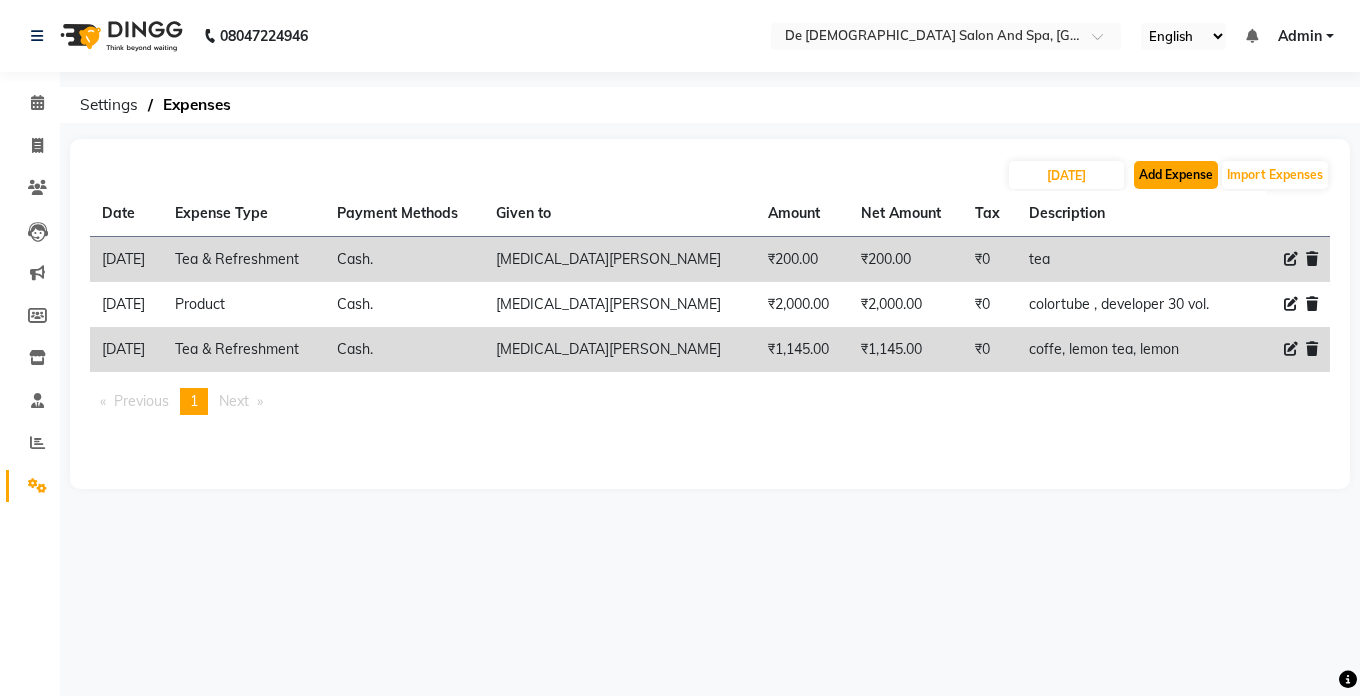 click on "Add Expense" 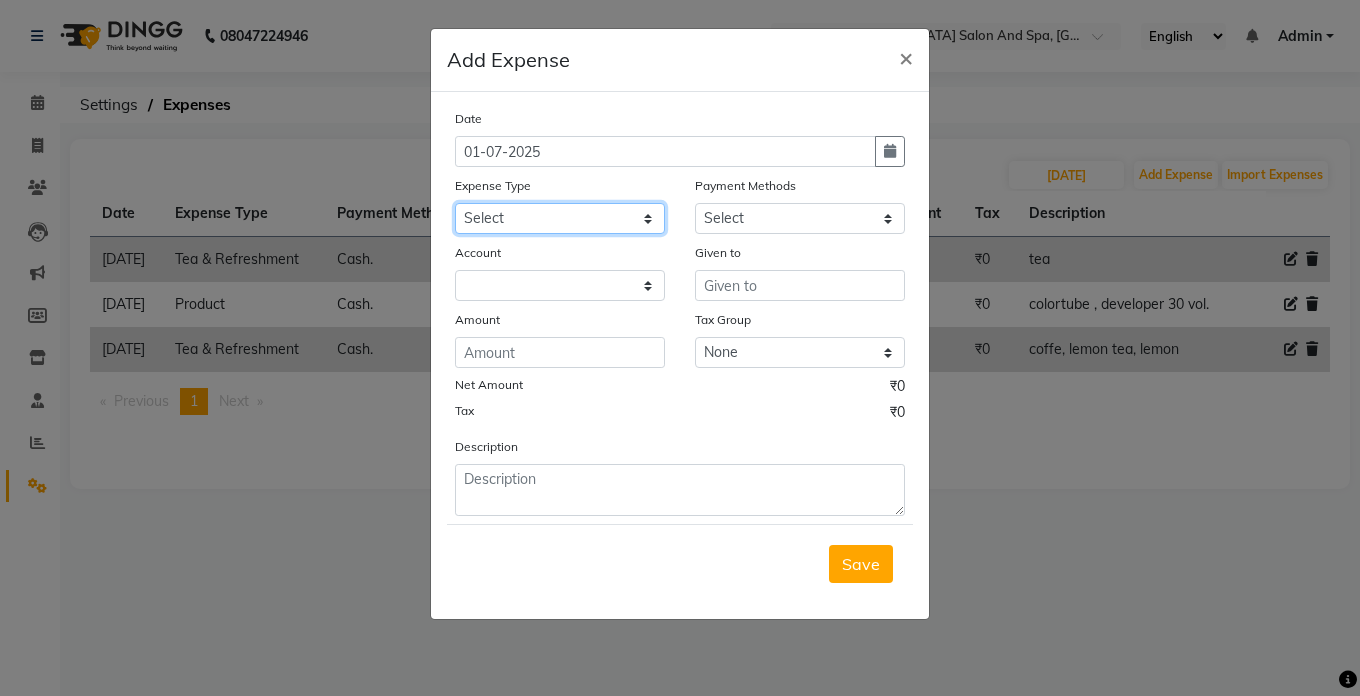 click on "Select Advance Salary Bank charges Car maintenance  Cash transfer to bank Cash transfer to hub Client Snacks Clinical charges Equipment Fuel Govt fee Incentive Insurance International purchase Loan Repayment Maintenance Marketing Miscellaneous MRA Other Pantry Product Rent Salary Staff Snacks Tax Tea & Refreshment Utilities" 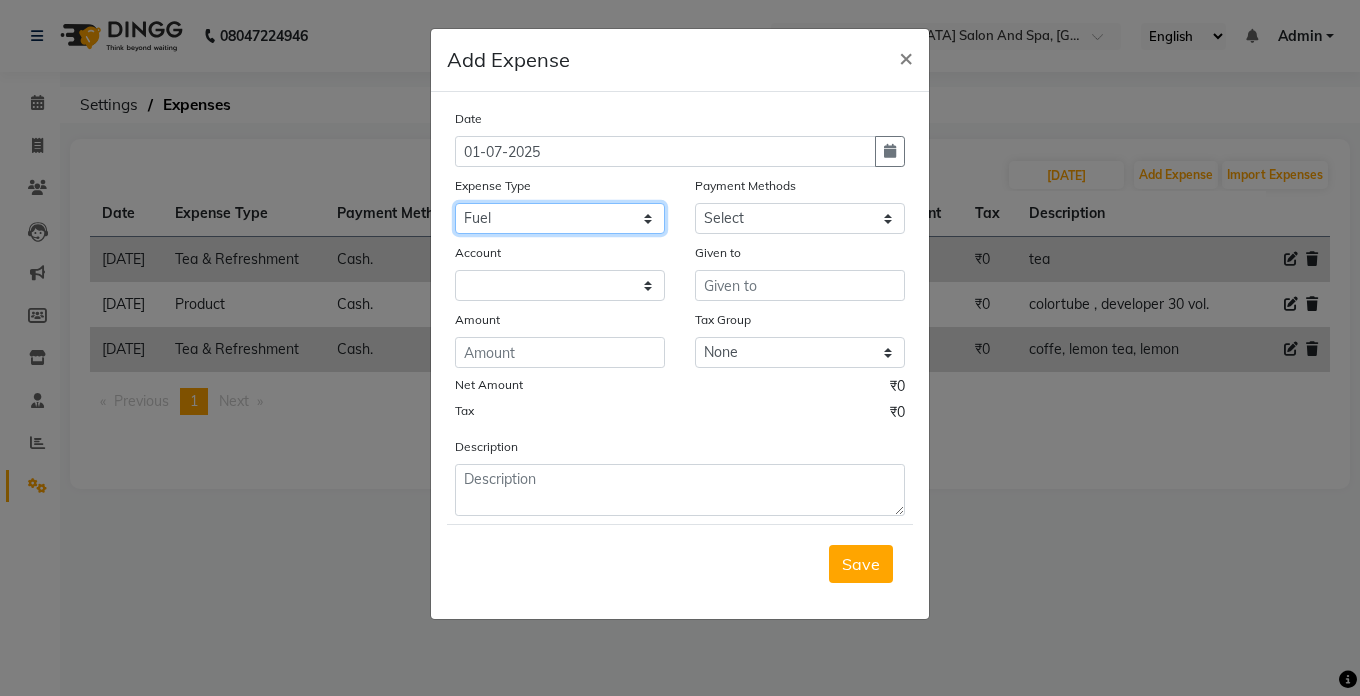 click on "Select Advance Salary Bank charges Car maintenance  Cash transfer to bank Cash transfer to hub Client Snacks Clinical charges Equipment Fuel Govt fee Incentive Insurance International purchase Loan Repayment Maintenance Marketing Miscellaneous MRA Other Pantry Product Rent Salary Staff Snacks Tax Tea & Refreshment Utilities" 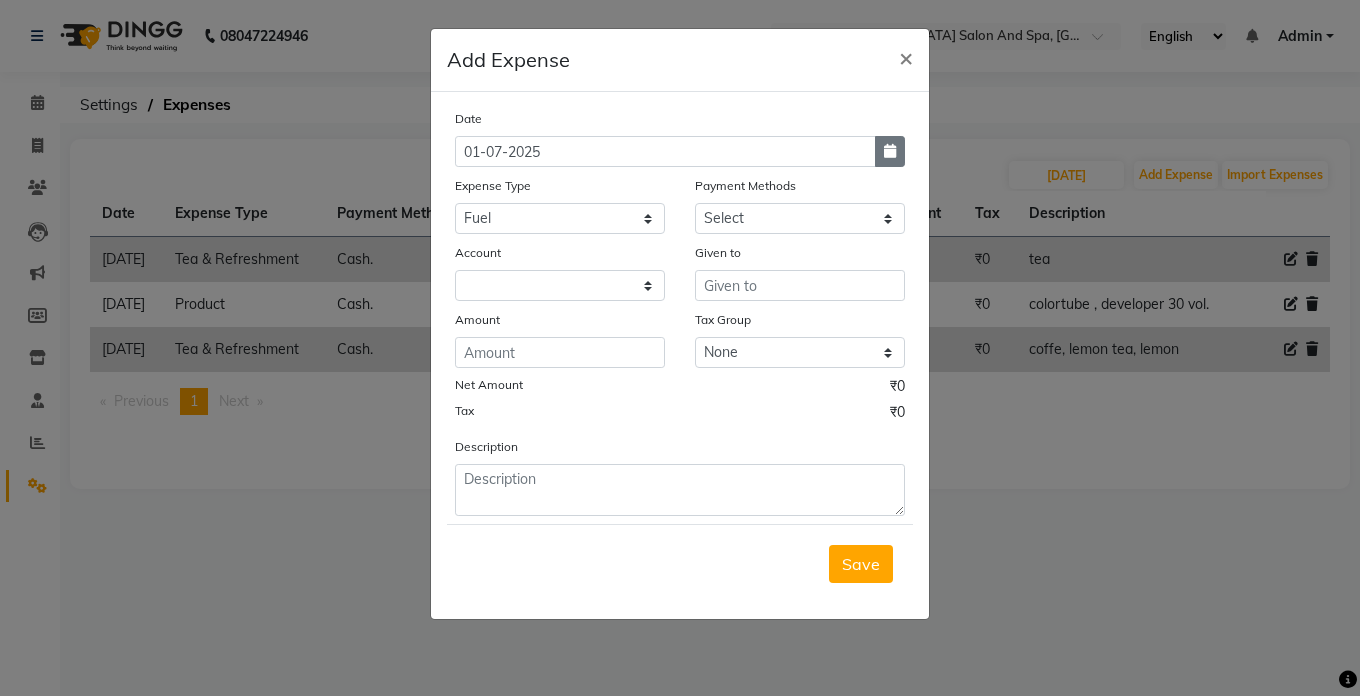 click 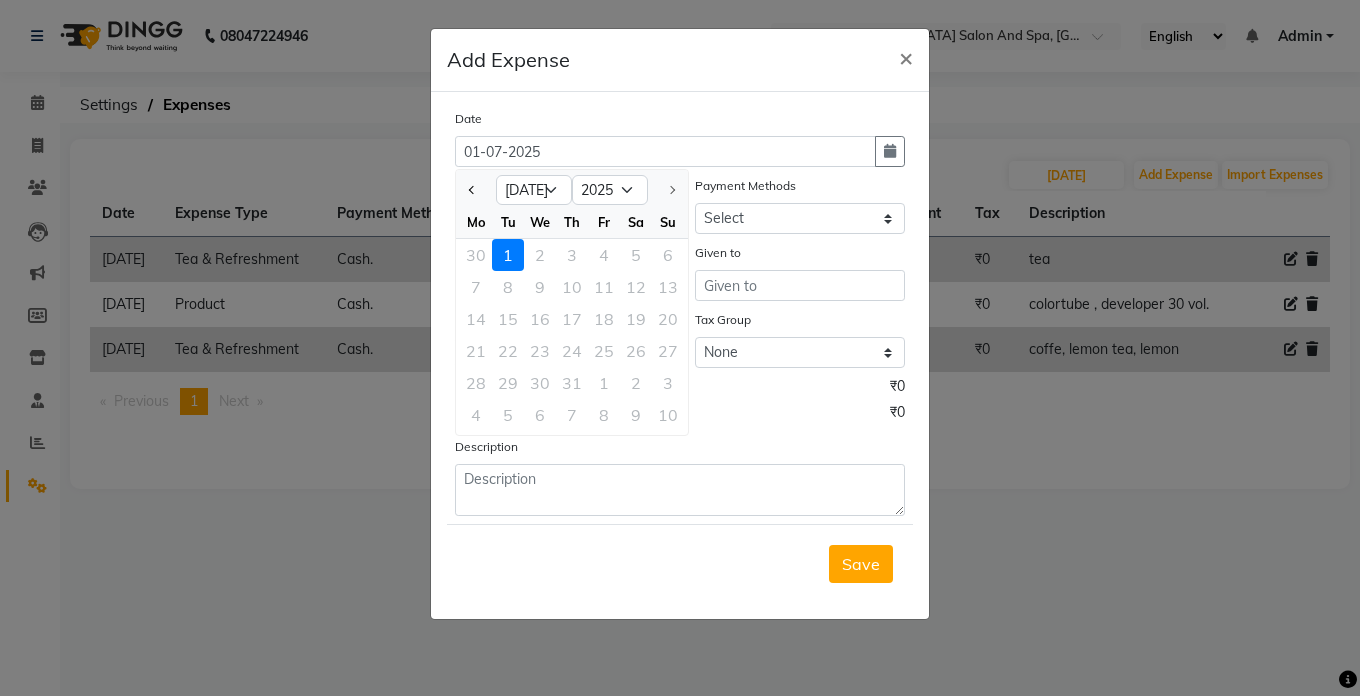 click 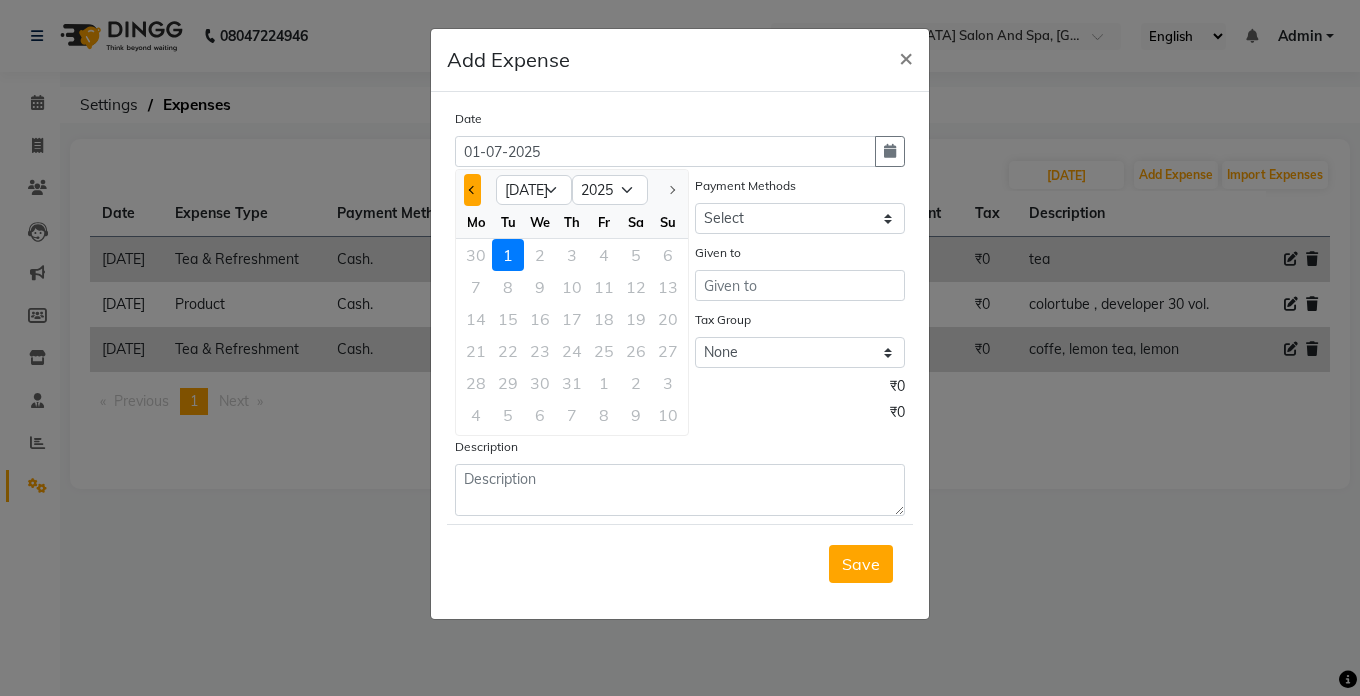 click 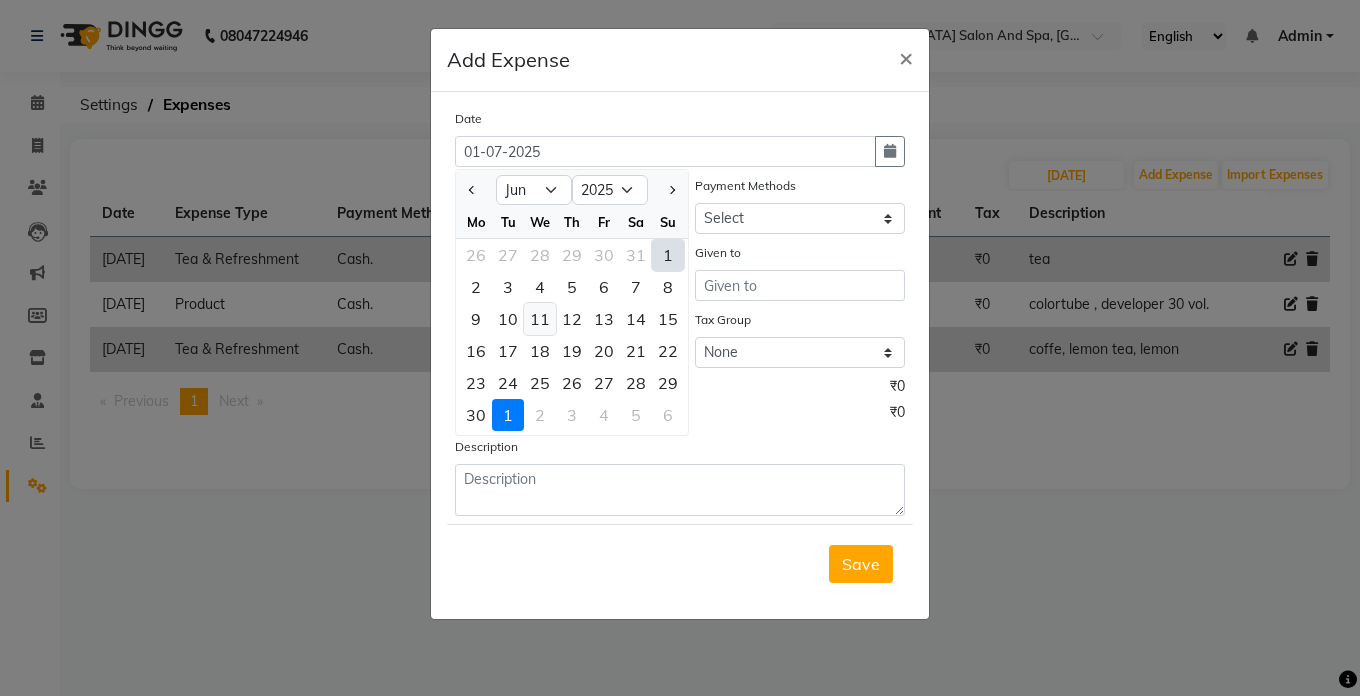 click on "11" 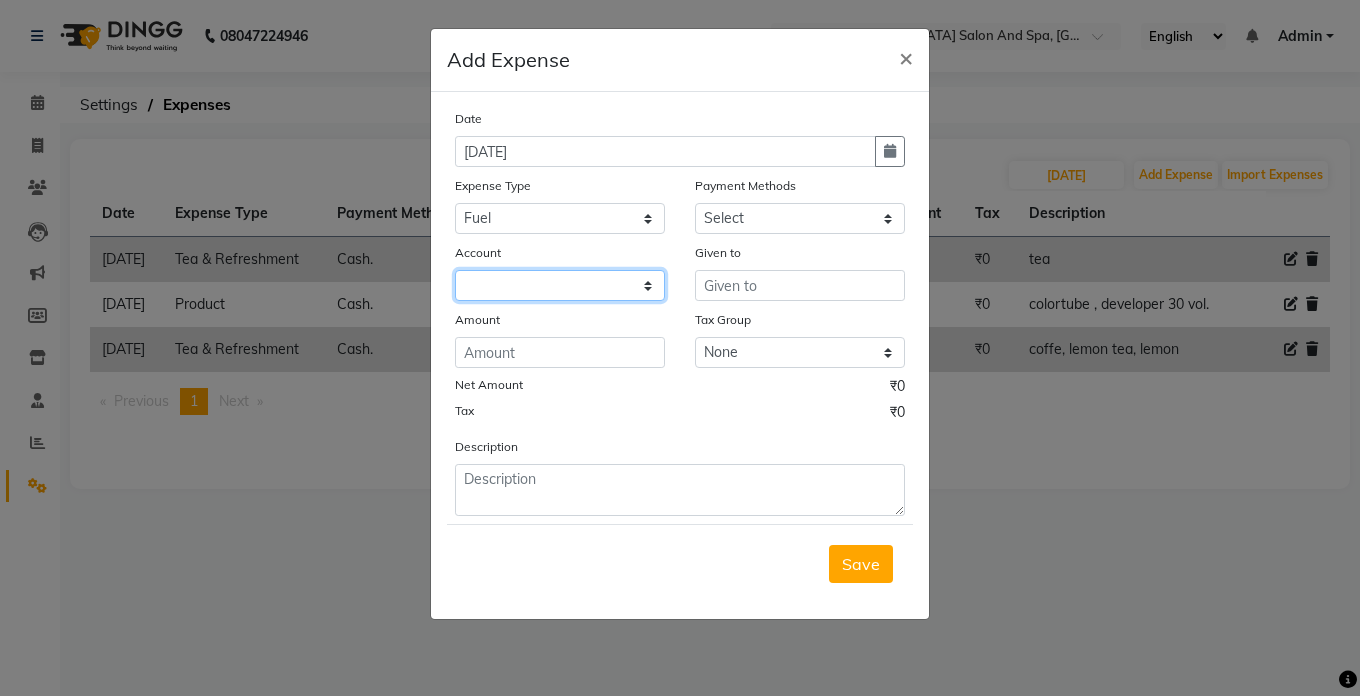 click 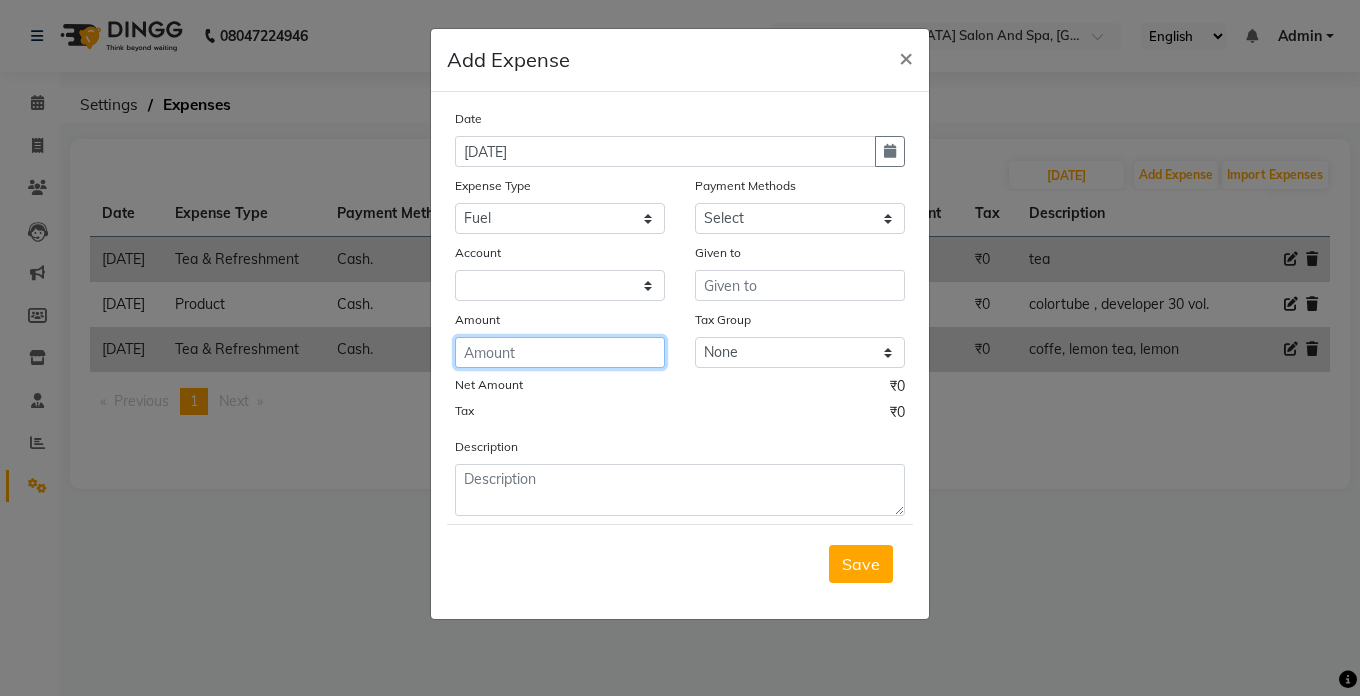 click 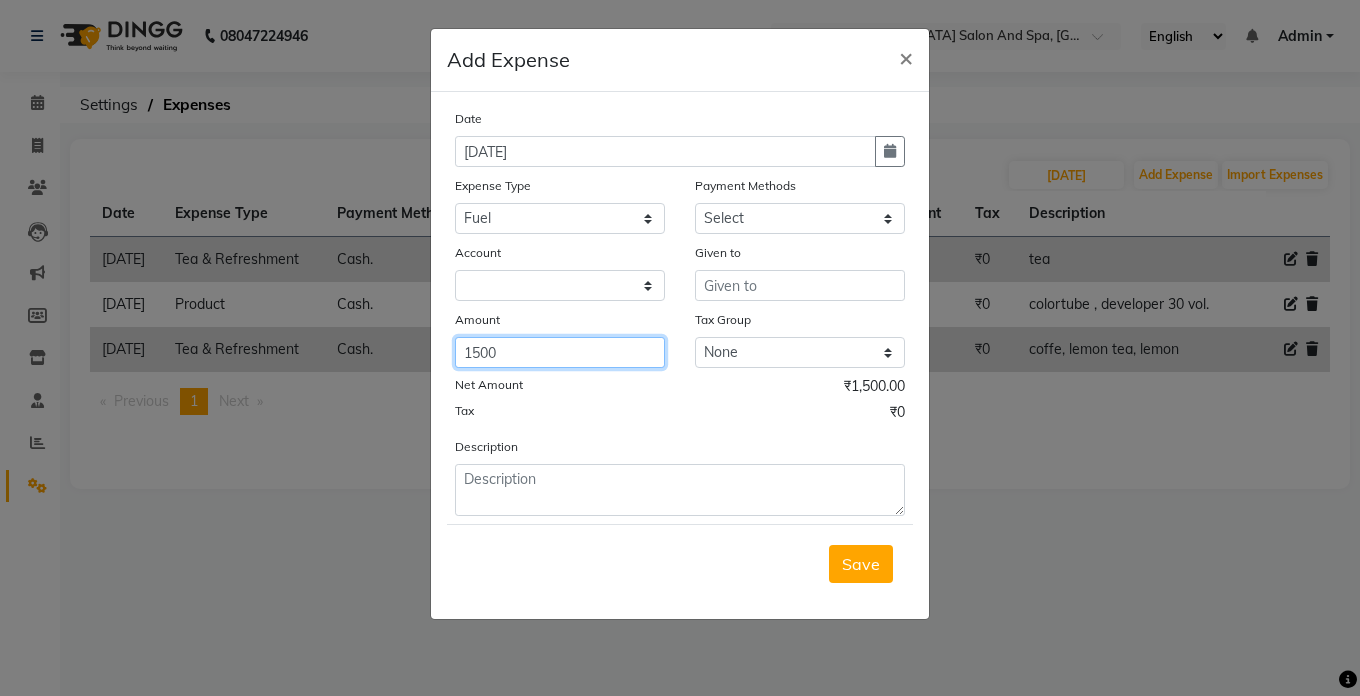 type on "1500" 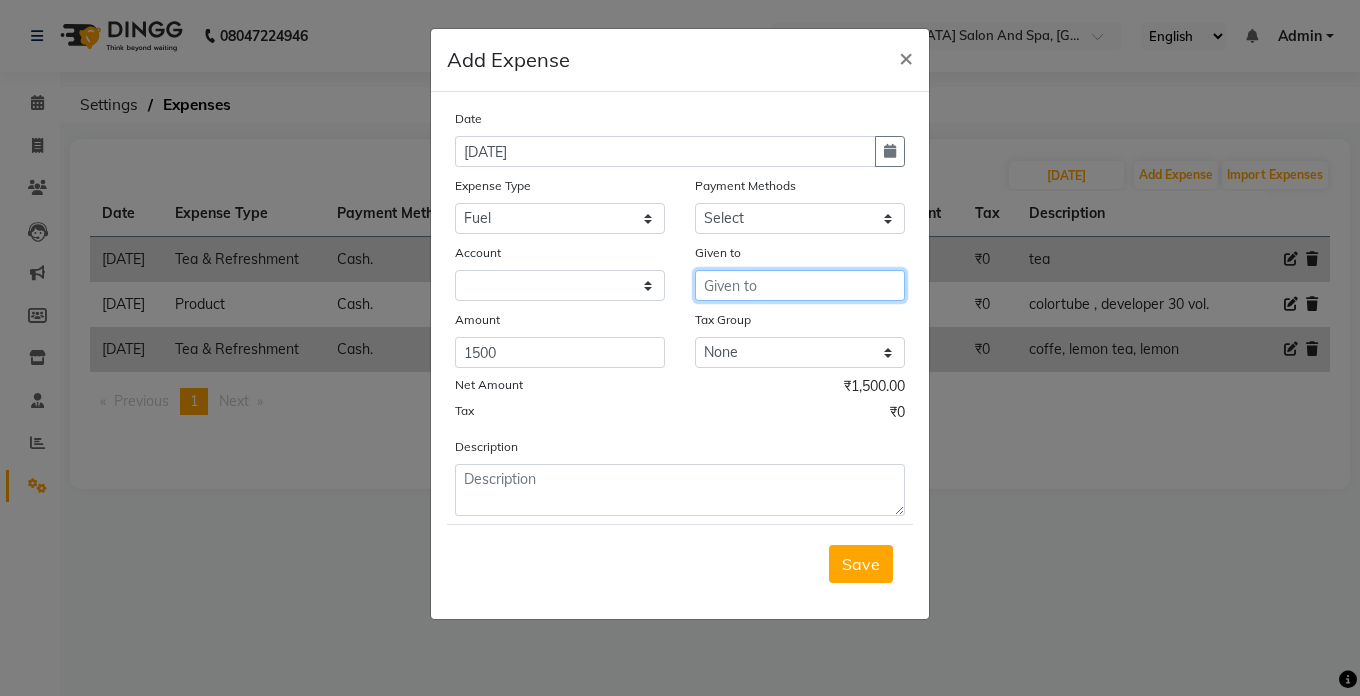 click at bounding box center (800, 285) 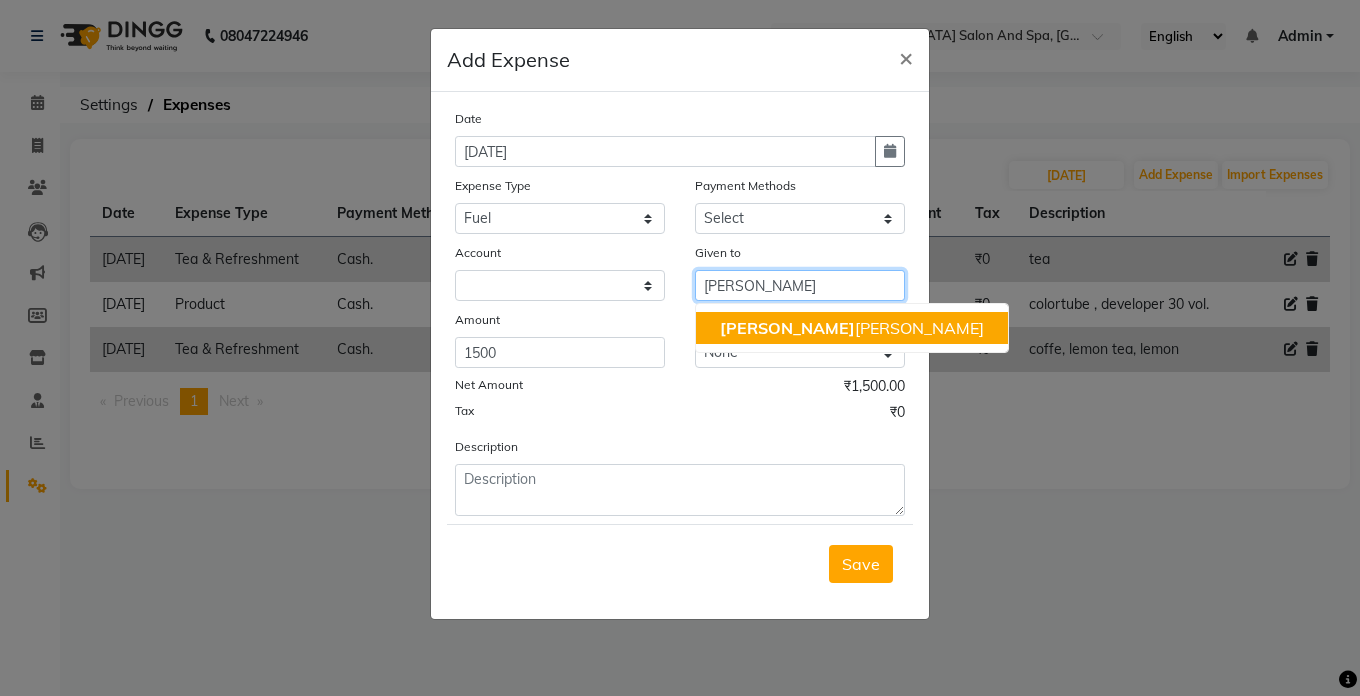 click on "[PERSON_NAME] [PERSON_NAME]" at bounding box center [852, 328] 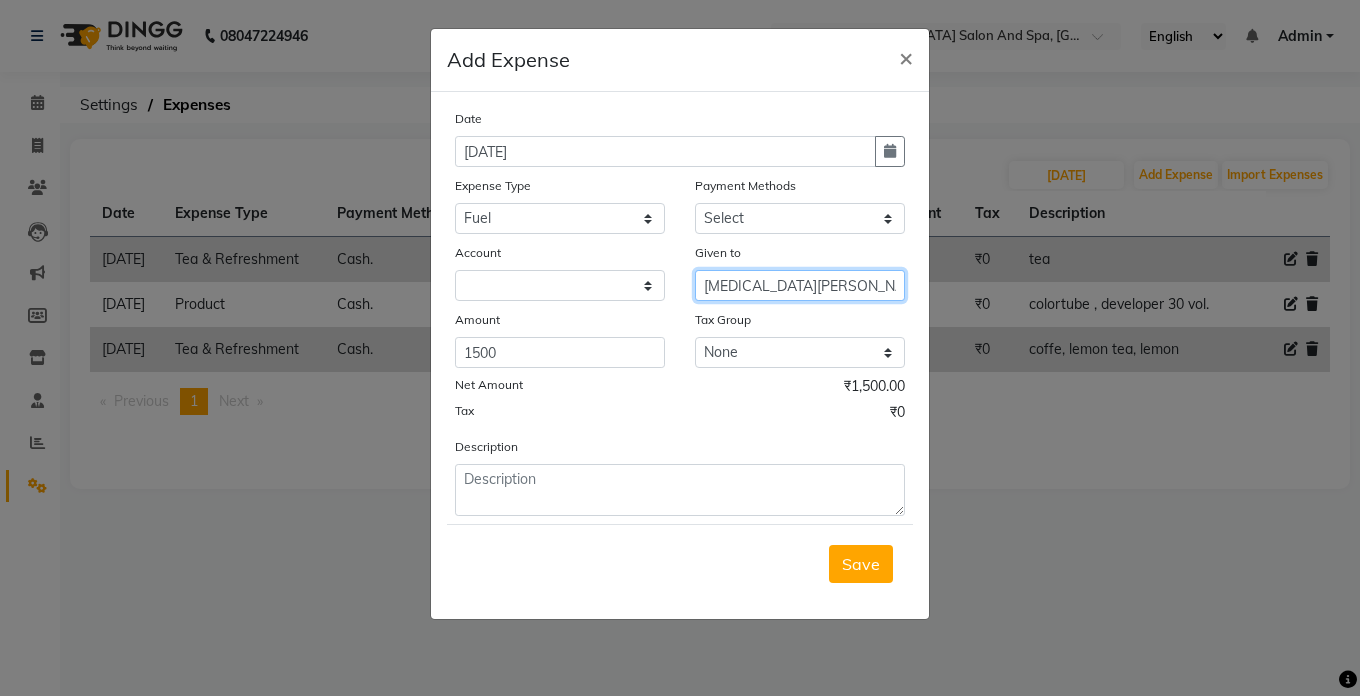 type on "[MEDICAL_DATA][PERSON_NAME]" 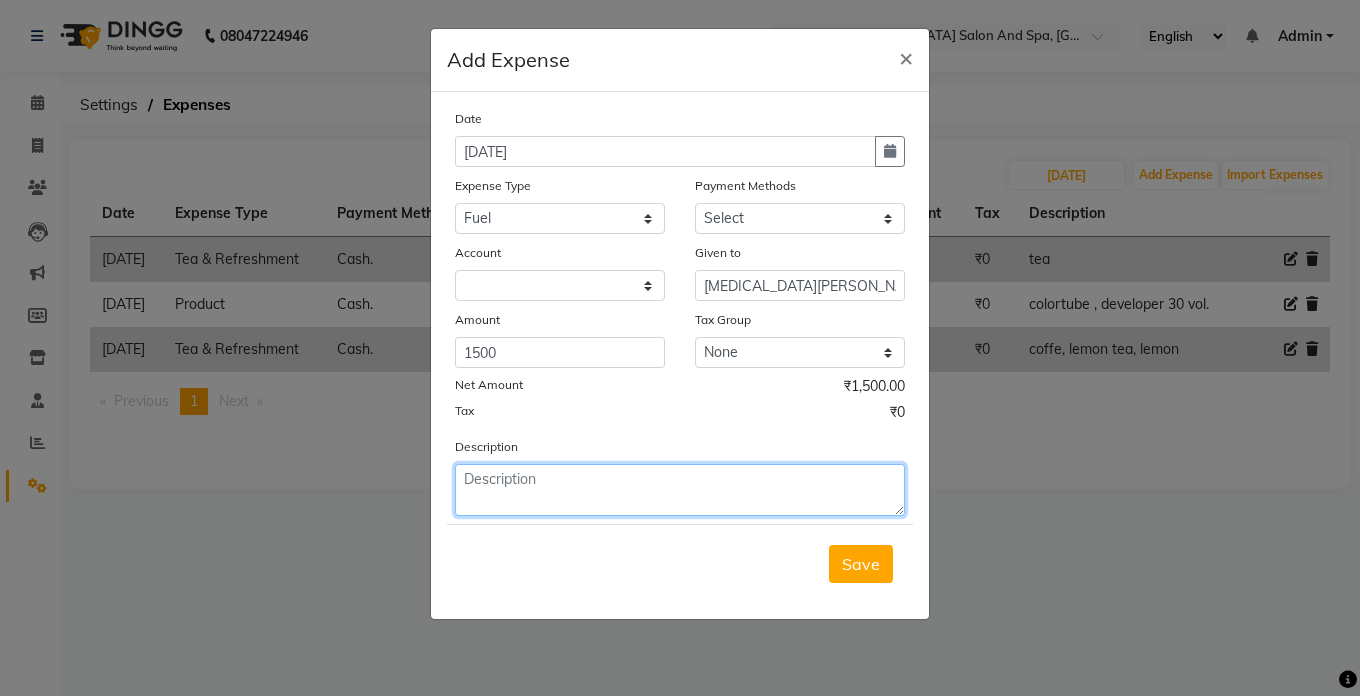 click 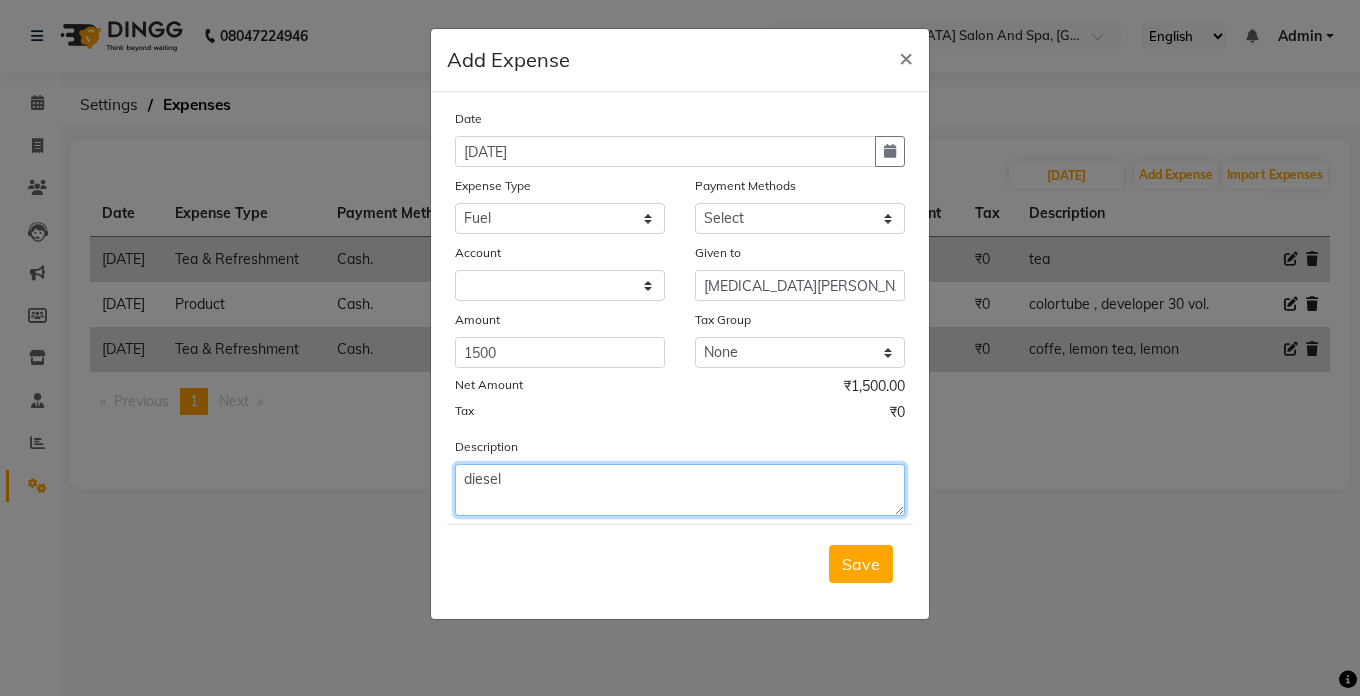type on "diesel" 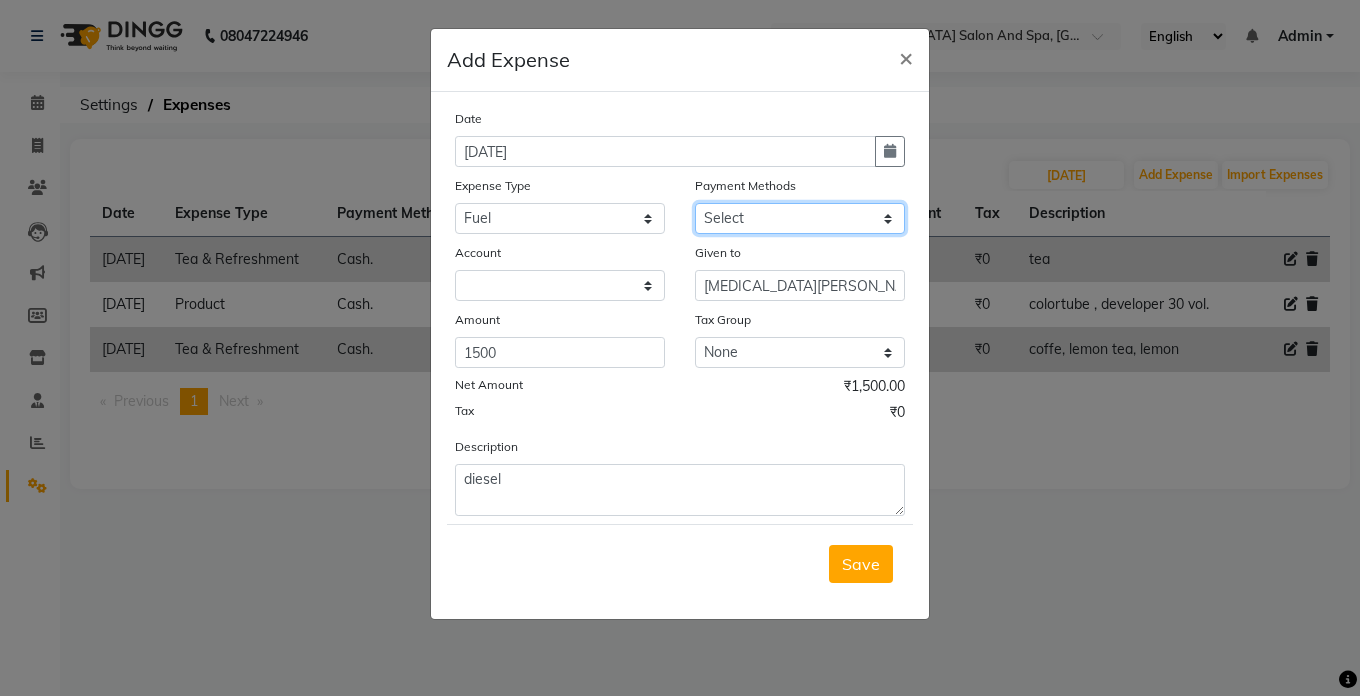 click on "Select Cash. Voucher CARD Wallet GPay" 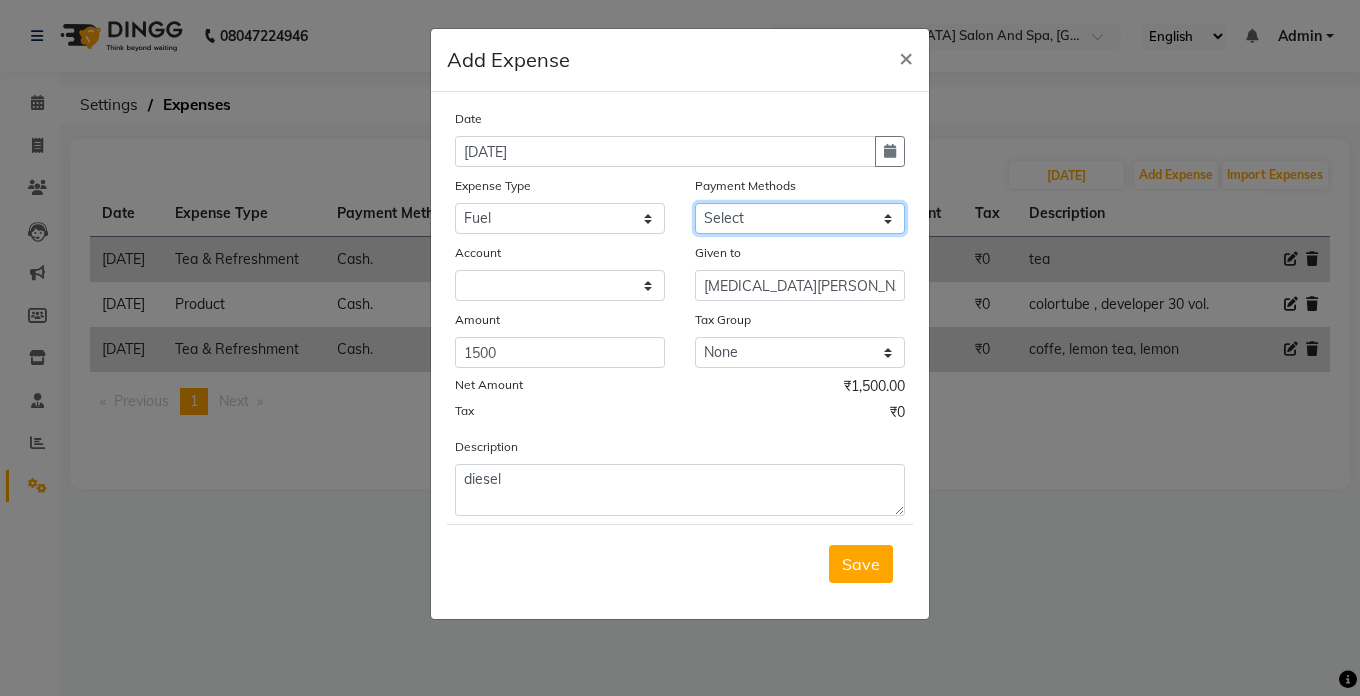 select on "116" 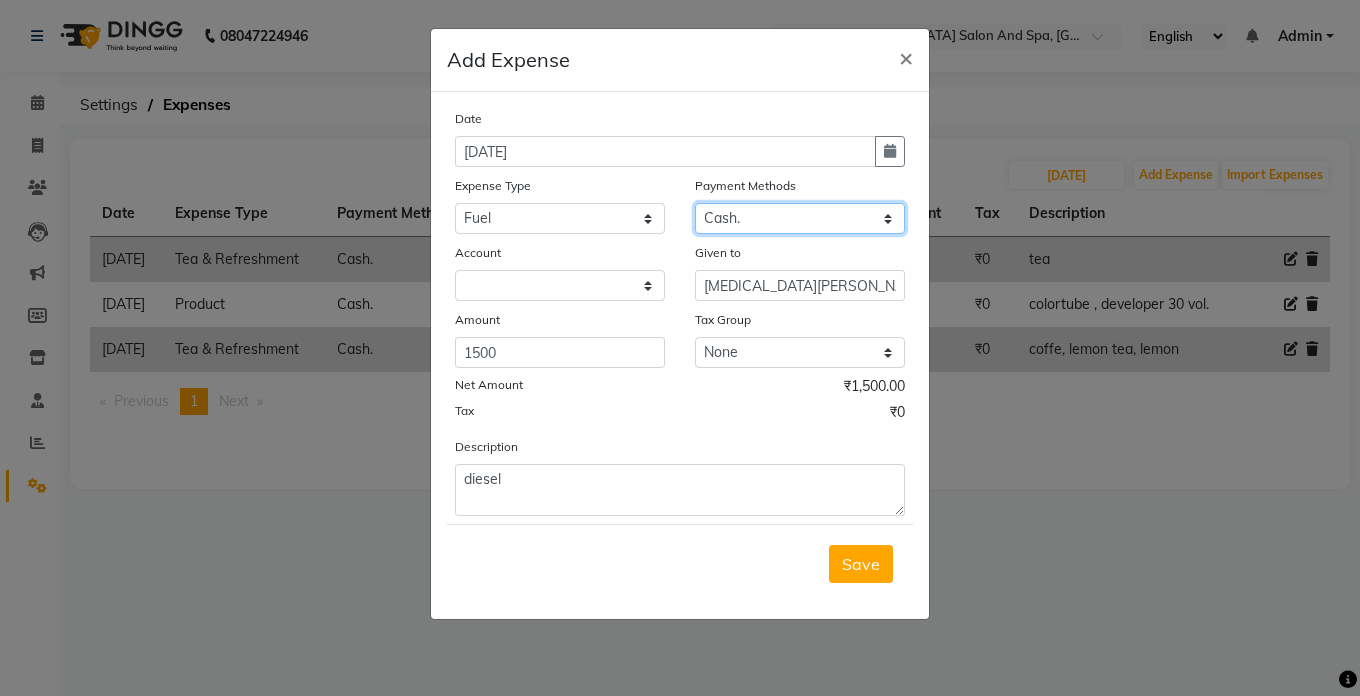 click on "Select Cash. Voucher CARD Wallet GPay" 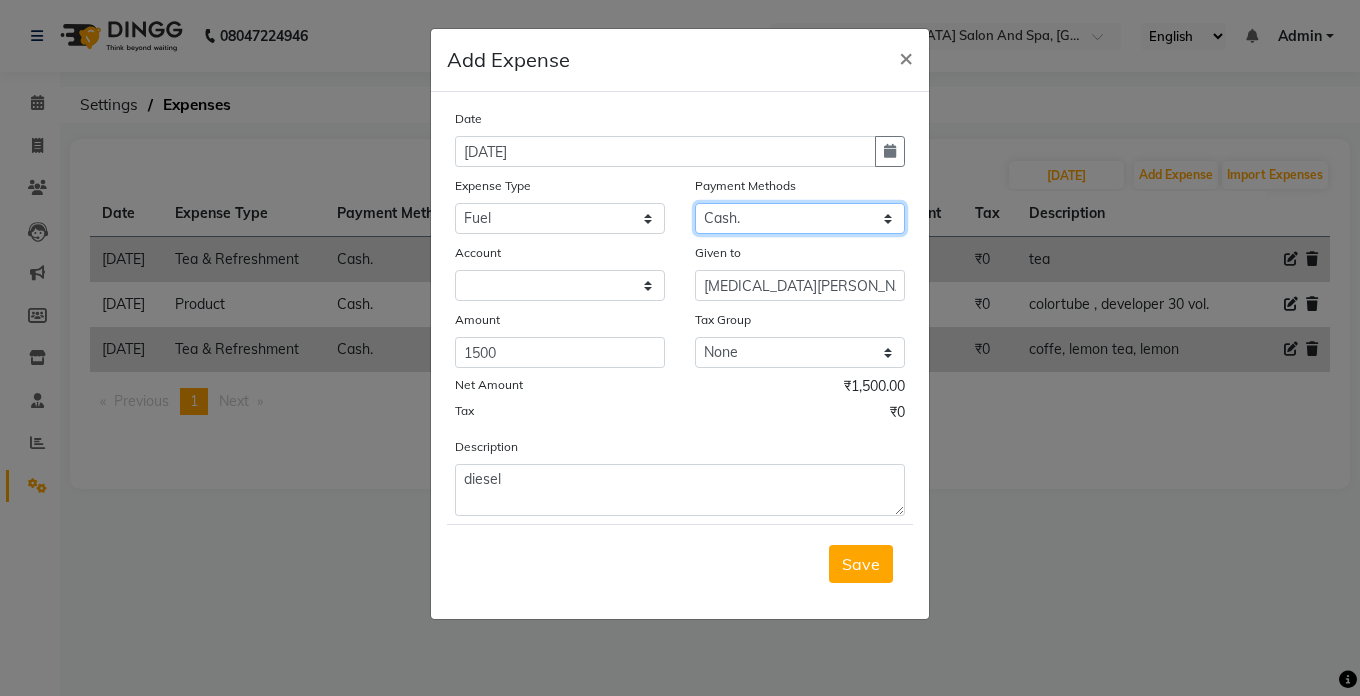 select on "5448" 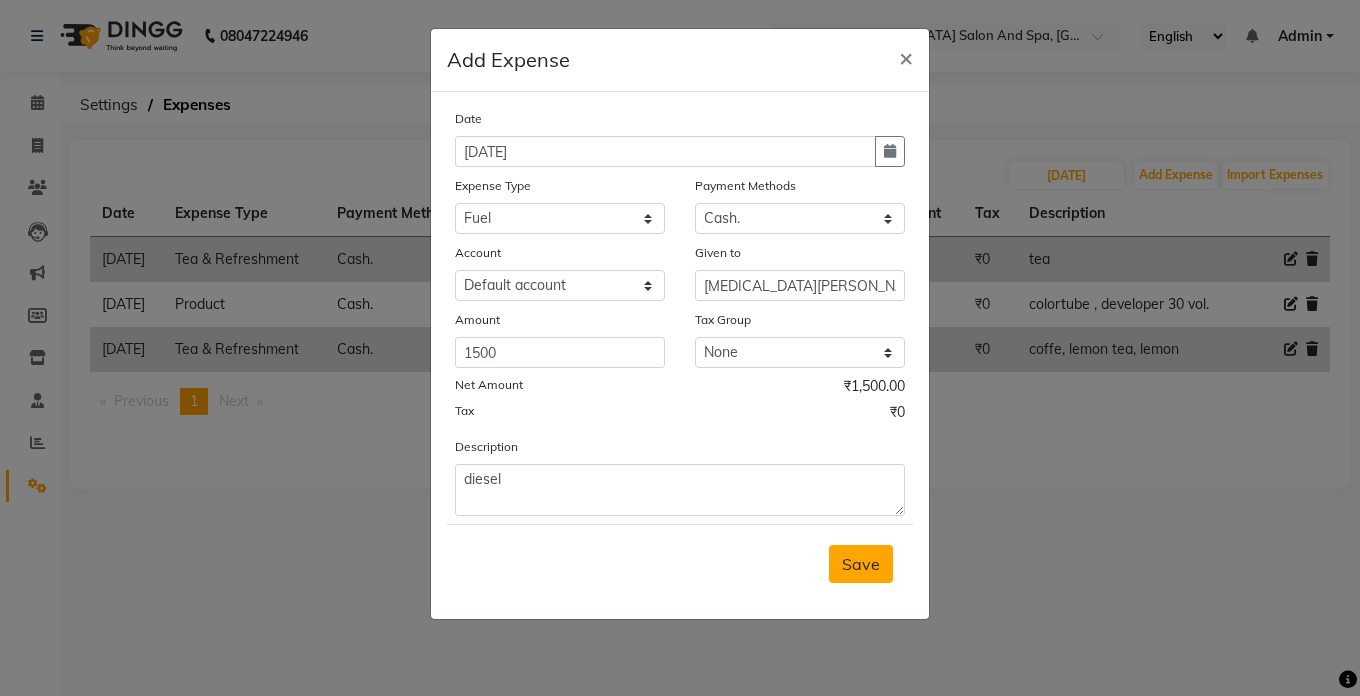 click on "Save" at bounding box center [861, 564] 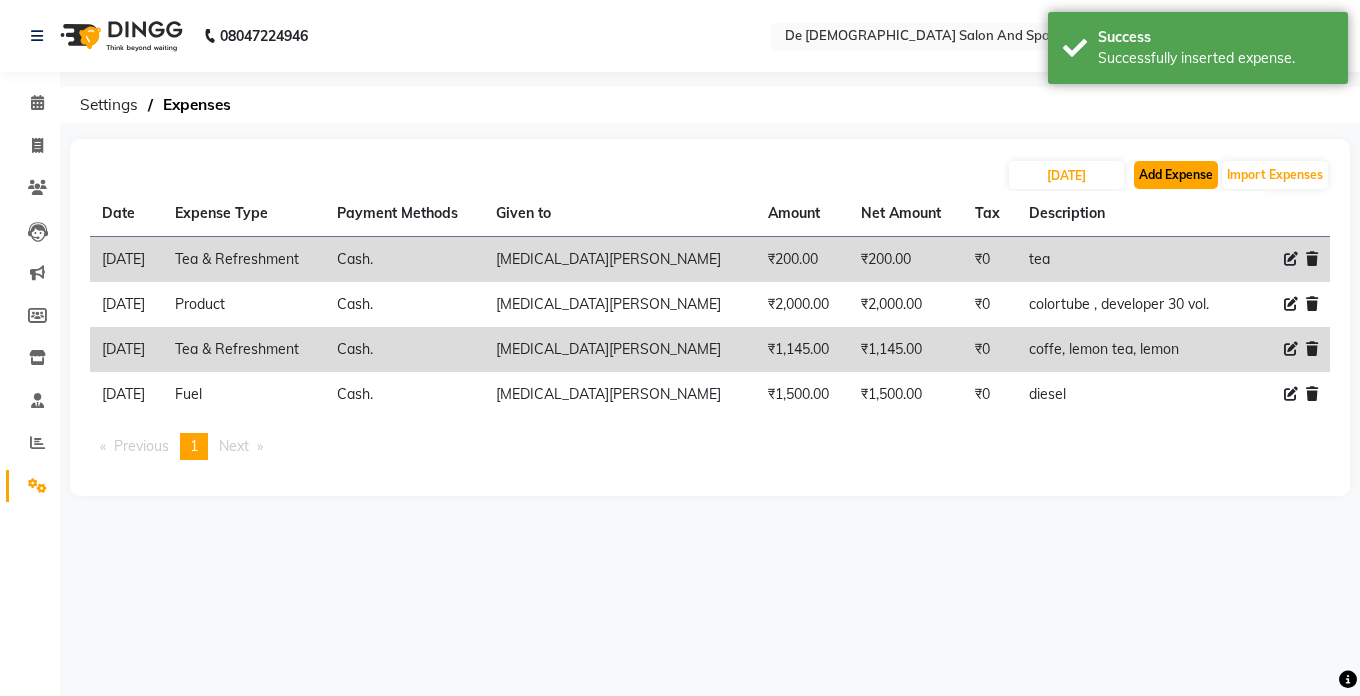 click on "Add Expense" 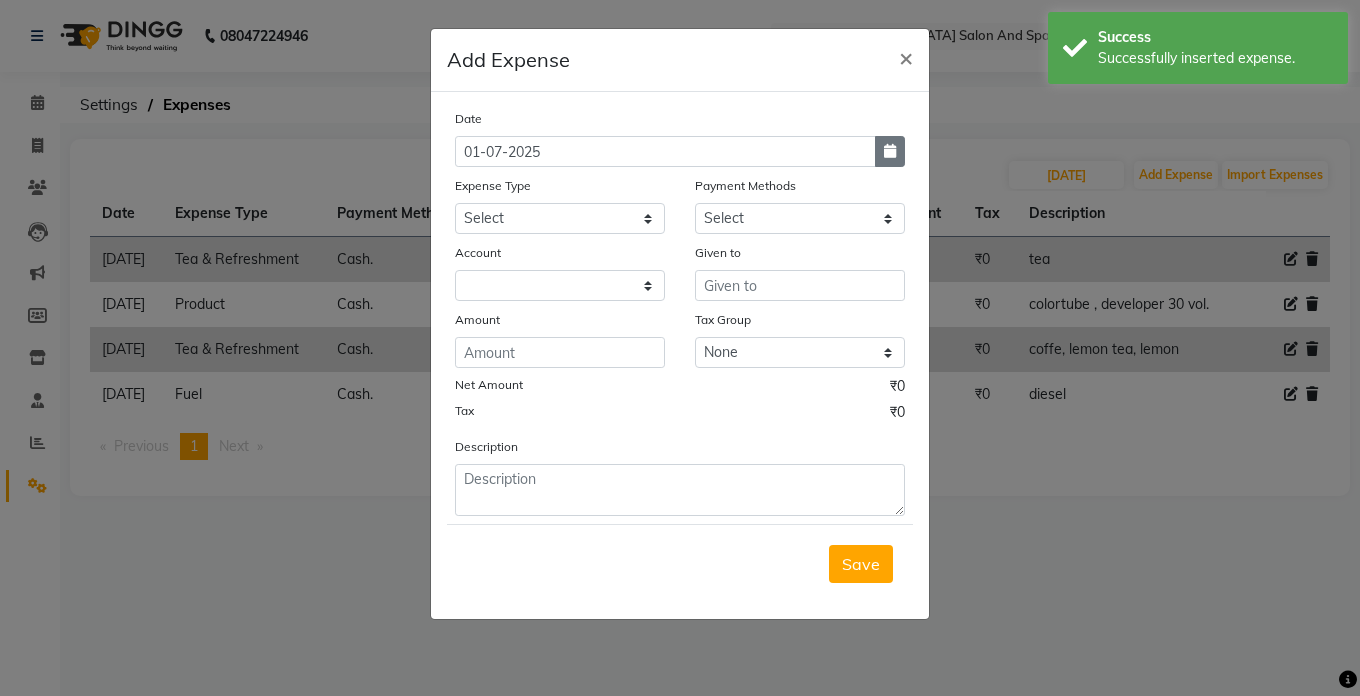 click 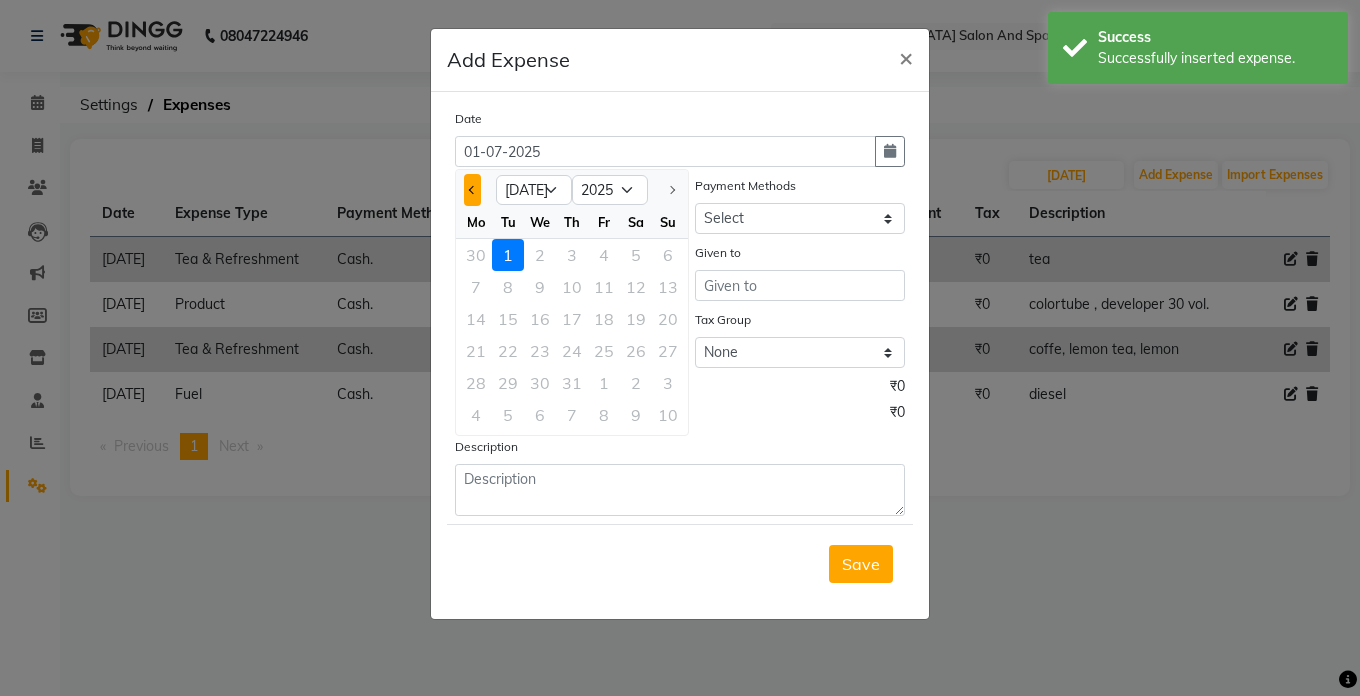click 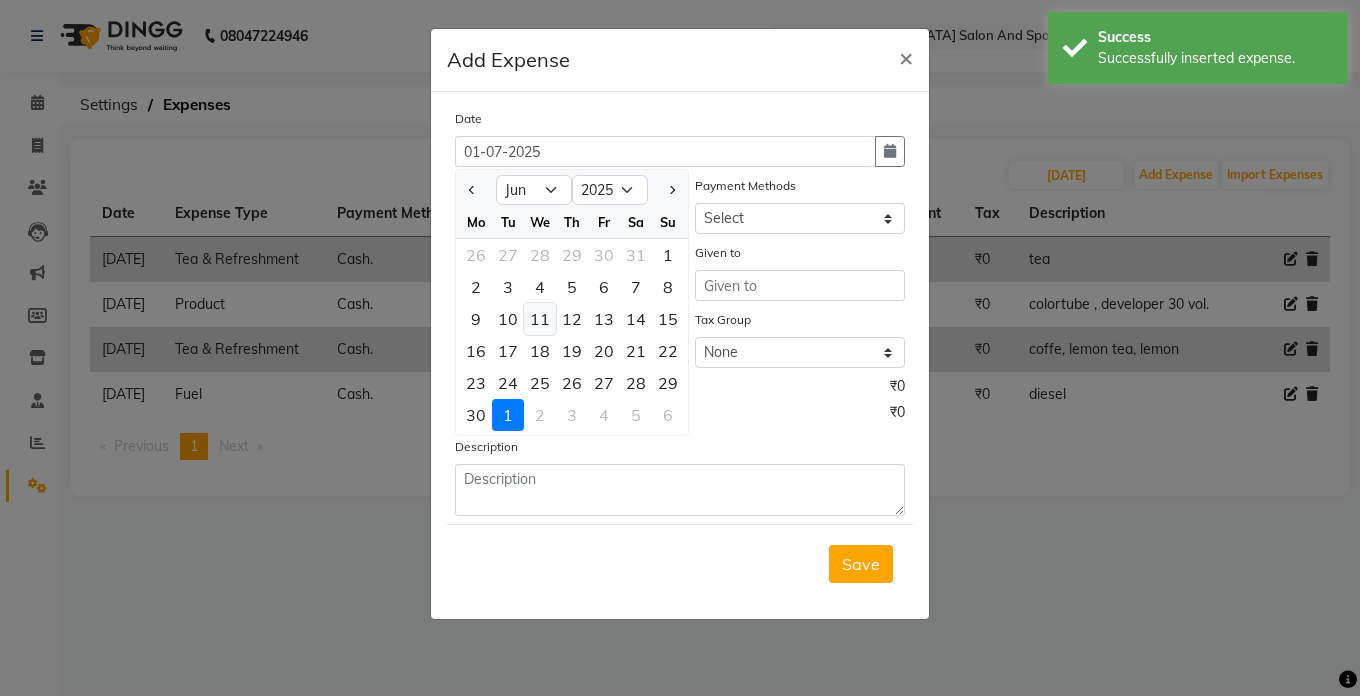 click on "11" 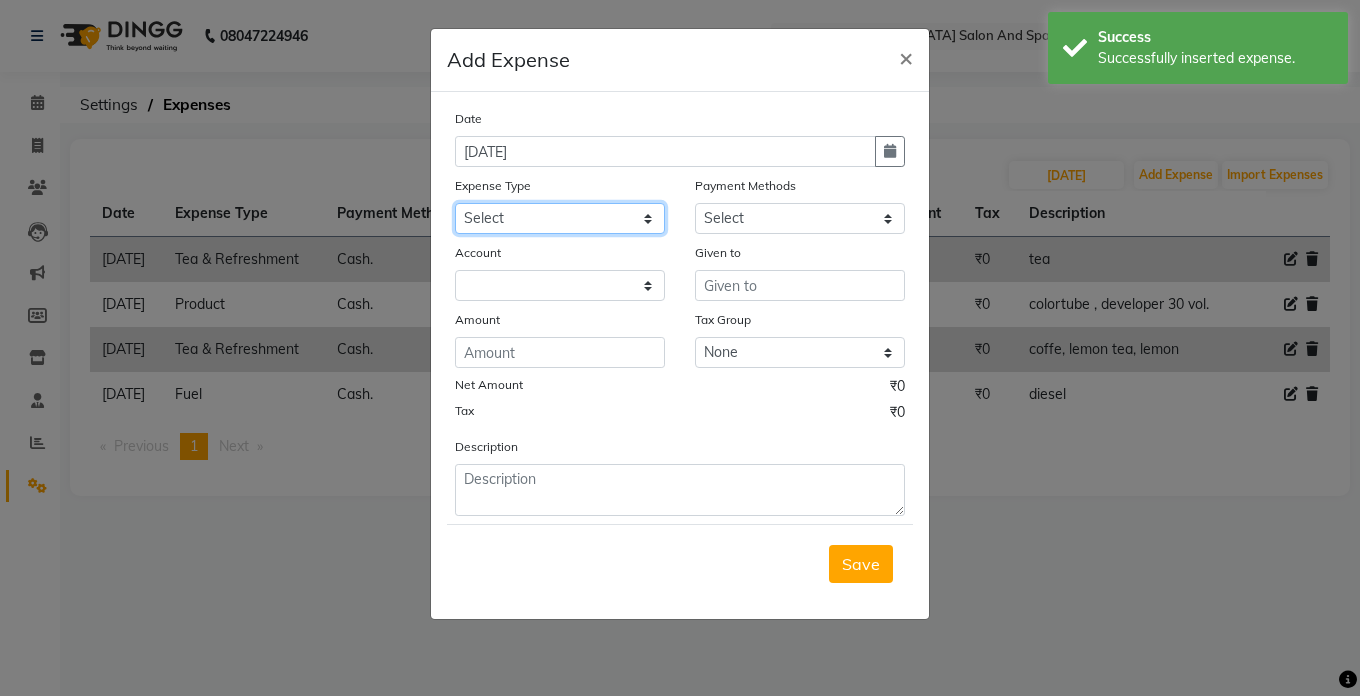 click on "Select Advance Salary Bank charges Car maintenance  Cash transfer to bank Cash transfer to hub Client Snacks Clinical charges Equipment Fuel Govt fee Incentive Insurance International purchase Loan Repayment Maintenance Marketing Miscellaneous MRA Other Pantry Product Rent Salary Staff Snacks Tax Tea & Refreshment Utilities" 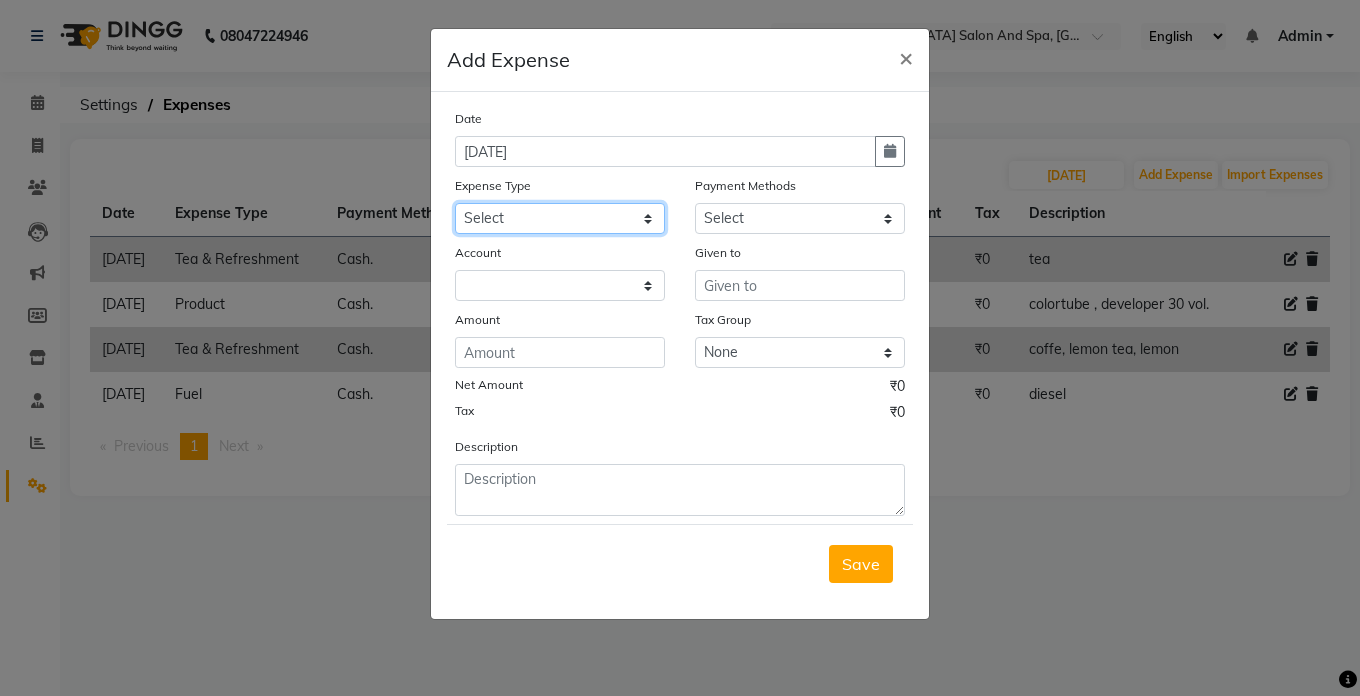 select on "26" 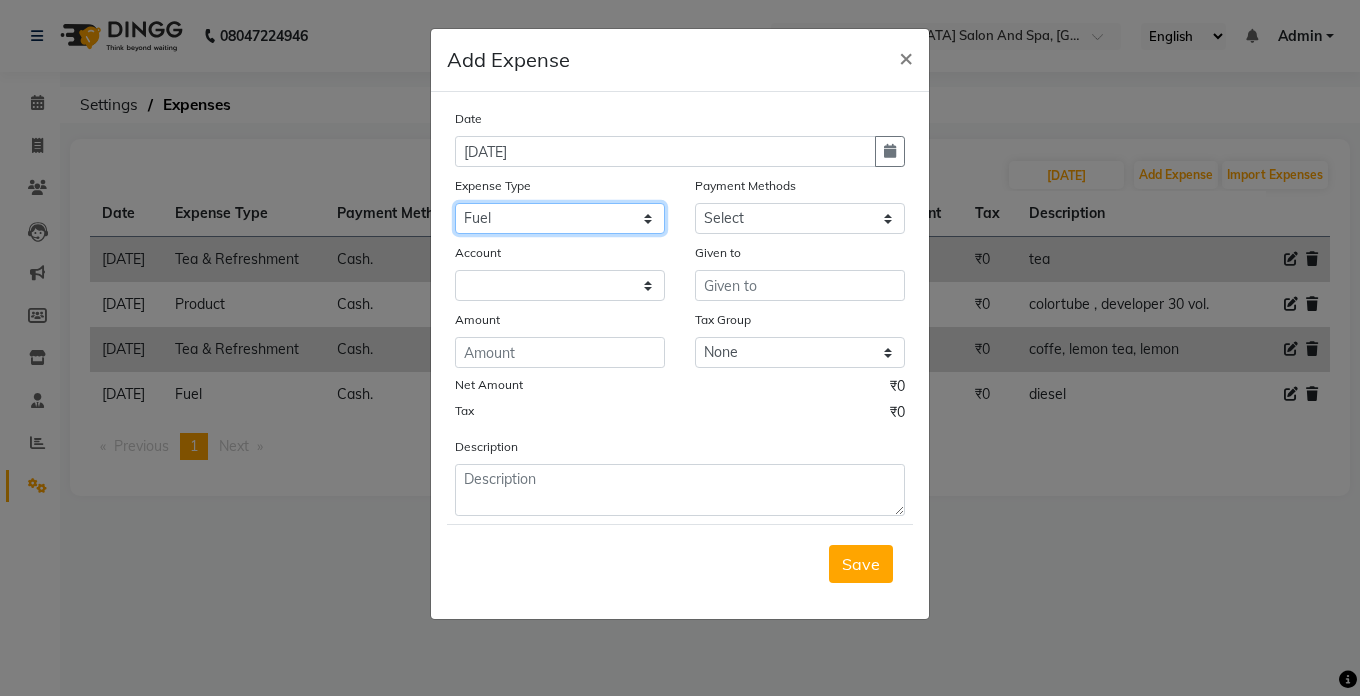 click on "Select Advance Salary Bank charges Car maintenance  Cash transfer to bank Cash transfer to hub Client Snacks Clinical charges Equipment Fuel Govt fee Incentive Insurance International purchase Loan Repayment Maintenance Marketing Miscellaneous MRA Other Pantry Product Rent Salary Staff Snacks Tax Tea & Refreshment Utilities" 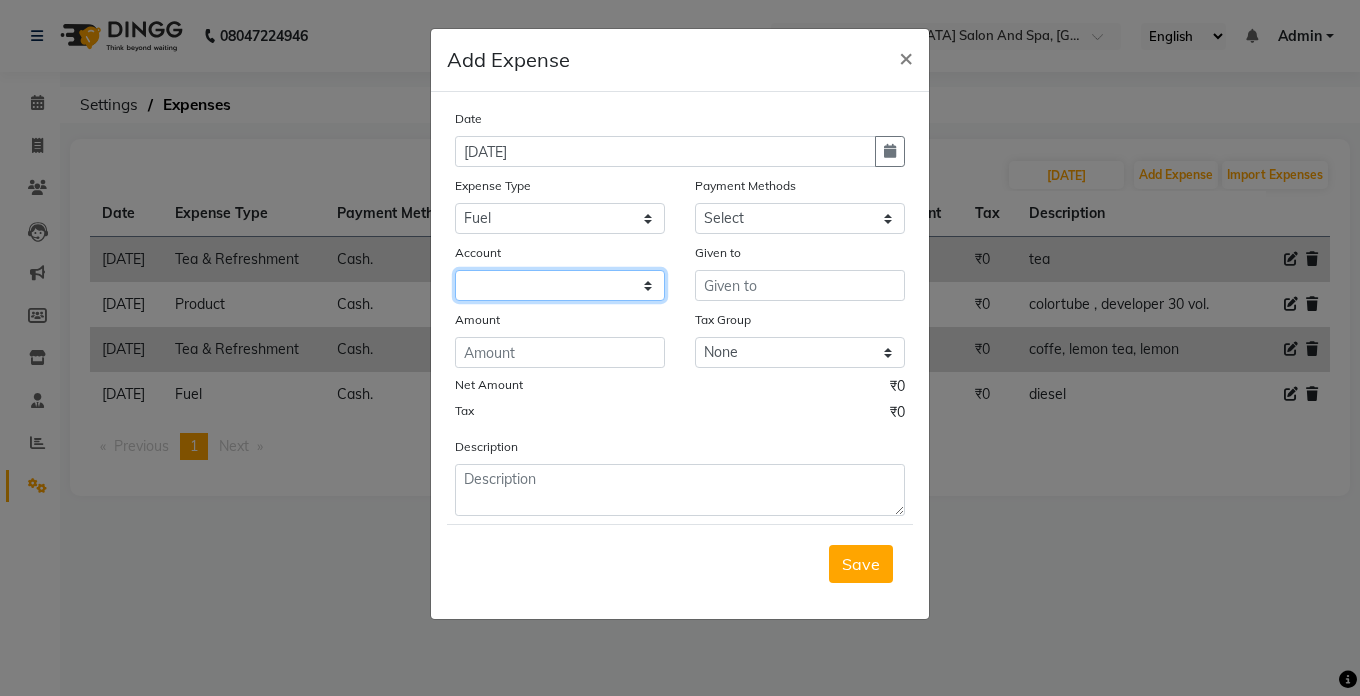 click 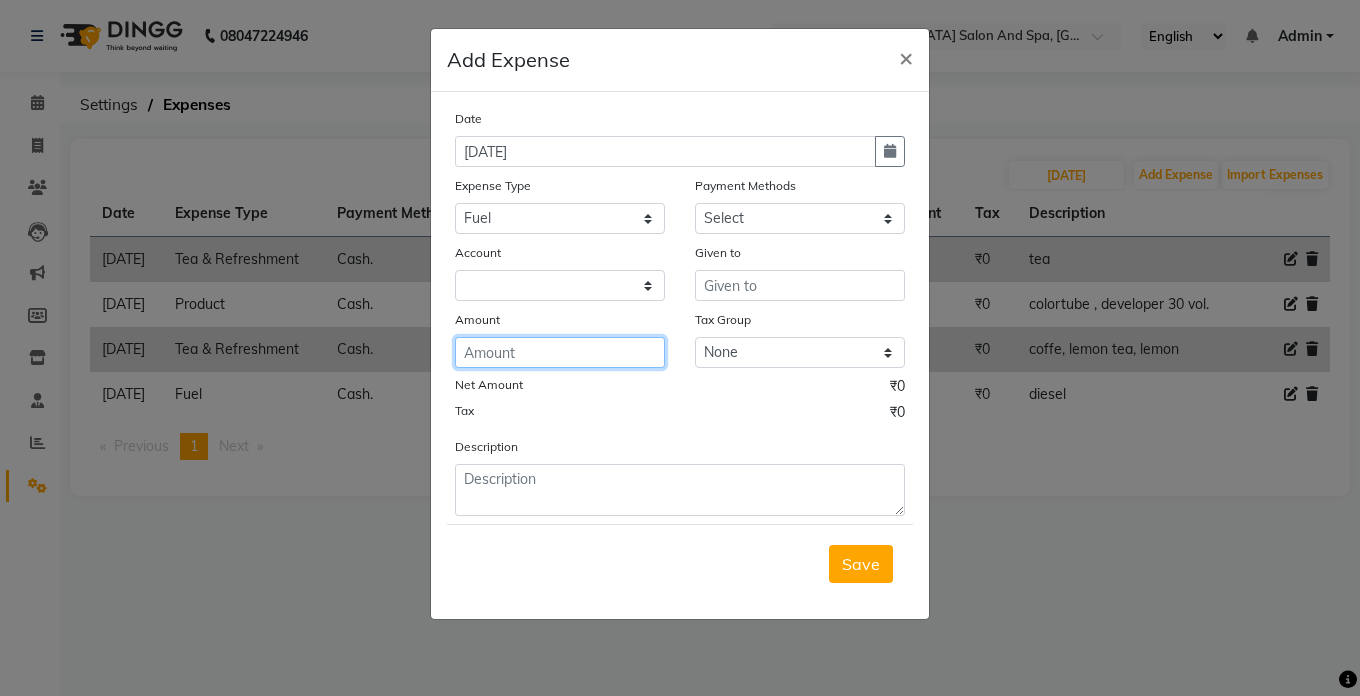 click 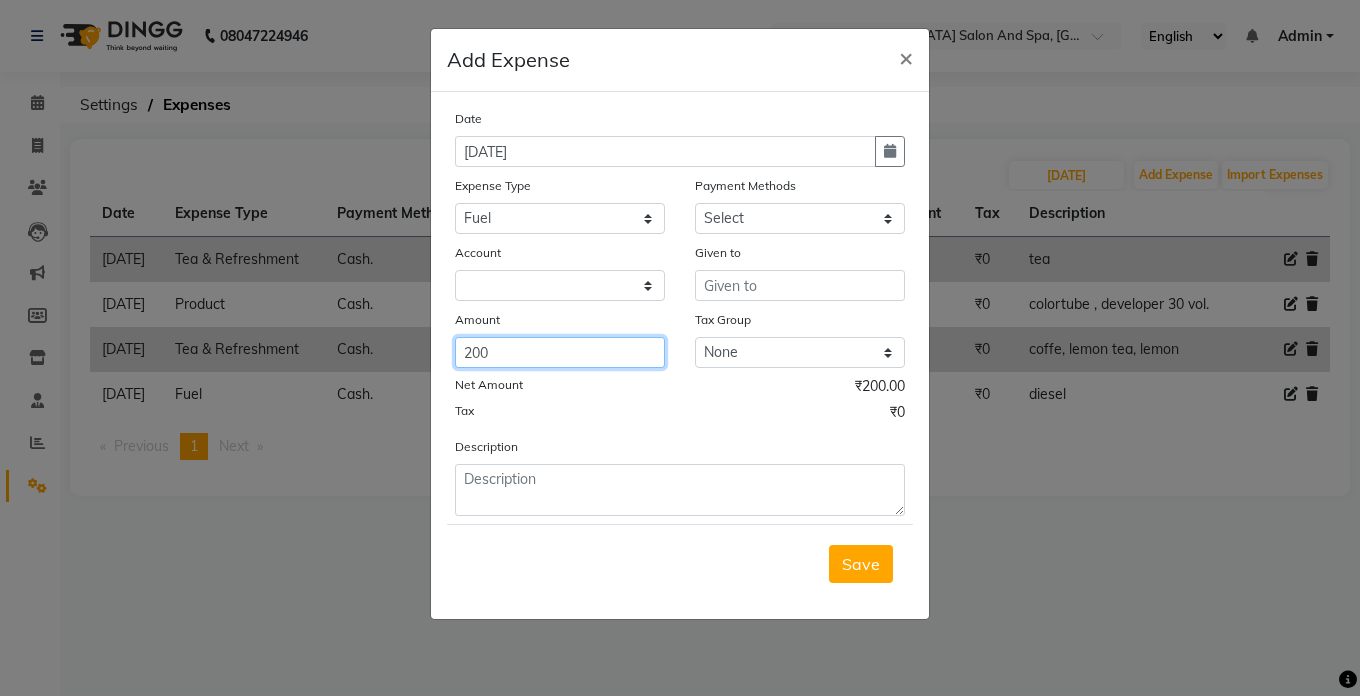 type on "200" 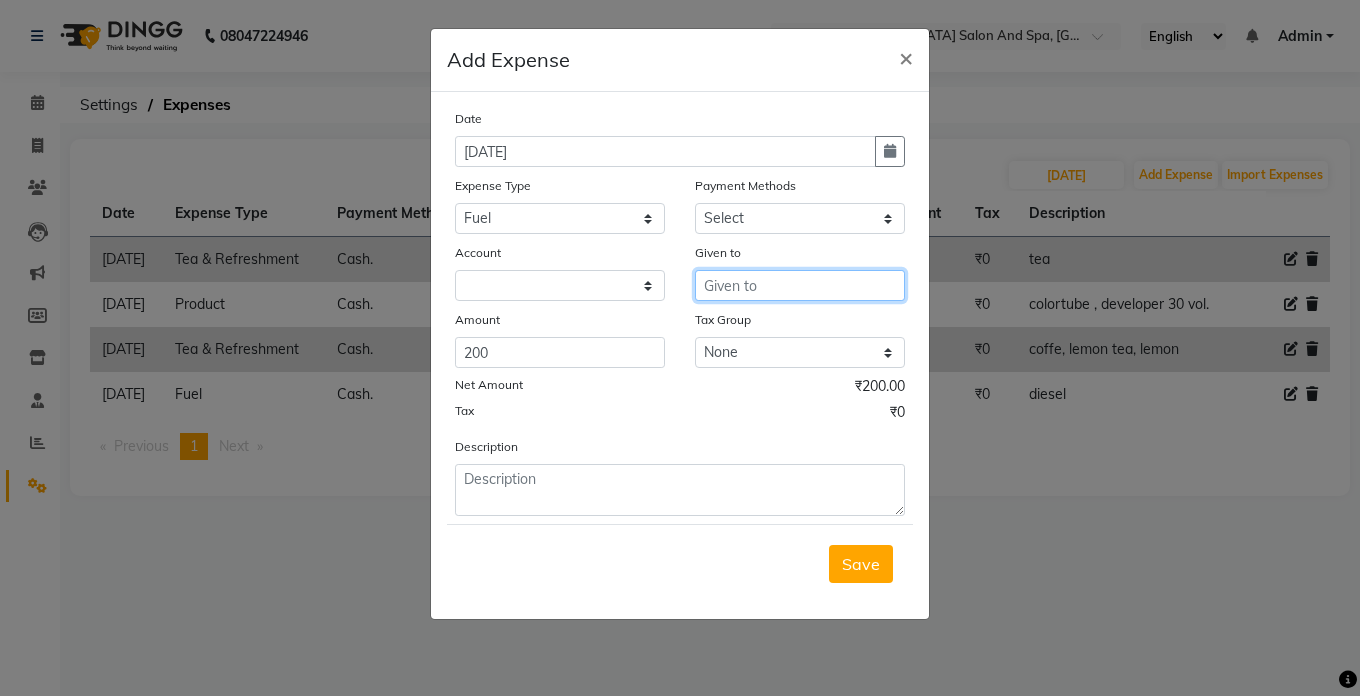 click at bounding box center [800, 285] 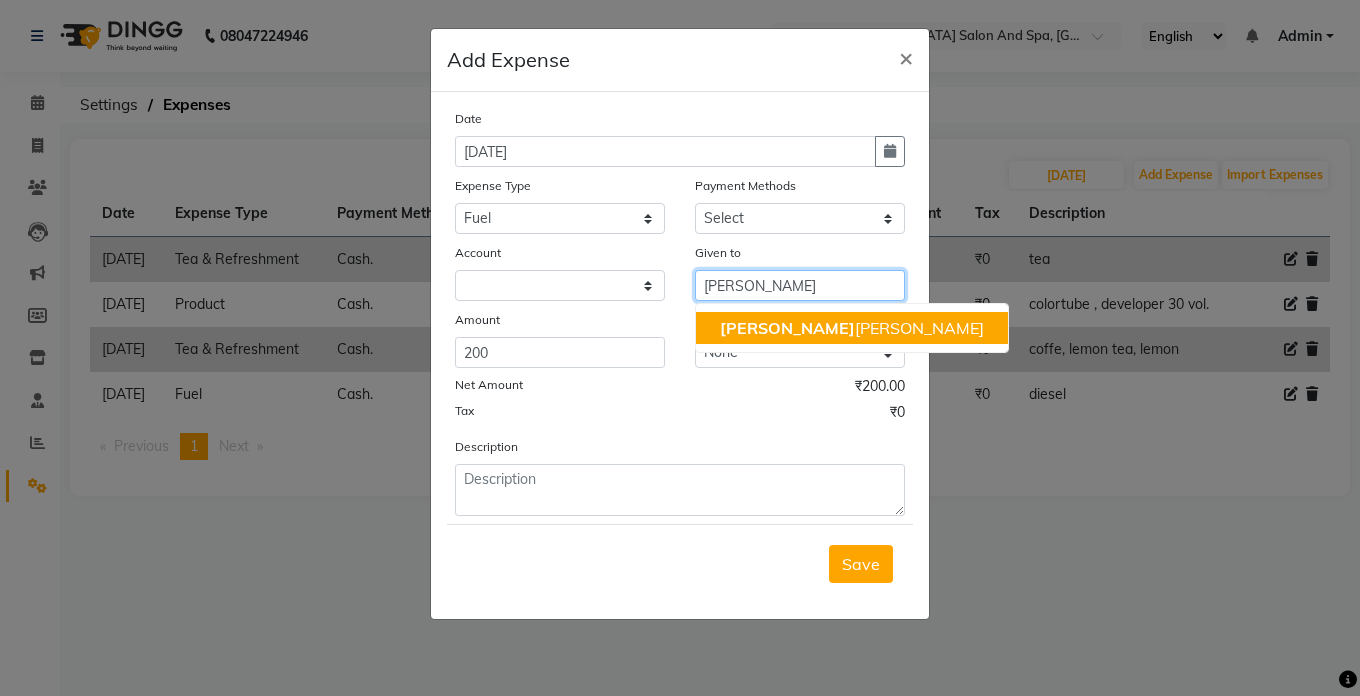 click on "[PERSON_NAME]" 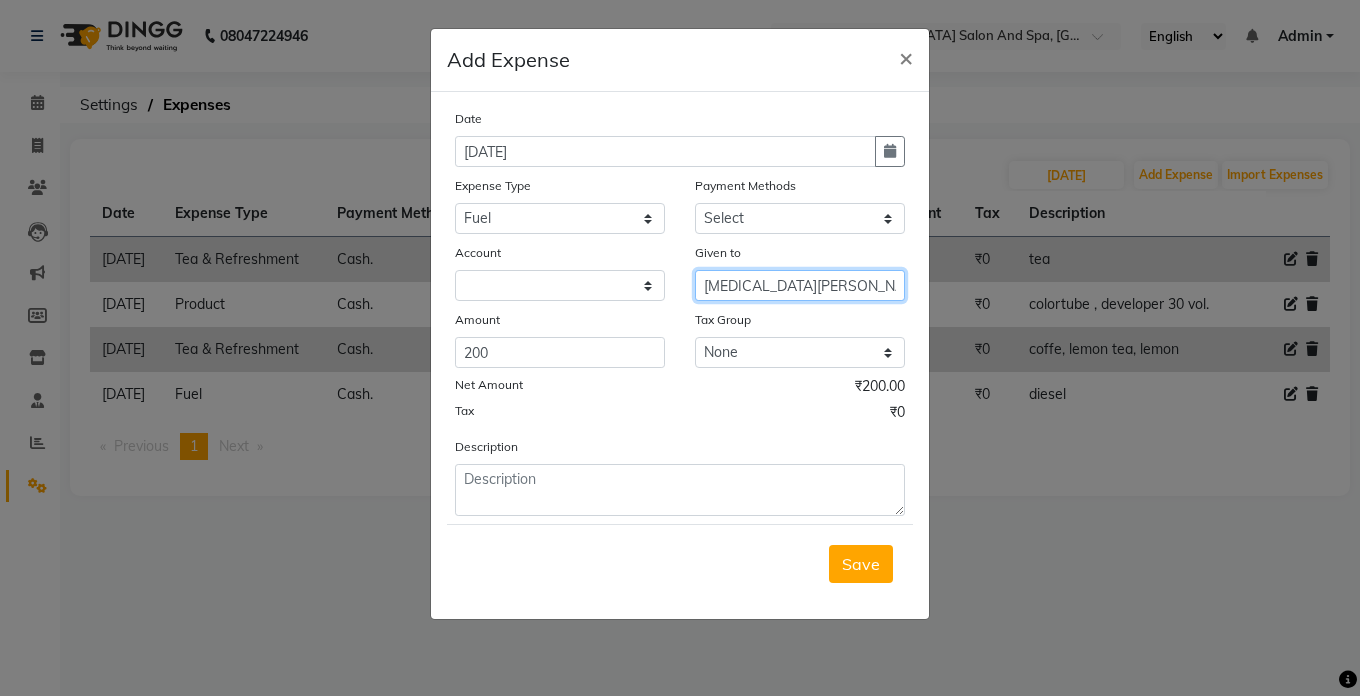 type on "[MEDICAL_DATA][PERSON_NAME]" 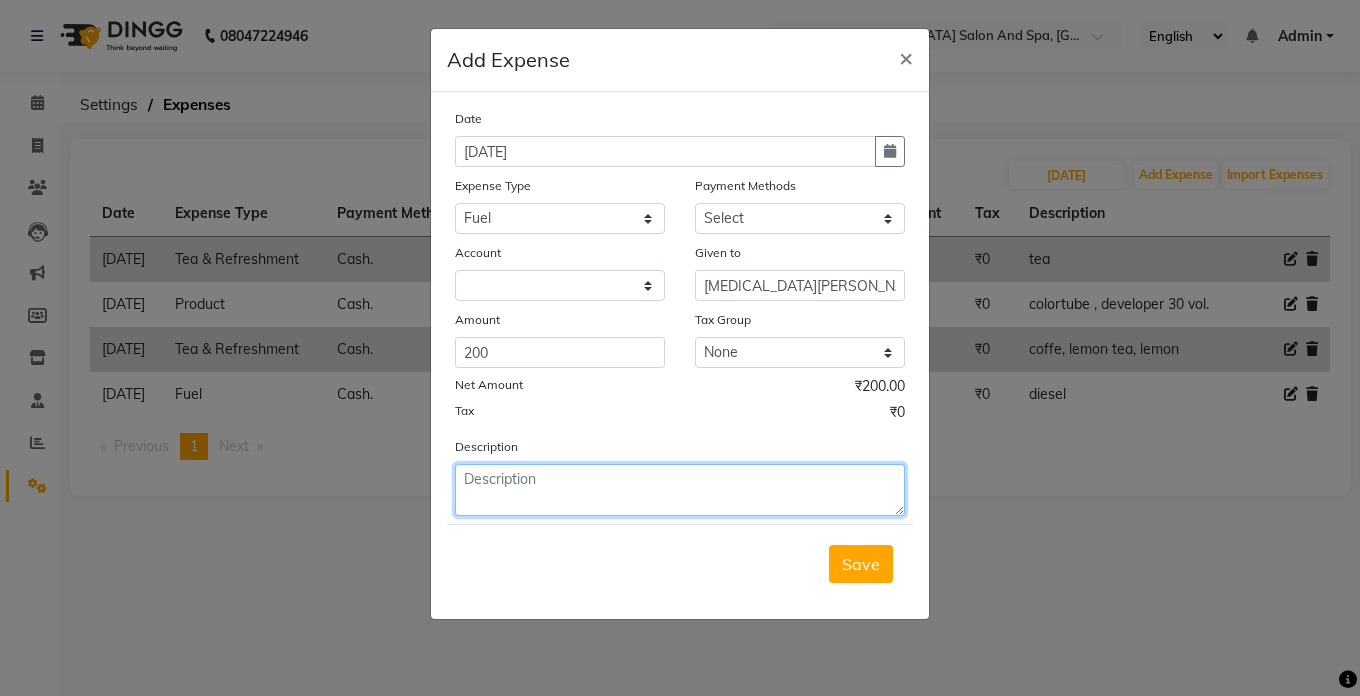 click 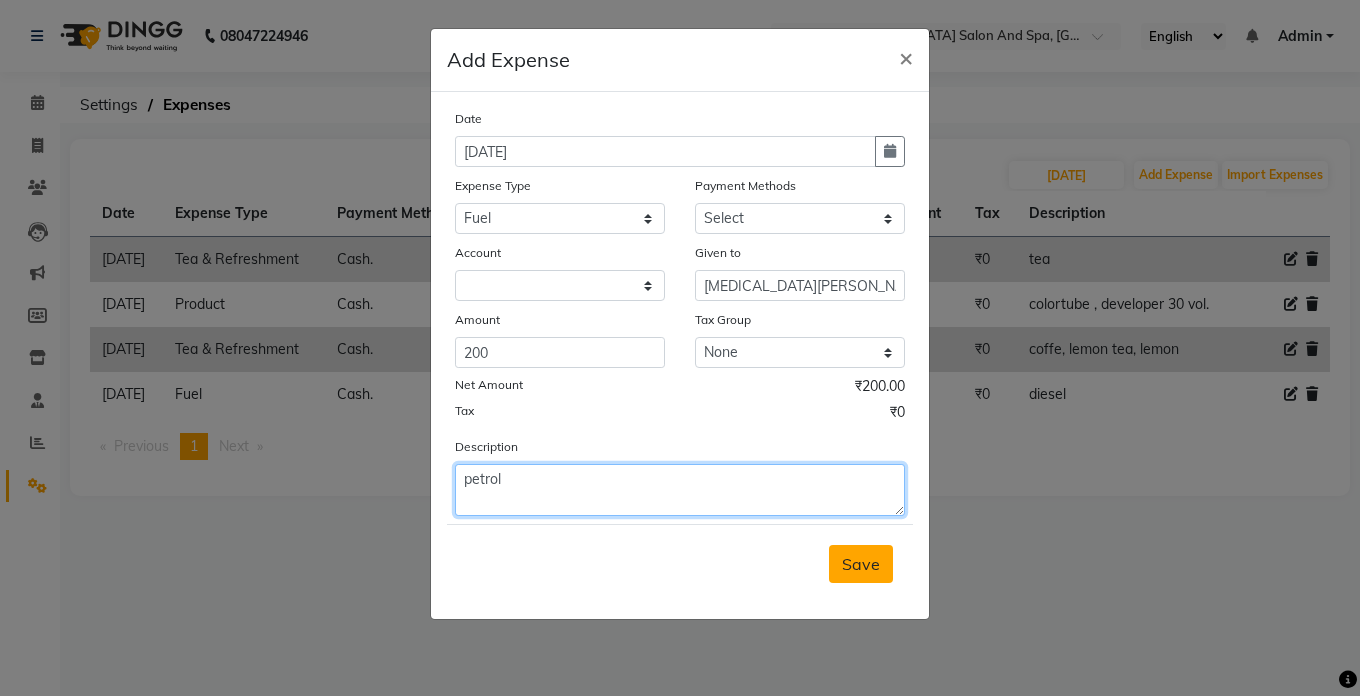 type on "petrol" 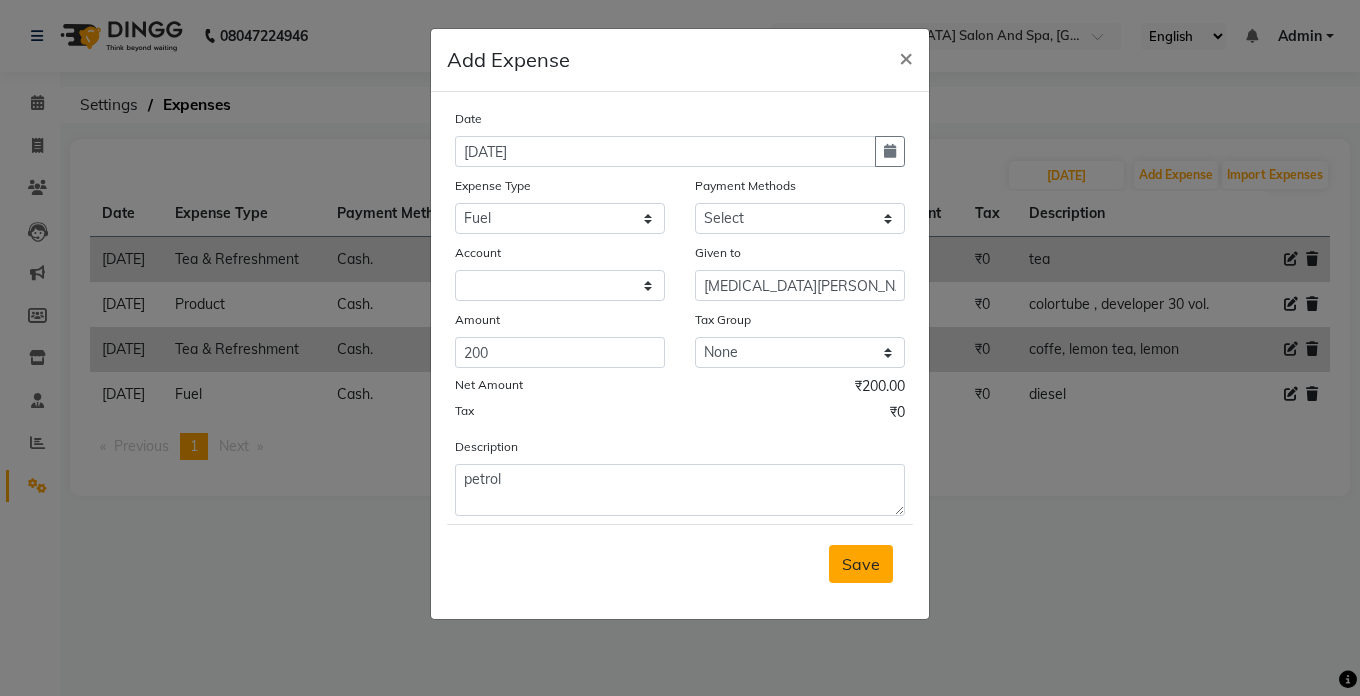 click on "Save" at bounding box center (861, 564) 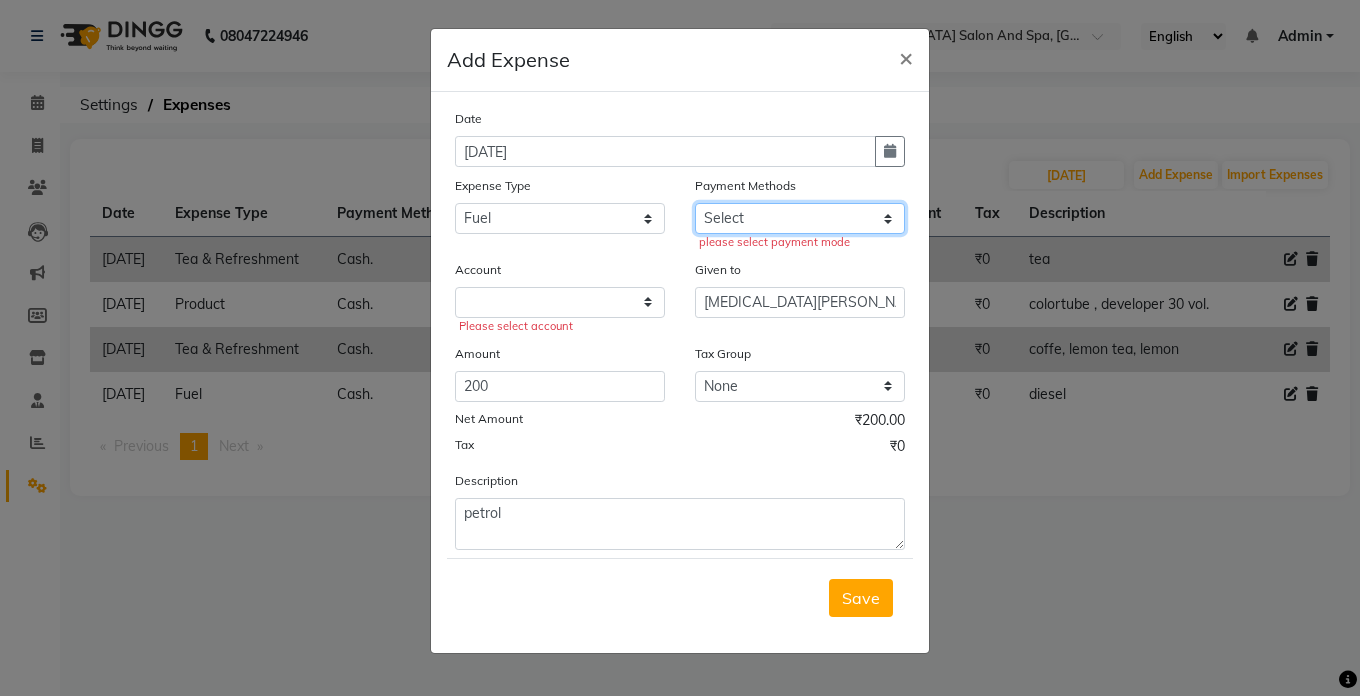 click on "Select Cash. Voucher CARD Wallet GPay" 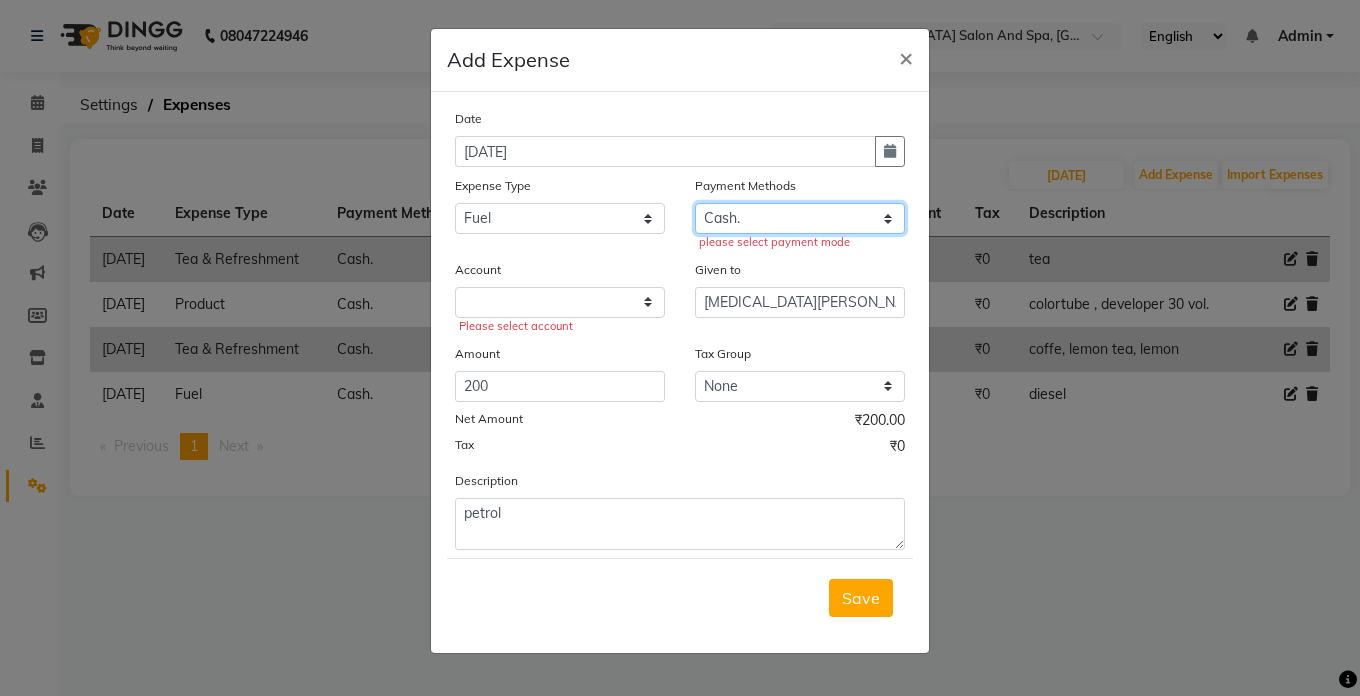 click on "Select Cash. Voucher CARD Wallet GPay" 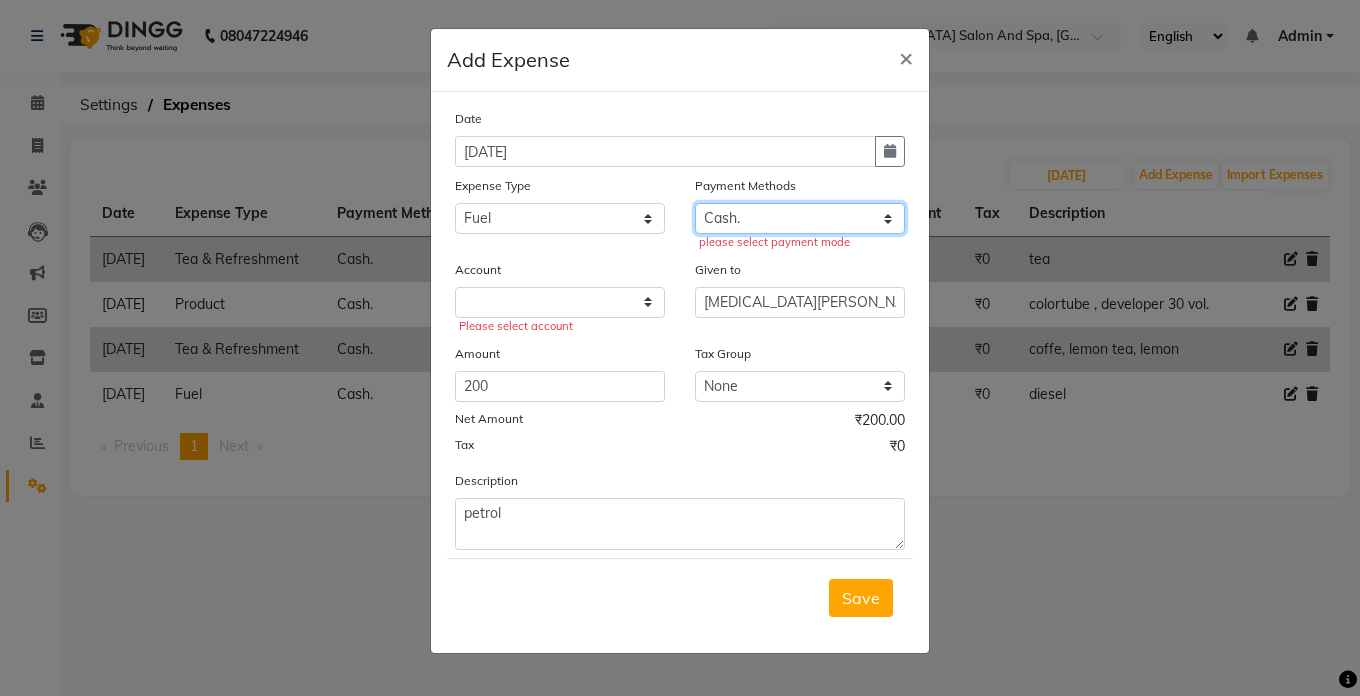 select on "5448" 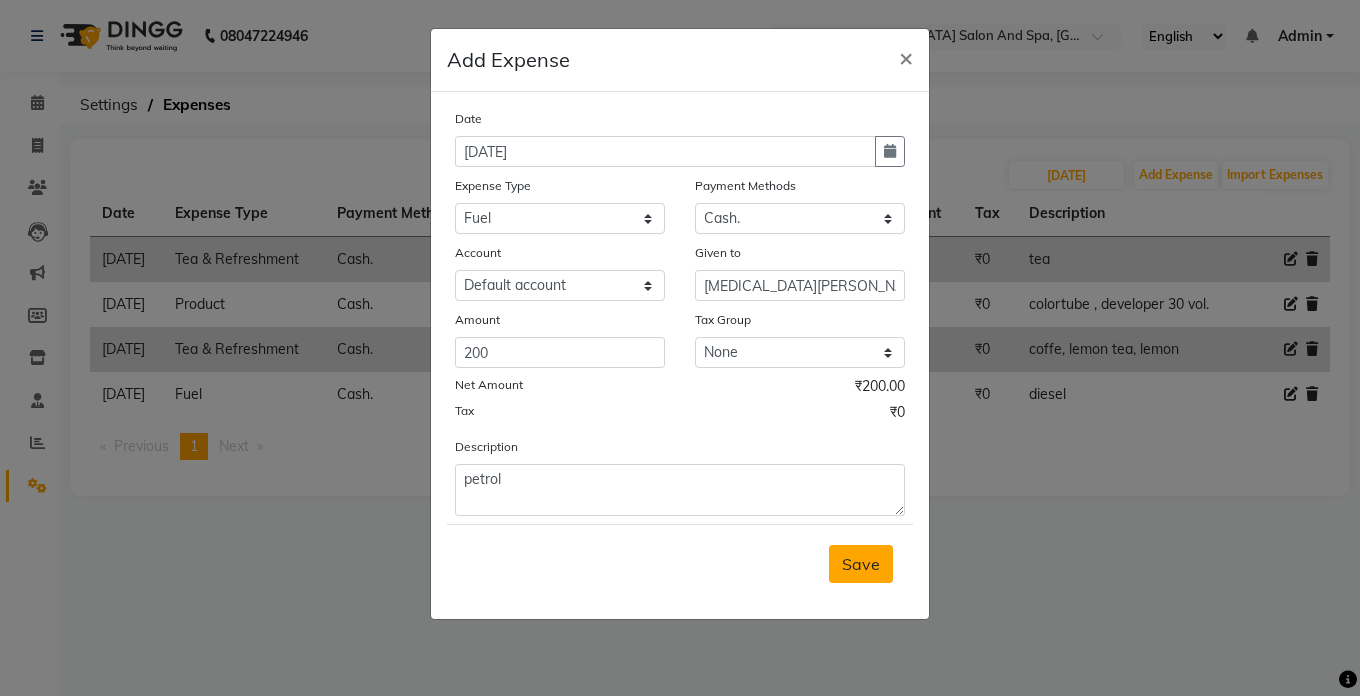 click on "Save" at bounding box center [861, 564] 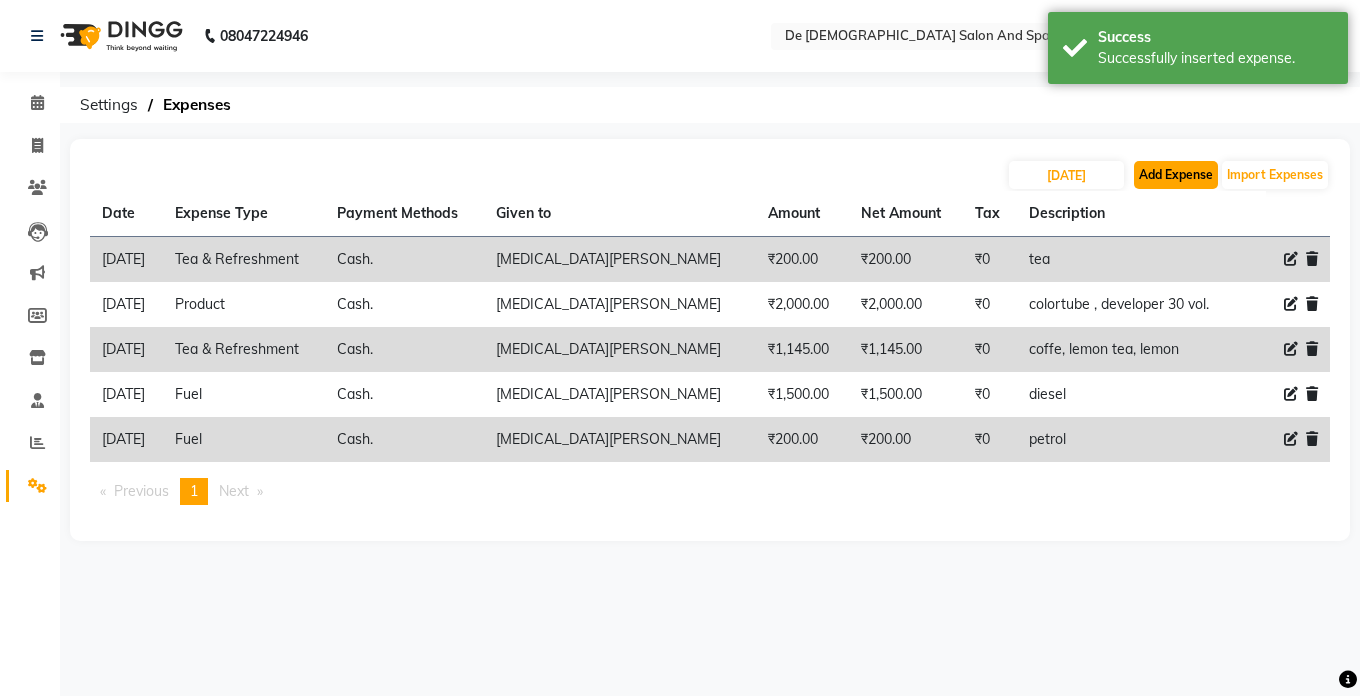 click on "Add Expense" 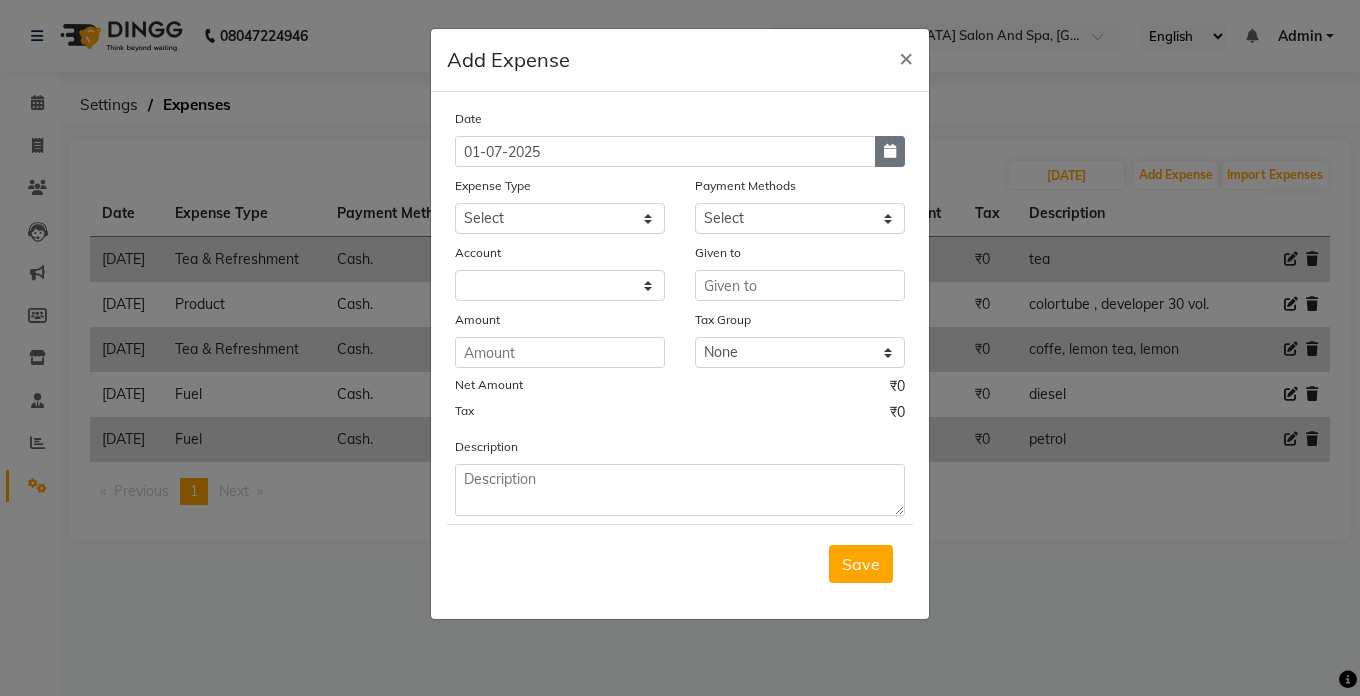 click 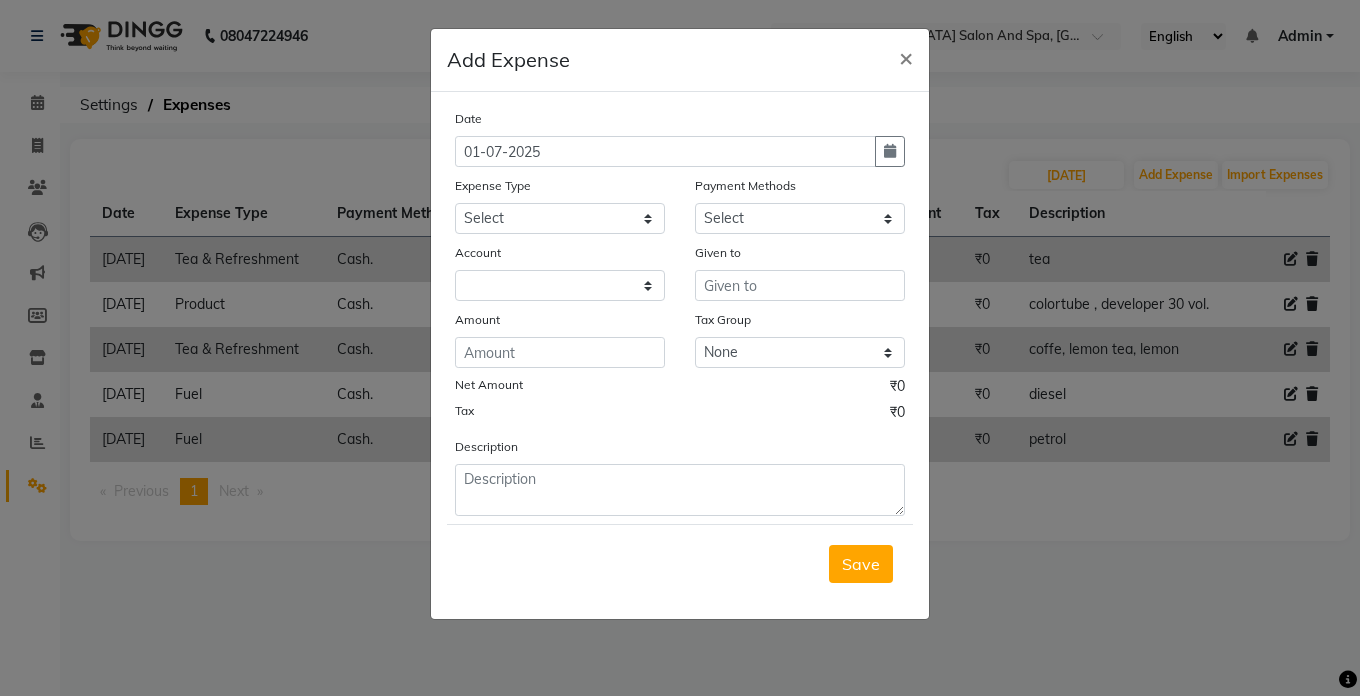 select on "7" 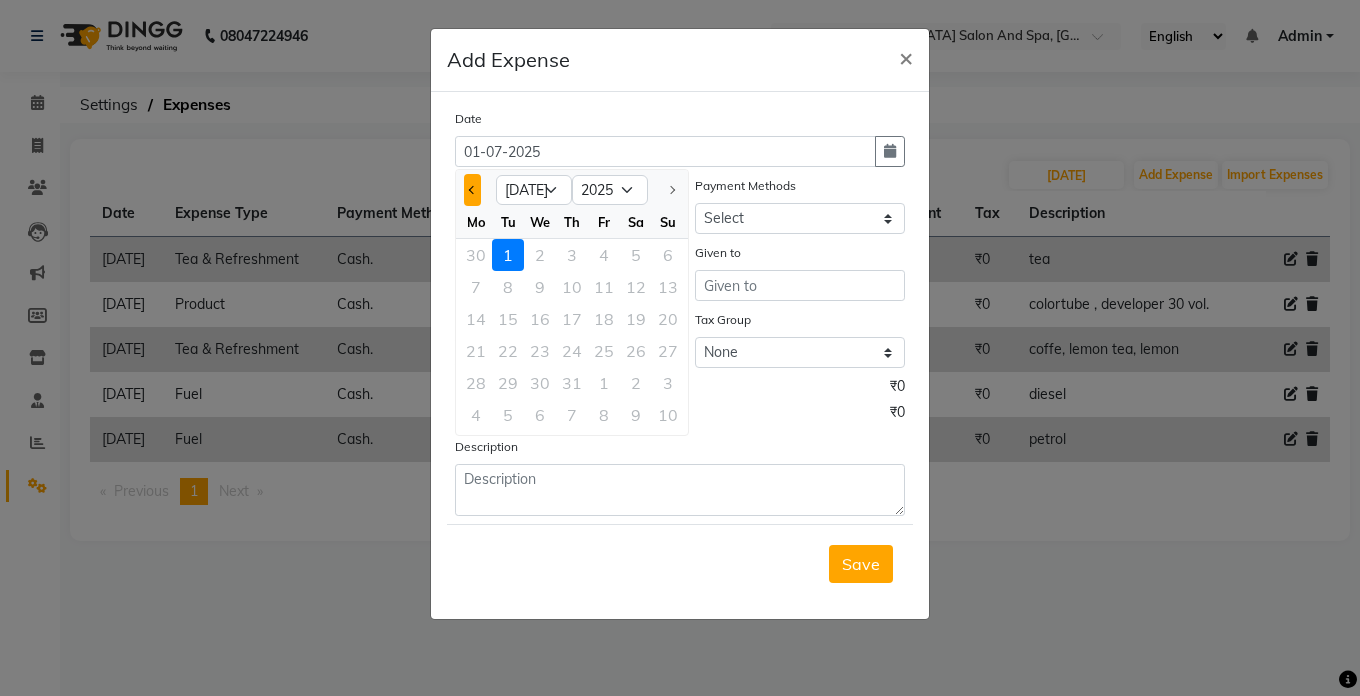 click 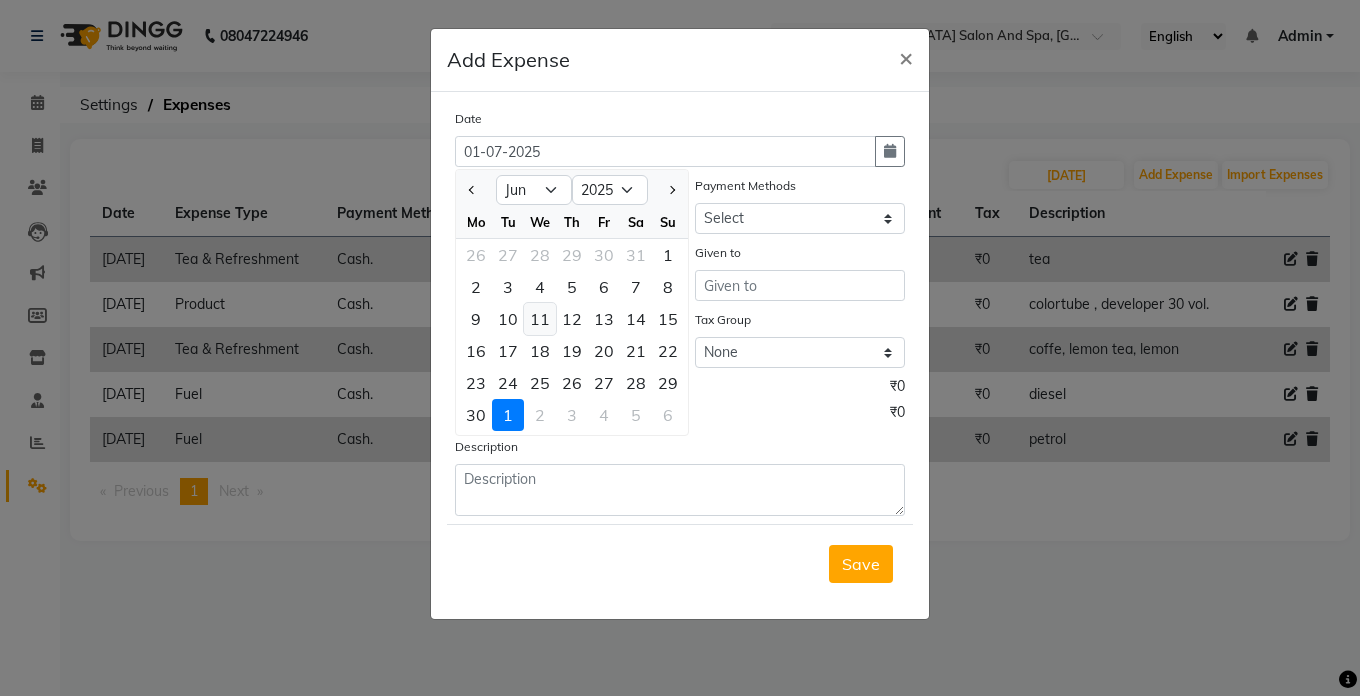 click on "11" 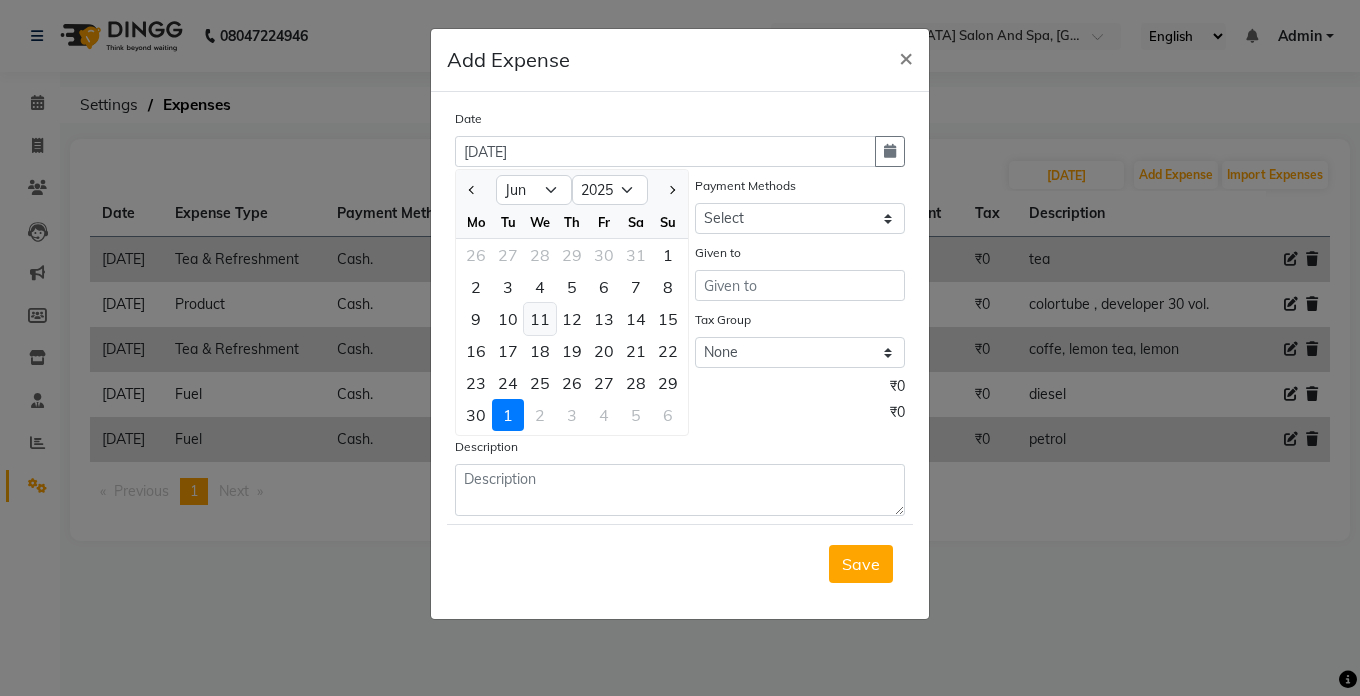 click on "Amount" 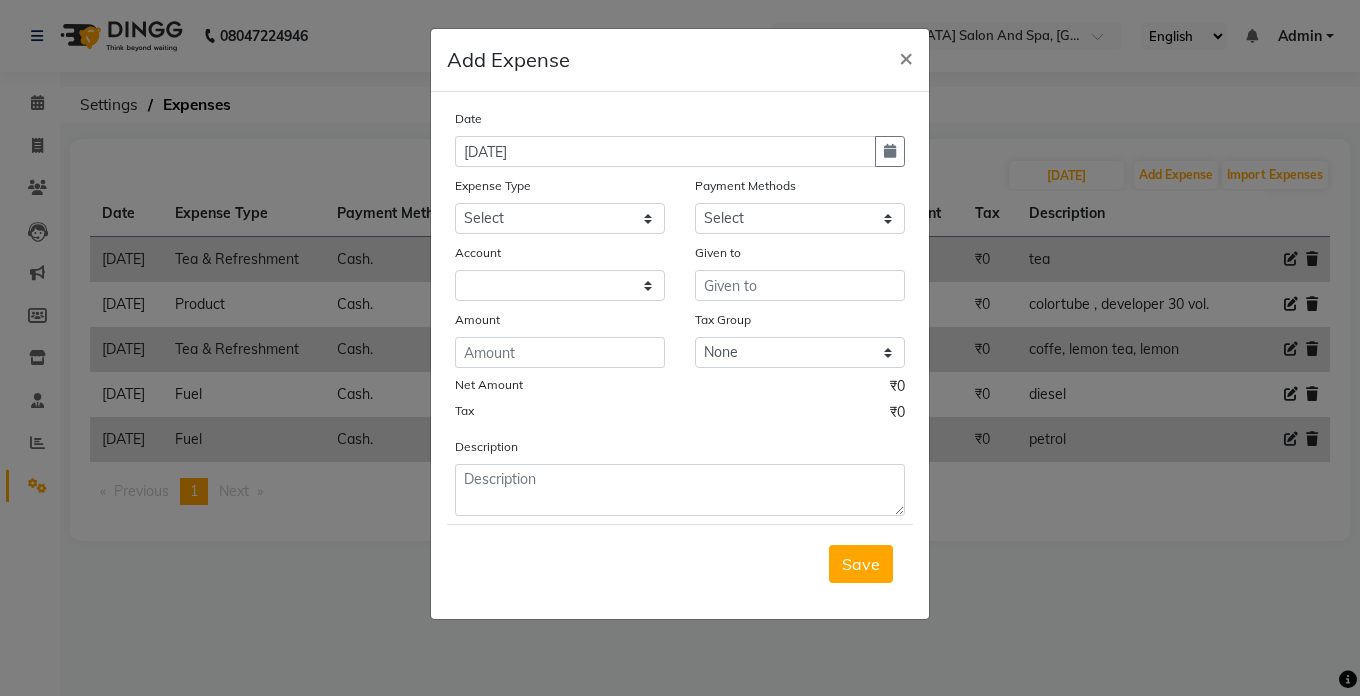 click on "Expense Type" 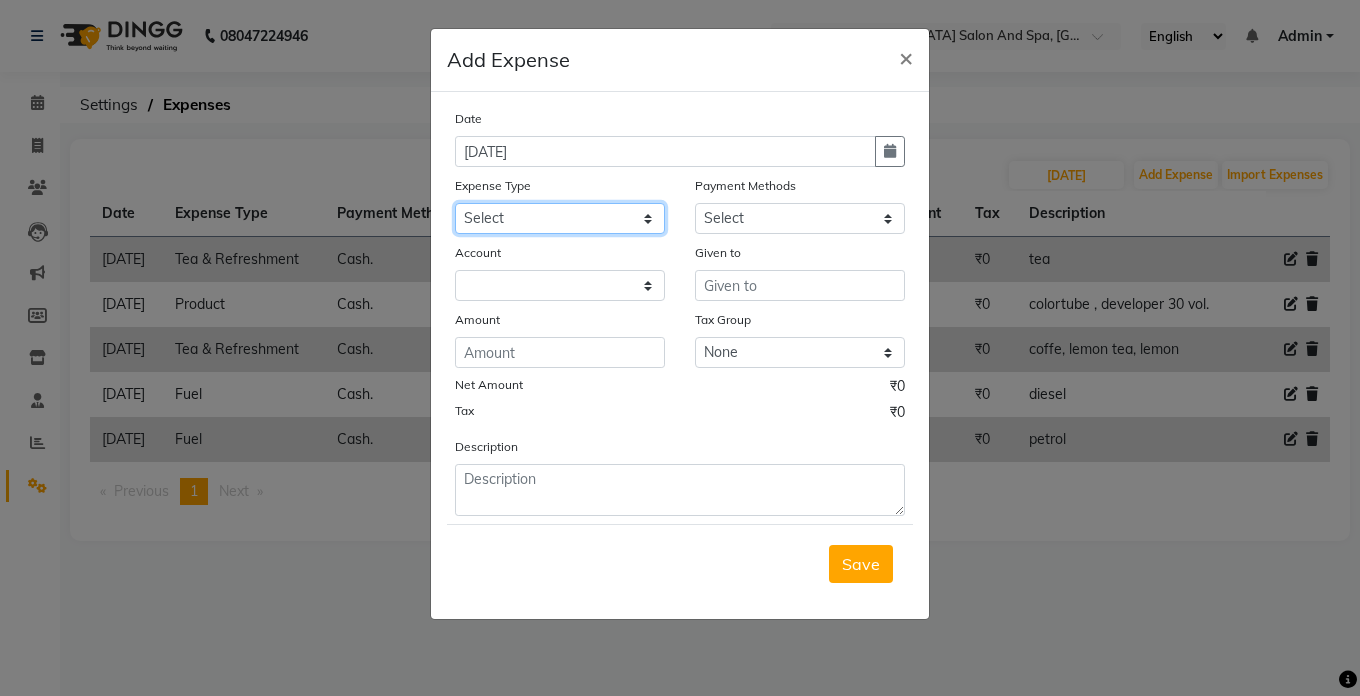 click on "Select Advance Salary Bank charges Car maintenance  Cash transfer to bank Cash transfer to hub Client Snacks Clinical charges Equipment Fuel Govt fee Incentive Insurance International purchase Loan Repayment Maintenance Marketing Miscellaneous MRA Other Pantry Product Rent Salary Staff Snacks Tax Tea & Refreshment Utilities" 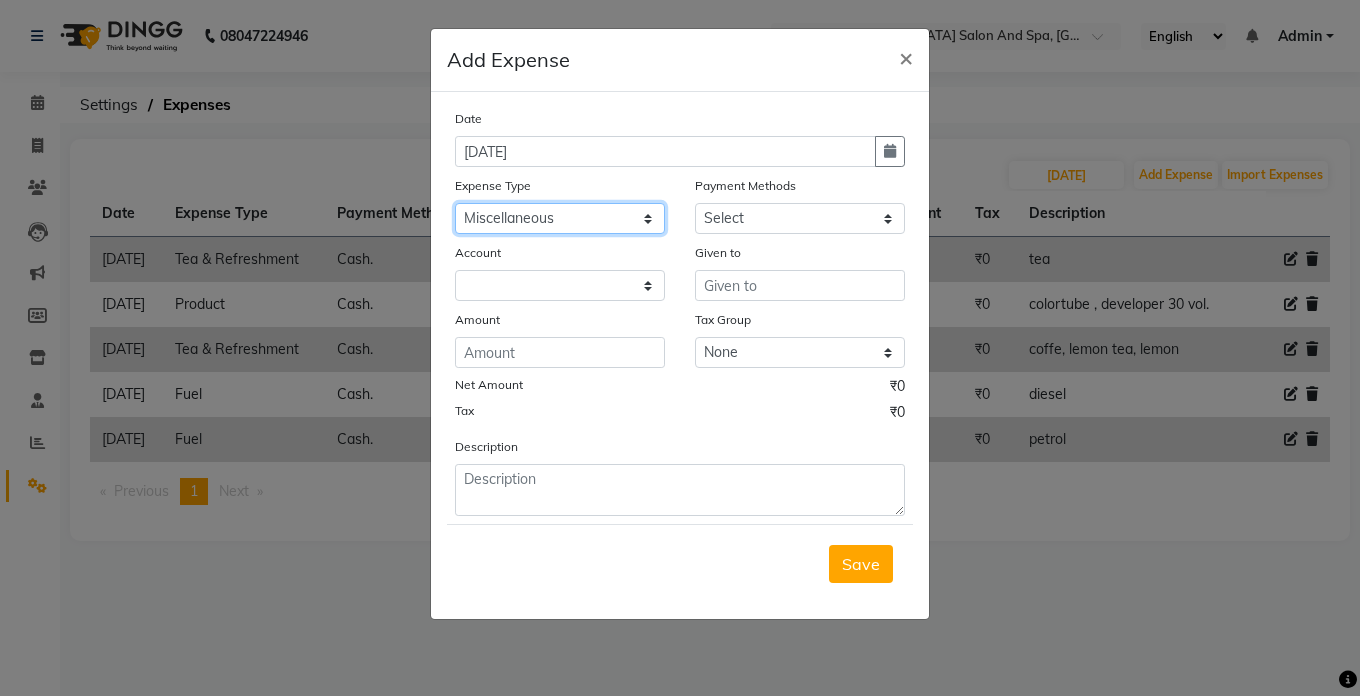 click on "Select Advance Salary Bank charges Car maintenance  Cash transfer to bank Cash transfer to hub Client Snacks Clinical charges Equipment Fuel Govt fee Incentive Insurance International purchase Loan Repayment Maintenance Marketing Miscellaneous MRA Other Pantry Product Rent Salary Staff Snacks Tax Tea & Refreshment Utilities" 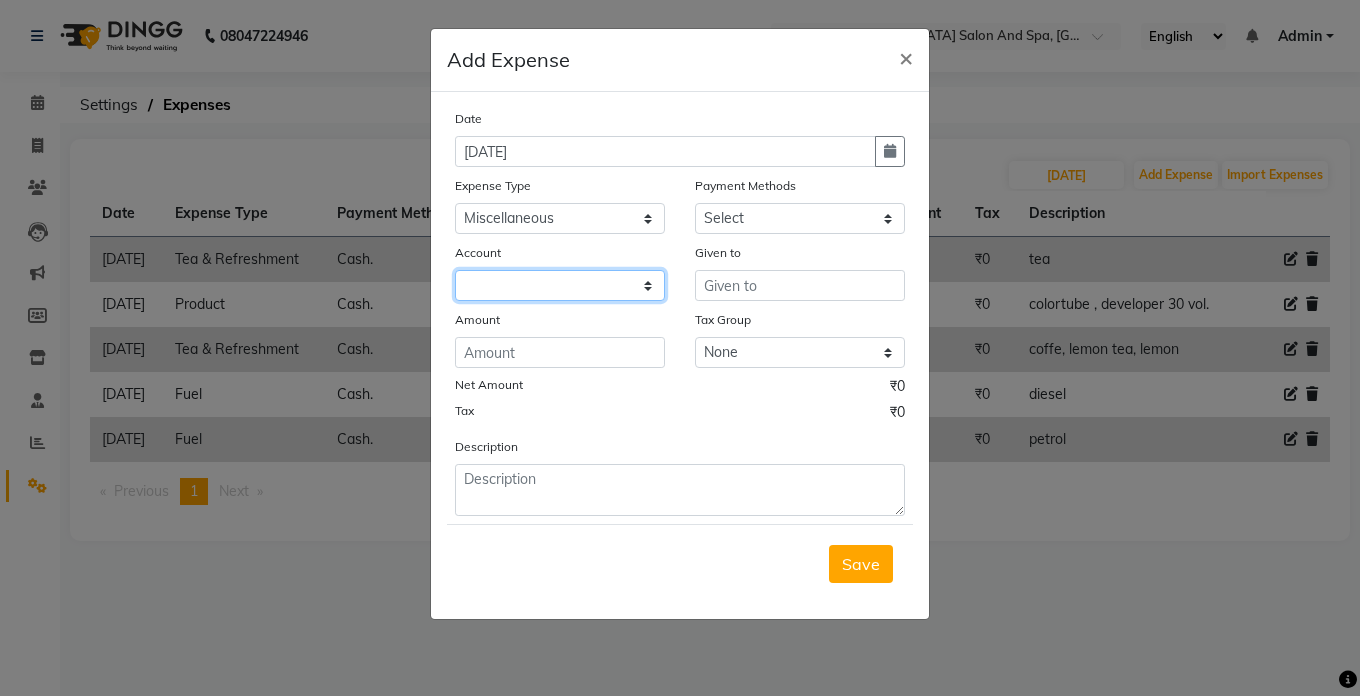 click 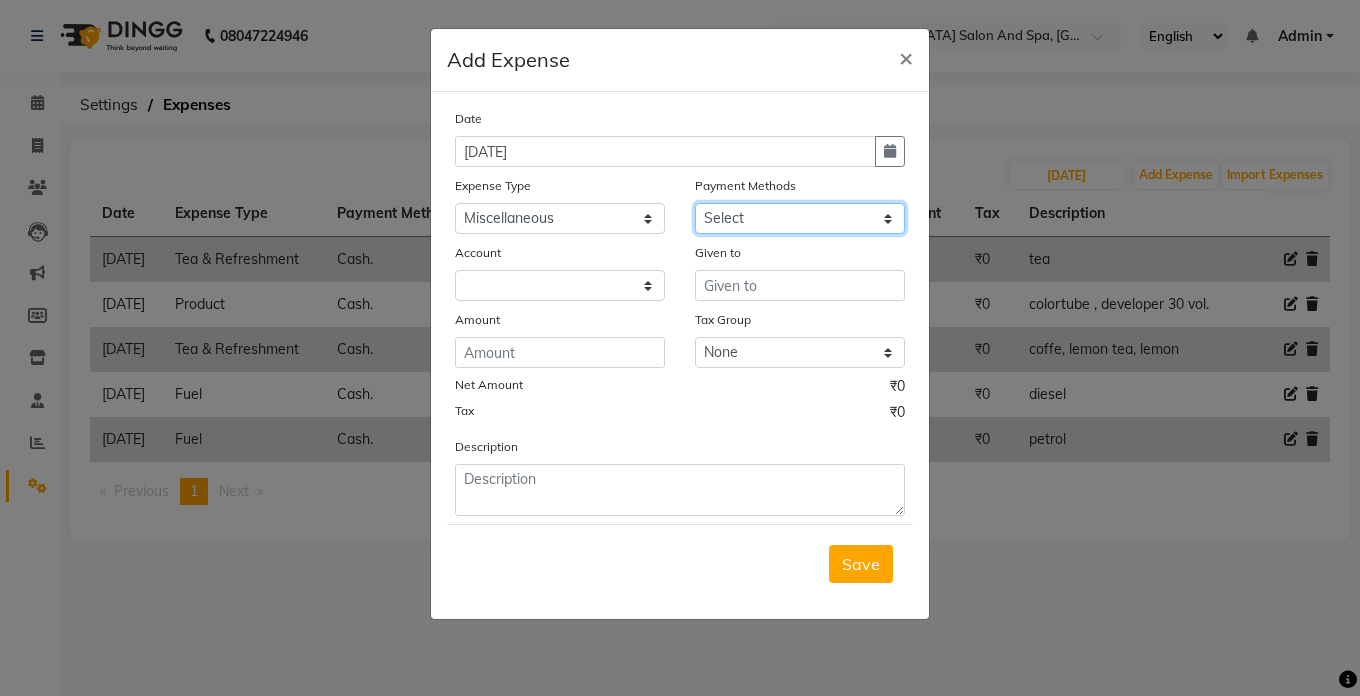 click on "Select Cash. Voucher CARD Wallet GPay" 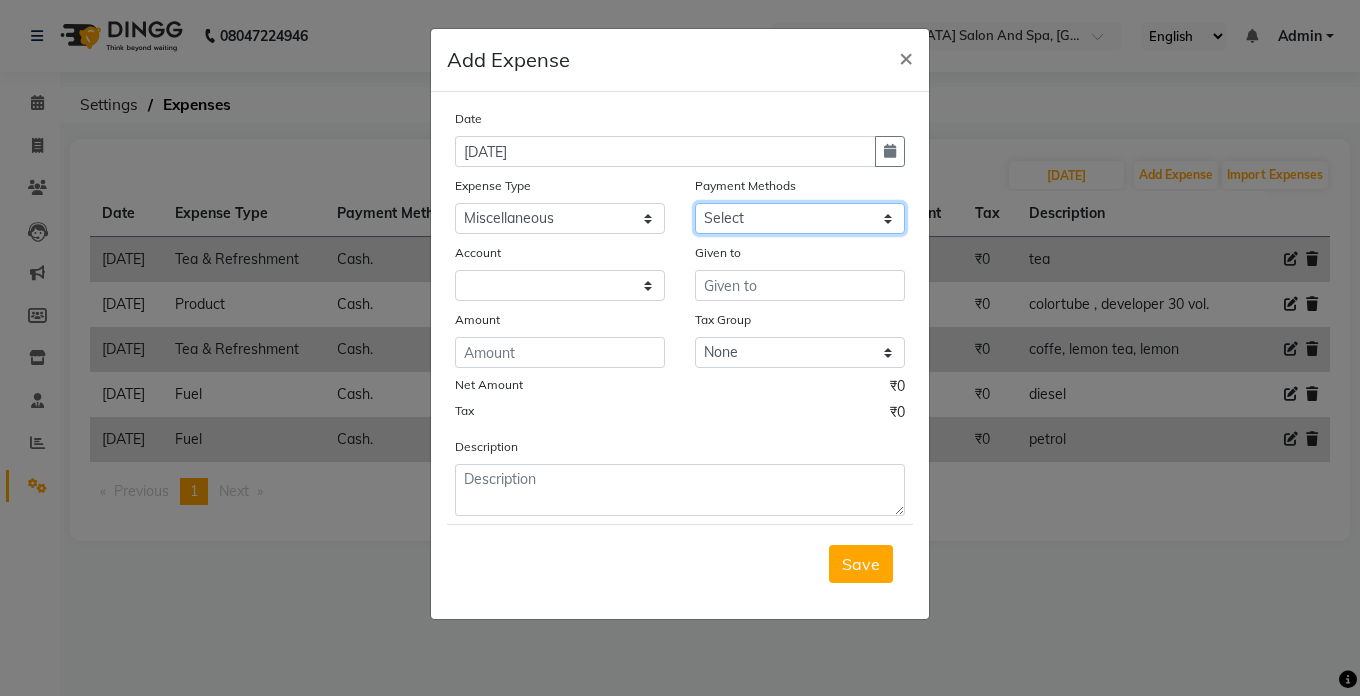 select on "116" 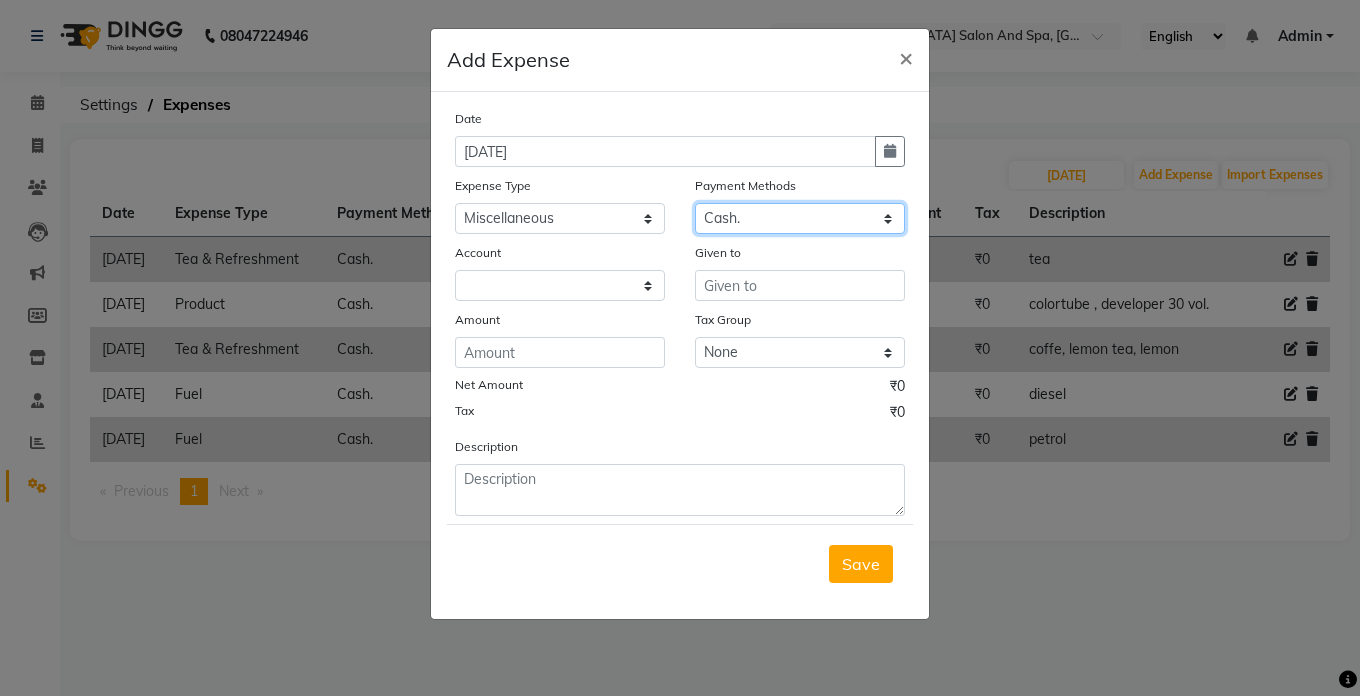 click on "Select Cash. Voucher CARD Wallet GPay" 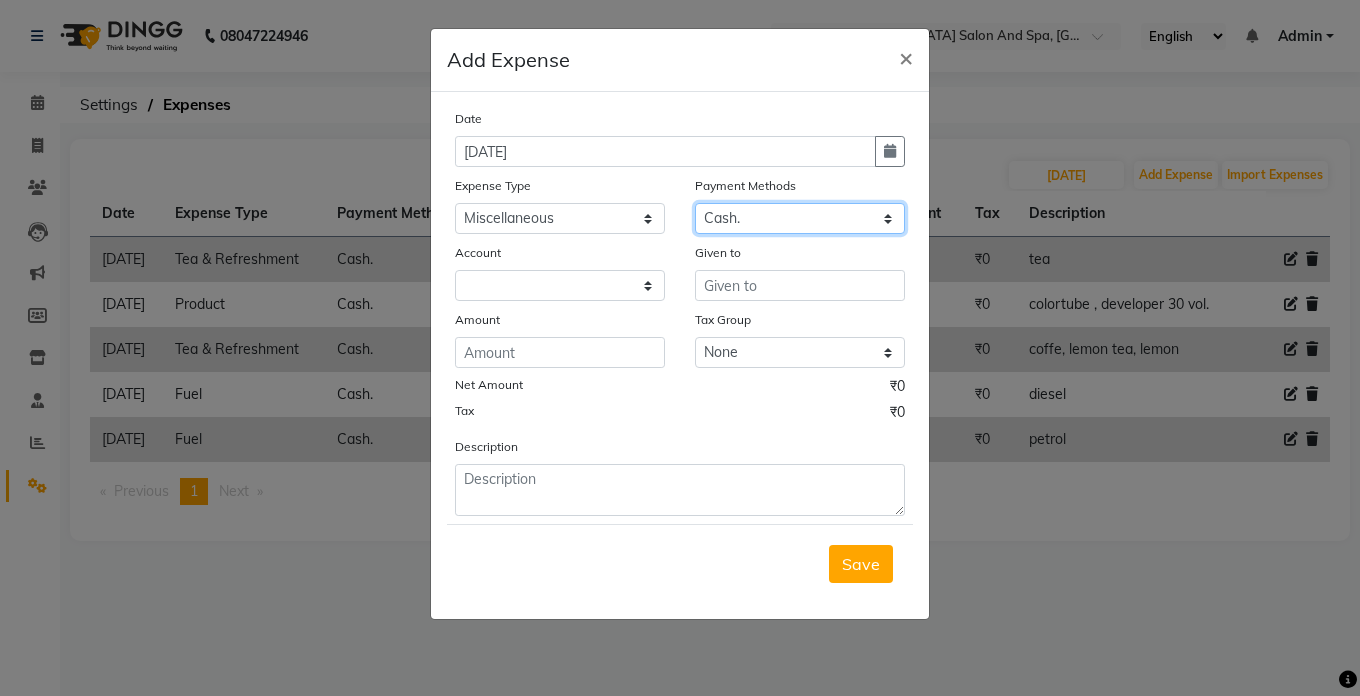 select on "5448" 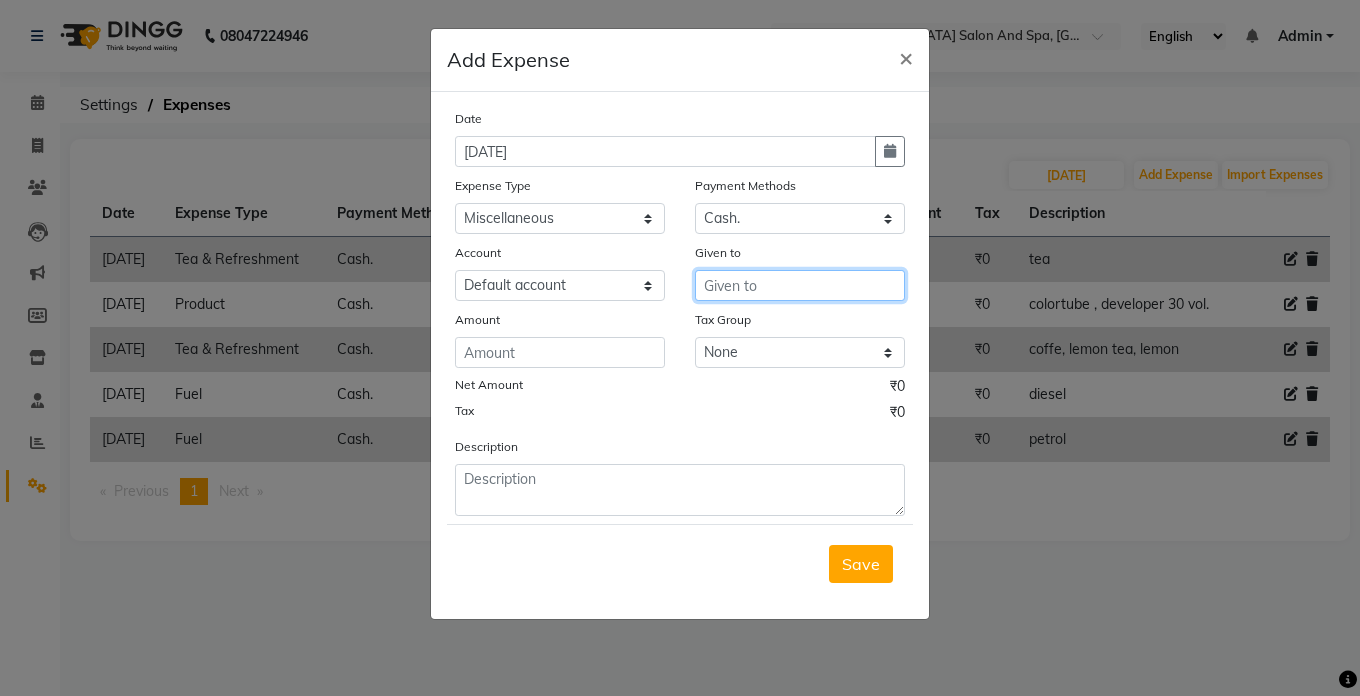 click at bounding box center [800, 285] 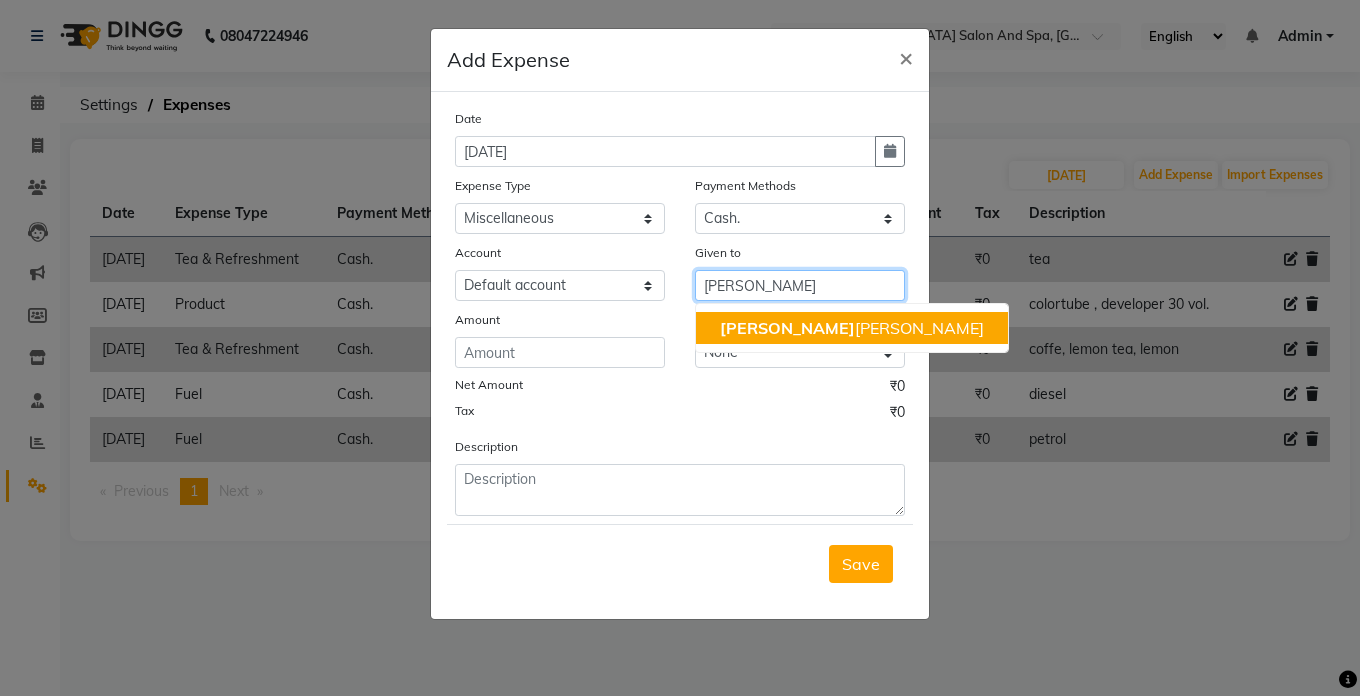 click on "[PERSON_NAME] [PERSON_NAME]" at bounding box center (852, 328) 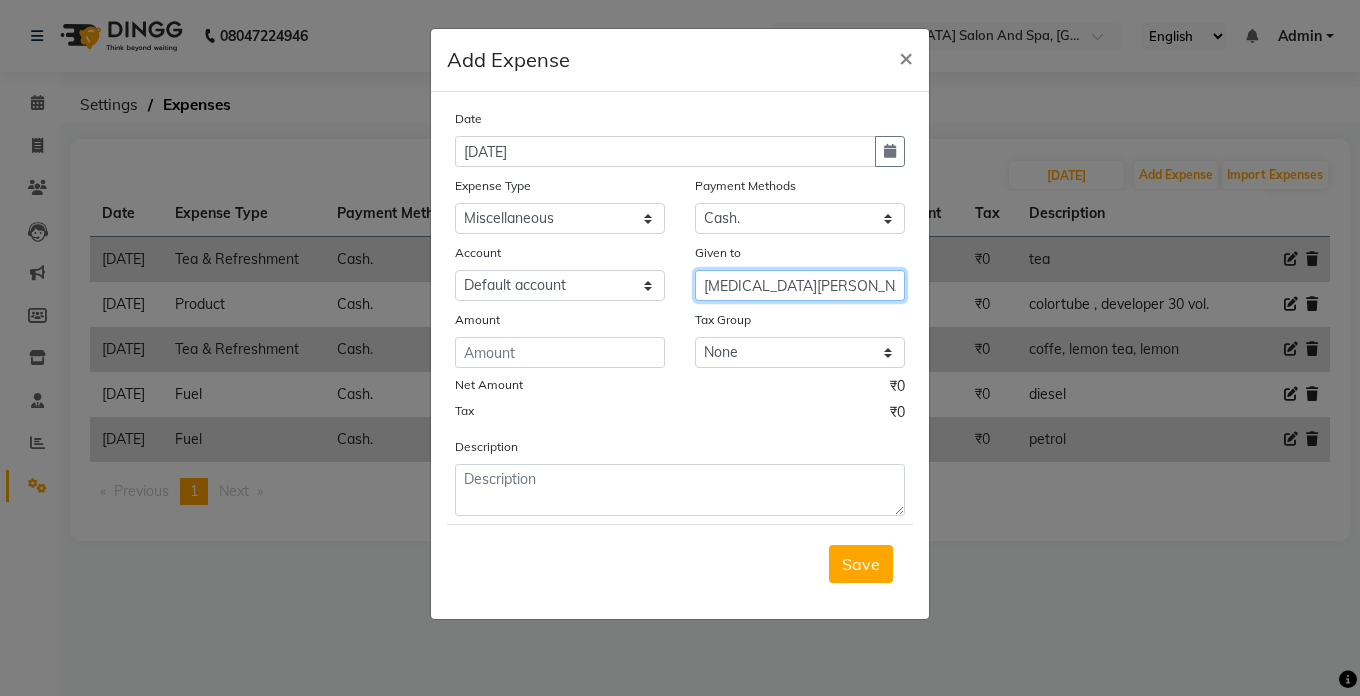 type on "[MEDICAL_DATA][PERSON_NAME]" 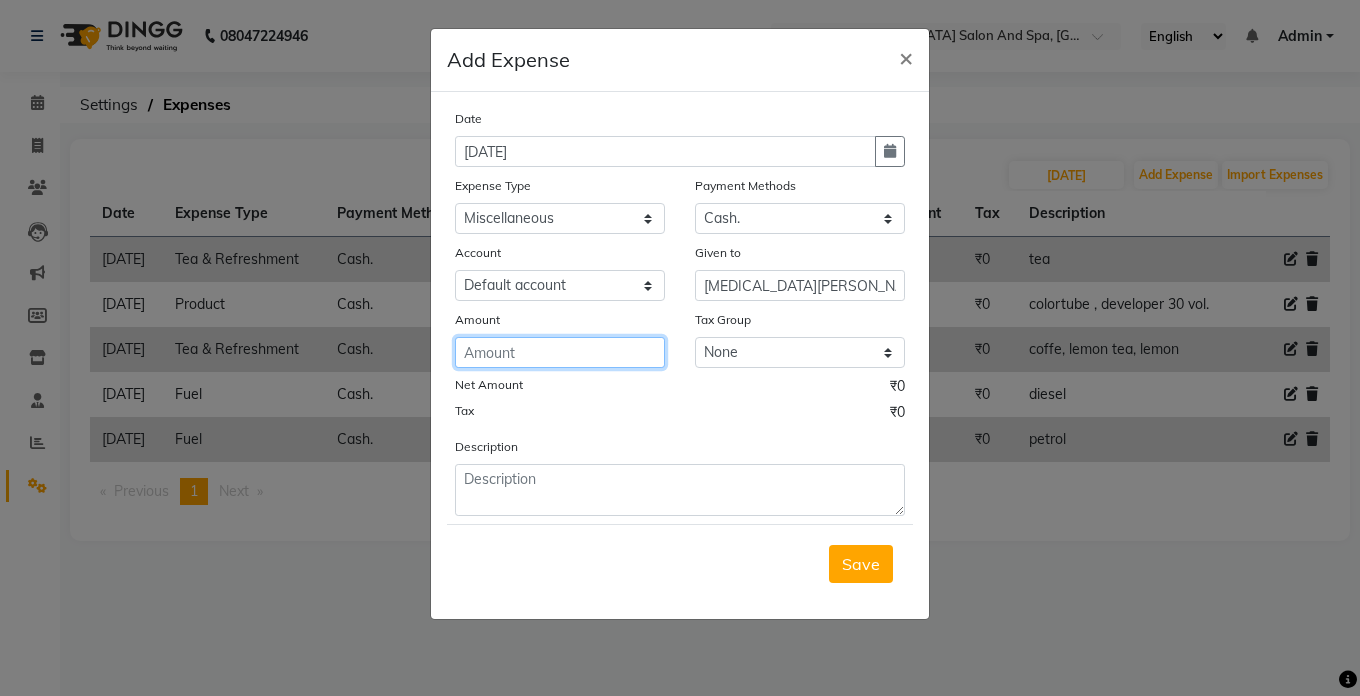 click 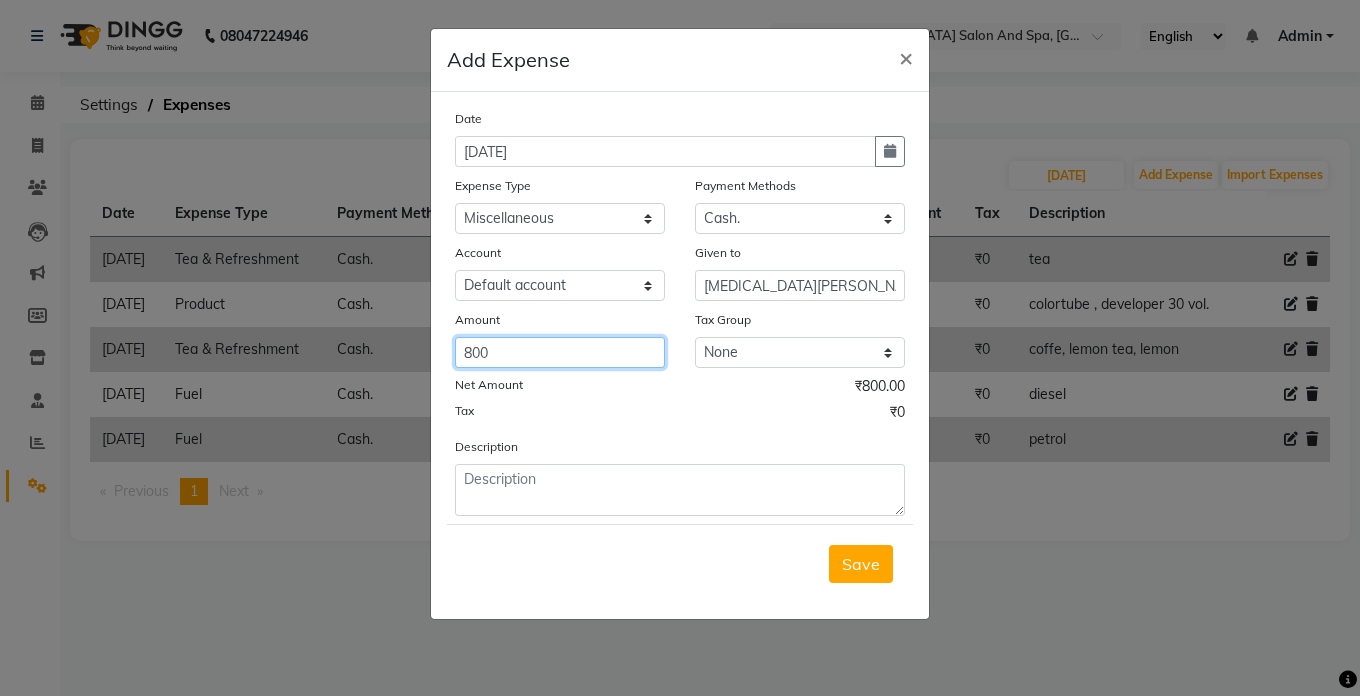 type on "800" 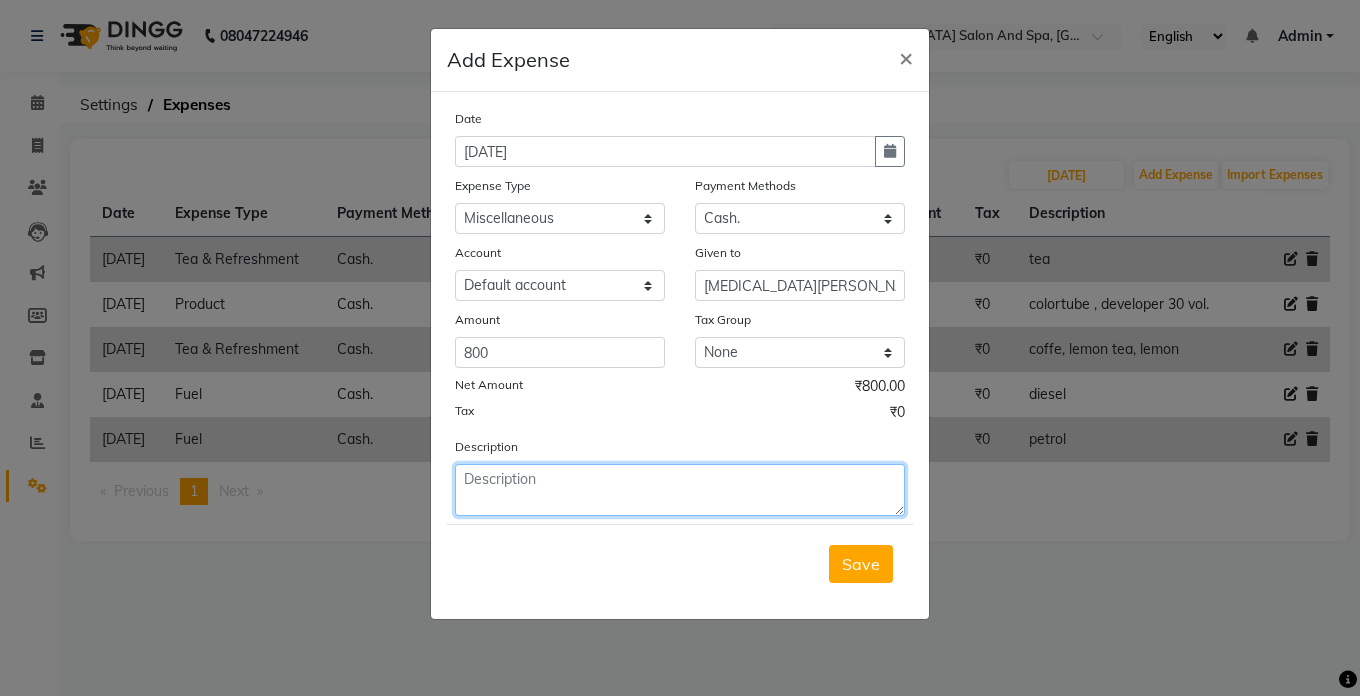 click 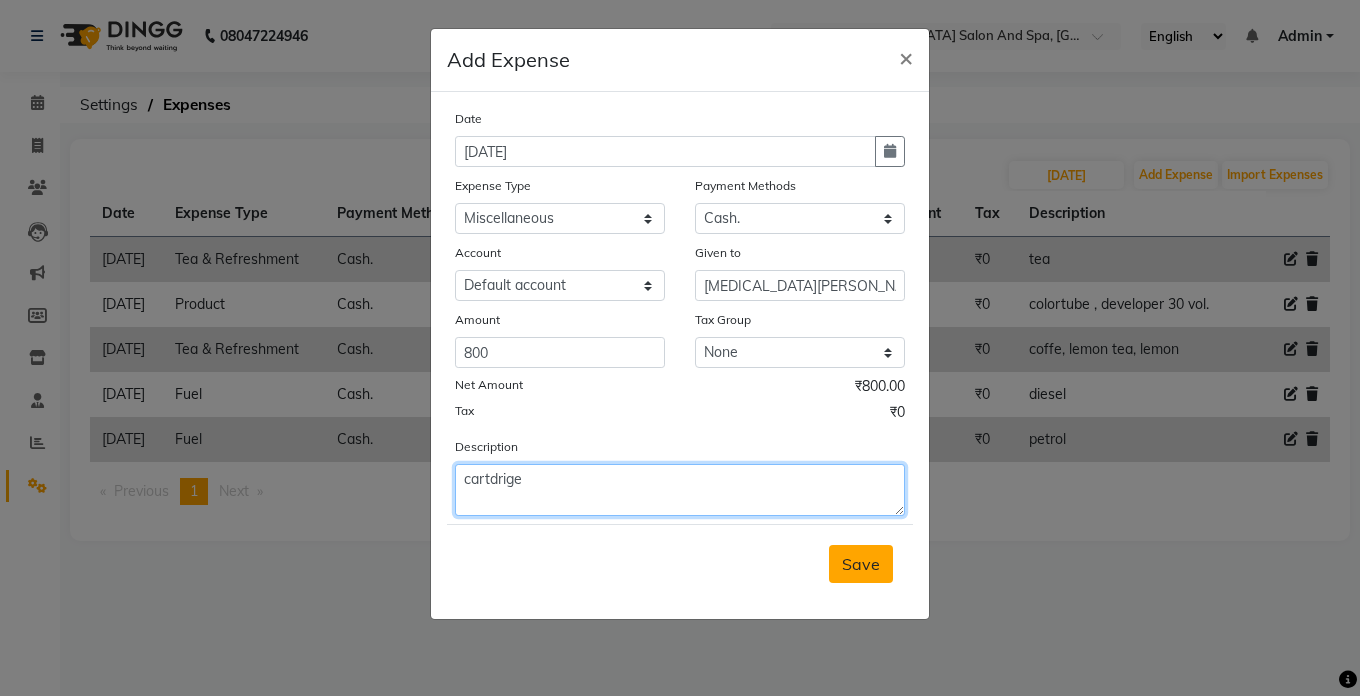 type on "cartdrige" 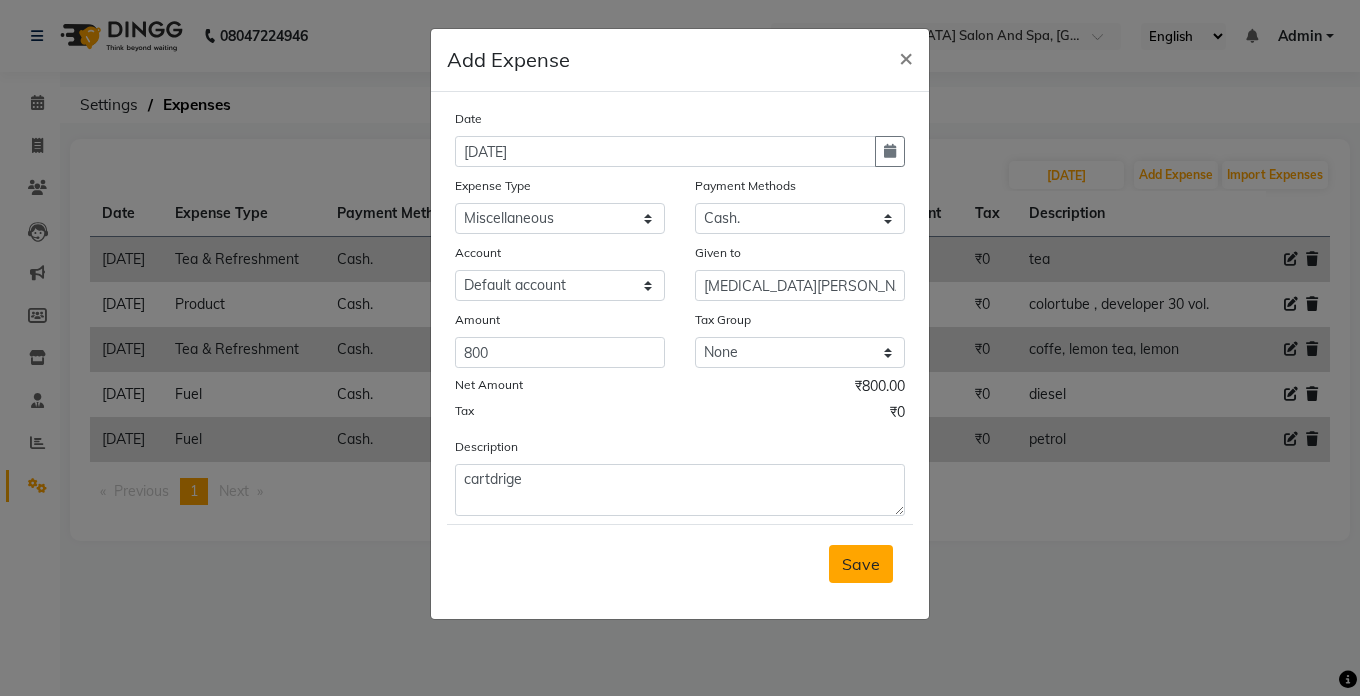 click on "Save" at bounding box center (861, 564) 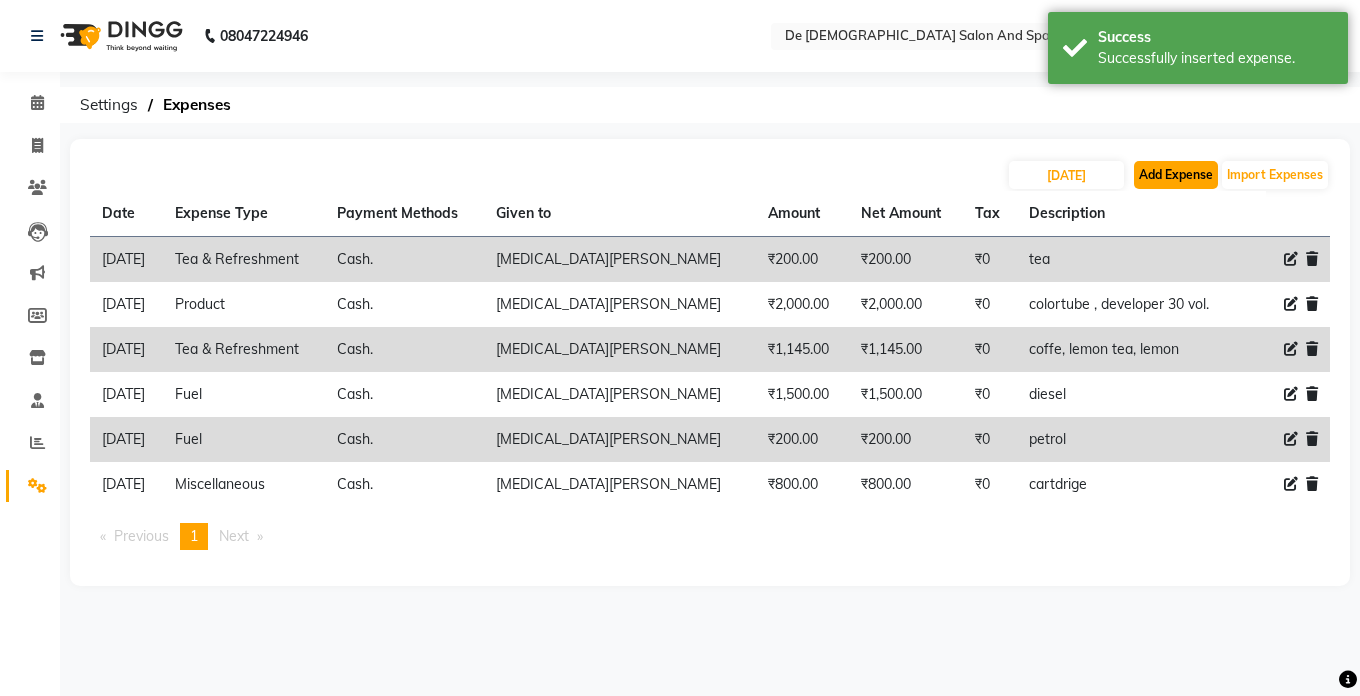 click on "Add Expense" 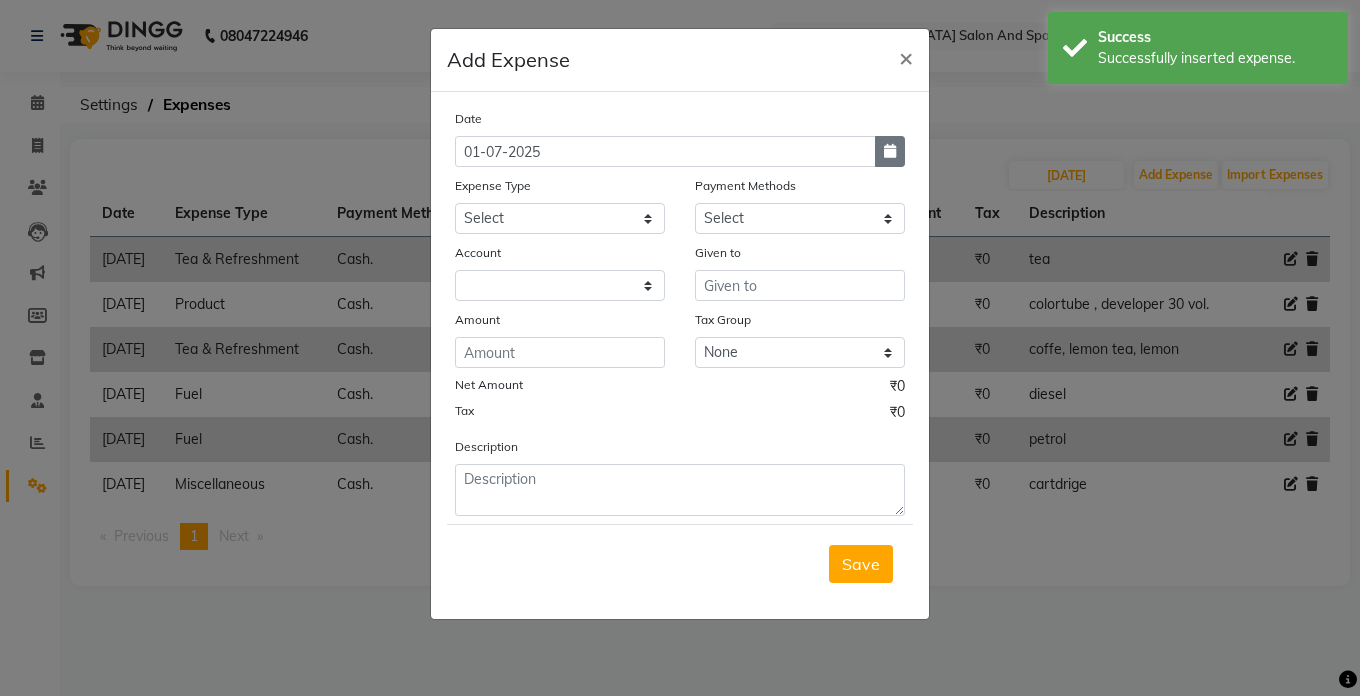 click 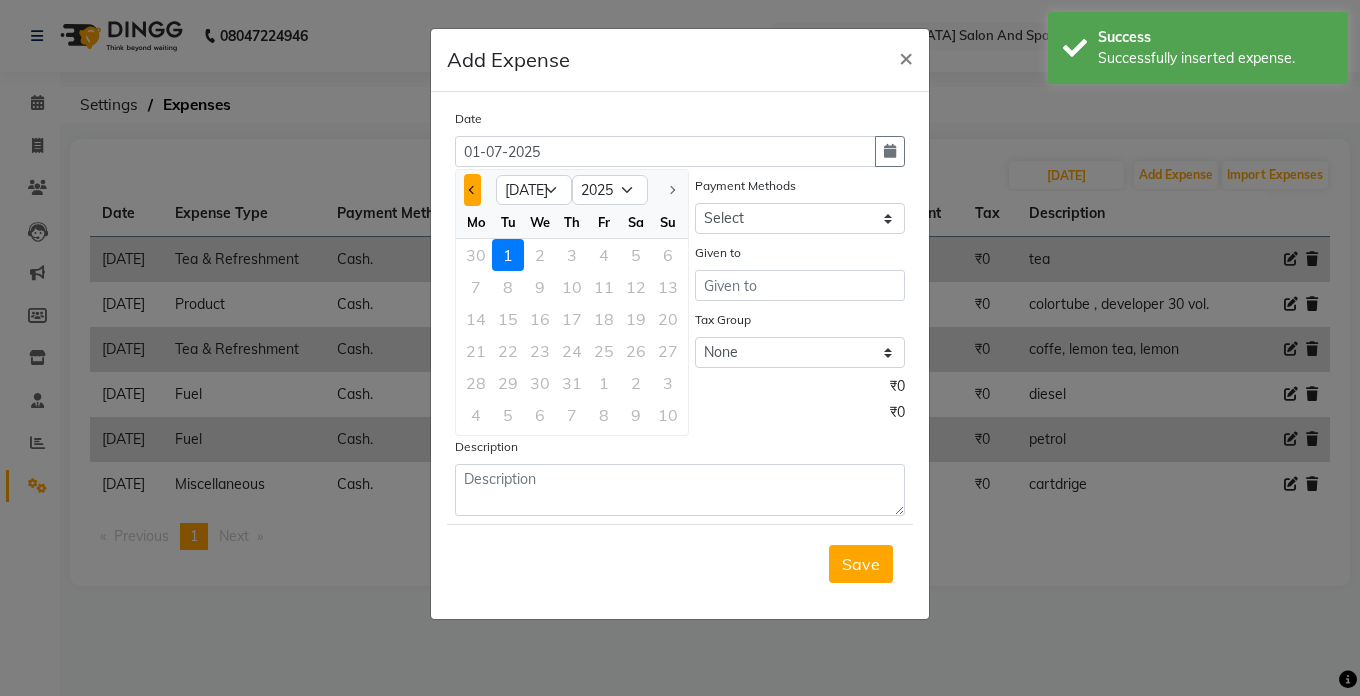 click 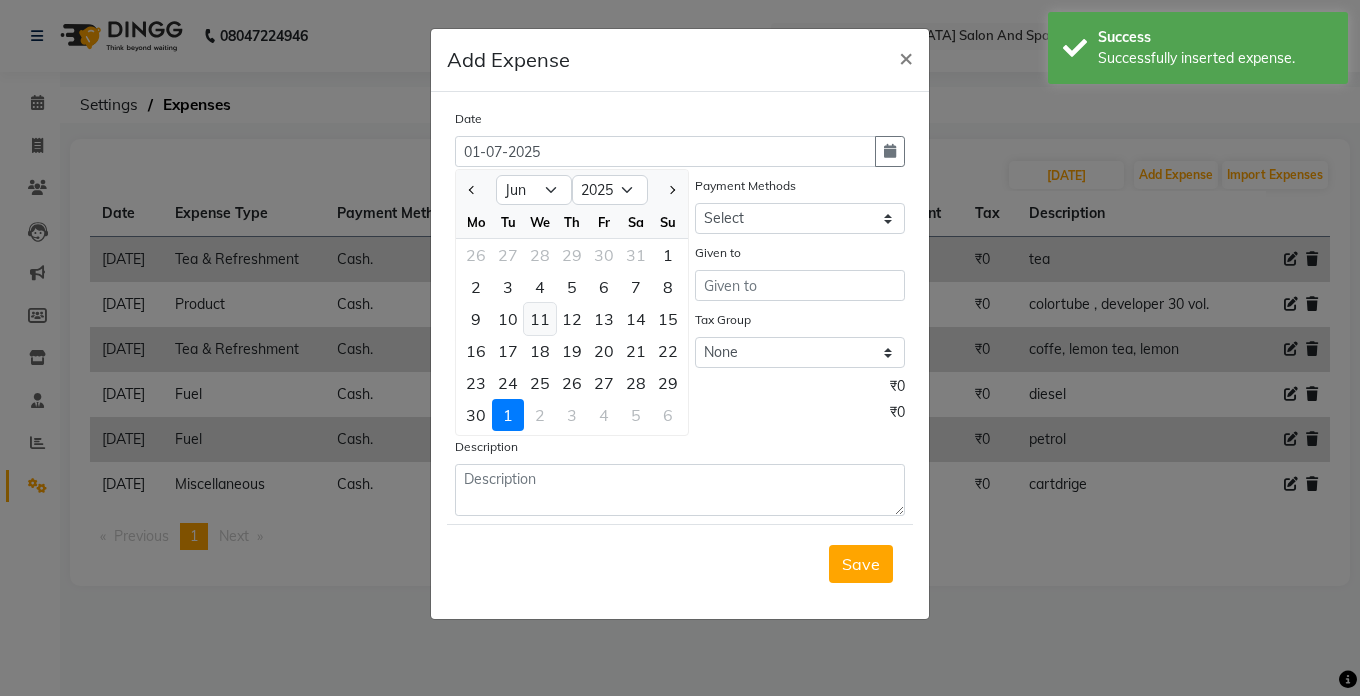 click on "11" 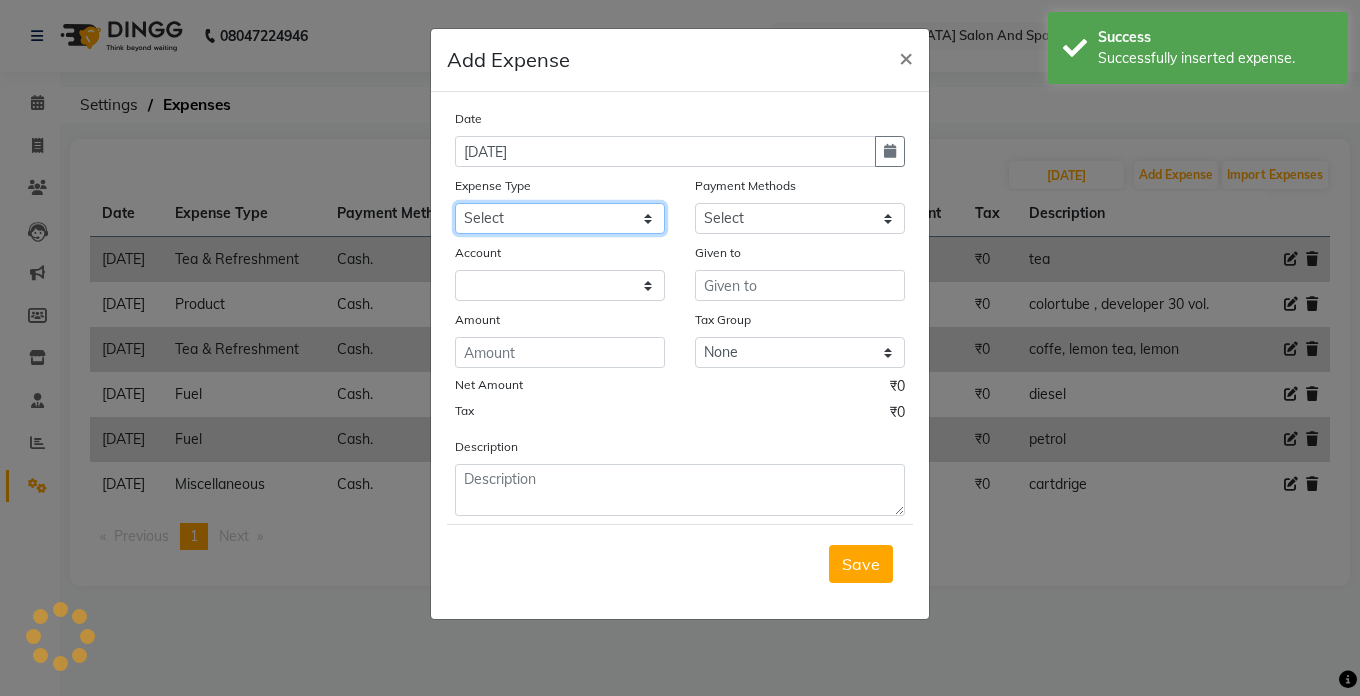click on "Select Advance Salary Bank charges Car maintenance  Cash transfer to bank Cash transfer to hub Client Snacks Clinical charges Equipment Fuel Govt fee Incentive Insurance International purchase Loan Repayment Maintenance Marketing Miscellaneous MRA Other Pantry Product Rent Salary Staff Snacks Tax Tea & Refreshment Utilities" 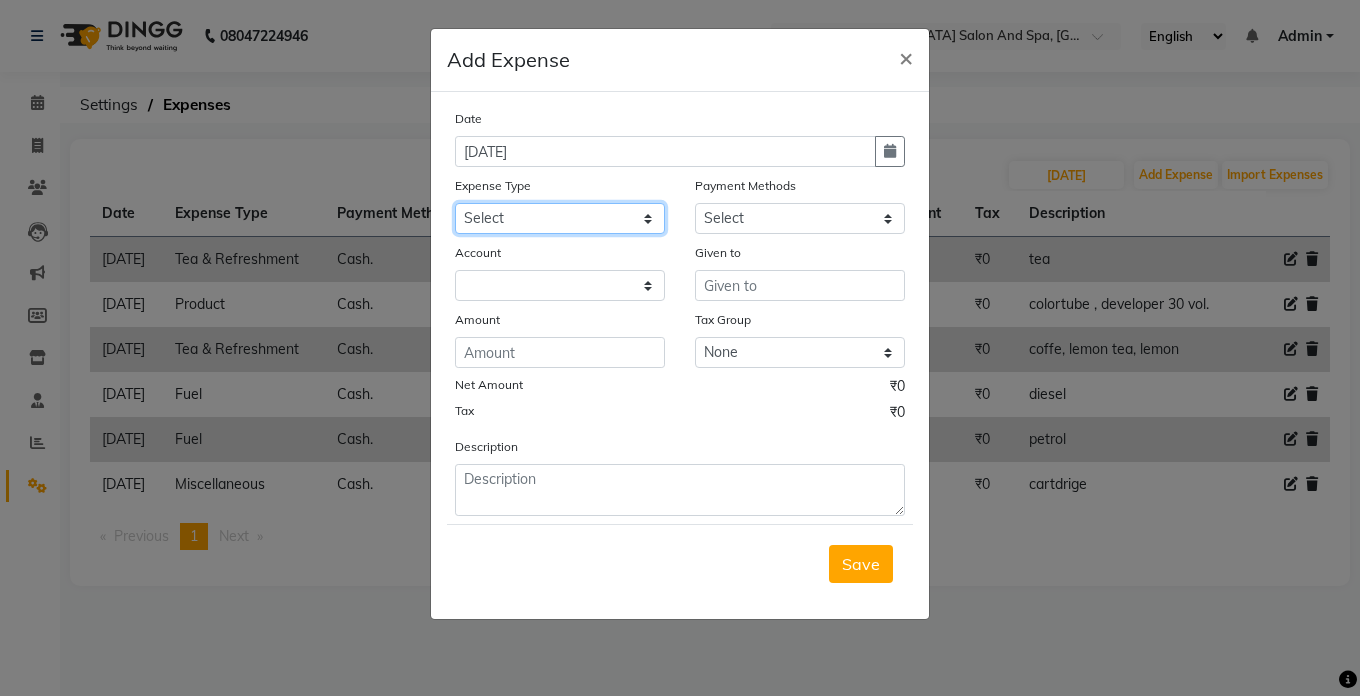 select on "9" 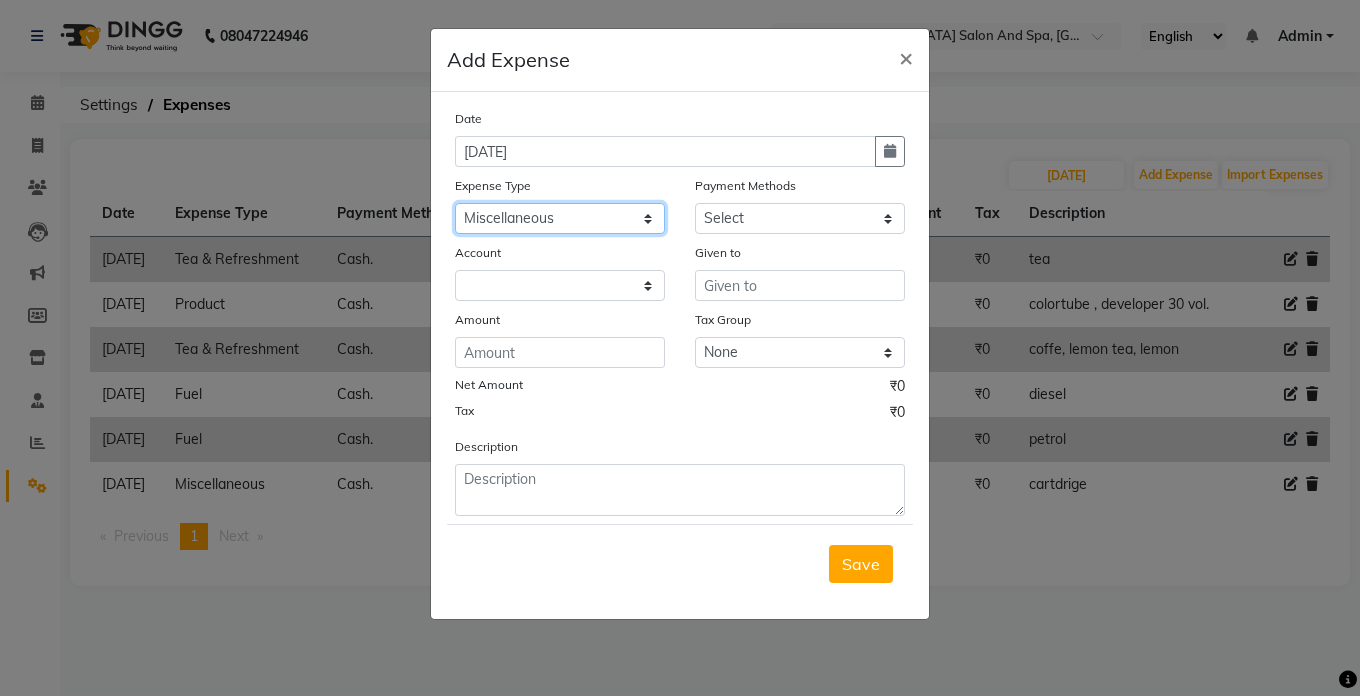 click on "Select Advance Salary Bank charges Car maintenance  Cash transfer to bank Cash transfer to hub Client Snacks Clinical charges Equipment Fuel Govt fee Incentive Insurance International purchase Loan Repayment Maintenance Marketing Miscellaneous MRA Other Pantry Product Rent Salary Staff Snacks Tax Tea & Refreshment Utilities" 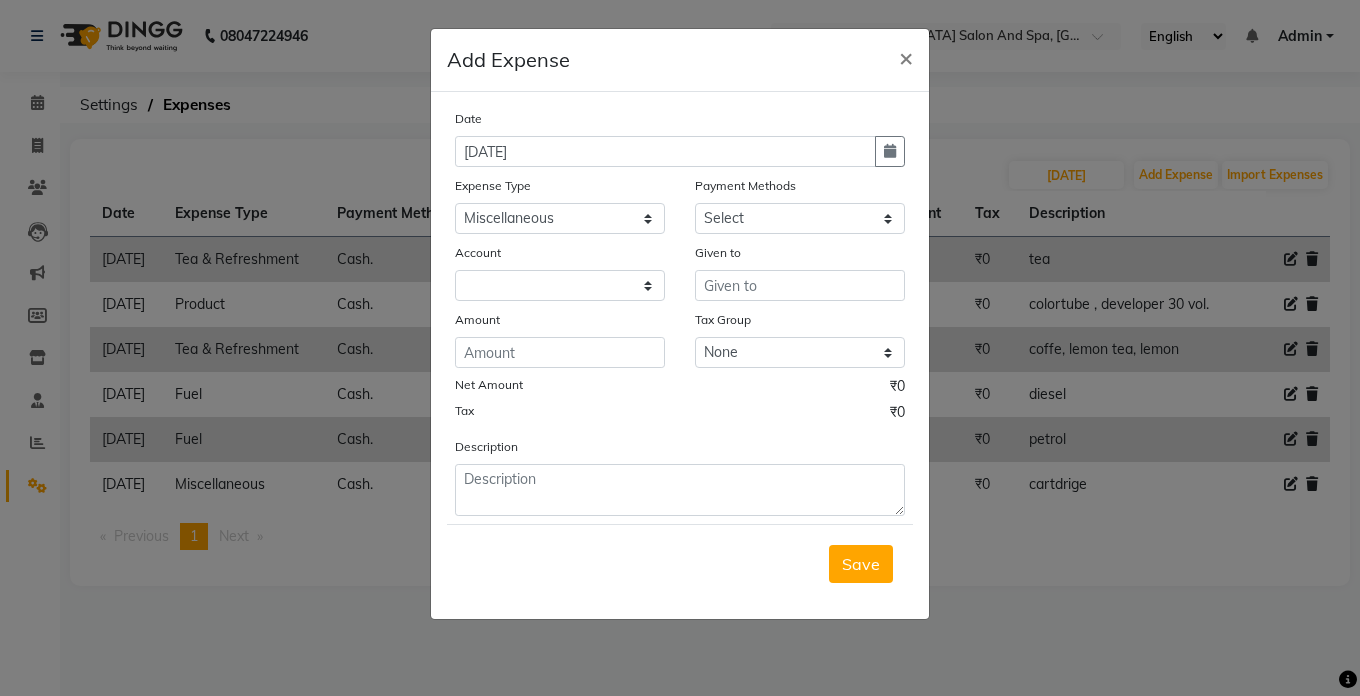 click on "Account" 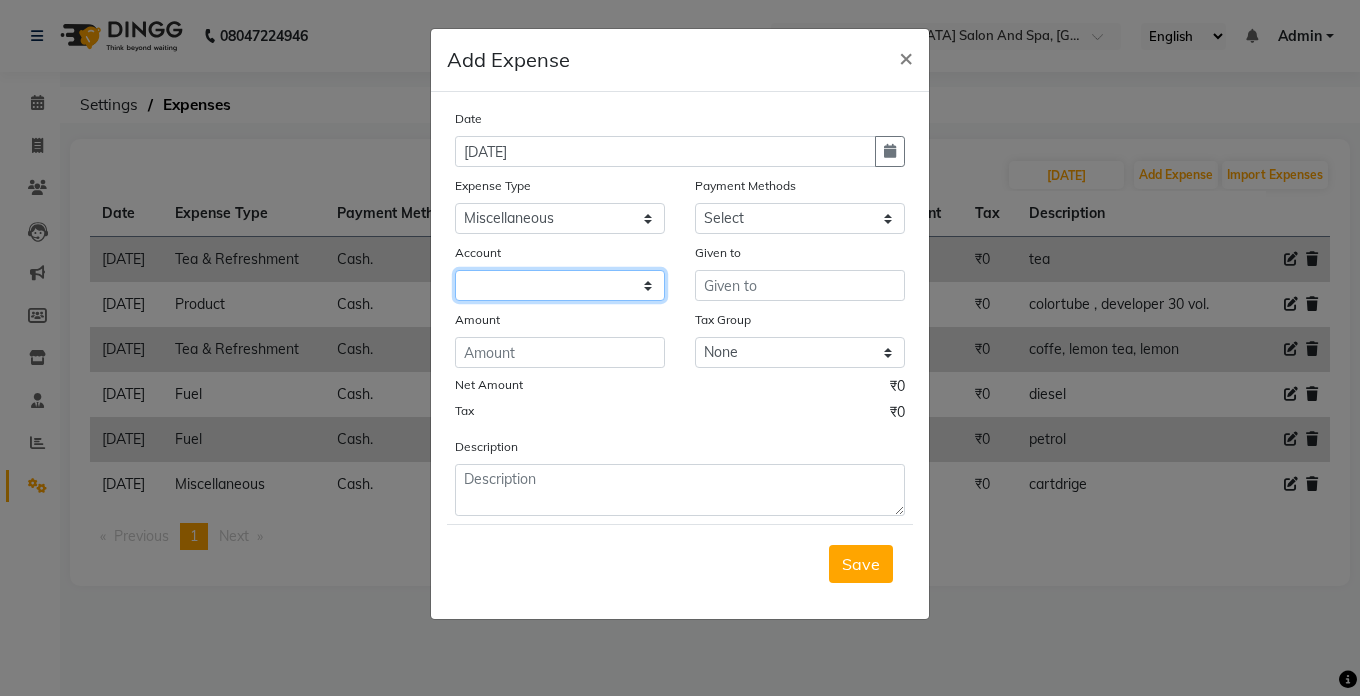 click 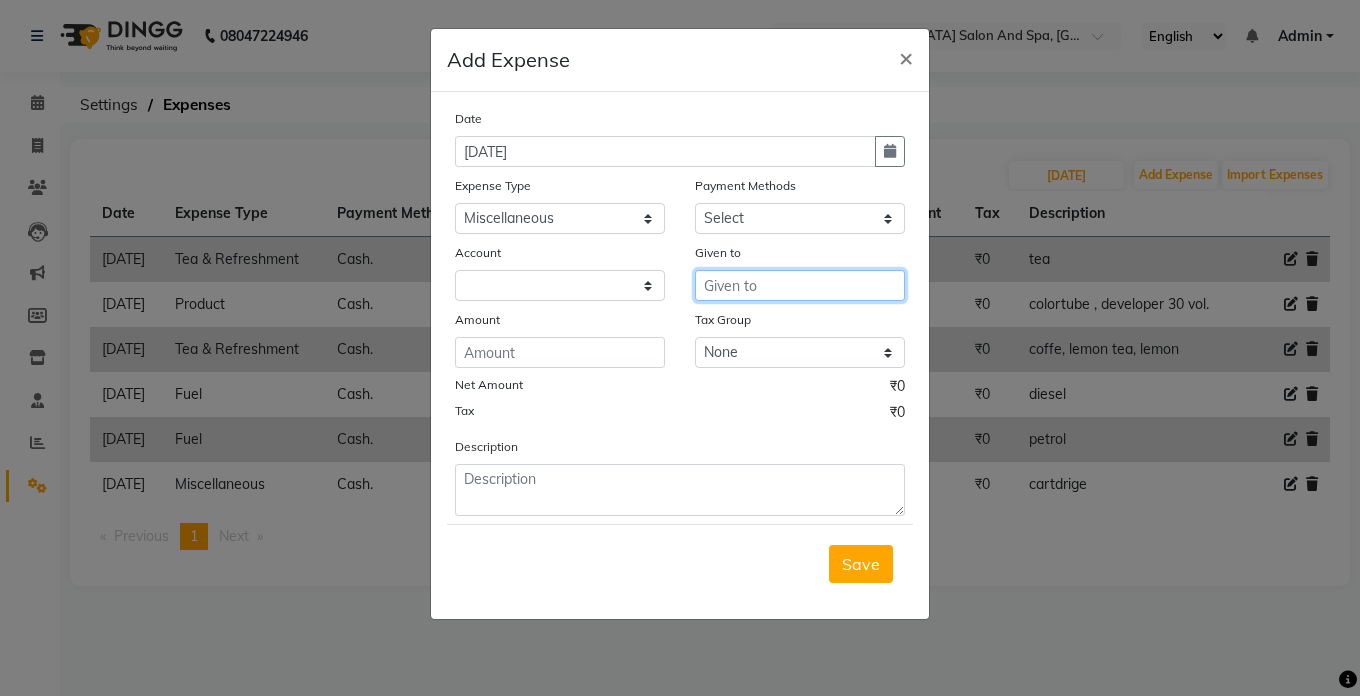 drag, startPoint x: 777, startPoint y: 275, endPoint x: 781, endPoint y: 317, distance: 42.190044 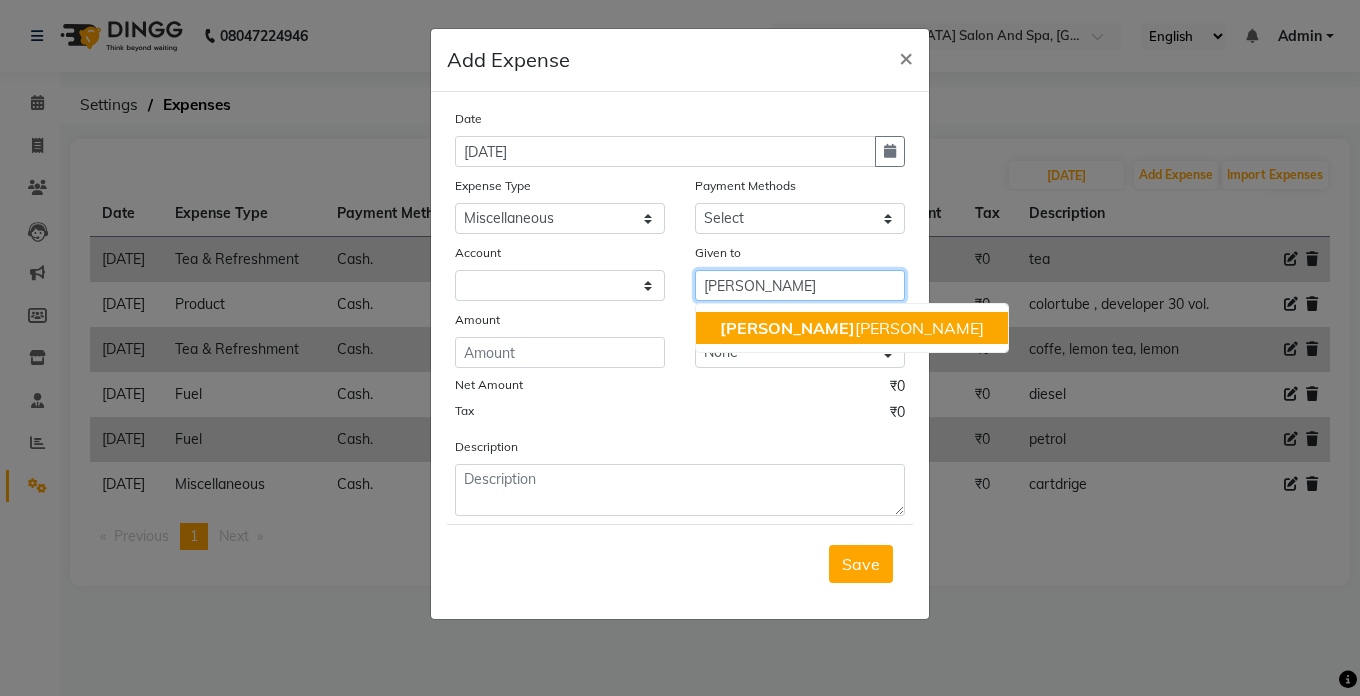 click on "[PERSON_NAME] [PERSON_NAME]" at bounding box center (852, 328) 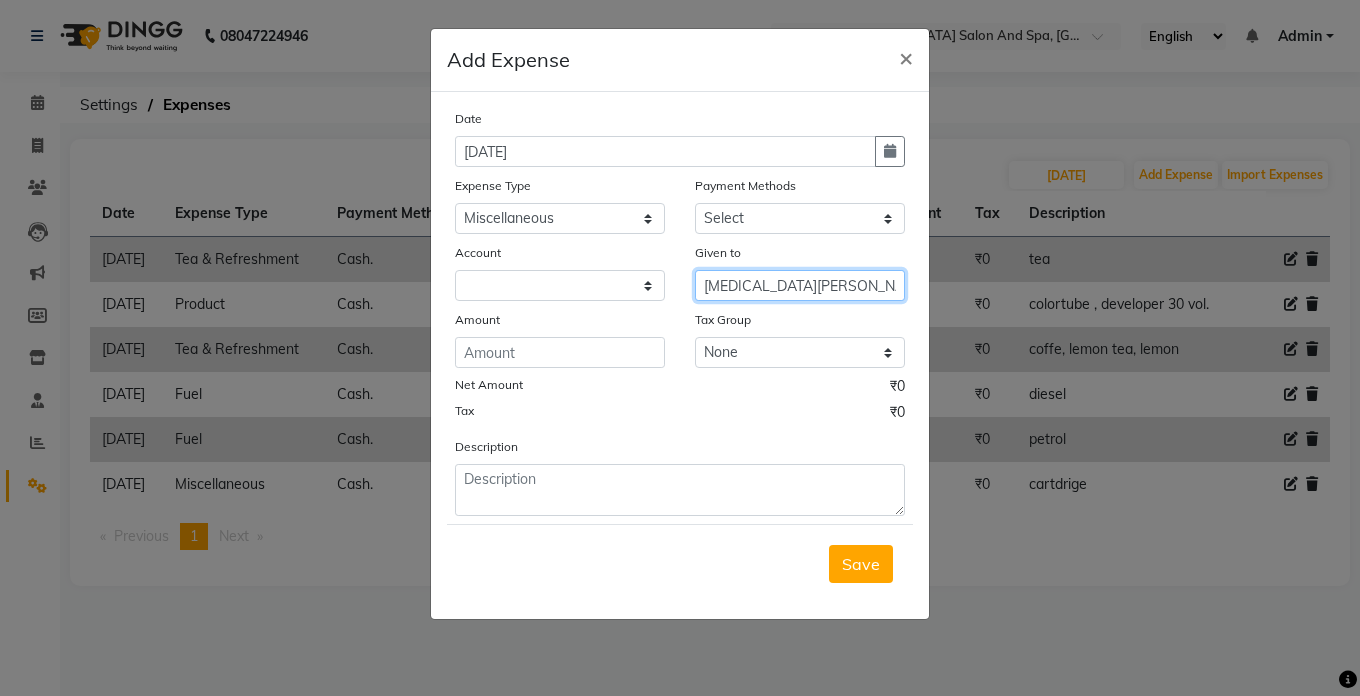 type on "[MEDICAL_DATA][PERSON_NAME]" 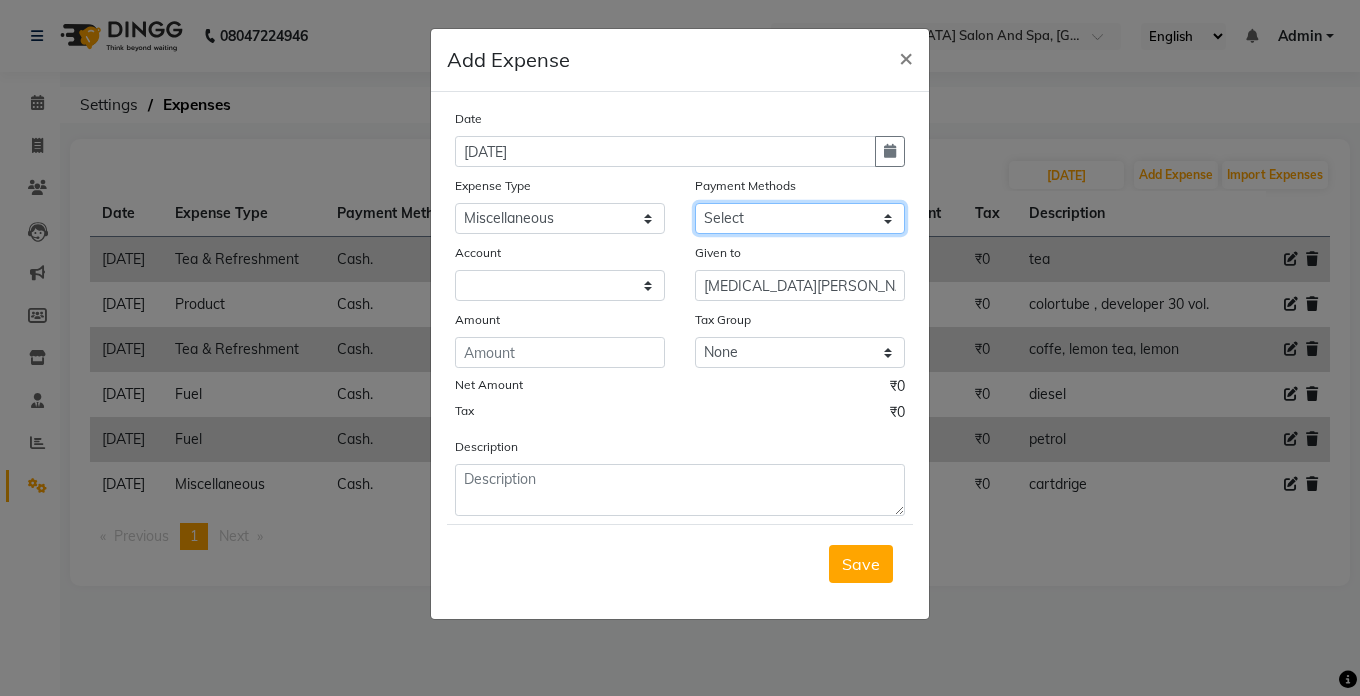 click on "Select Cash. Voucher CARD Wallet GPay" 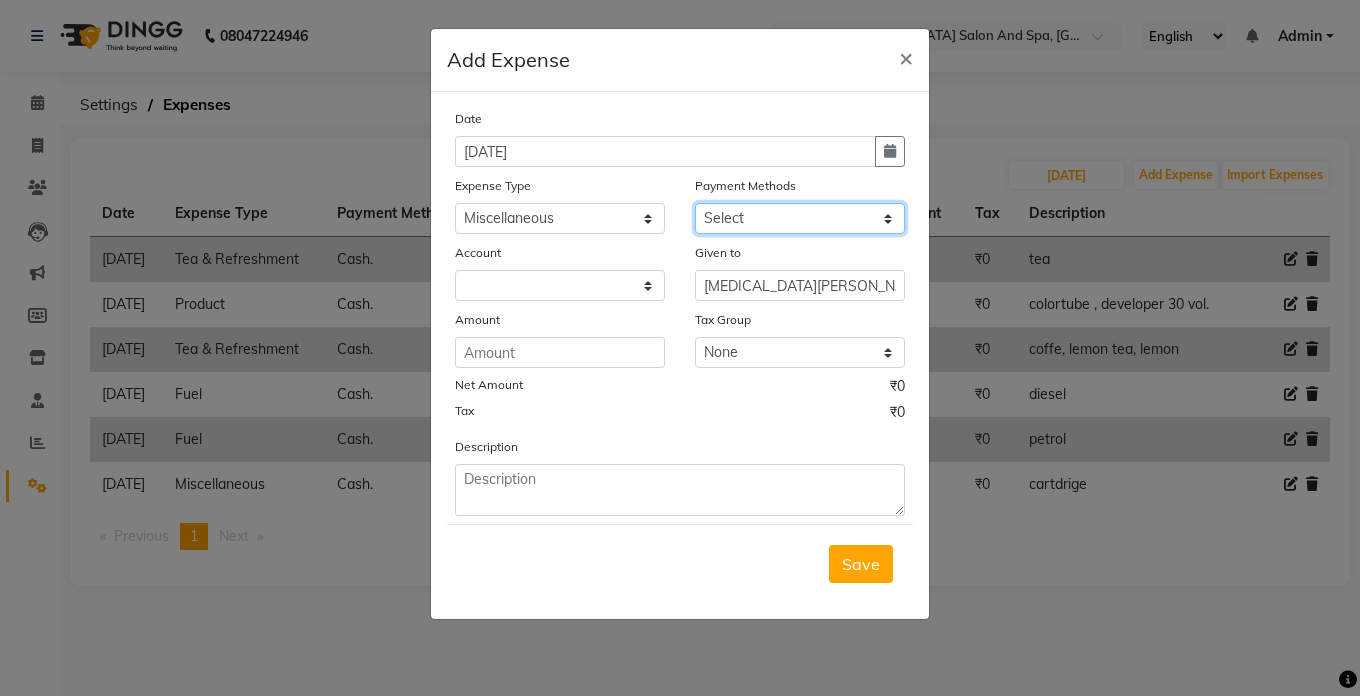 select on "116" 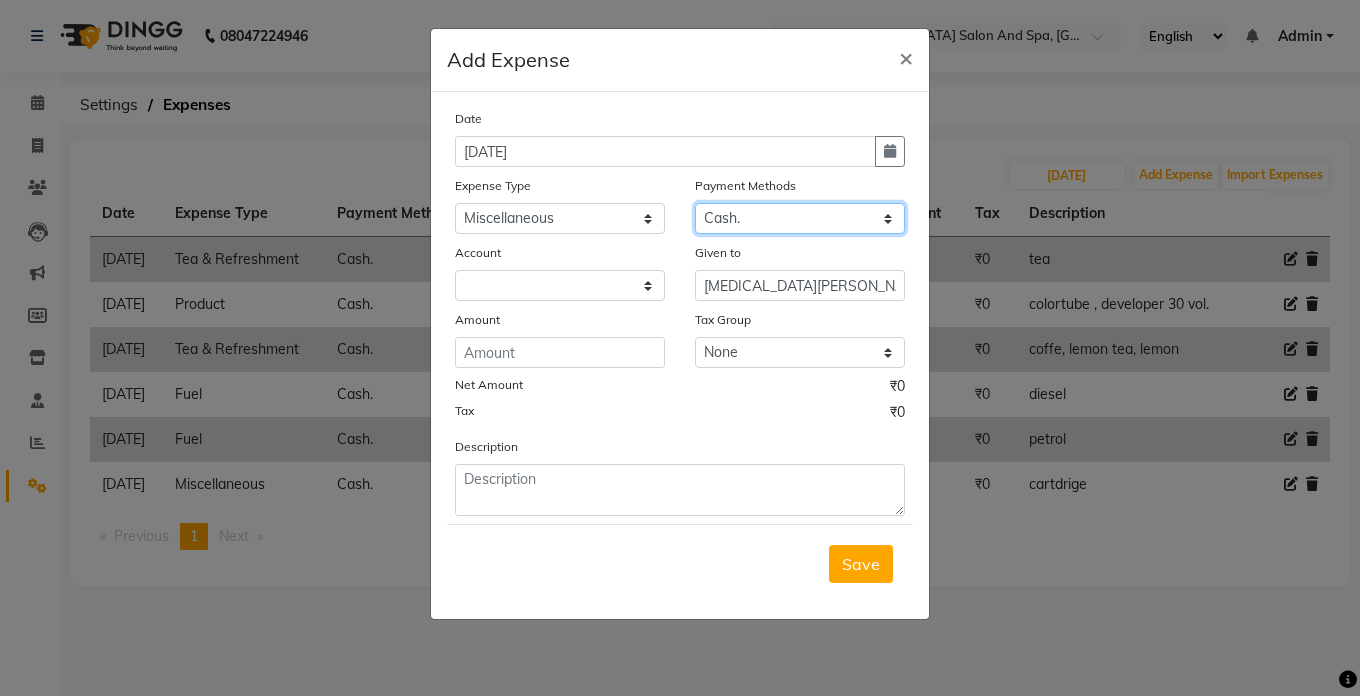 click on "Select Cash. Voucher CARD Wallet GPay" 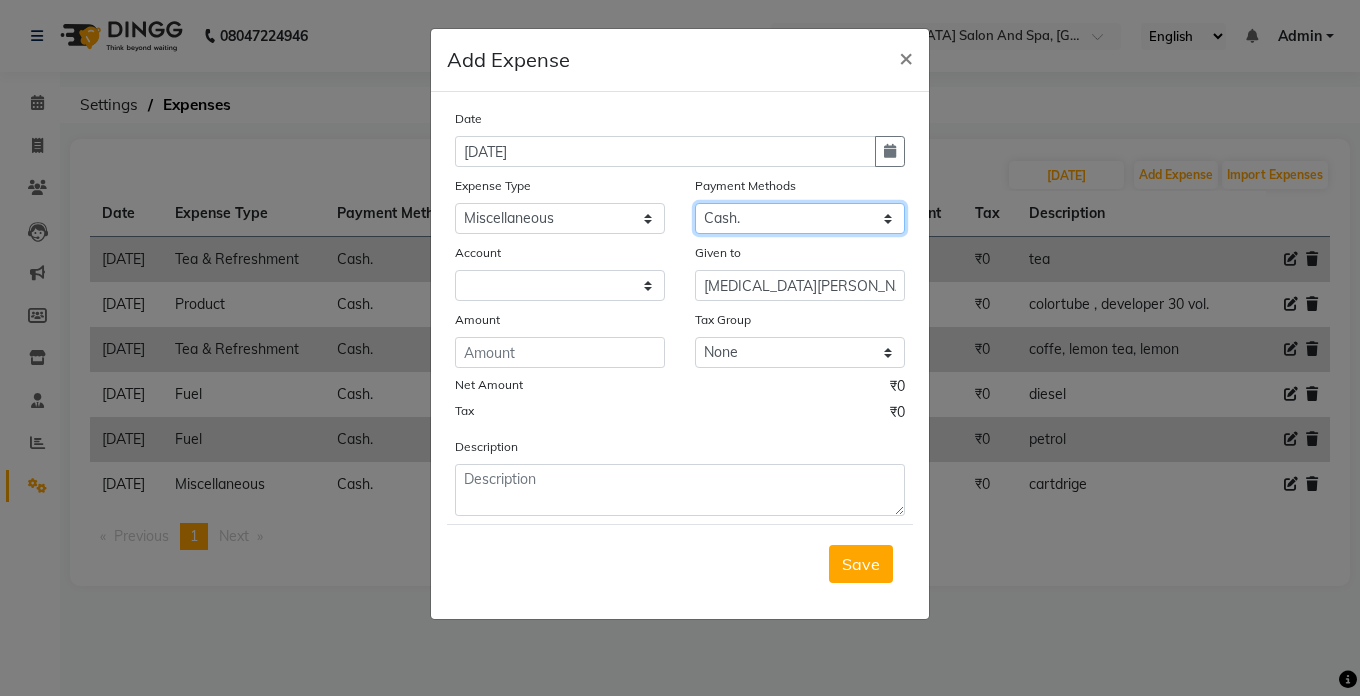 select on "5448" 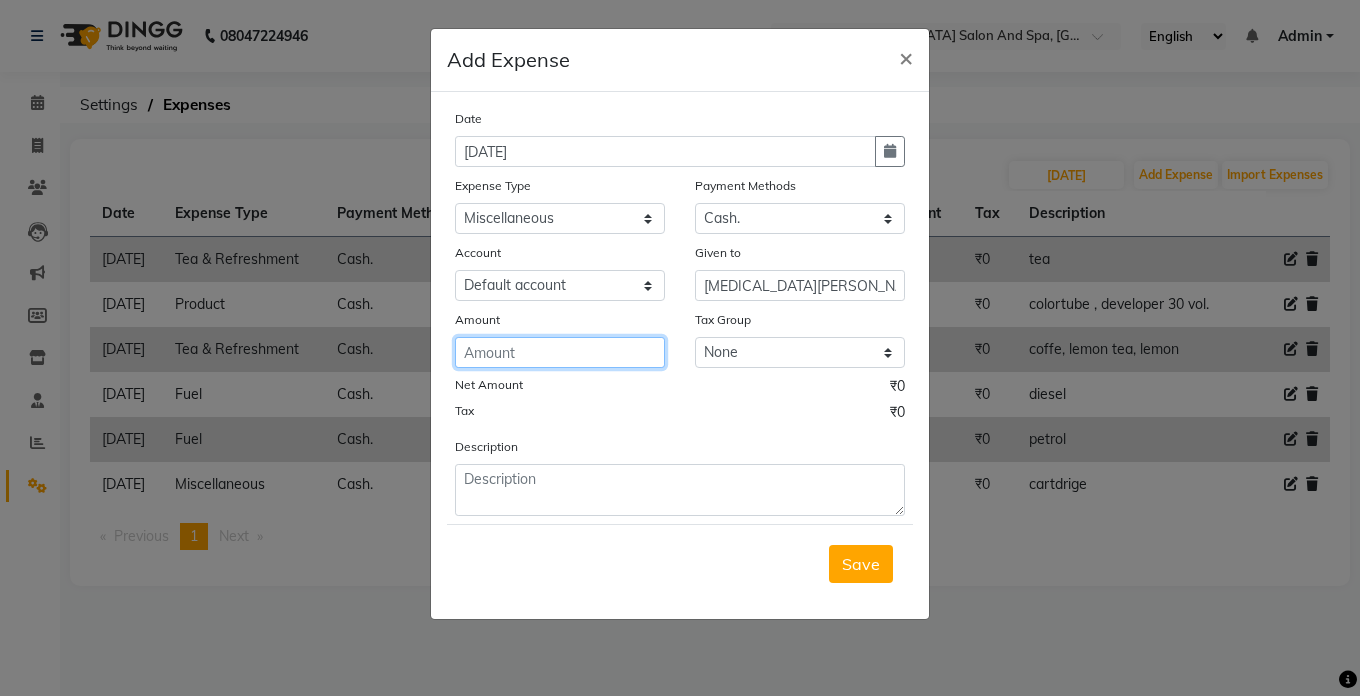 click 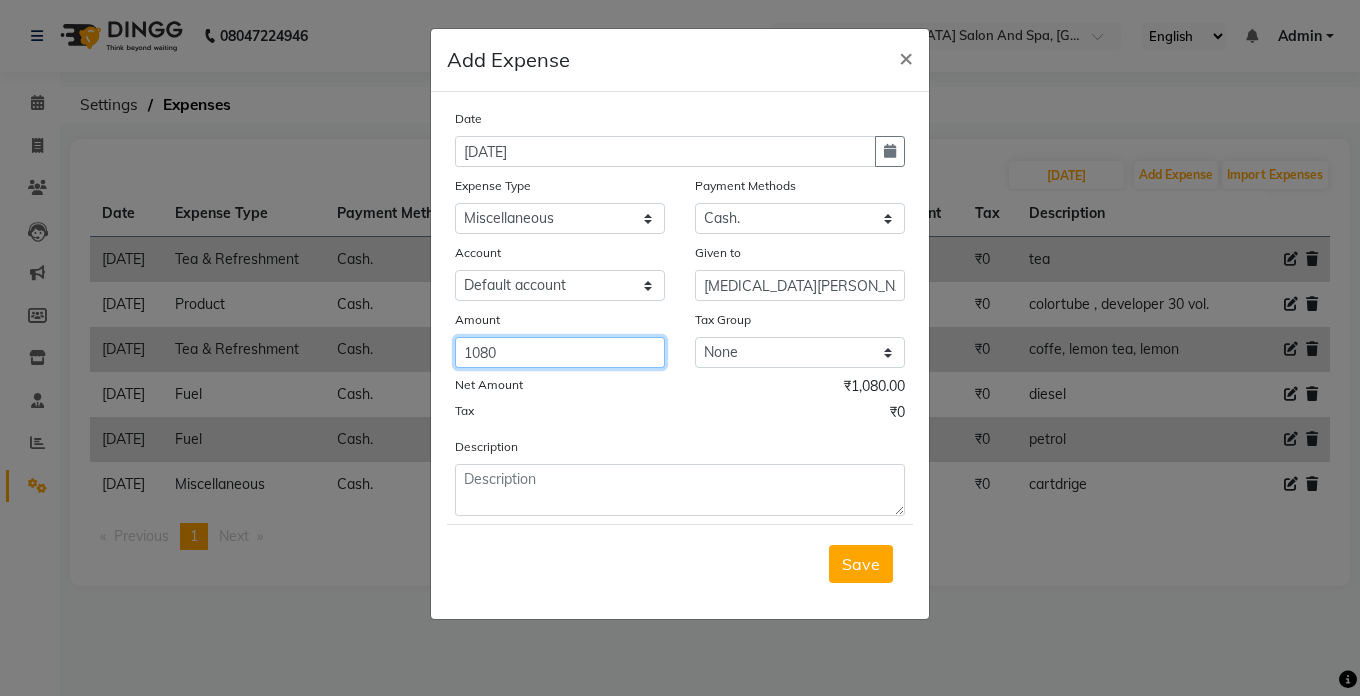 type on "1080" 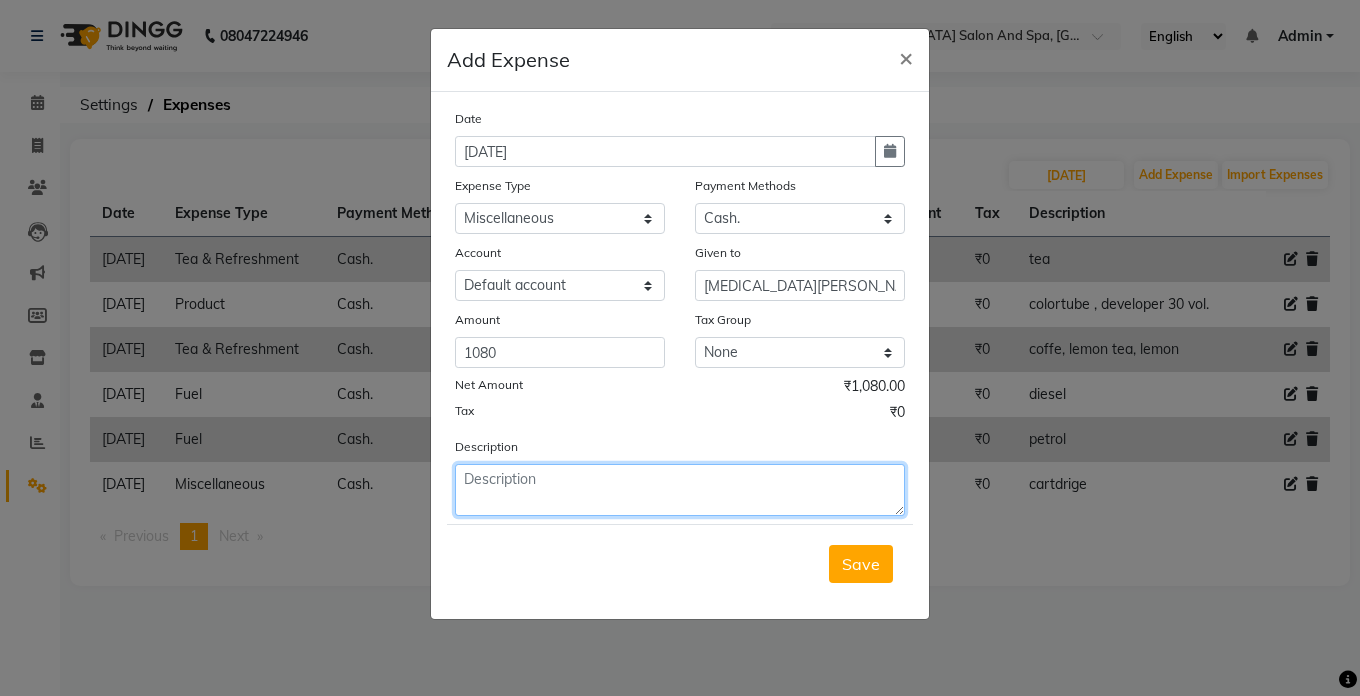 click 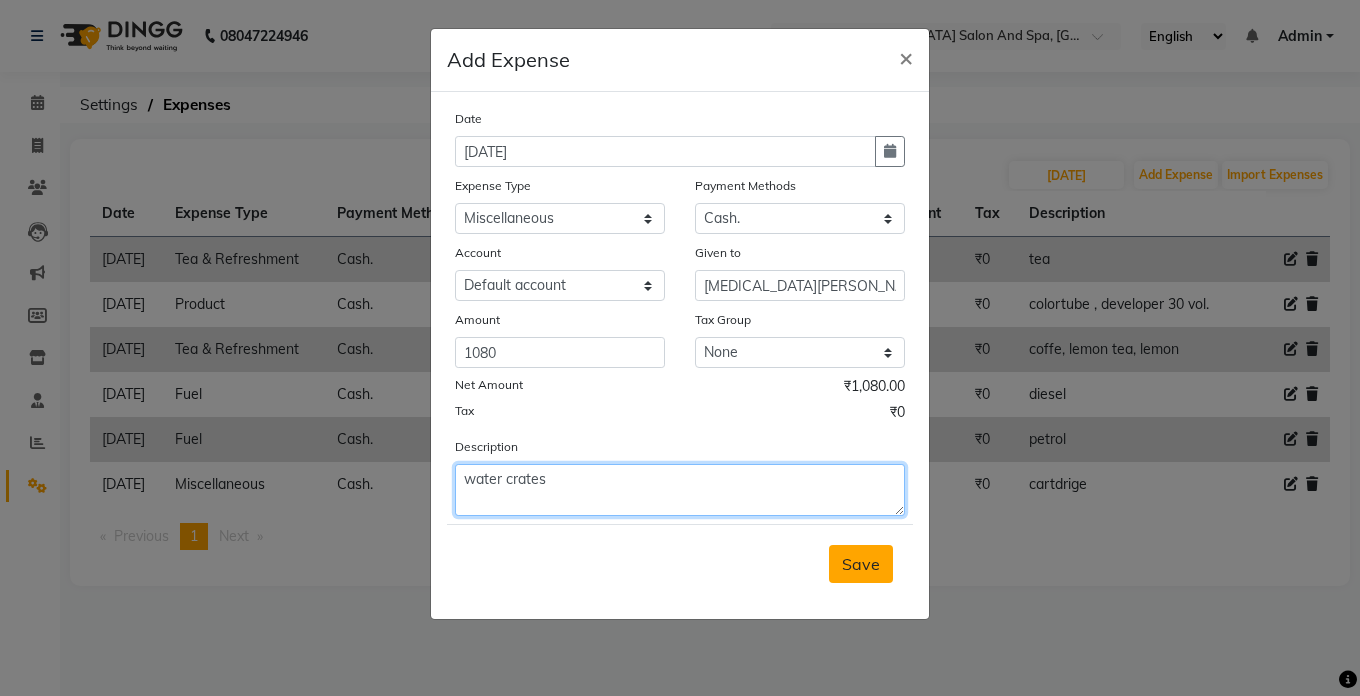 type on "water crates" 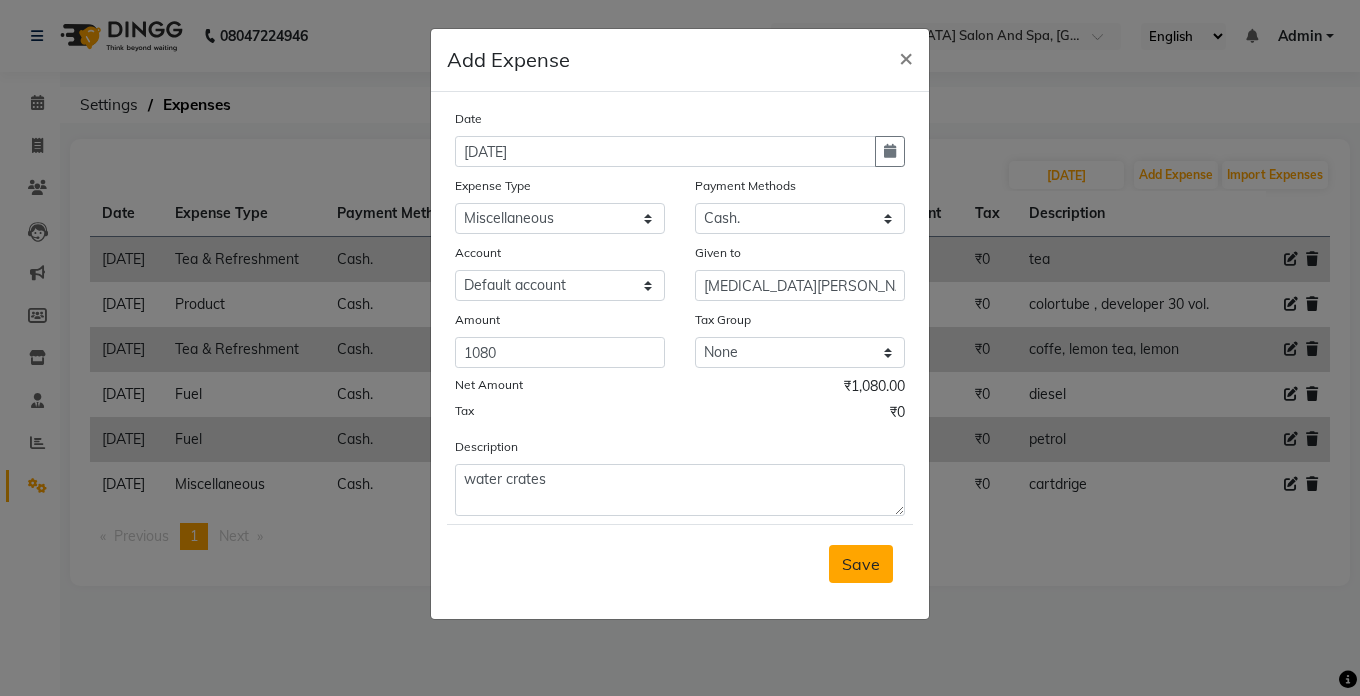 click on "Save" at bounding box center [861, 564] 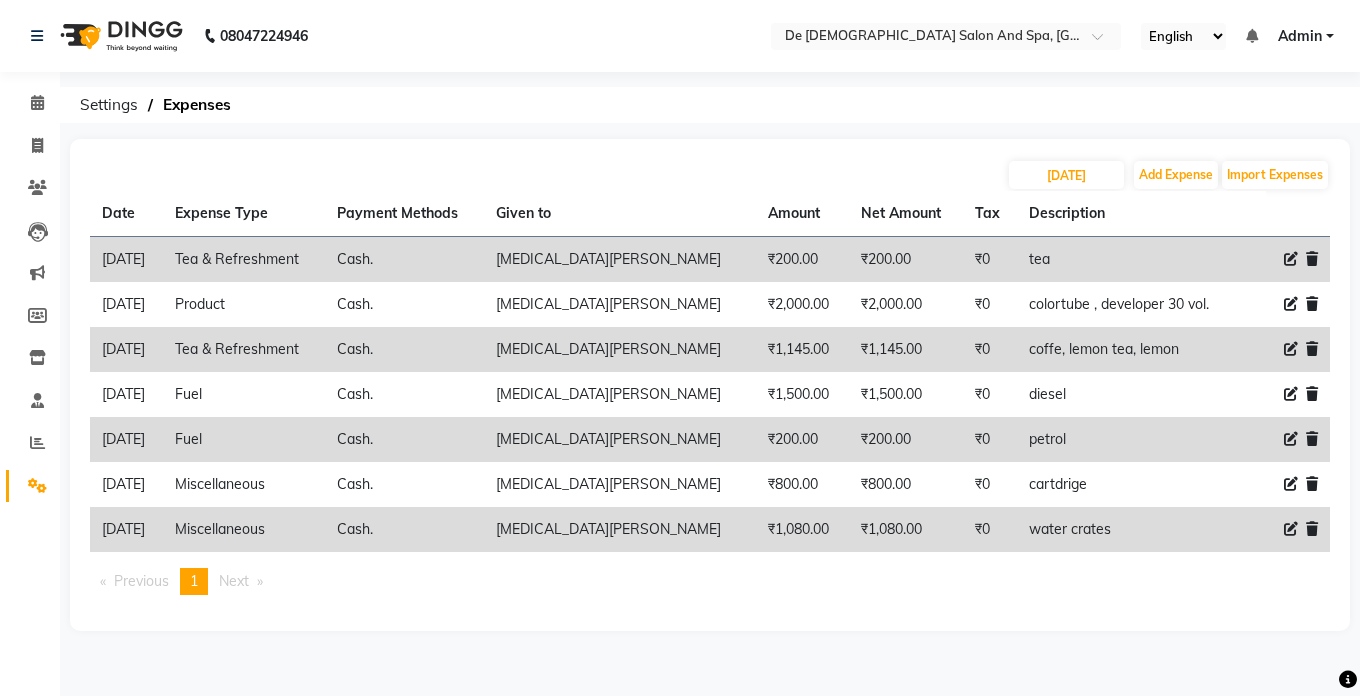 click on "Description" 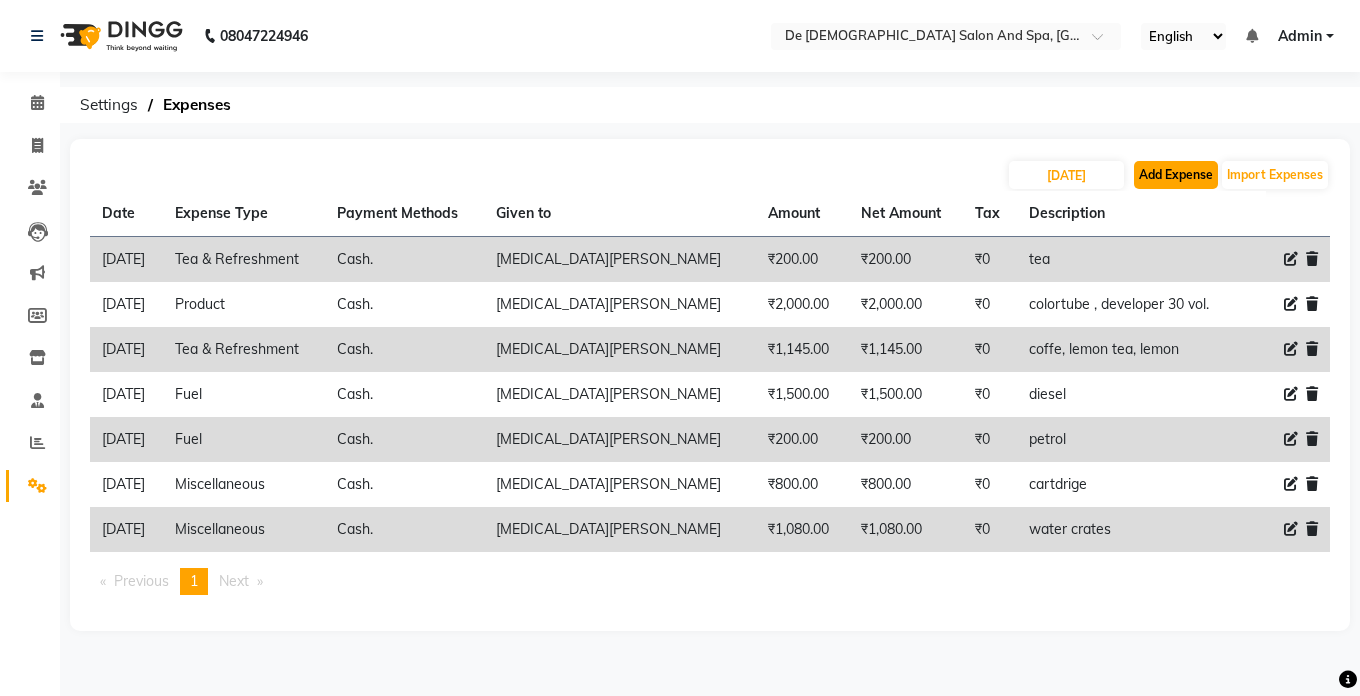 click on "Add Expense" 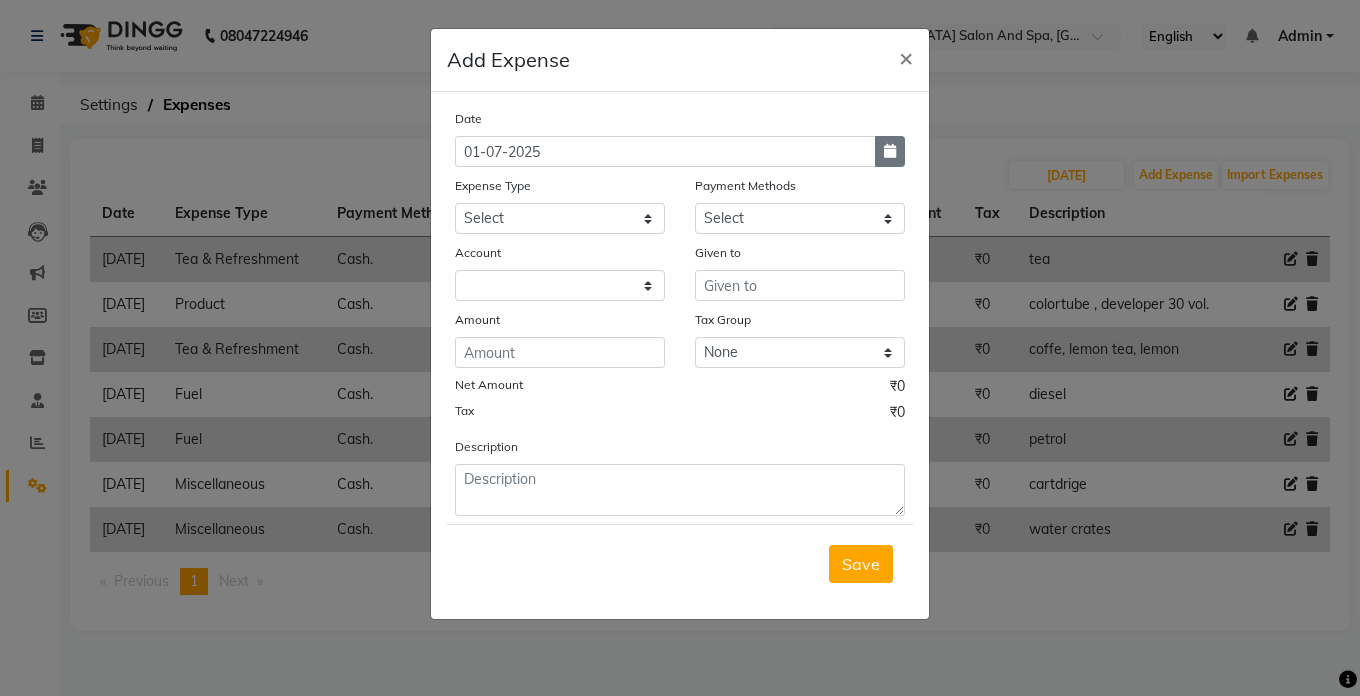 click 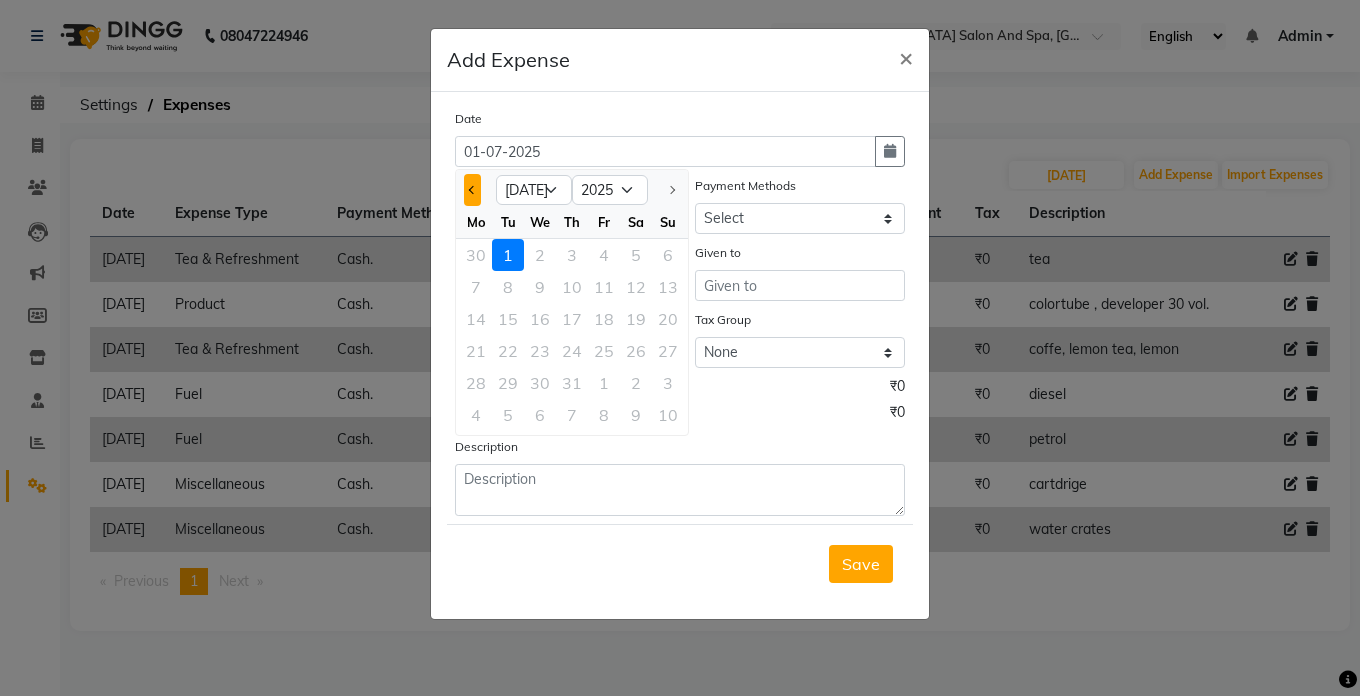 click 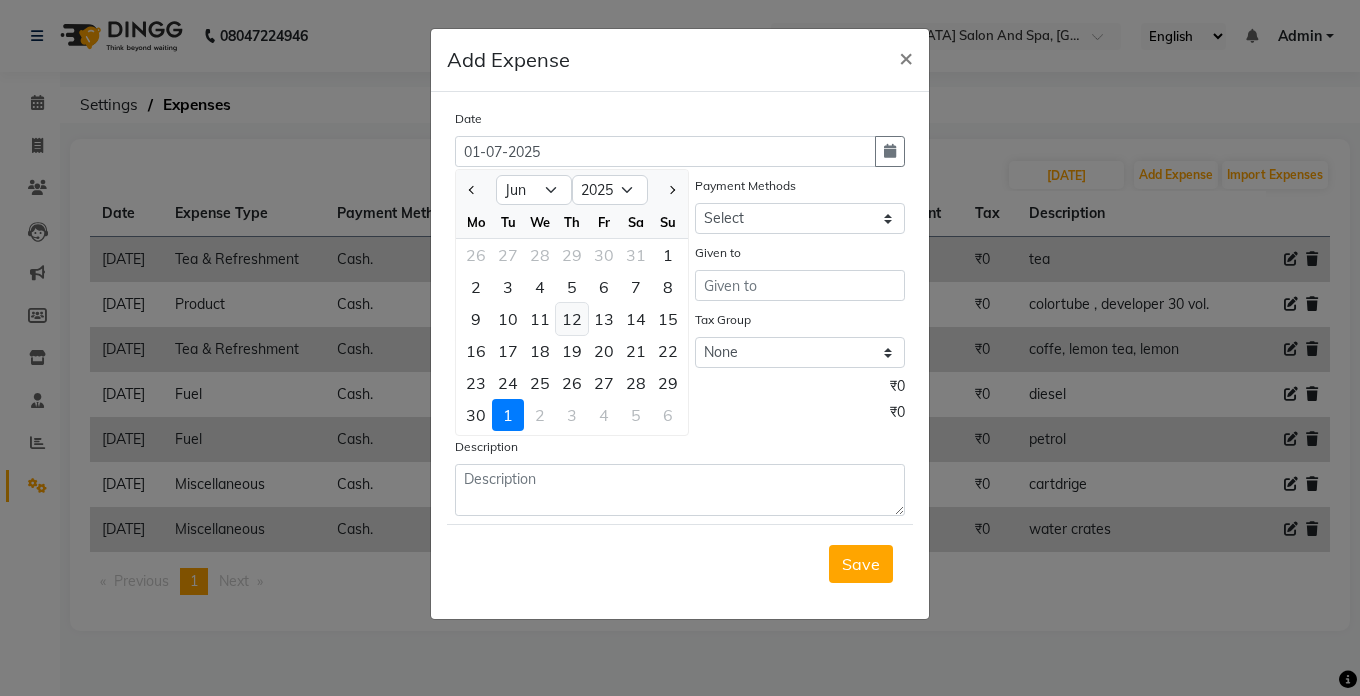 click on "12" 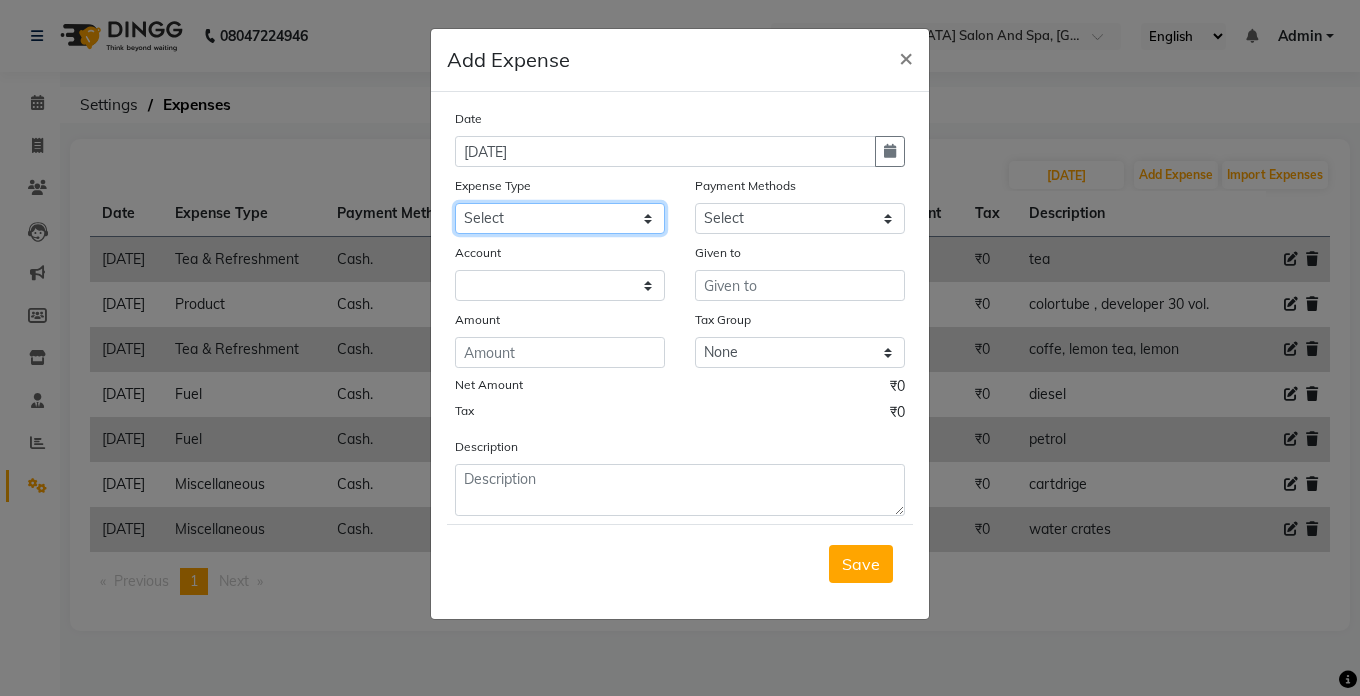 click on "Select Advance Salary Bank charges Car maintenance  Cash transfer to bank Cash transfer to hub Client Snacks Clinical charges Equipment Fuel Govt fee Incentive Insurance International purchase Loan Repayment Maintenance Marketing Miscellaneous MRA Other Pantry Product Rent Salary Staff Snacks Tax Tea & Refreshment Utilities" 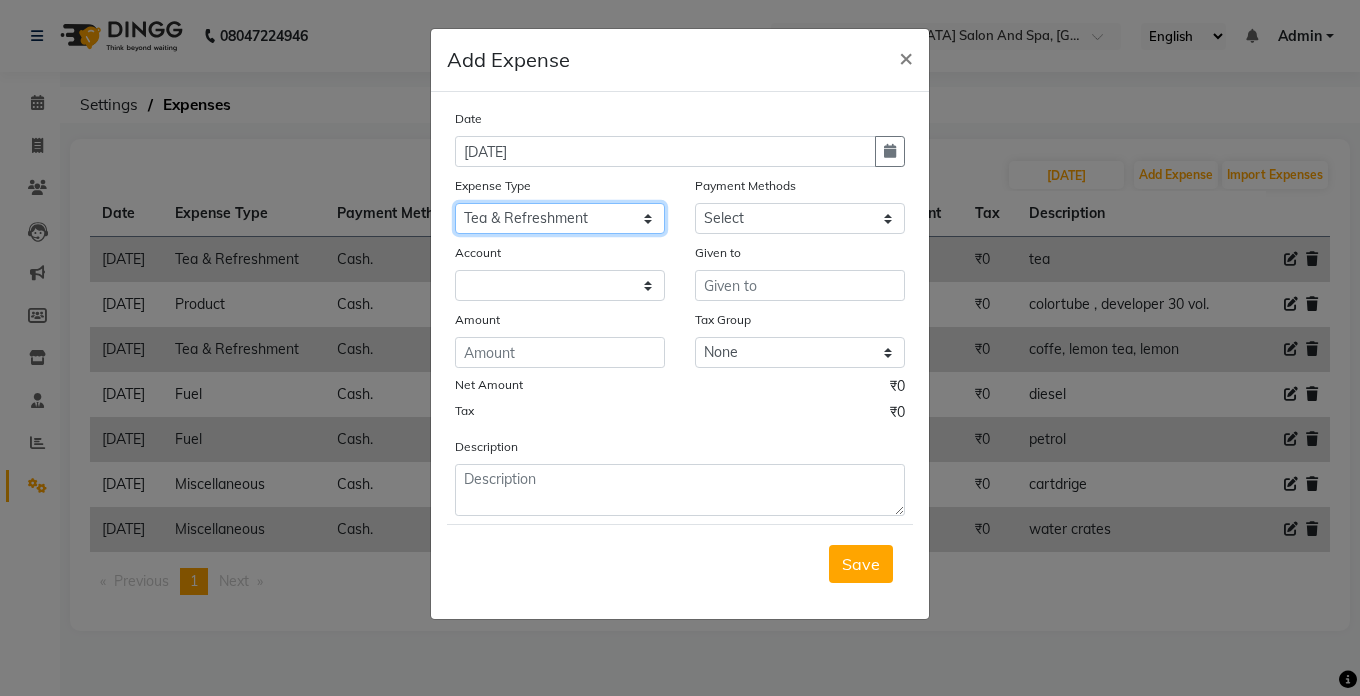 click on "Select Advance Salary Bank charges Car maintenance  Cash transfer to bank Cash transfer to hub Client Snacks Clinical charges Equipment Fuel Govt fee Incentive Insurance International purchase Loan Repayment Maintenance Marketing Miscellaneous MRA Other Pantry Product Rent Salary Staff Snacks Tax Tea & Refreshment Utilities" 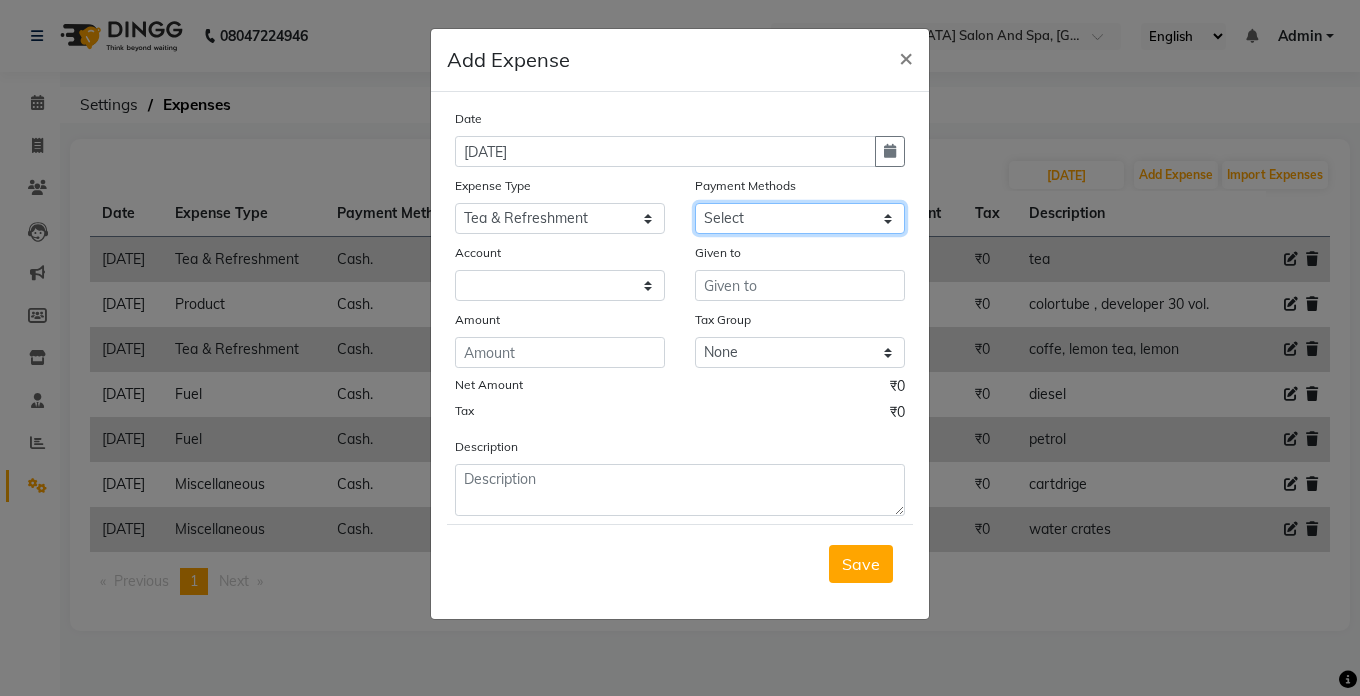 click on "Select Cash. Voucher CARD Wallet GPay" 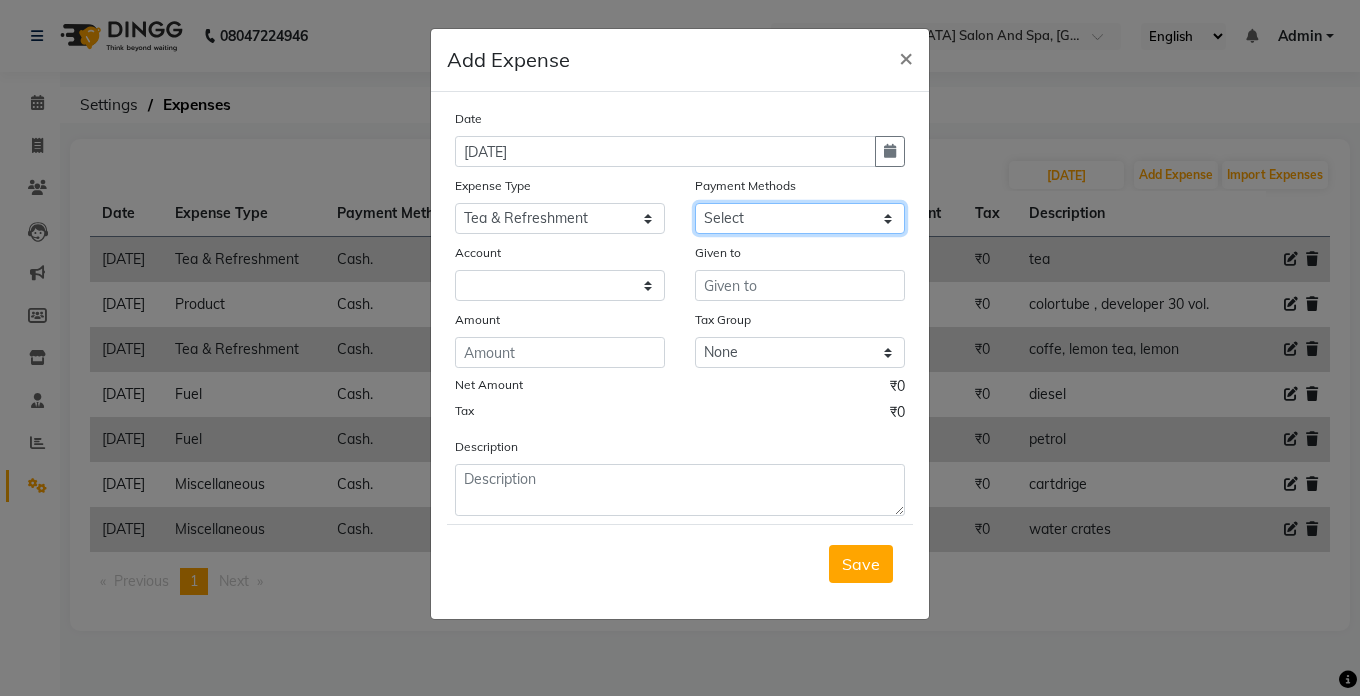 select on "116" 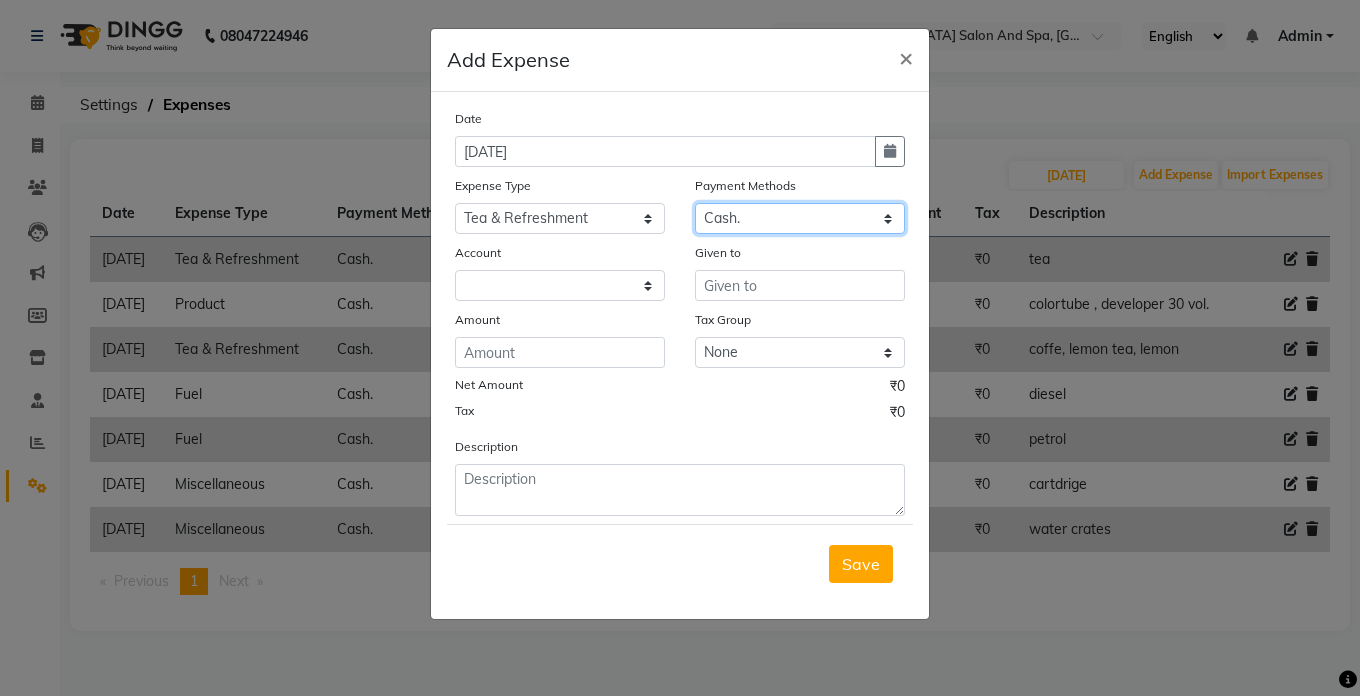 click on "Select Cash. Voucher CARD Wallet GPay" 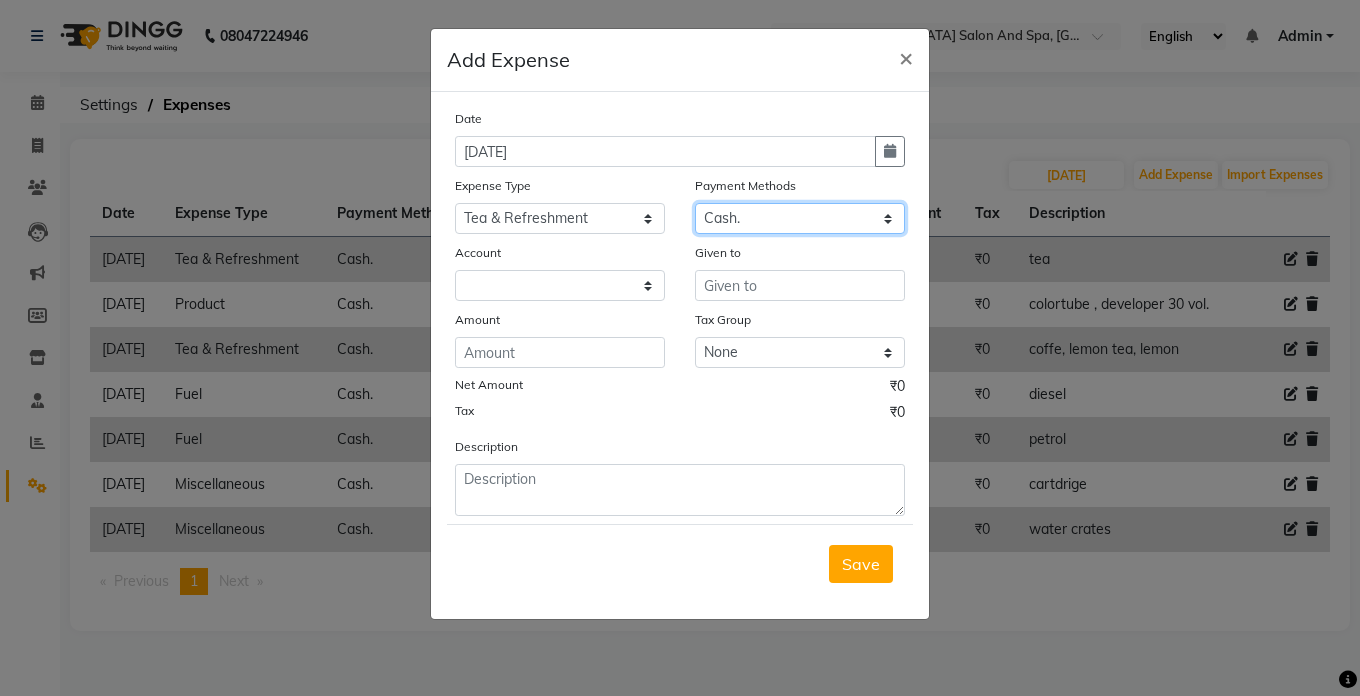 select on "5448" 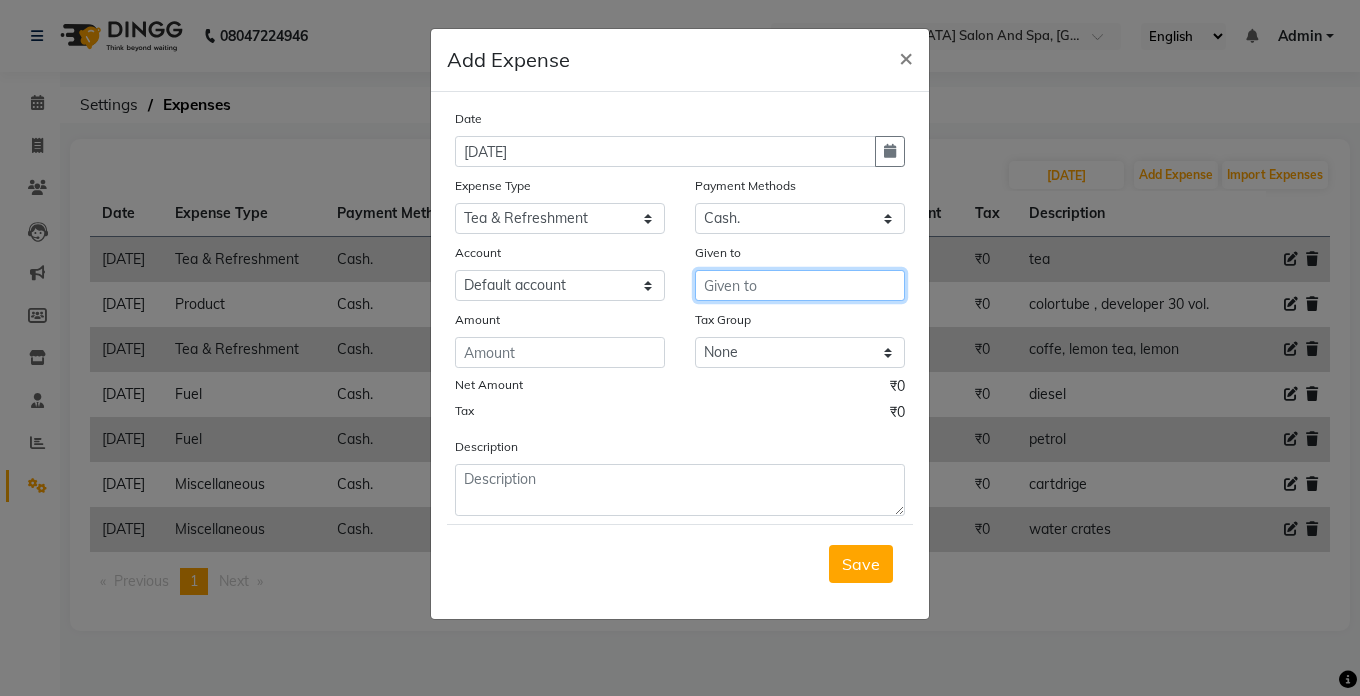 click at bounding box center [800, 285] 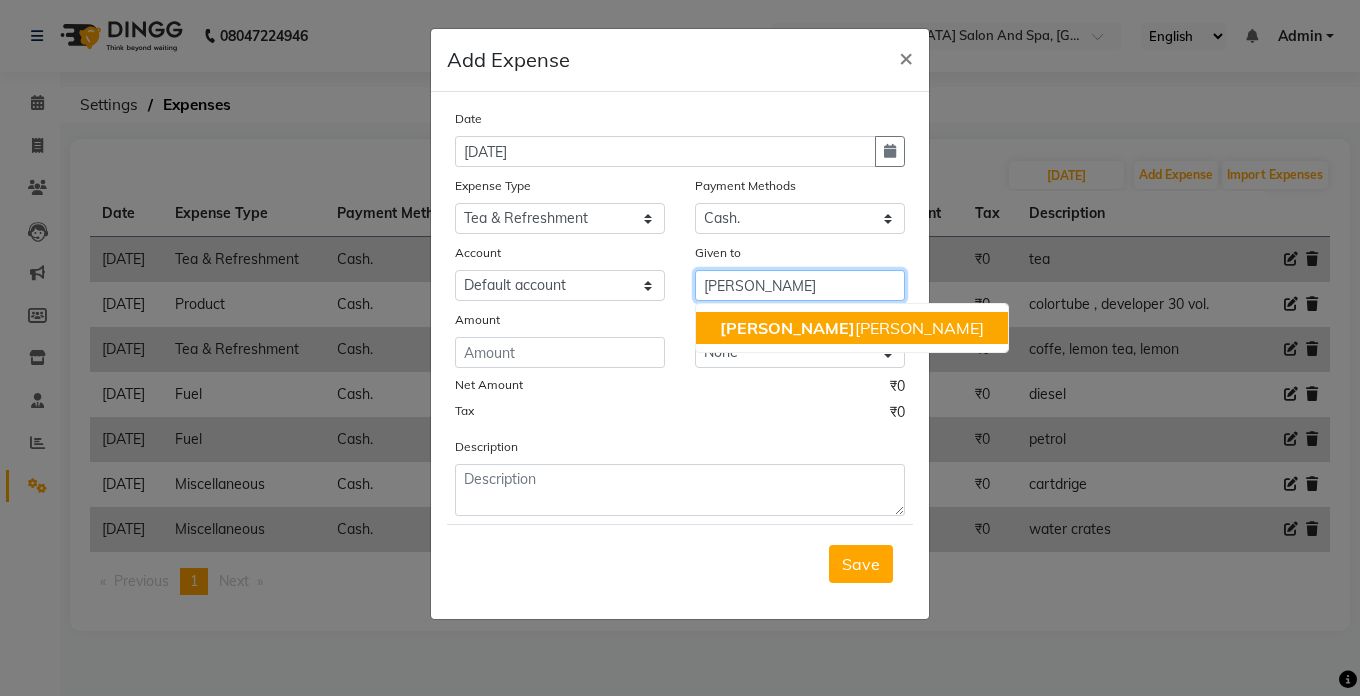 click on "[PERSON_NAME] [PERSON_NAME]" at bounding box center (852, 328) 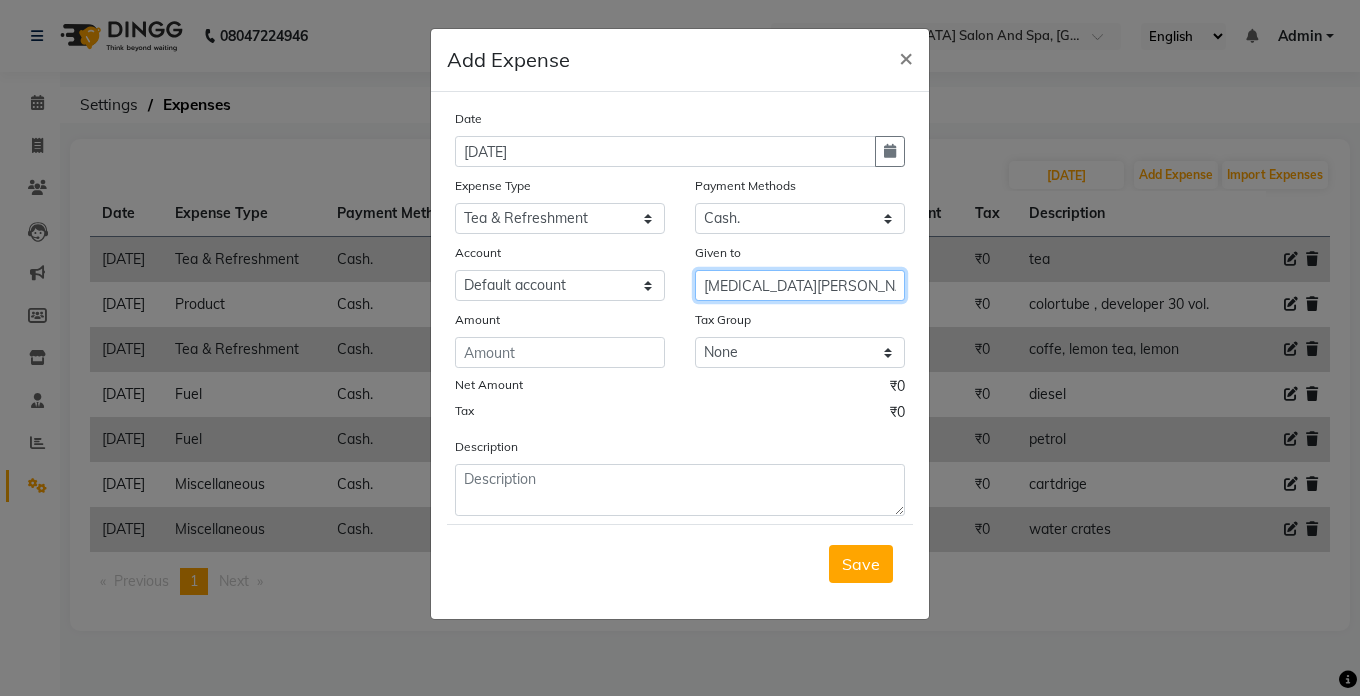 type on "[MEDICAL_DATA][PERSON_NAME]" 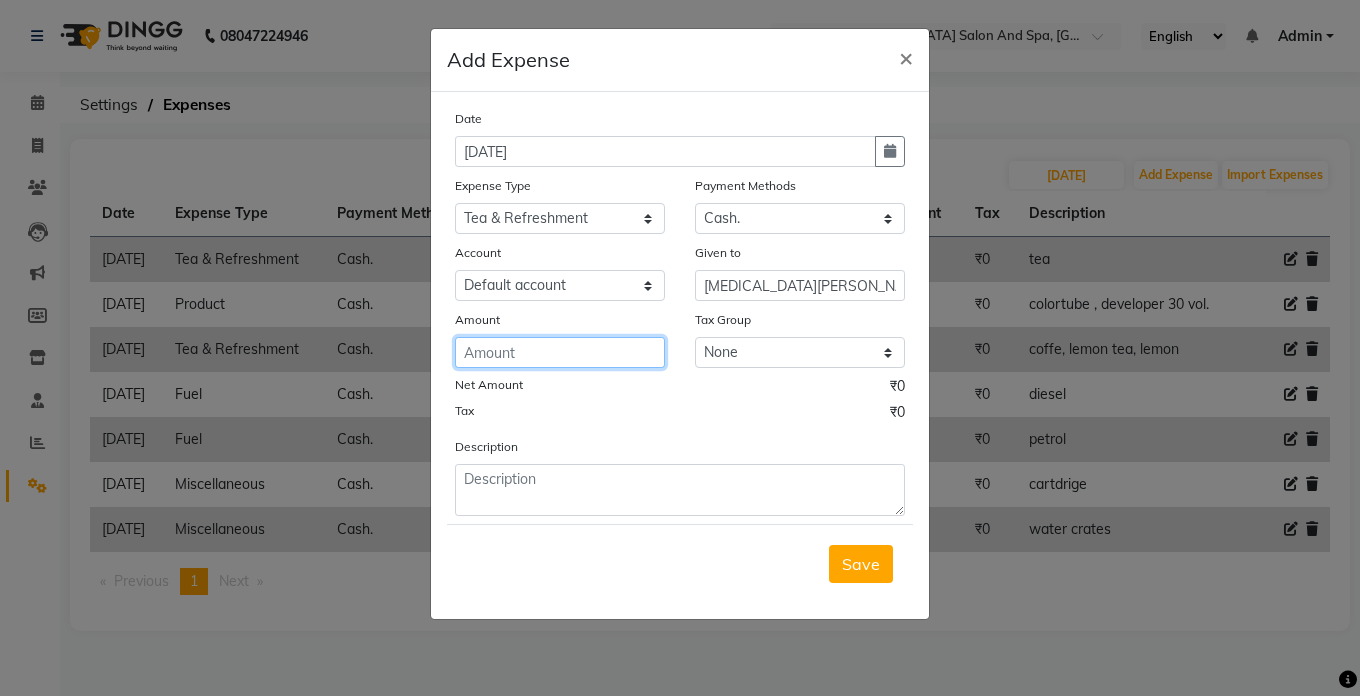 click 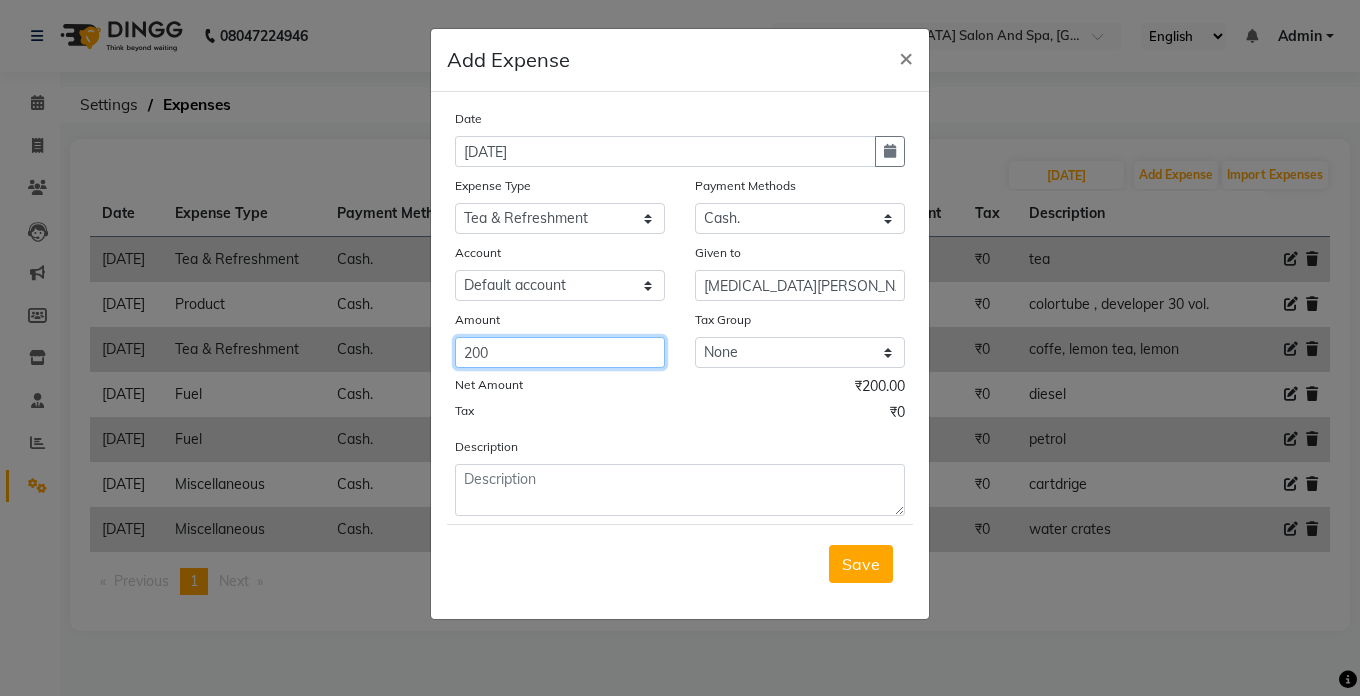 type on "200" 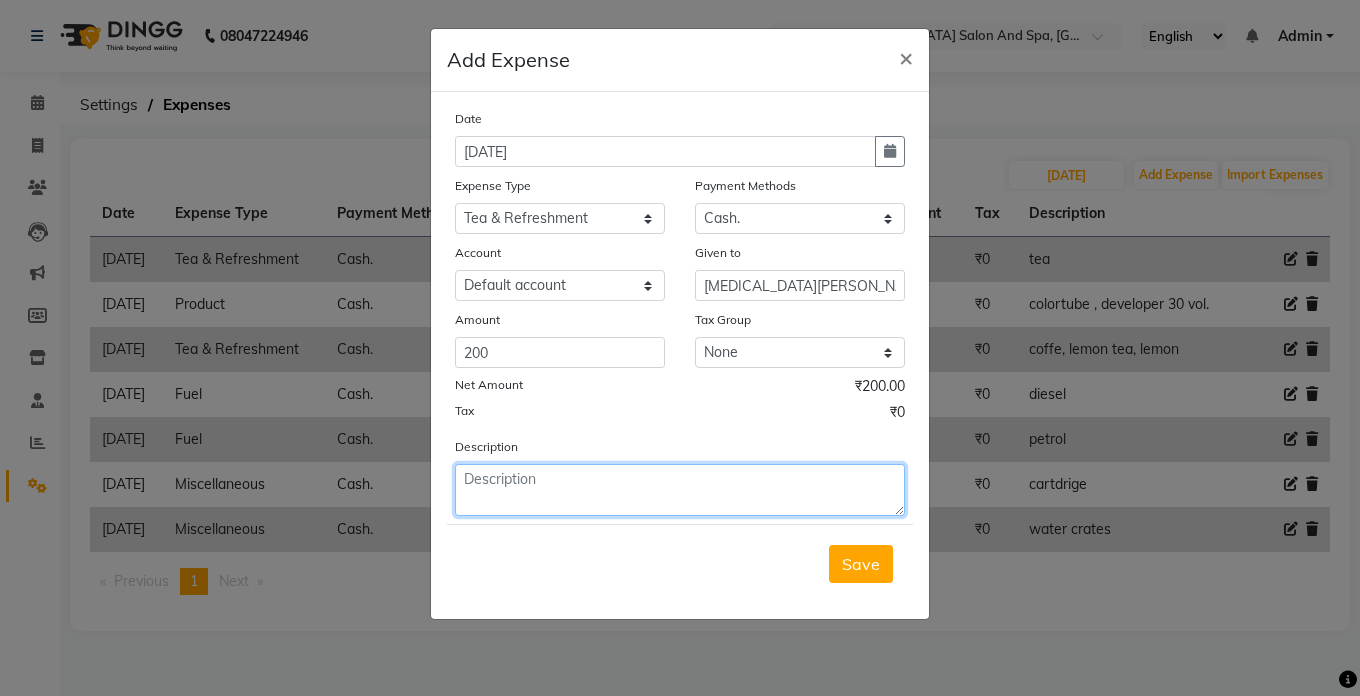 click 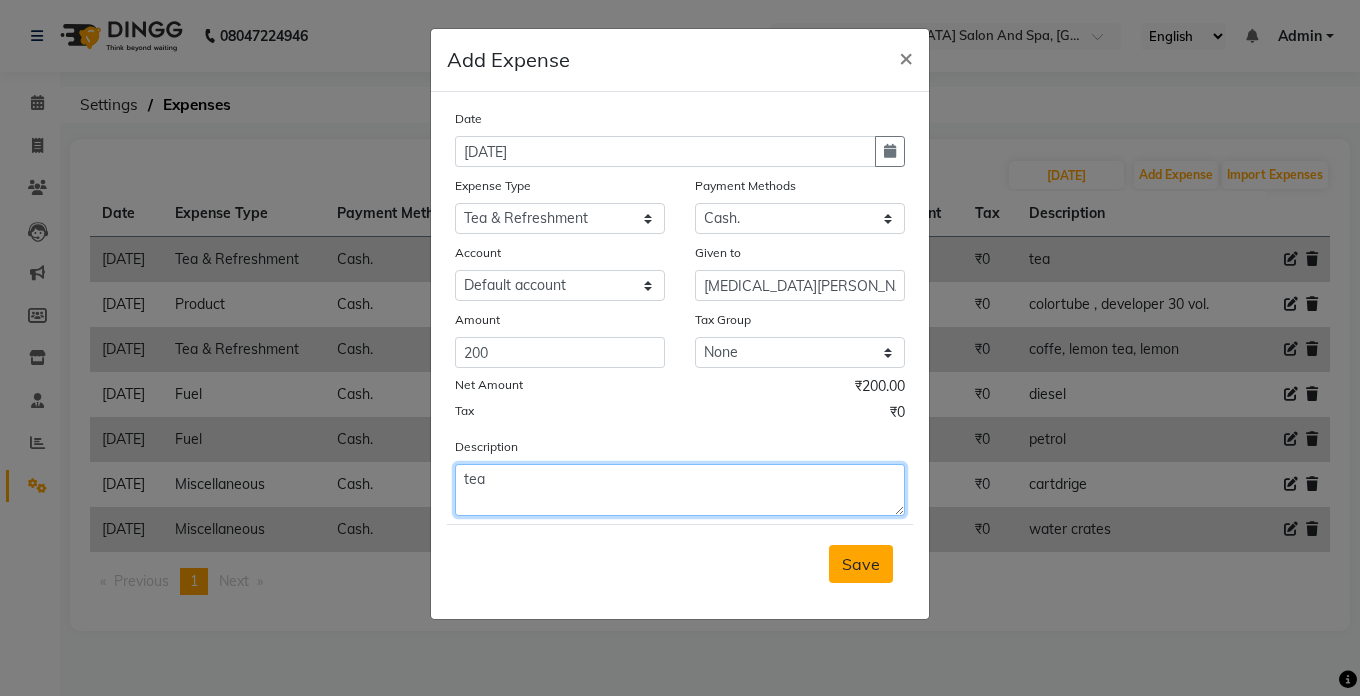 type on "tea" 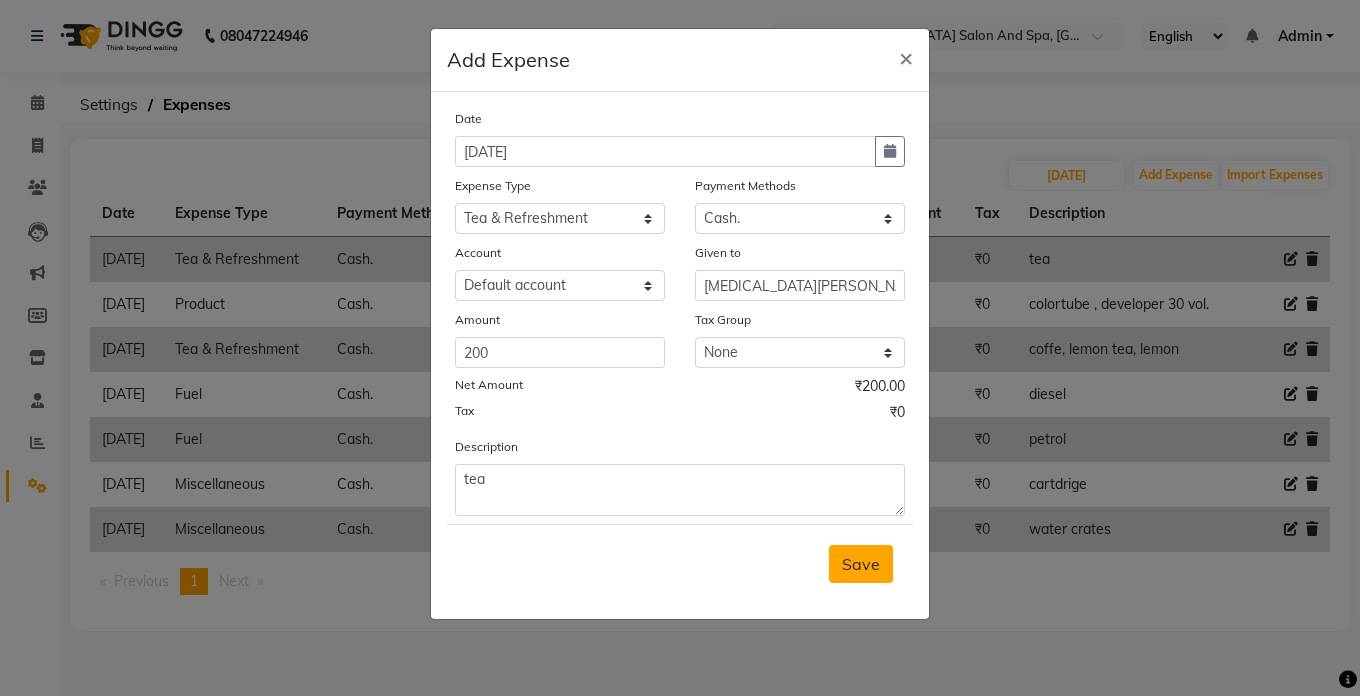 click on "Save" at bounding box center (861, 564) 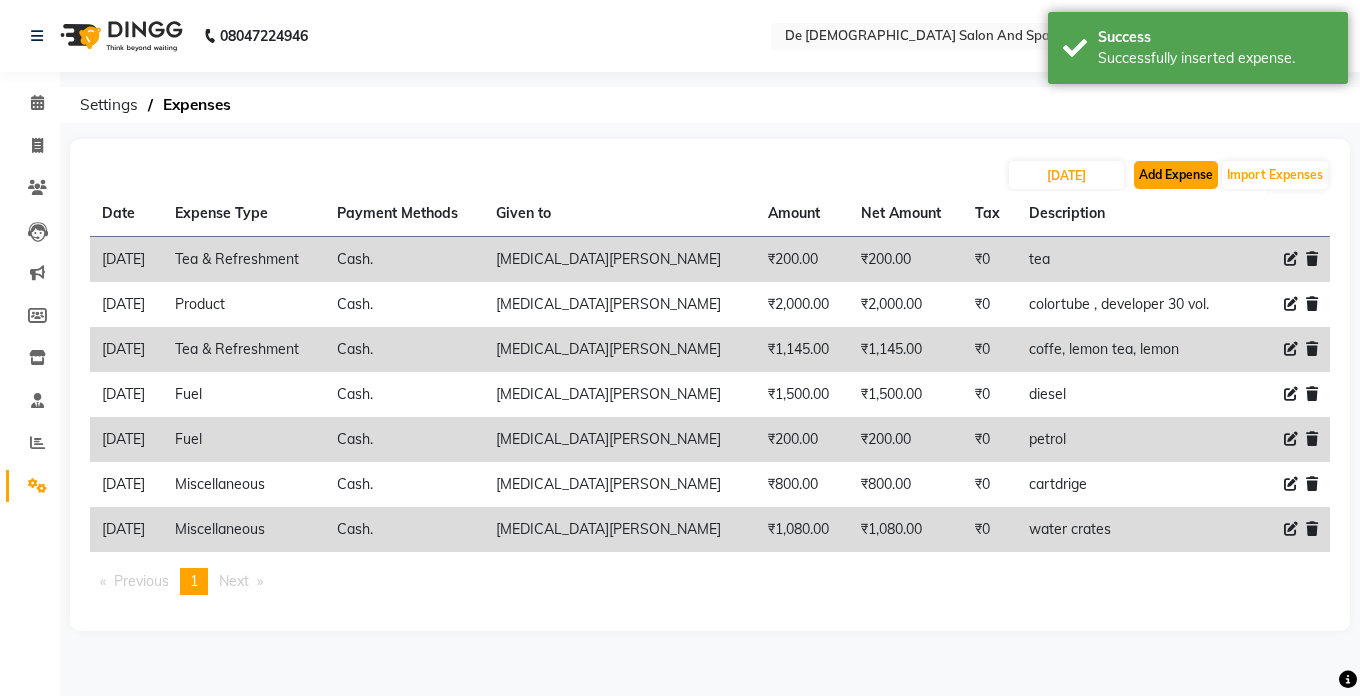 click on "Add Expense" 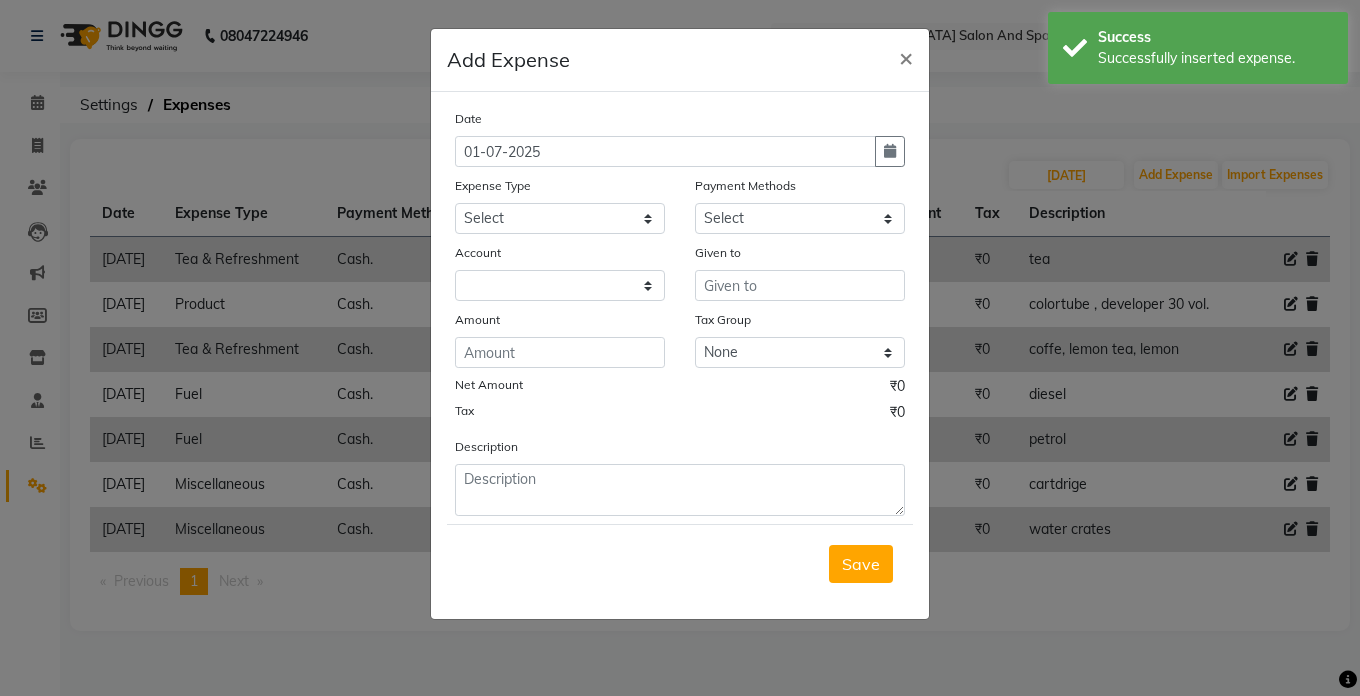 click on "Date [DATE]" 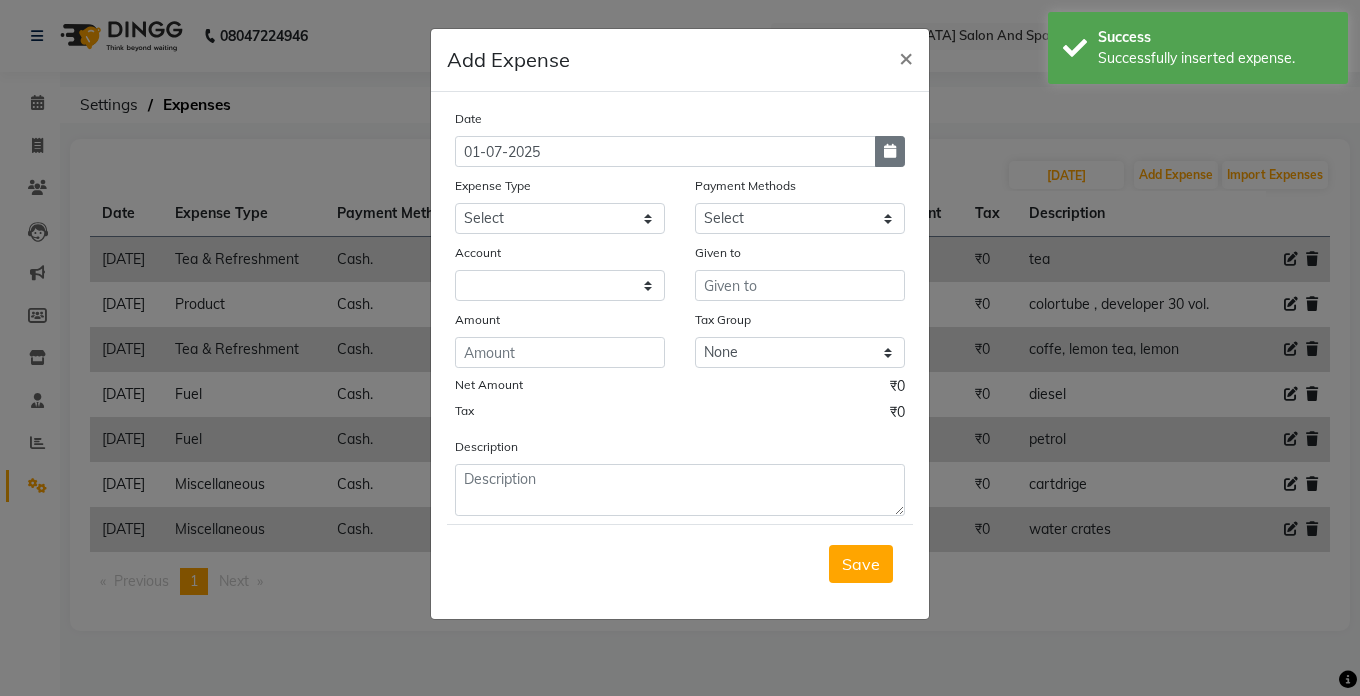 click 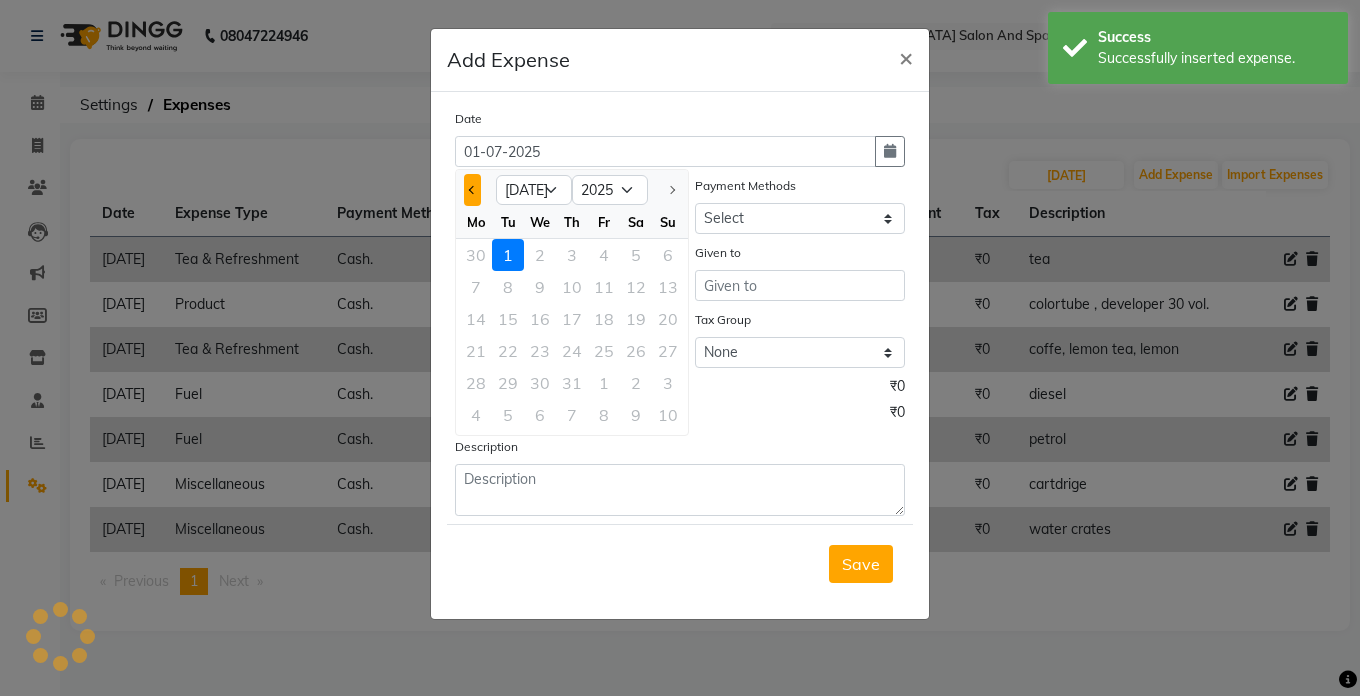 click 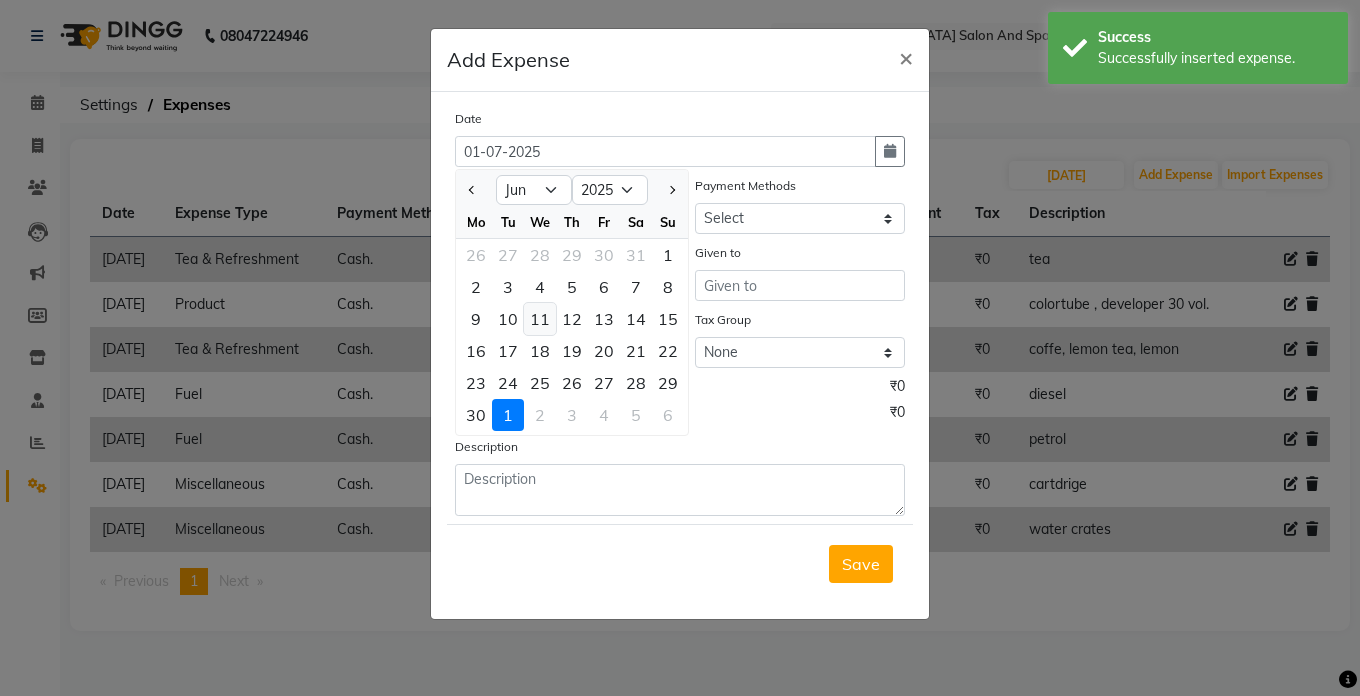 click on "11" 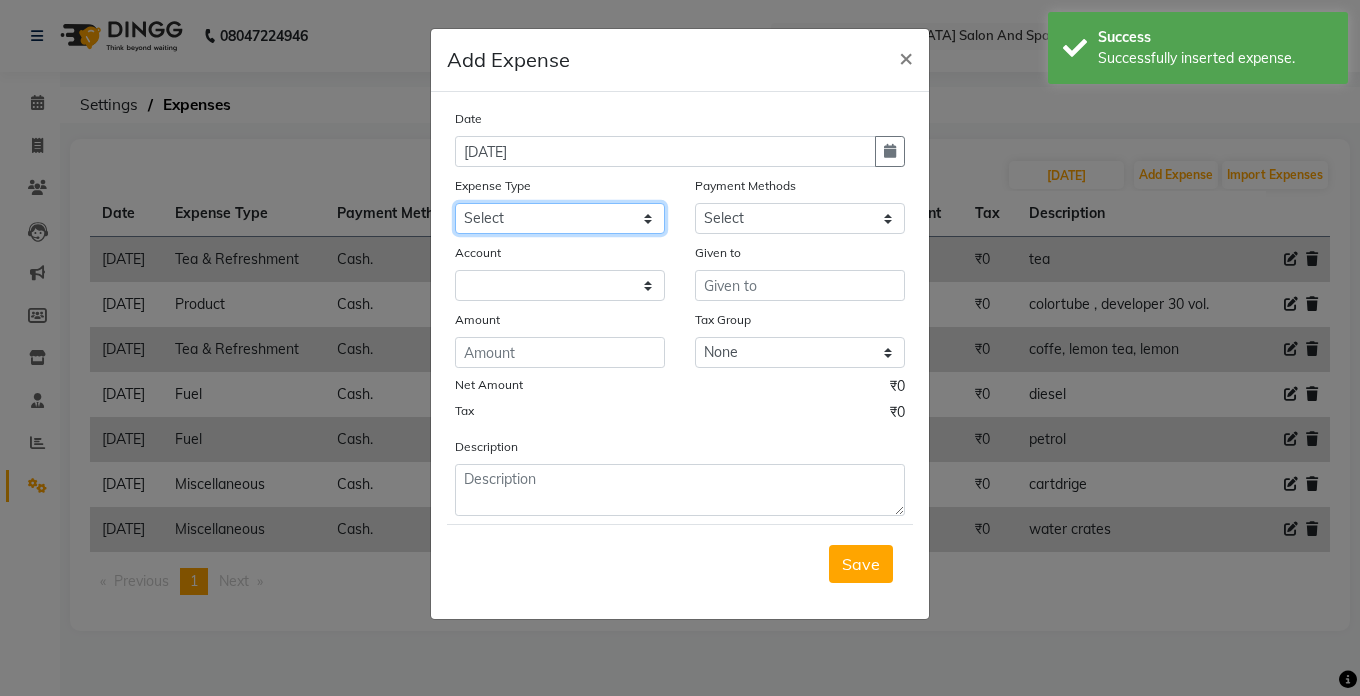 click on "Select Advance Salary Bank charges Car maintenance  Cash transfer to bank Cash transfer to hub Client Snacks Clinical charges Equipment Fuel Govt fee Incentive Insurance International purchase Loan Repayment Maintenance Marketing Miscellaneous MRA Other Pantry Product Rent Salary Staff Snacks Tax Tea & Refreshment Utilities" 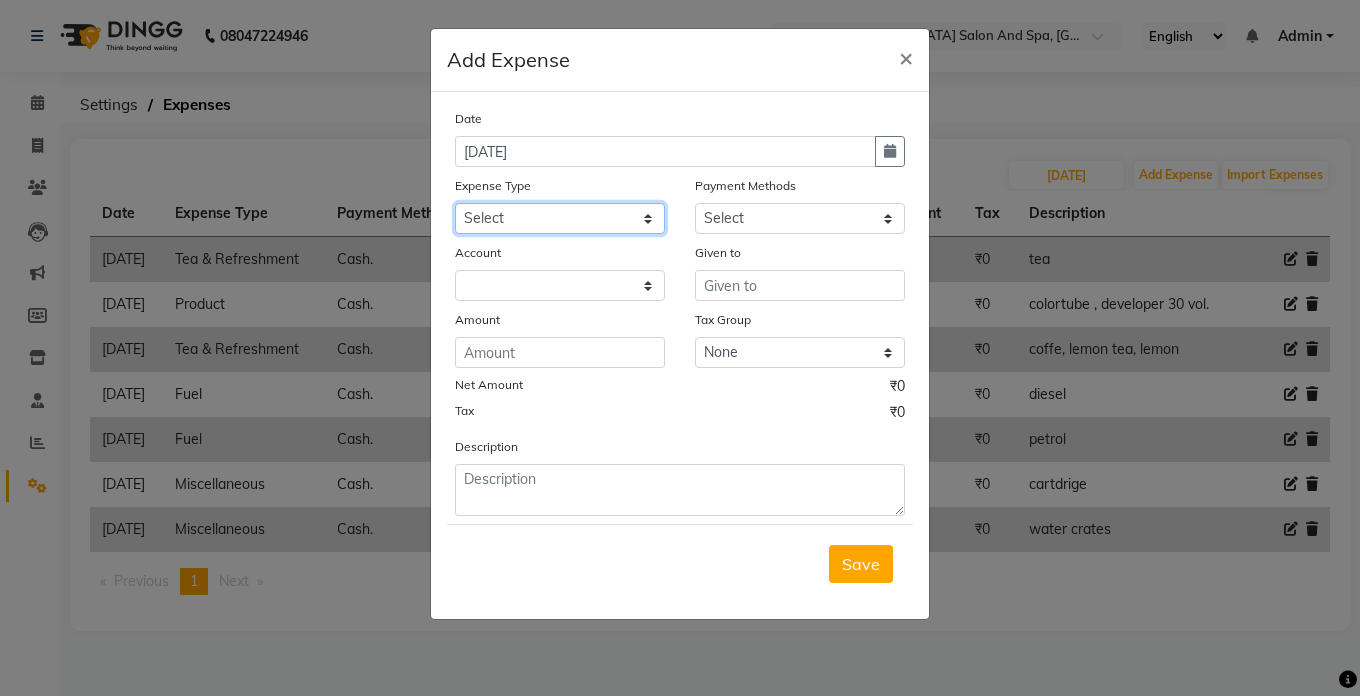 select on "26" 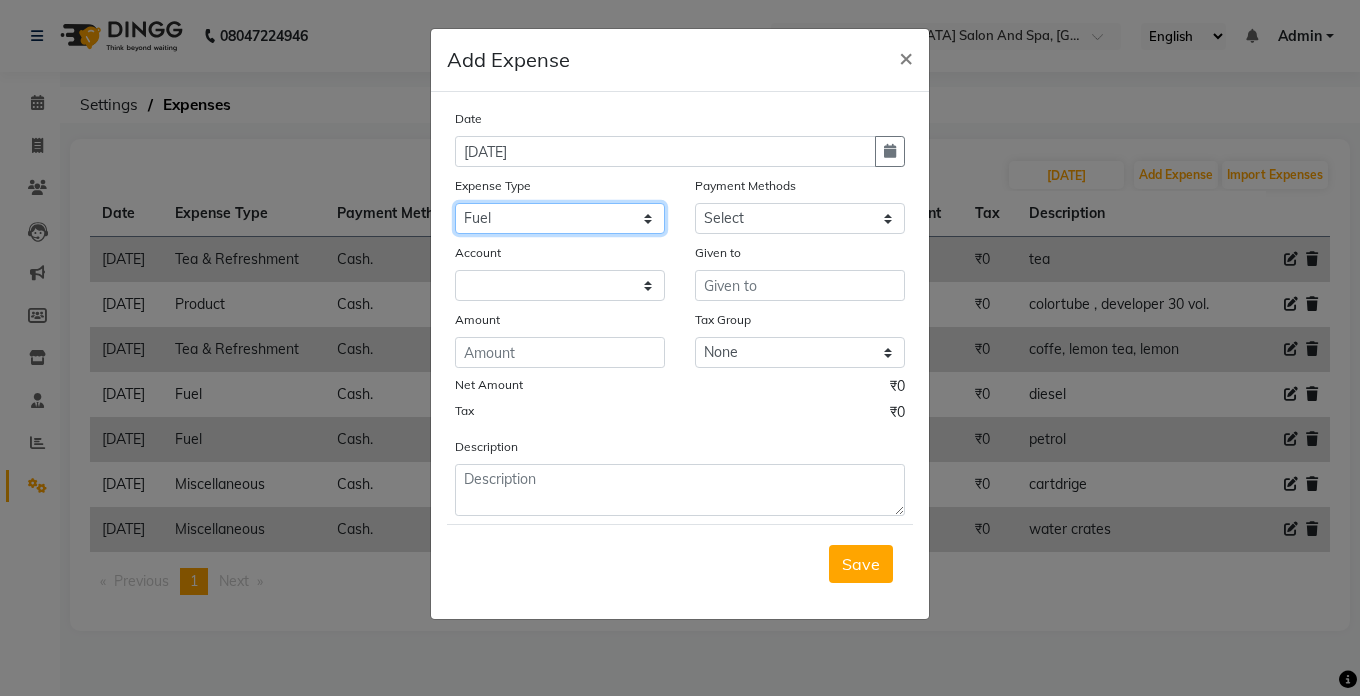 click on "Select Advance Salary Bank charges Car maintenance  Cash transfer to bank Cash transfer to hub Client Snacks Clinical charges Equipment Fuel Govt fee Incentive Insurance International purchase Loan Repayment Maintenance Marketing Miscellaneous MRA Other Pantry Product Rent Salary Staff Snacks Tax Tea & Refreshment Utilities" 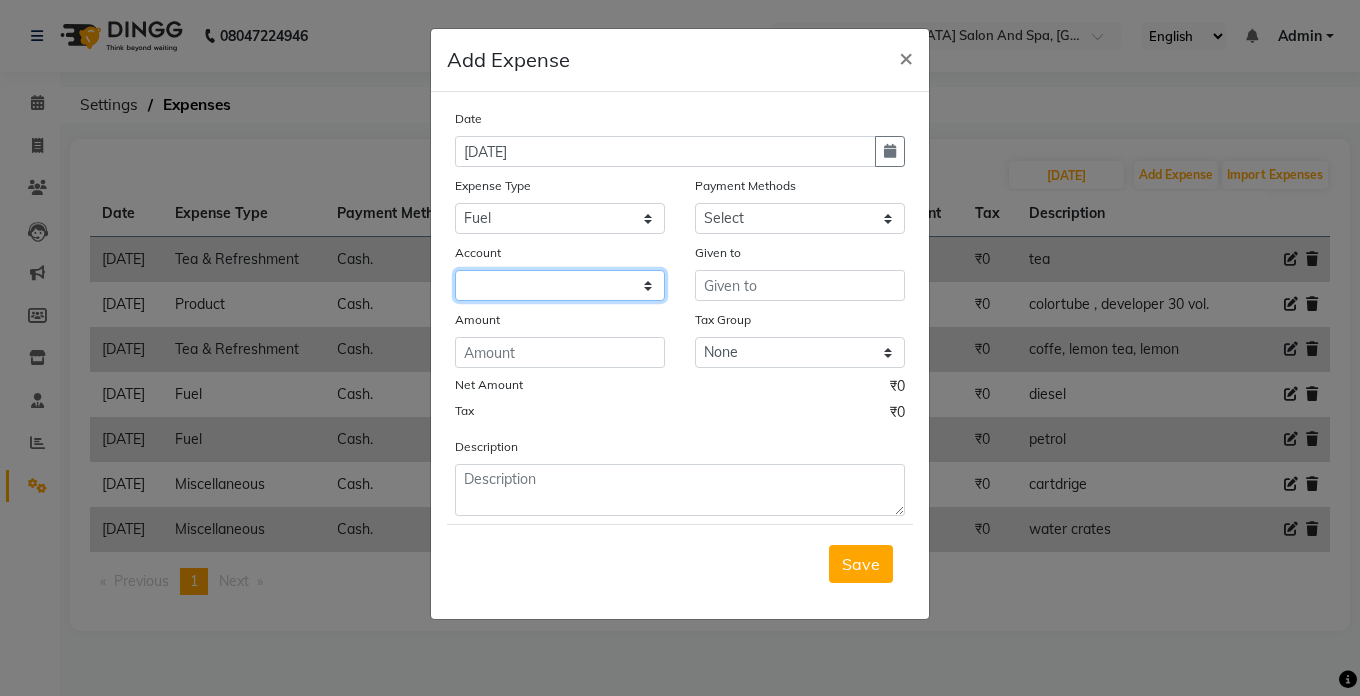 click 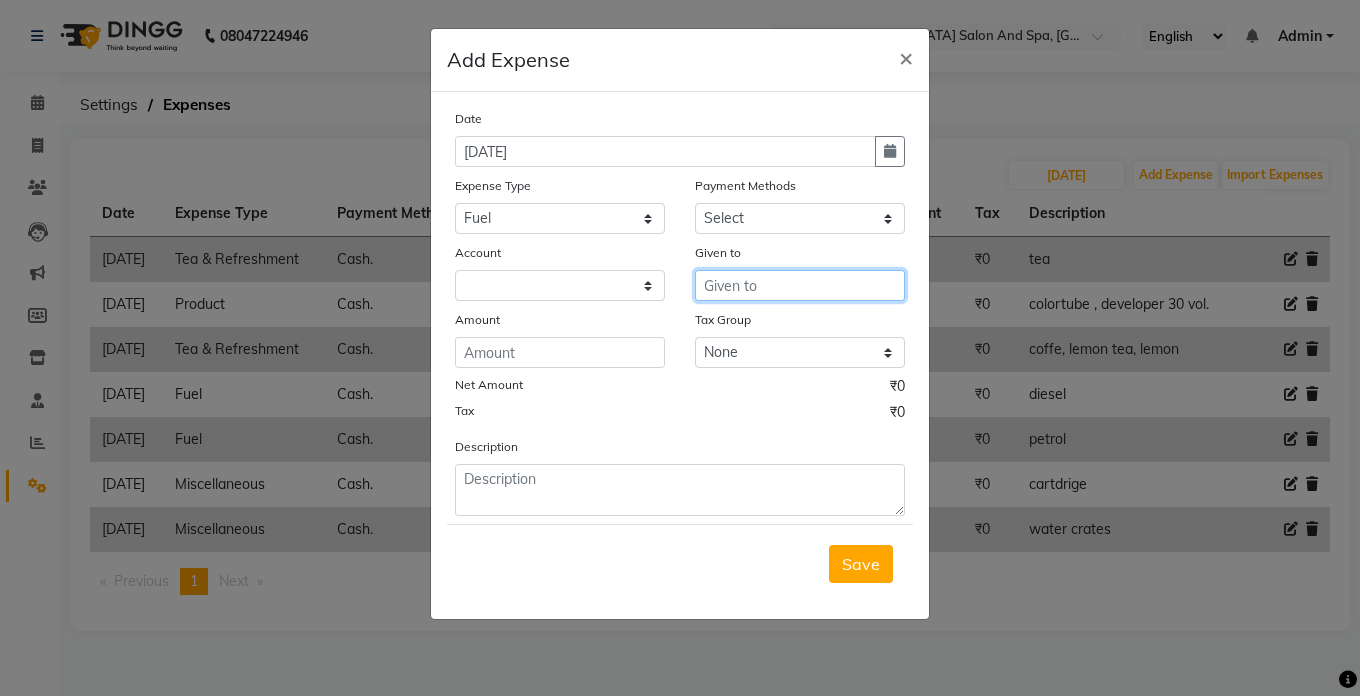 click at bounding box center [800, 285] 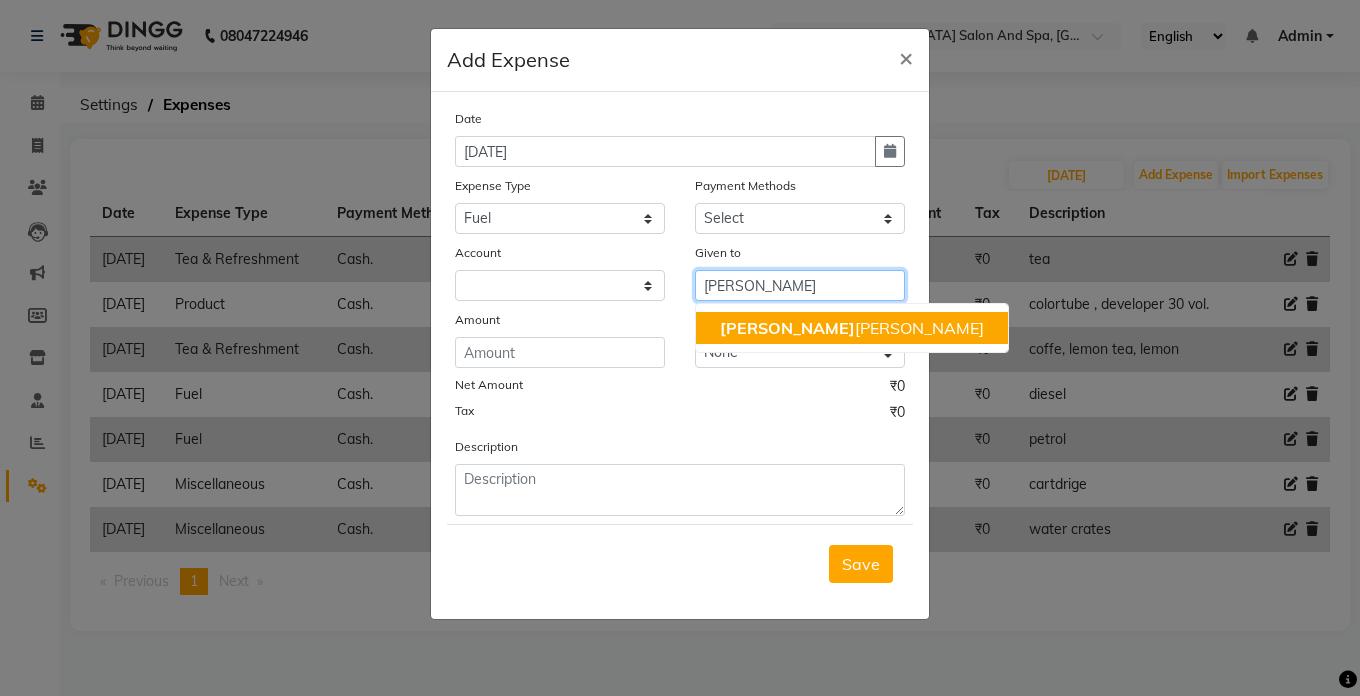 click on "[PERSON_NAME] [PERSON_NAME]" at bounding box center (852, 328) 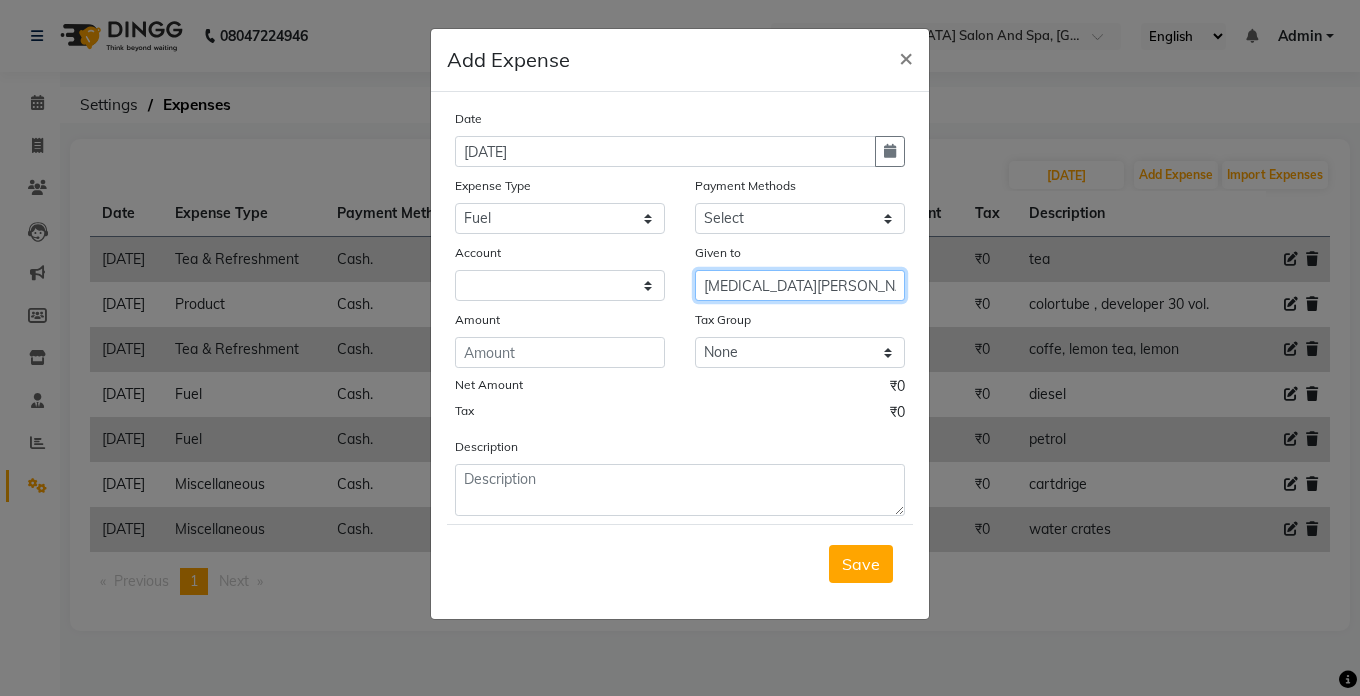 type on "[MEDICAL_DATA][PERSON_NAME]" 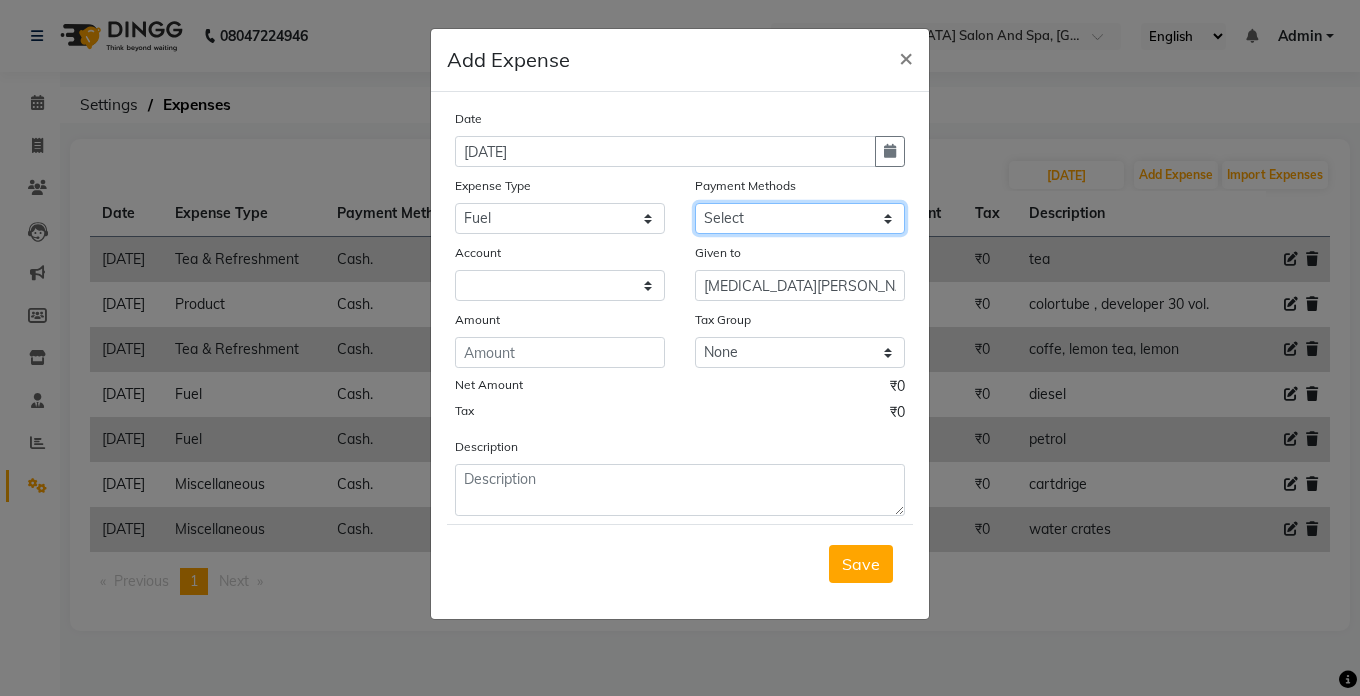 click on "Select Cash. Voucher CARD Wallet GPay" 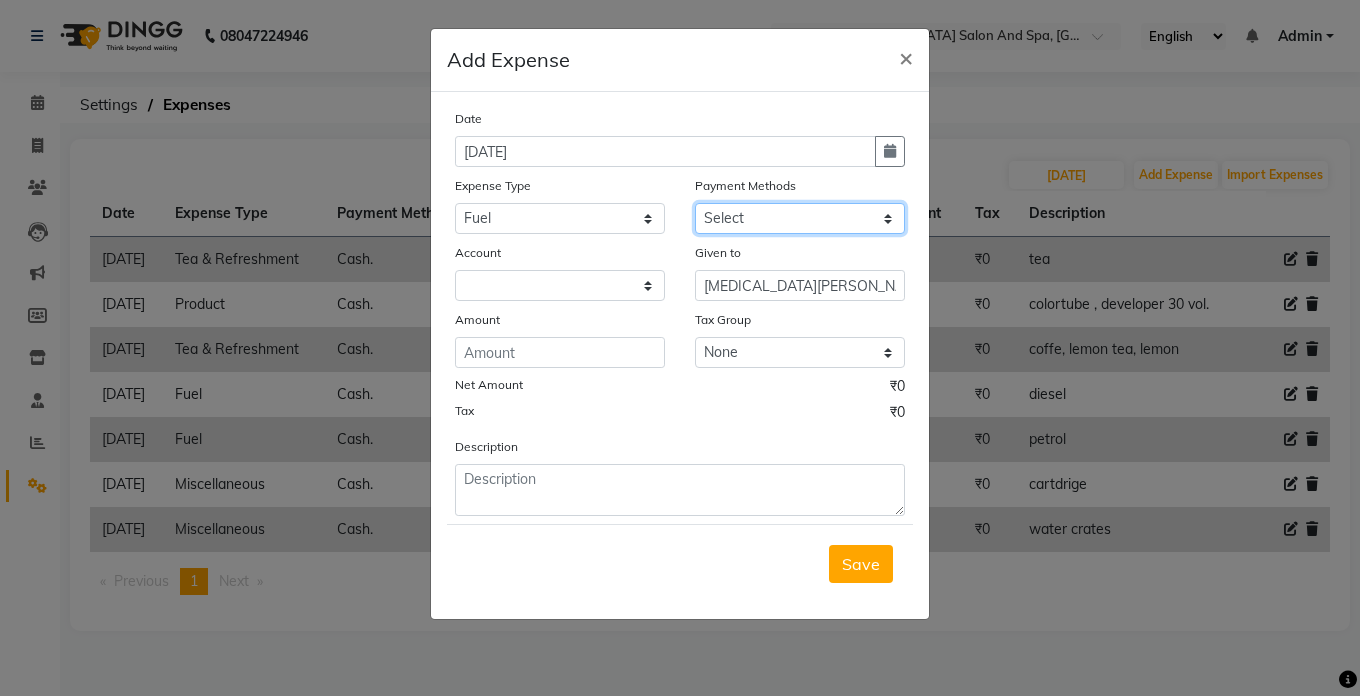 select on "116" 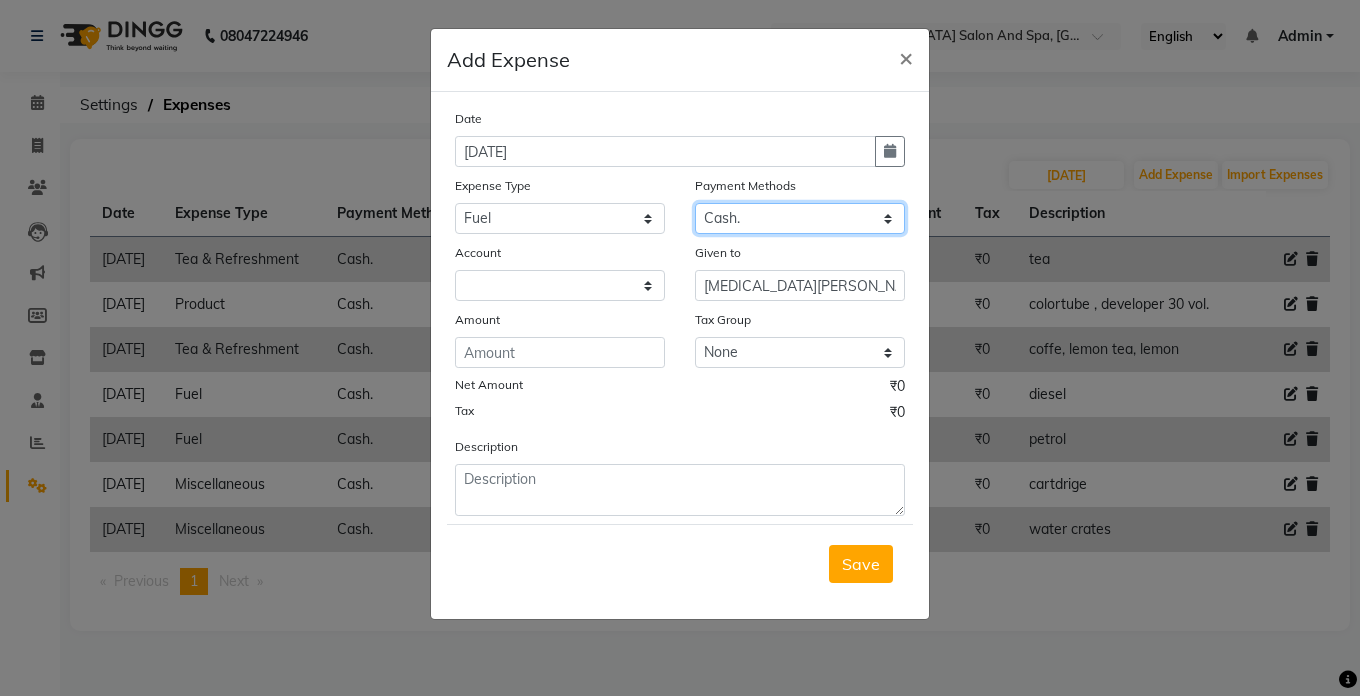 click on "Select Cash. Voucher CARD Wallet GPay" 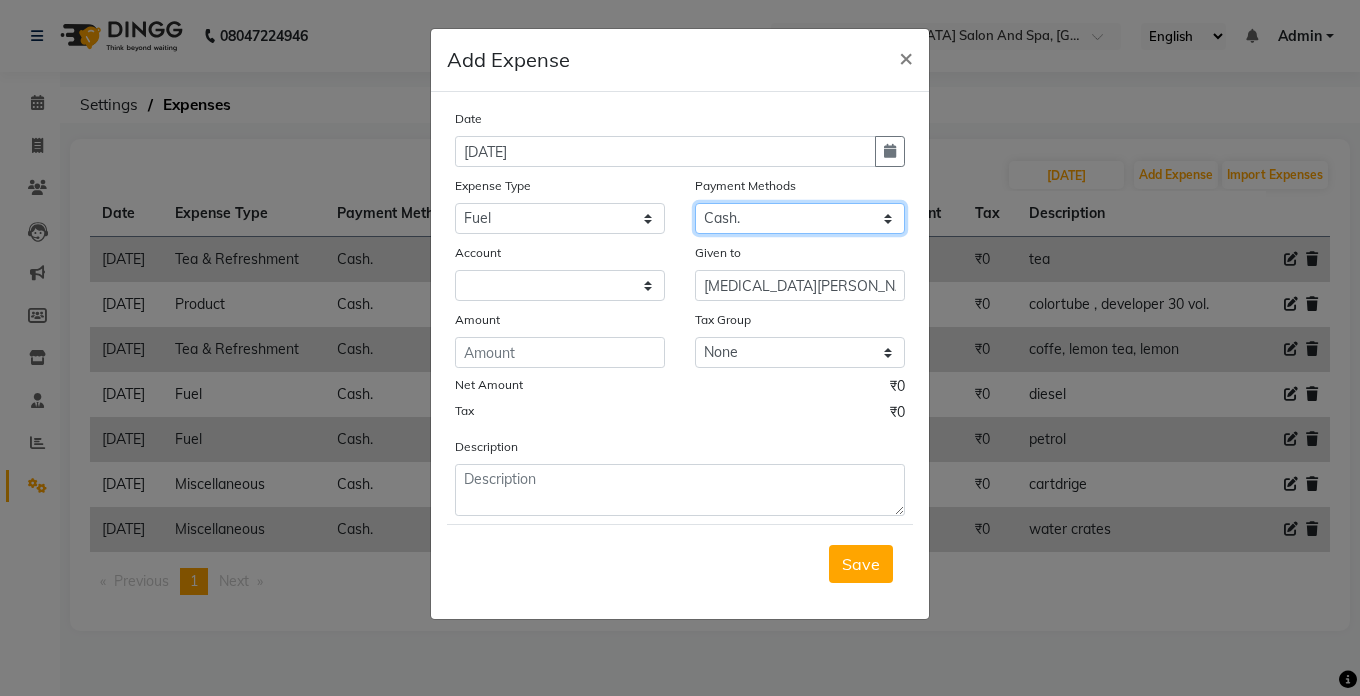select on "5448" 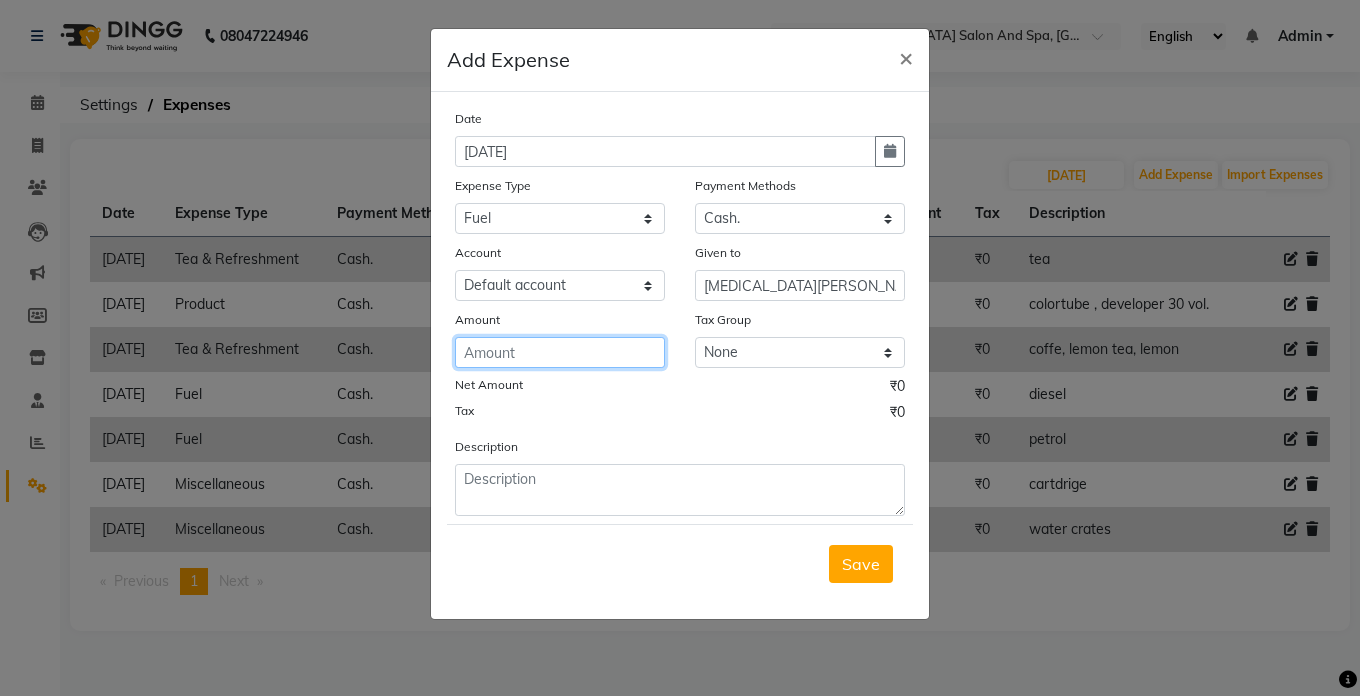 click 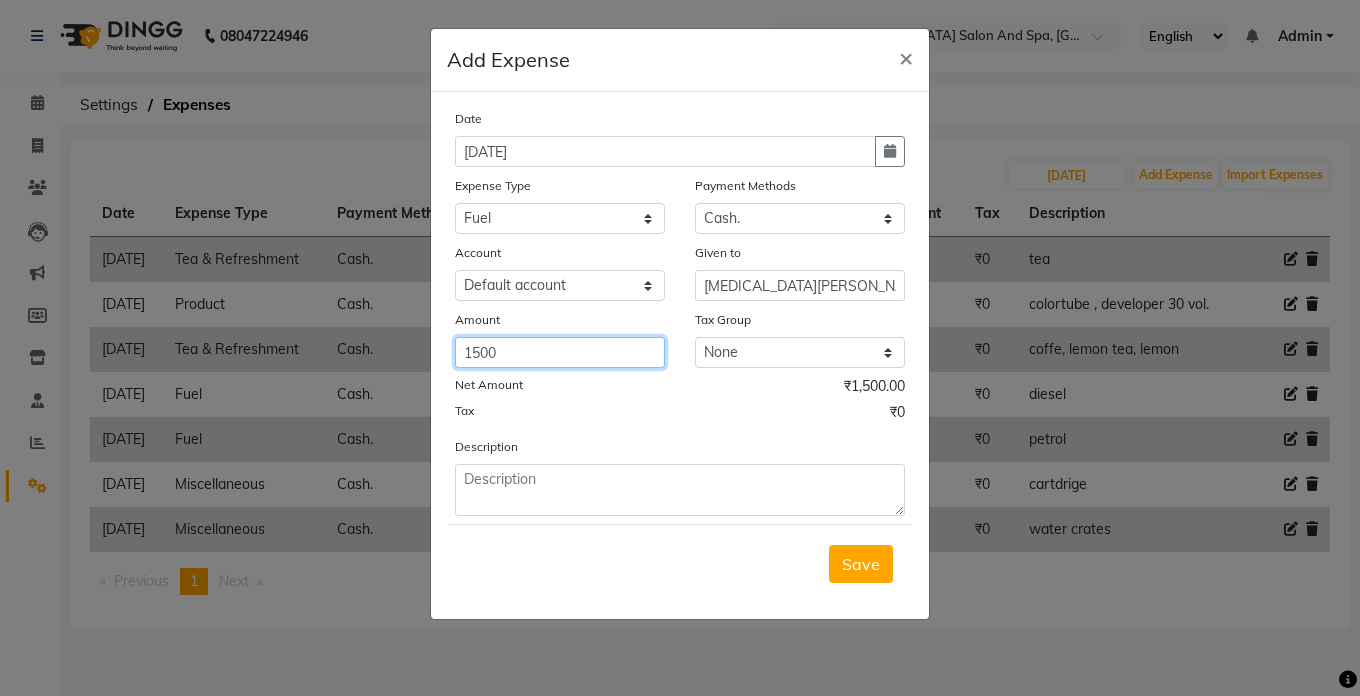 type on "1500" 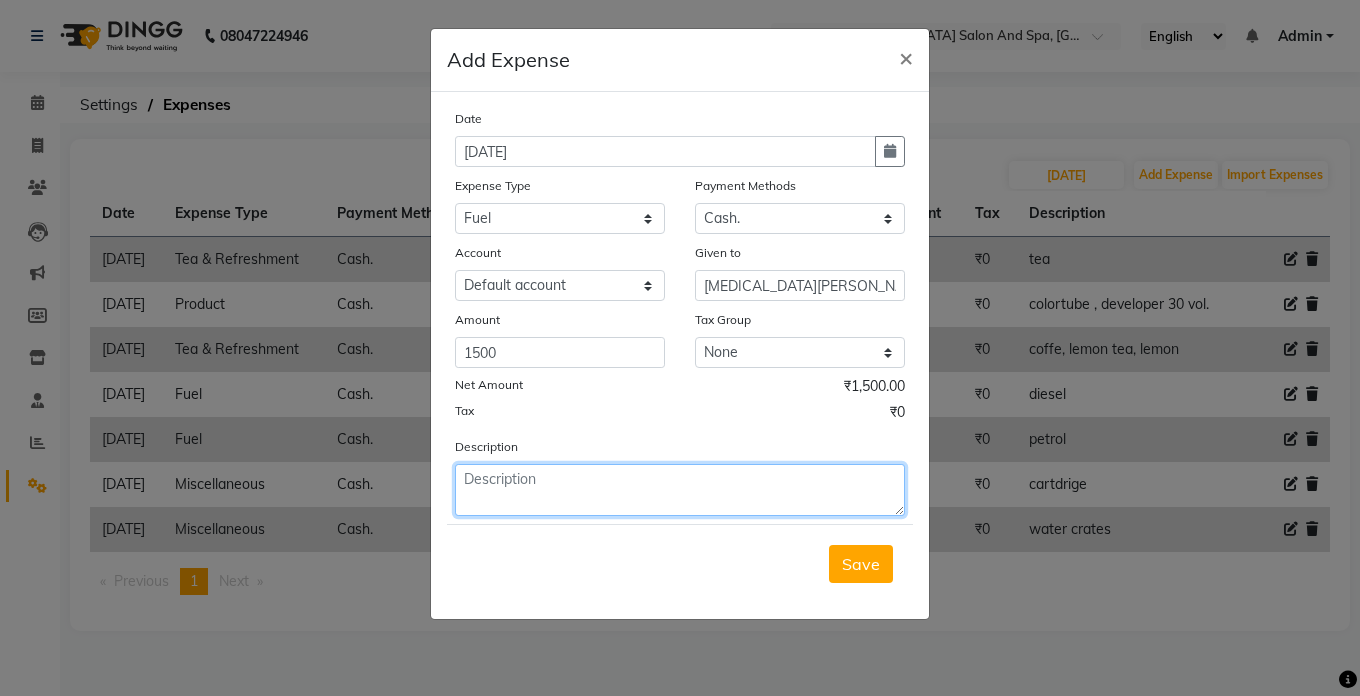 click 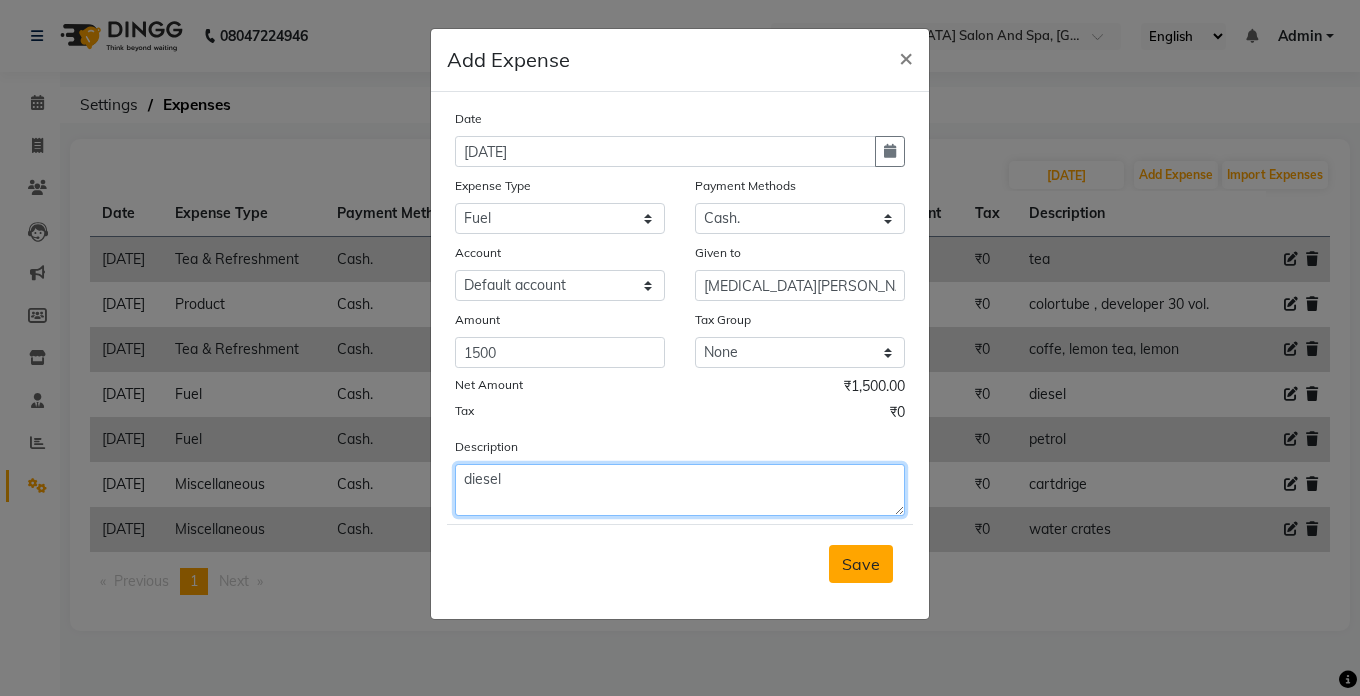 type on "diesel" 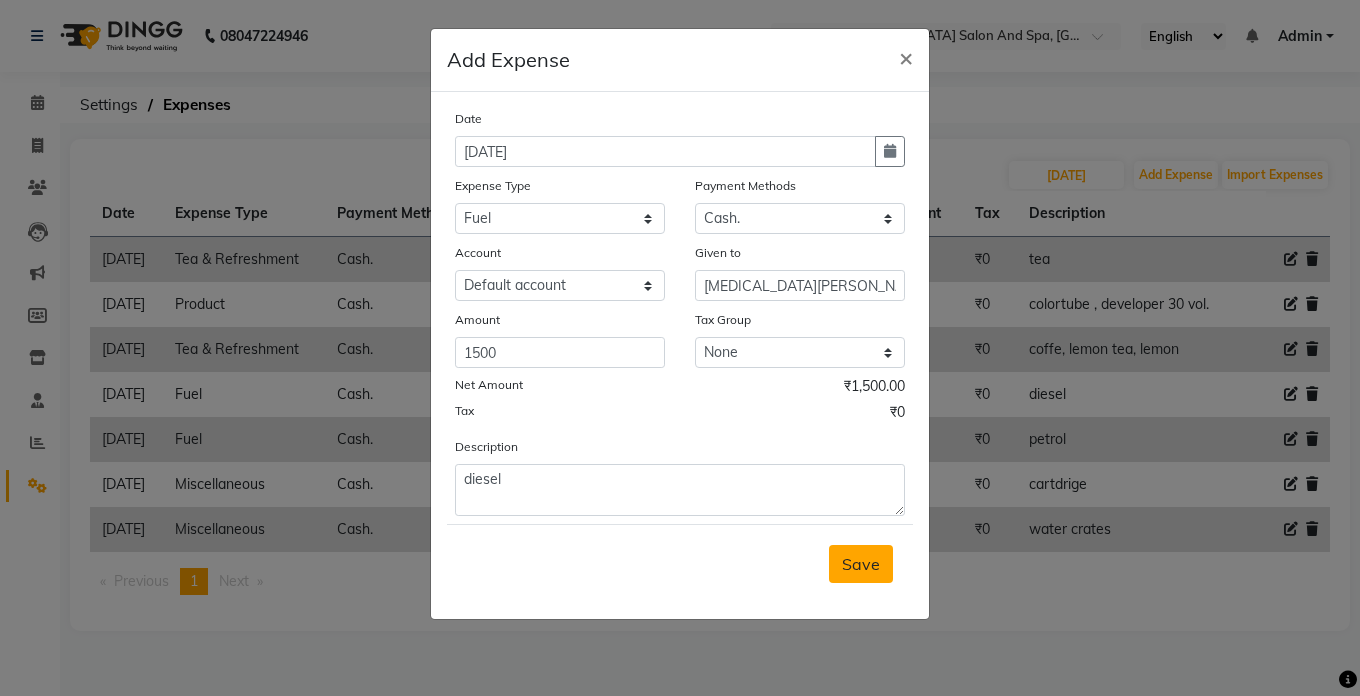 click on "Save" at bounding box center [861, 564] 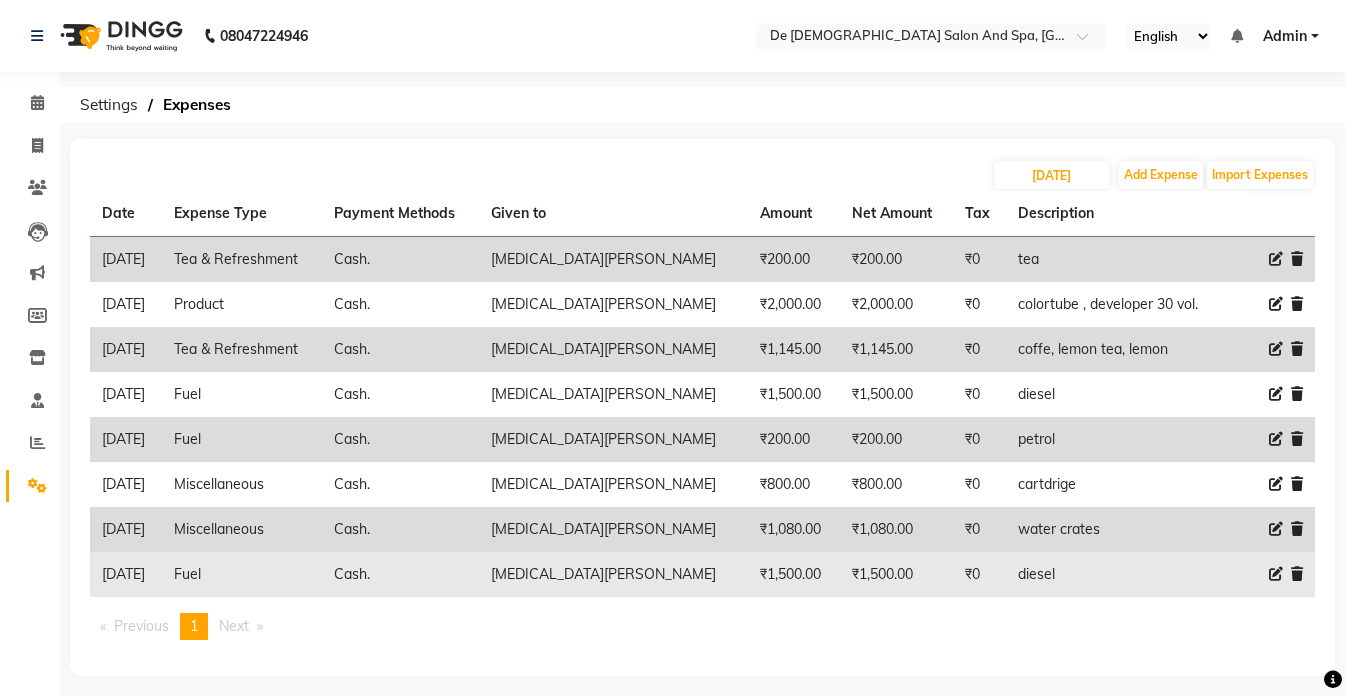click 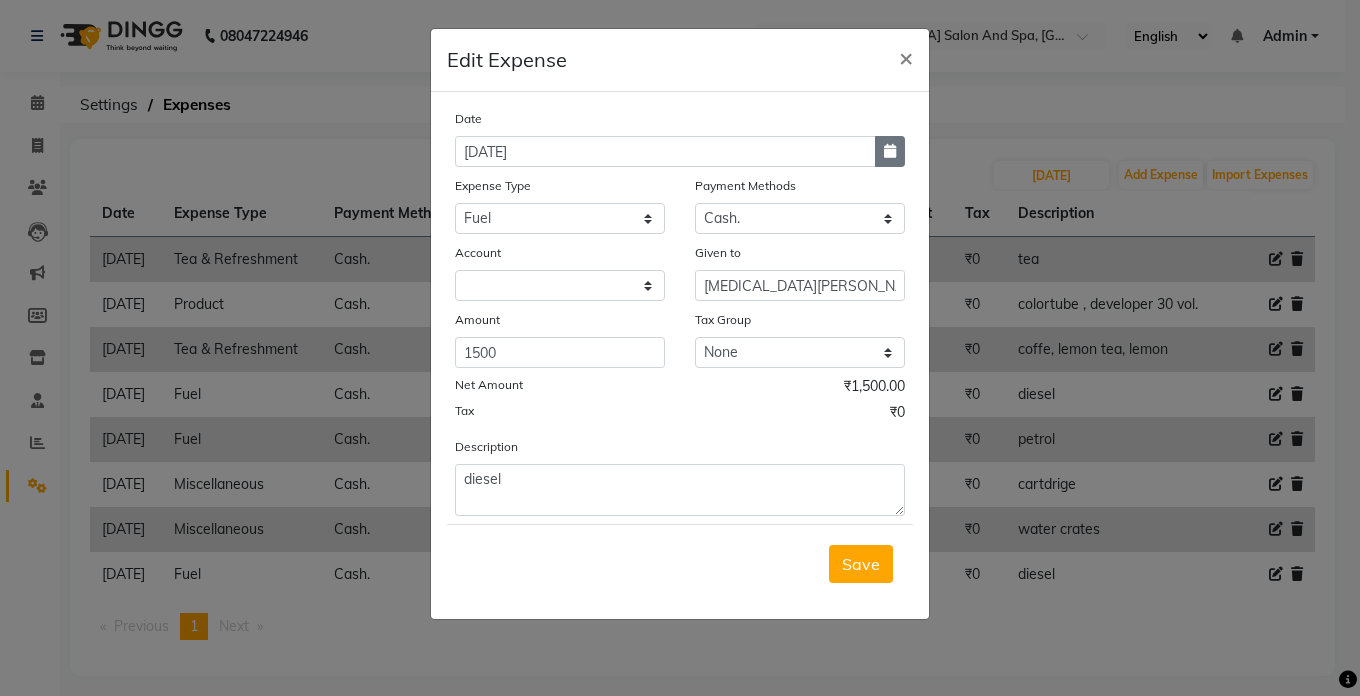 click 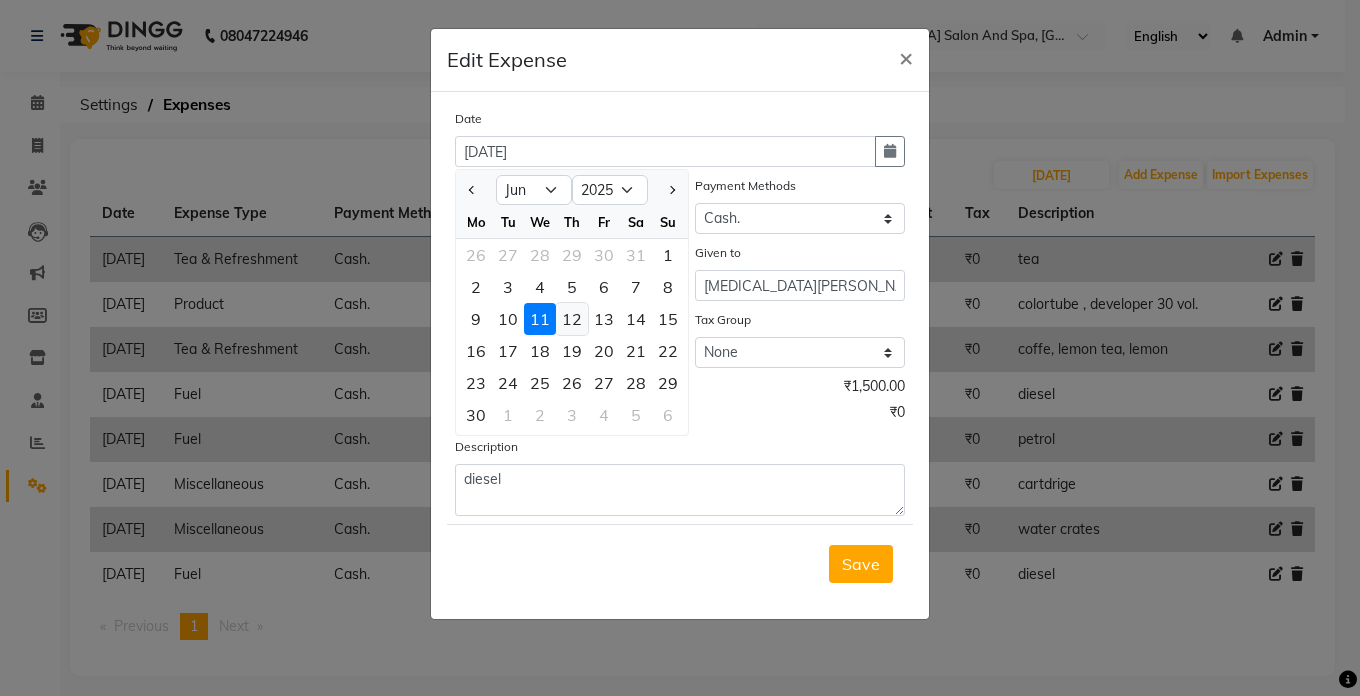 click on "12" 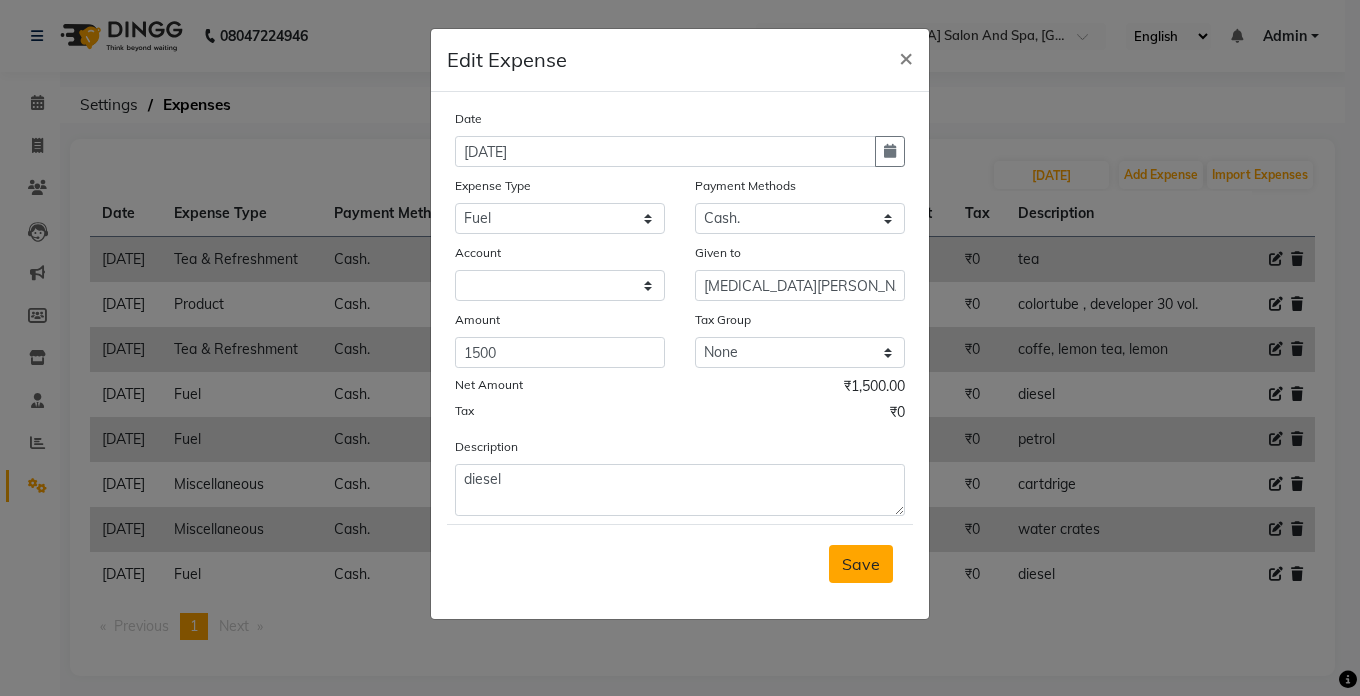 click on "Save" at bounding box center [861, 564] 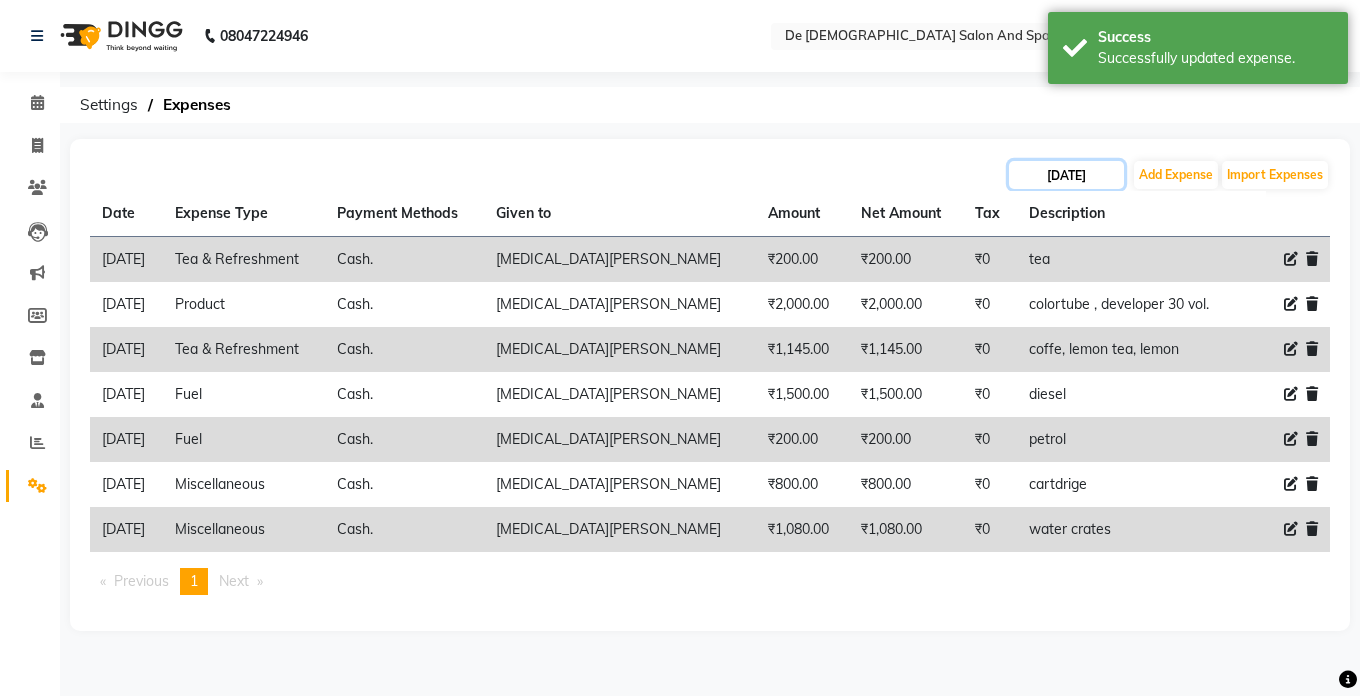 click on "[DATE]" 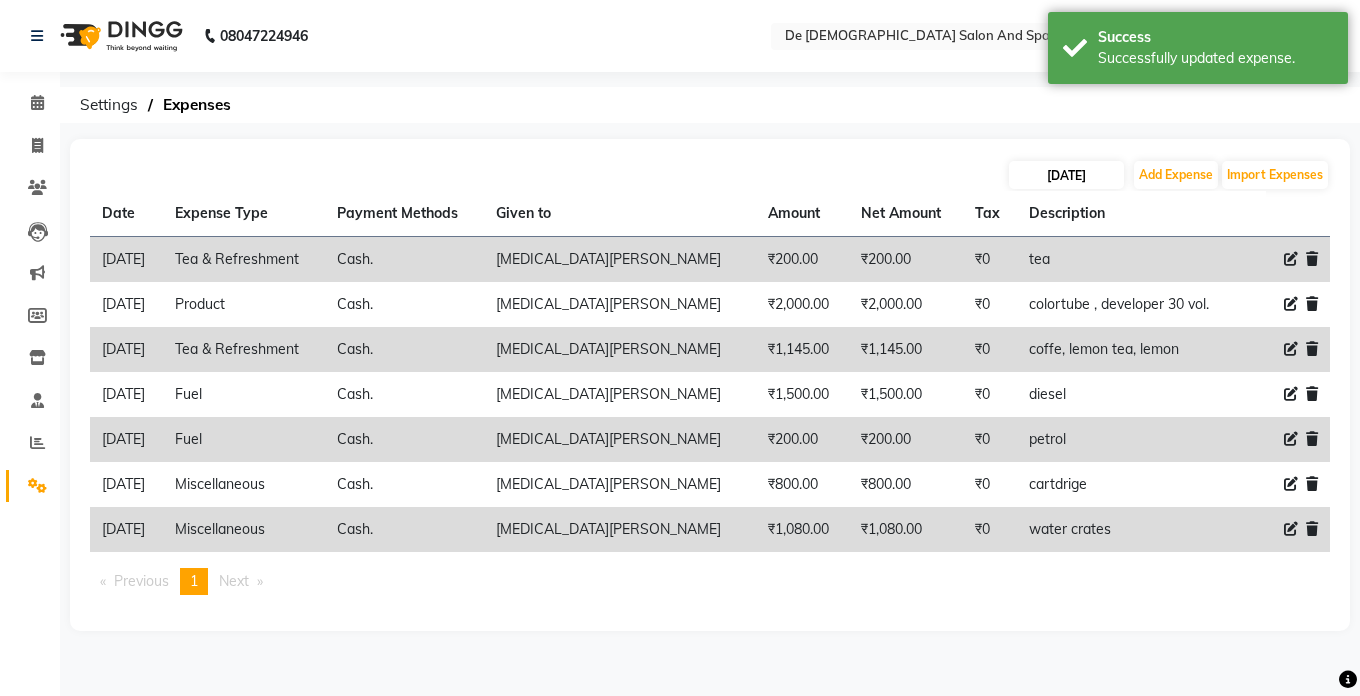 select on "6" 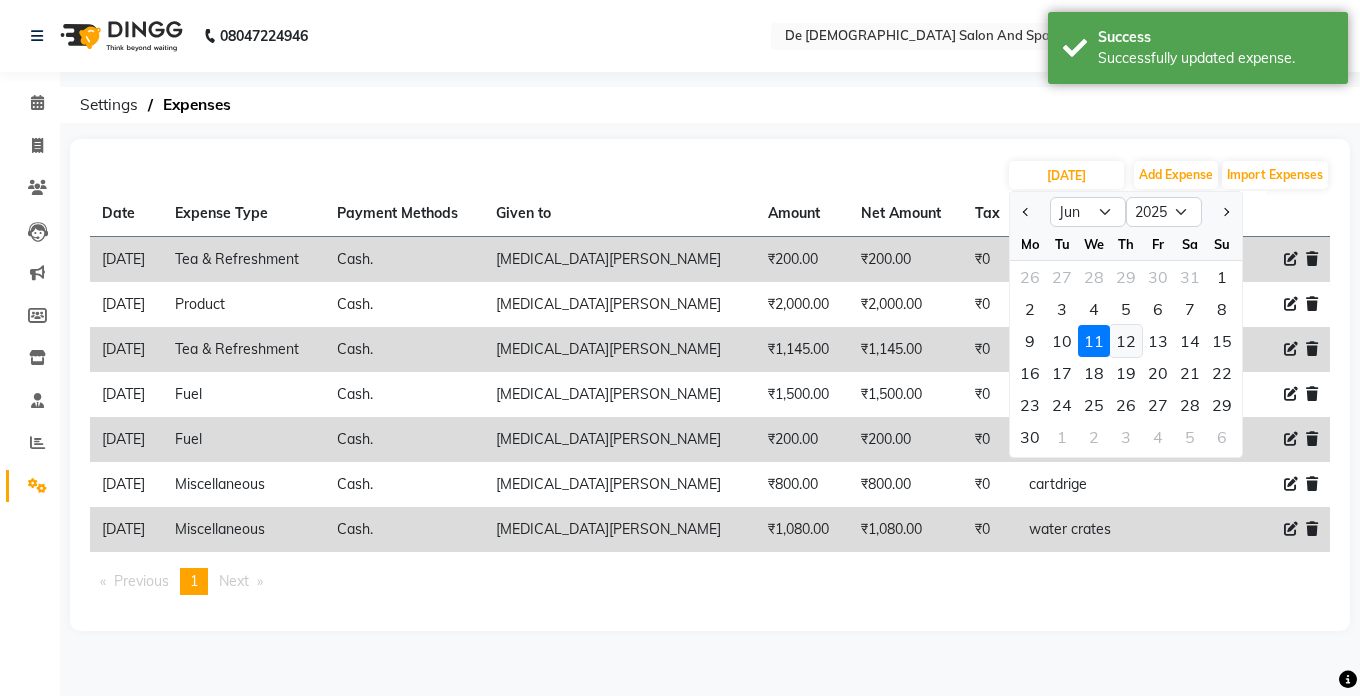 click on "12" 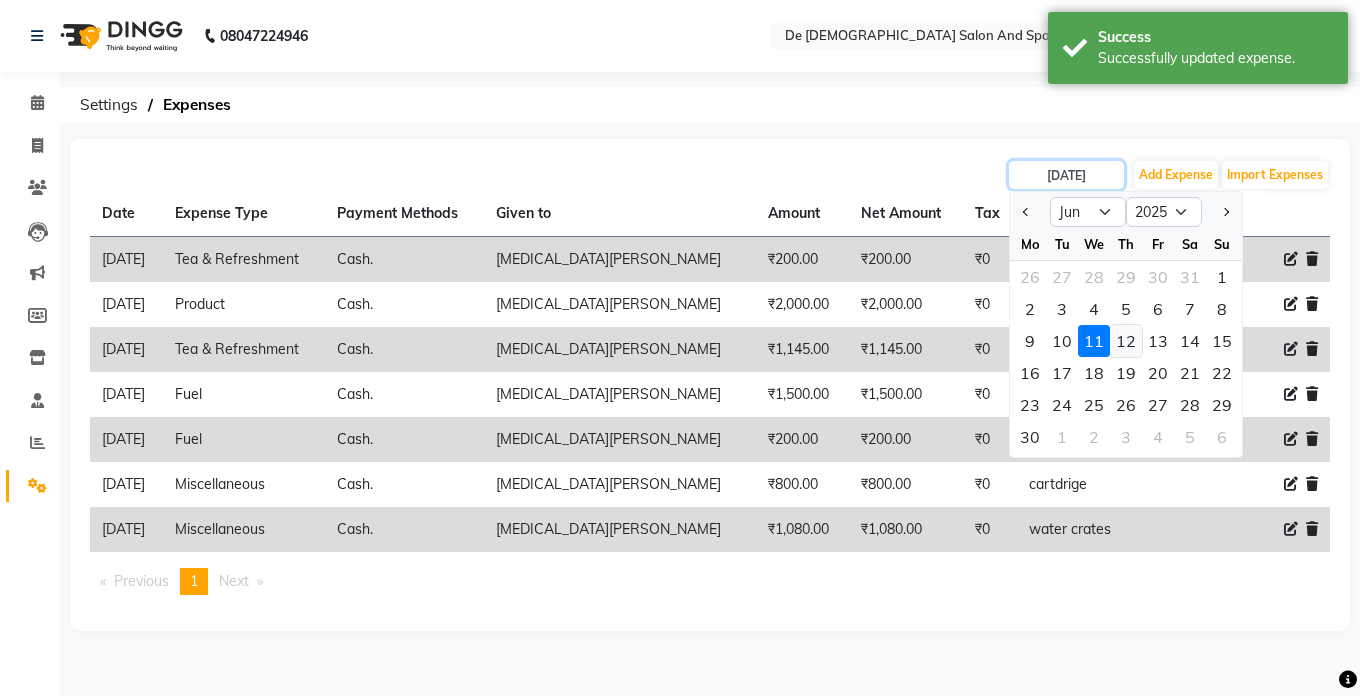 type on "[DATE]" 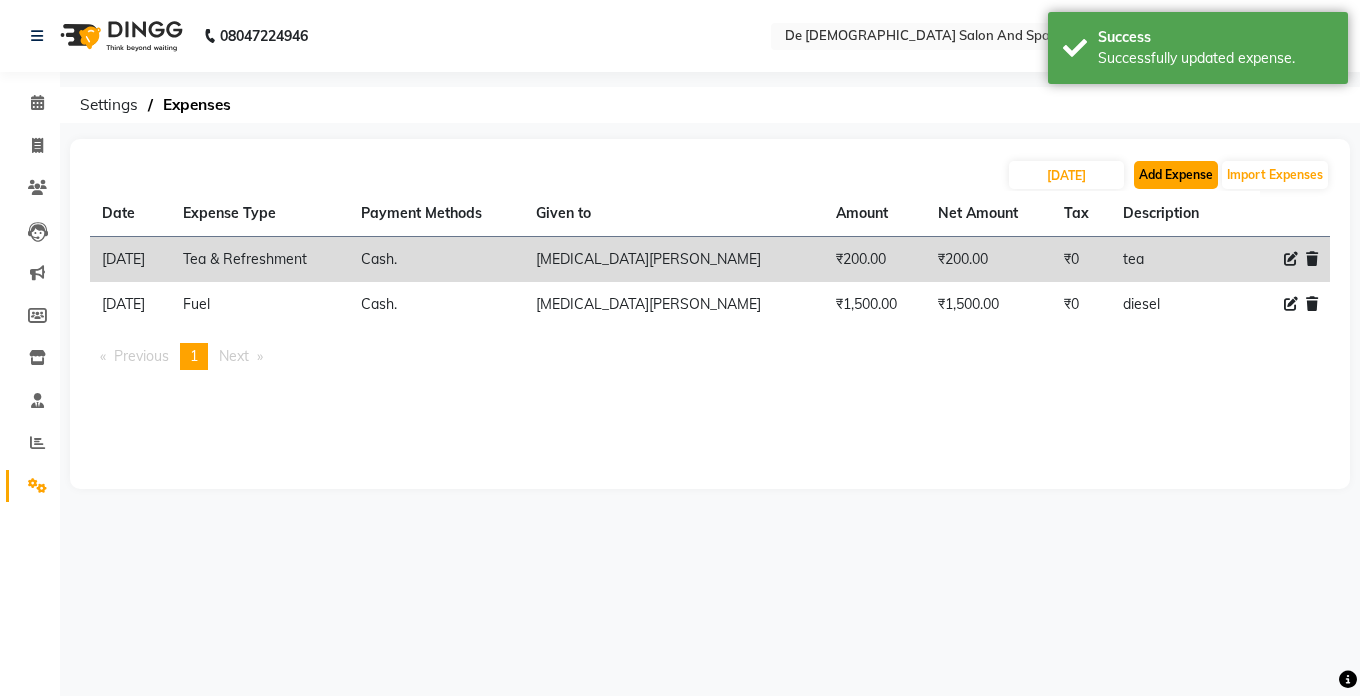 click on "Add Expense" 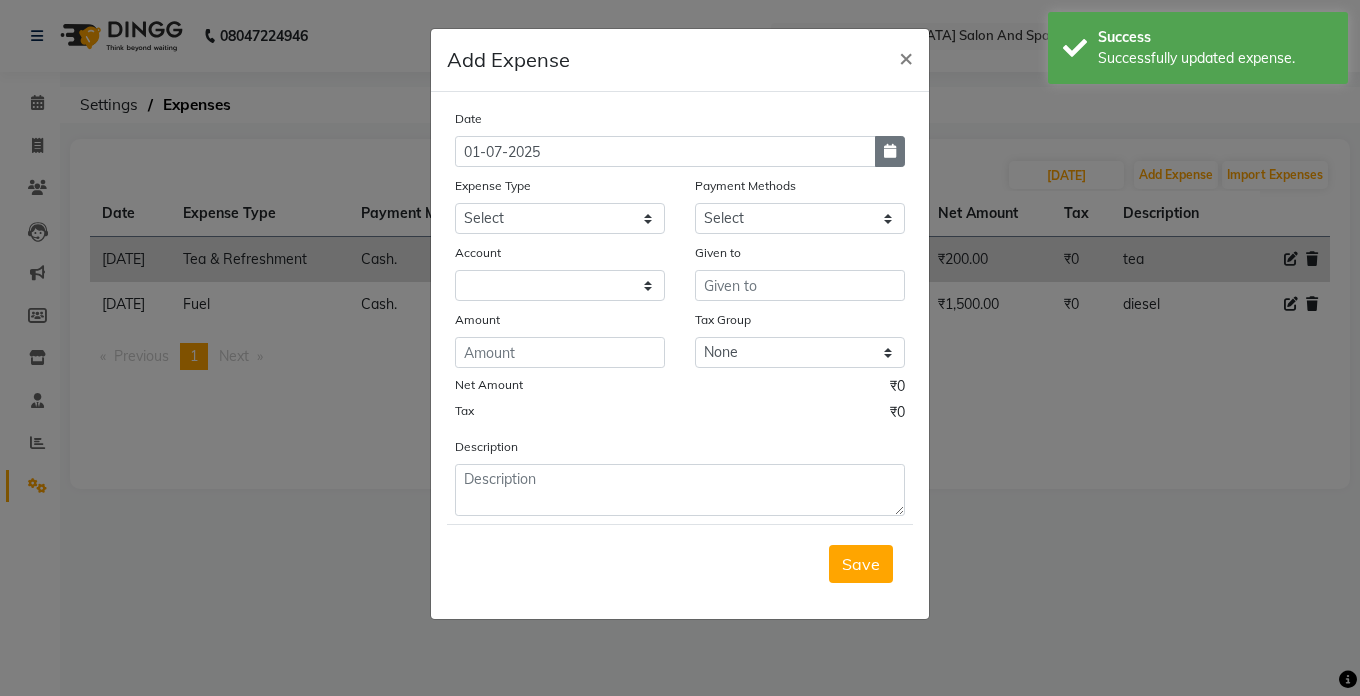 click 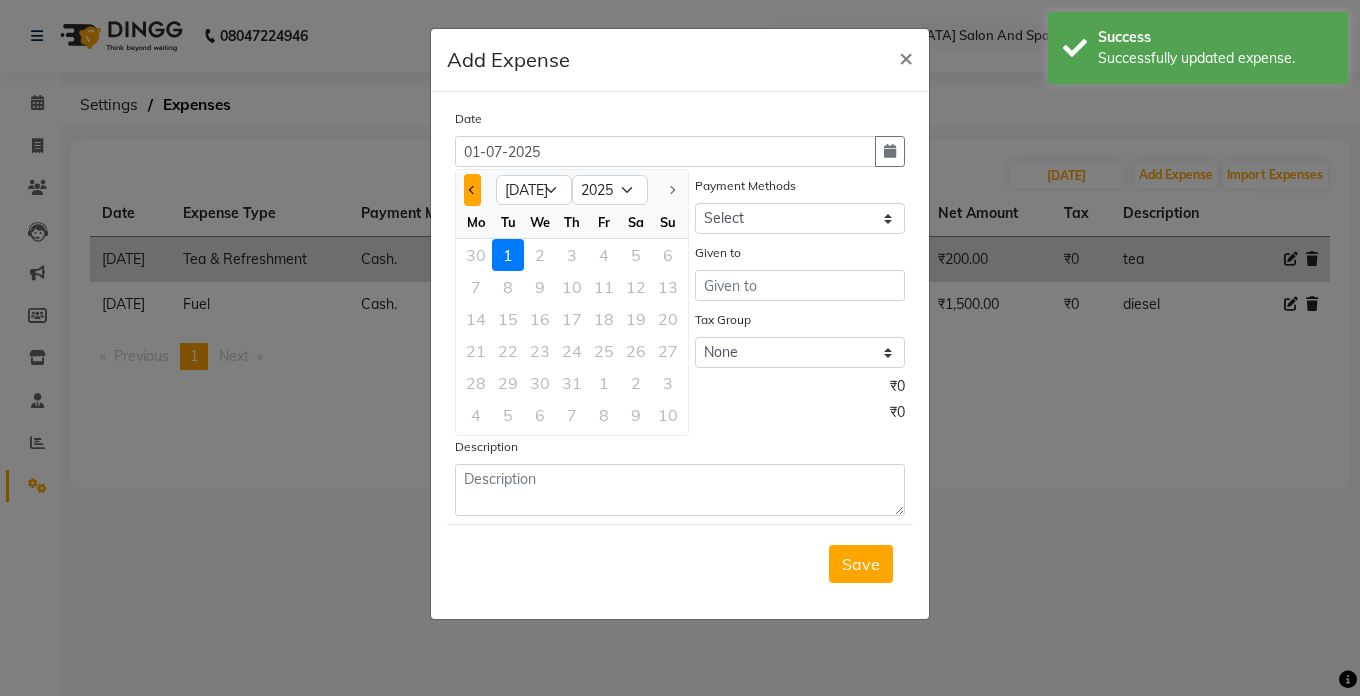 click 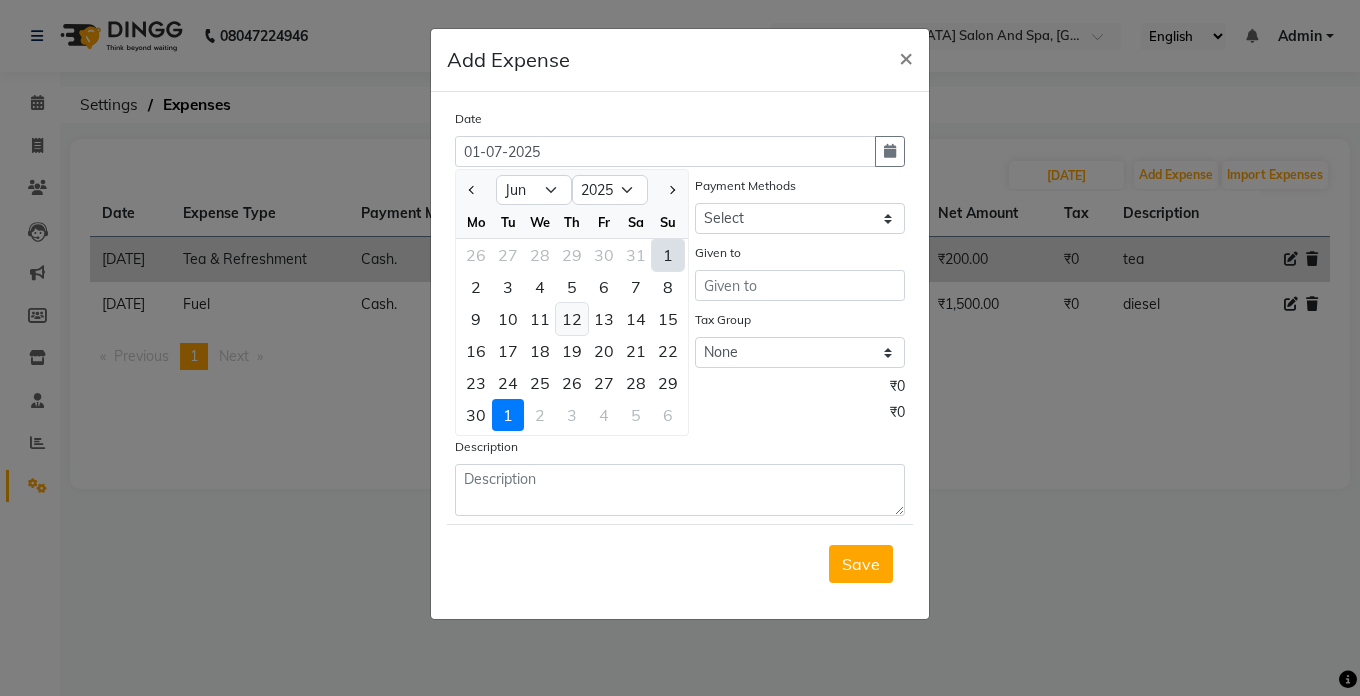 click on "12" 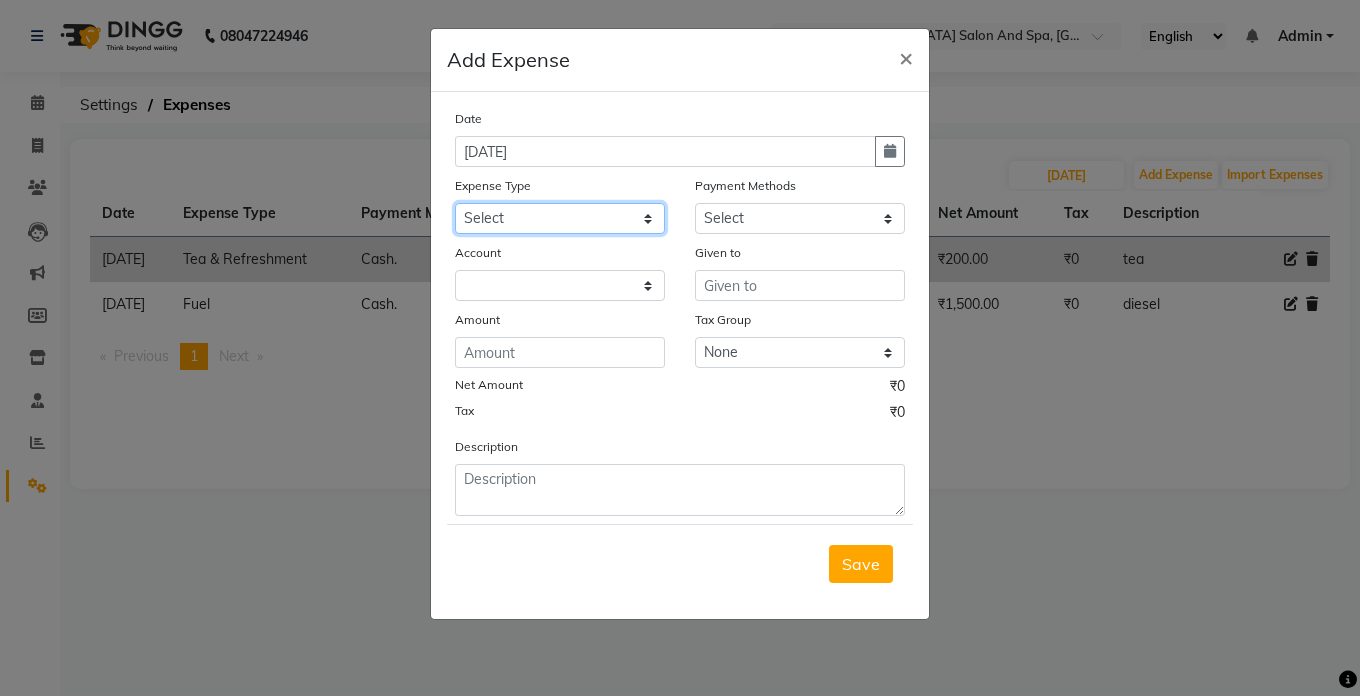click on "Select Advance Salary Bank charges Car maintenance  Cash transfer to bank Cash transfer to hub Client Snacks Clinical charges Equipment Fuel Govt fee Incentive Insurance International purchase Loan Repayment Maintenance Marketing Miscellaneous MRA Other Pantry Product Rent Salary Staff Snacks Tax Tea & Refreshment Utilities" 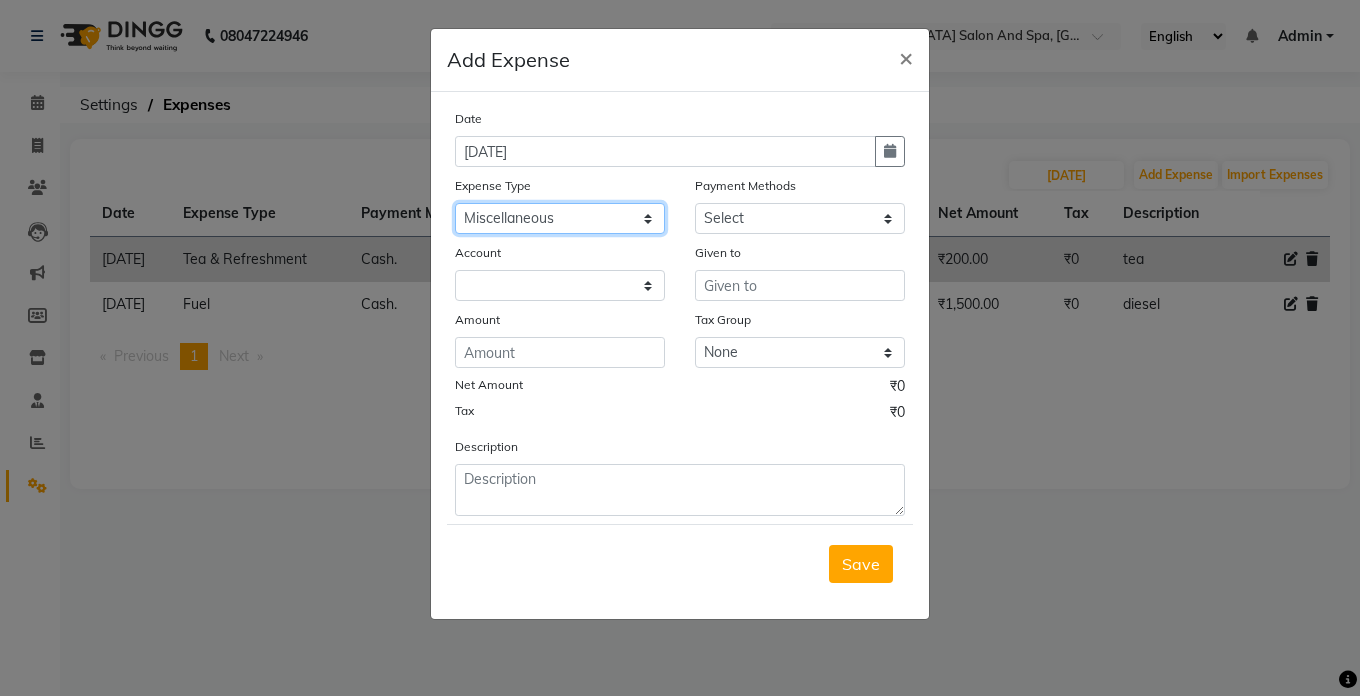 click on "Select Advance Salary Bank charges Car maintenance  Cash transfer to bank Cash transfer to hub Client Snacks Clinical charges Equipment Fuel Govt fee Incentive Insurance International purchase Loan Repayment Maintenance Marketing Miscellaneous MRA Other Pantry Product Rent Salary Staff Snacks Tax Tea & Refreshment Utilities" 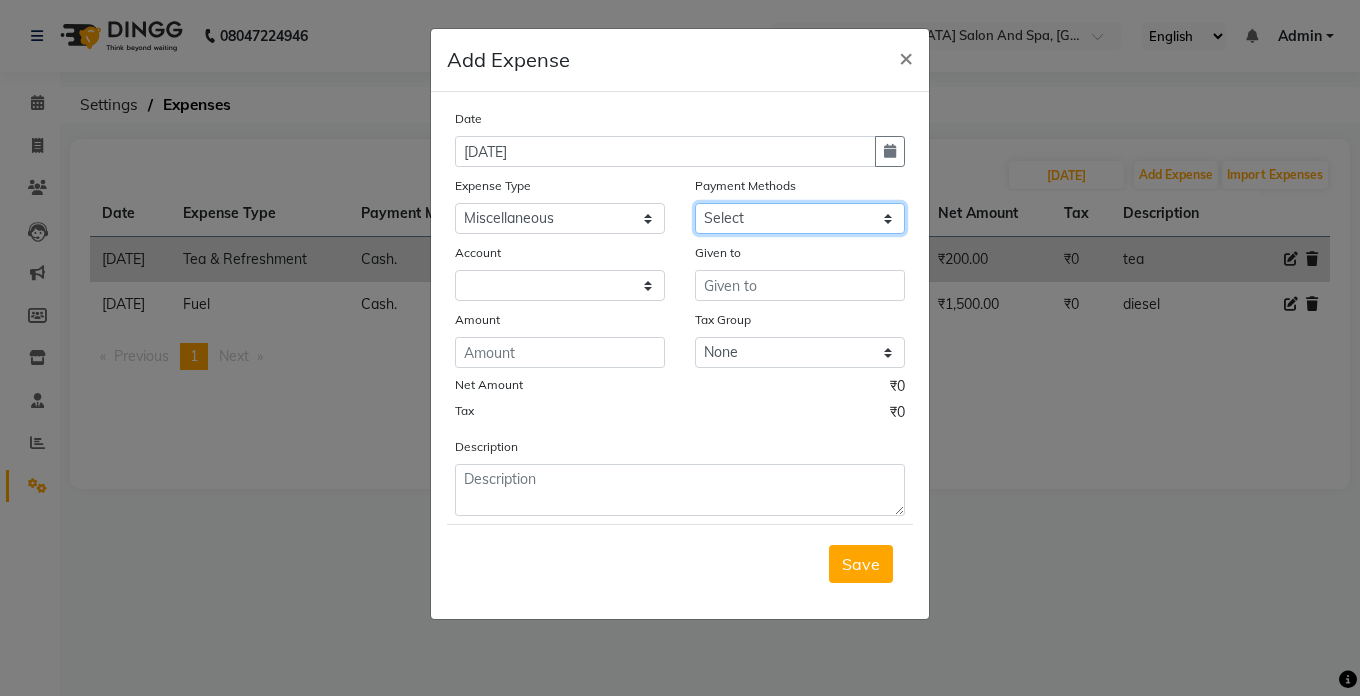 click on "Select Cash. Voucher CARD Wallet GPay" 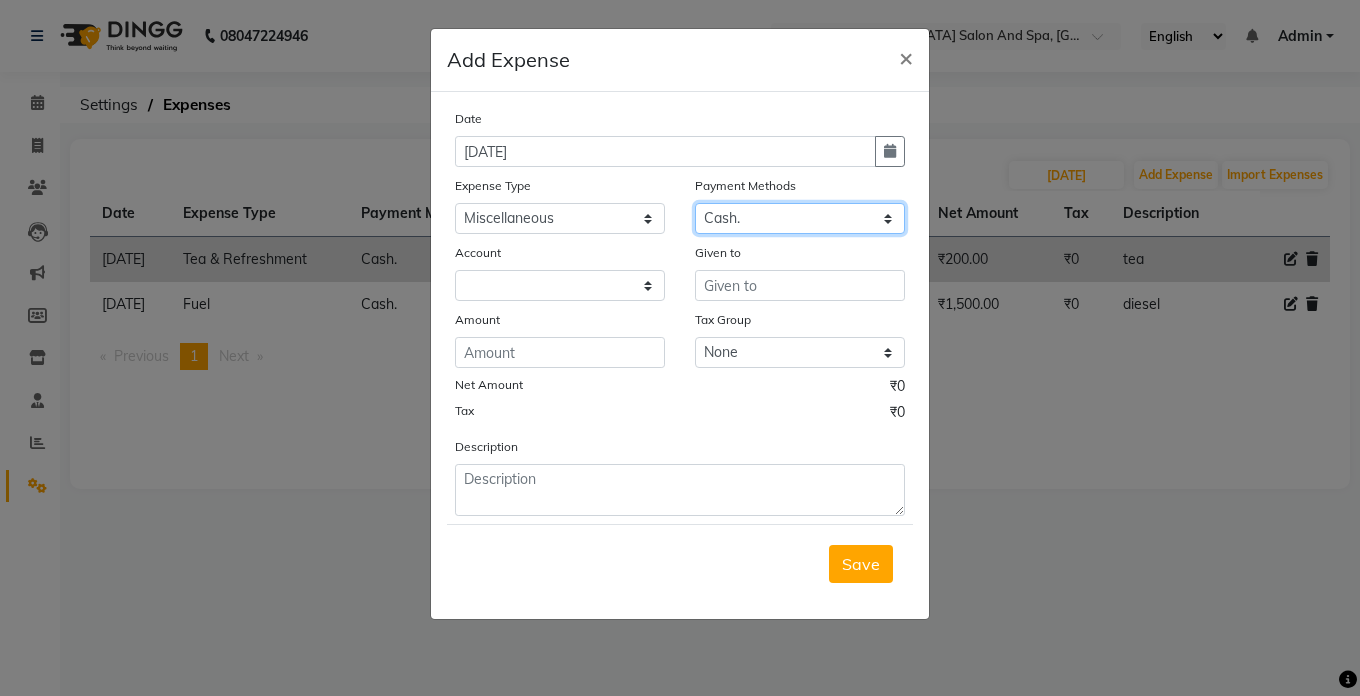 click on "Select Cash. Voucher CARD Wallet GPay" 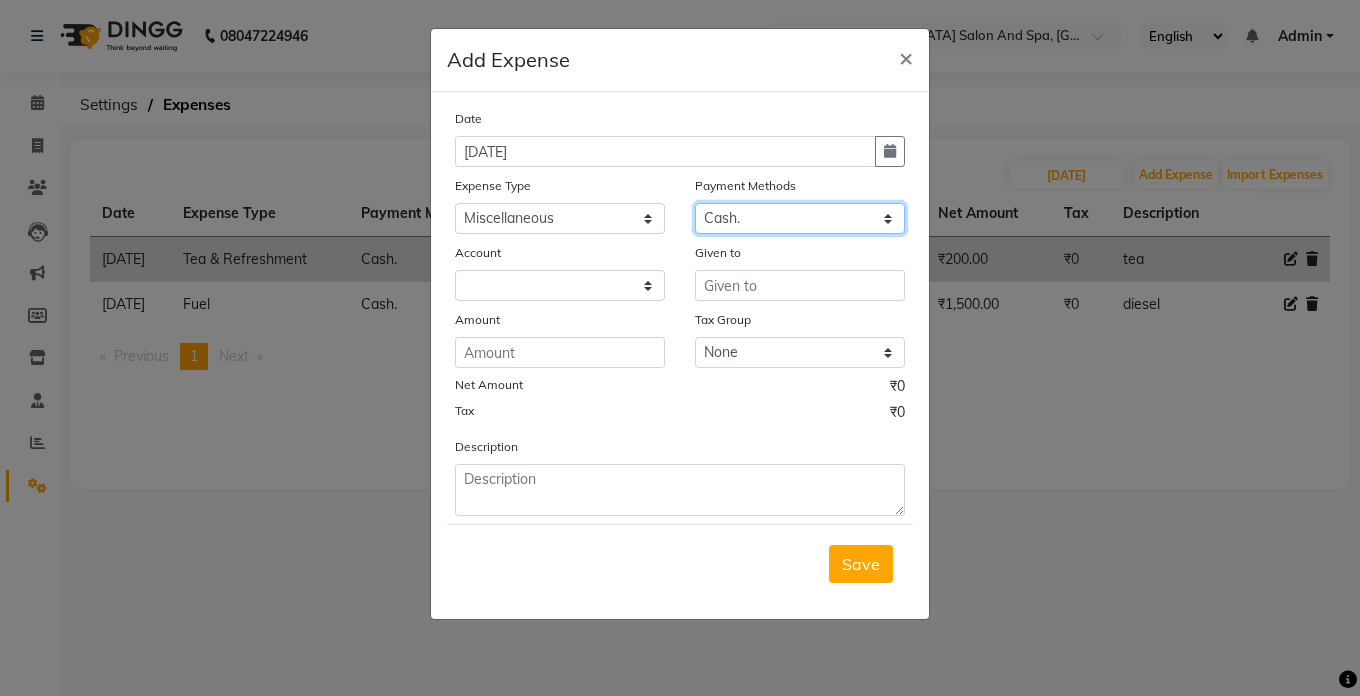 select on "5448" 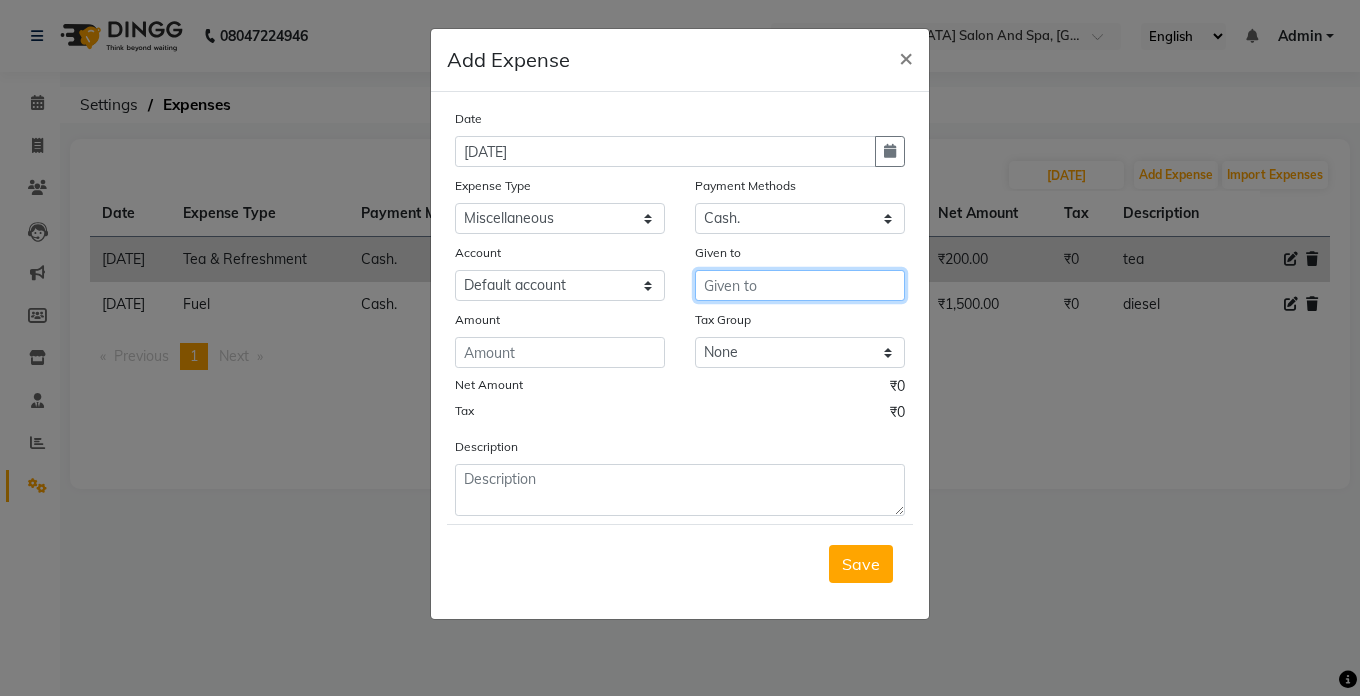 click at bounding box center (800, 285) 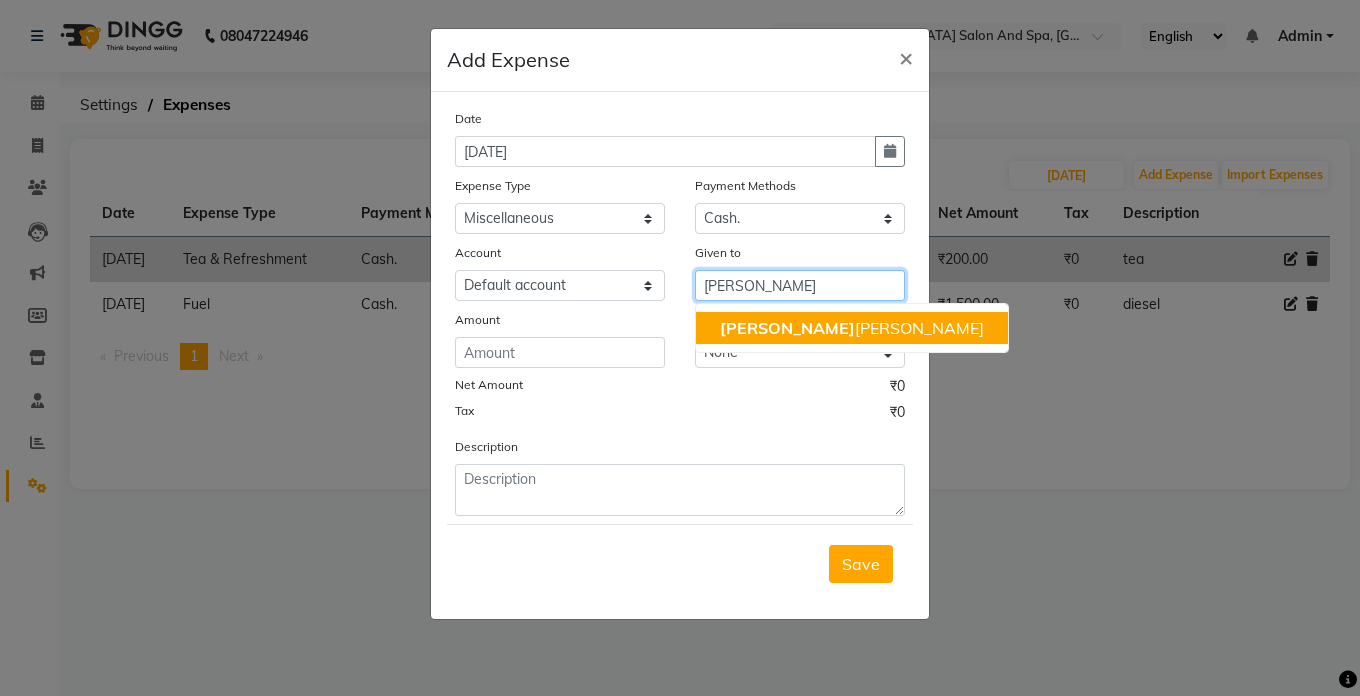 click on "[PERSON_NAME] [PERSON_NAME]" at bounding box center [852, 328] 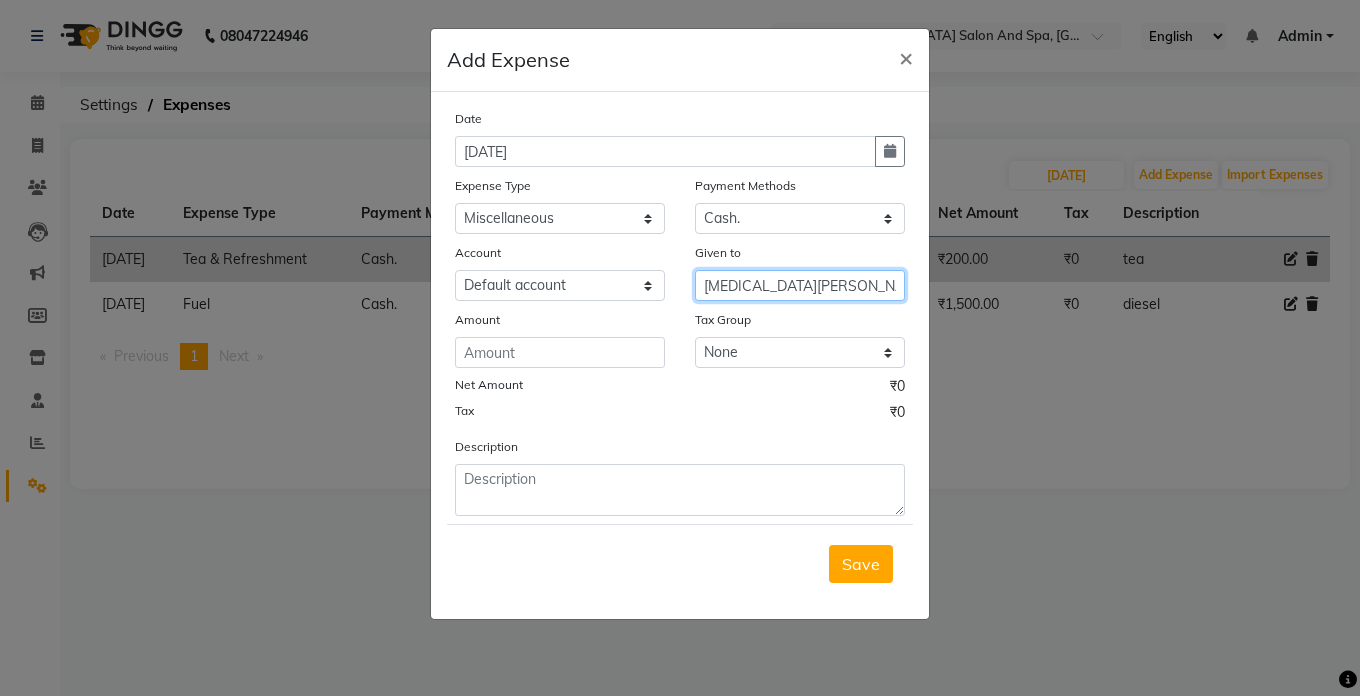 type on "[MEDICAL_DATA][PERSON_NAME]" 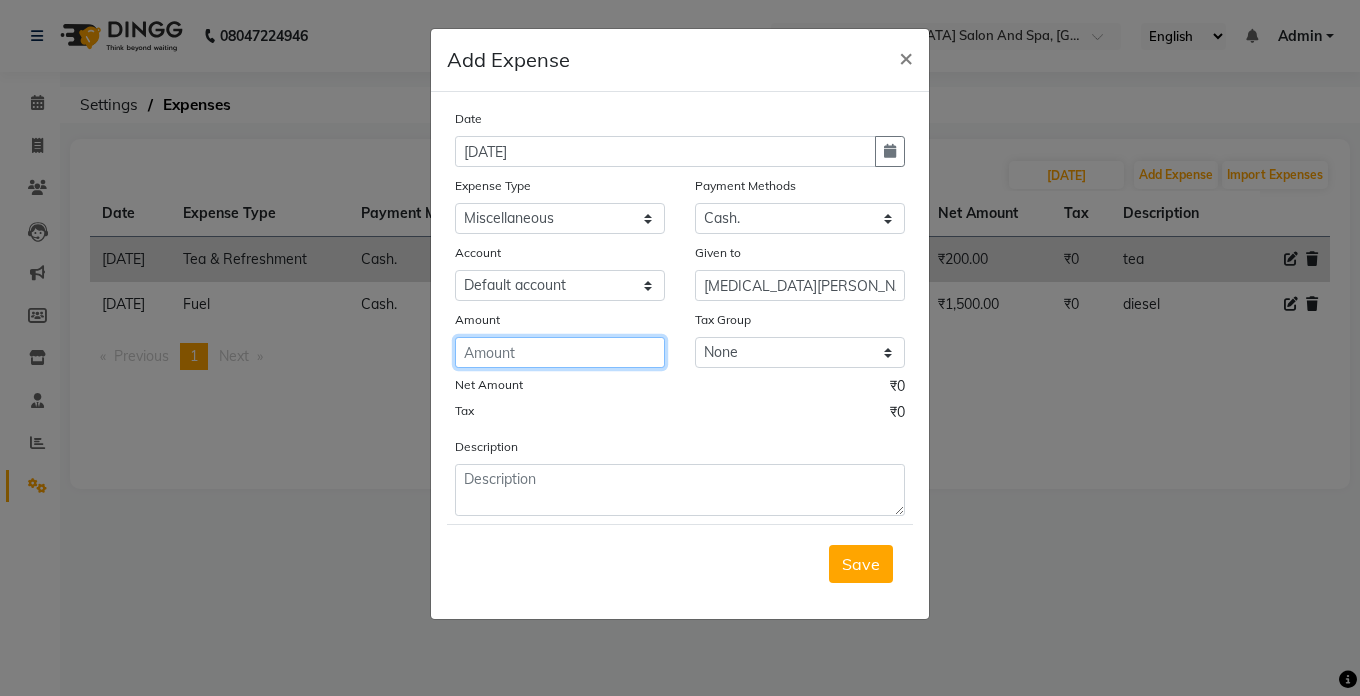 click 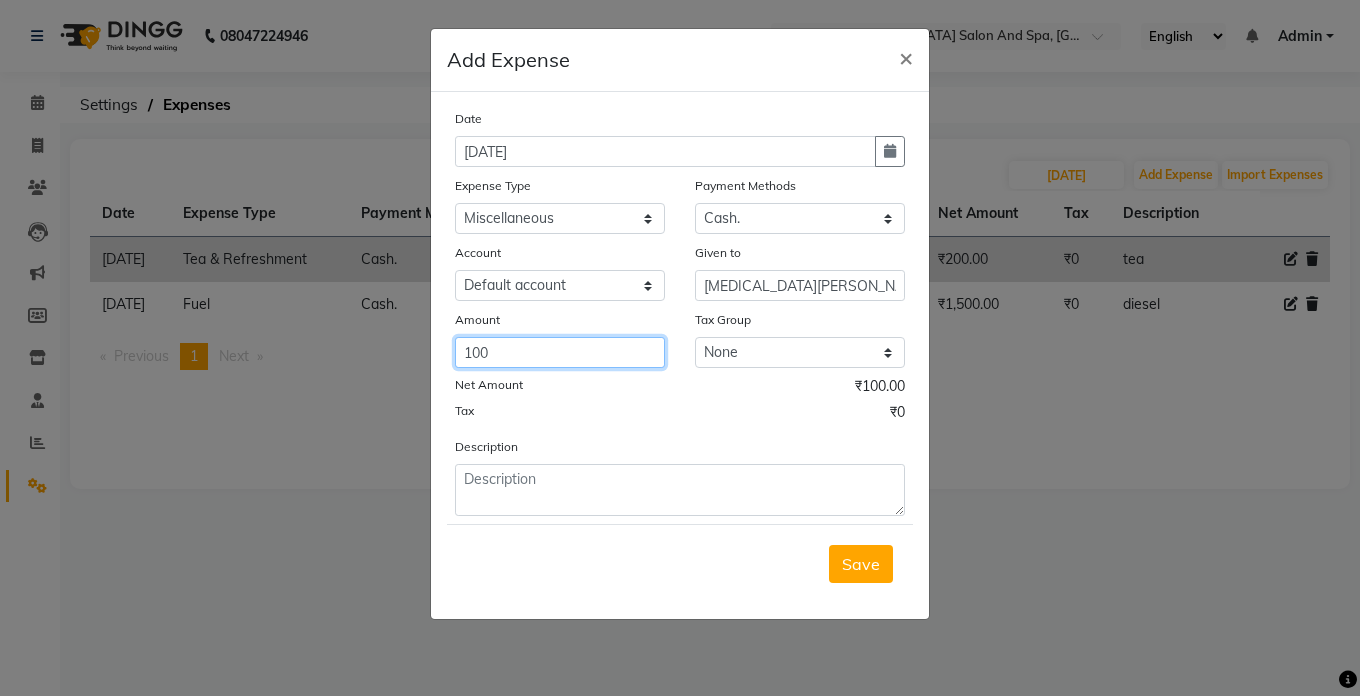 type on "100" 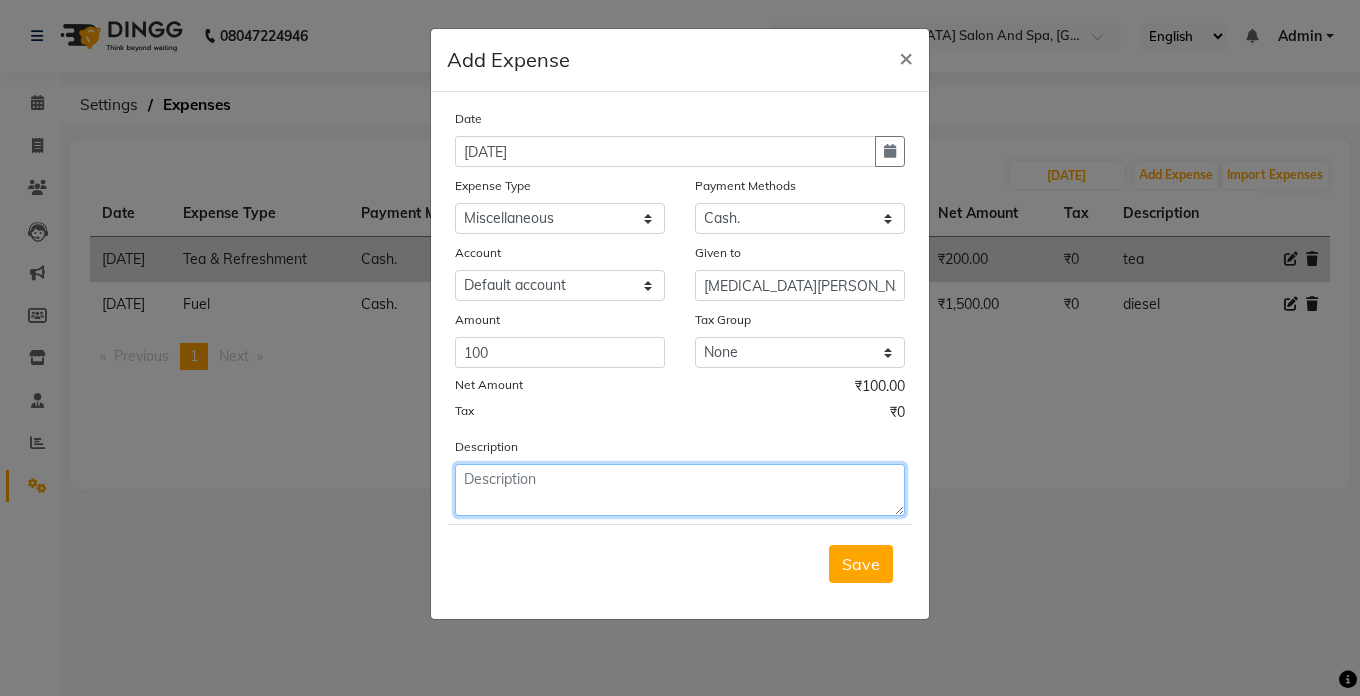 click 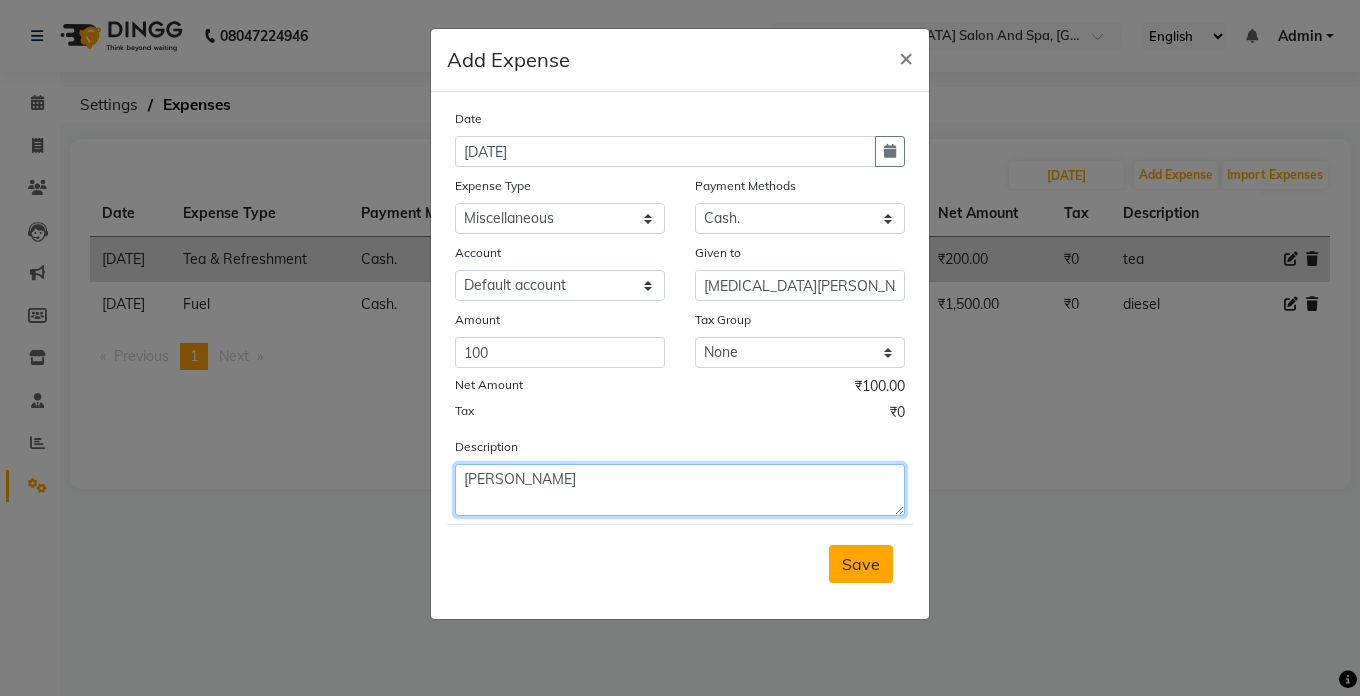 type on "[PERSON_NAME]" 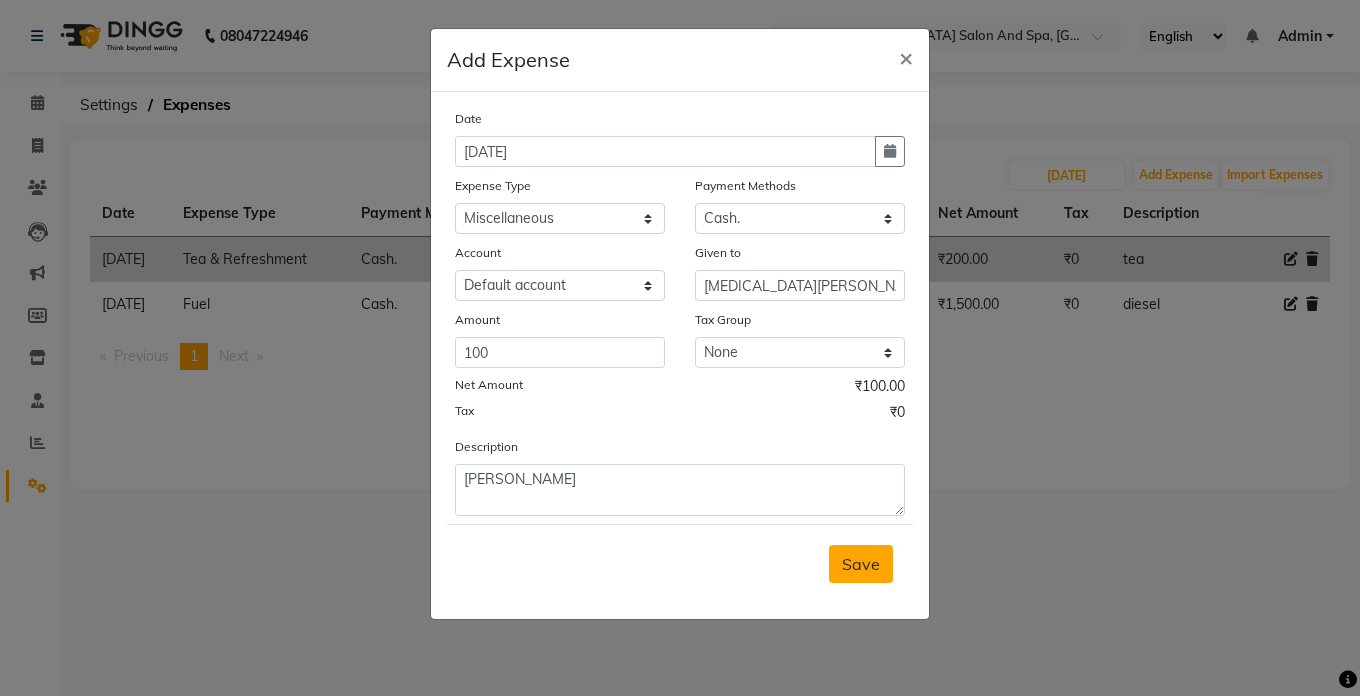 click on "Save" at bounding box center [861, 564] 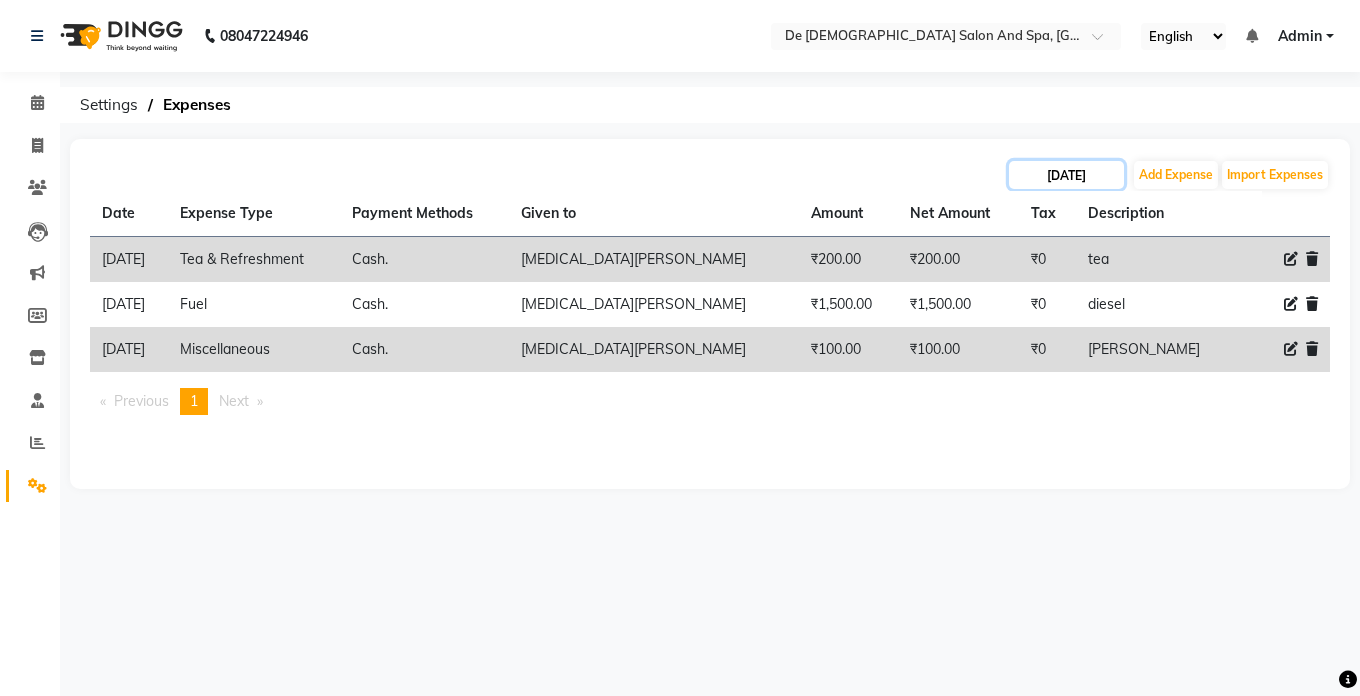 click on "[DATE]" 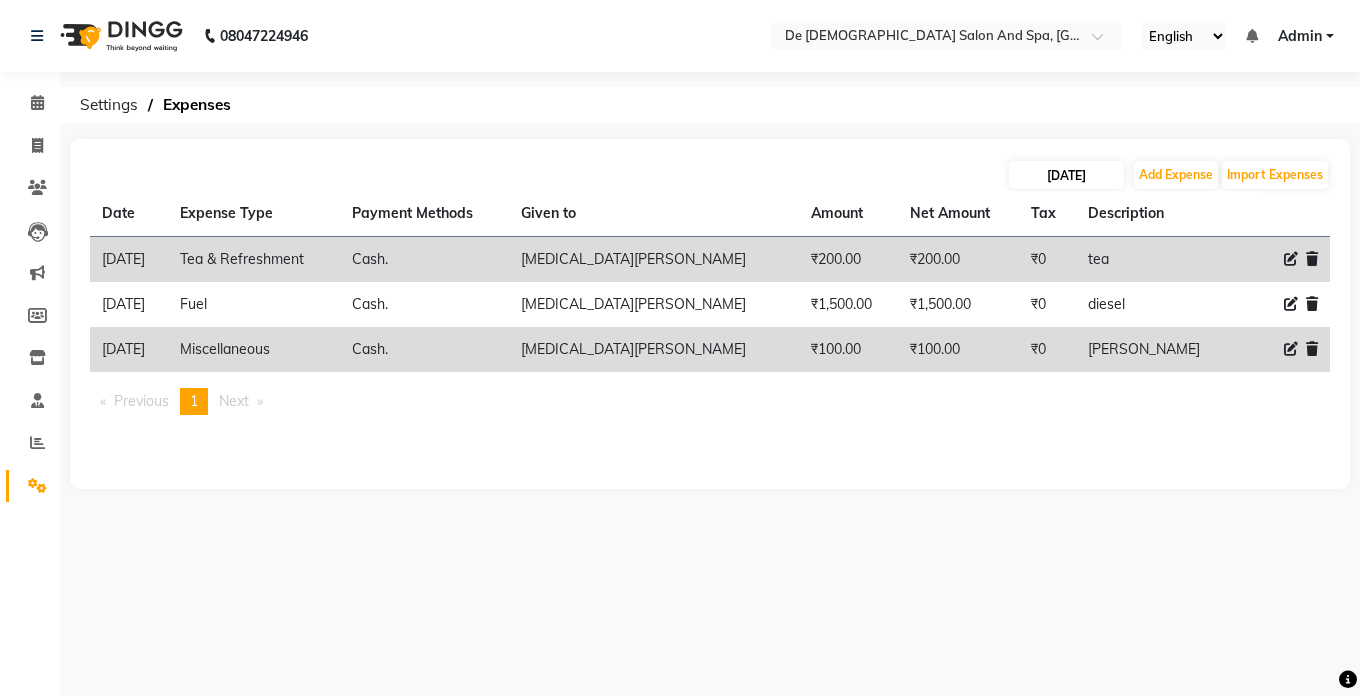 select on "6" 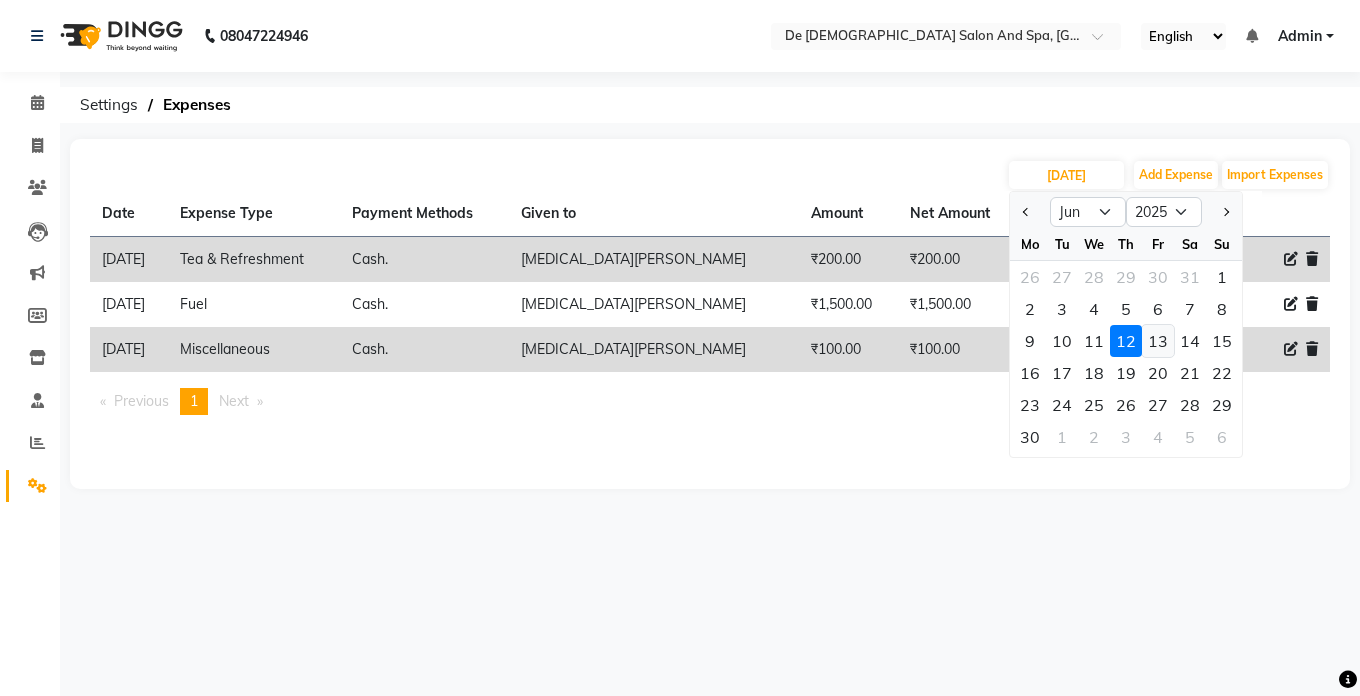 click on "13" 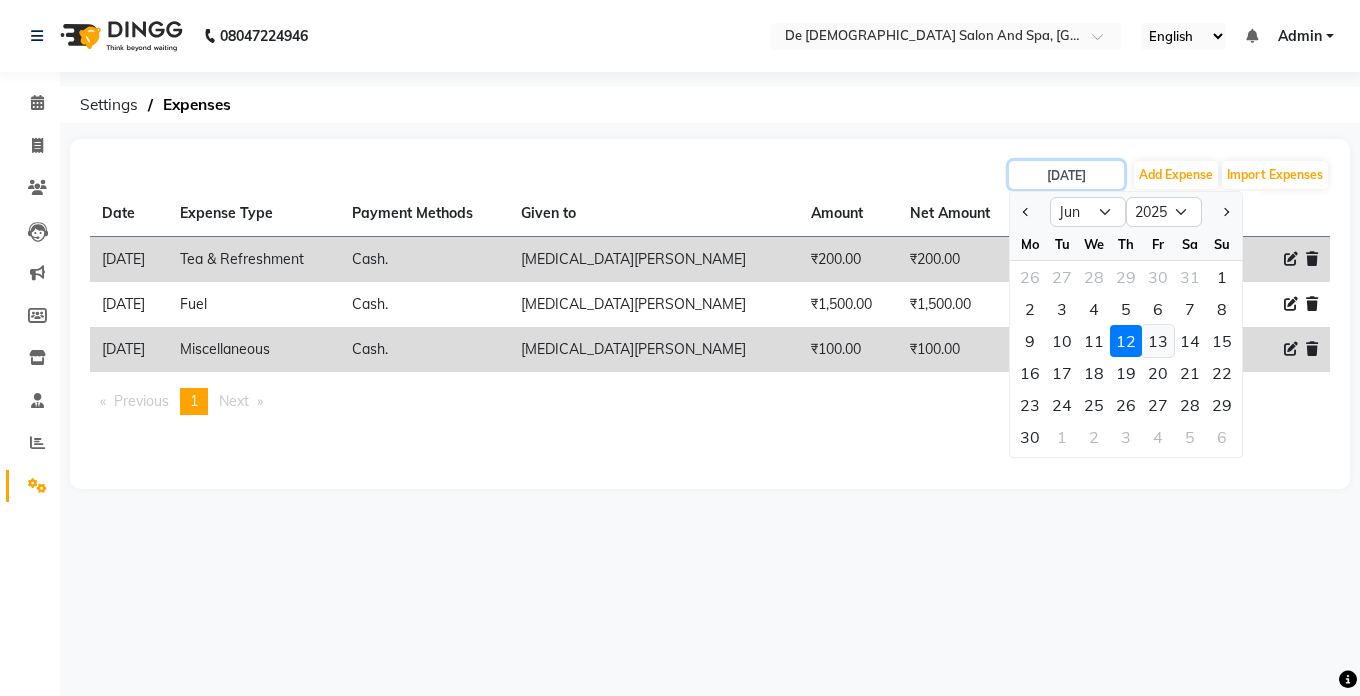 type on "[DATE]" 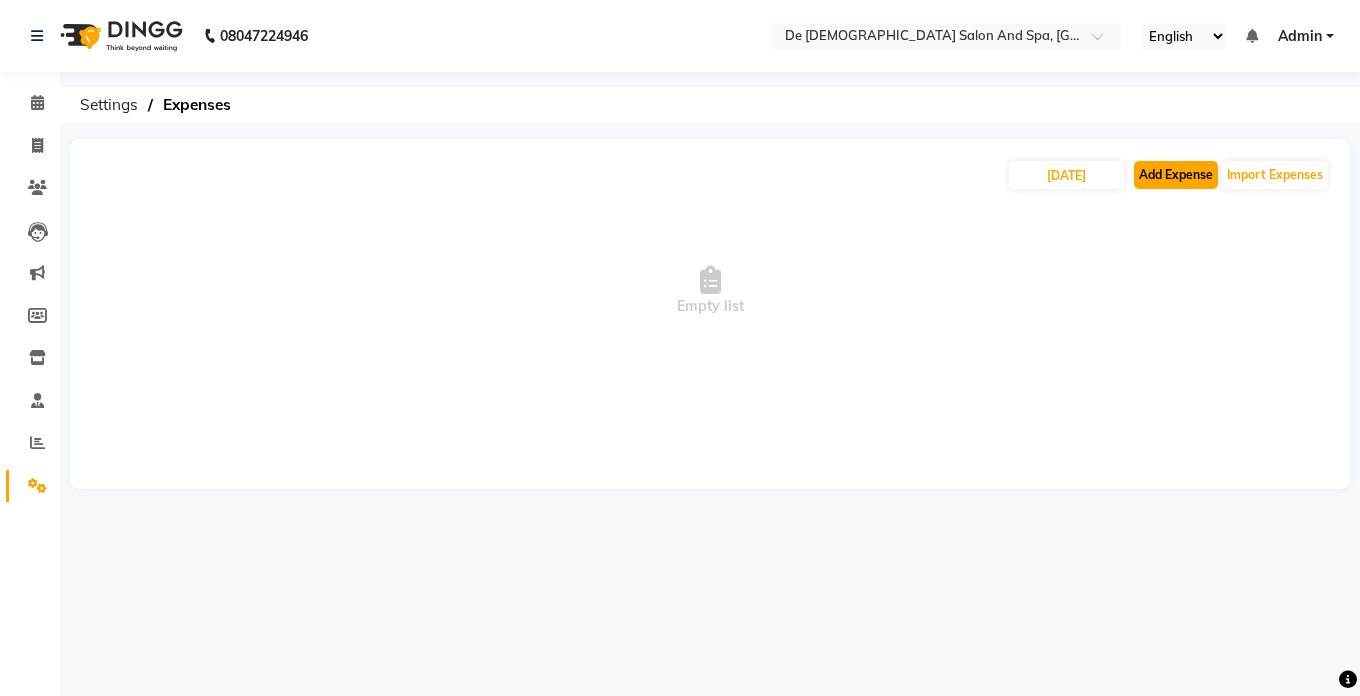 click on "Add Expense" 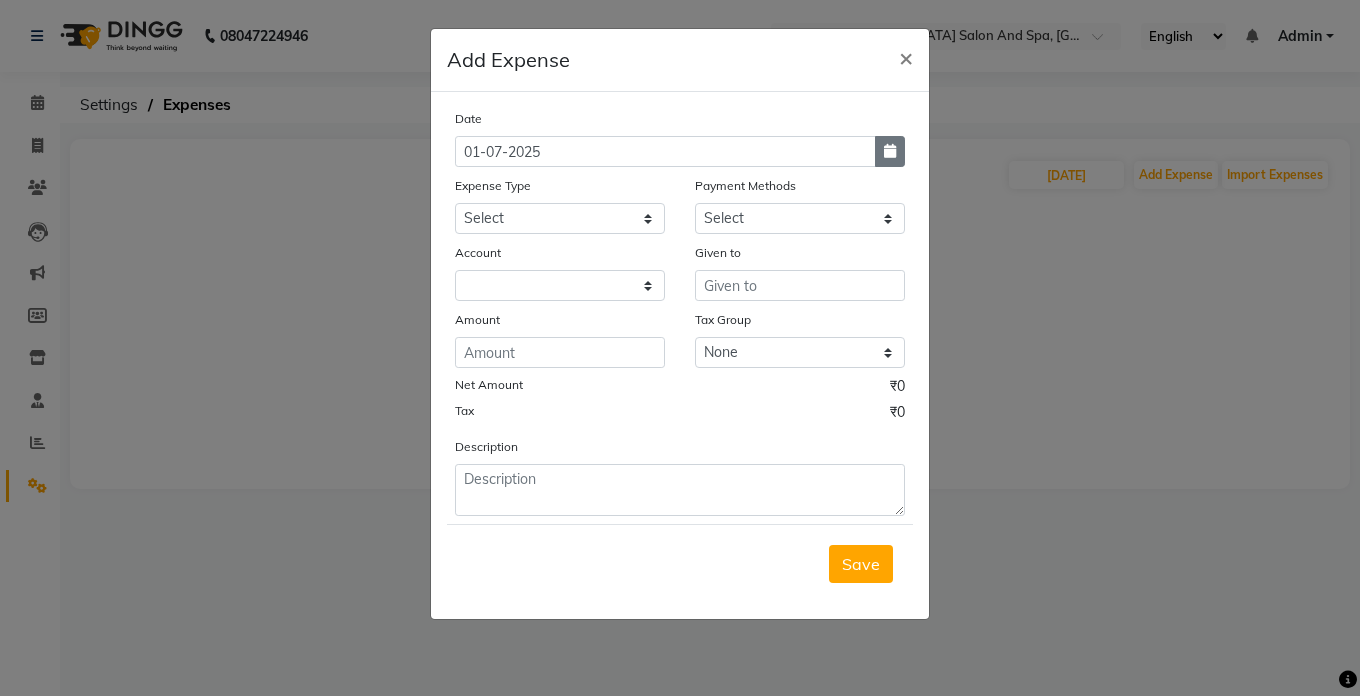 click 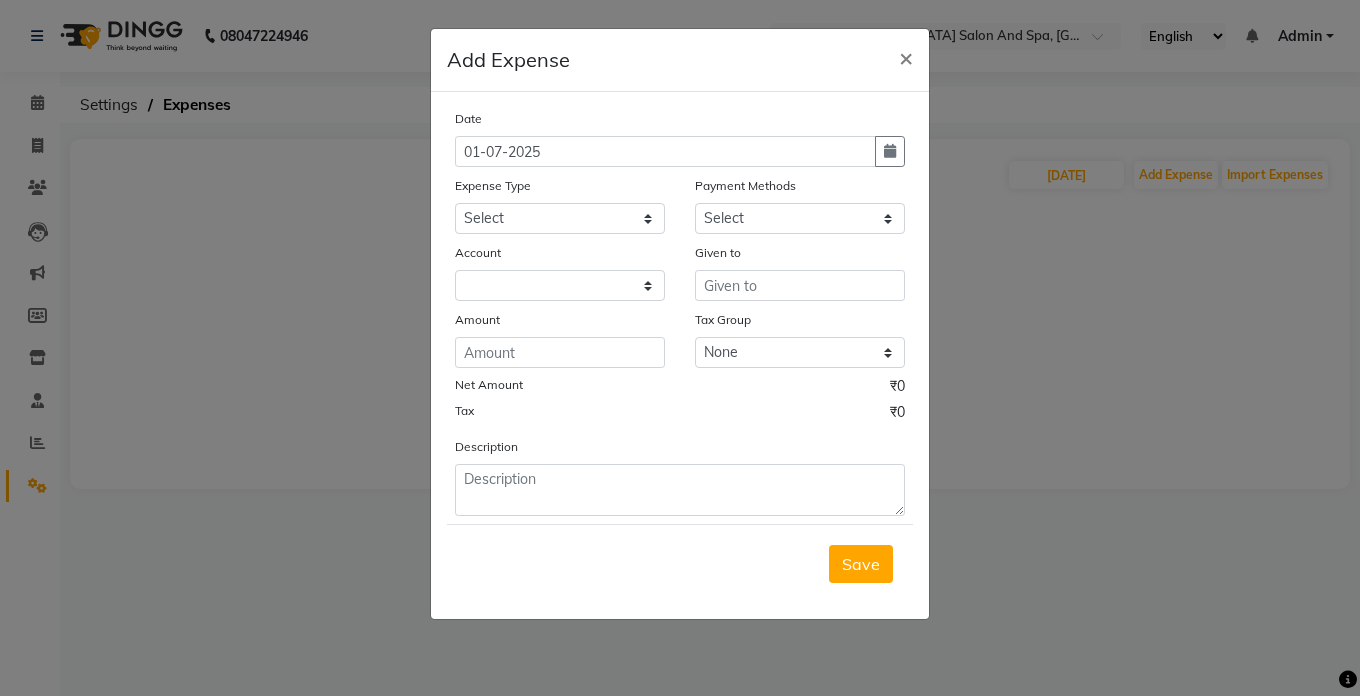 select on "7" 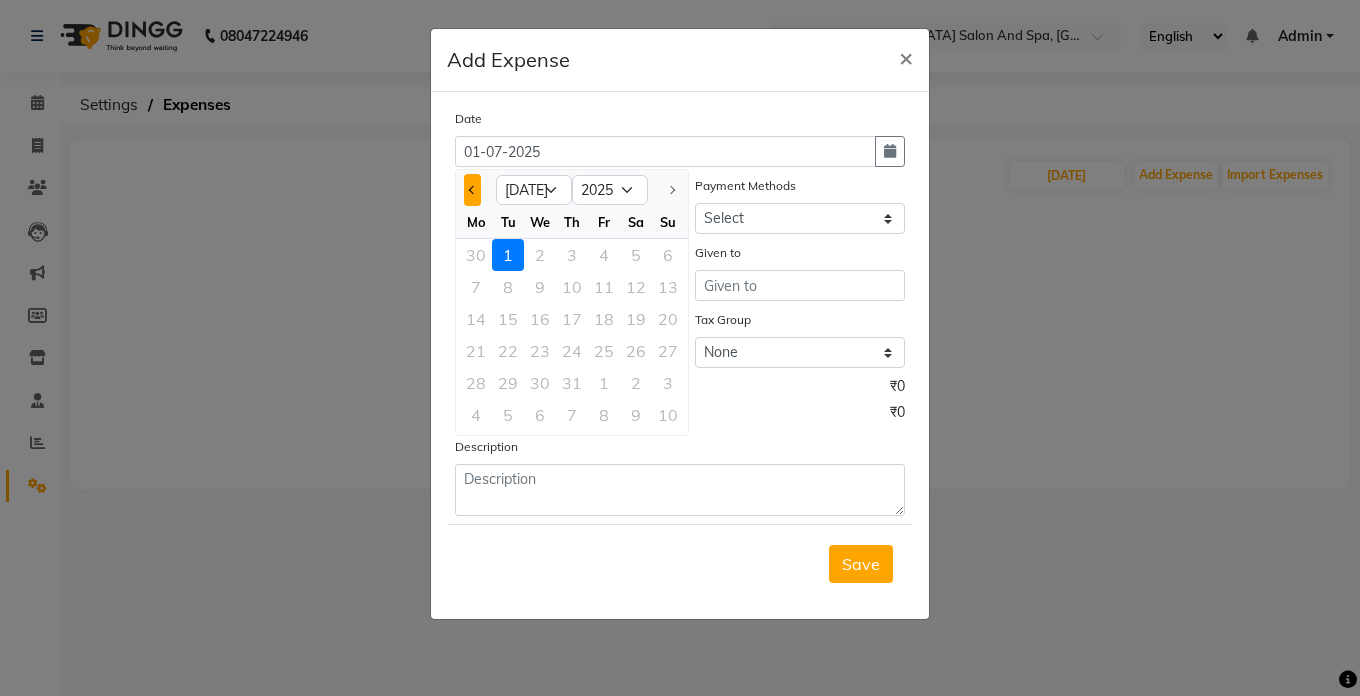 click 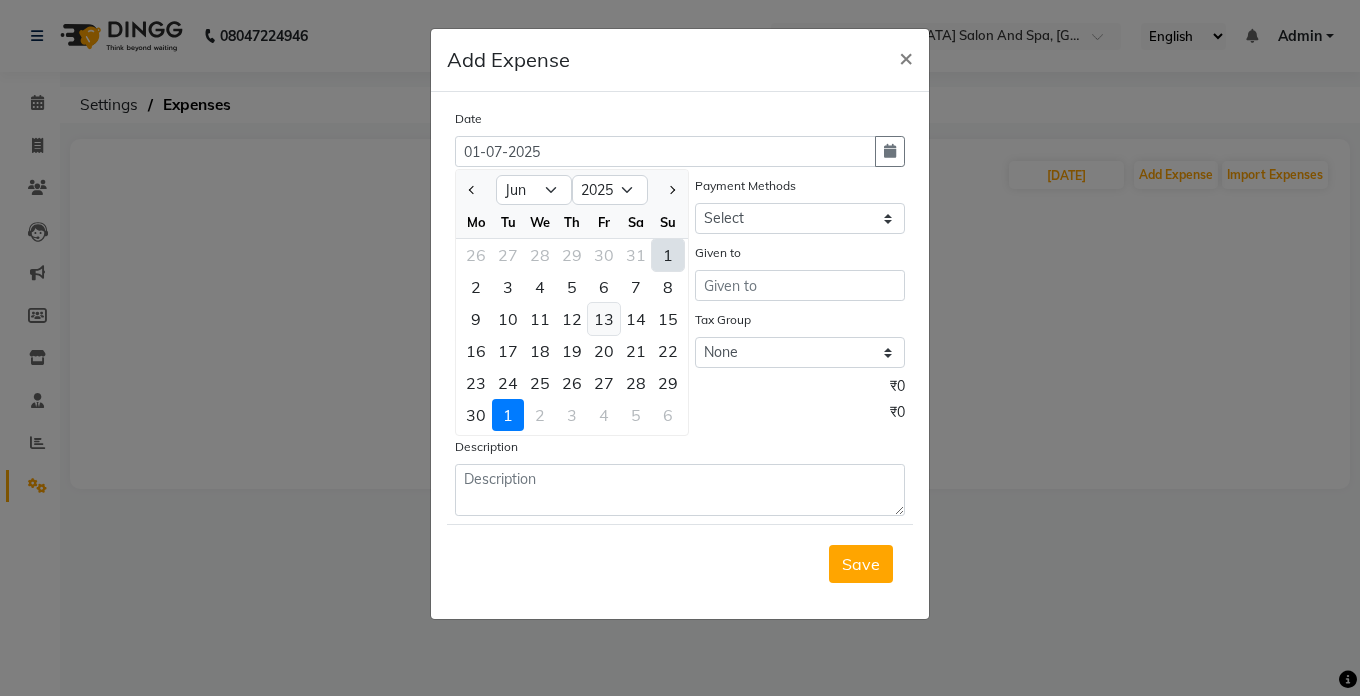 click on "13" 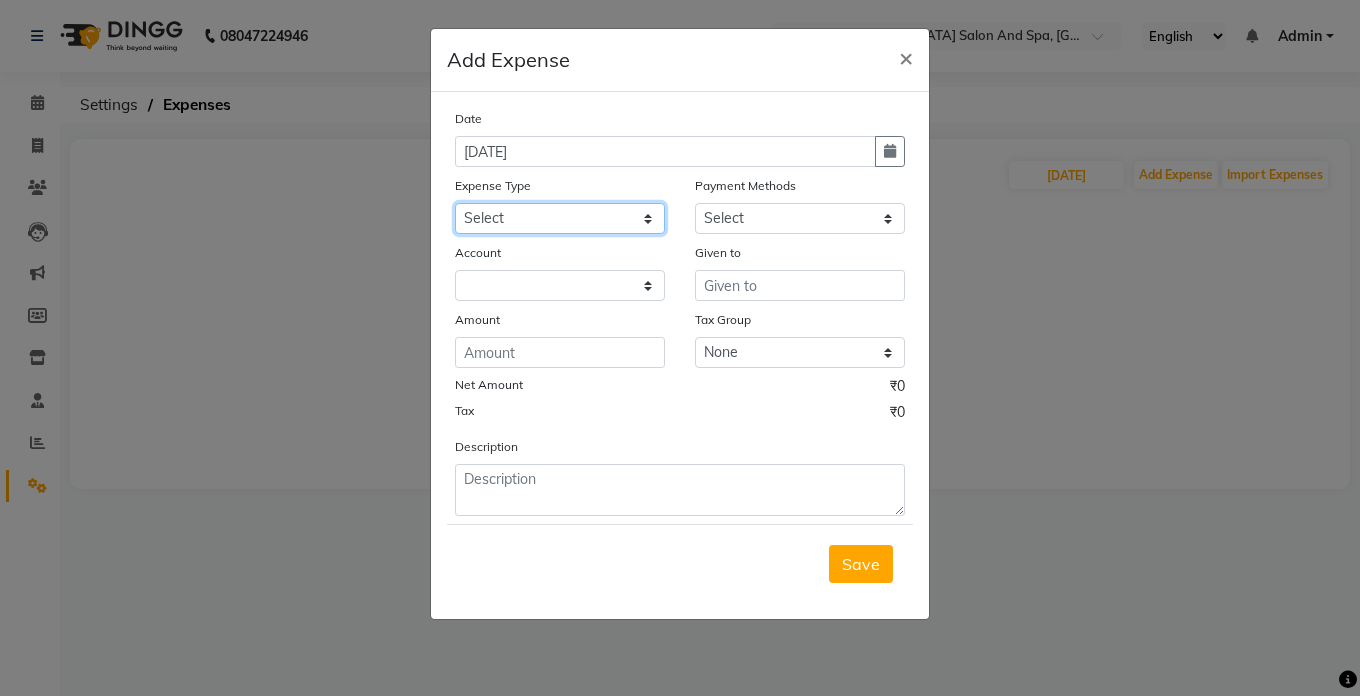 click on "Select Advance Salary Bank charges Car maintenance  Cash transfer to bank Cash transfer to hub Client Snacks Clinical charges Equipment Fuel Govt fee Incentive Insurance International purchase Loan Repayment Maintenance Marketing Miscellaneous MRA Other Pantry Product Rent Salary Staff Snacks Tax Tea & Refreshment Utilities" 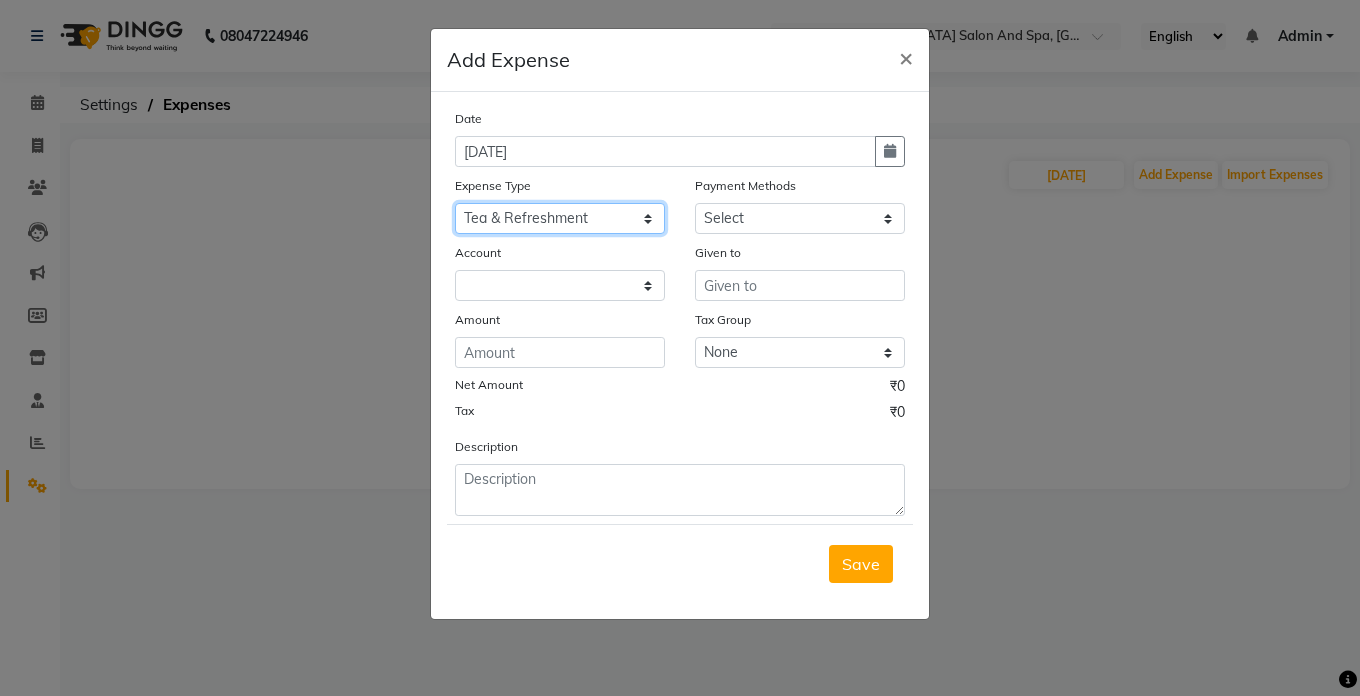 click on "Select Advance Salary Bank charges Car maintenance  Cash transfer to bank Cash transfer to hub Client Snacks Clinical charges Equipment Fuel Govt fee Incentive Insurance International purchase Loan Repayment Maintenance Marketing Miscellaneous MRA Other Pantry Product Rent Salary Staff Snacks Tax Tea & Refreshment Utilities" 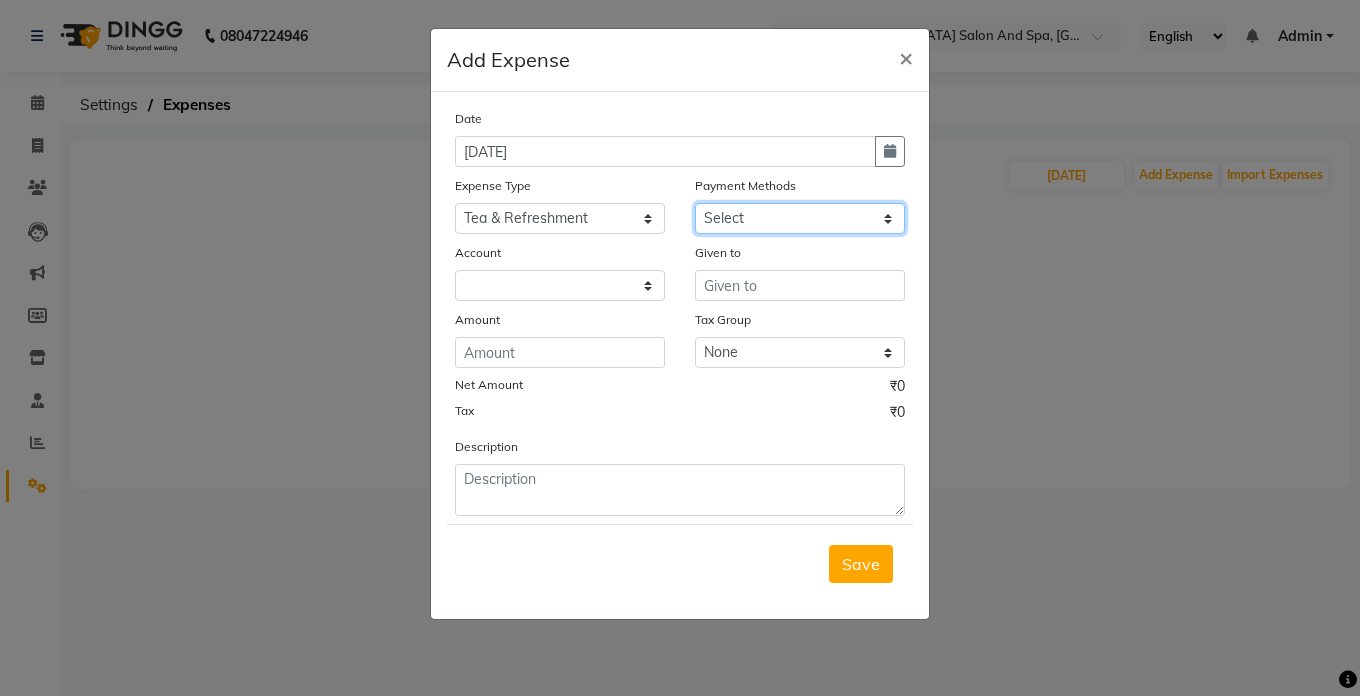 click on "Select Cash. Voucher CARD Wallet GPay" 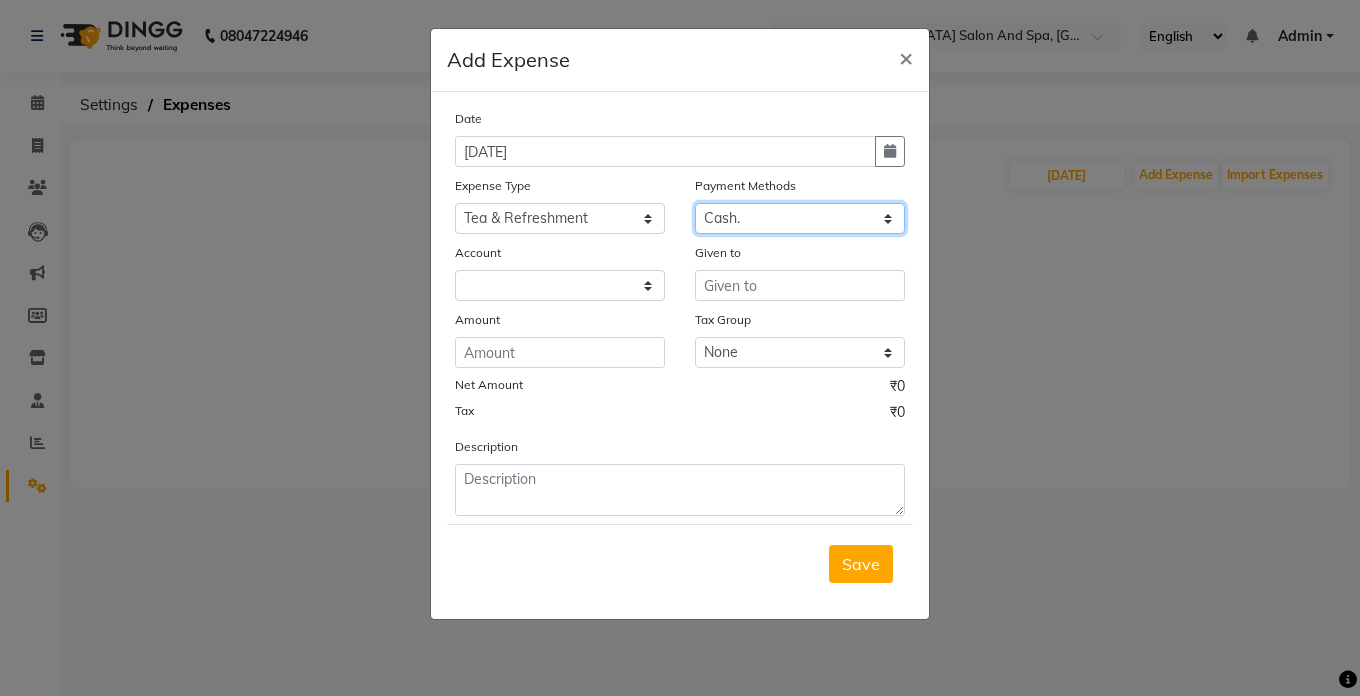 click on "Select Cash. Voucher CARD Wallet GPay" 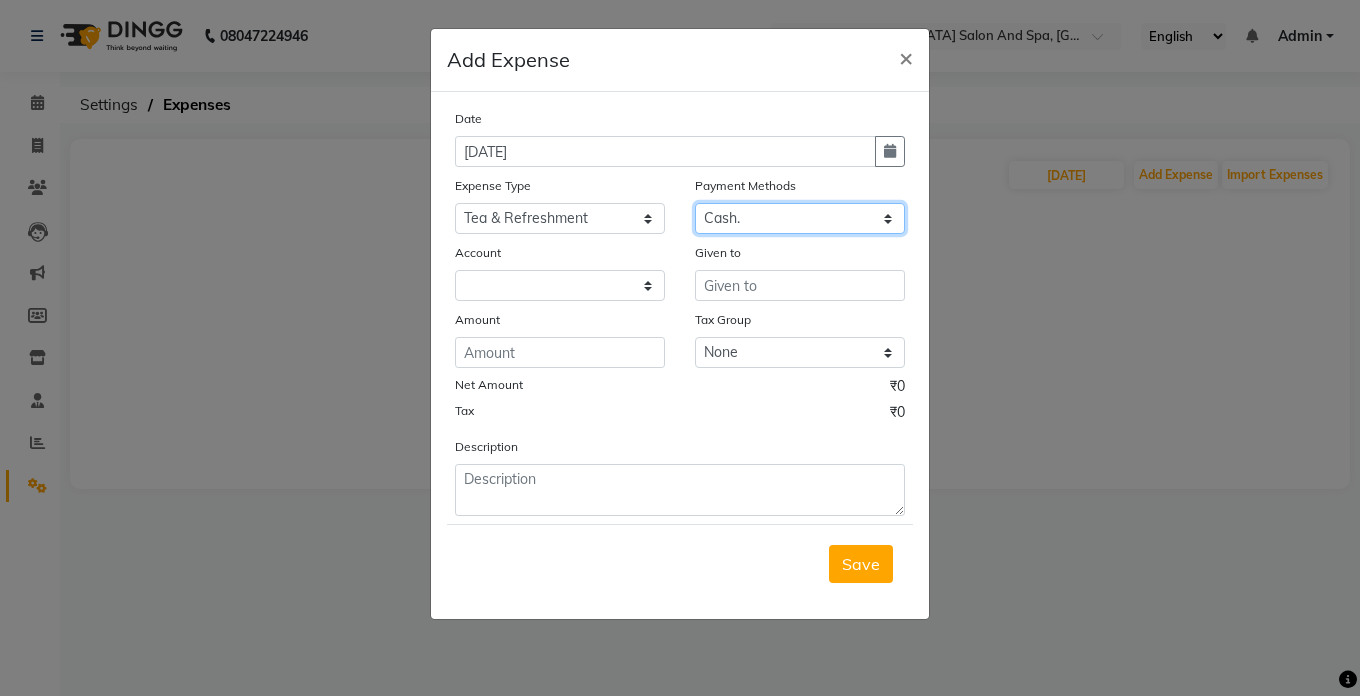 select on "5448" 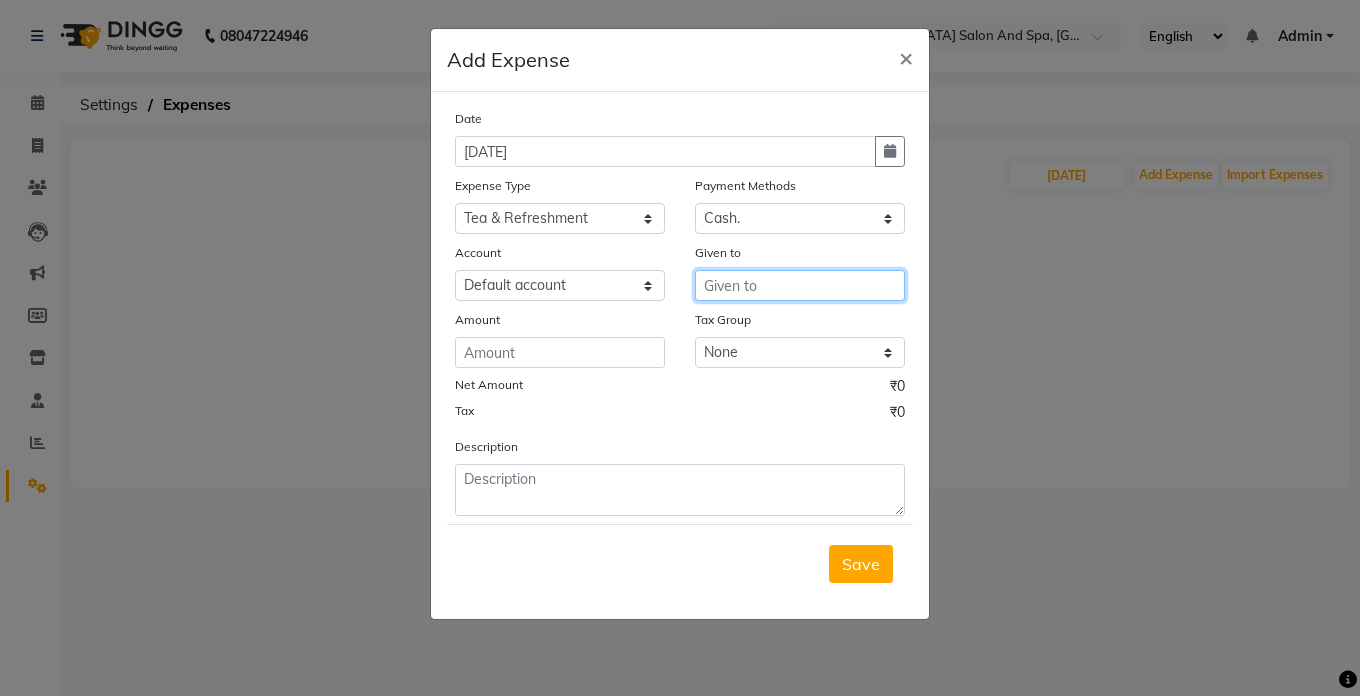 click at bounding box center (800, 285) 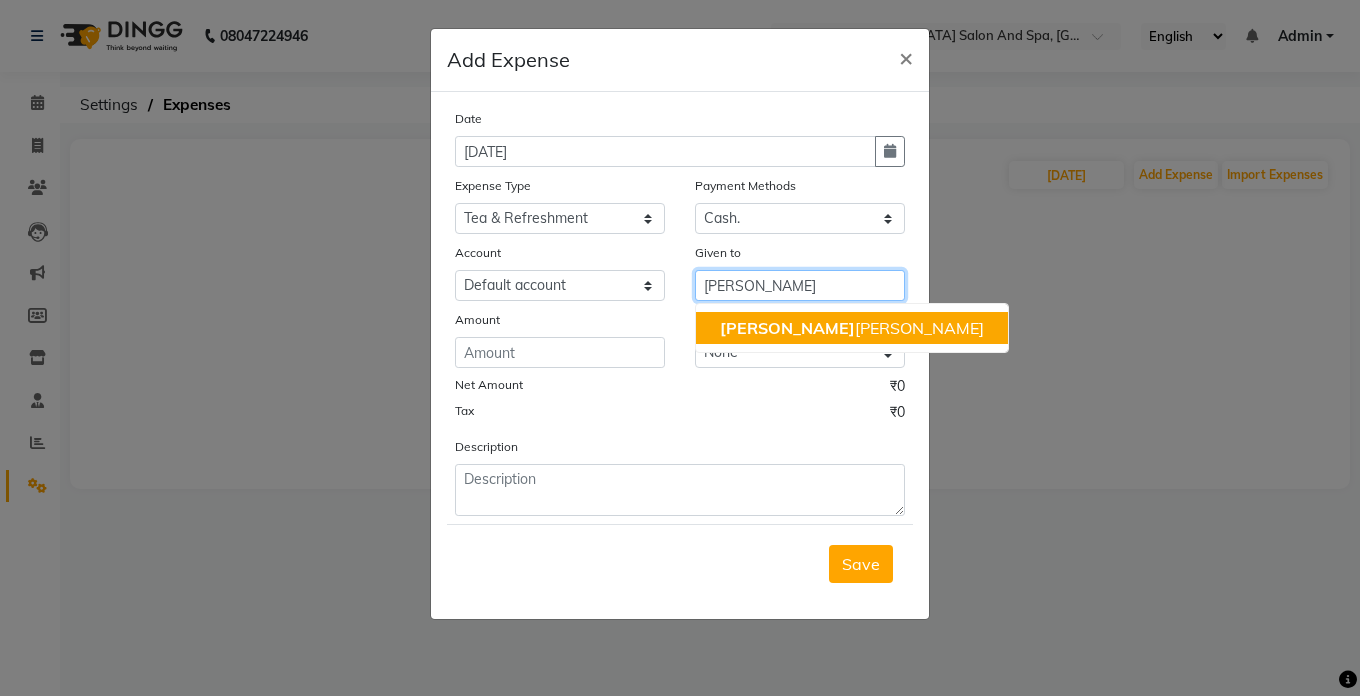 click on "[PERSON_NAME] [PERSON_NAME]" at bounding box center [852, 328] 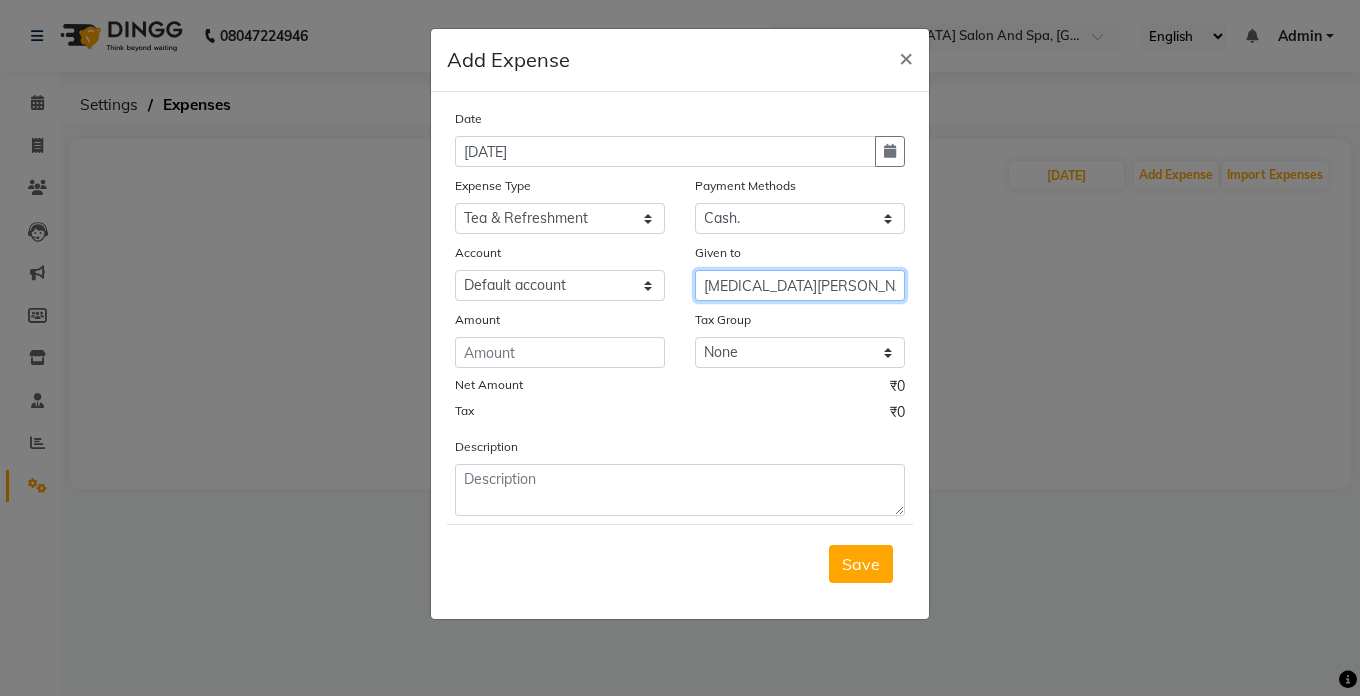 type on "[MEDICAL_DATA][PERSON_NAME]" 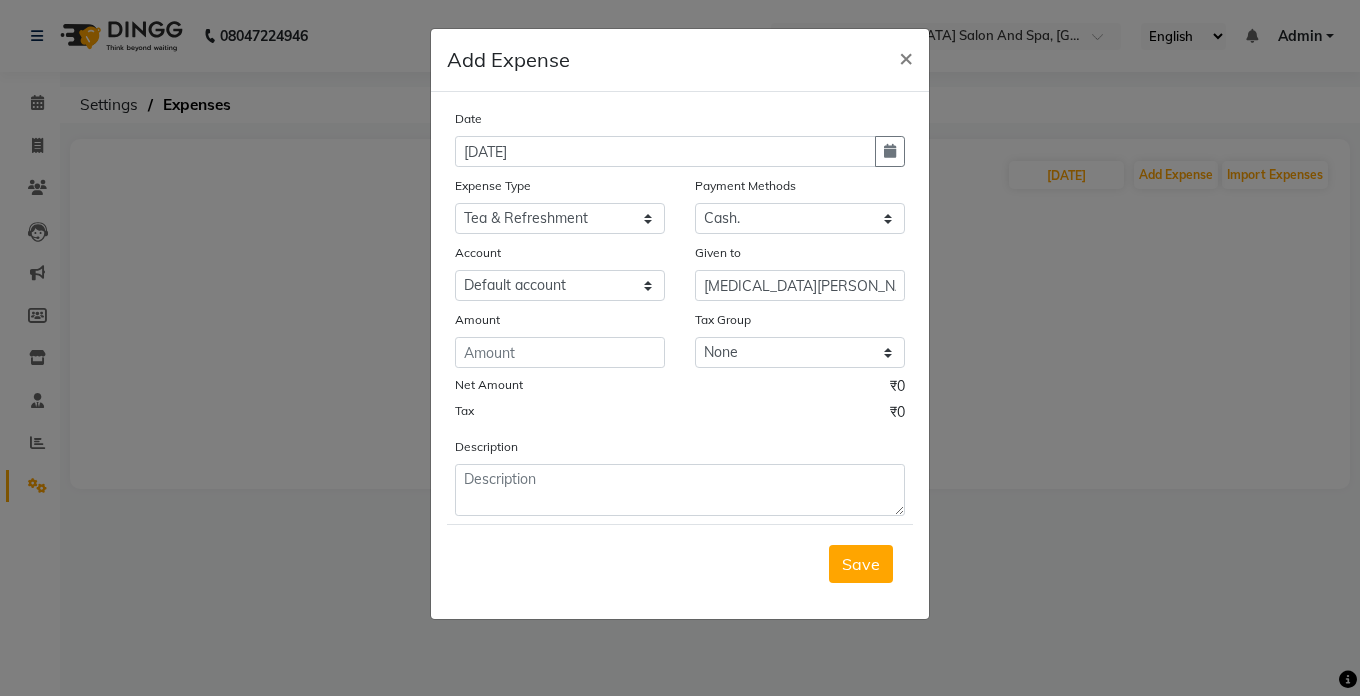 click on "Amount" 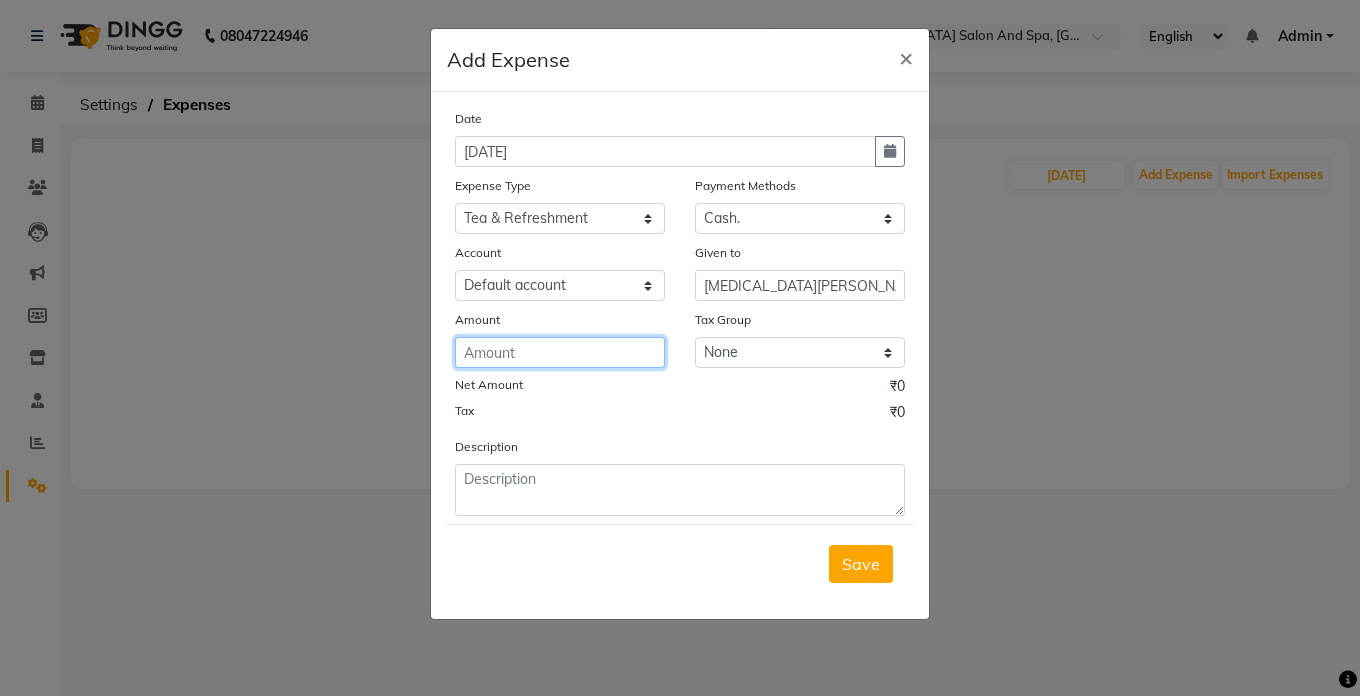 click 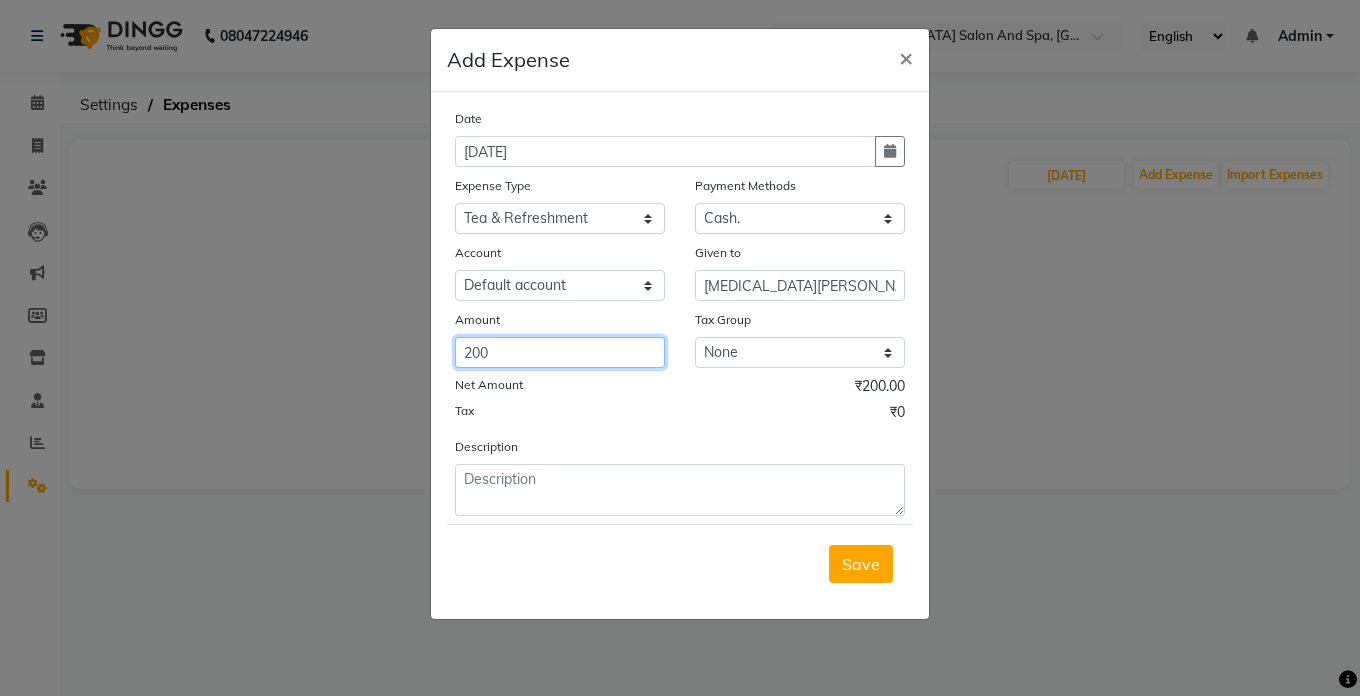 type on "200" 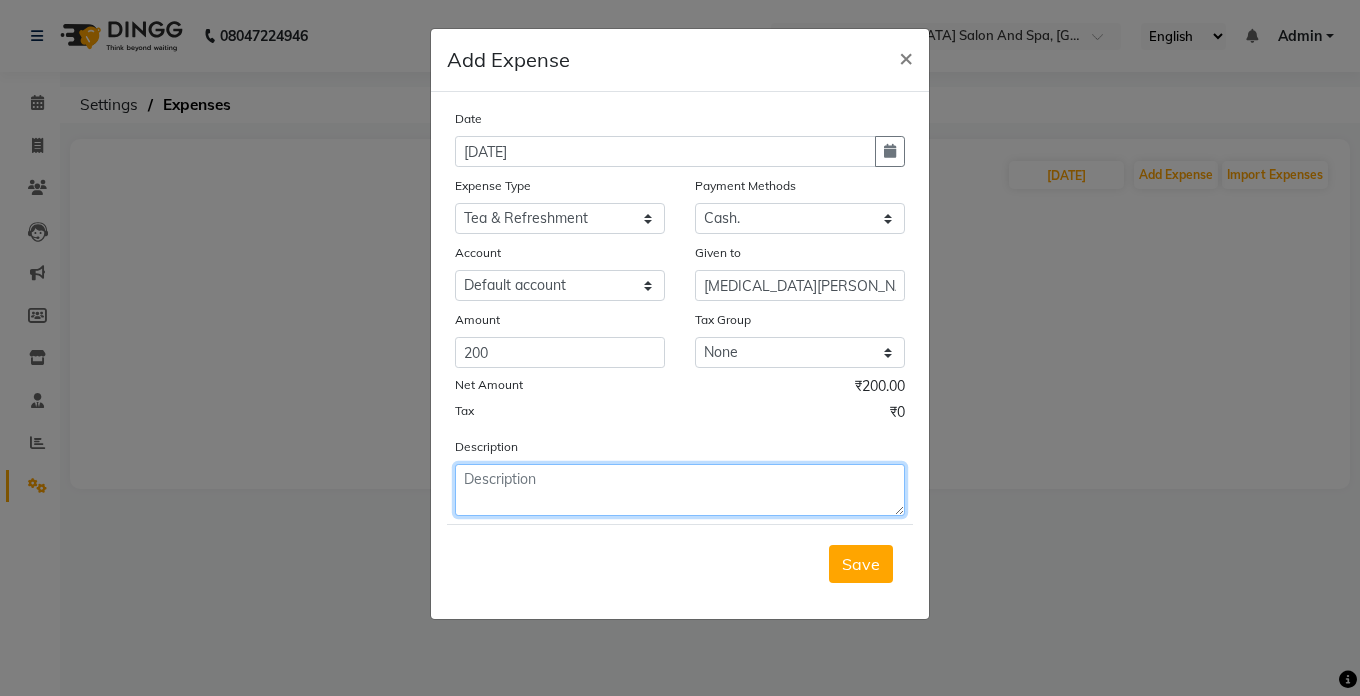 click 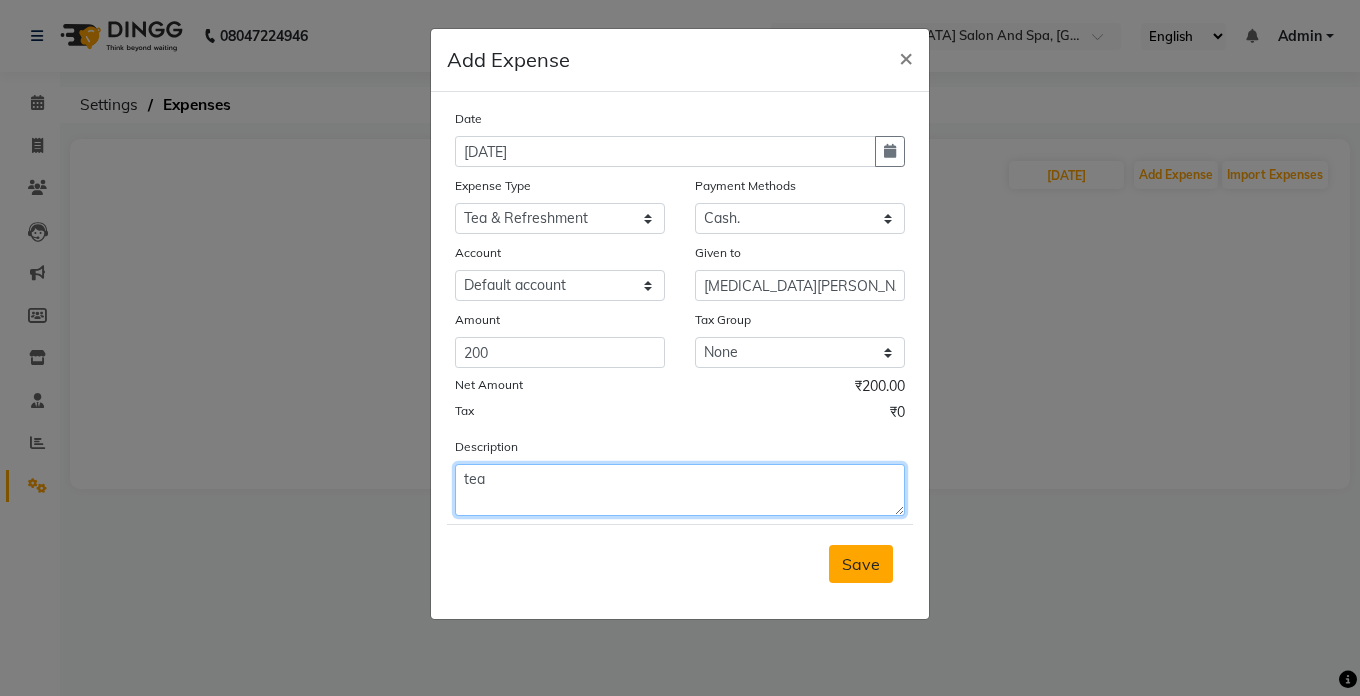 type on "tea" 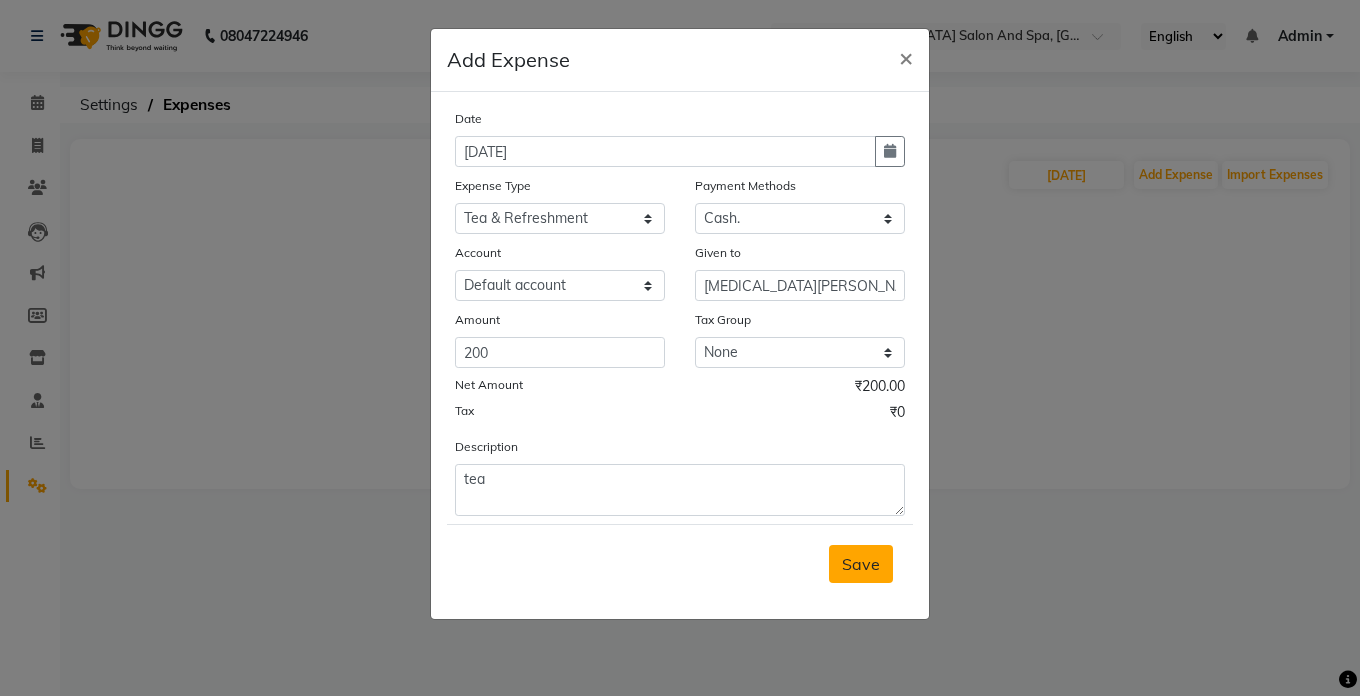 click on "Save" at bounding box center [861, 564] 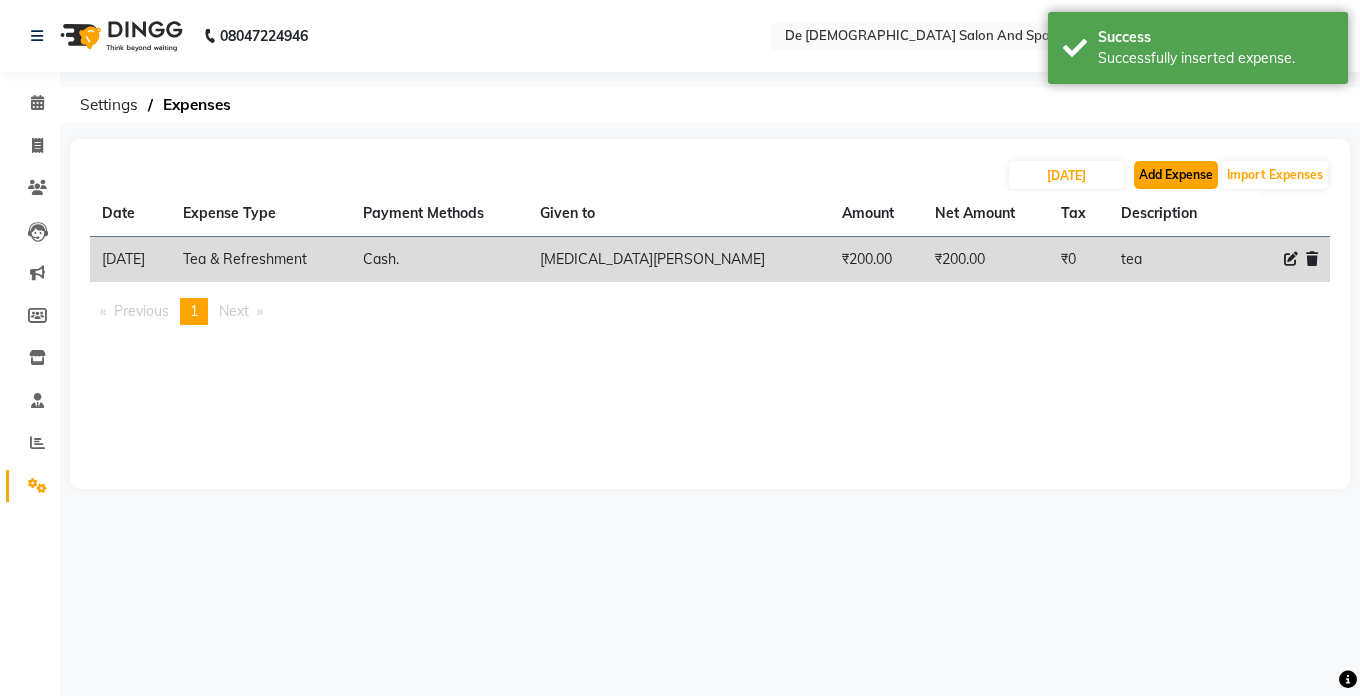 click on "Add Expense" 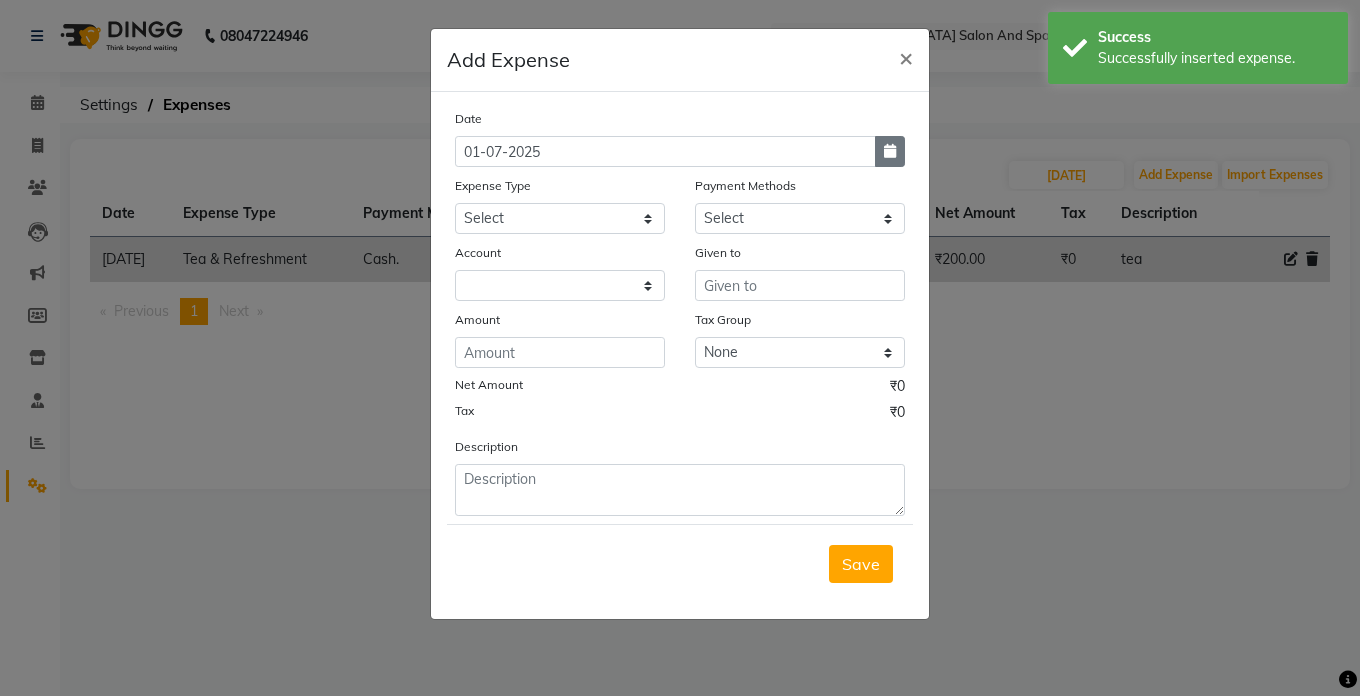 click 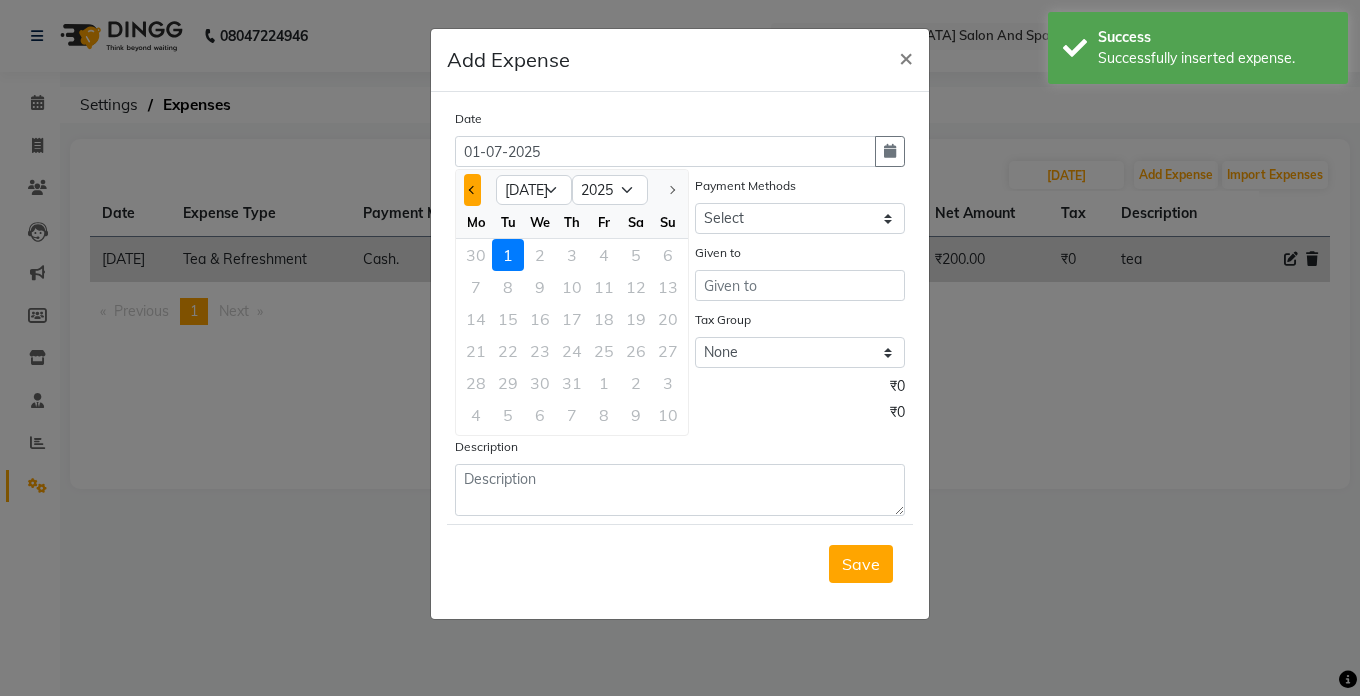 click 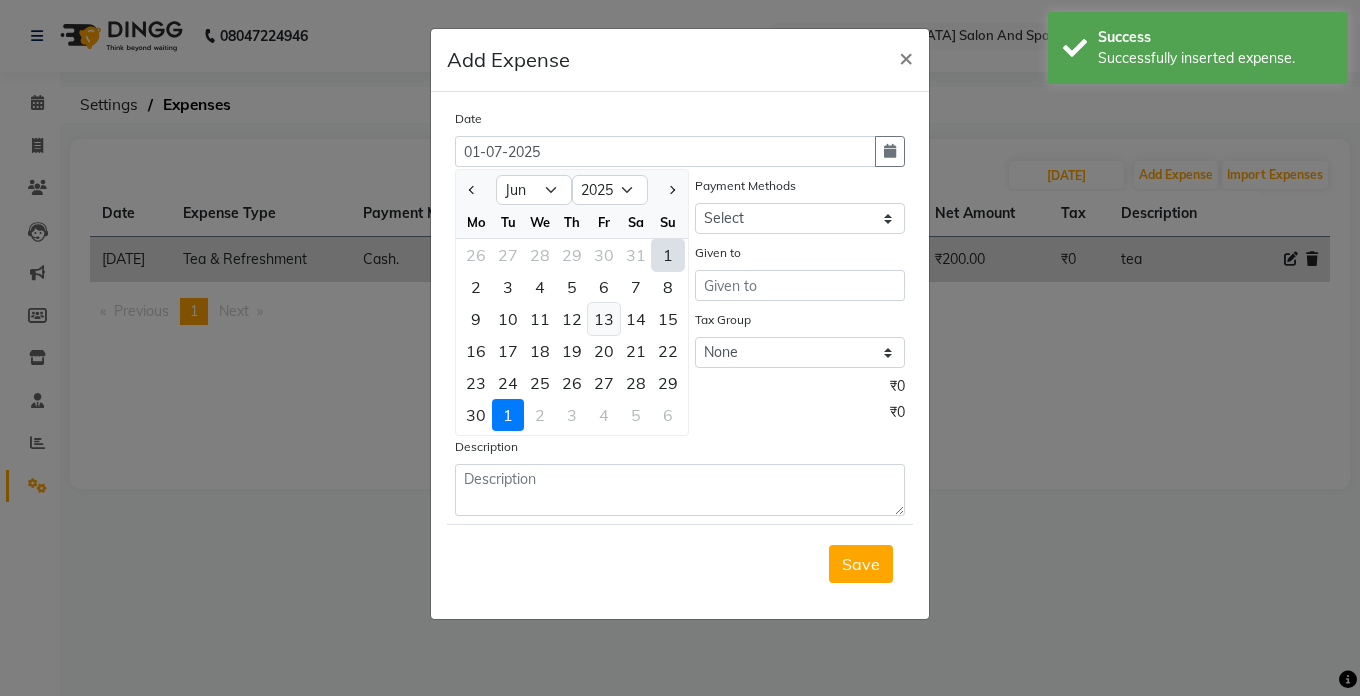 click on "13" 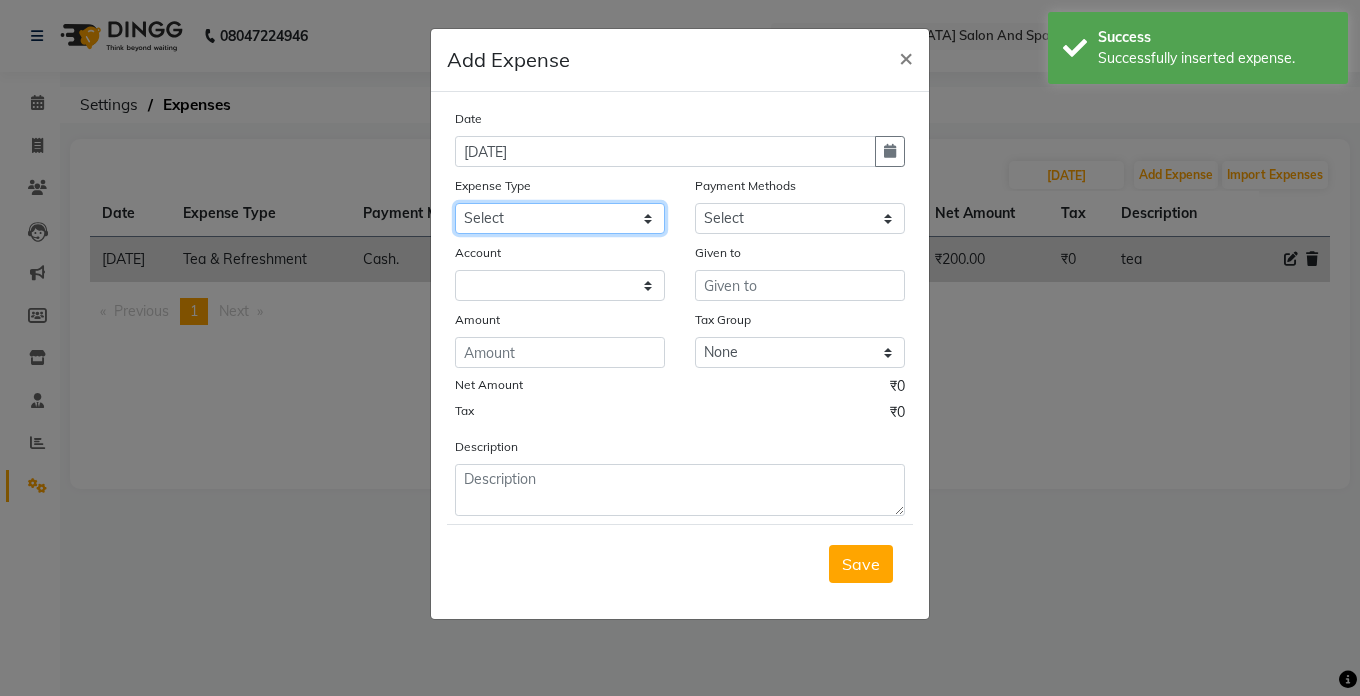 click on "Select Advance Salary Bank charges Car maintenance  Cash transfer to bank Cash transfer to hub Client Snacks Clinical charges Equipment Fuel Govt fee Incentive Insurance International purchase Loan Repayment Maintenance Marketing Miscellaneous MRA Other Pantry Product Rent Salary Staff Snacks Tax Tea & Refreshment Utilities" 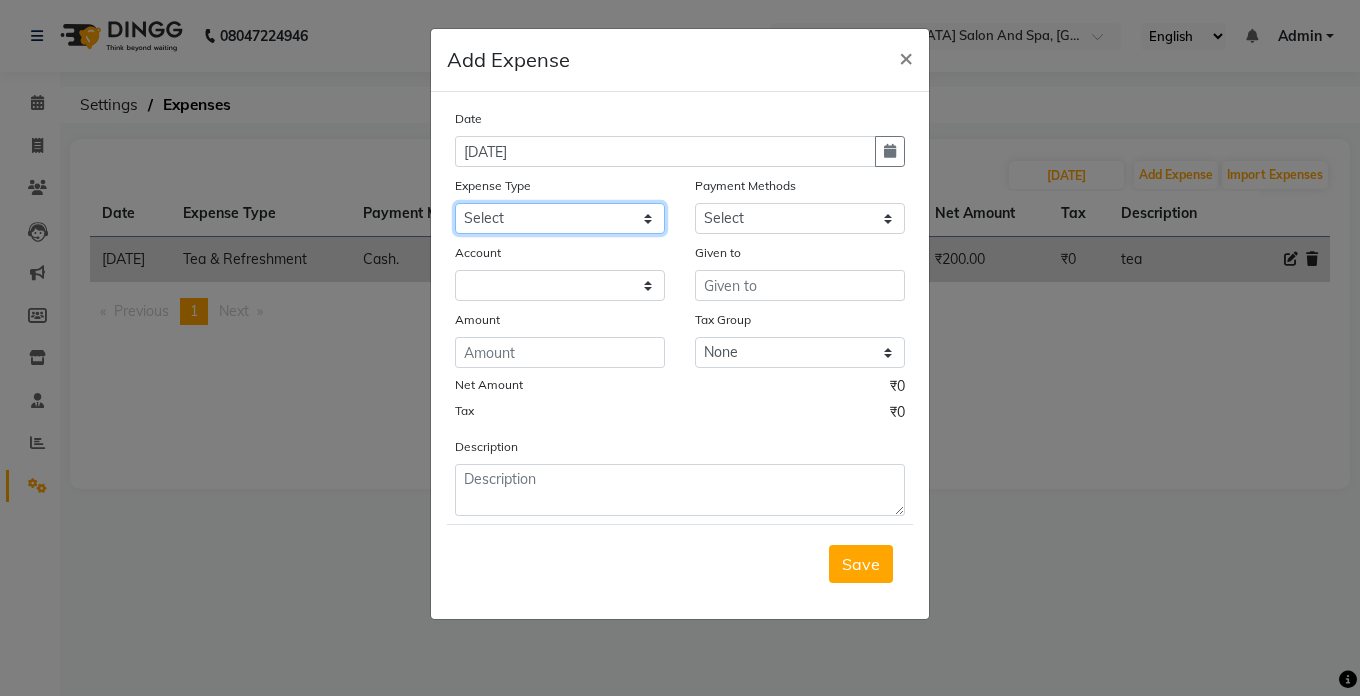 select on "2" 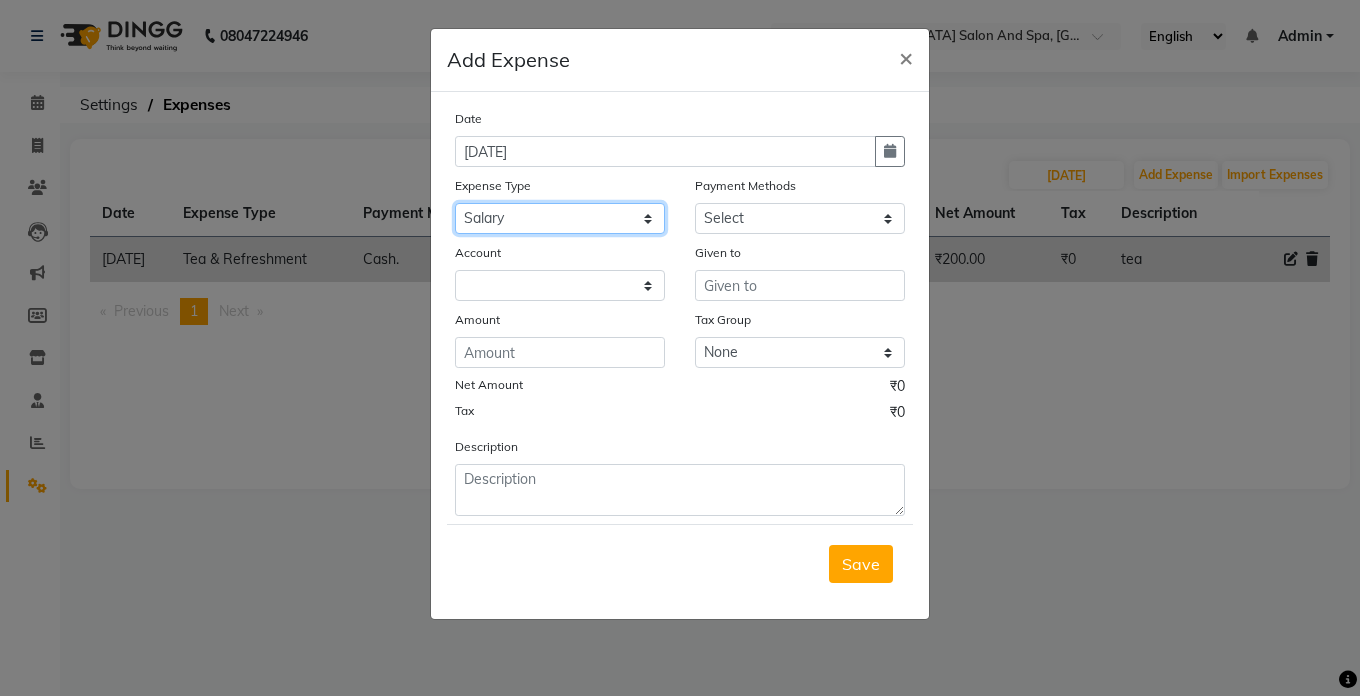click on "Select Advance Salary Bank charges Car maintenance  Cash transfer to bank Cash transfer to hub Client Snacks Clinical charges Equipment Fuel Govt fee Incentive Insurance International purchase Loan Repayment Maintenance Marketing Miscellaneous MRA Other Pantry Product Rent Salary Staff Snacks Tax Tea & Refreshment Utilities" 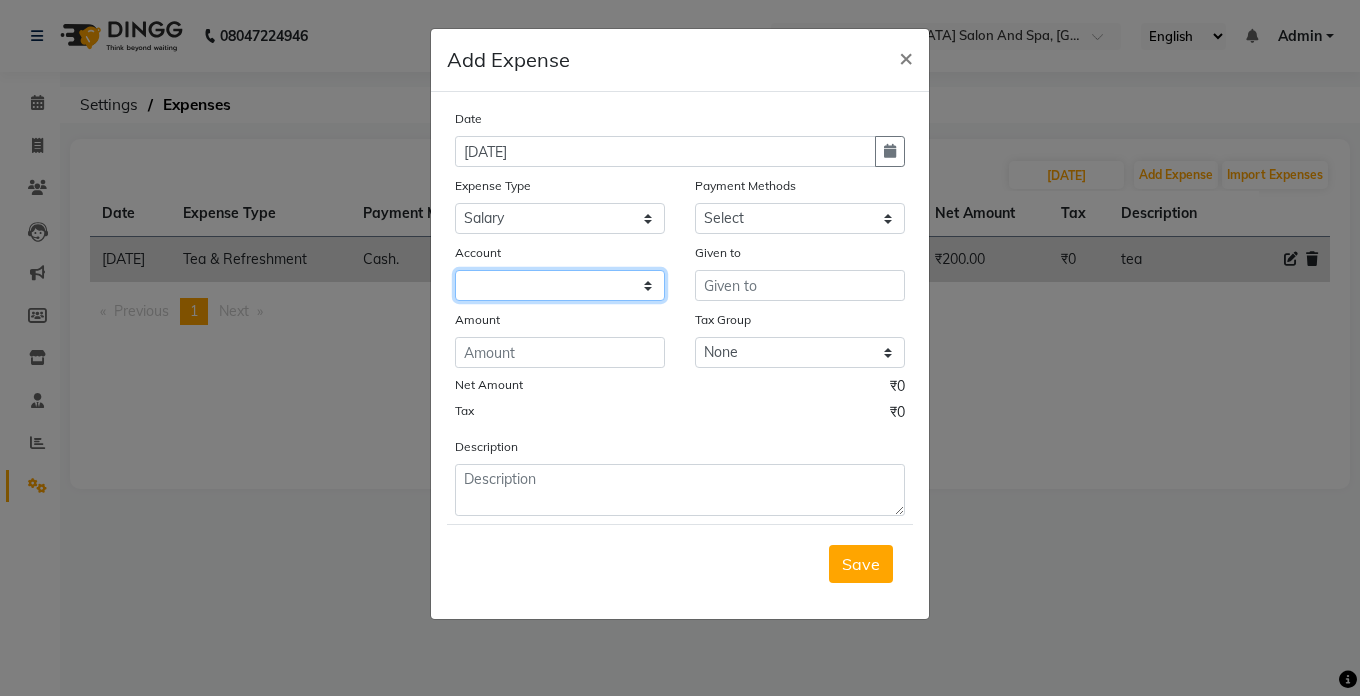 click 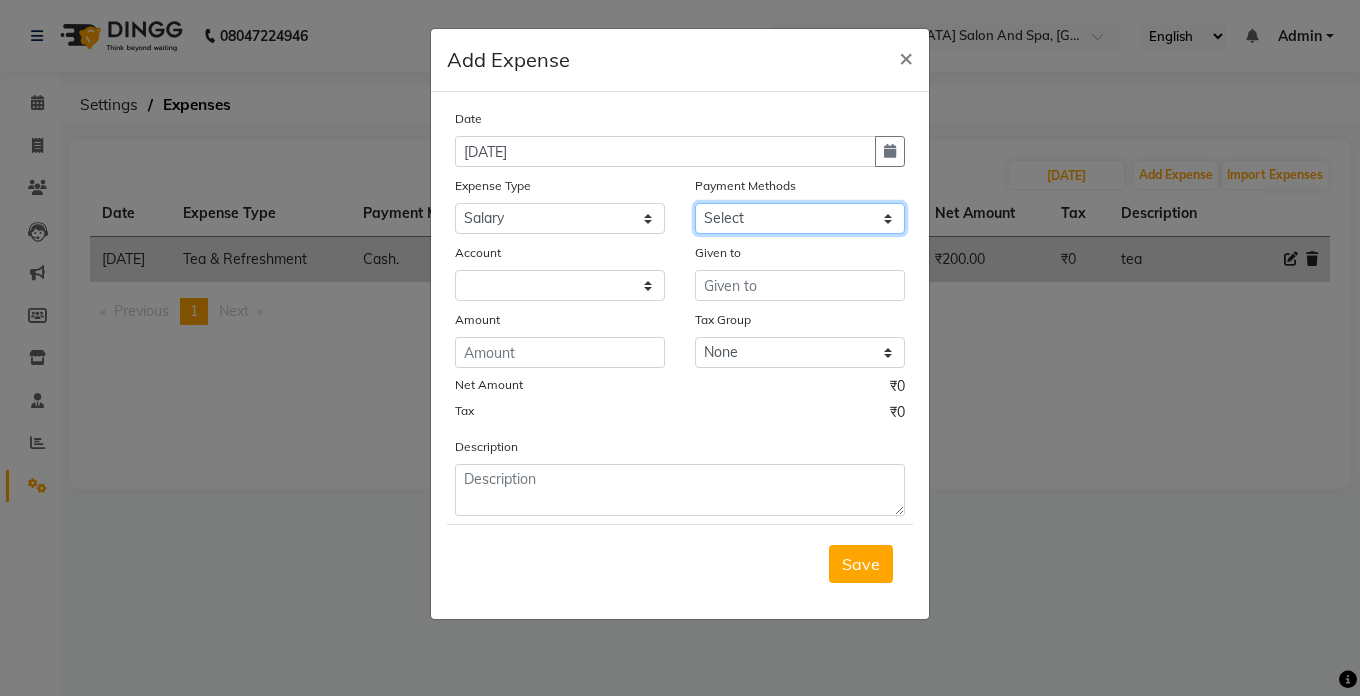 click on "Select Cash. Voucher CARD Wallet GPay" 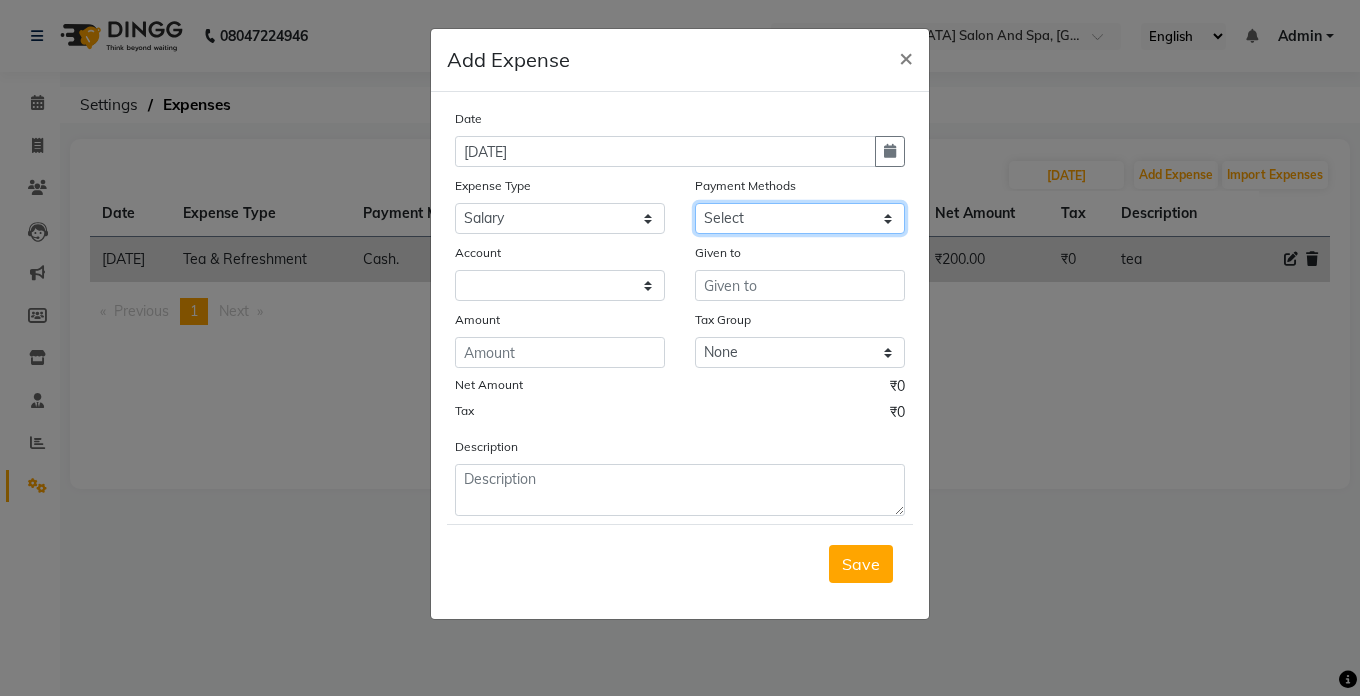 select on "116" 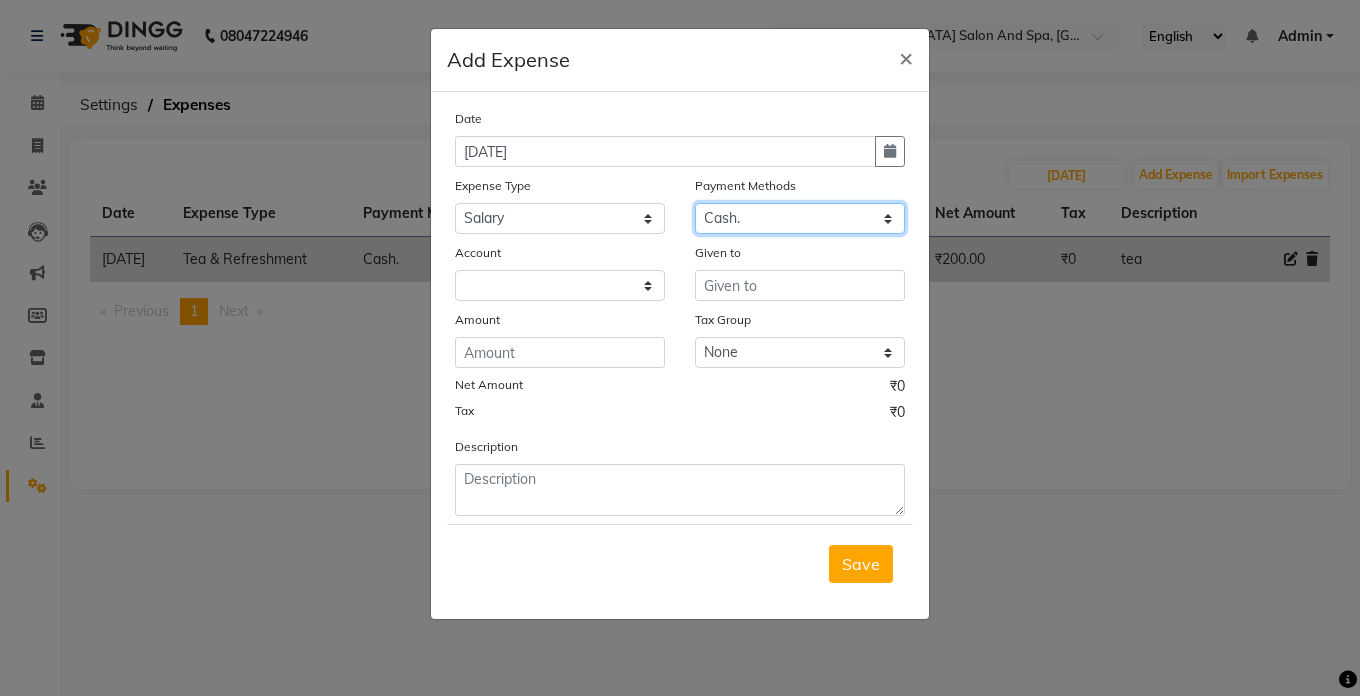 click on "Select Cash. Voucher CARD Wallet GPay" 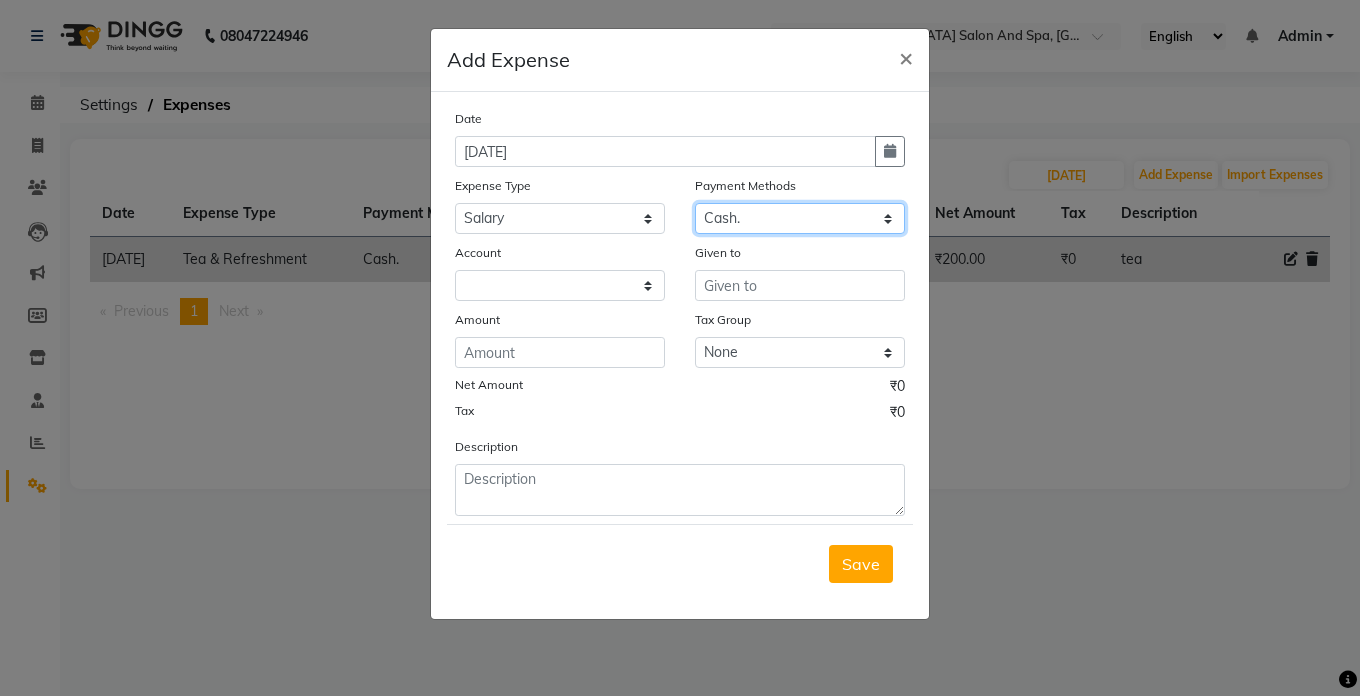select on "5448" 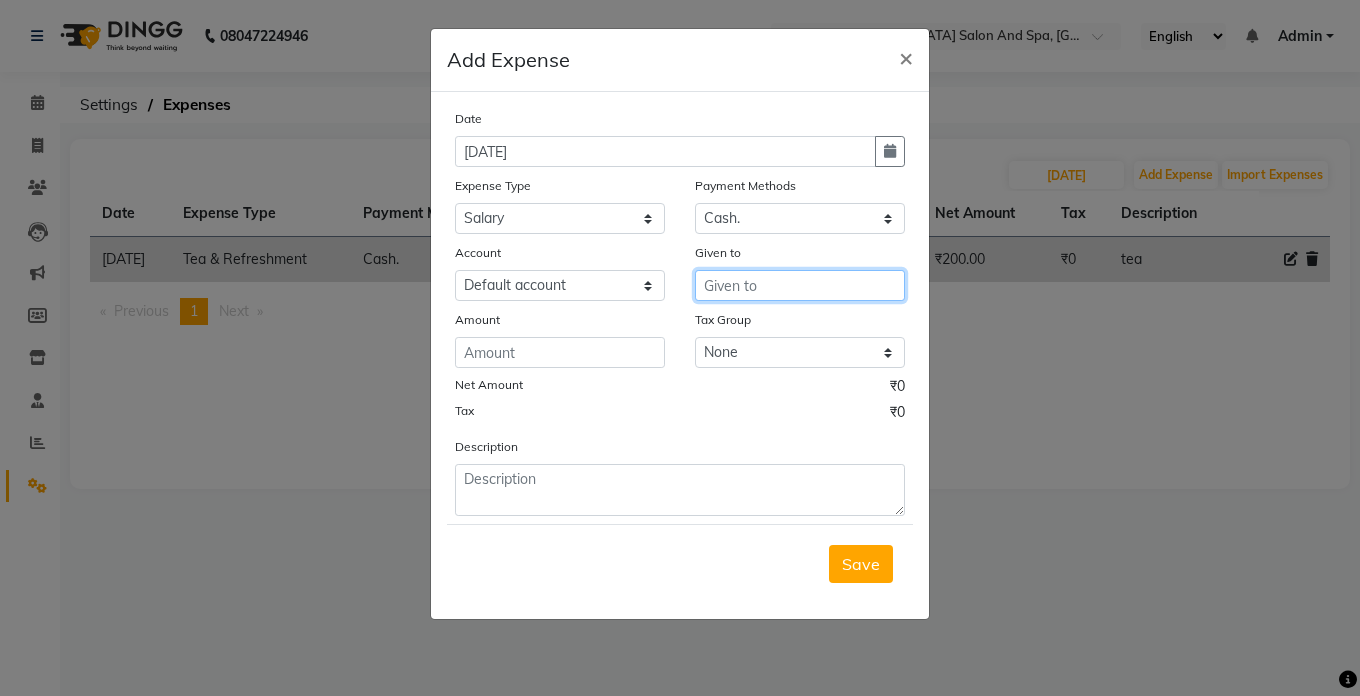 click at bounding box center (800, 285) 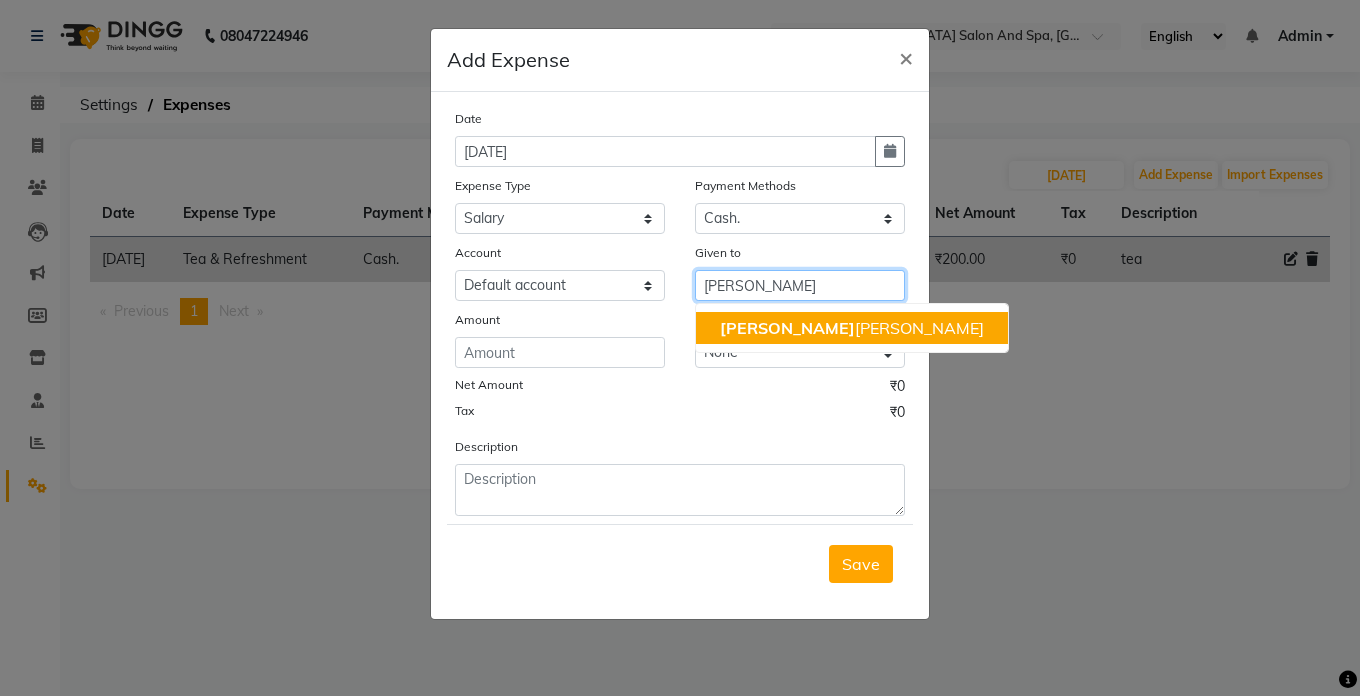 click on "[PERSON_NAME]" 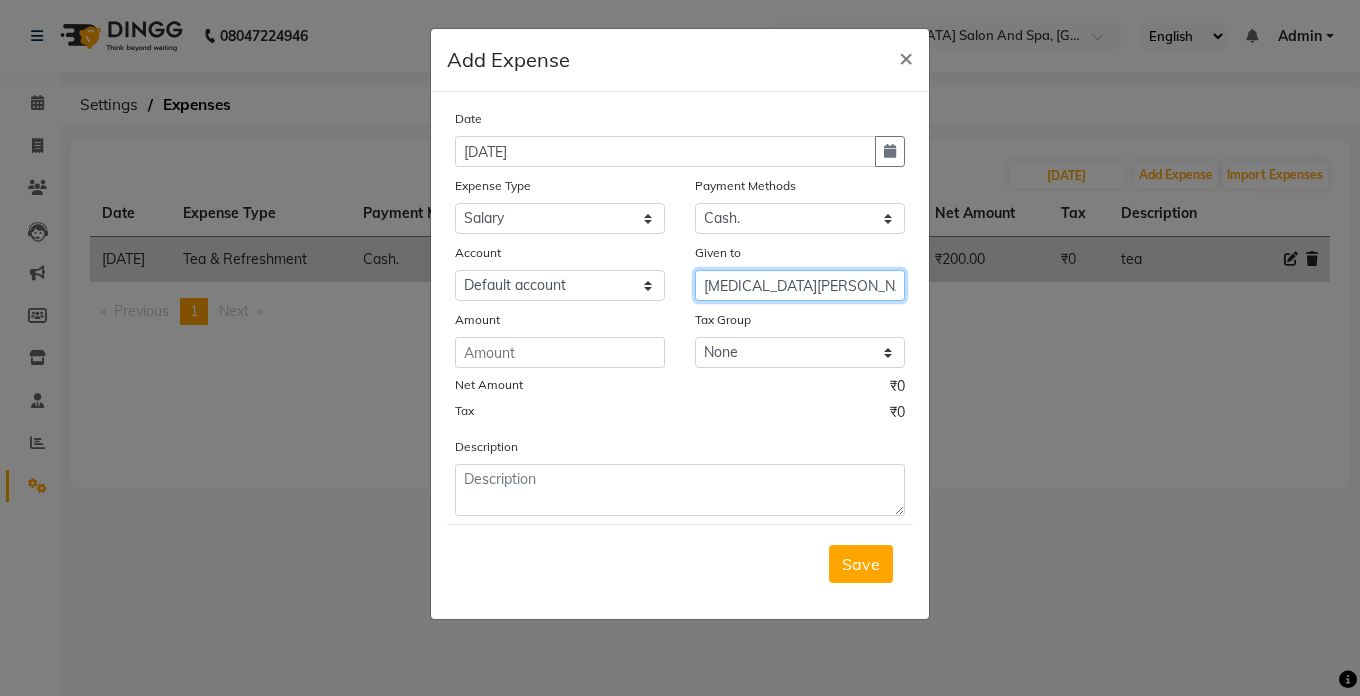 type on "[MEDICAL_DATA][PERSON_NAME]" 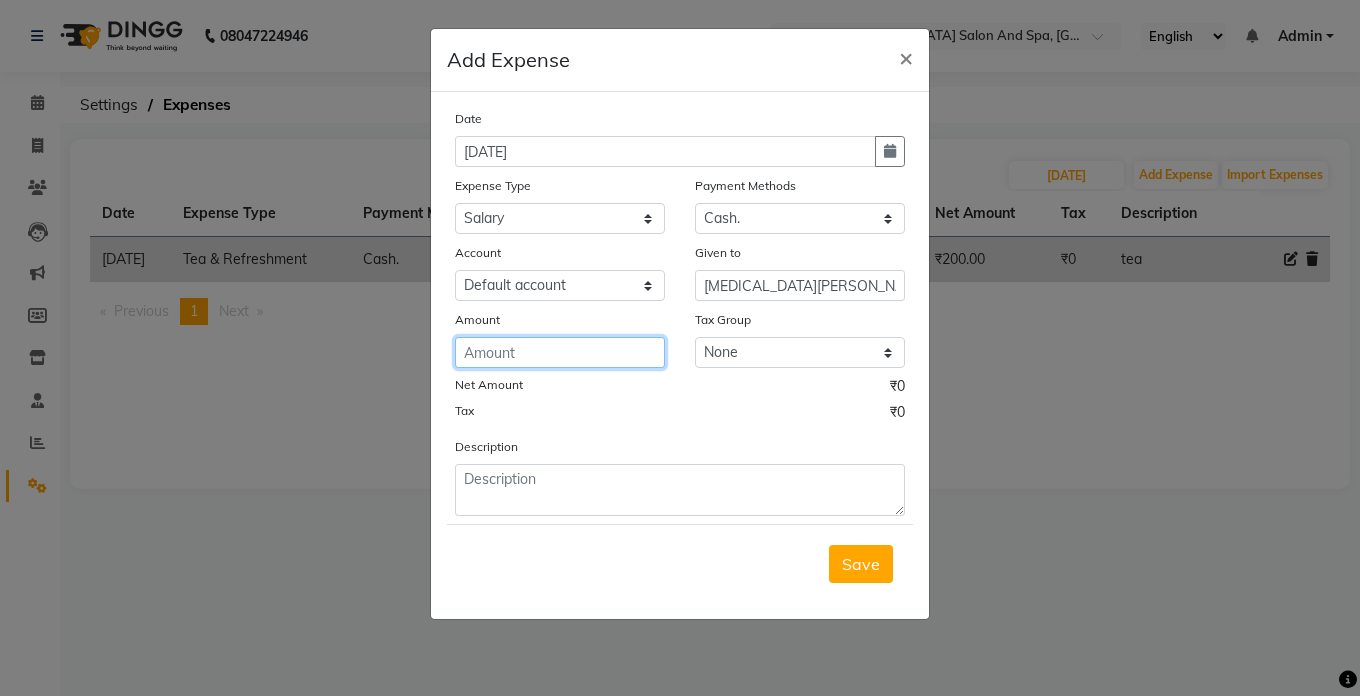 click 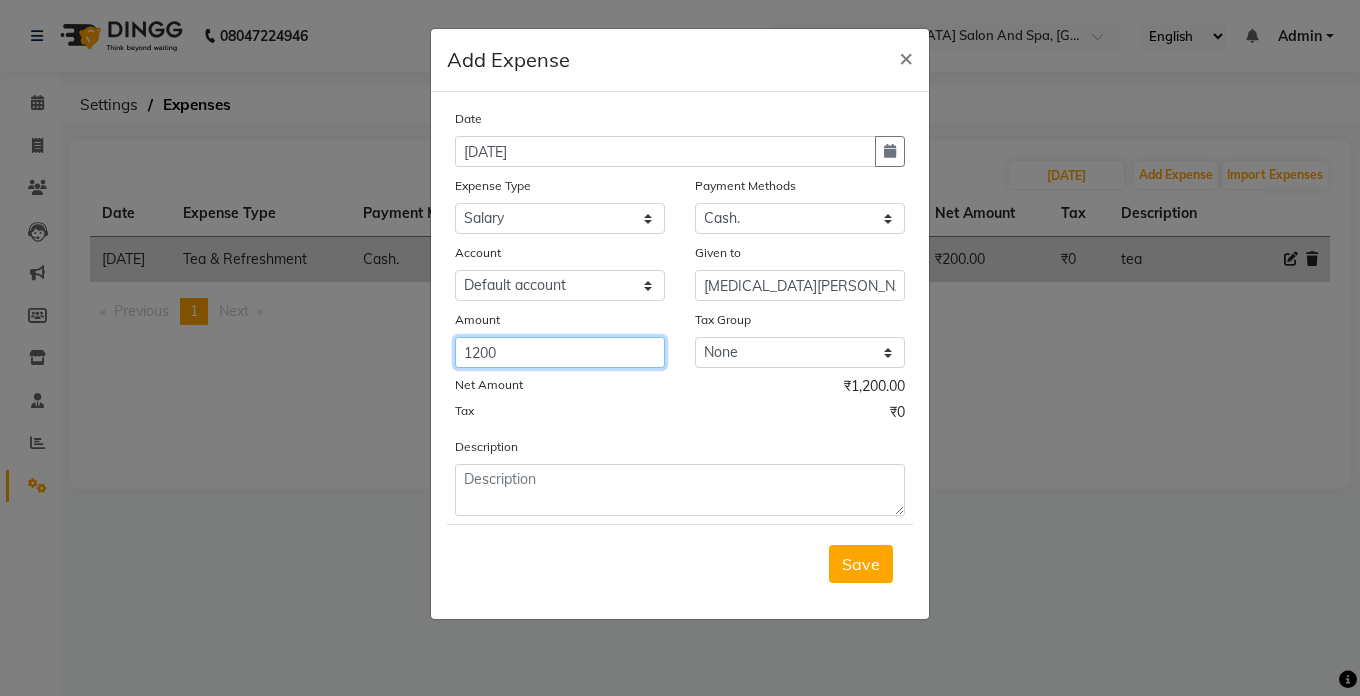 type on "1200" 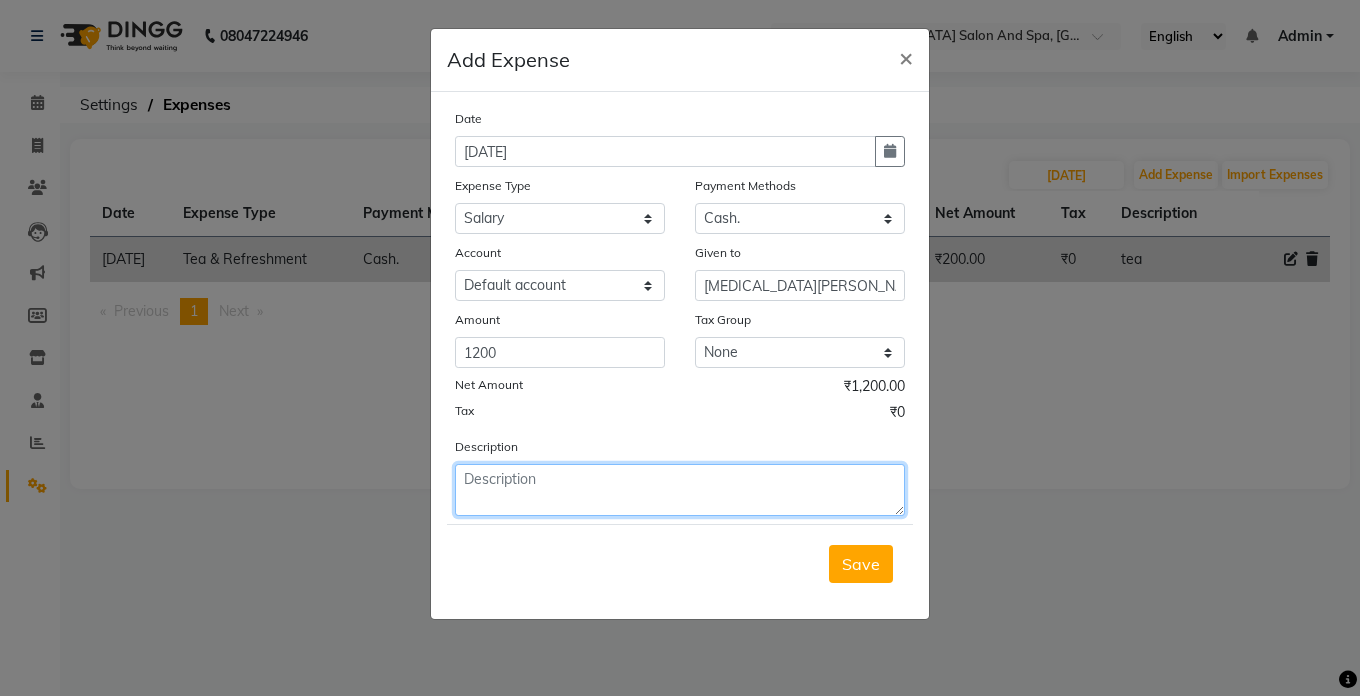 click 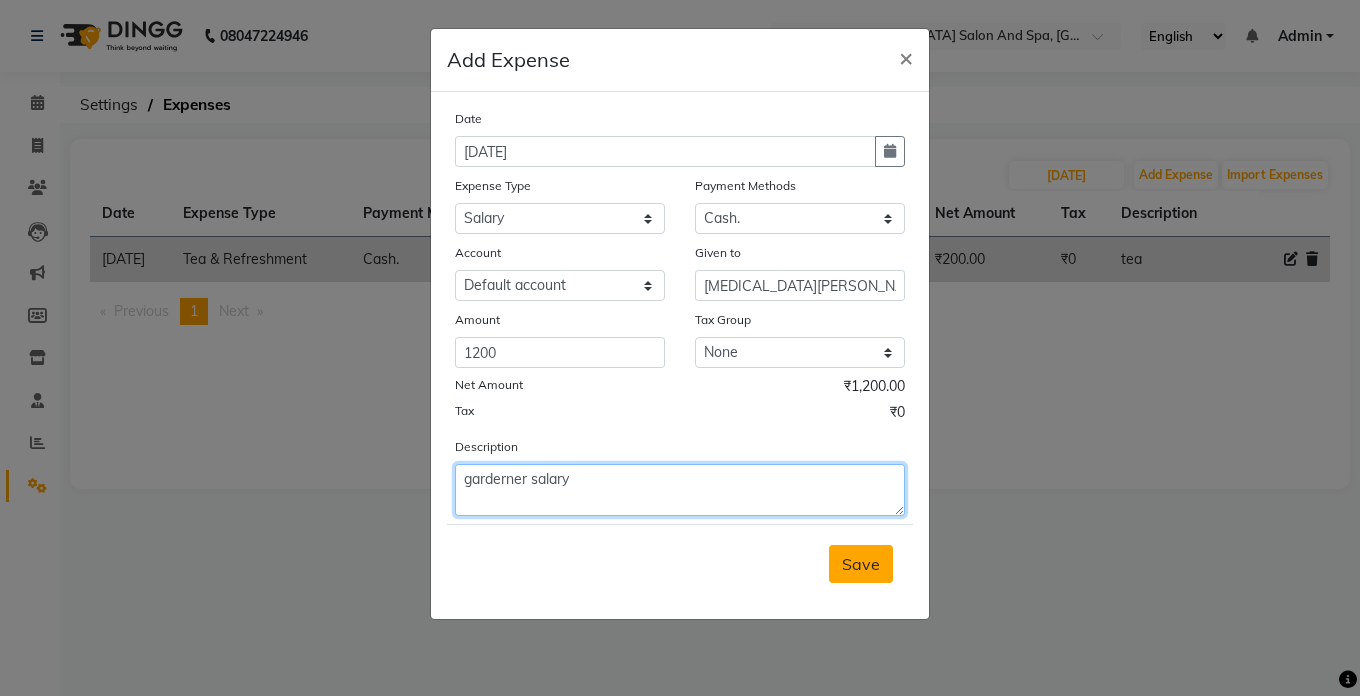 type on "garderner salary" 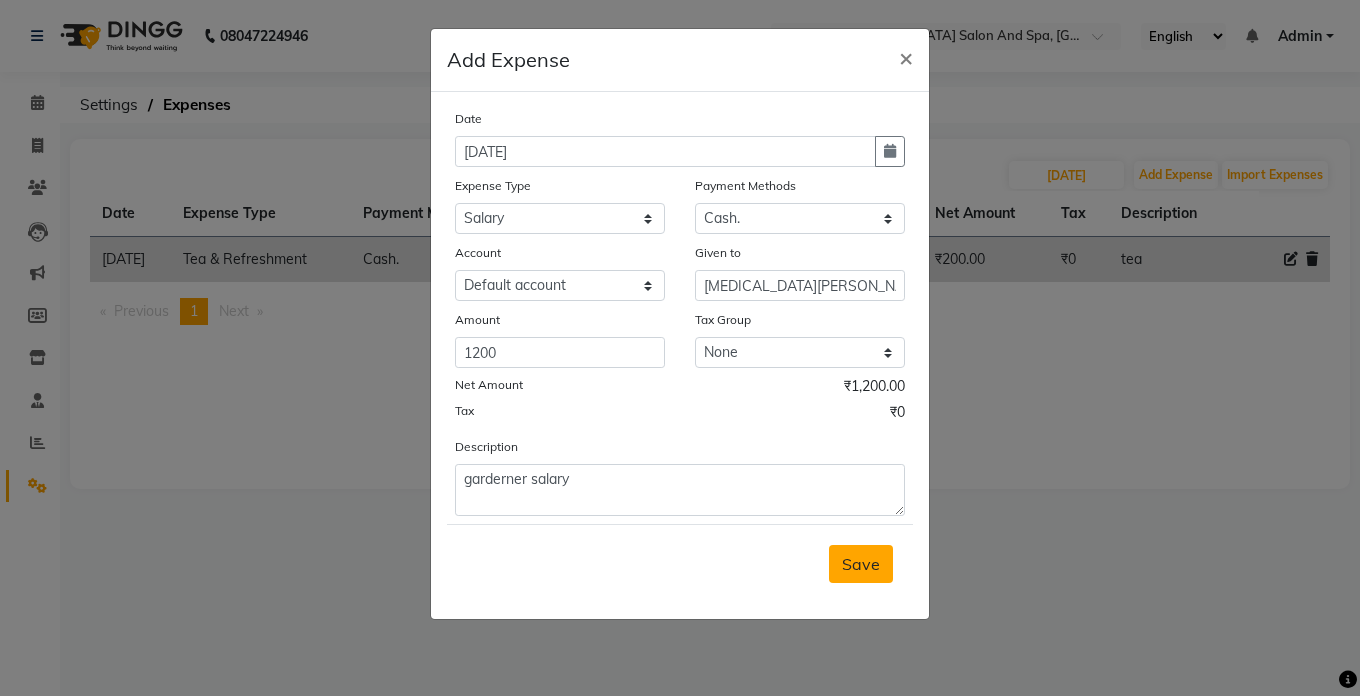 click on "Save" at bounding box center (861, 564) 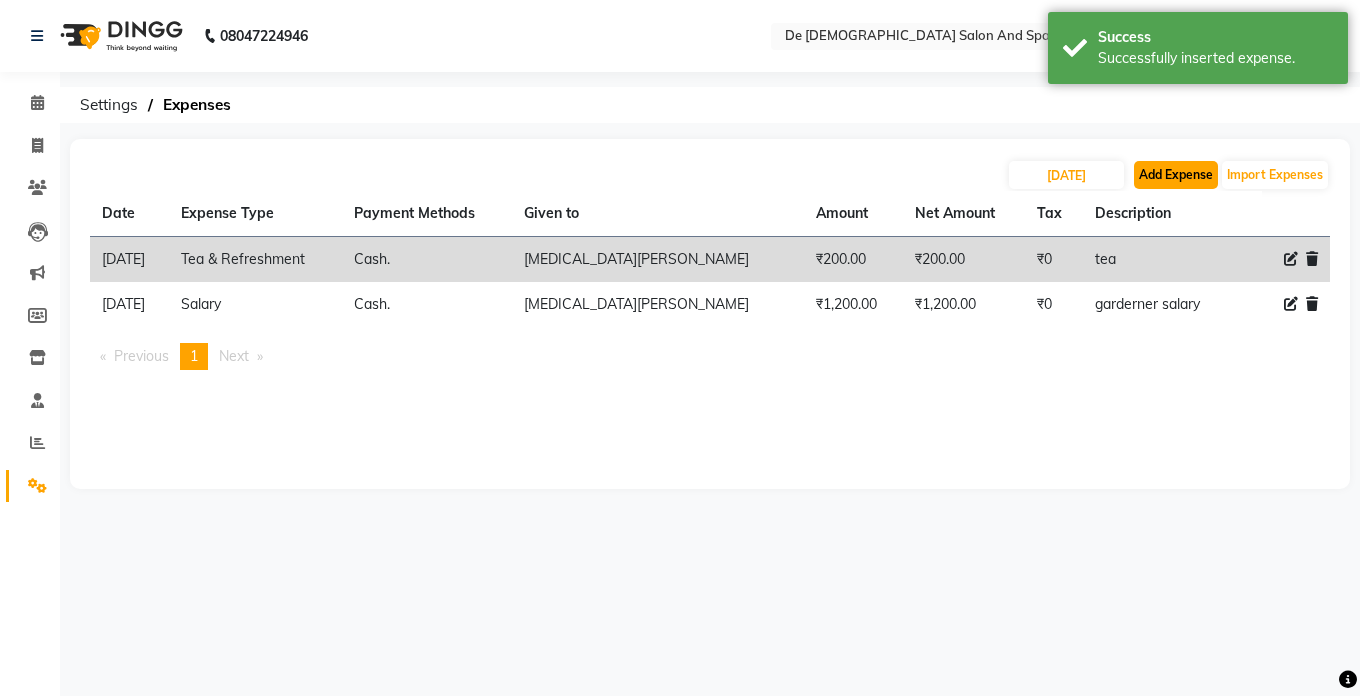 click on "Add Expense" 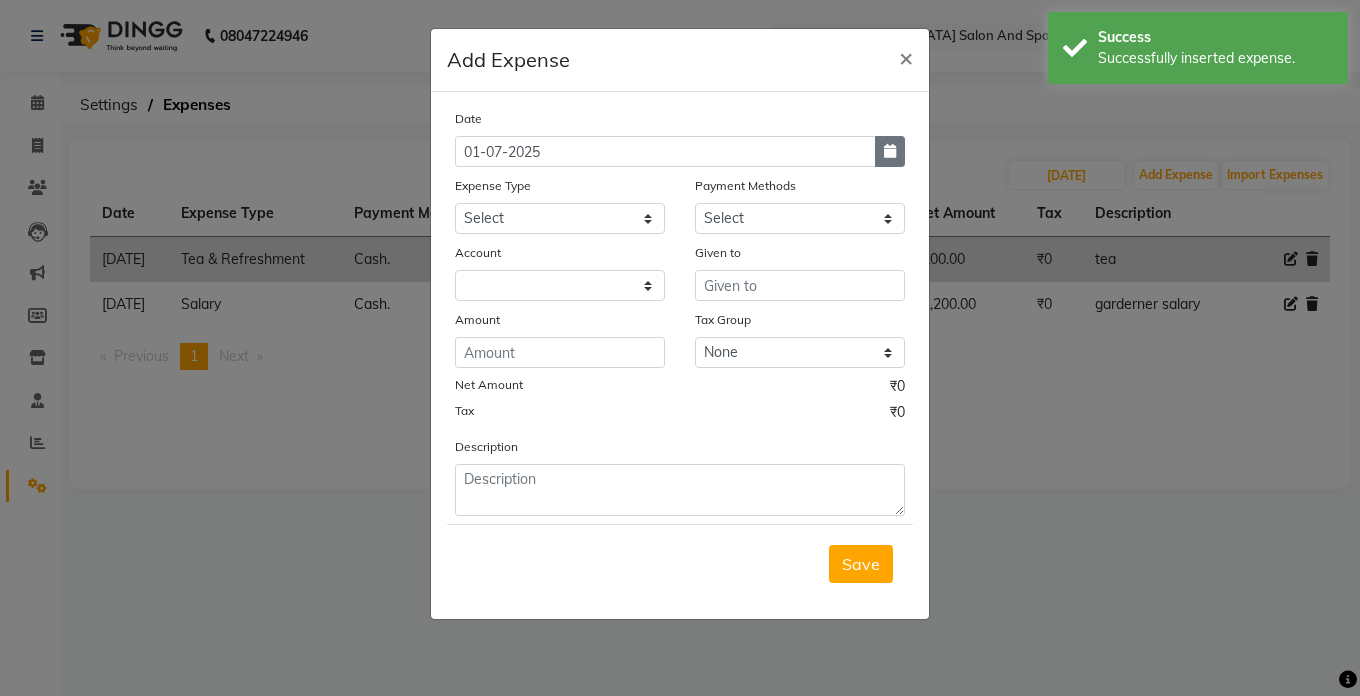 click 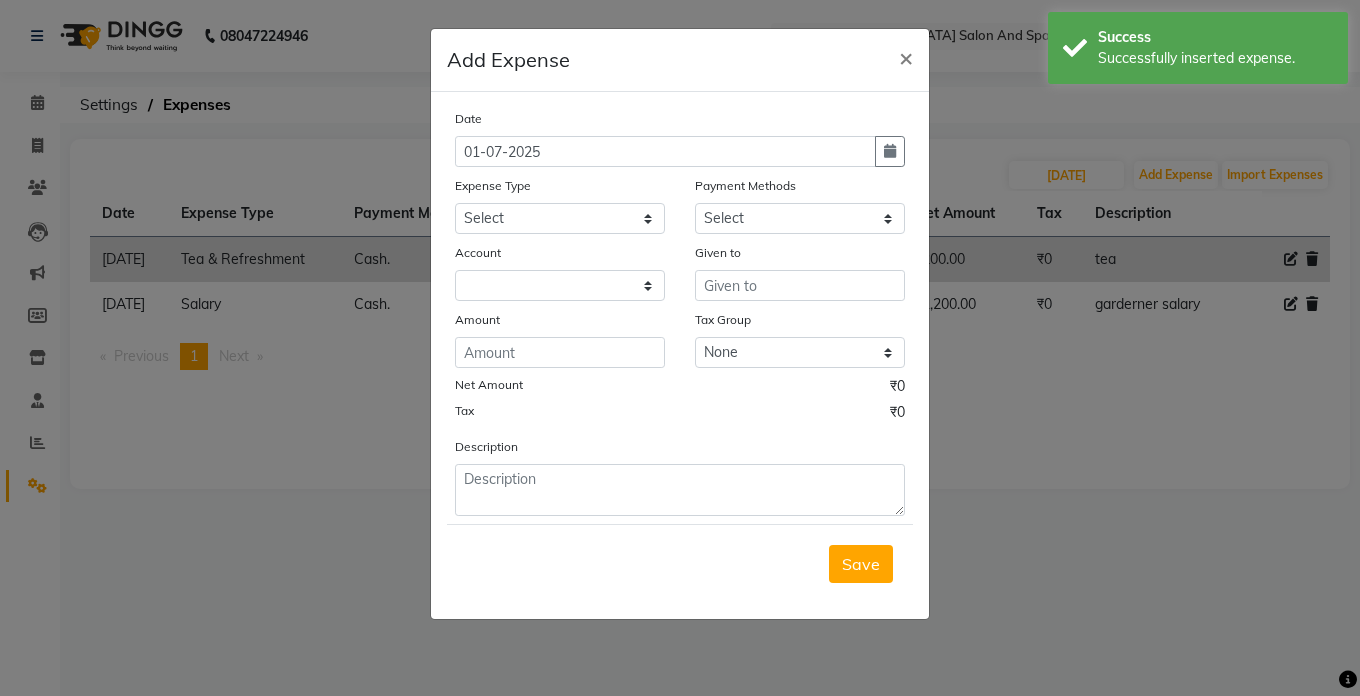 select on "7" 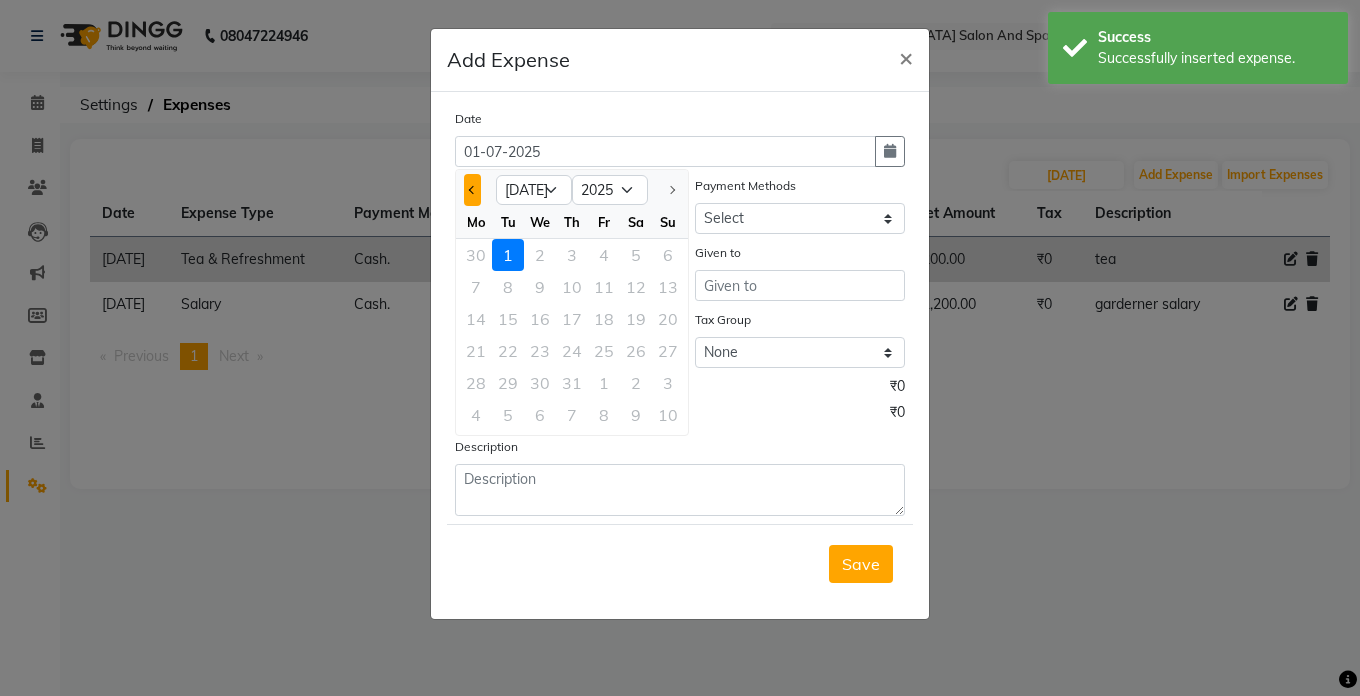 click 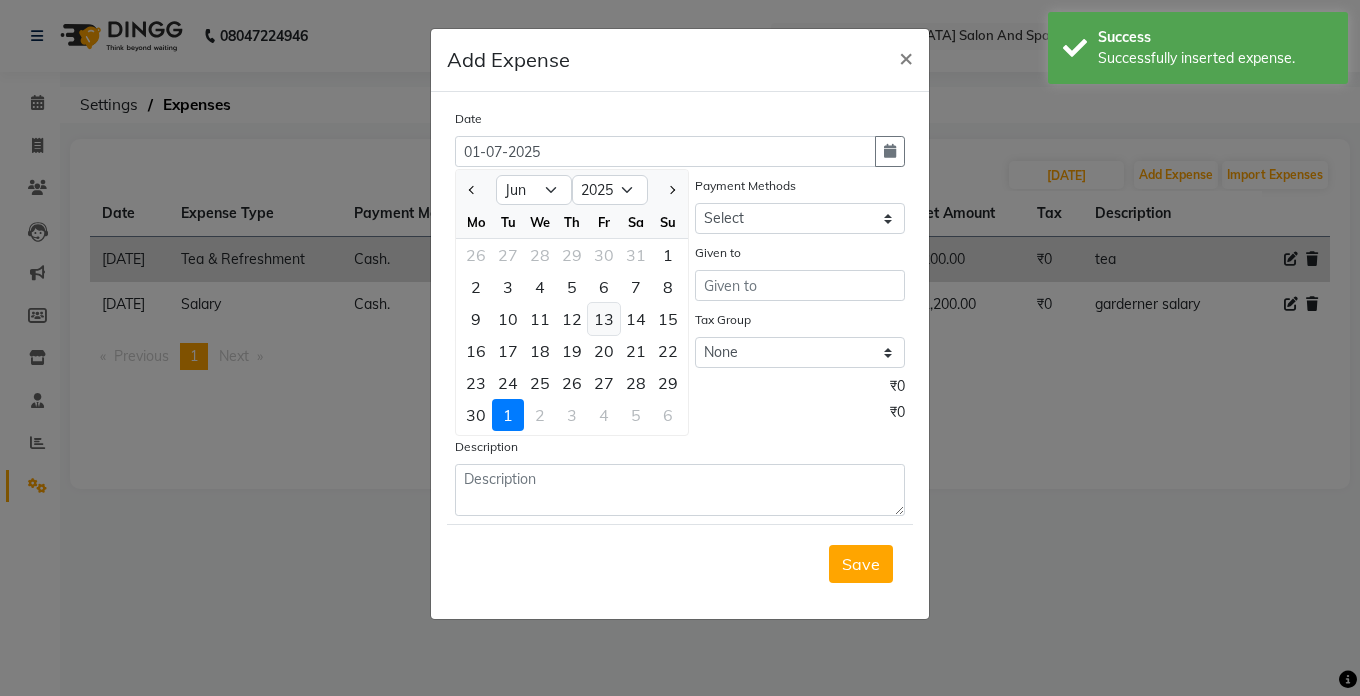click on "13" 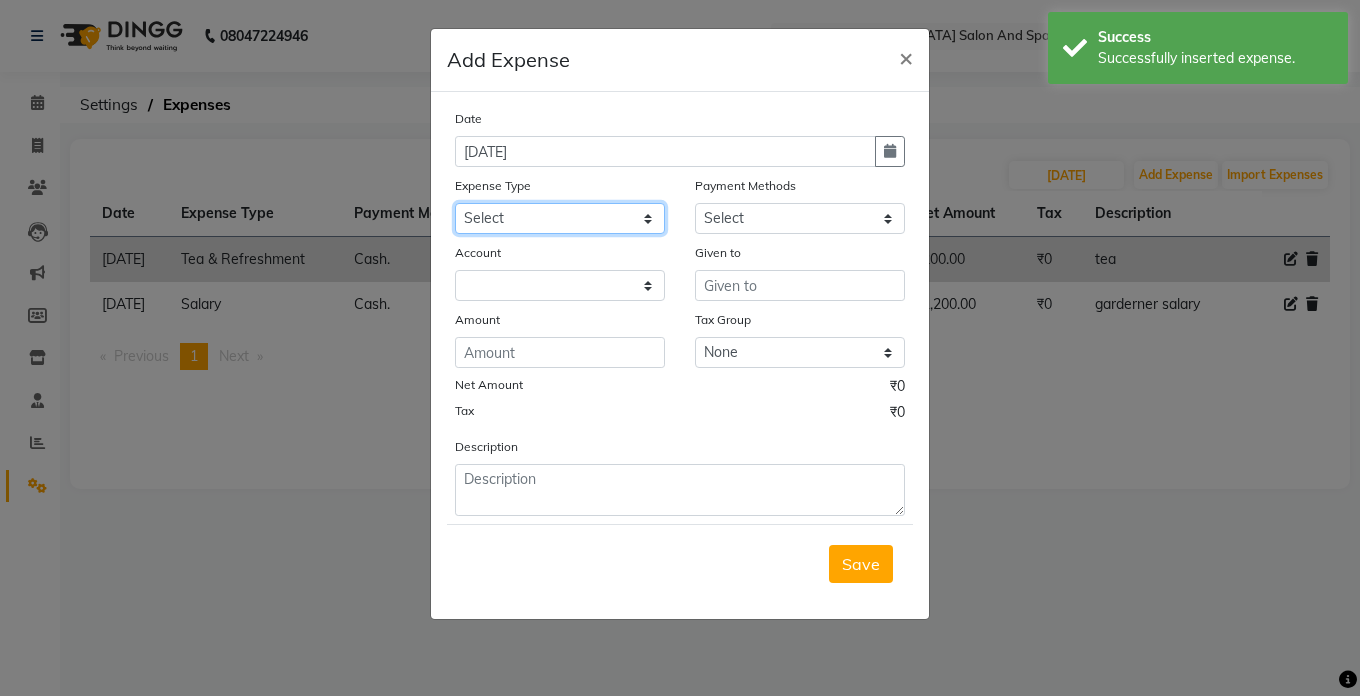 click on "Select Advance Salary Bank charges Car maintenance  Cash transfer to bank Cash transfer to hub Client Snacks Clinical charges Equipment Fuel Govt fee Incentive Insurance International purchase Loan Repayment Maintenance Marketing Miscellaneous MRA Other Pantry Product Rent Salary Staff Snacks Tax Tea & Refreshment Utilities" 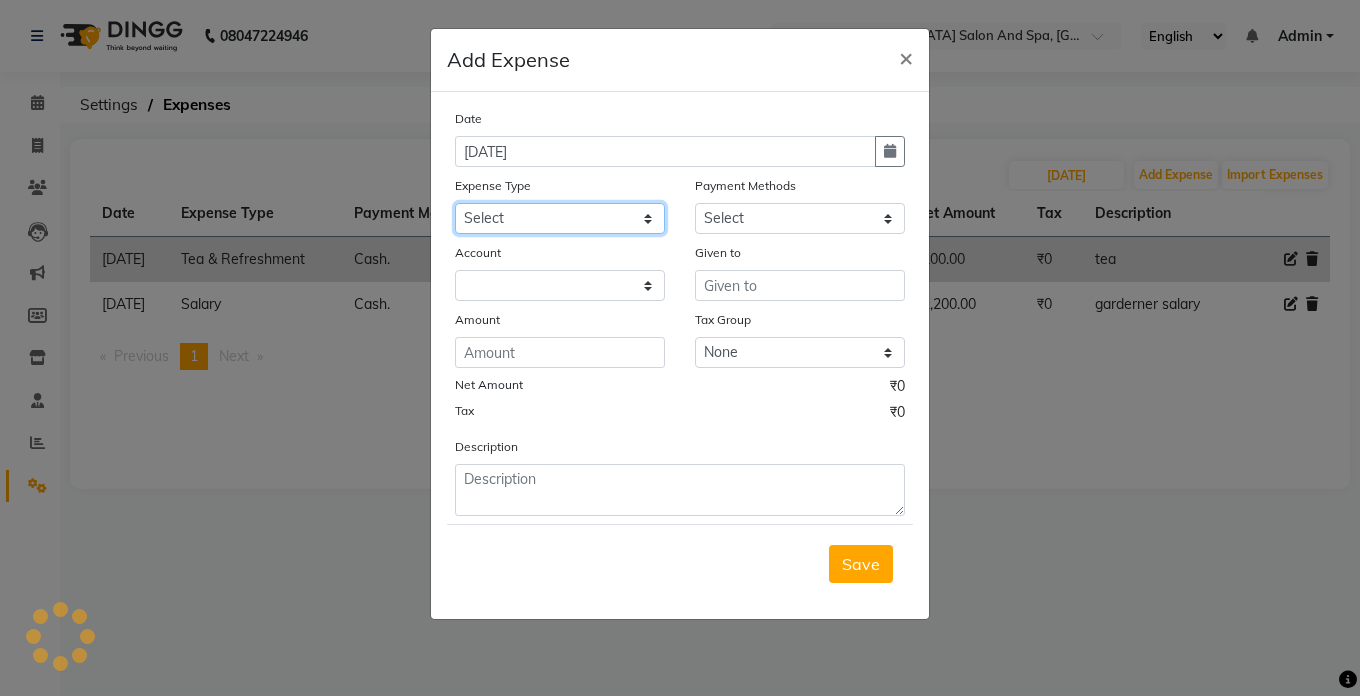 select on "26" 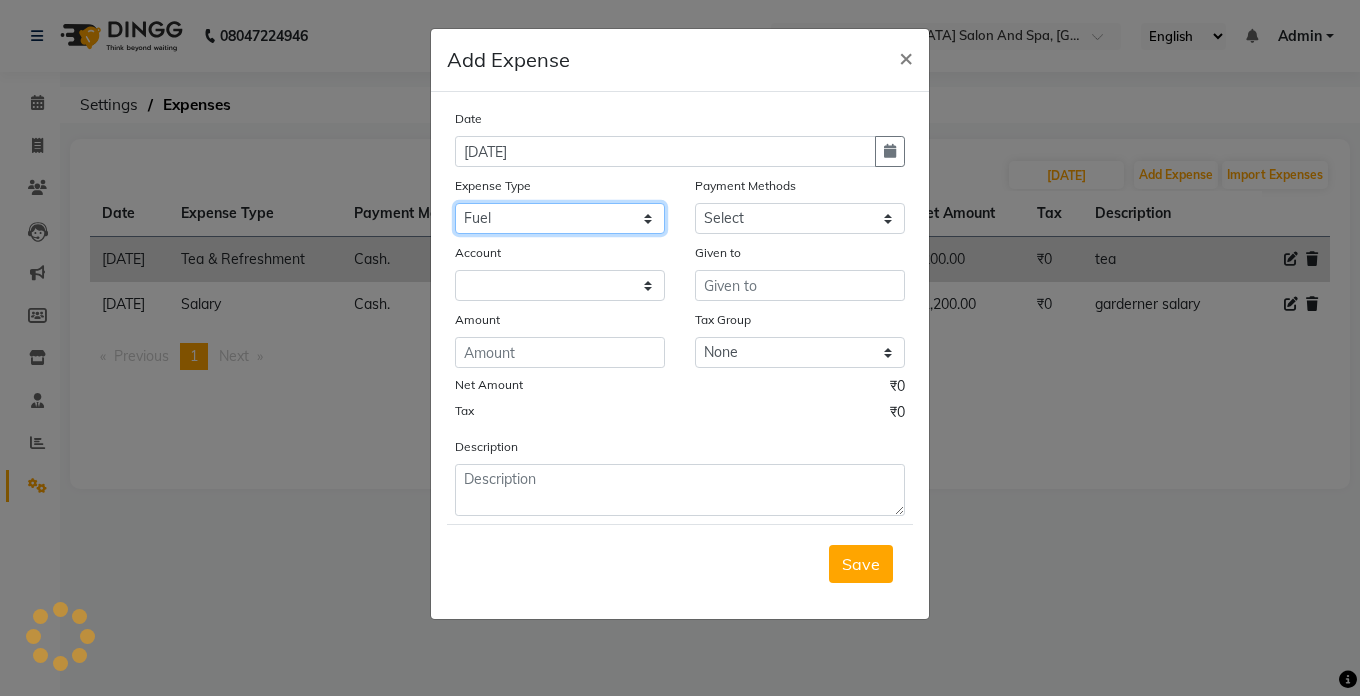 click on "Select Advance Salary Bank charges Car maintenance  Cash transfer to bank Cash transfer to hub Client Snacks Clinical charges Equipment Fuel Govt fee Incentive Insurance International purchase Loan Repayment Maintenance Marketing Miscellaneous MRA Other Pantry Product Rent Salary Staff Snacks Tax Tea & Refreshment Utilities" 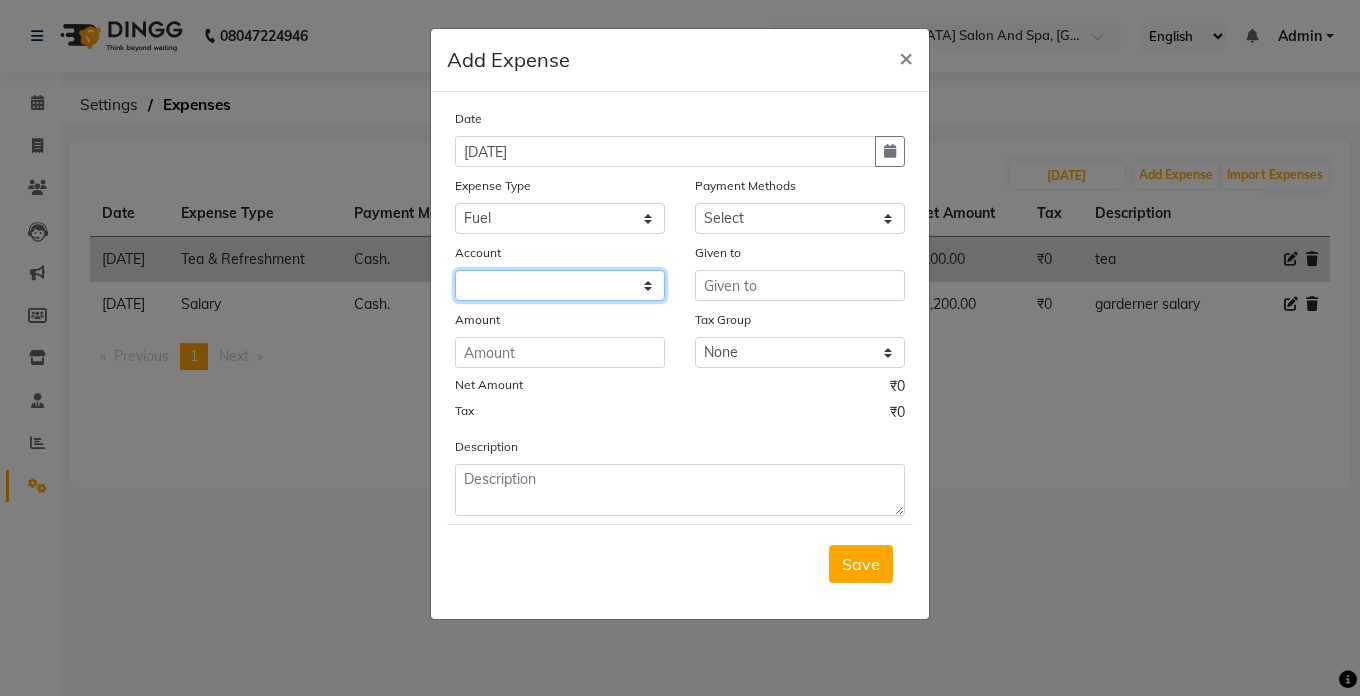 click 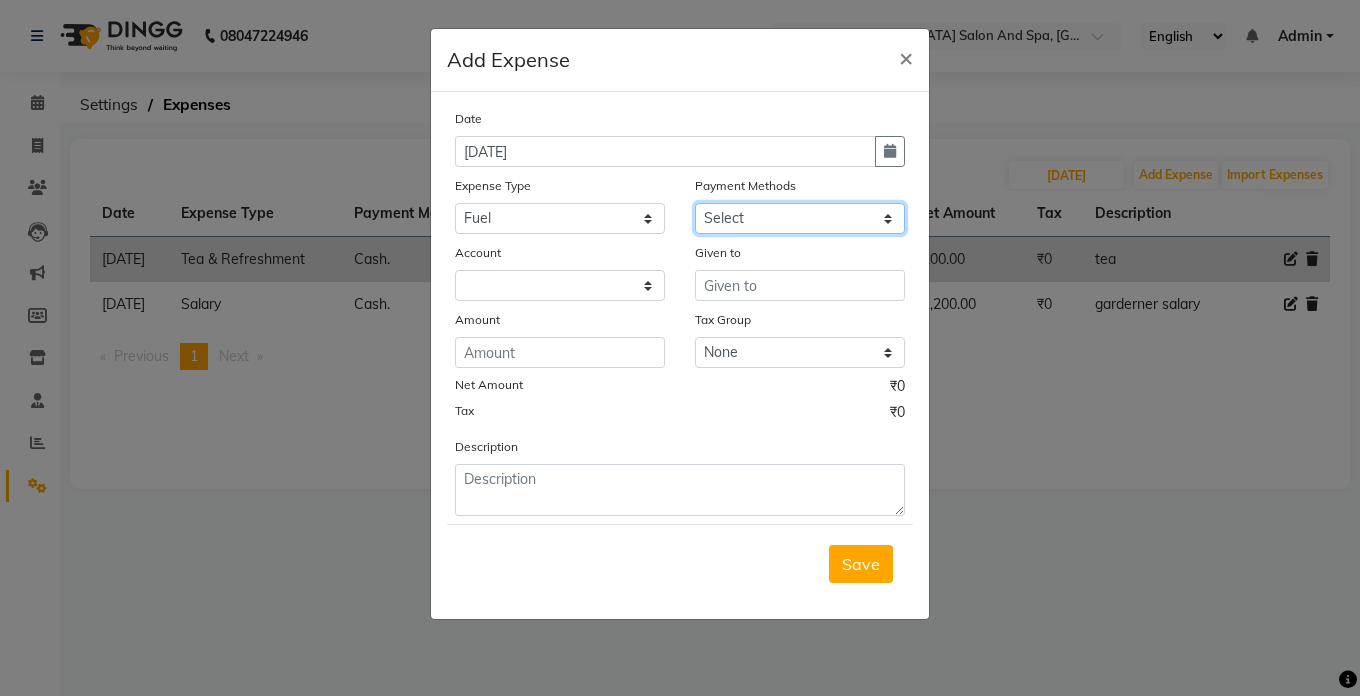 click on "Select Cash. Voucher CARD Wallet GPay" 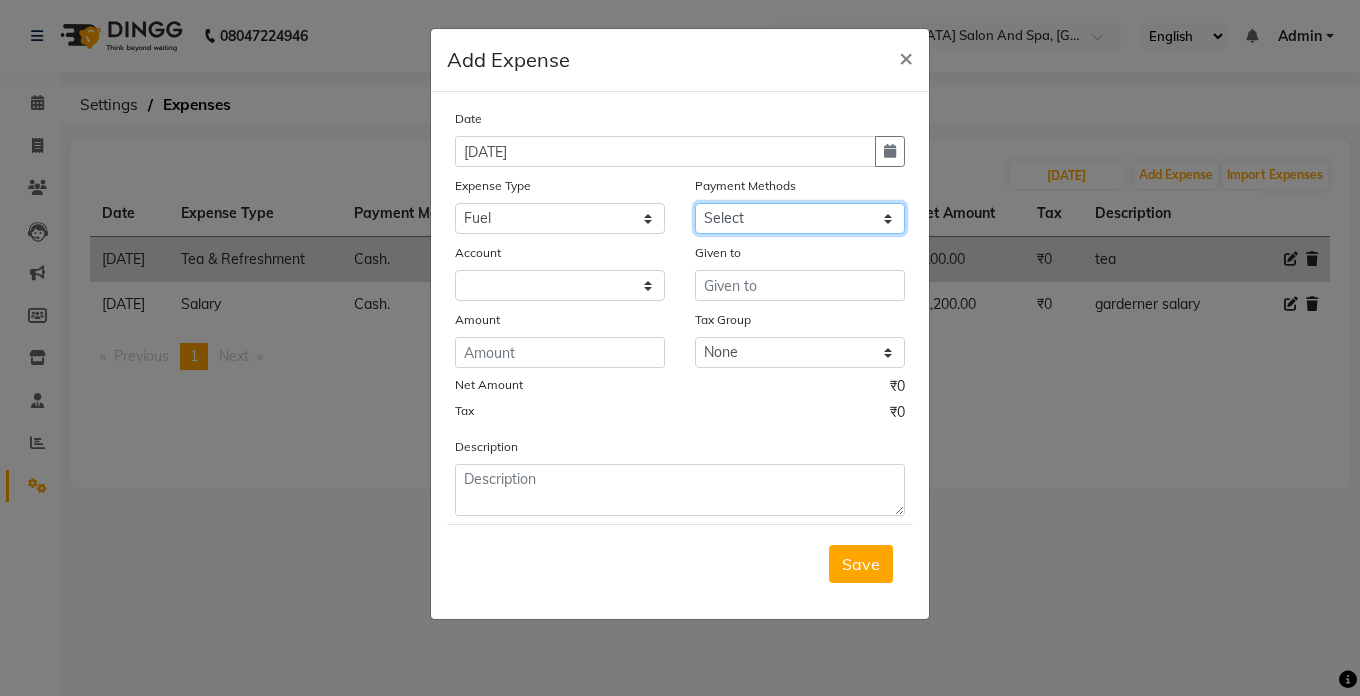select on "116" 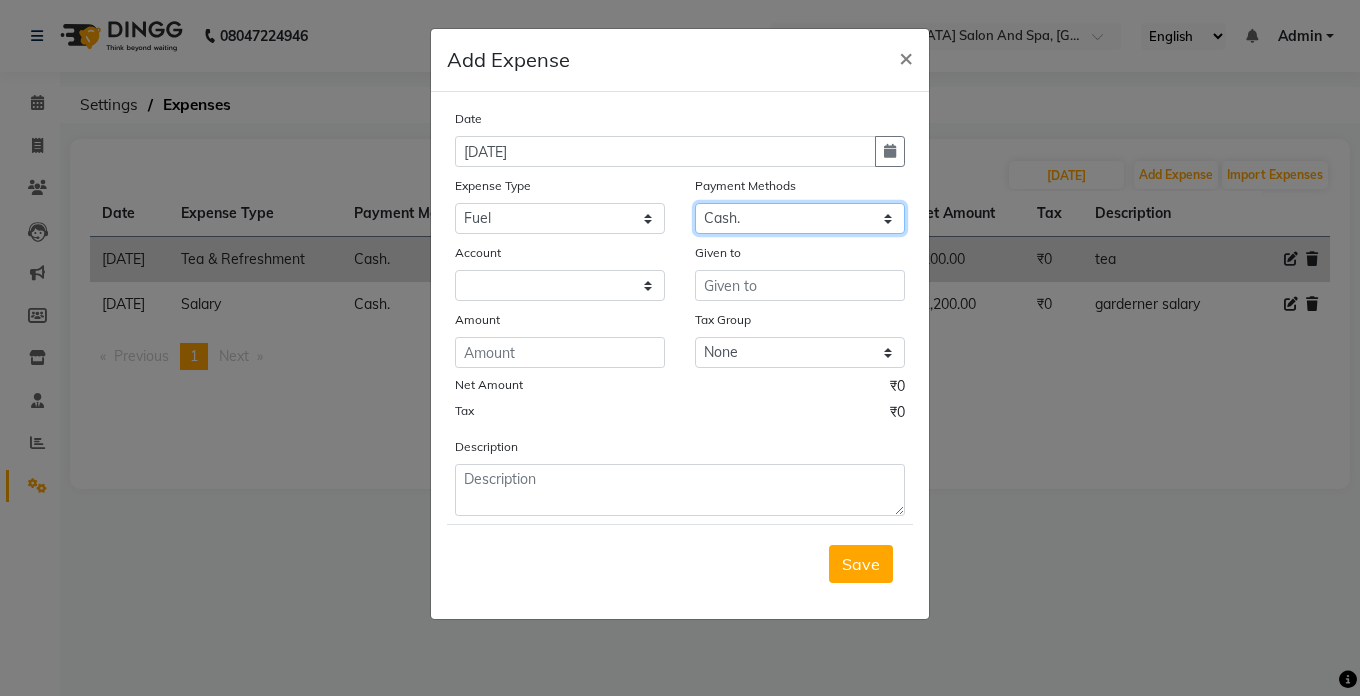 click on "Select Cash. Voucher CARD Wallet GPay" 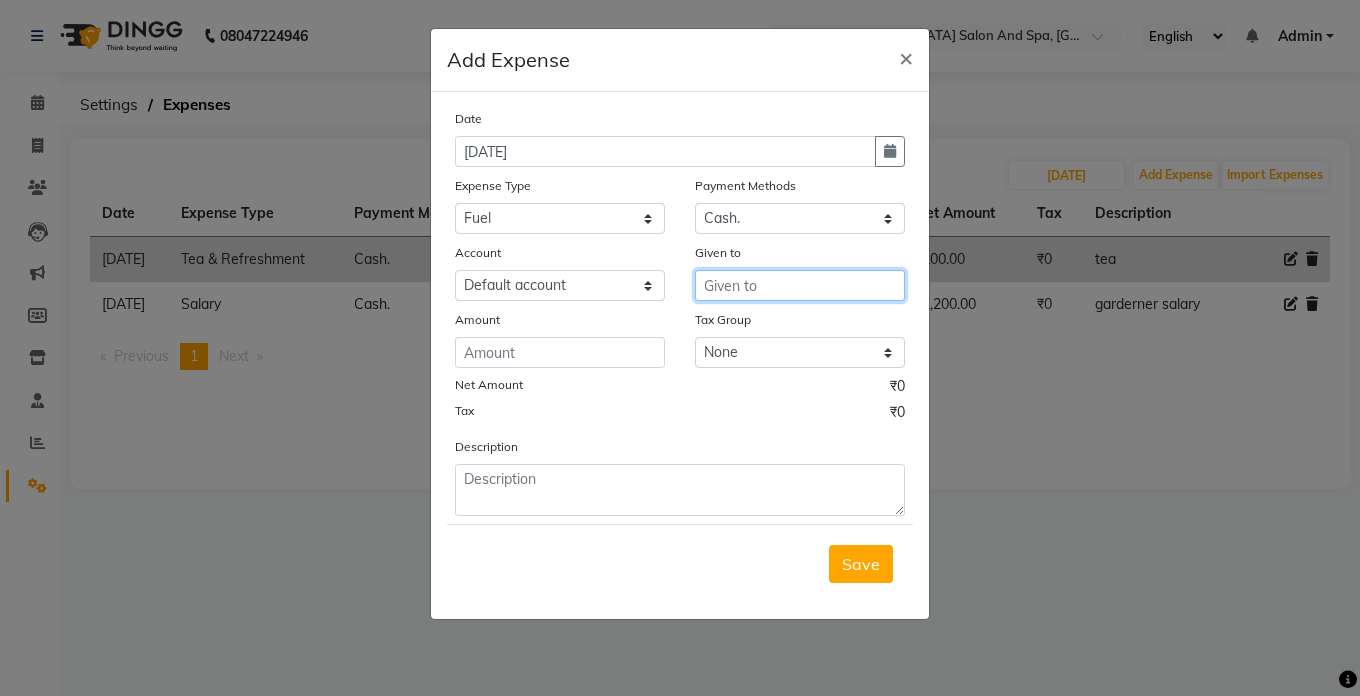 click at bounding box center [800, 285] 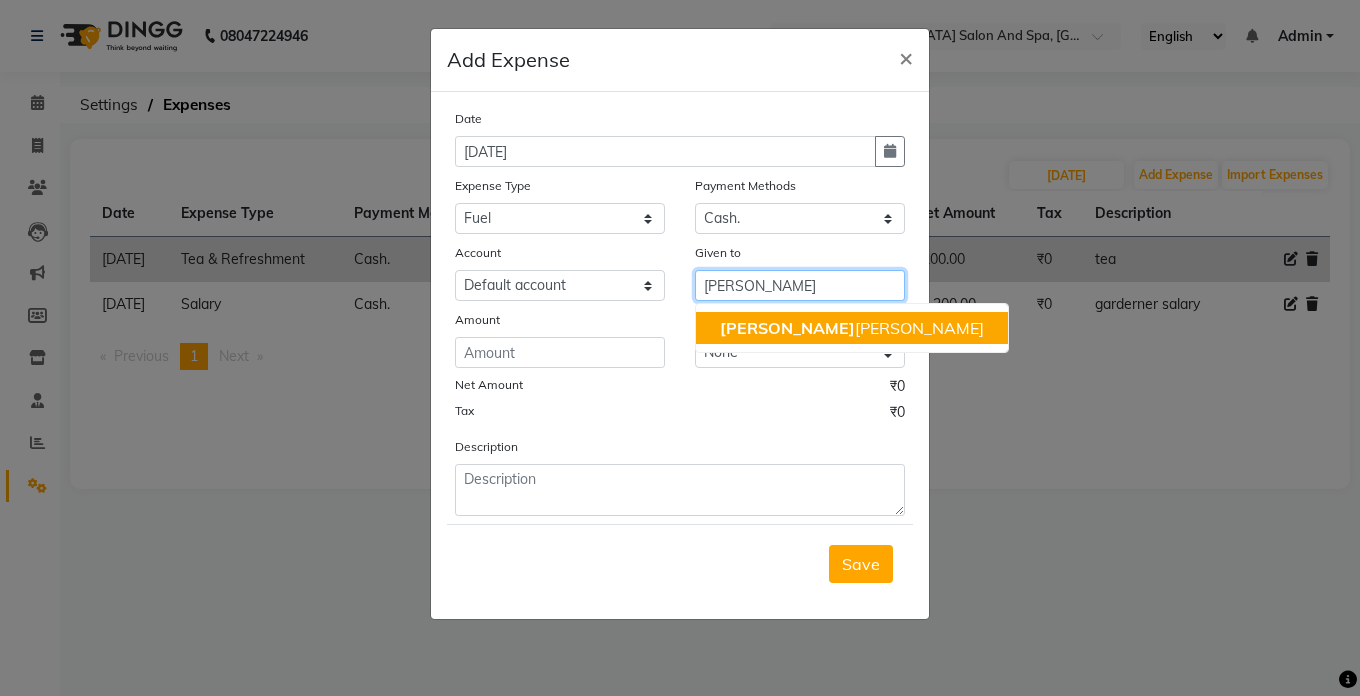 click on "[PERSON_NAME]" 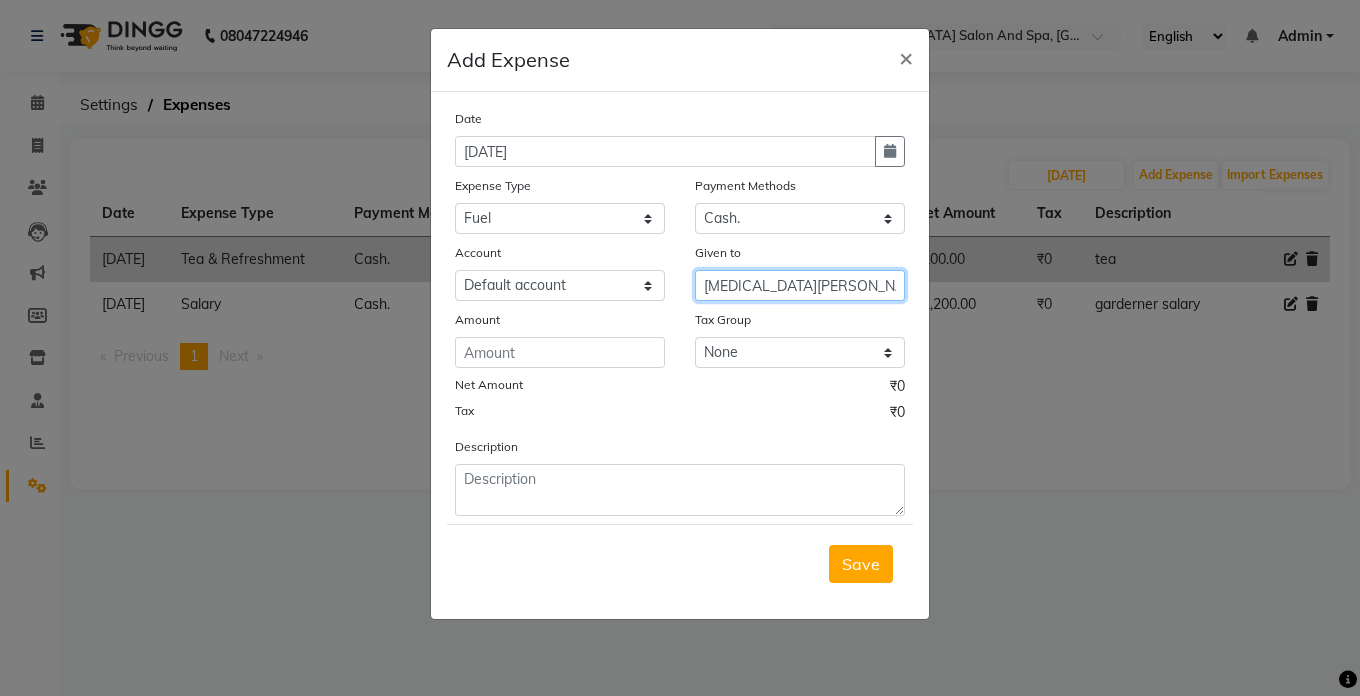 type on "[MEDICAL_DATA][PERSON_NAME]" 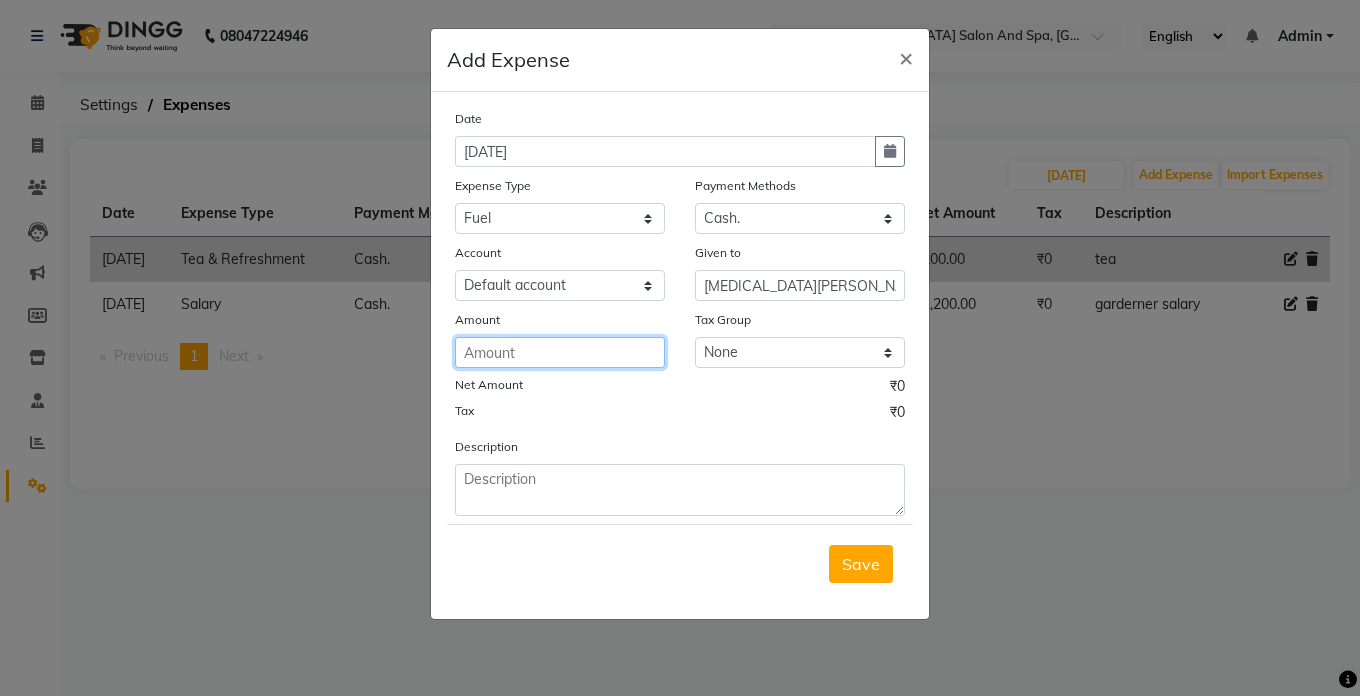 click 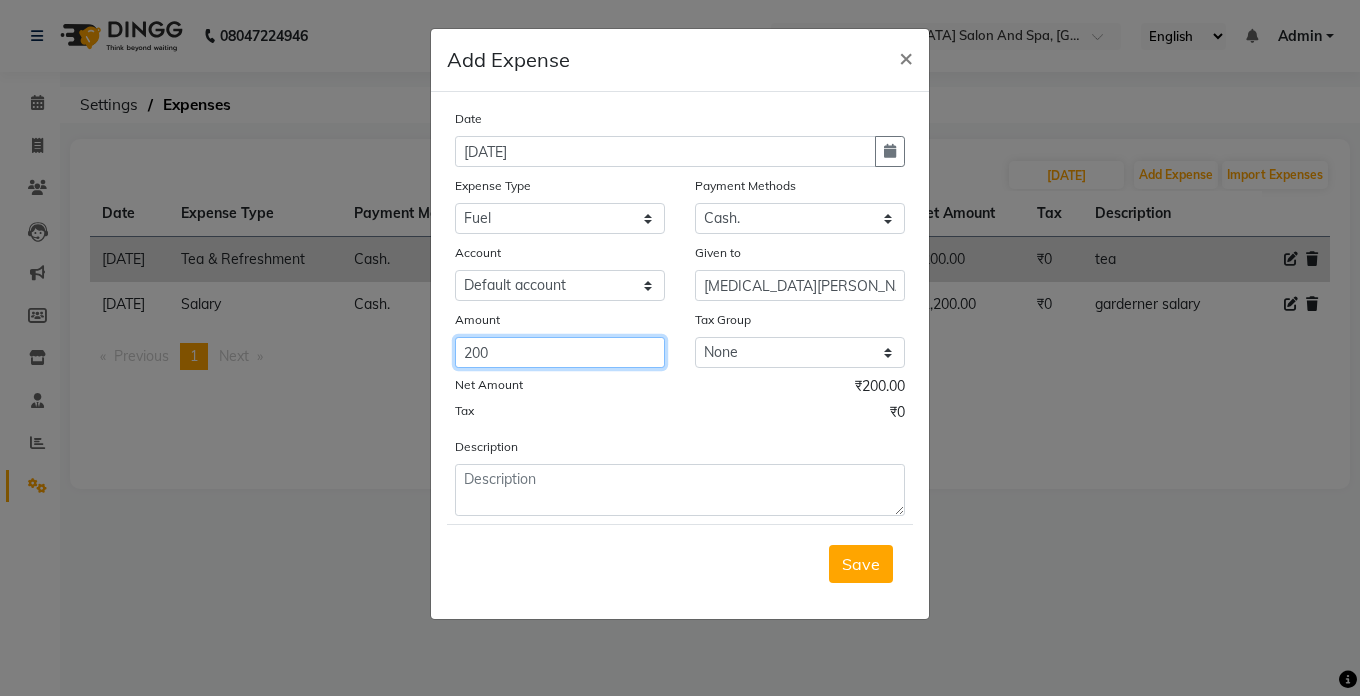 type on "200" 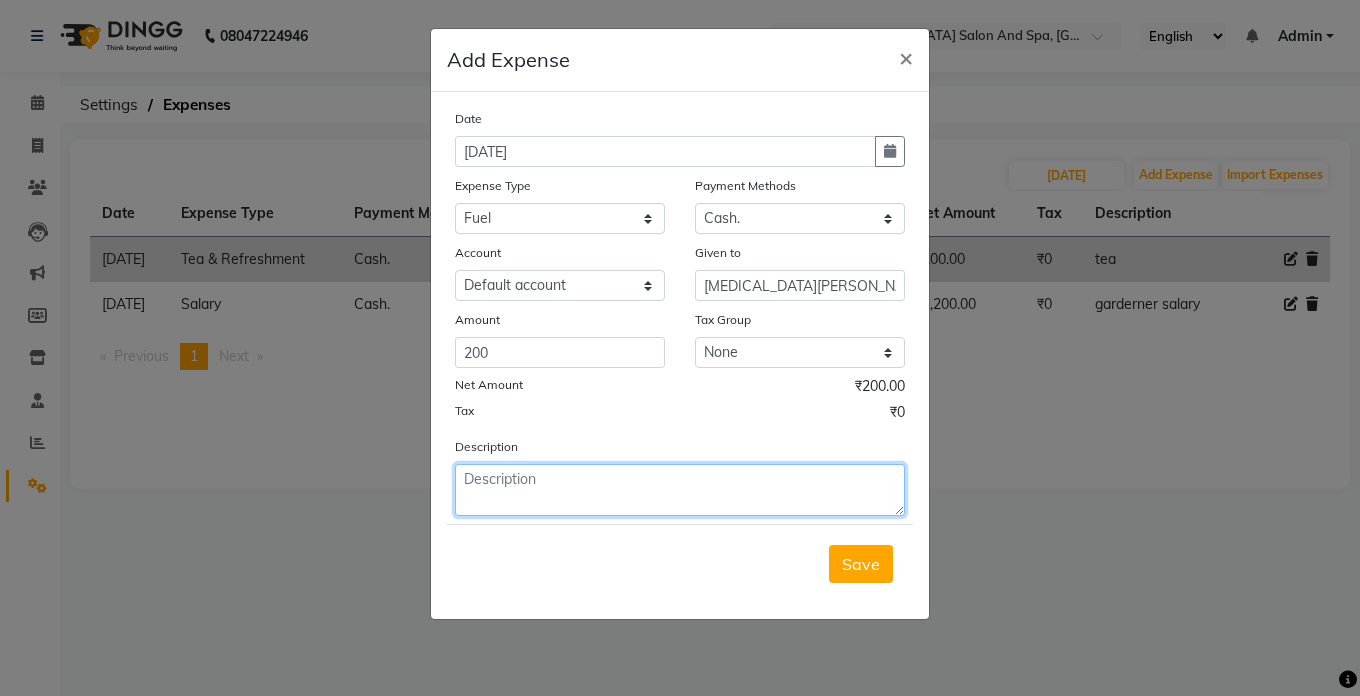 click 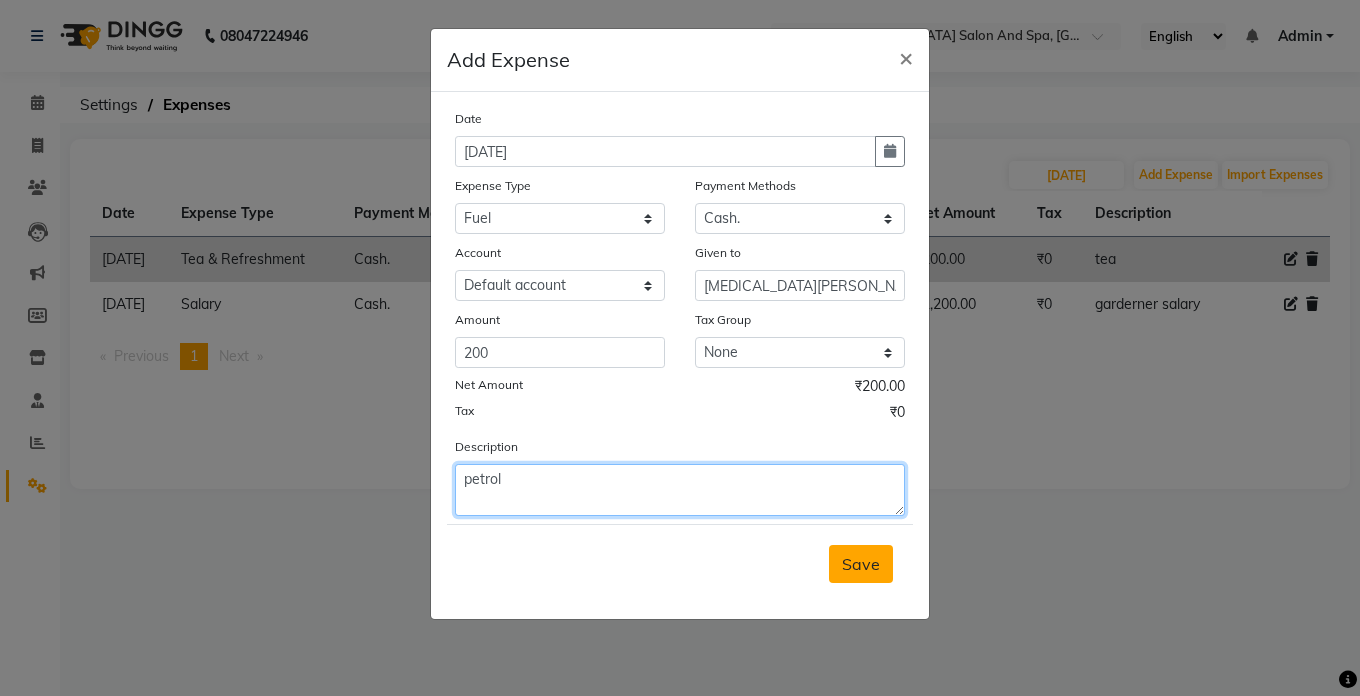 type on "petrol" 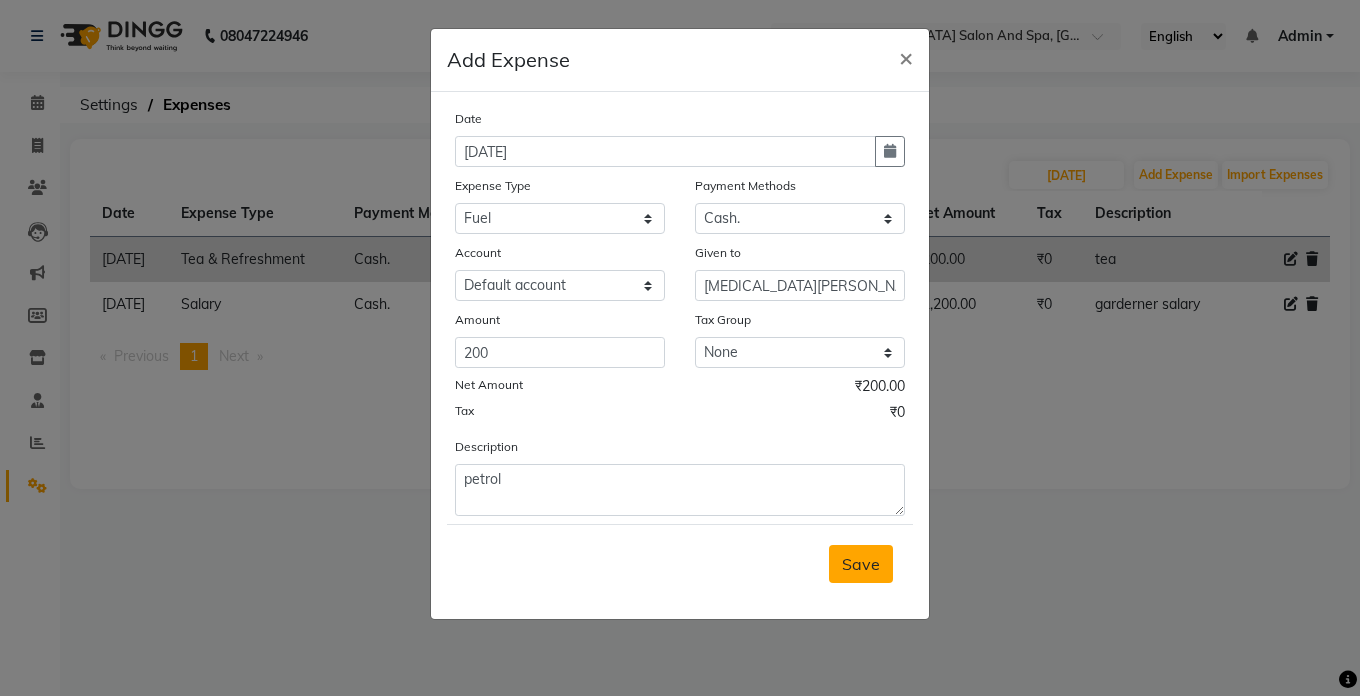 click on "Save" at bounding box center [861, 564] 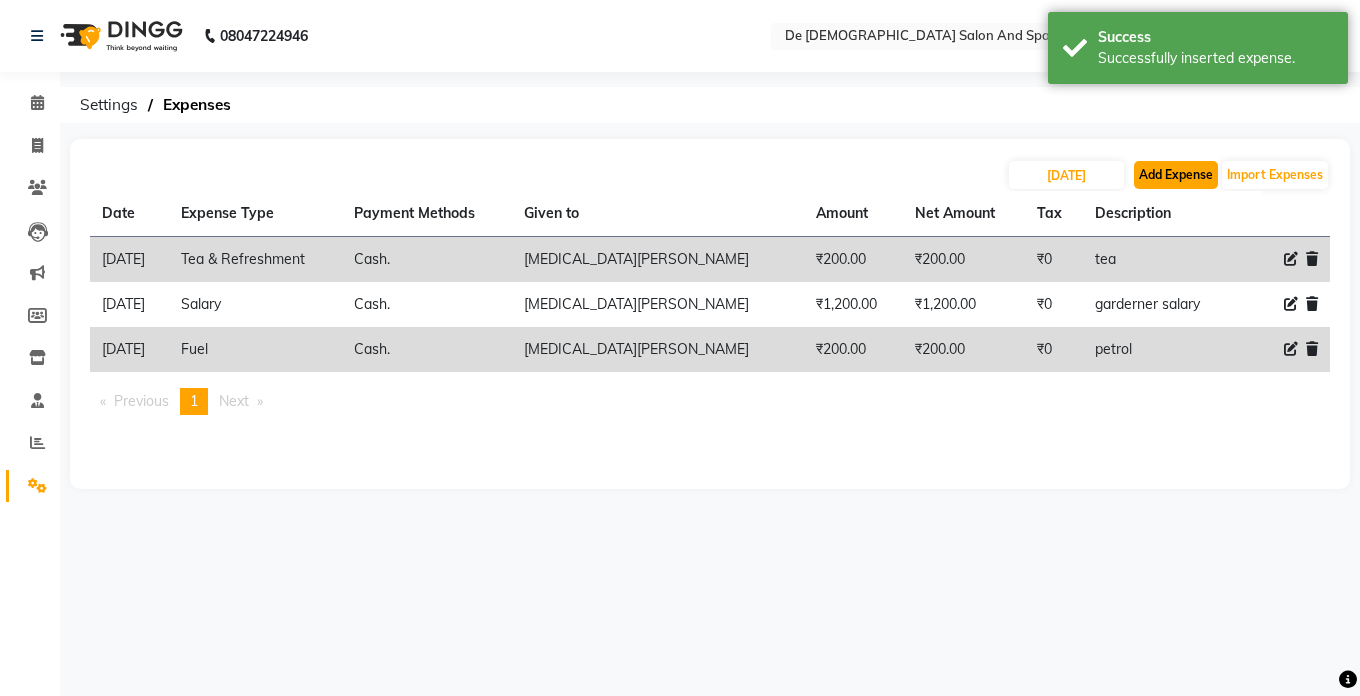 click on "Add Expense" 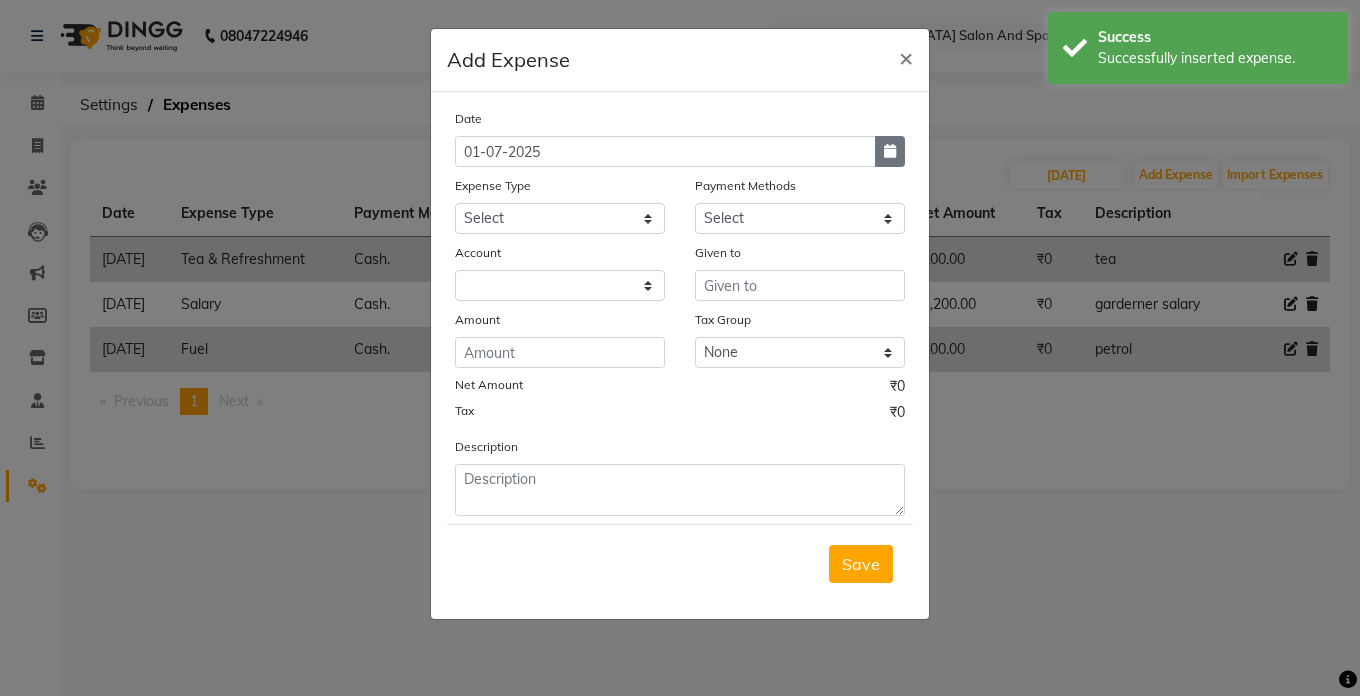 click 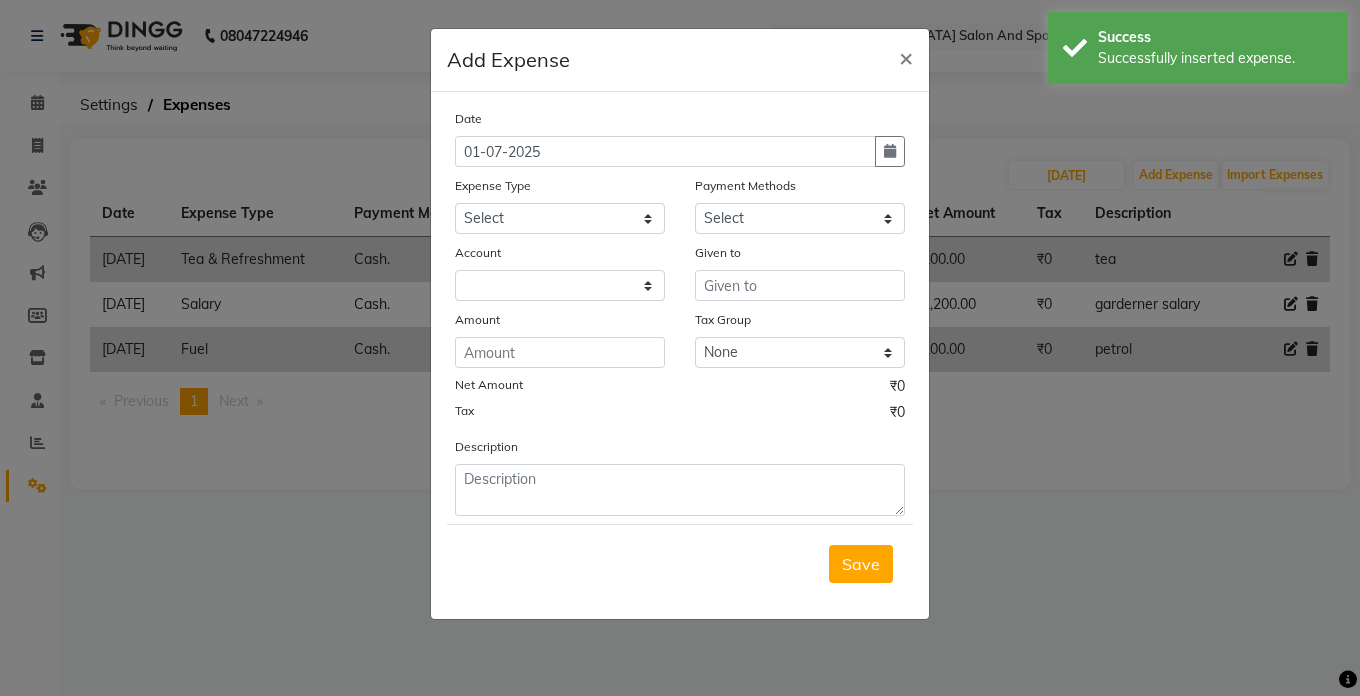 select on "7" 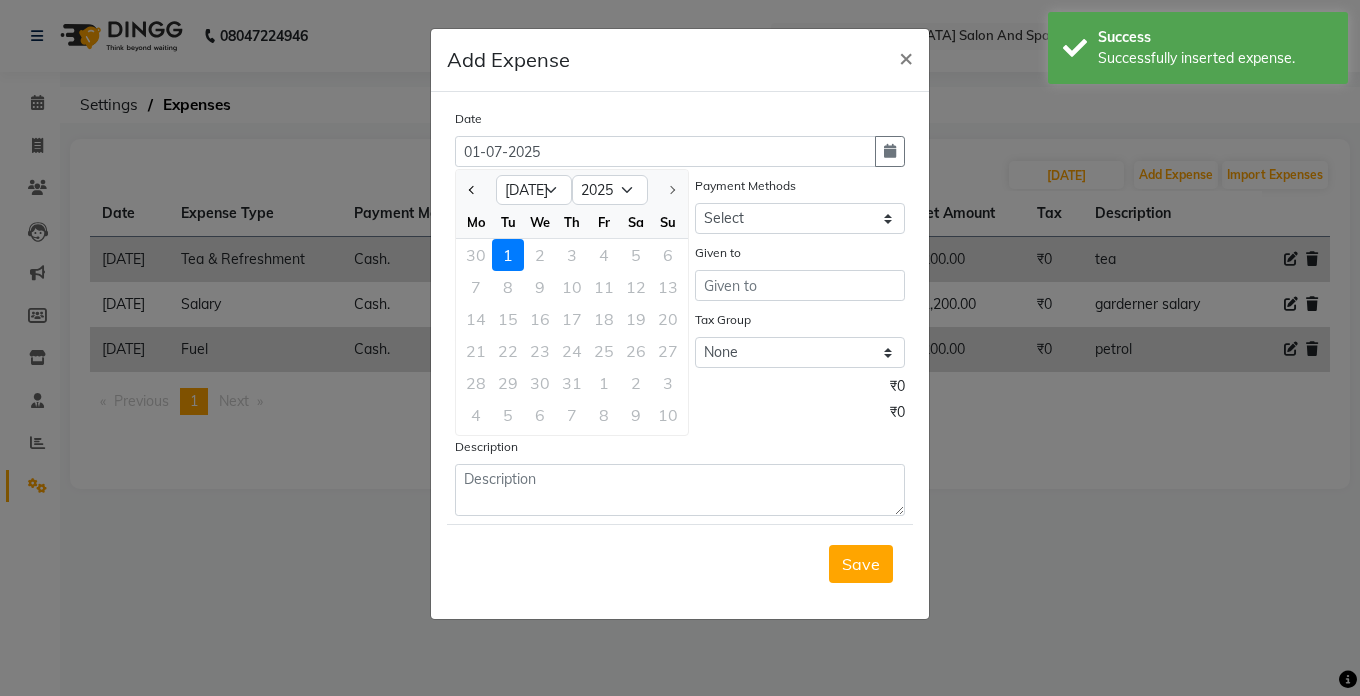 click 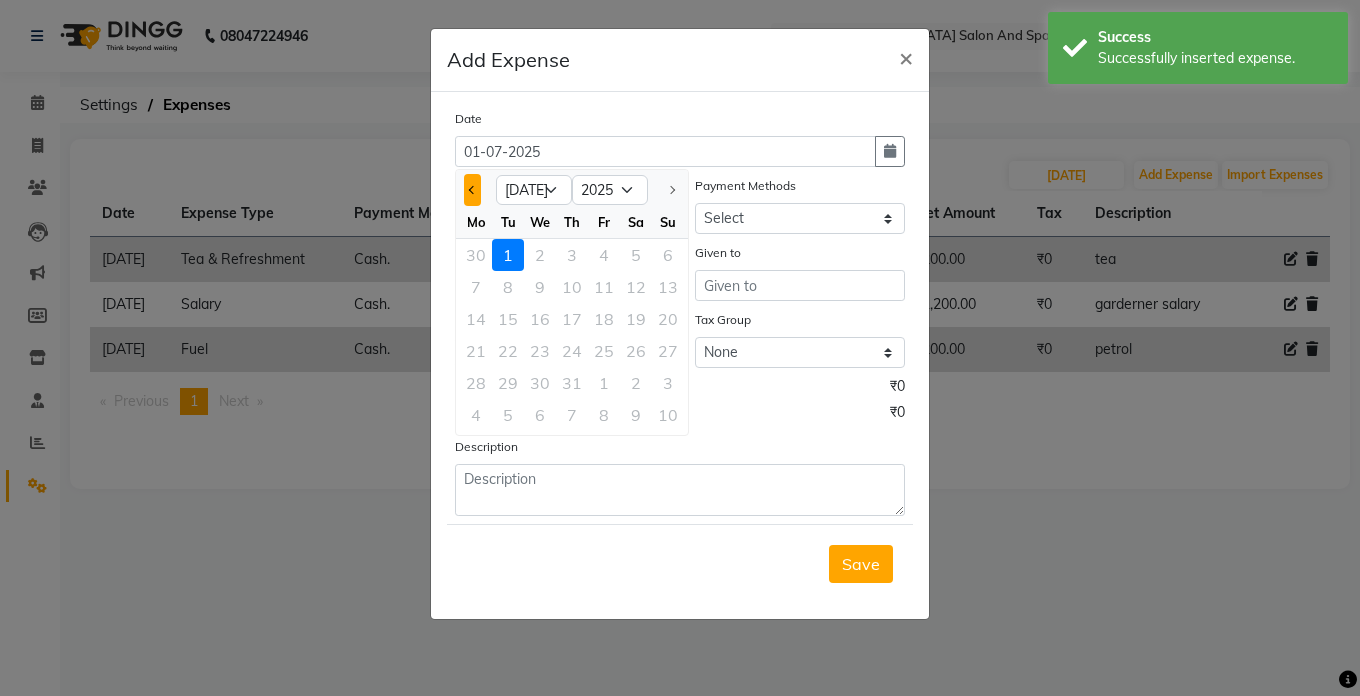 click 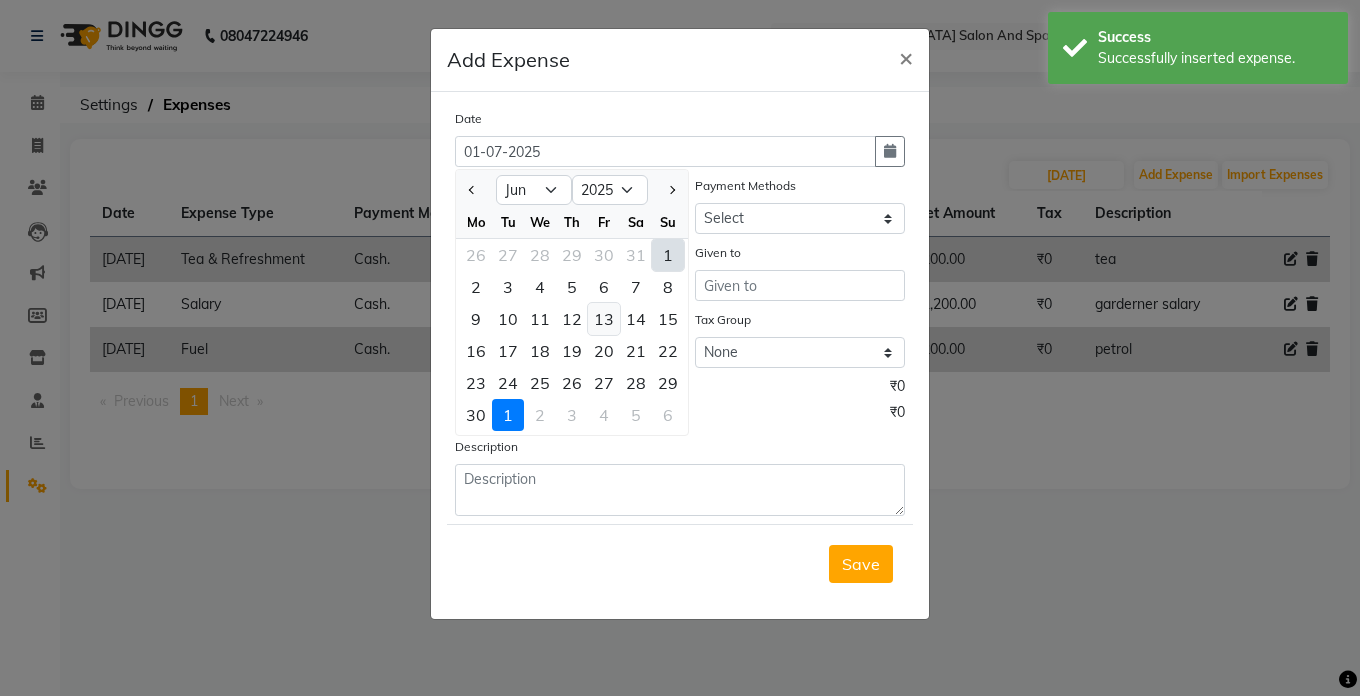 click on "13" 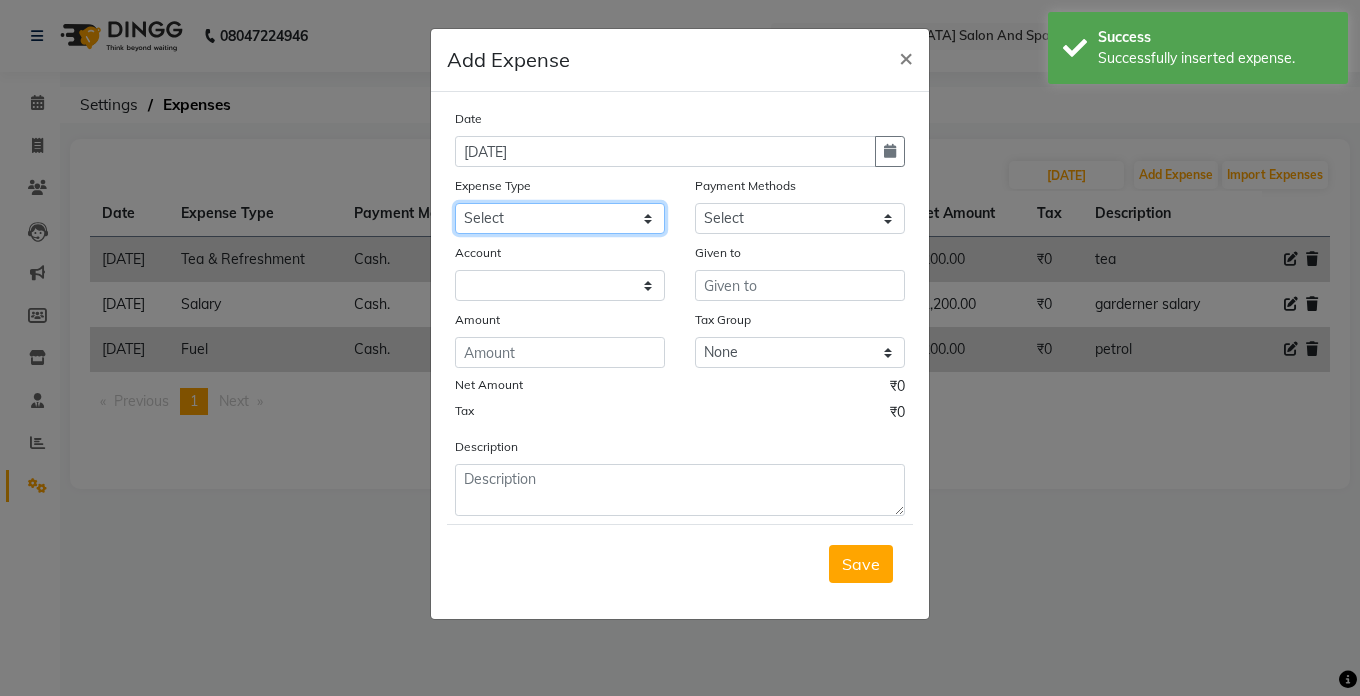 click on "Select Advance Salary Bank charges Car maintenance  Cash transfer to bank Cash transfer to hub Client Snacks Clinical charges Equipment Fuel Govt fee Incentive Insurance International purchase Loan Repayment Maintenance Marketing Miscellaneous MRA Other Pantry Product Rent Salary Staff Snacks Tax Tea & Refreshment Utilities" 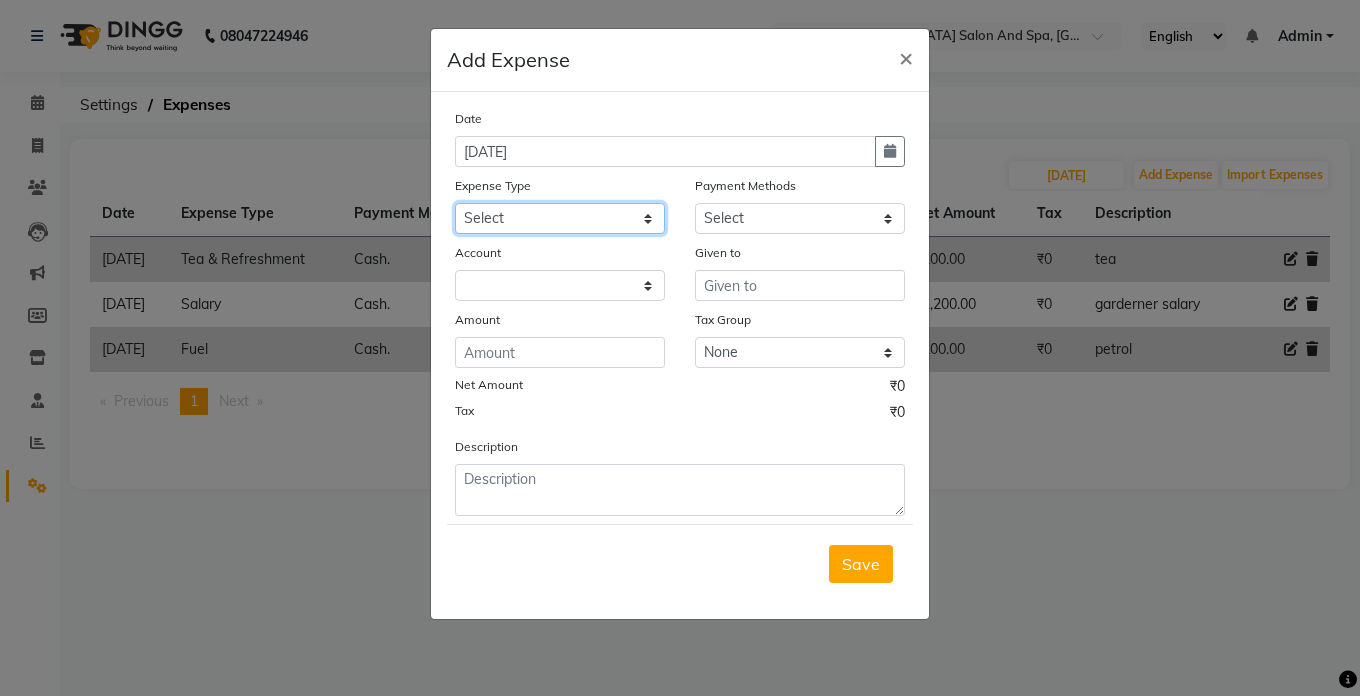 select on "26" 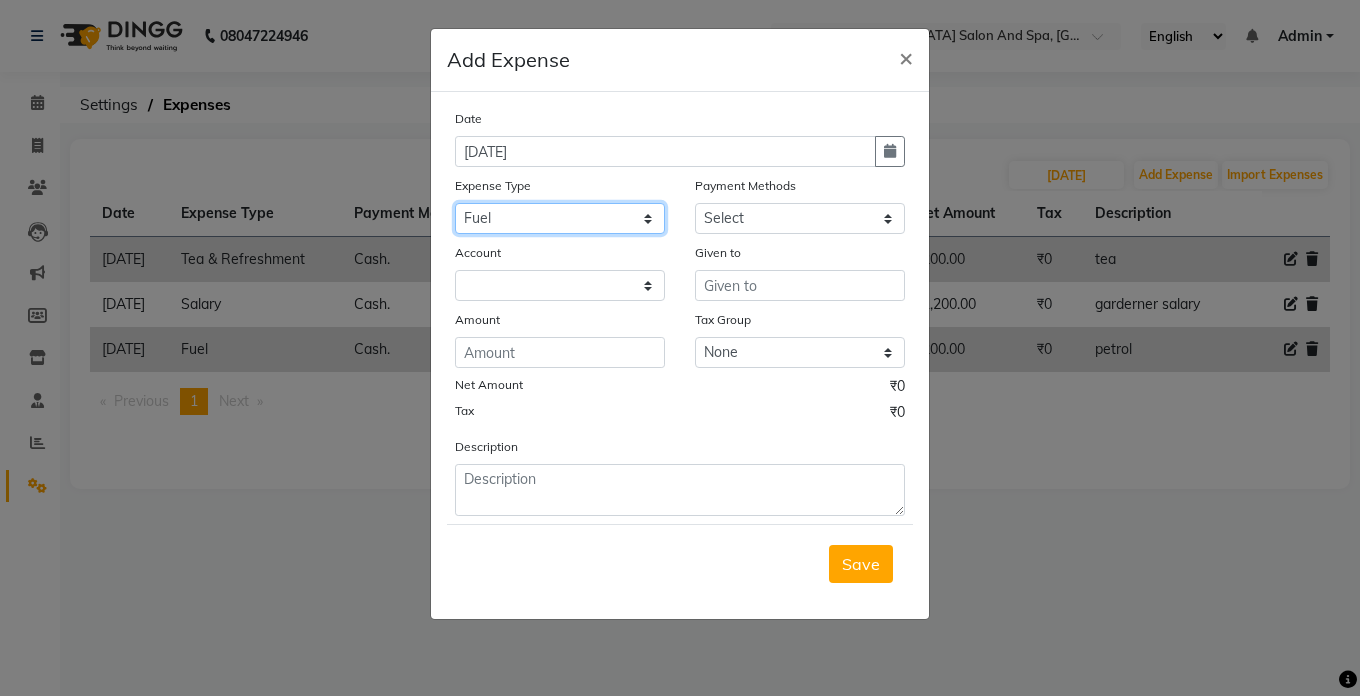 click on "Select Advance Salary Bank charges Car maintenance  Cash transfer to bank Cash transfer to hub Client Snacks Clinical charges Equipment Fuel Govt fee Incentive Insurance International purchase Loan Repayment Maintenance Marketing Miscellaneous MRA Other Pantry Product Rent Salary Staff Snacks Tax Tea & Refreshment Utilities" 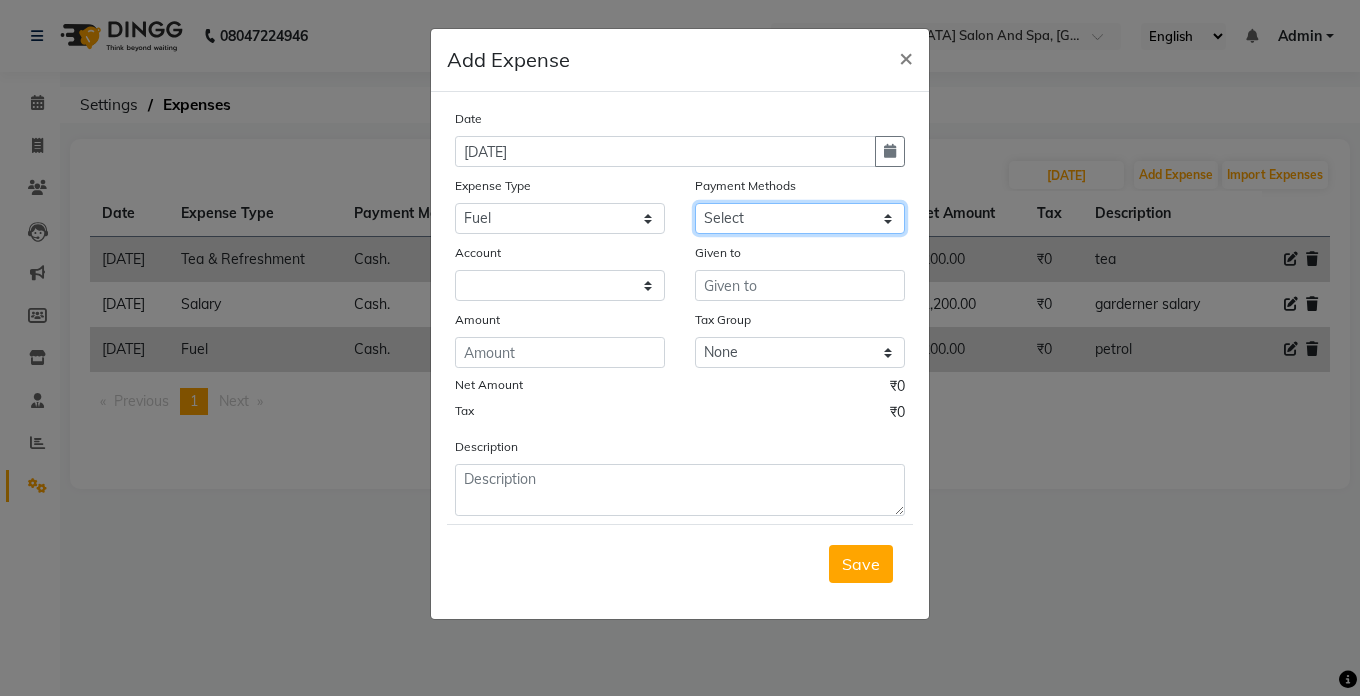 click on "Select Cash. Voucher CARD Wallet GPay" 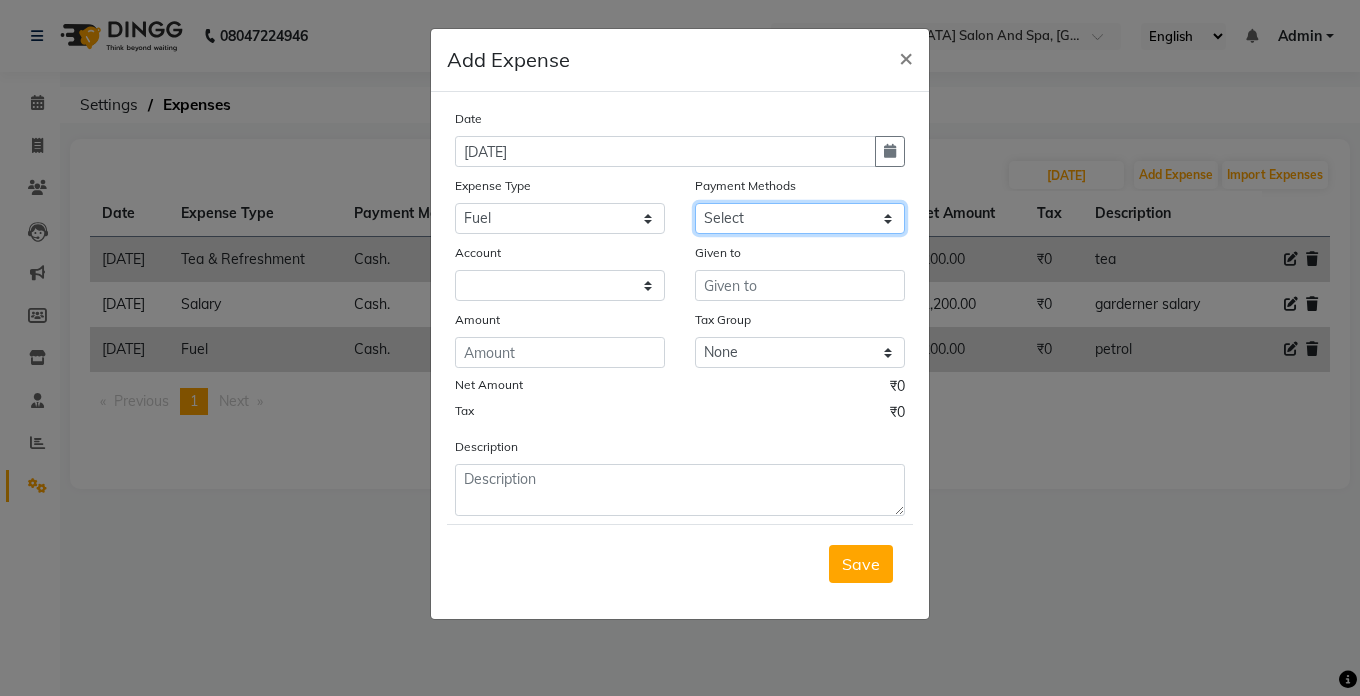 select on "116" 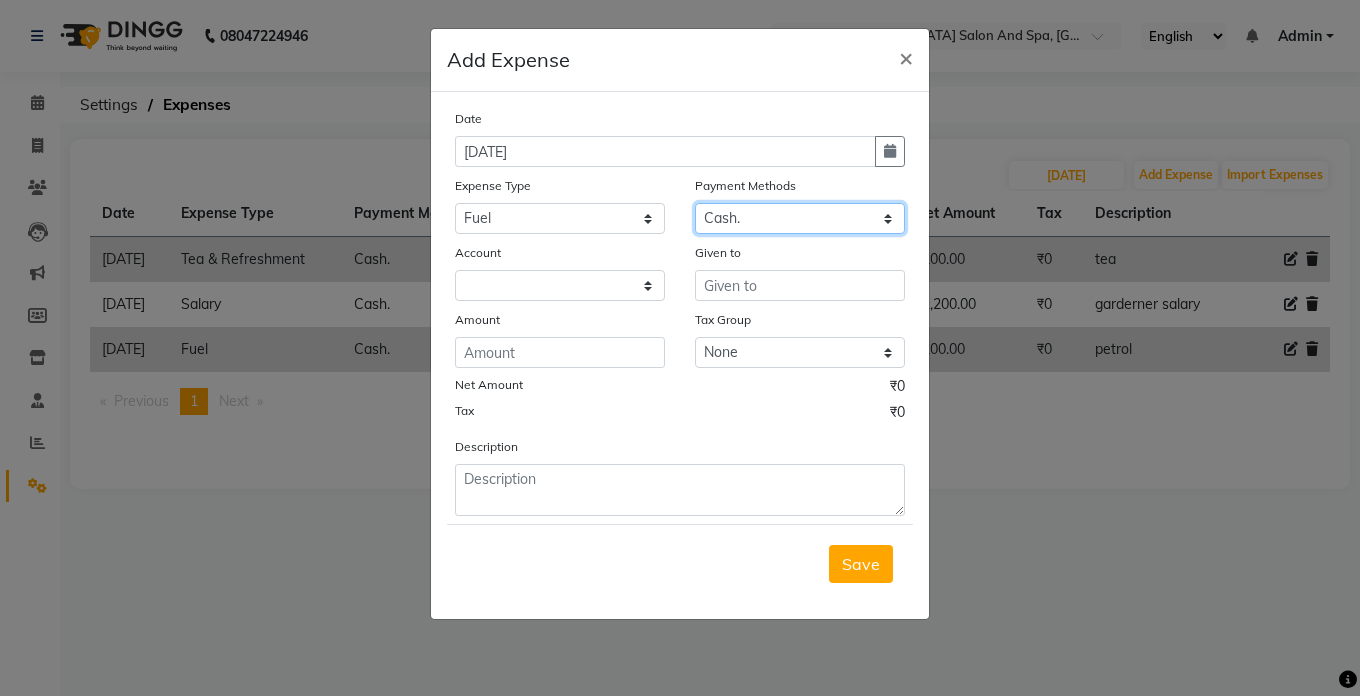 click on "Select Cash. Voucher CARD Wallet GPay" 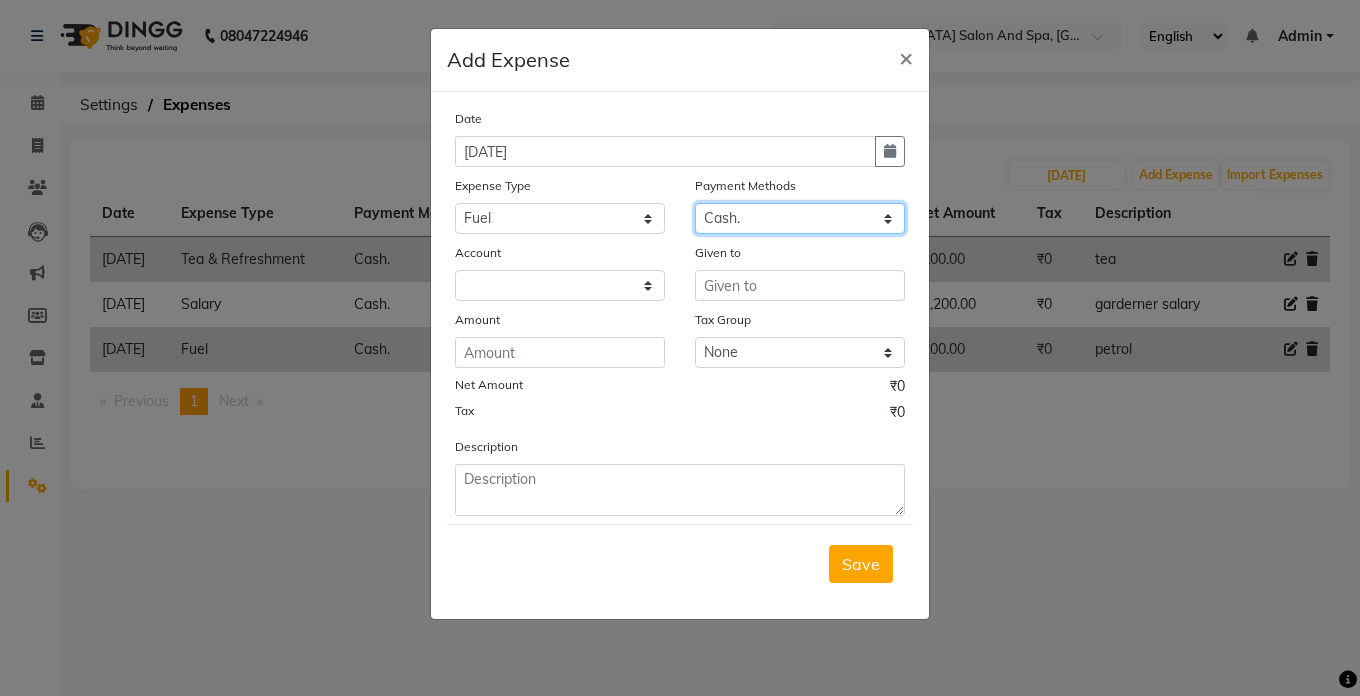 type 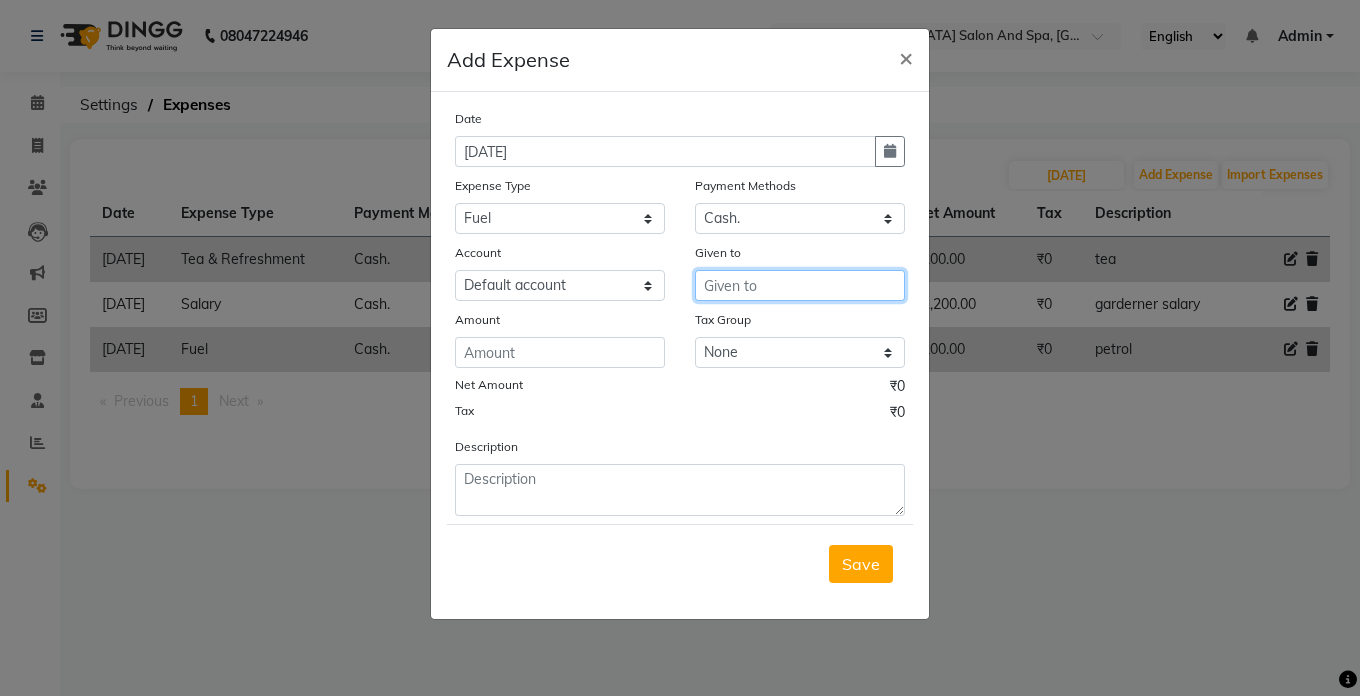 click at bounding box center [800, 285] 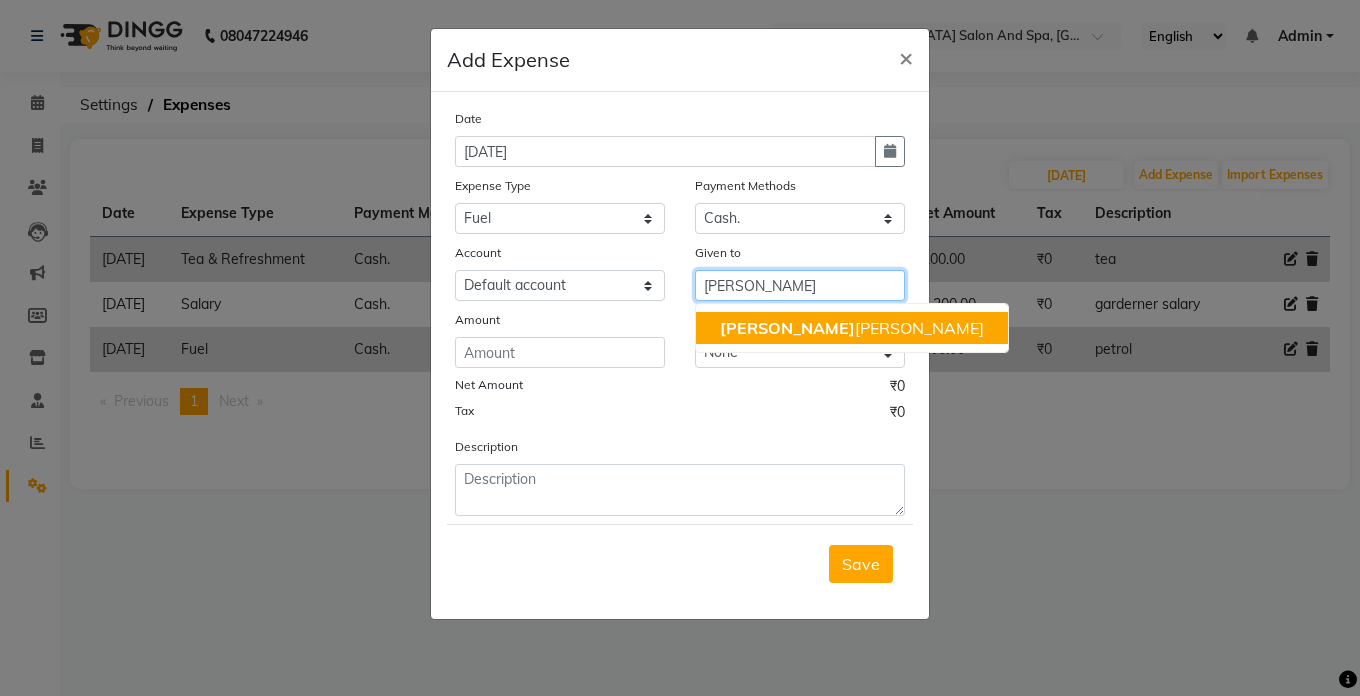 click on "[PERSON_NAME] [PERSON_NAME]" at bounding box center [852, 328] 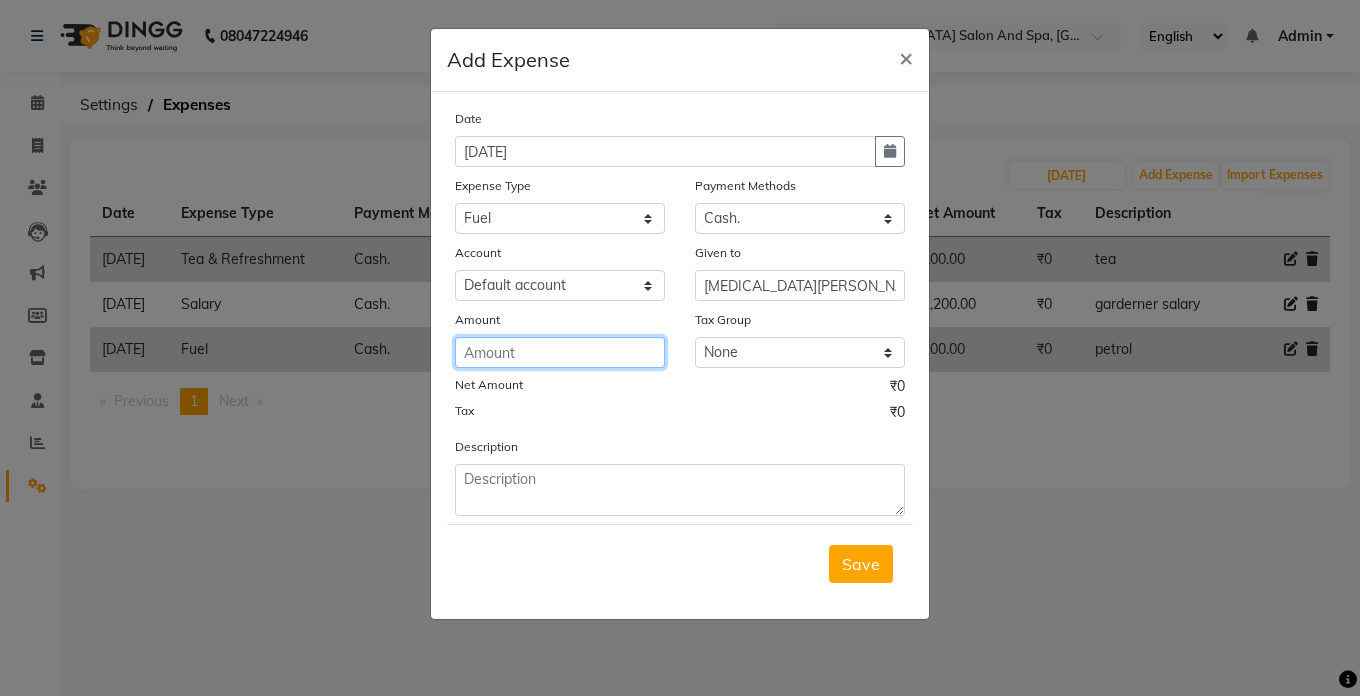 click 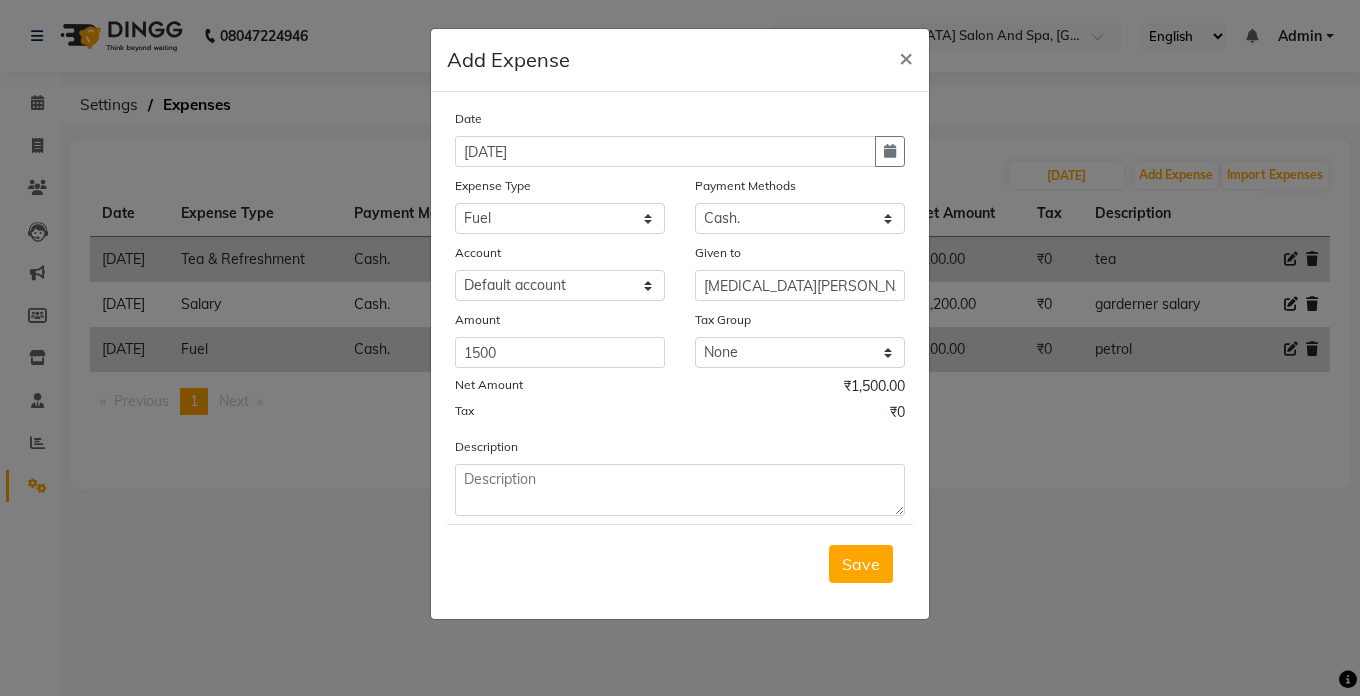 click on "Date [DATE] Expense Type Select Advance Salary Bank charges Car maintenance  Cash transfer to bank Cash transfer to hub Client Snacks Clinical charges Equipment Fuel Govt fee Incentive Insurance International purchase Loan Repayment Maintenance Marketing Miscellaneous MRA Other Pantry Product Rent Salary Staff Snacks Tax Tea & Refreshment Utilities Payment Methods Select Cash. Voucher CARD Wallet GPay Account Select Default account Given to [MEDICAL_DATA][PERSON_NAME] Amount 1500 Tax Group None GST Net Amount ₹1,500.00 Tax ₹0 Description  Save" 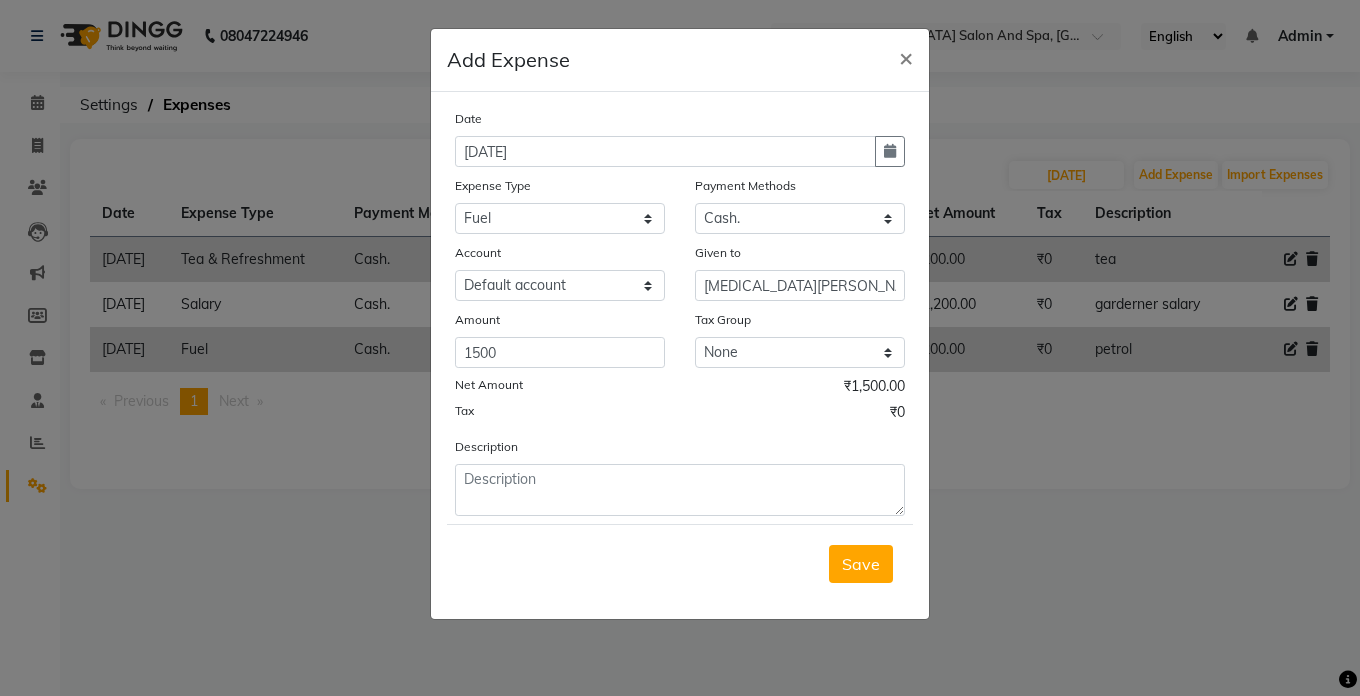 click on "Description" 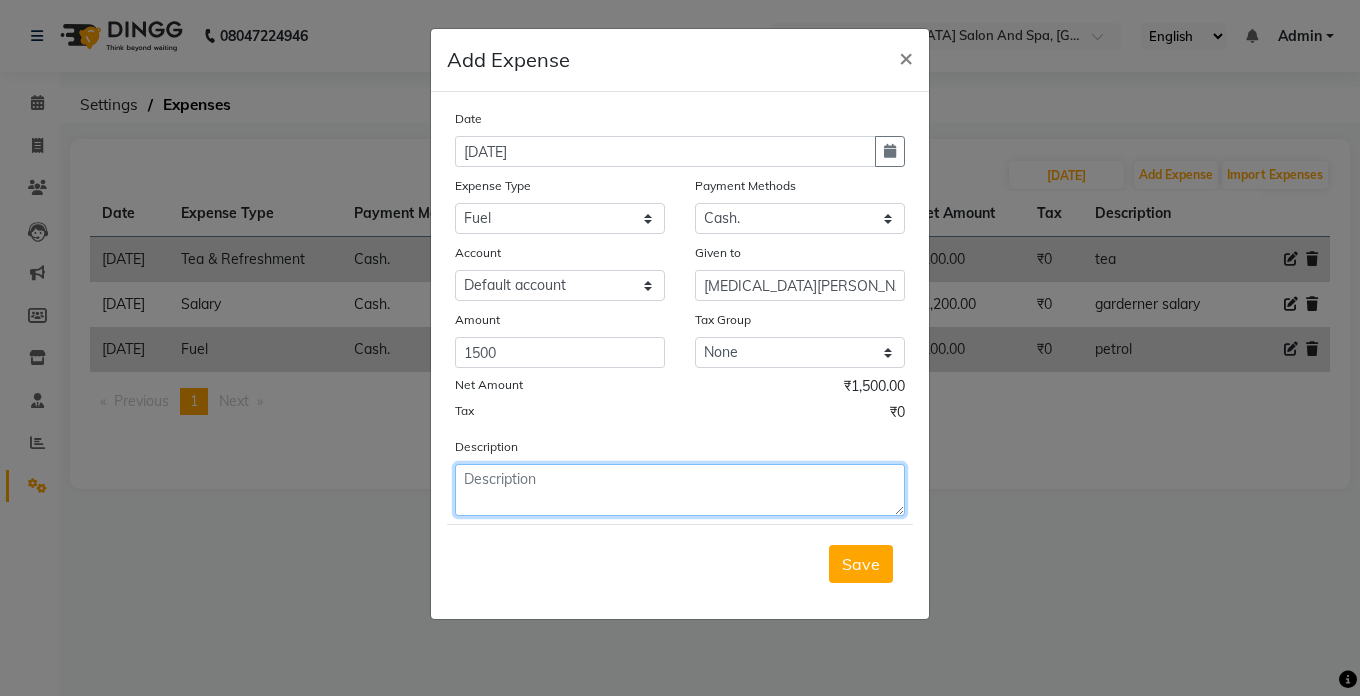 click 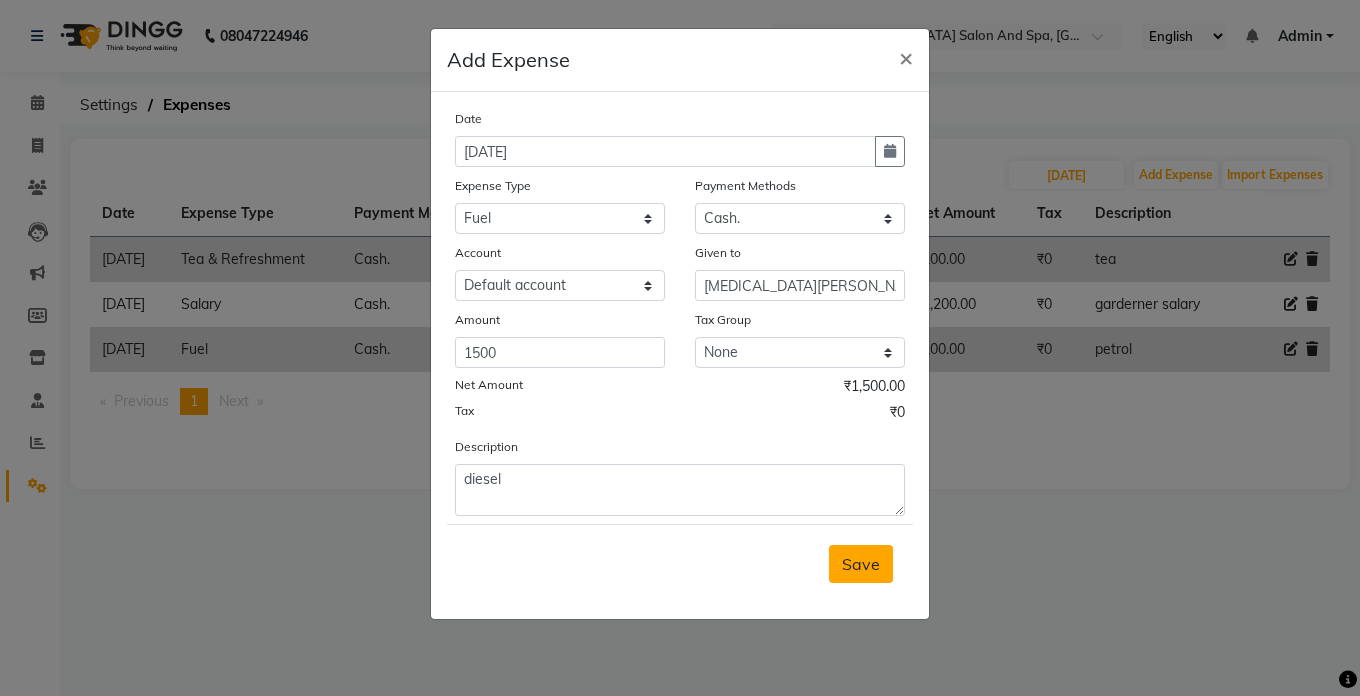 click on "Save" at bounding box center [861, 564] 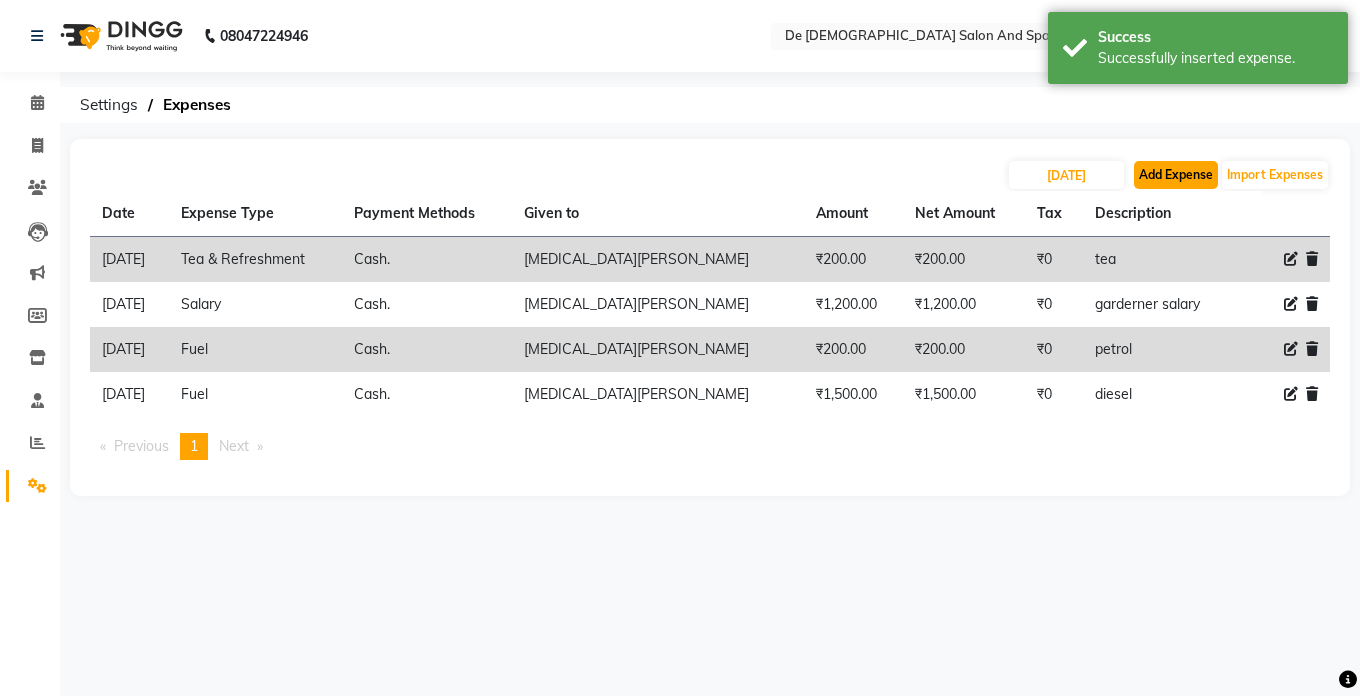 click on "Add Expense" 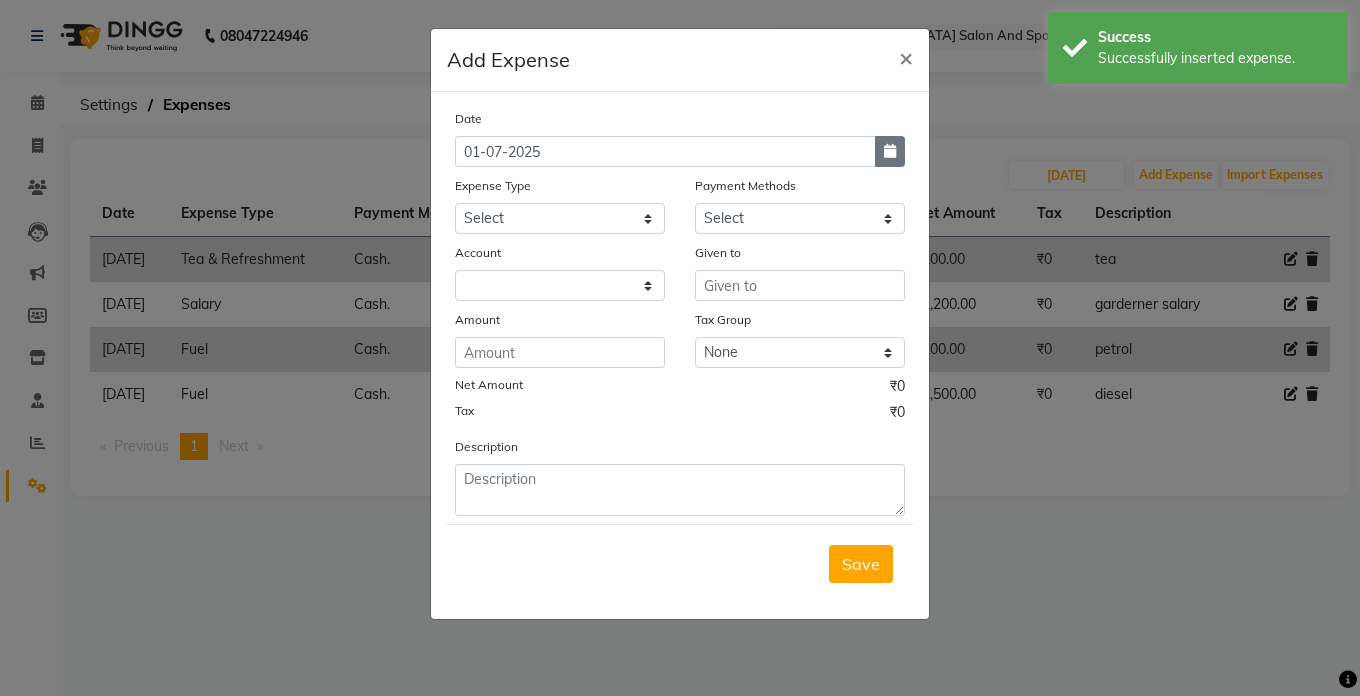 click 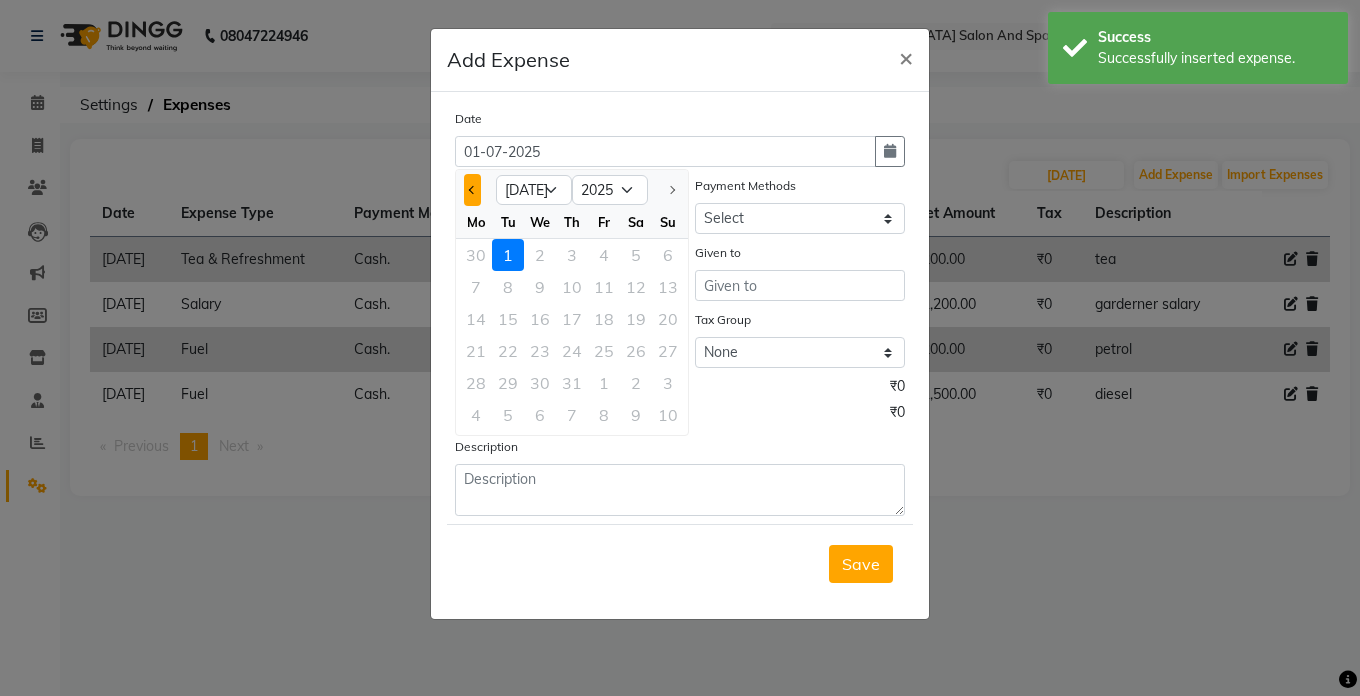 click 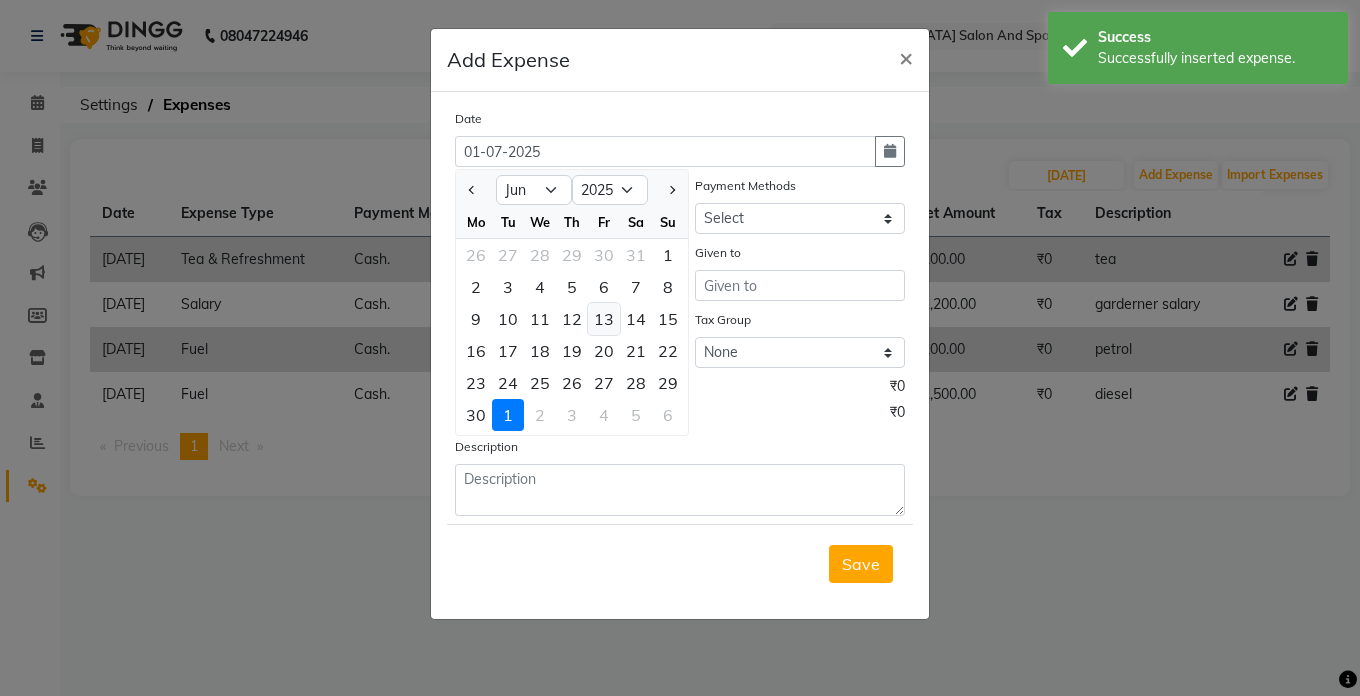 click on "13" 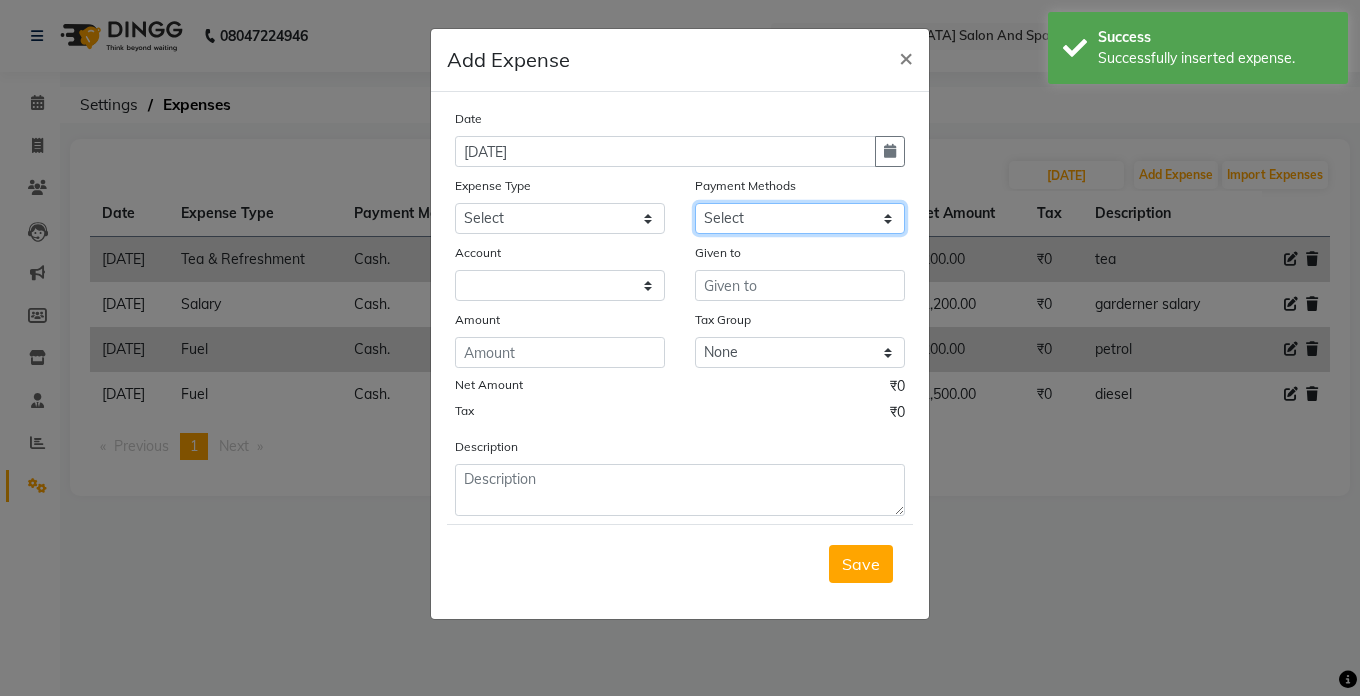 click on "Select Cash. Voucher CARD Wallet GPay" 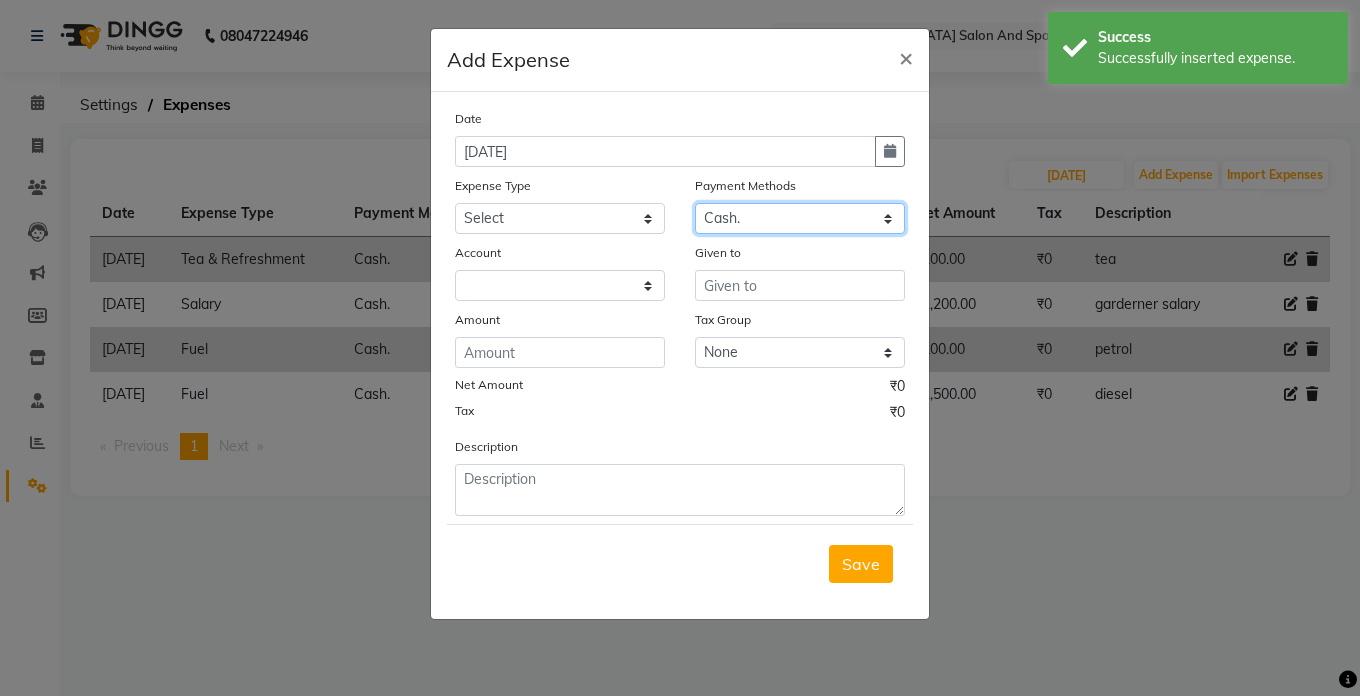 click on "Select Cash. Voucher CARD Wallet GPay" 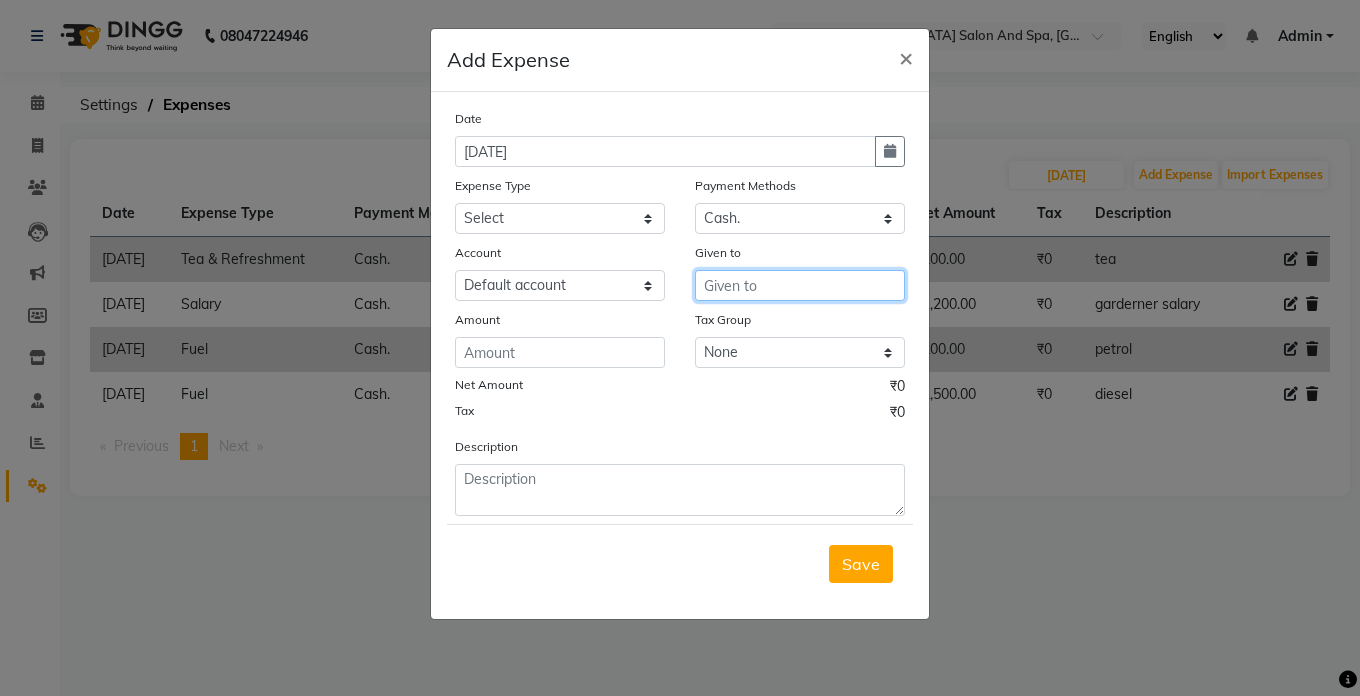 click at bounding box center [800, 285] 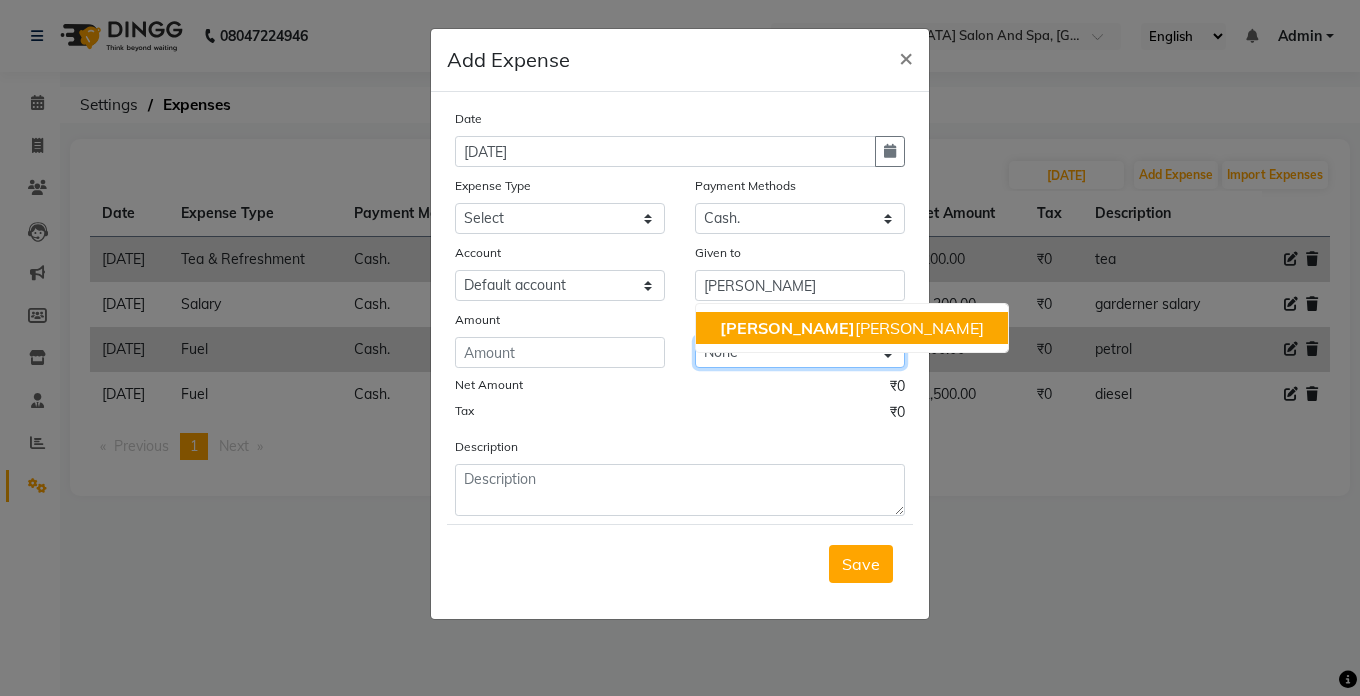 click on "None GST" 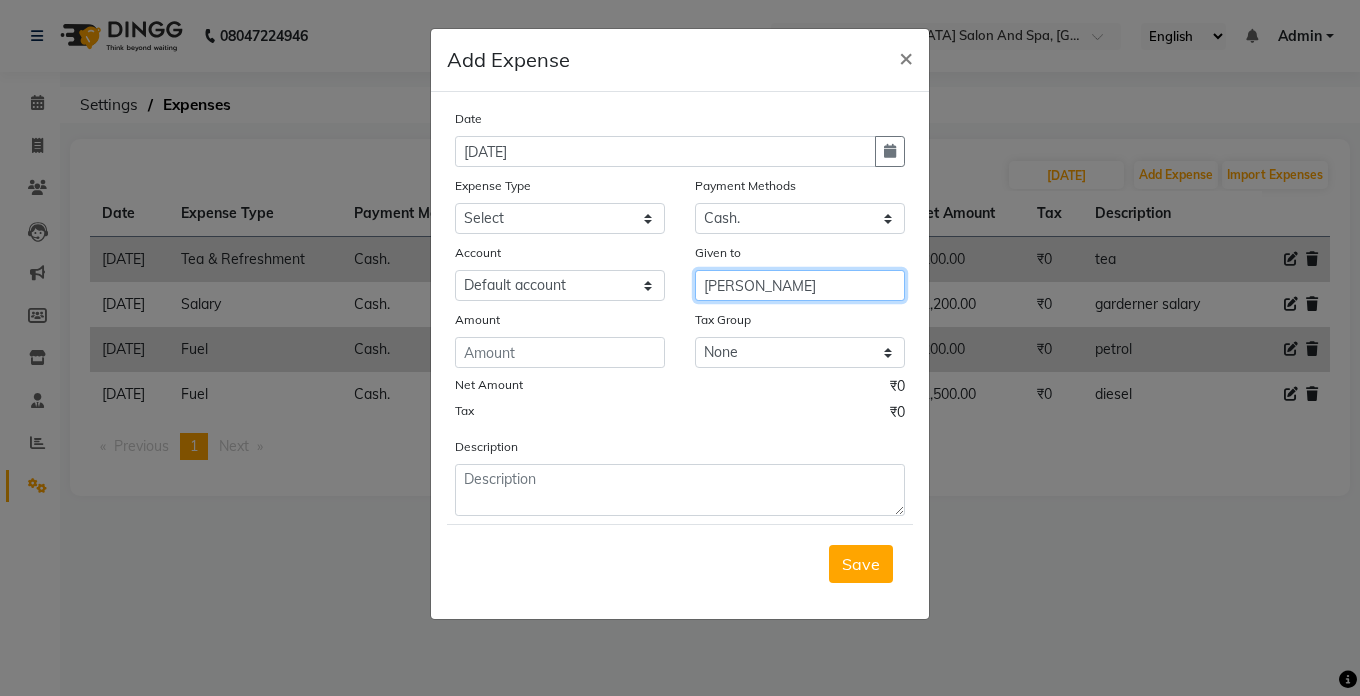 click on "[PERSON_NAME]" at bounding box center (800, 285) 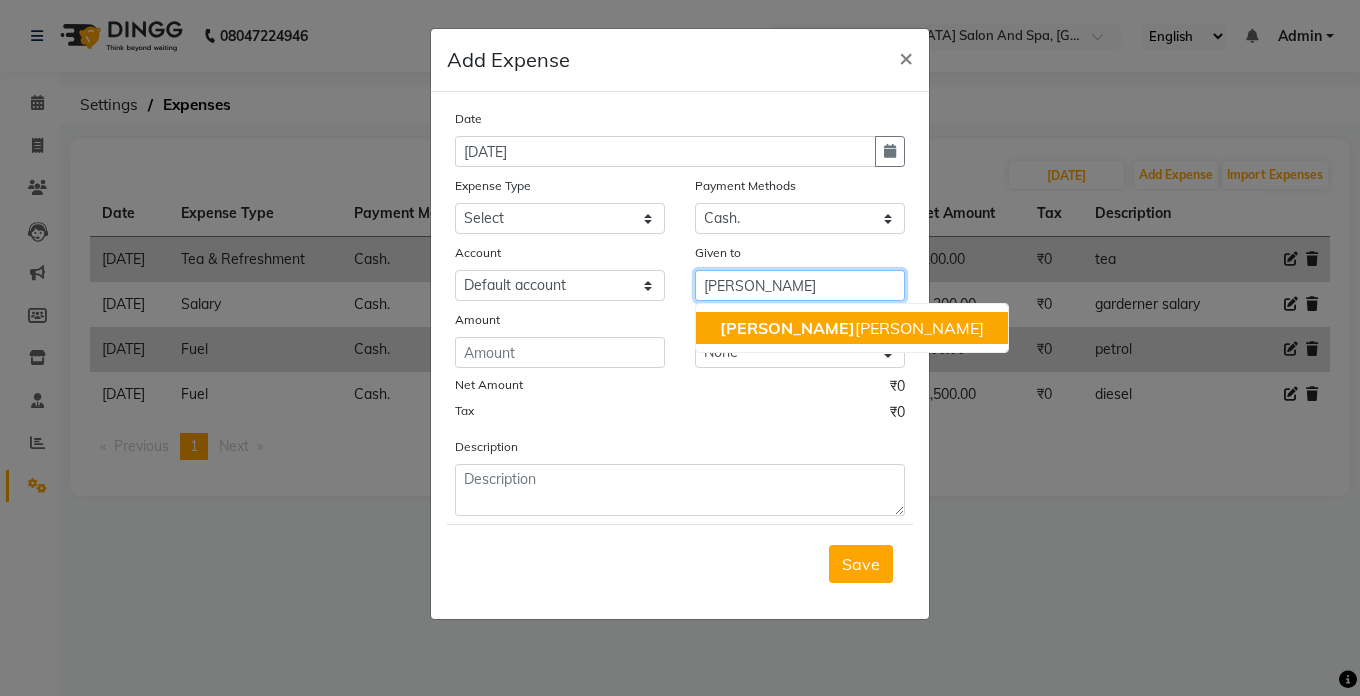 click on "[PERSON_NAME] [PERSON_NAME]" at bounding box center [852, 328] 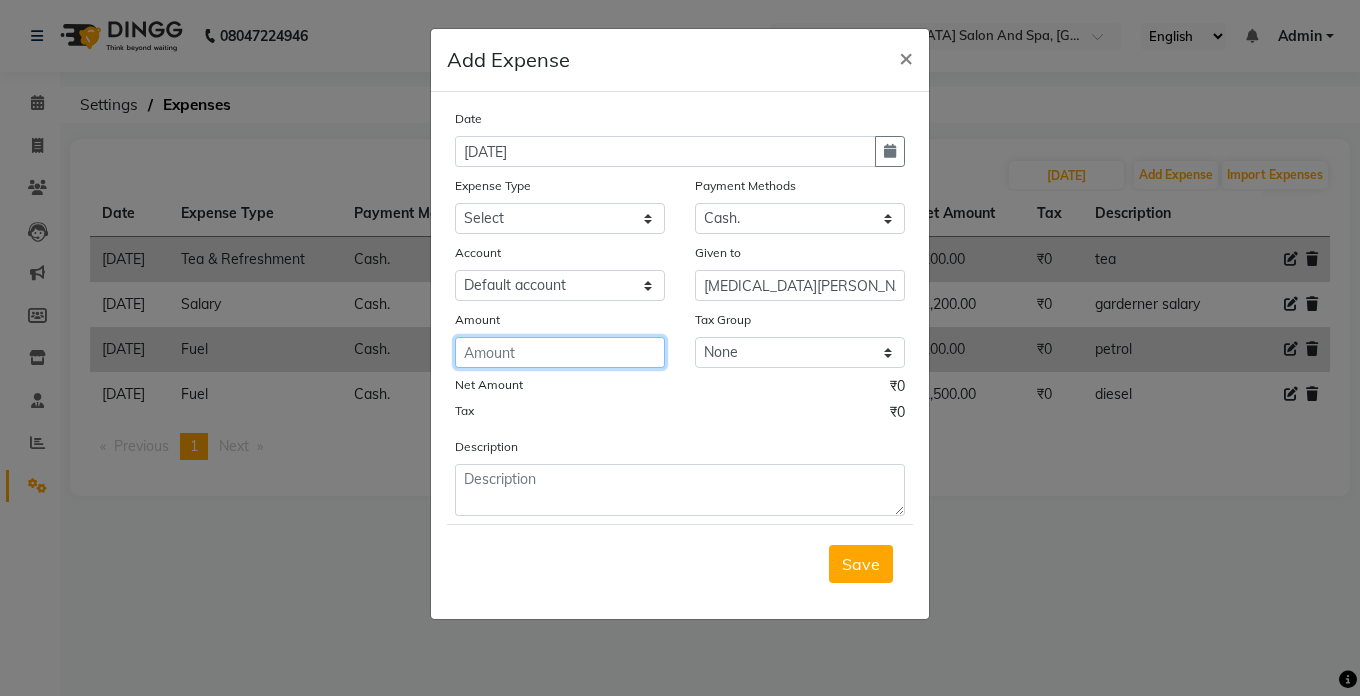 click 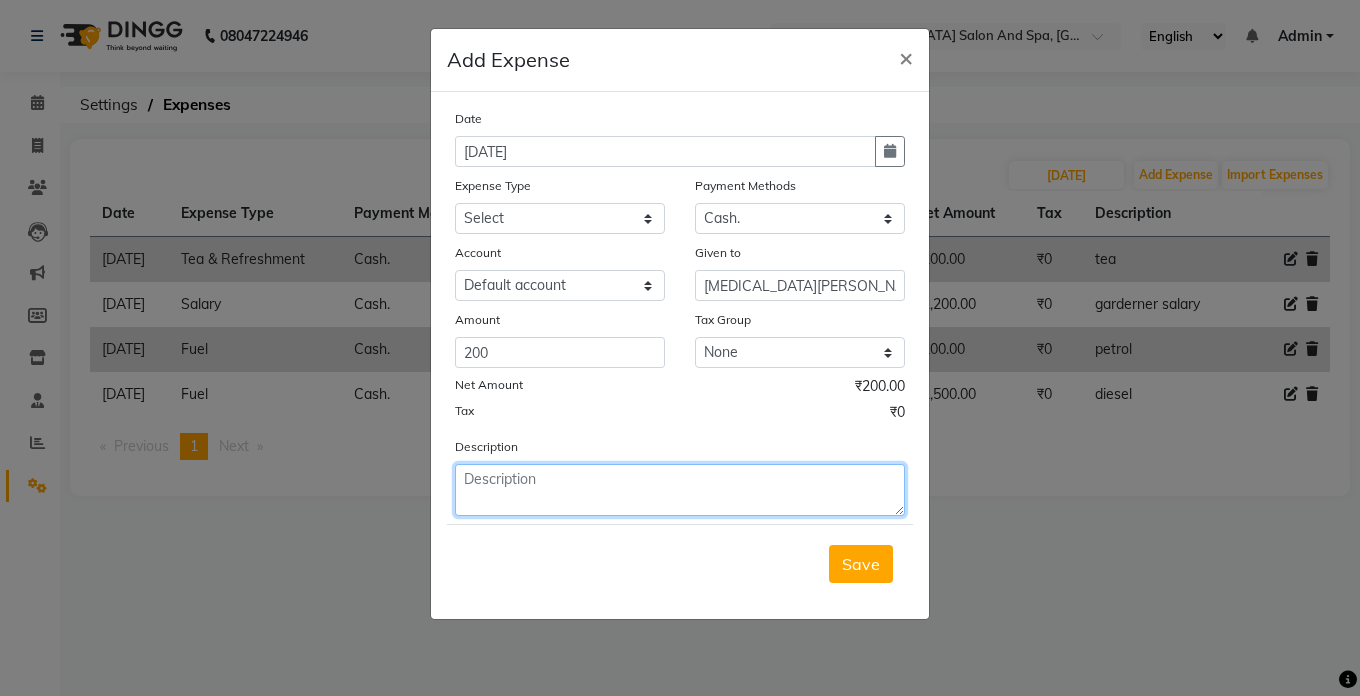 click 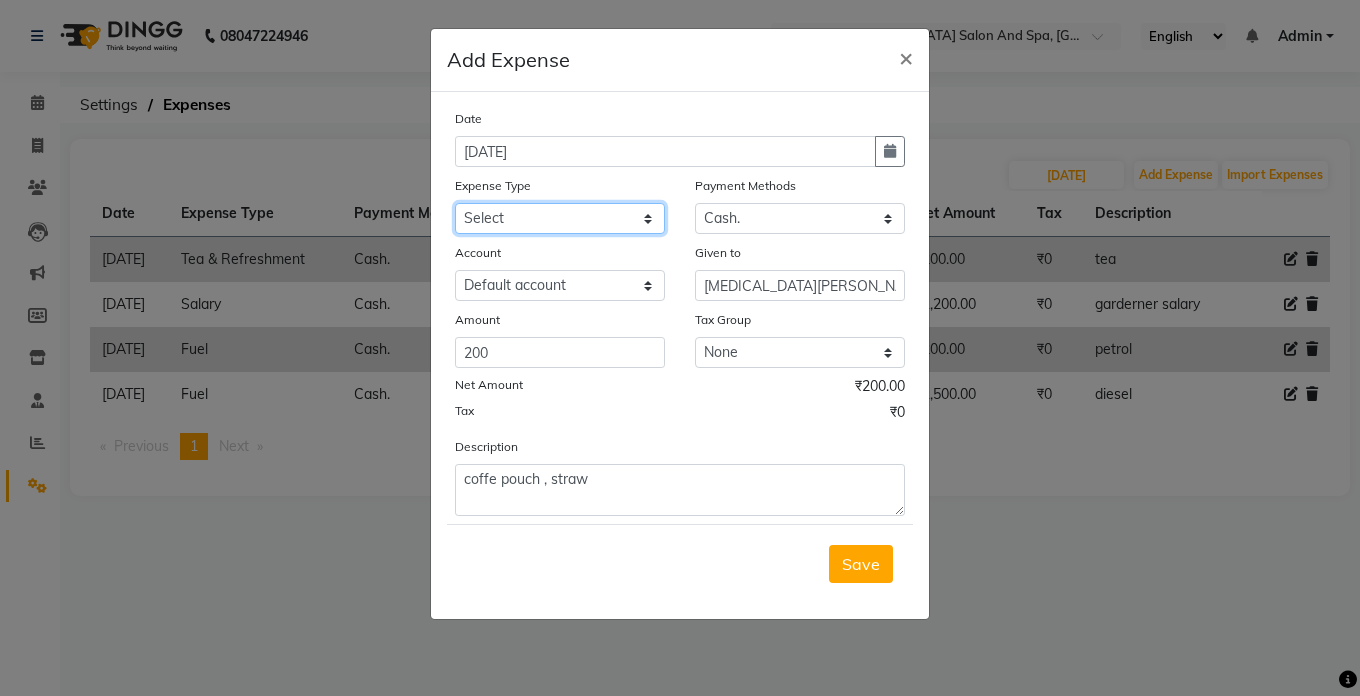 click on "Select Advance Salary Bank charges Car maintenance  Cash transfer to bank Cash transfer to hub Client Snacks Clinical charges Equipment Fuel Govt fee Incentive Insurance International purchase Loan Repayment Maintenance Marketing Miscellaneous MRA Other Pantry Product Rent Salary Staff Snacks Tax Tea & Refreshment Utilities" 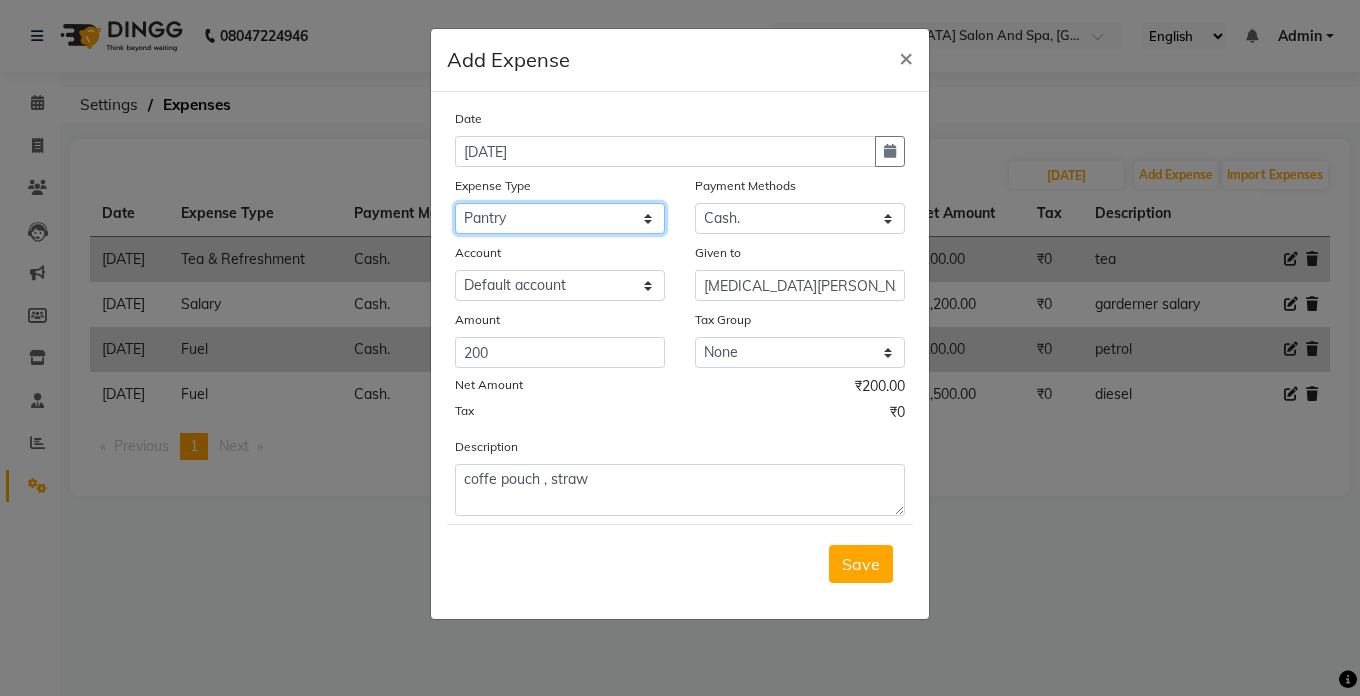 click on "Select Advance Salary Bank charges Car maintenance  Cash transfer to bank Cash transfer to hub Client Snacks Clinical charges Equipment Fuel Govt fee Incentive Insurance International purchase Loan Repayment Maintenance Marketing Miscellaneous MRA Other Pantry Product Rent Salary Staff Snacks Tax Tea & Refreshment Utilities" 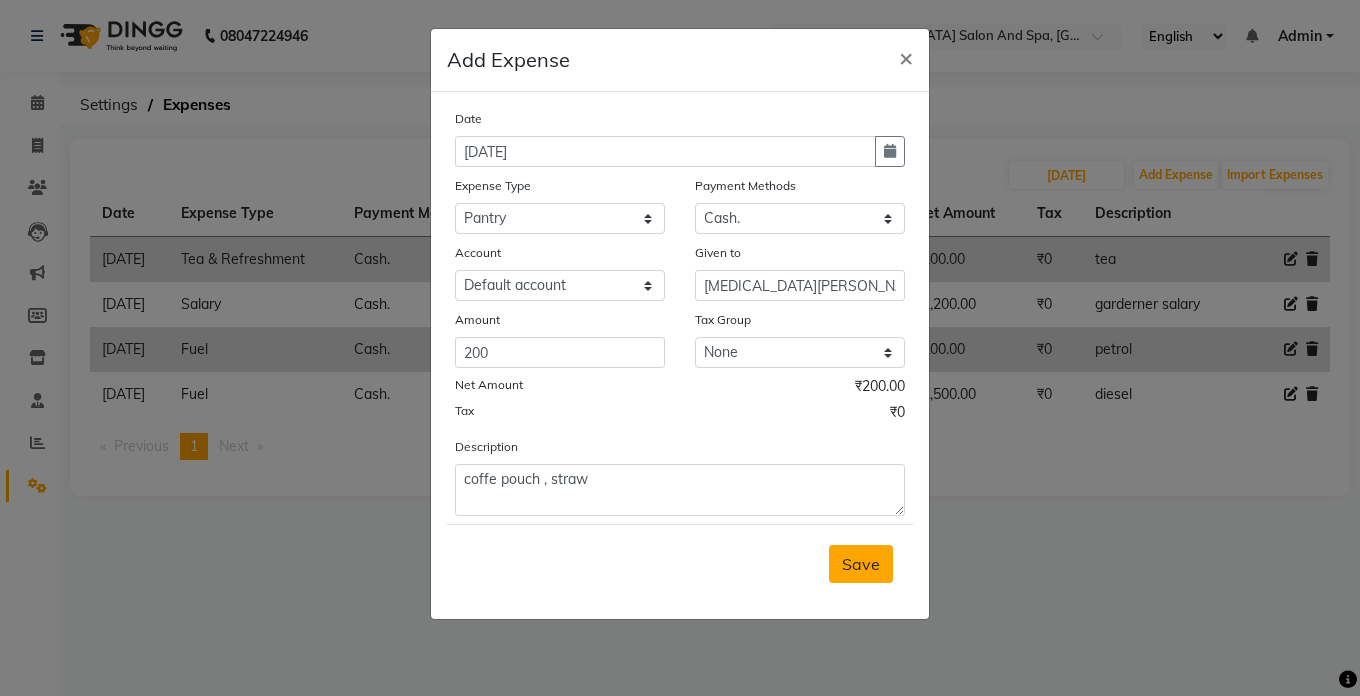 click on "Save" at bounding box center [861, 564] 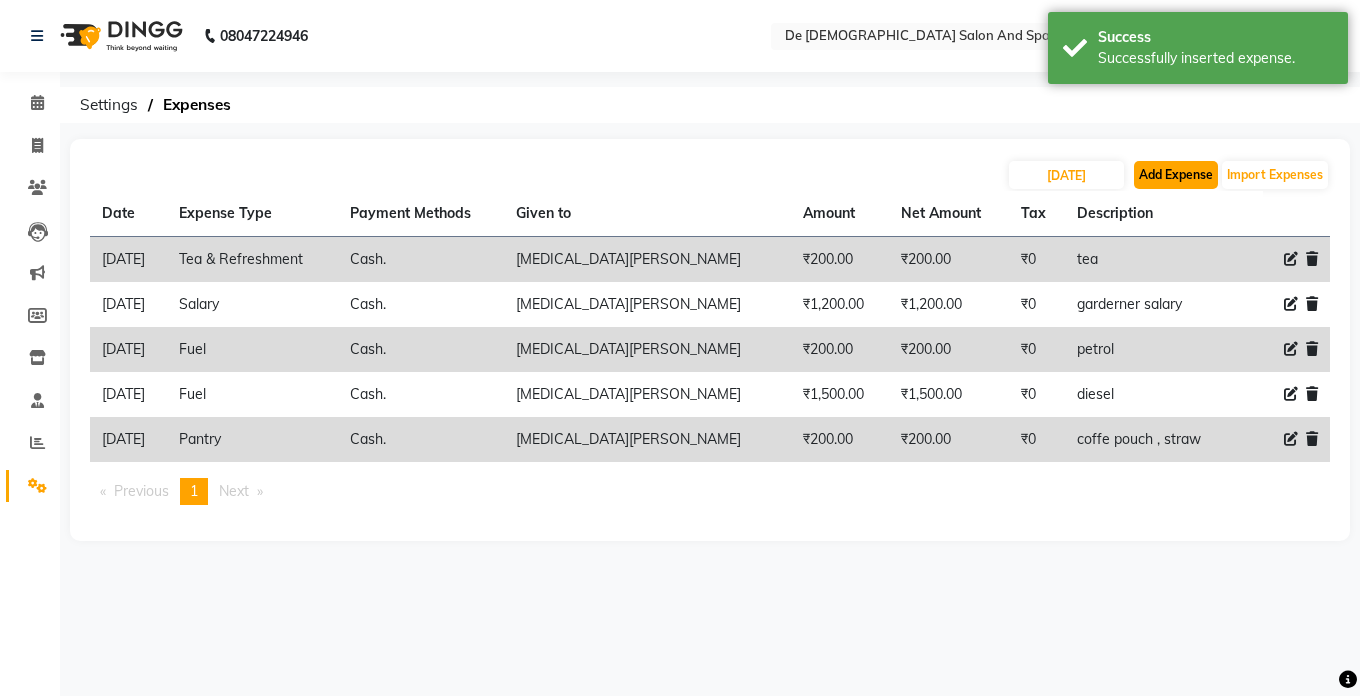 click on "Add Expense" 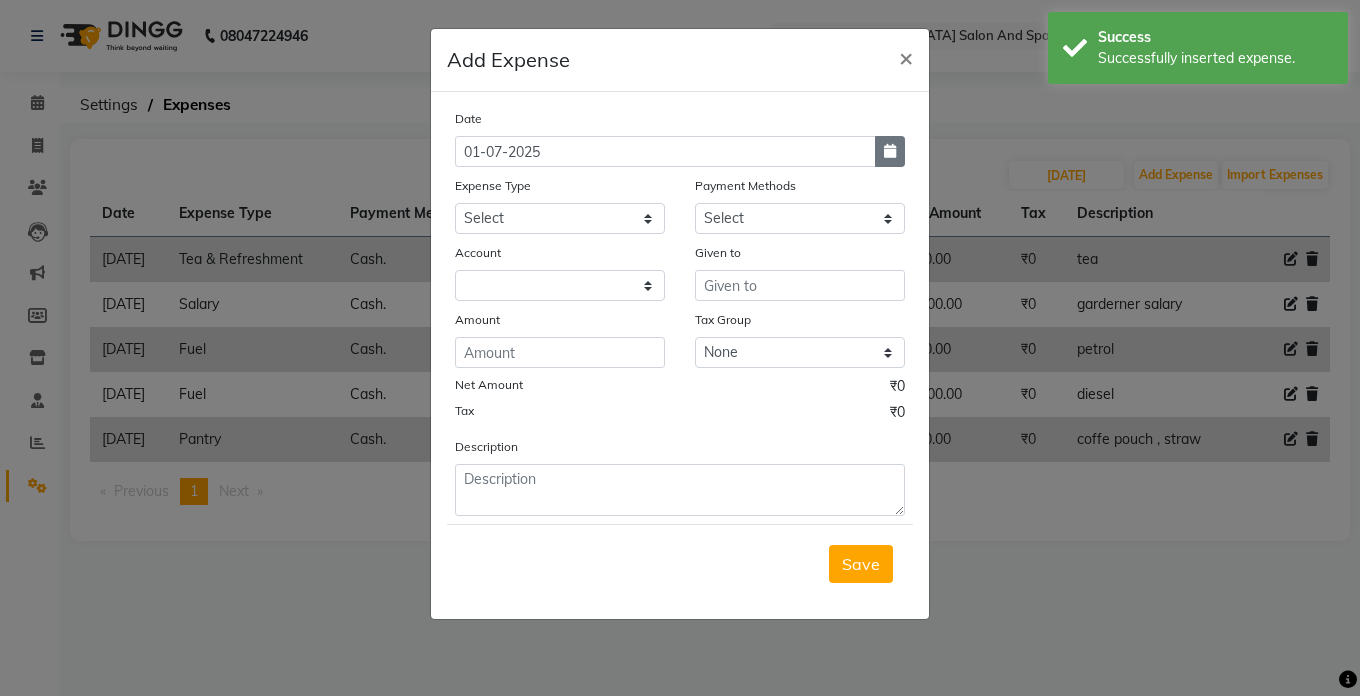 click 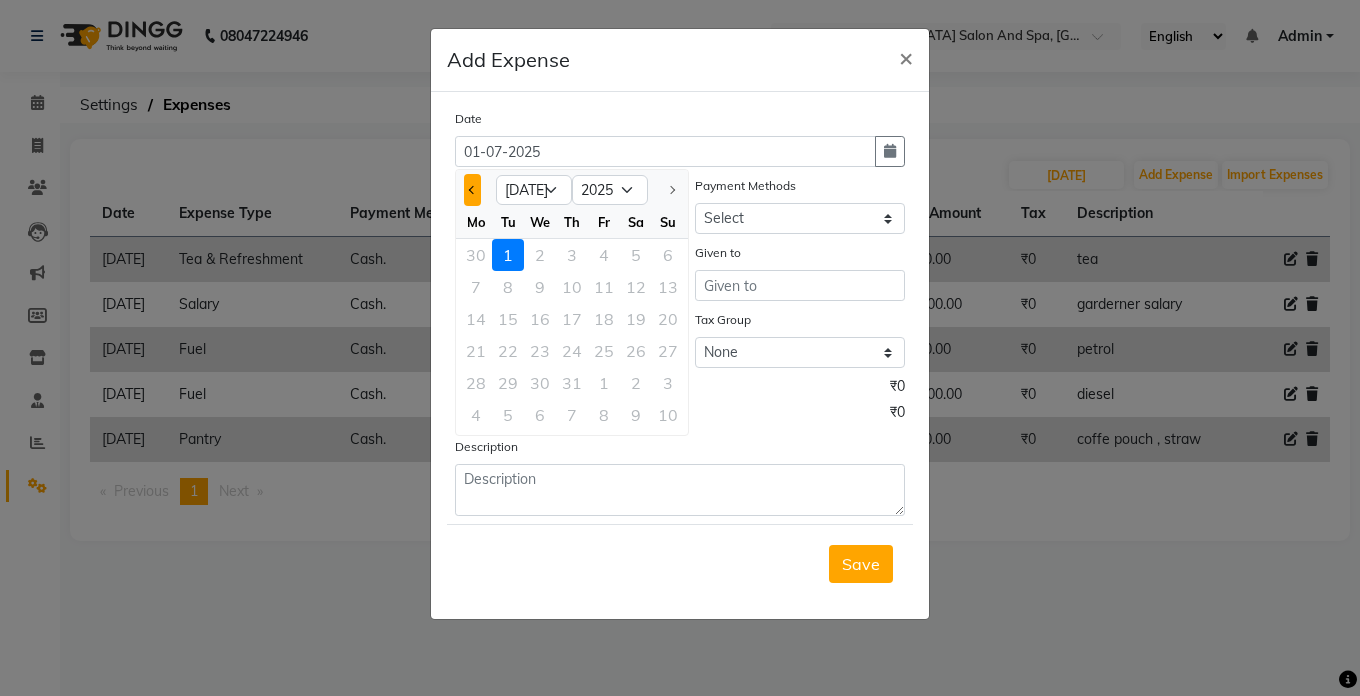 click 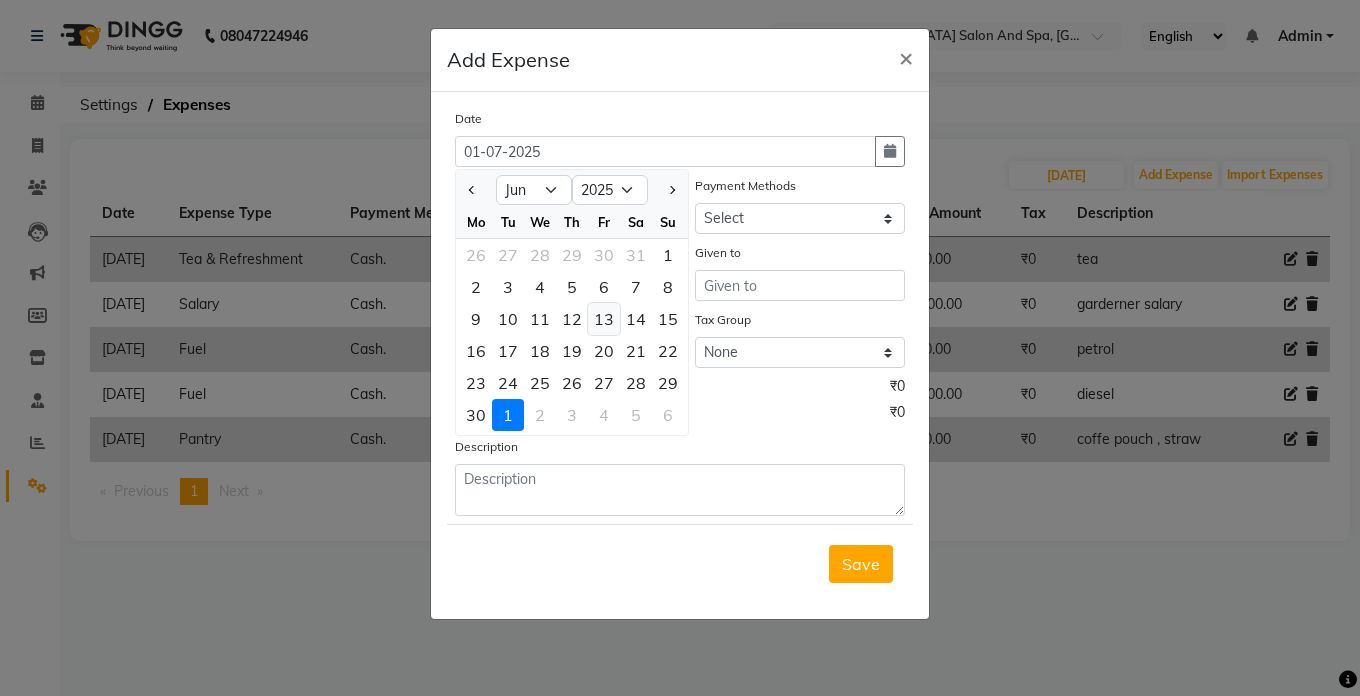 click on "13" 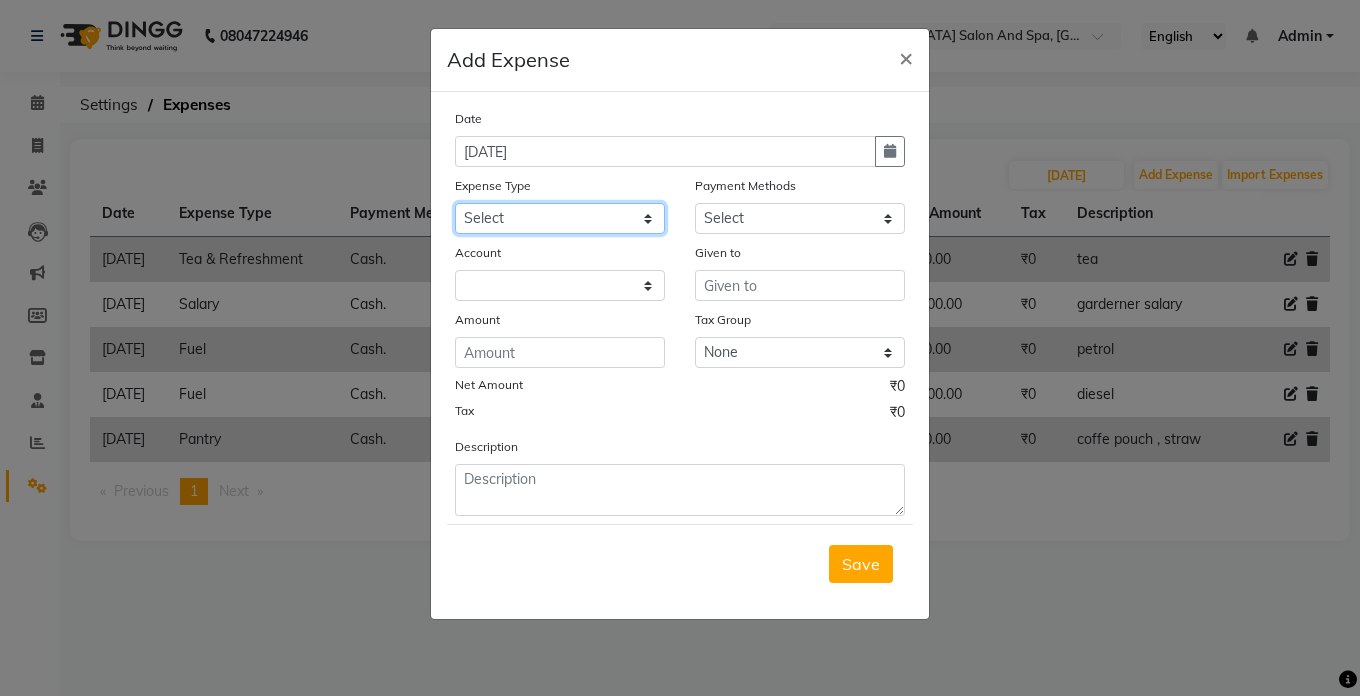 click on "Select Advance Salary Bank charges Car maintenance  Cash transfer to bank Cash transfer to hub Client Snacks Clinical charges Equipment Fuel Govt fee Incentive Insurance International purchase Loan Repayment Maintenance Marketing Miscellaneous MRA Other Pantry Product Rent Salary Staff Snacks Tax Tea & Refreshment Utilities" 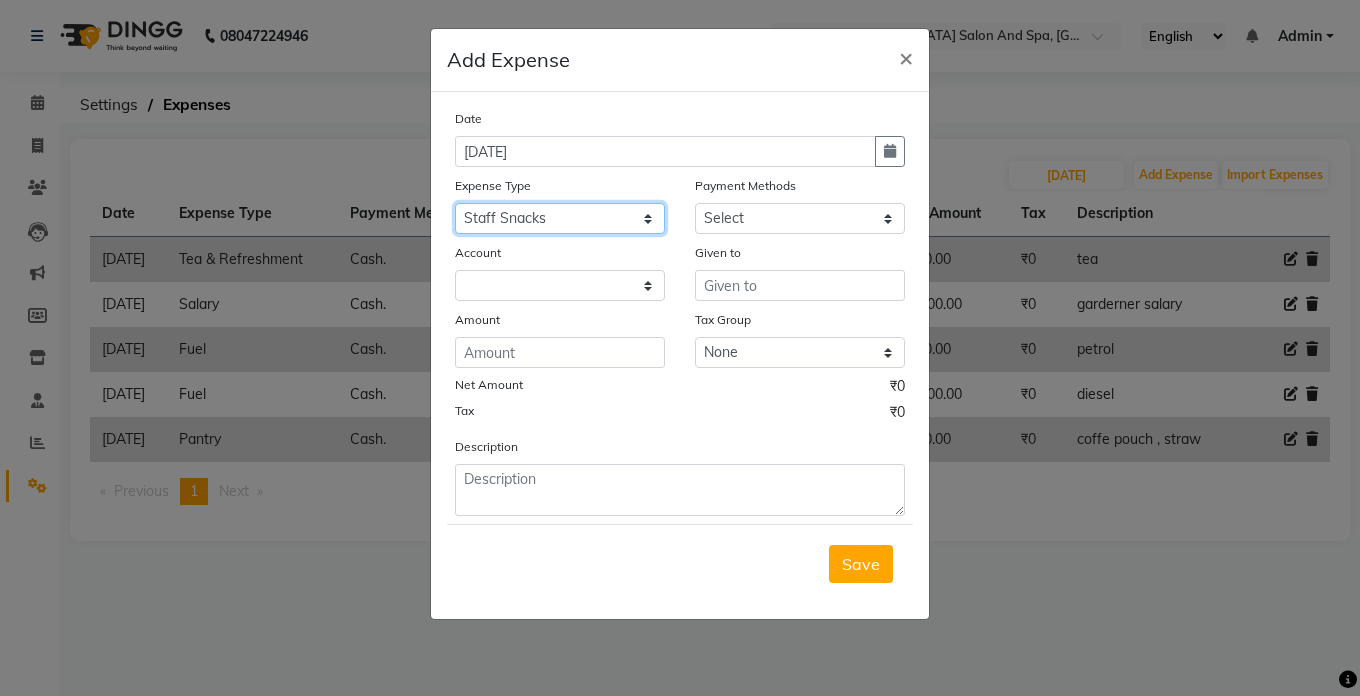 click on "Select Advance Salary Bank charges Car maintenance  Cash transfer to bank Cash transfer to hub Client Snacks Clinical charges Equipment Fuel Govt fee Incentive Insurance International purchase Loan Repayment Maintenance Marketing Miscellaneous MRA Other Pantry Product Rent Salary Staff Snacks Tax Tea & Refreshment Utilities" 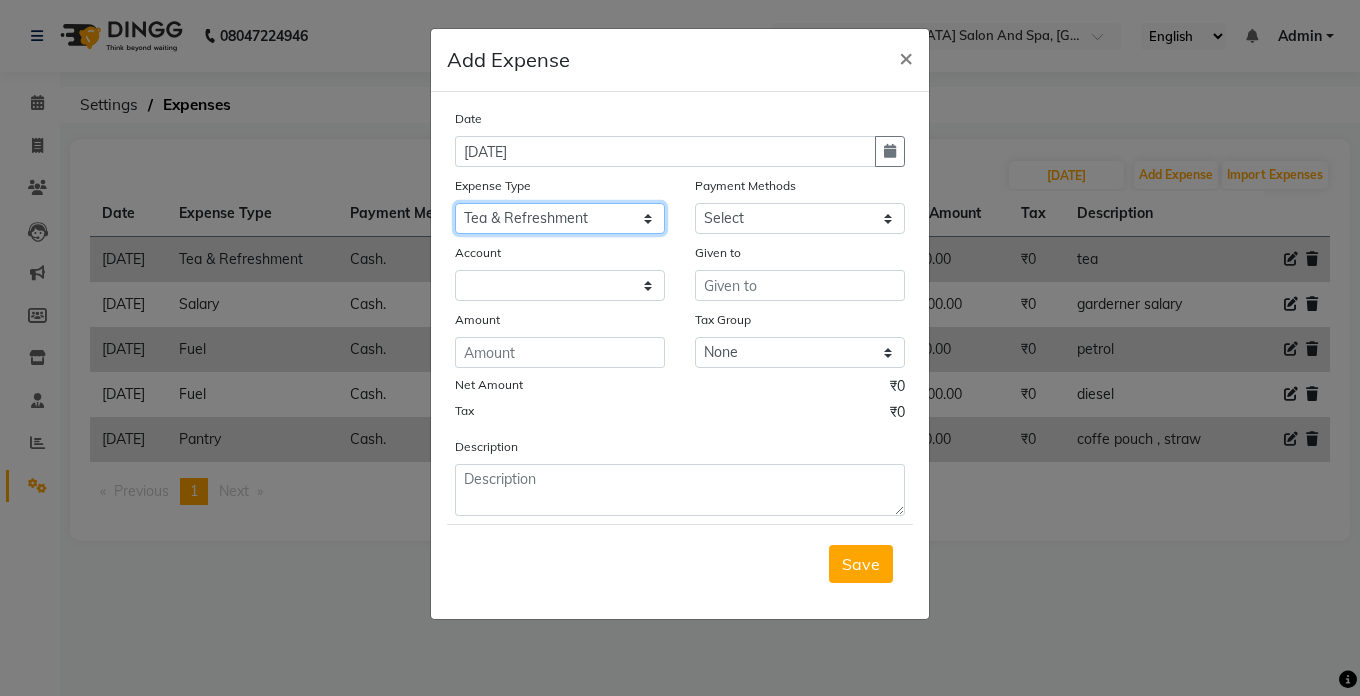 click on "Select Advance Salary Bank charges Car maintenance  Cash transfer to bank Cash transfer to hub Client Snacks Clinical charges Equipment Fuel Govt fee Incentive Insurance International purchase Loan Repayment Maintenance Marketing Miscellaneous MRA Other Pantry Product Rent Salary Staff Snacks Tax Tea & Refreshment Utilities" 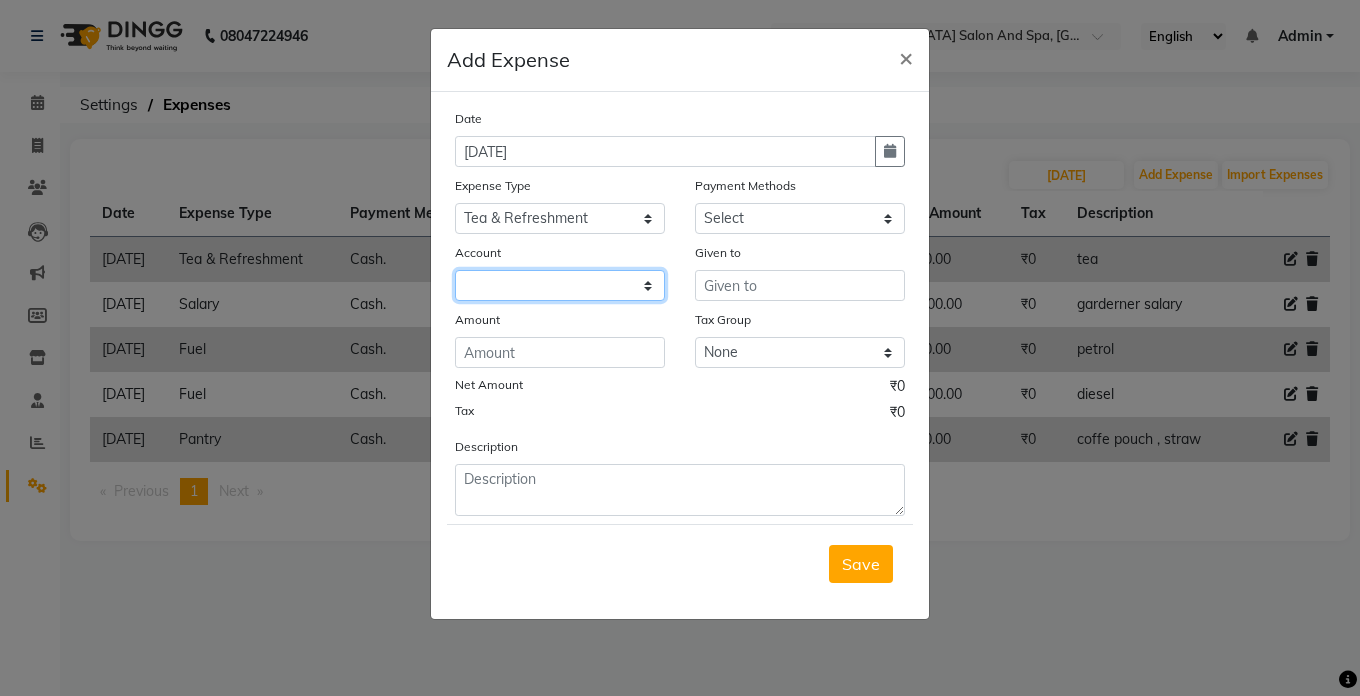 drag, startPoint x: 499, startPoint y: 294, endPoint x: 583, endPoint y: 271, distance: 87.0919 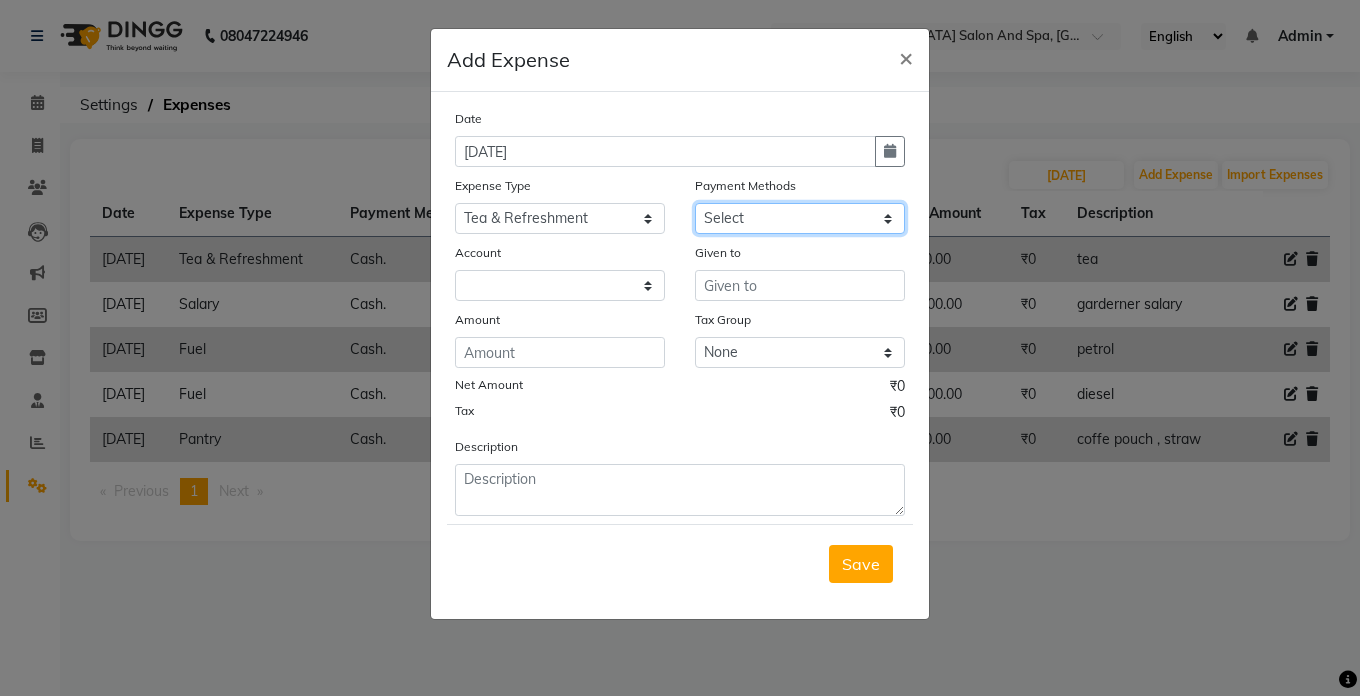 click on "Select Cash. Voucher CARD Wallet GPay" 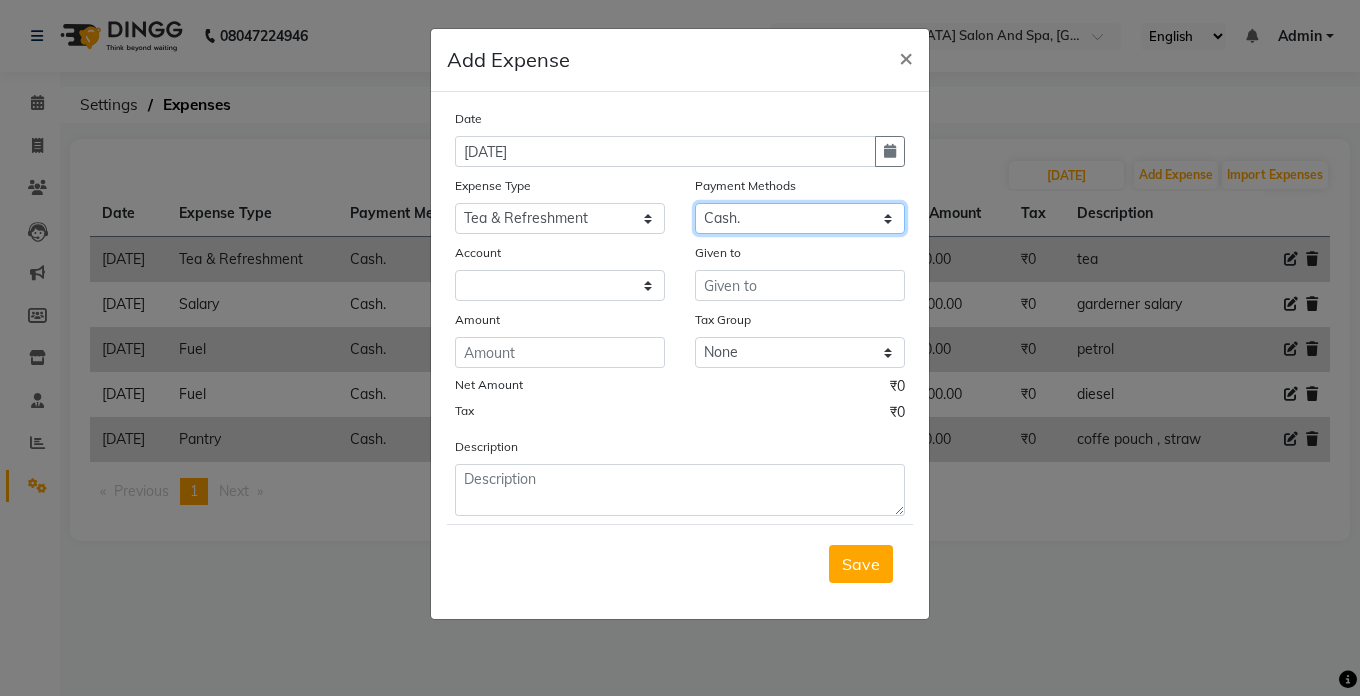 click on "Select Cash. Voucher CARD Wallet GPay" 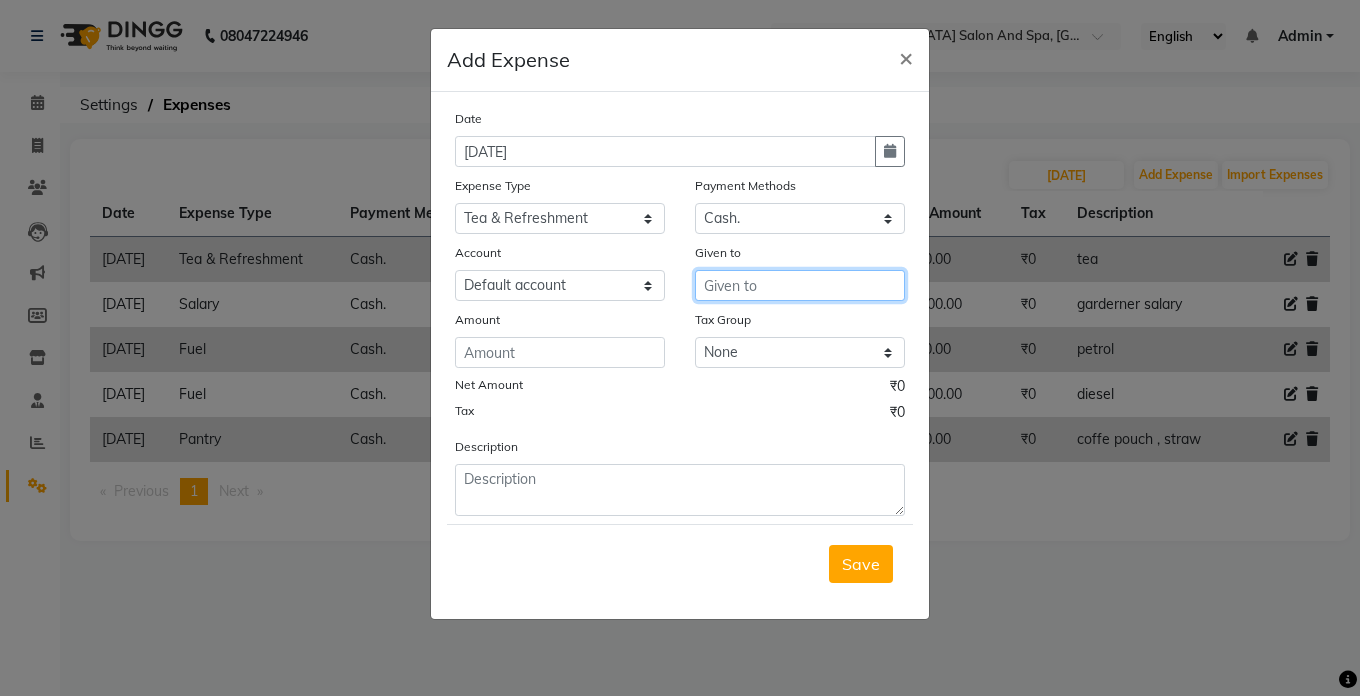 click at bounding box center (800, 285) 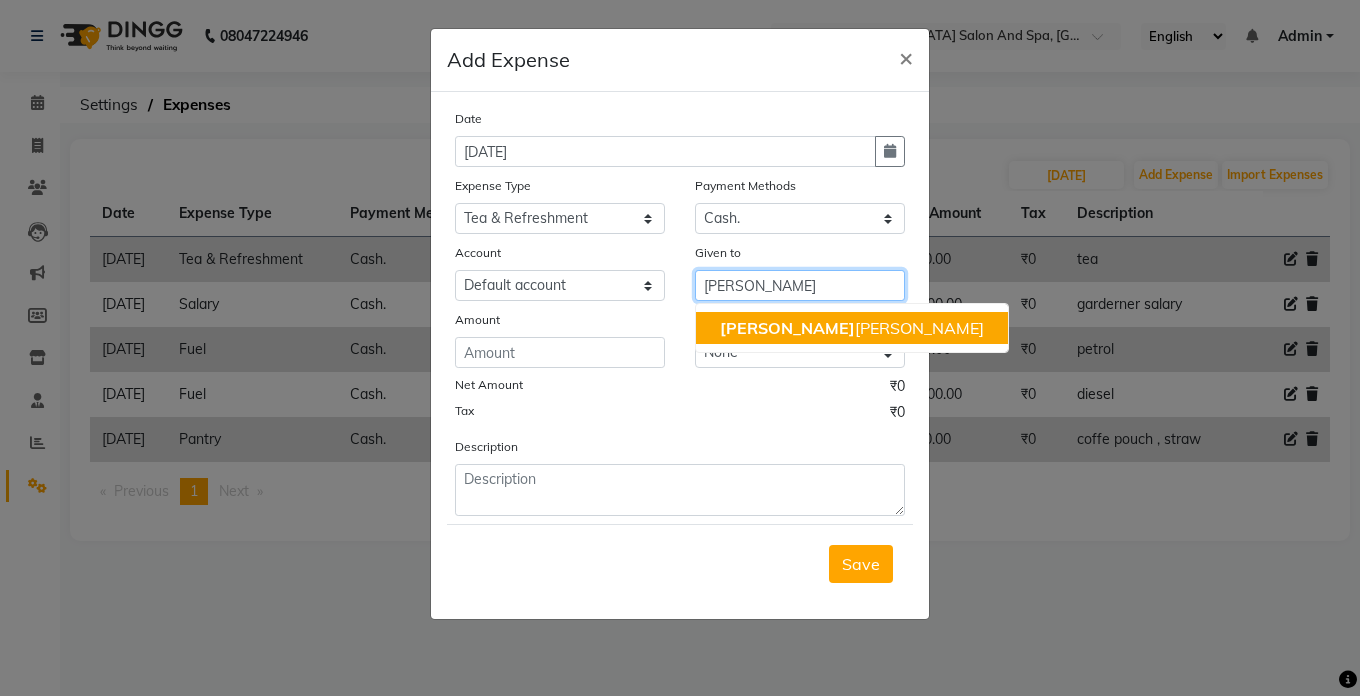click on "[PERSON_NAME] [PERSON_NAME]" at bounding box center [852, 328] 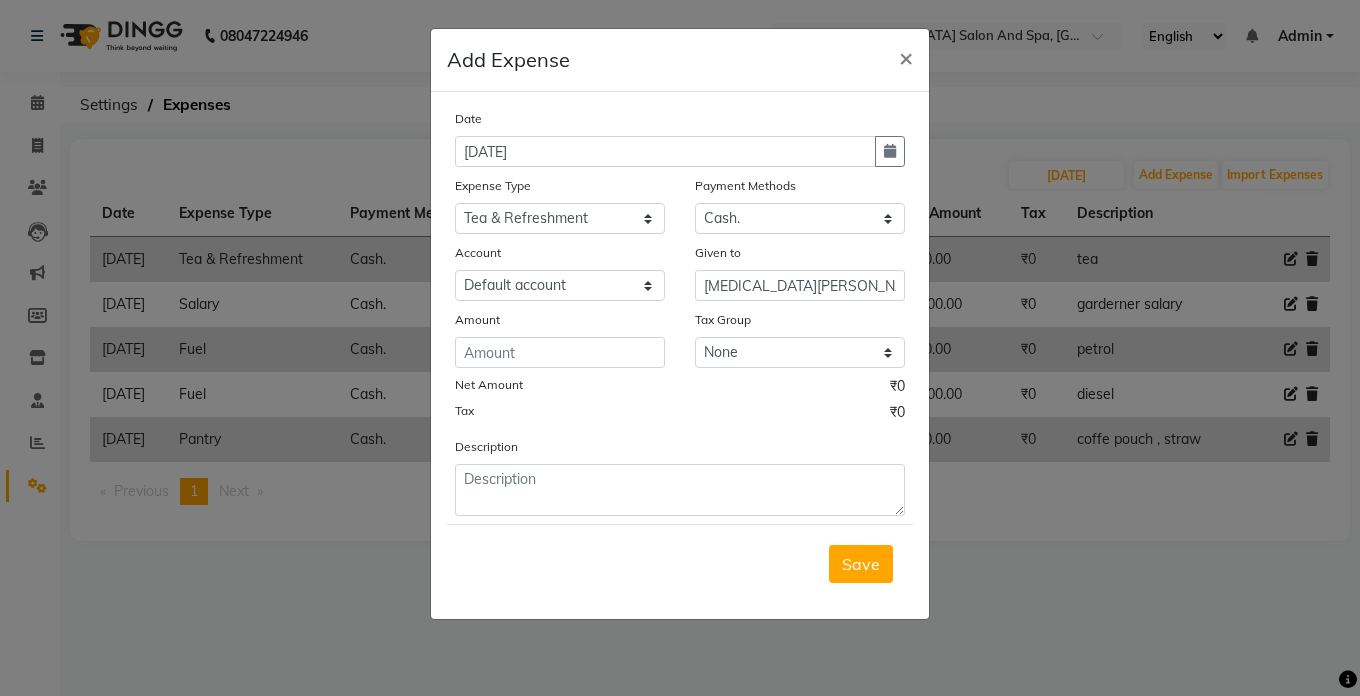 click on "Amount" 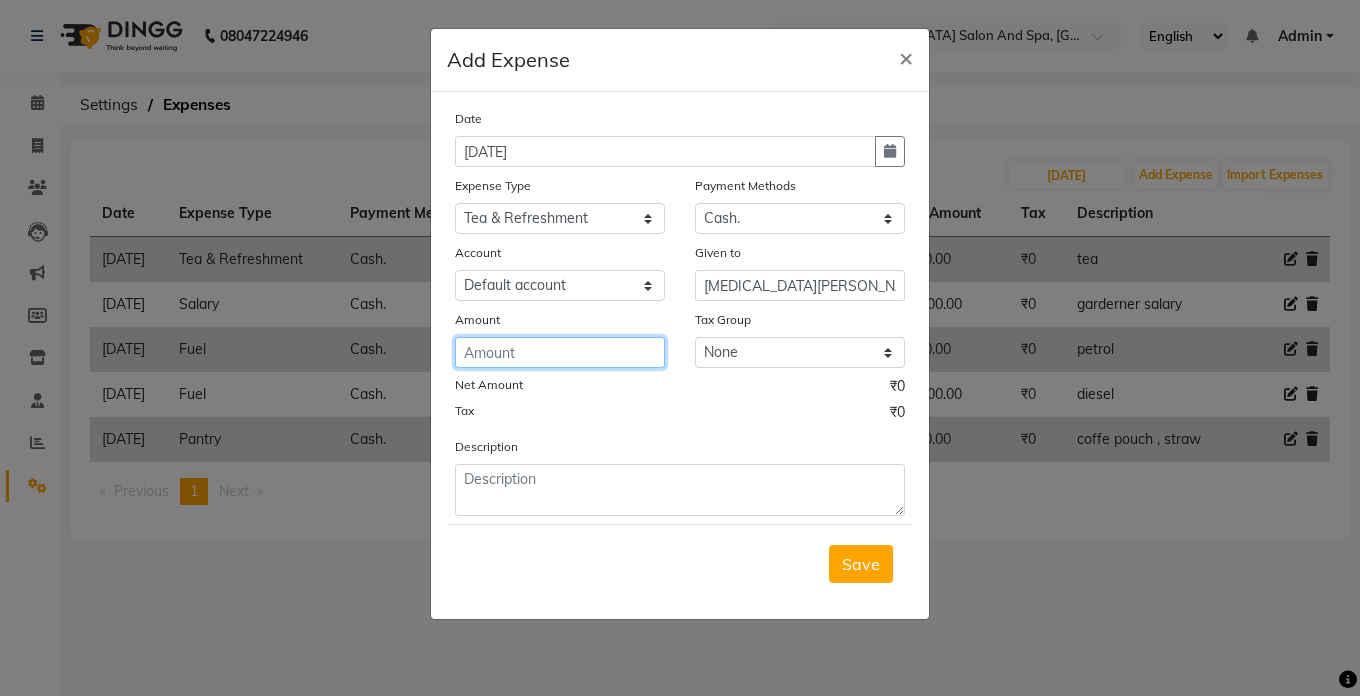 click 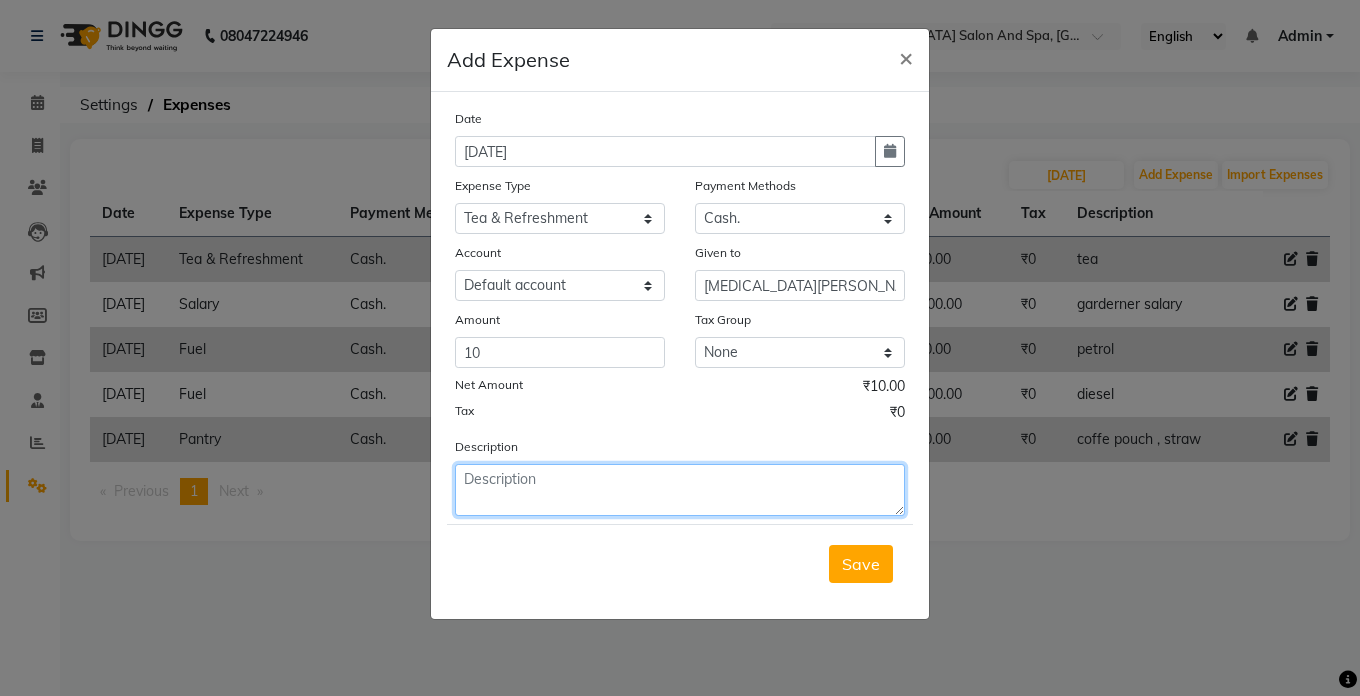 click 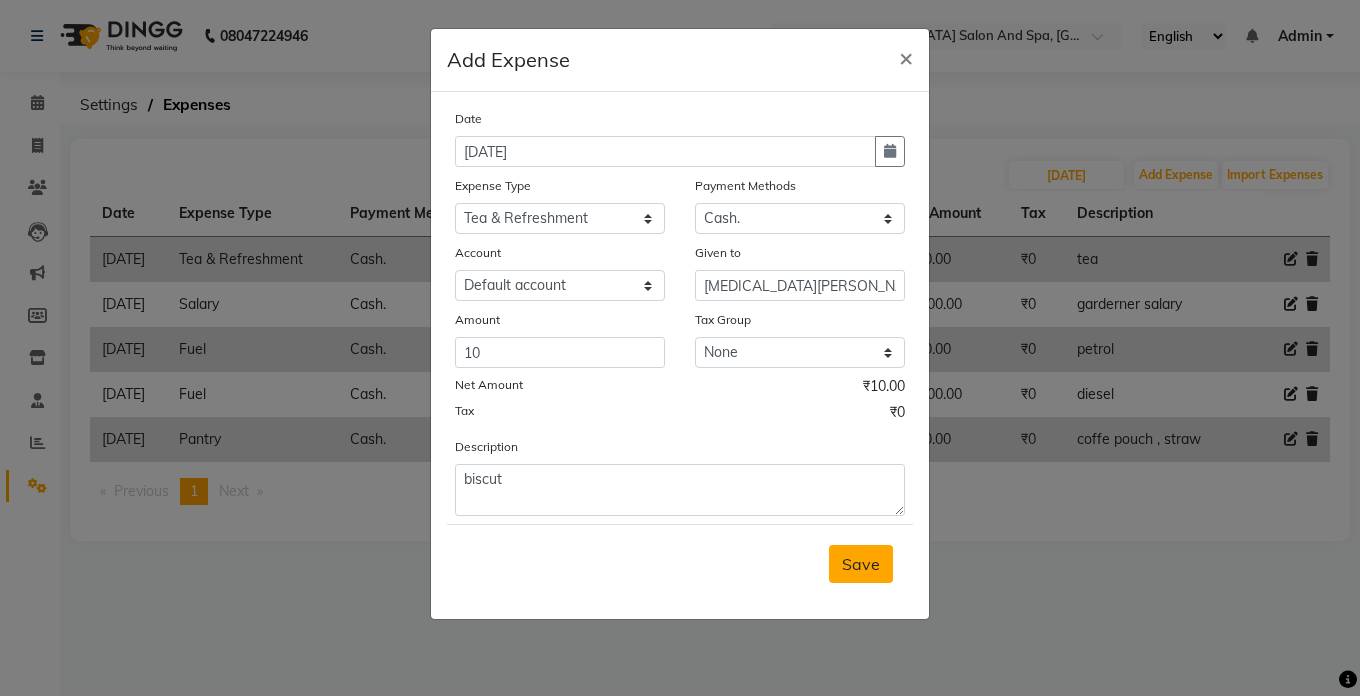 click on "Save" at bounding box center [861, 564] 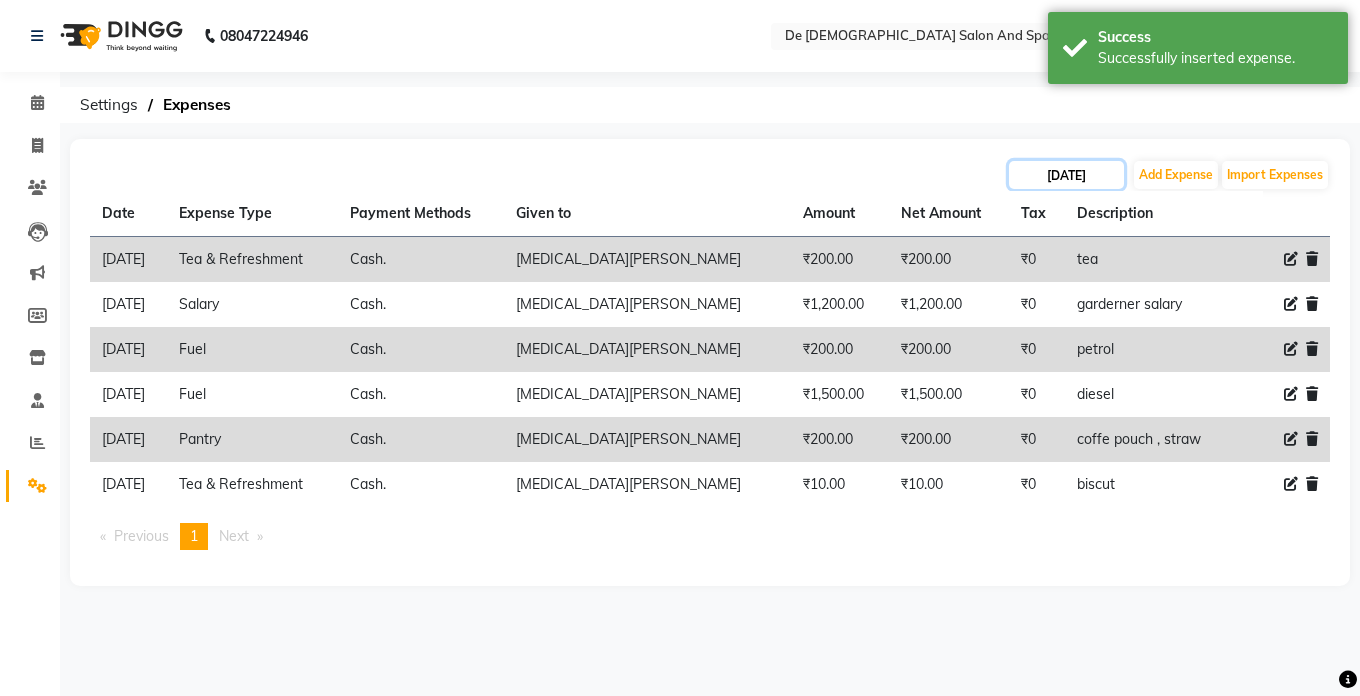 click on "[DATE]" 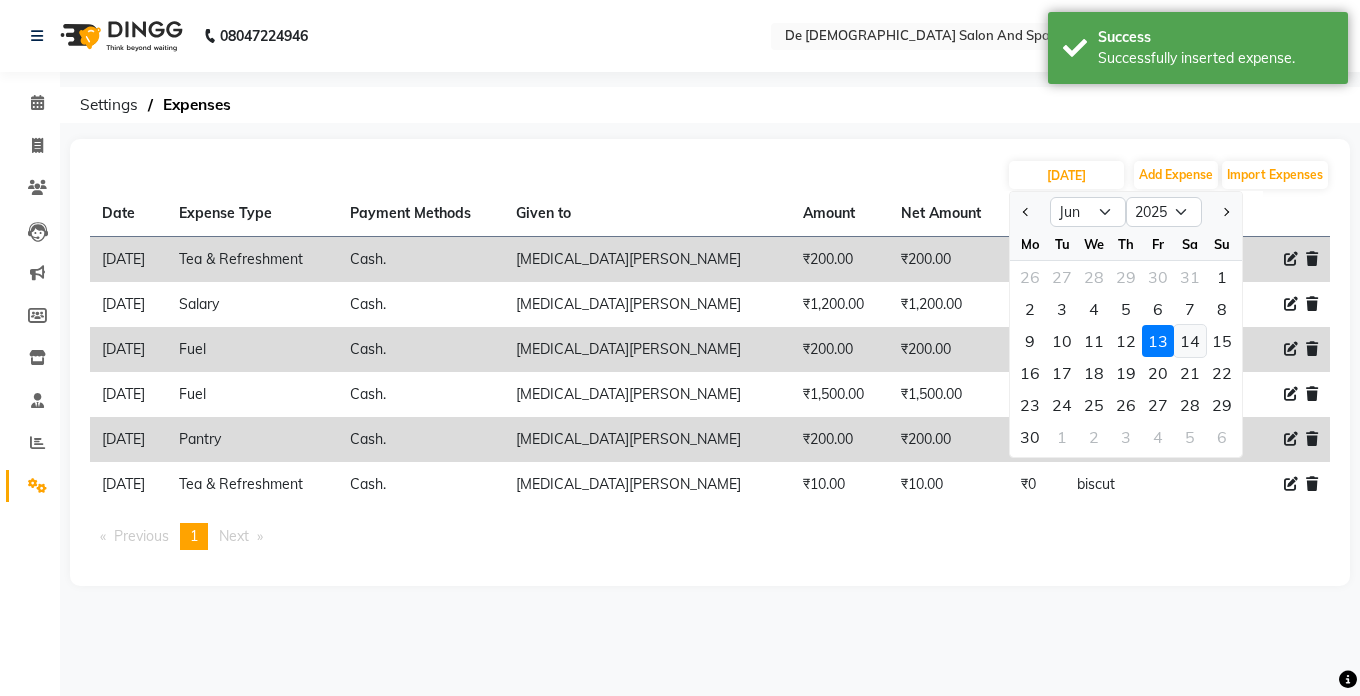click on "14" 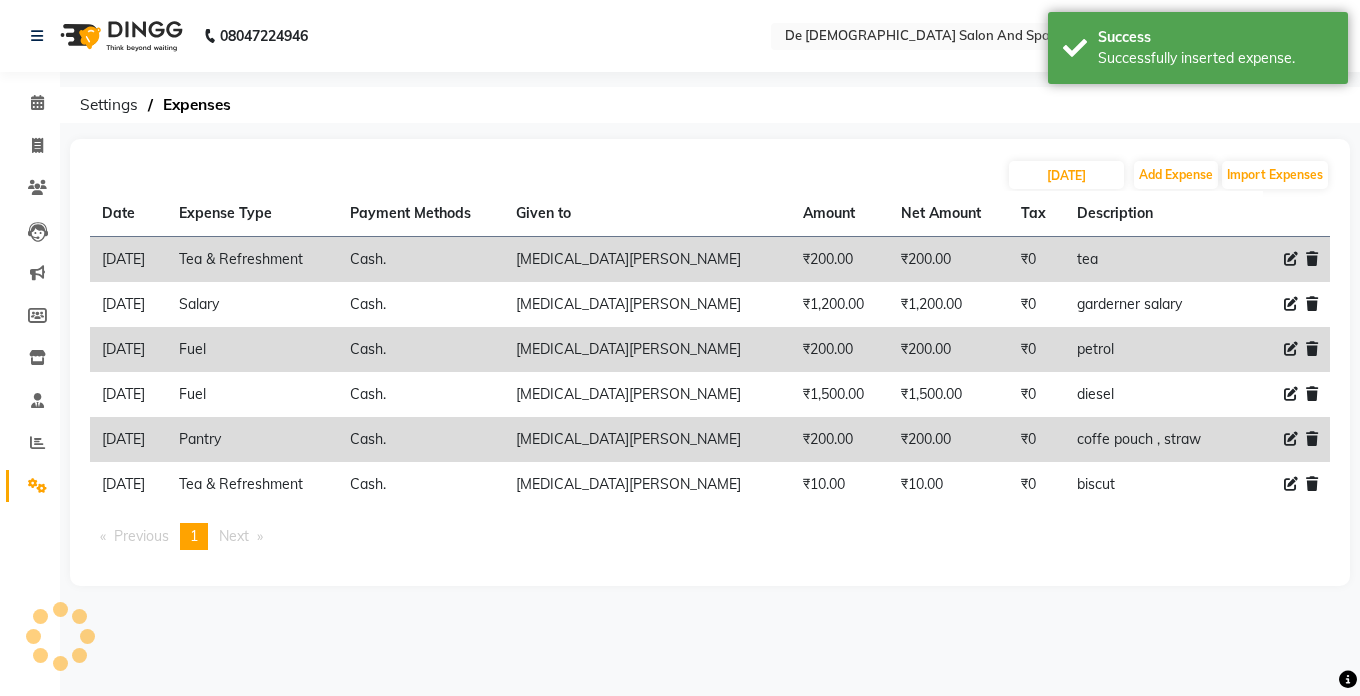 click on "petrol" 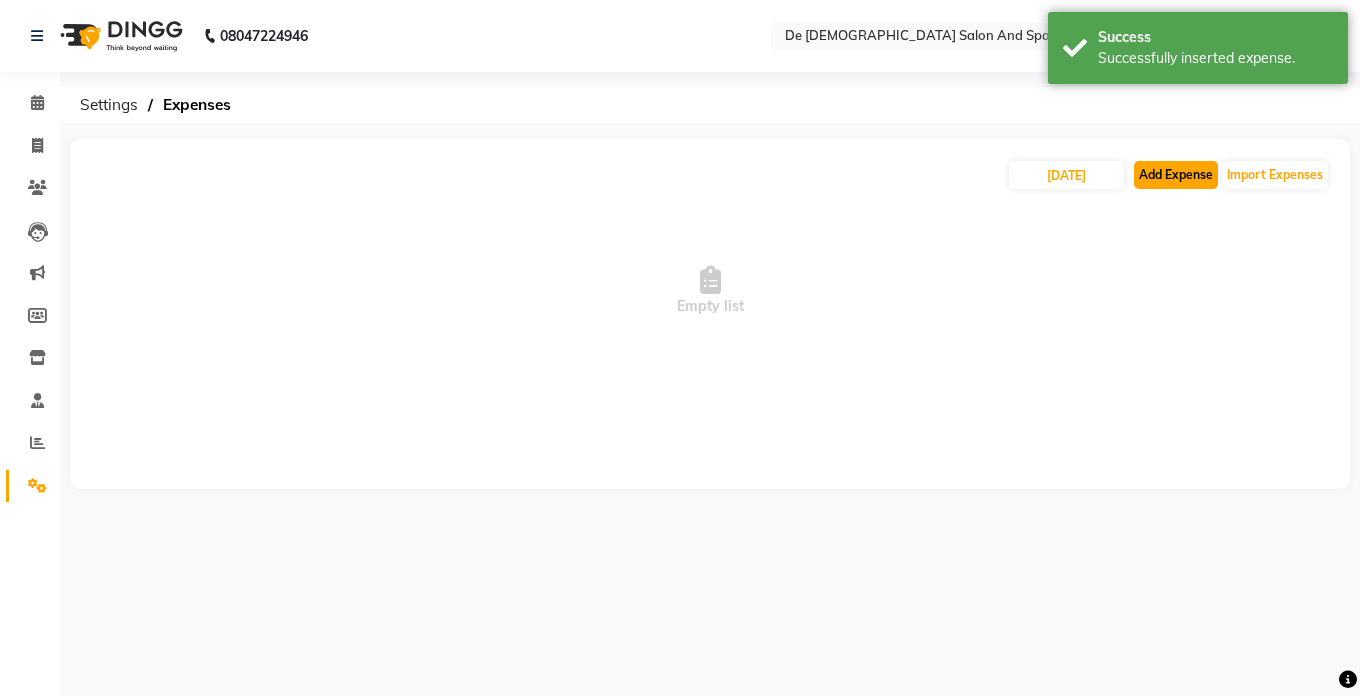 click on "Add Expense" 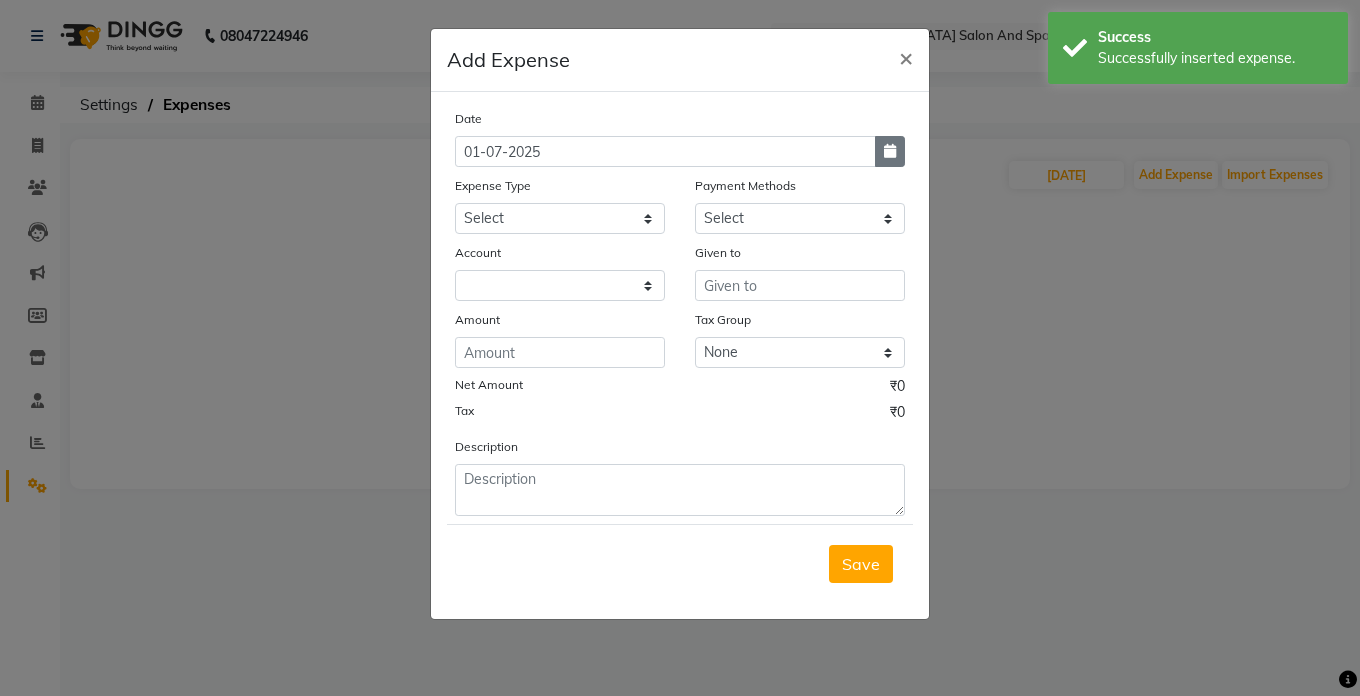 drag, startPoint x: 895, startPoint y: 151, endPoint x: 859, endPoint y: 158, distance: 36.67424 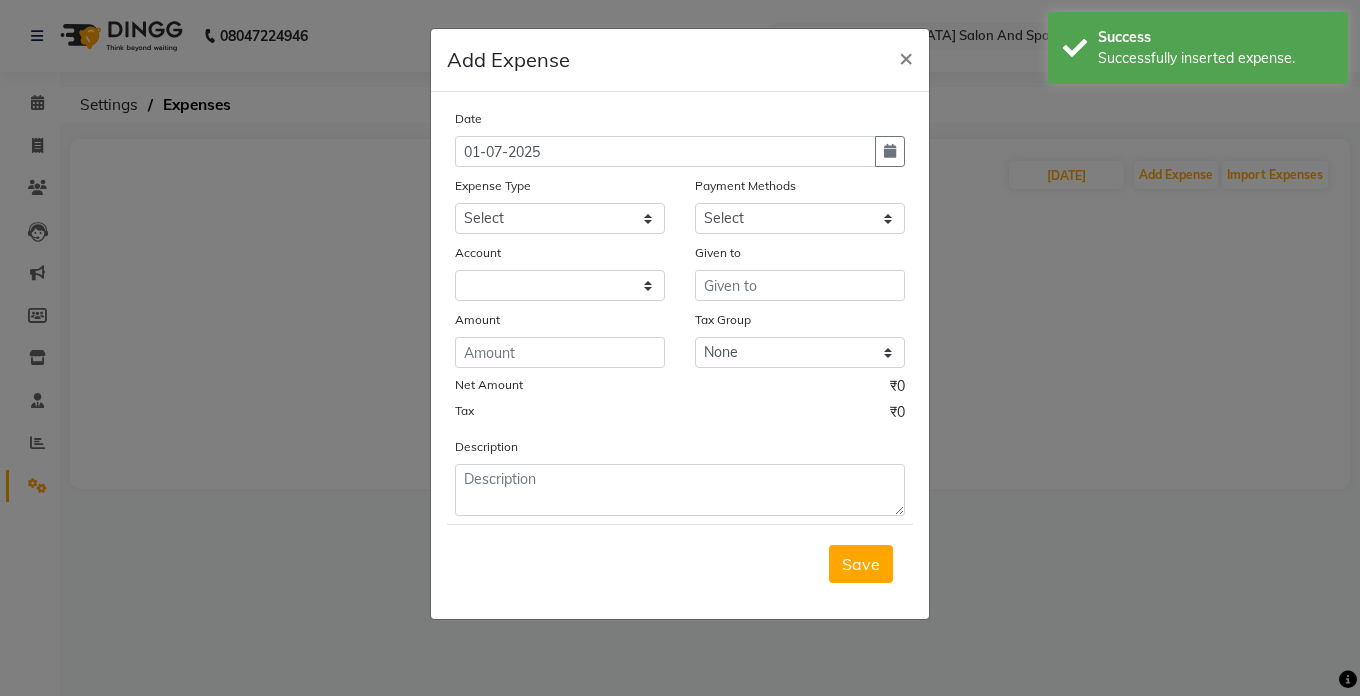 click 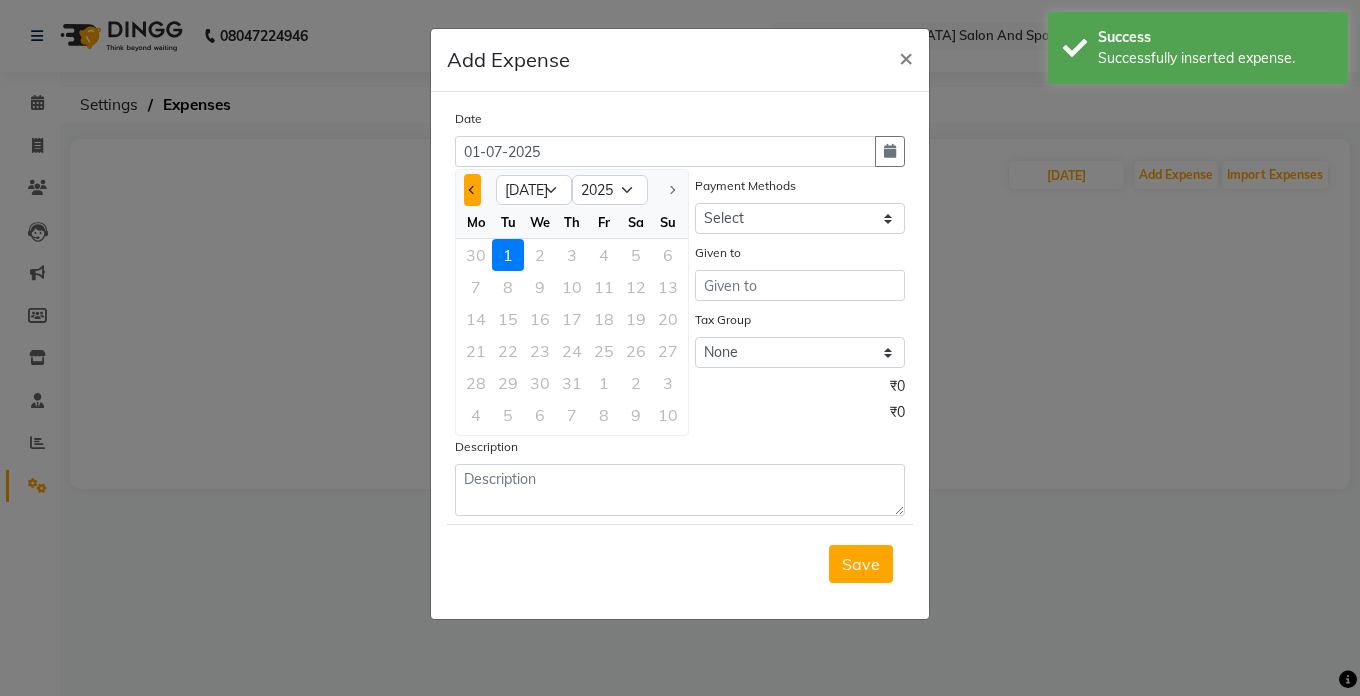 click 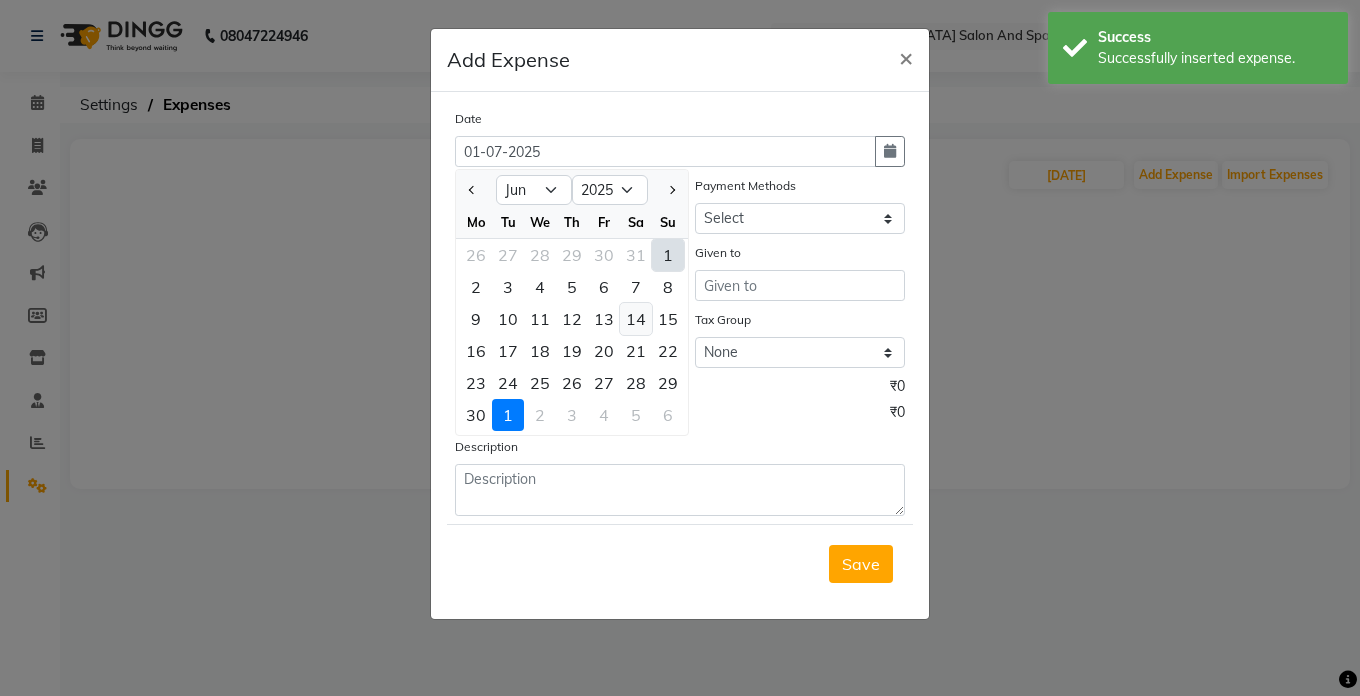 click on "14" 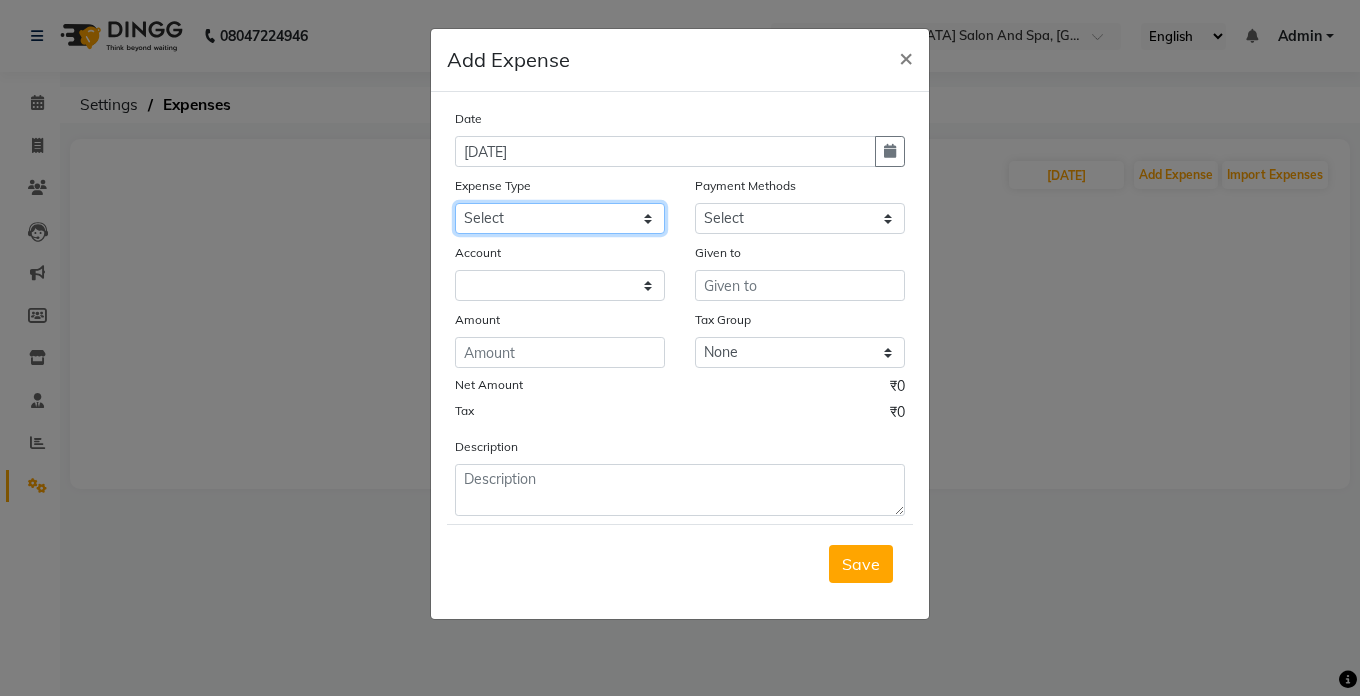 click on "Select Advance Salary Bank charges Car maintenance  Cash transfer to bank Cash transfer to hub Client Snacks Clinical charges Equipment Fuel Govt fee Incentive Insurance International purchase Loan Repayment Maintenance Marketing Miscellaneous MRA Other Pantry Product Rent Salary Staff Snacks Tax Tea & Refreshment Utilities" 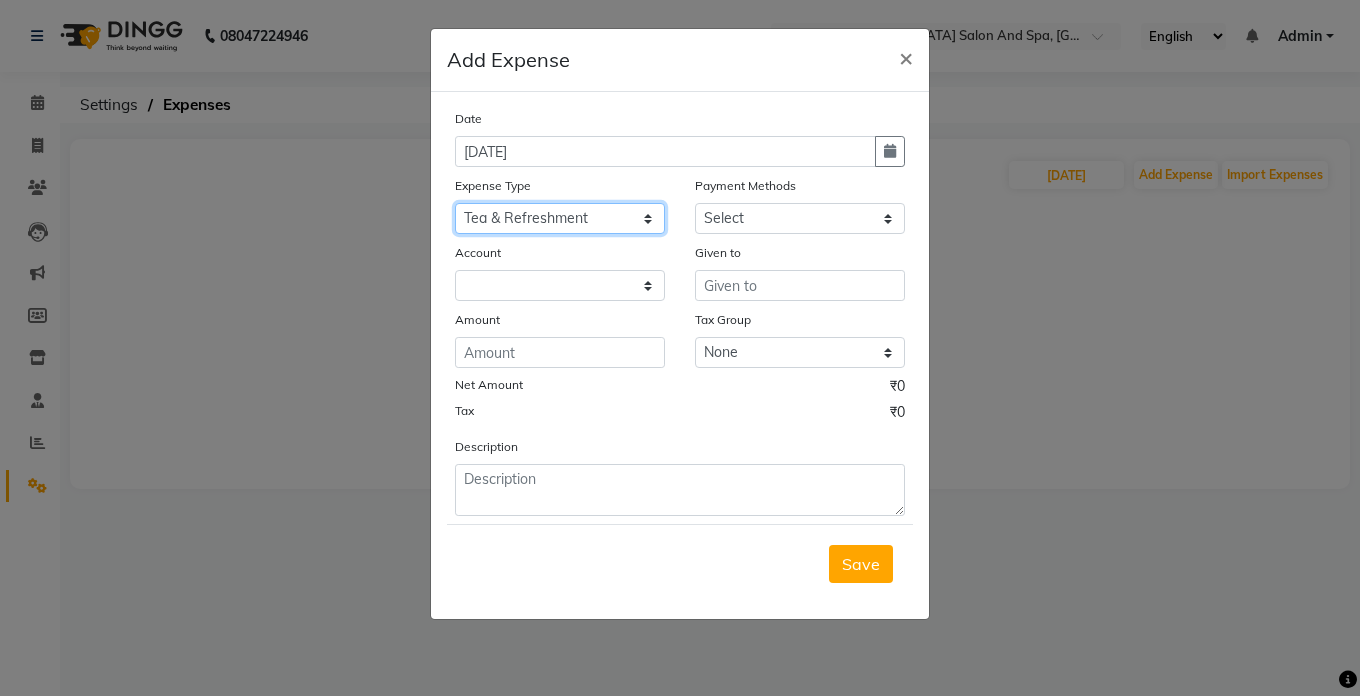 click on "Select Advance Salary Bank charges Car maintenance  Cash transfer to bank Cash transfer to hub Client Snacks Clinical charges Equipment Fuel Govt fee Incentive Insurance International purchase Loan Repayment Maintenance Marketing Miscellaneous MRA Other Pantry Product Rent Salary Staff Snacks Tax Tea & Refreshment Utilities" 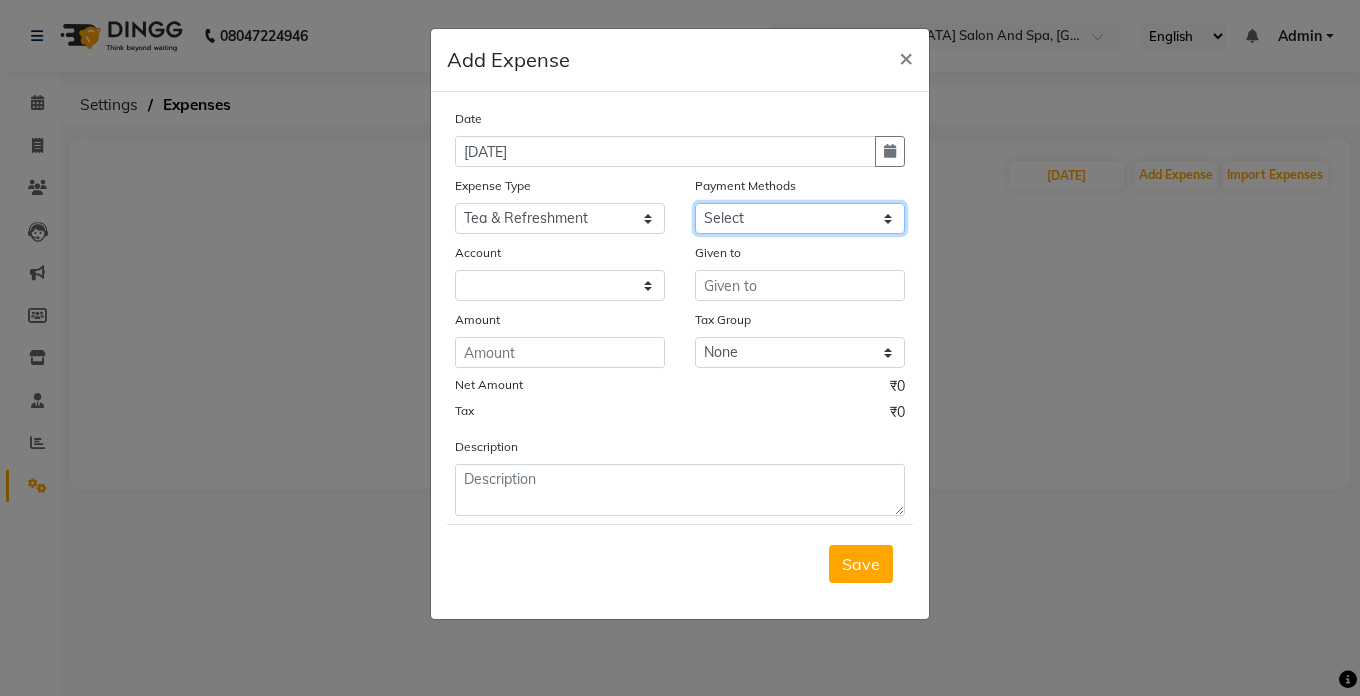 click on "Select Cash. Voucher CARD Wallet GPay" 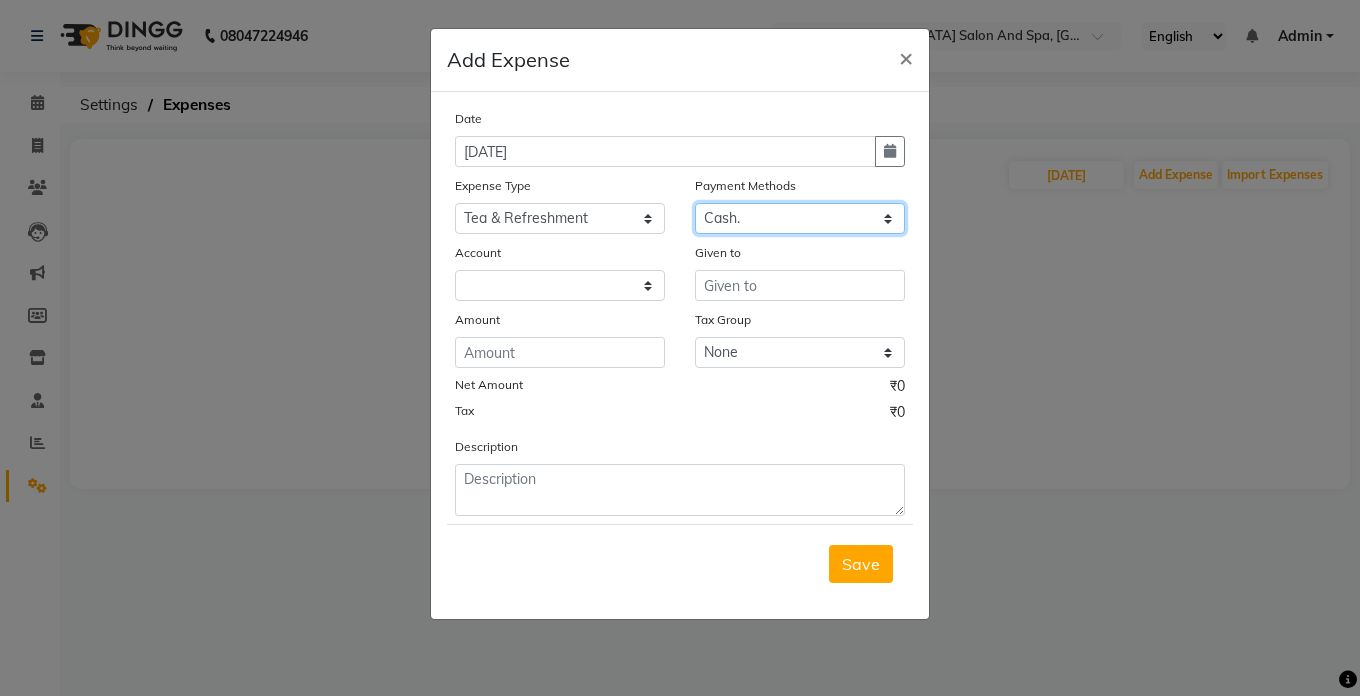 click on "Select Cash. Voucher CARD Wallet GPay" 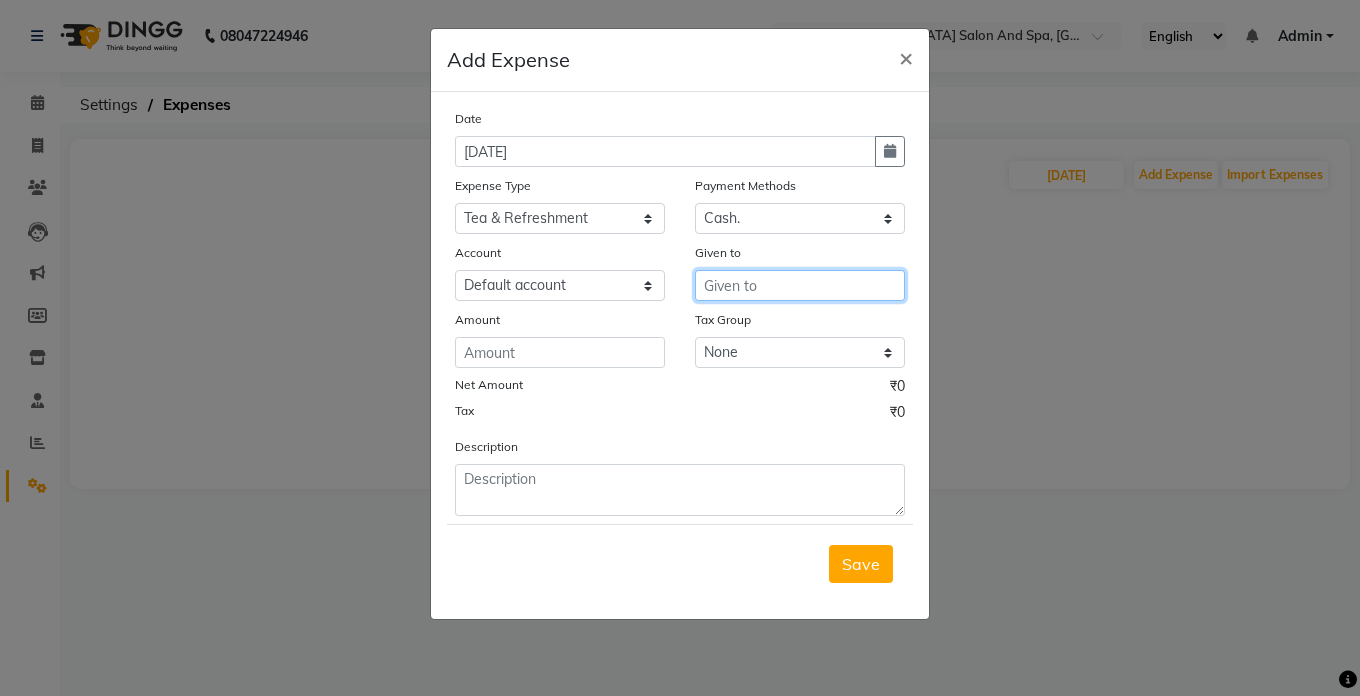 click at bounding box center (800, 285) 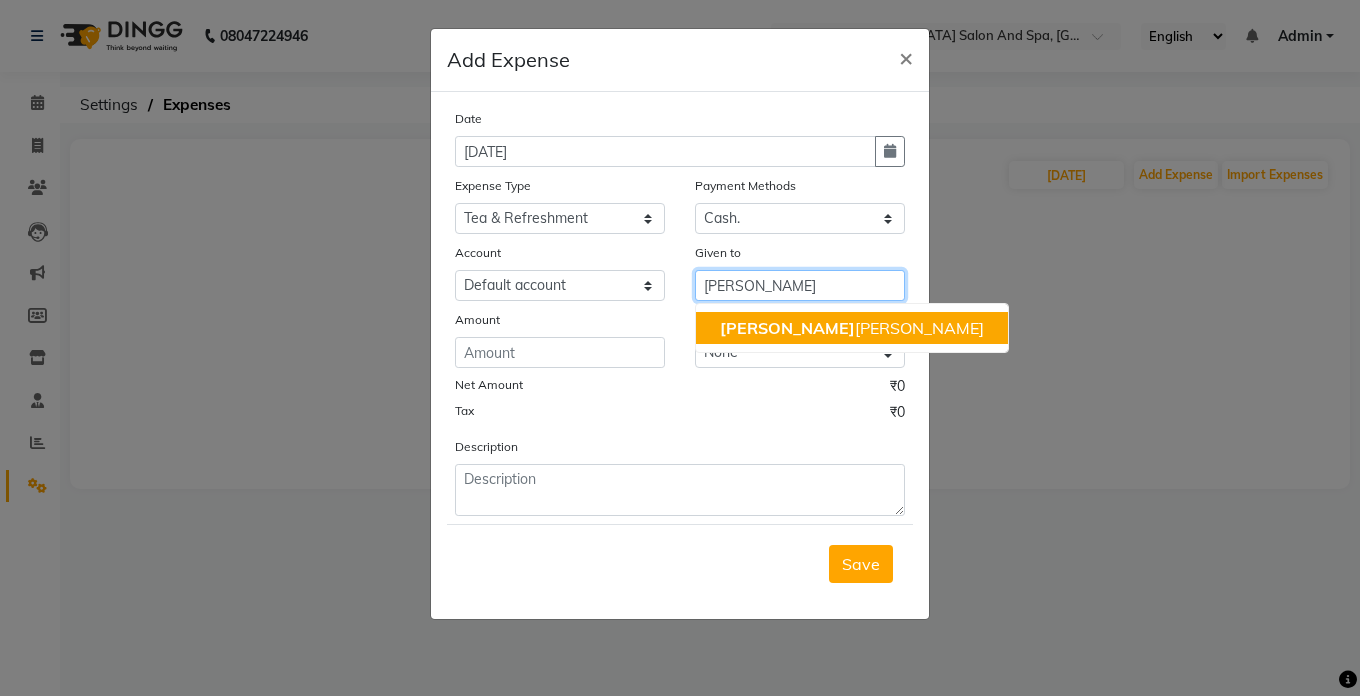 click on "[PERSON_NAME]" 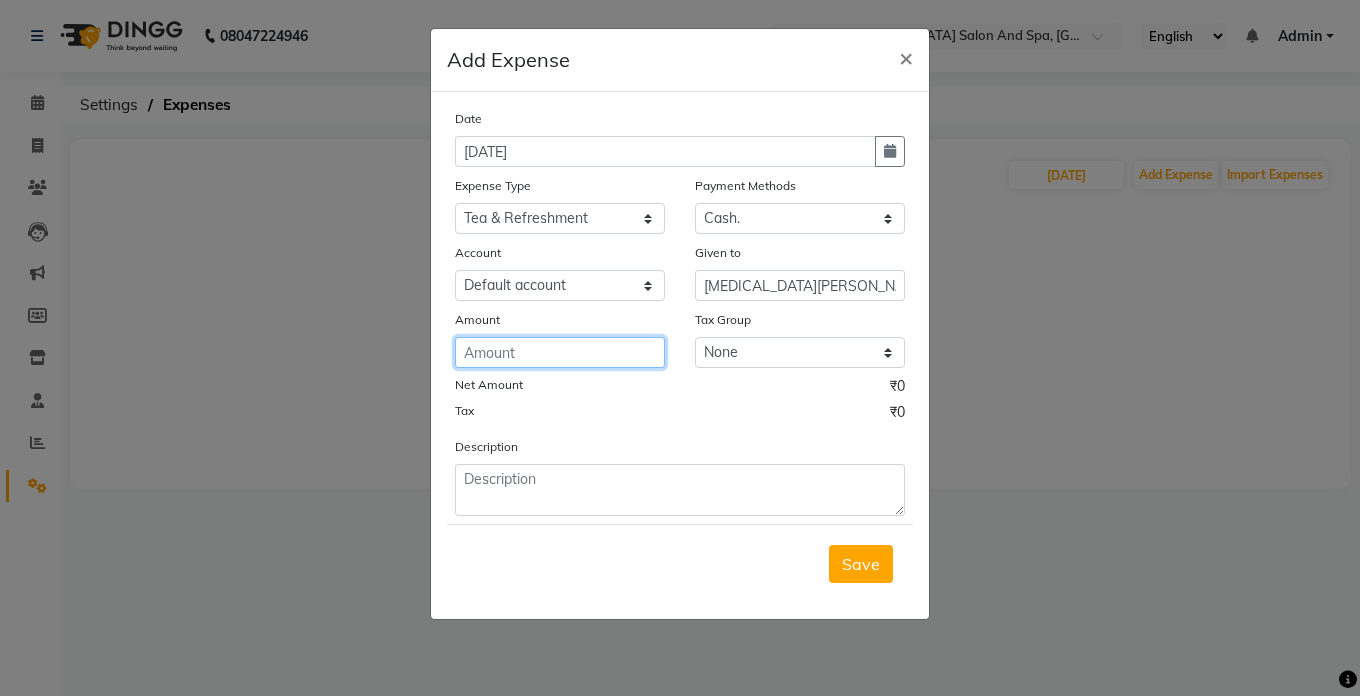click 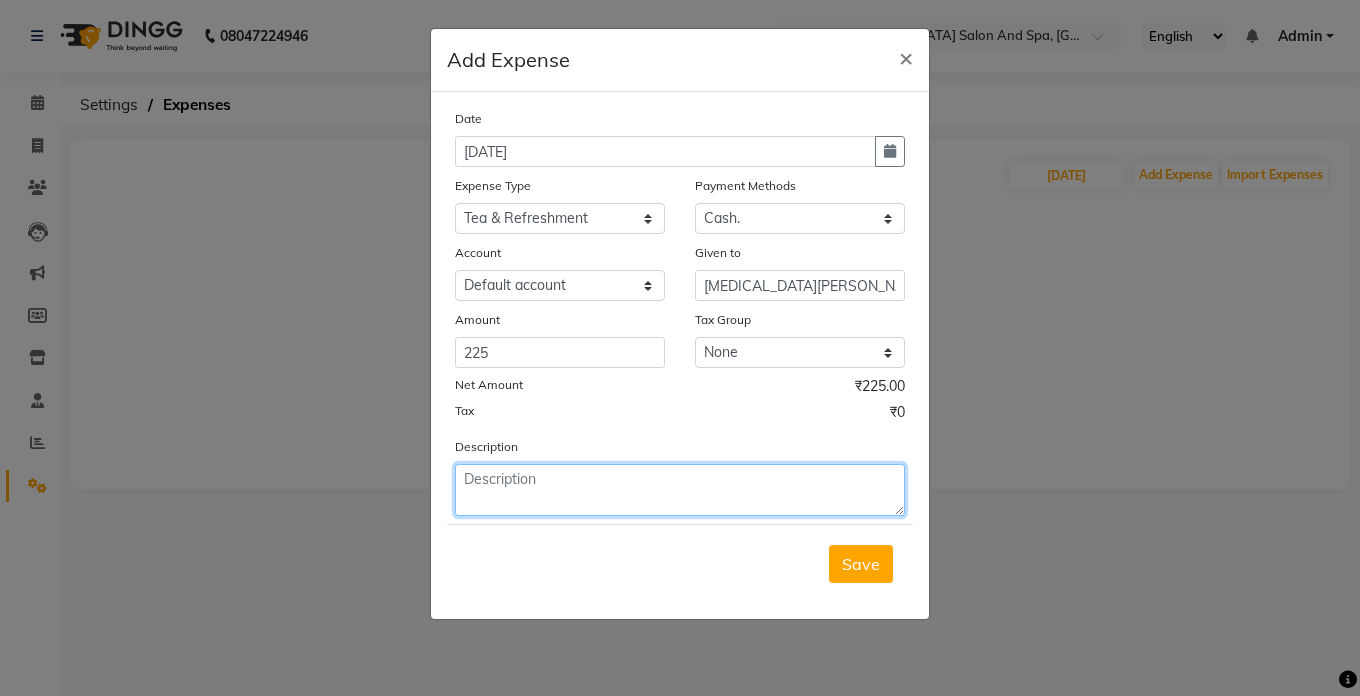 click 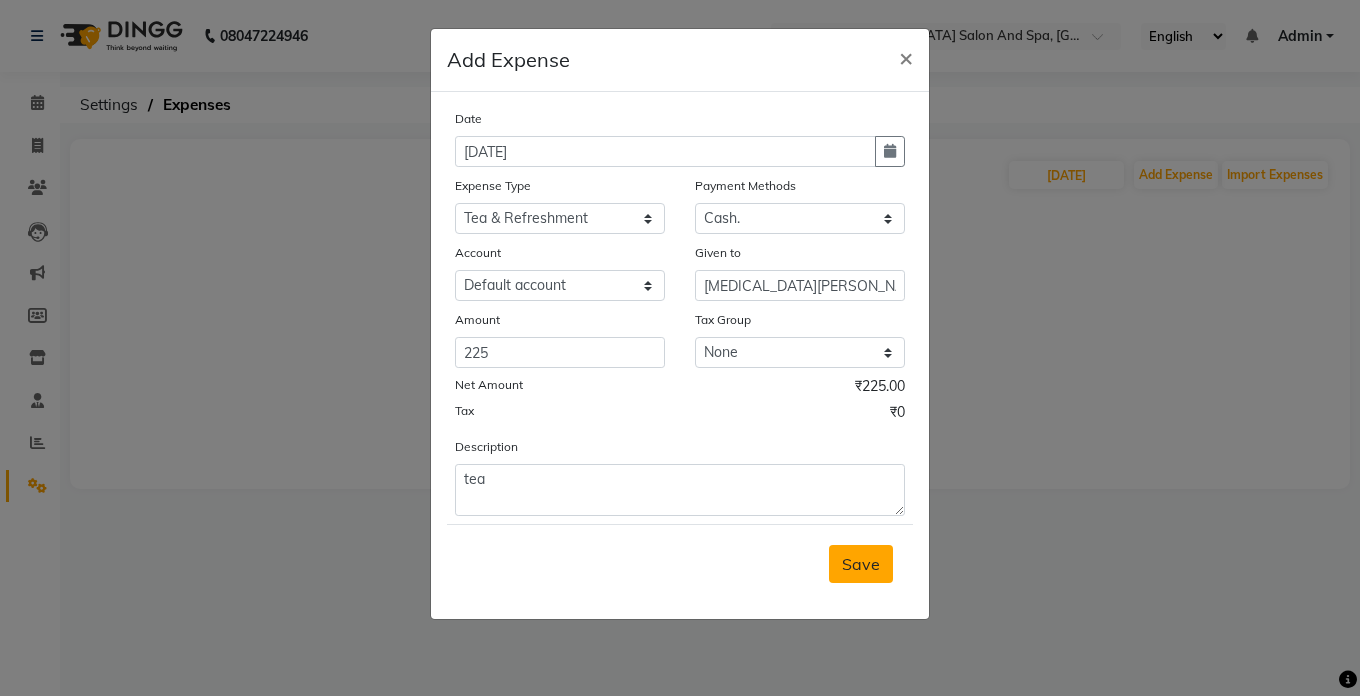 click on "Save" at bounding box center (861, 564) 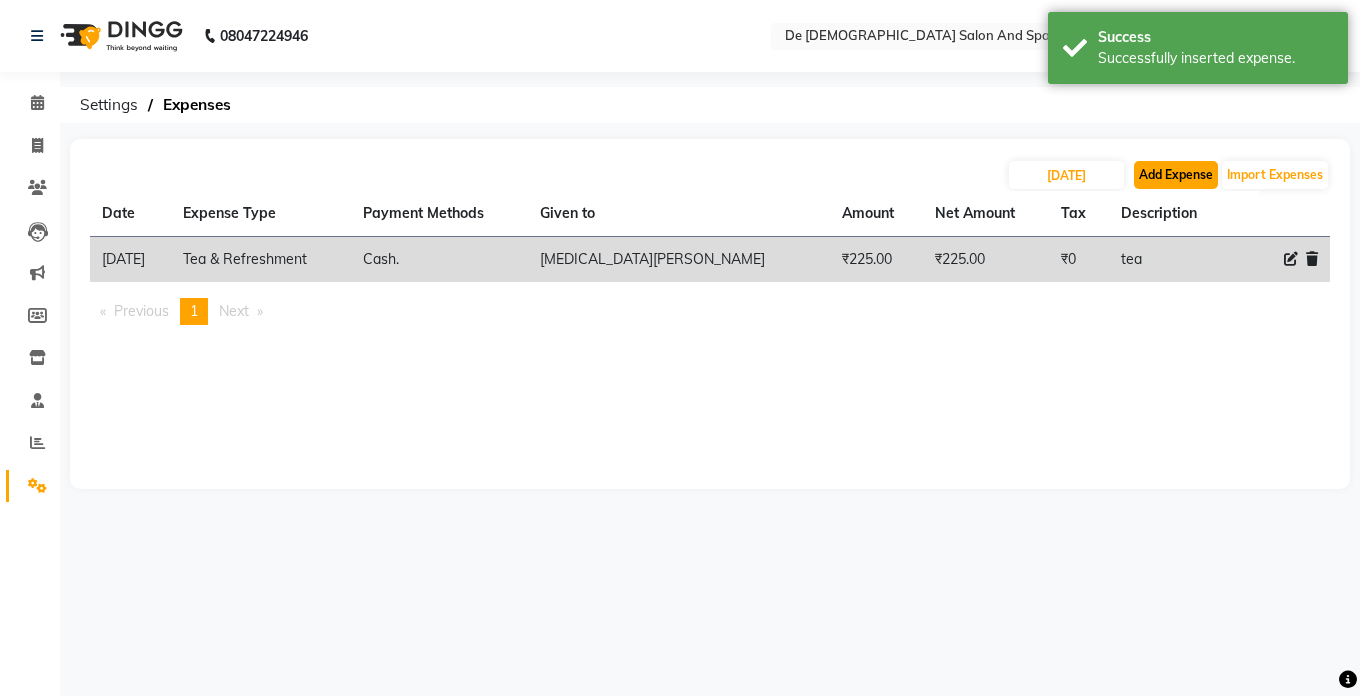click on "Add Expense" 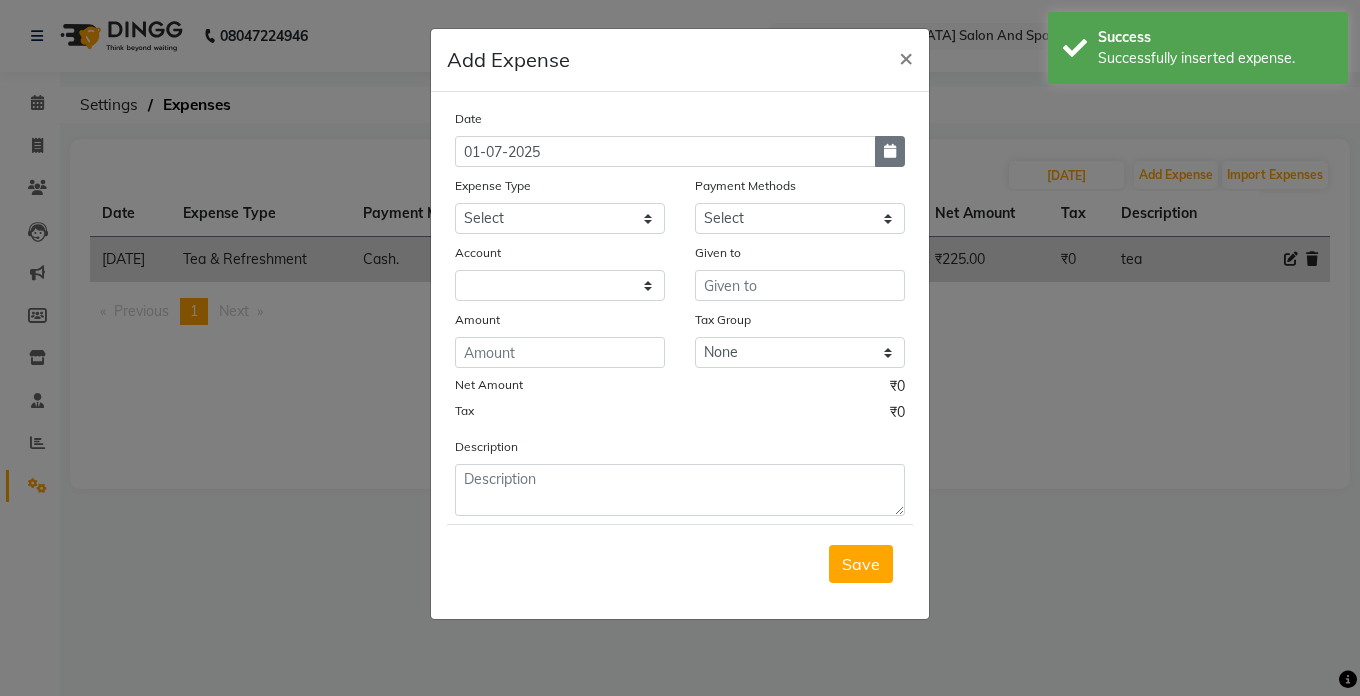 click 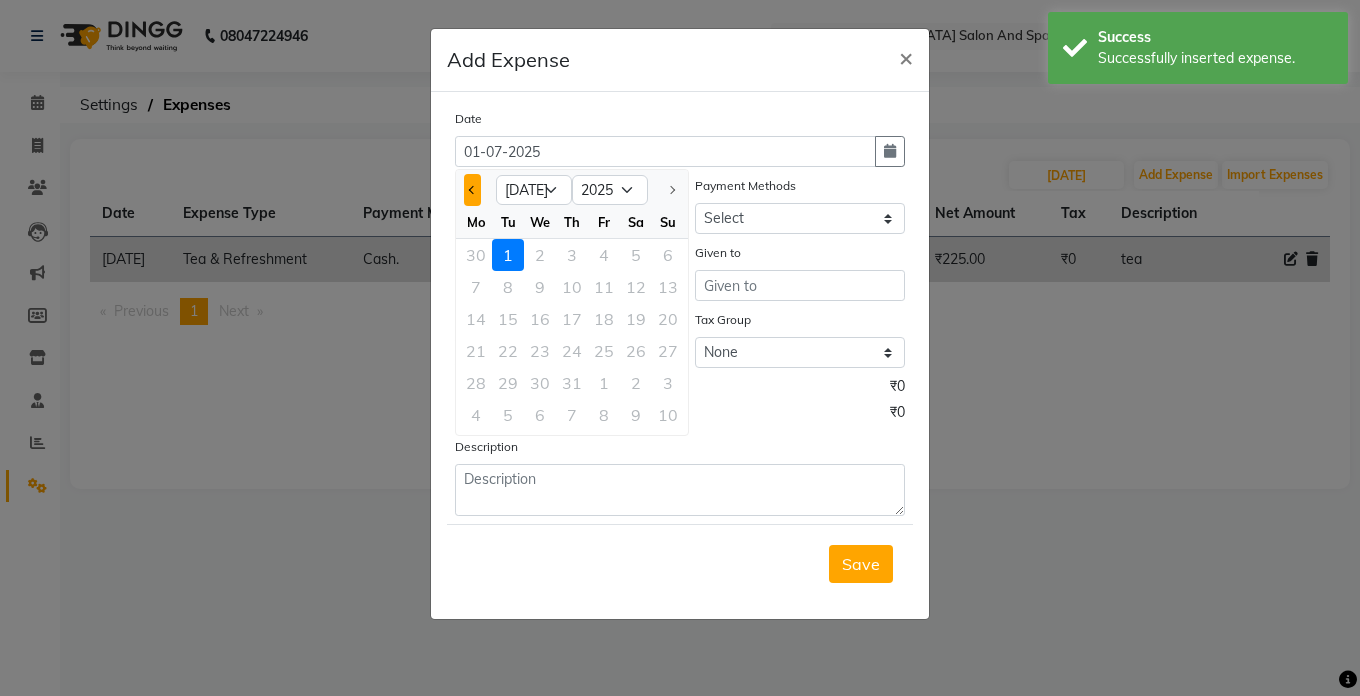 click 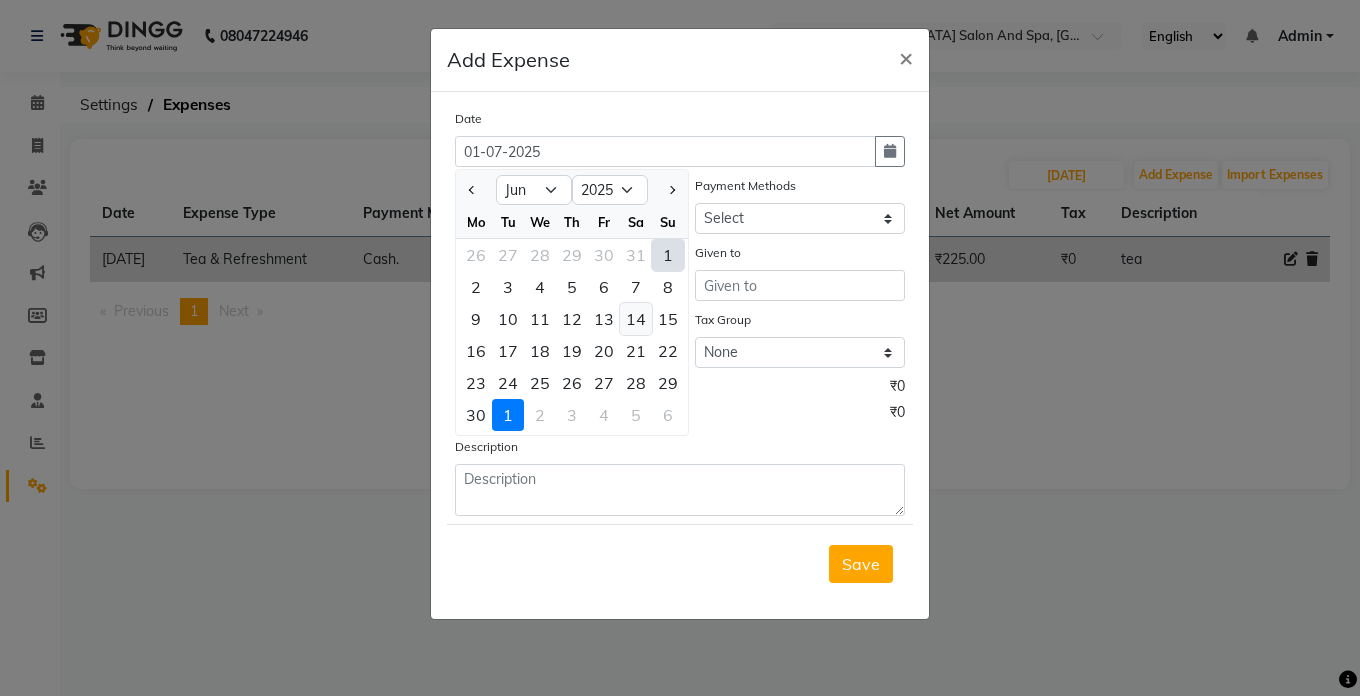 click on "14" 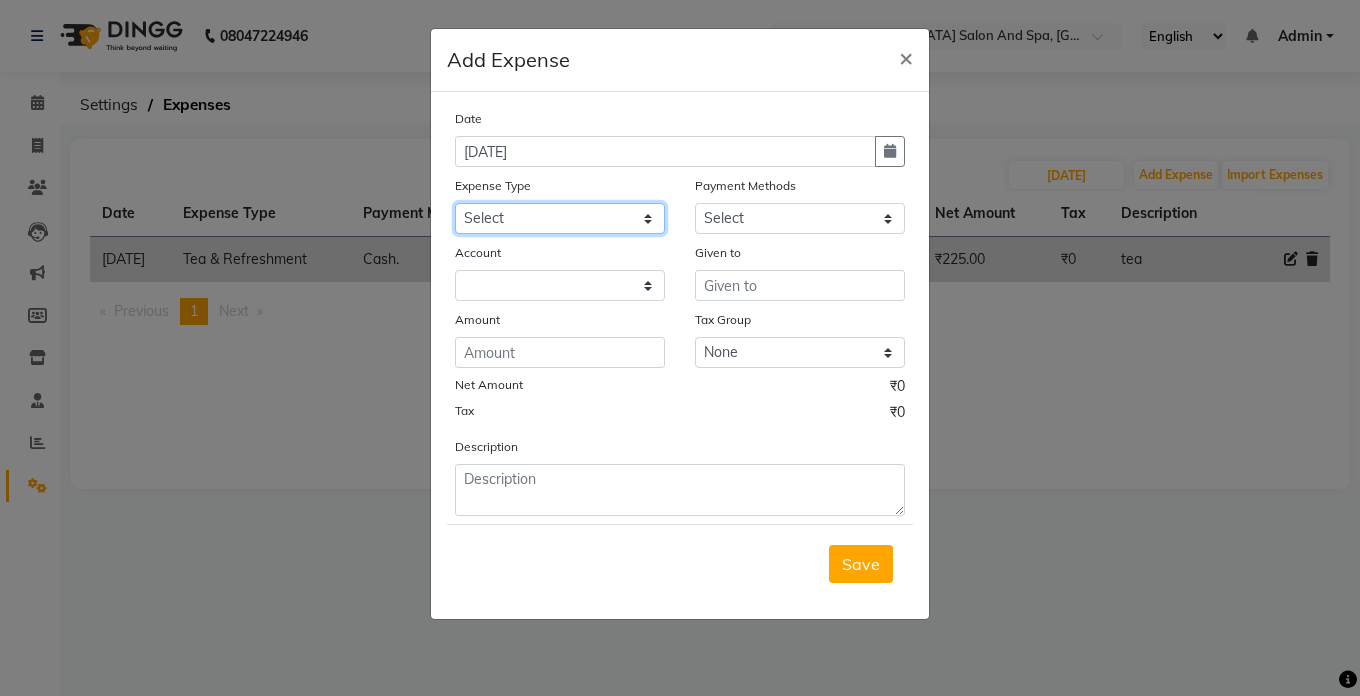 click on "Select Advance Salary Bank charges Car maintenance  Cash transfer to bank Cash transfer to hub Client Snacks Clinical charges Equipment Fuel Govt fee Incentive Insurance International purchase Loan Repayment Maintenance Marketing Miscellaneous MRA Other Pantry Product Rent Salary Staff Snacks Tax Tea & Refreshment Utilities" 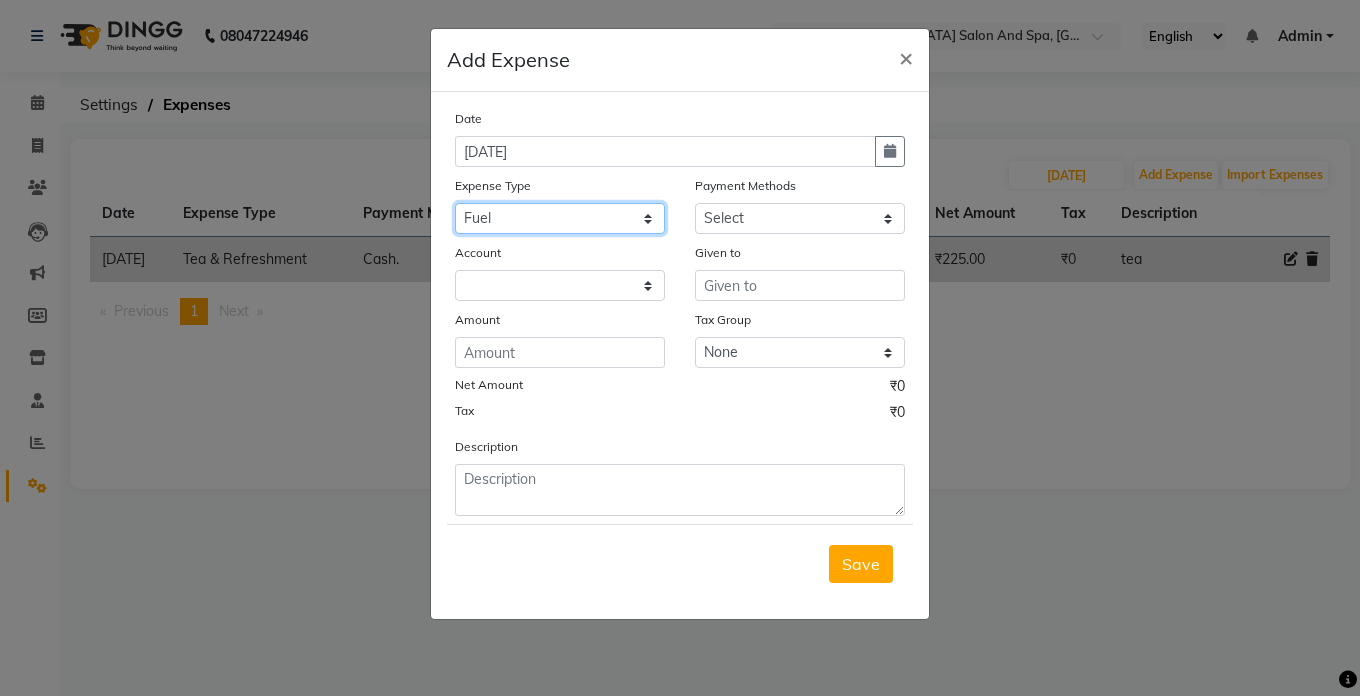 click on "Select Advance Salary Bank charges Car maintenance  Cash transfer to bank Cash transfer to hub Client Snacks Clinical charges Equipment Fuel Govt fee Incentive Insurance International purchase Loan Repayment Maintenance Marketing Miscellaneous MRA Other Pantry Product Rent Salary Staff Snacks Tax Tea & Refreshment Utilities" 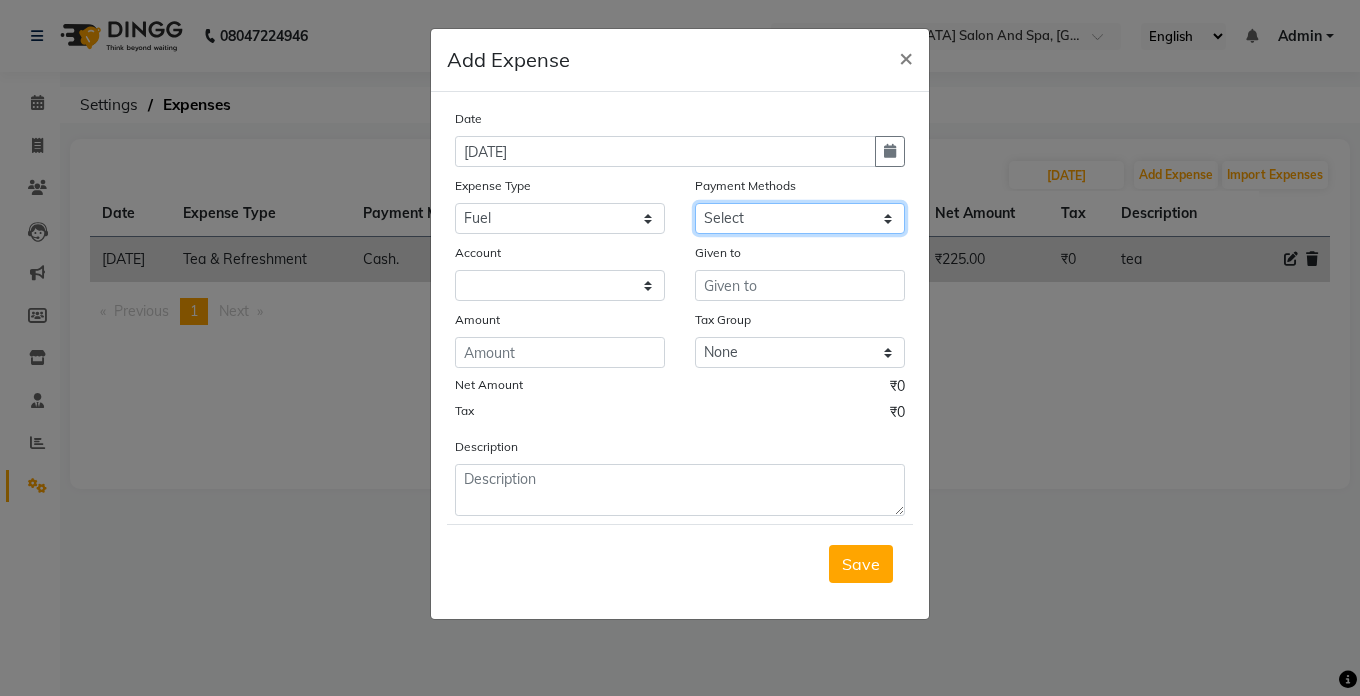 click on "Select Cash. Voucher CARD Wallet GPay" 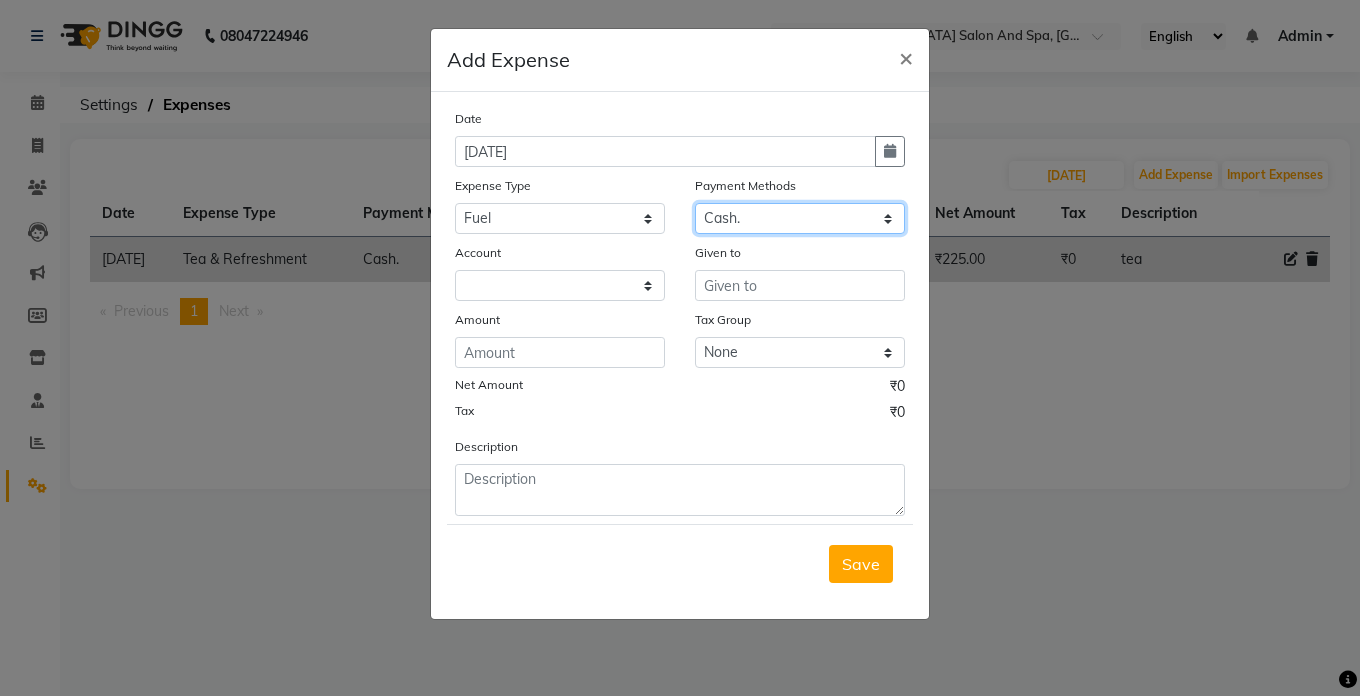 click on "Select Cash. Voucher CARD Wallet GPay" 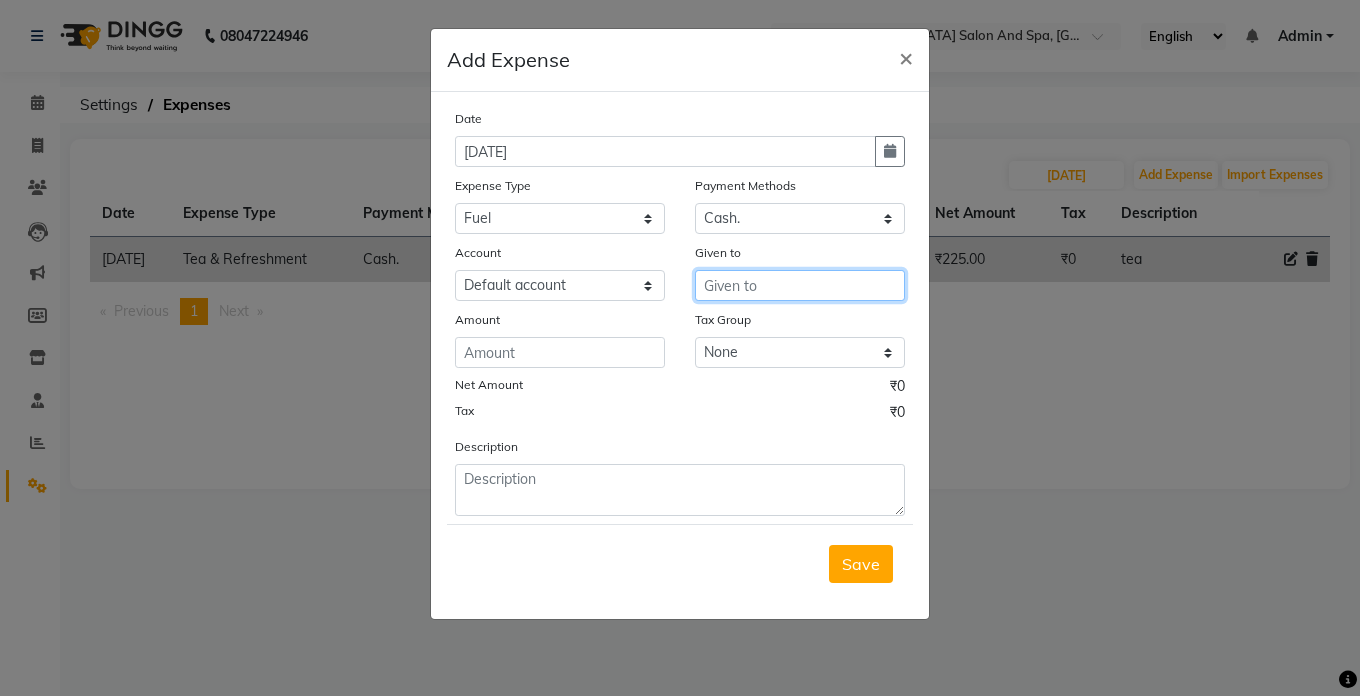 click at bounding box center (800, 285) 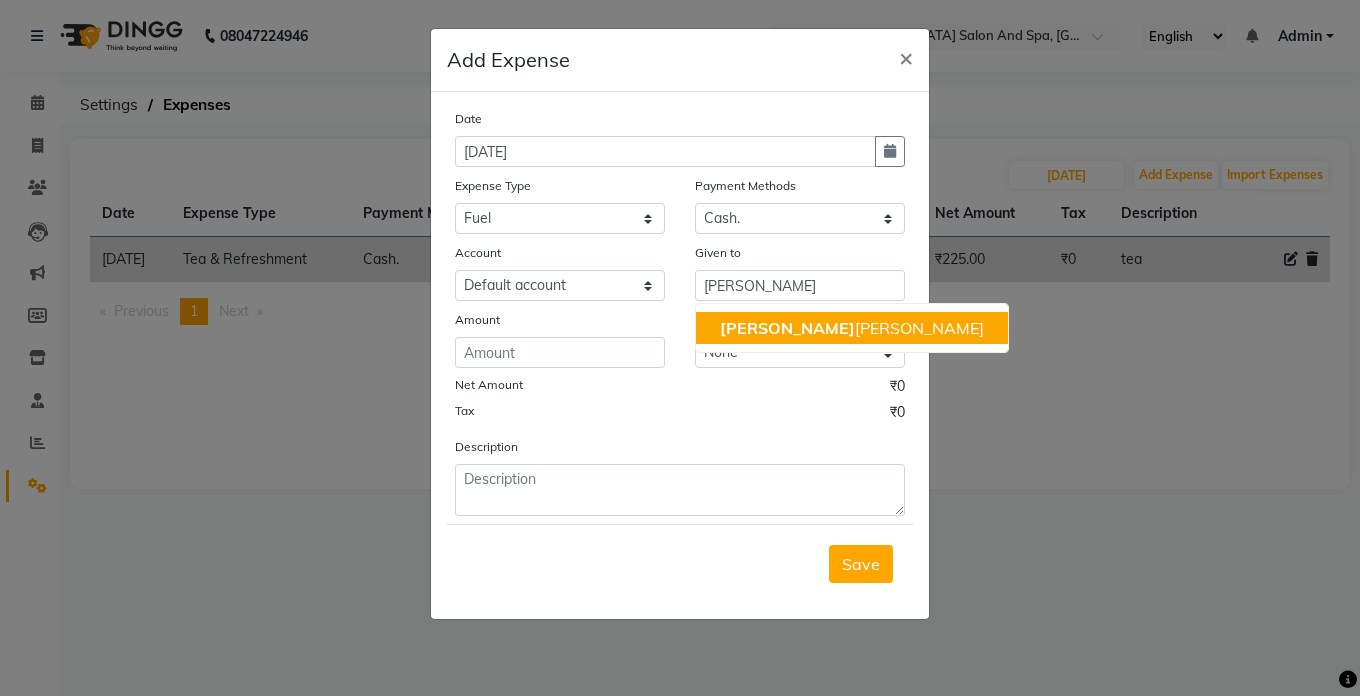 click on "Tax Group None GST" 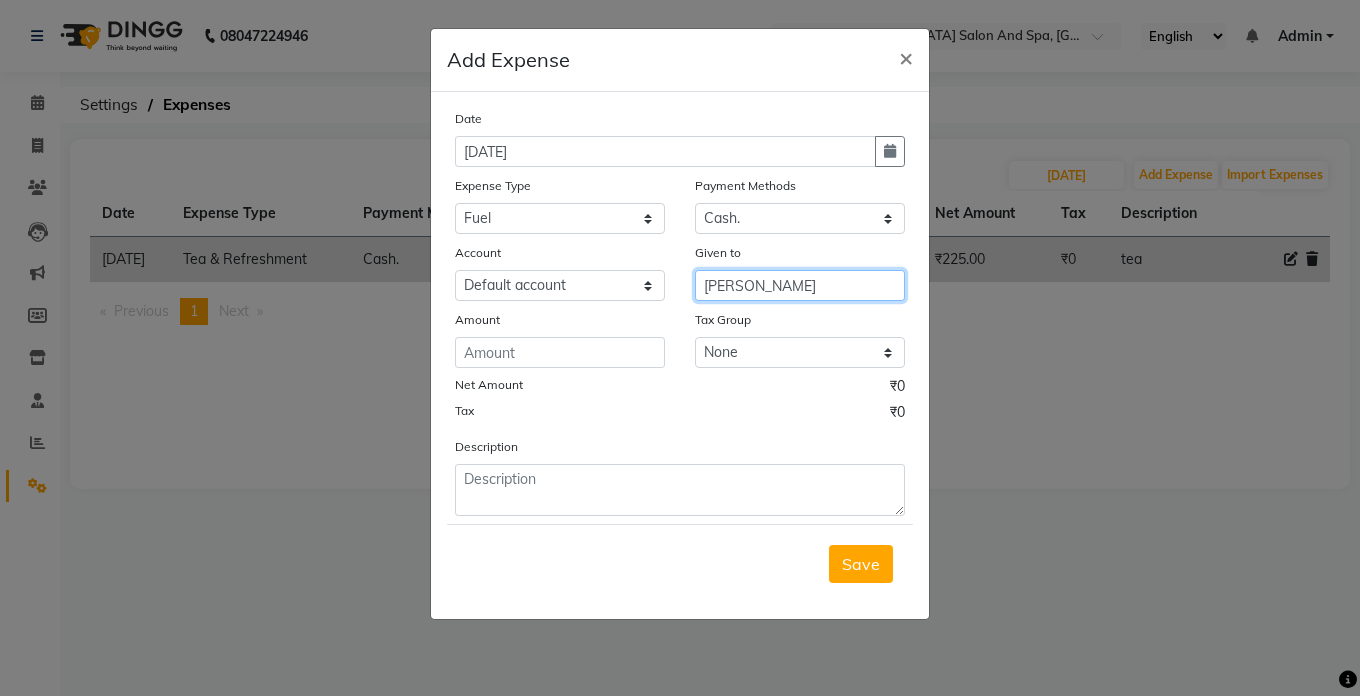 click on "[PERSON_NAME]" at bounding box center (800, 285) 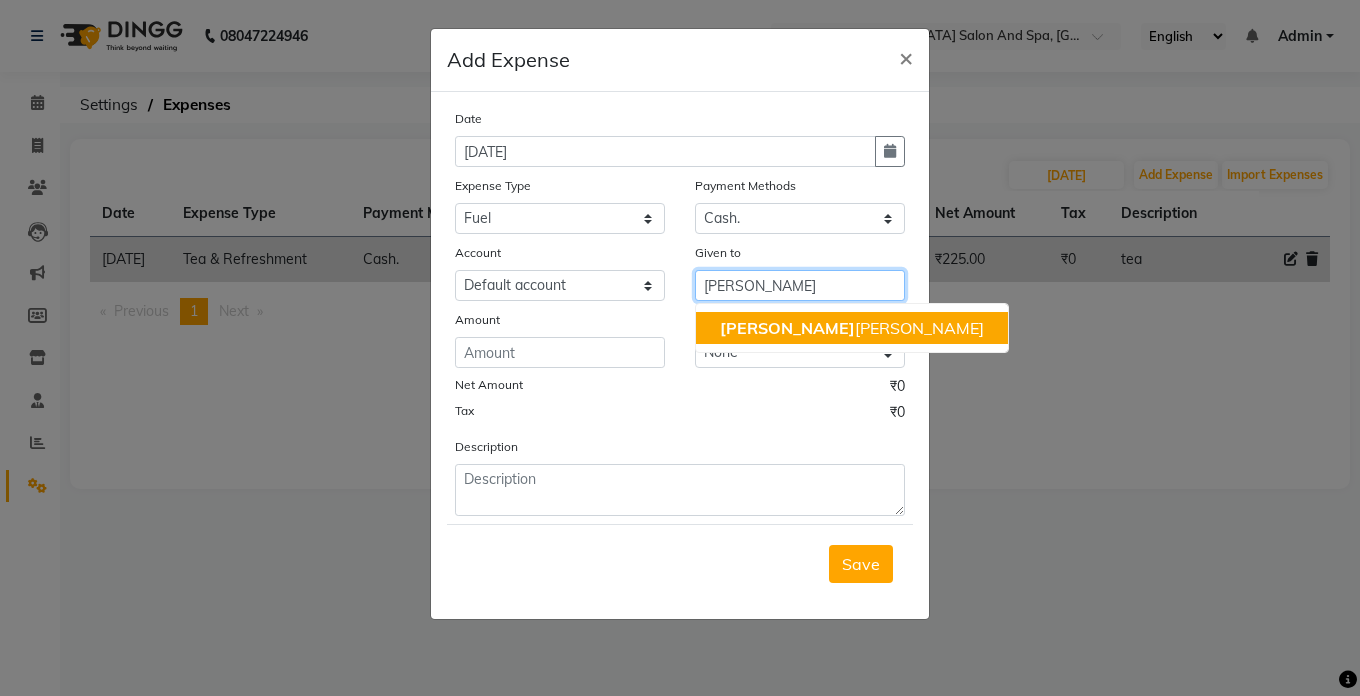 click on "[PERSON_NAME] [PERSON_NAME]" at bounding box center [852, 328] 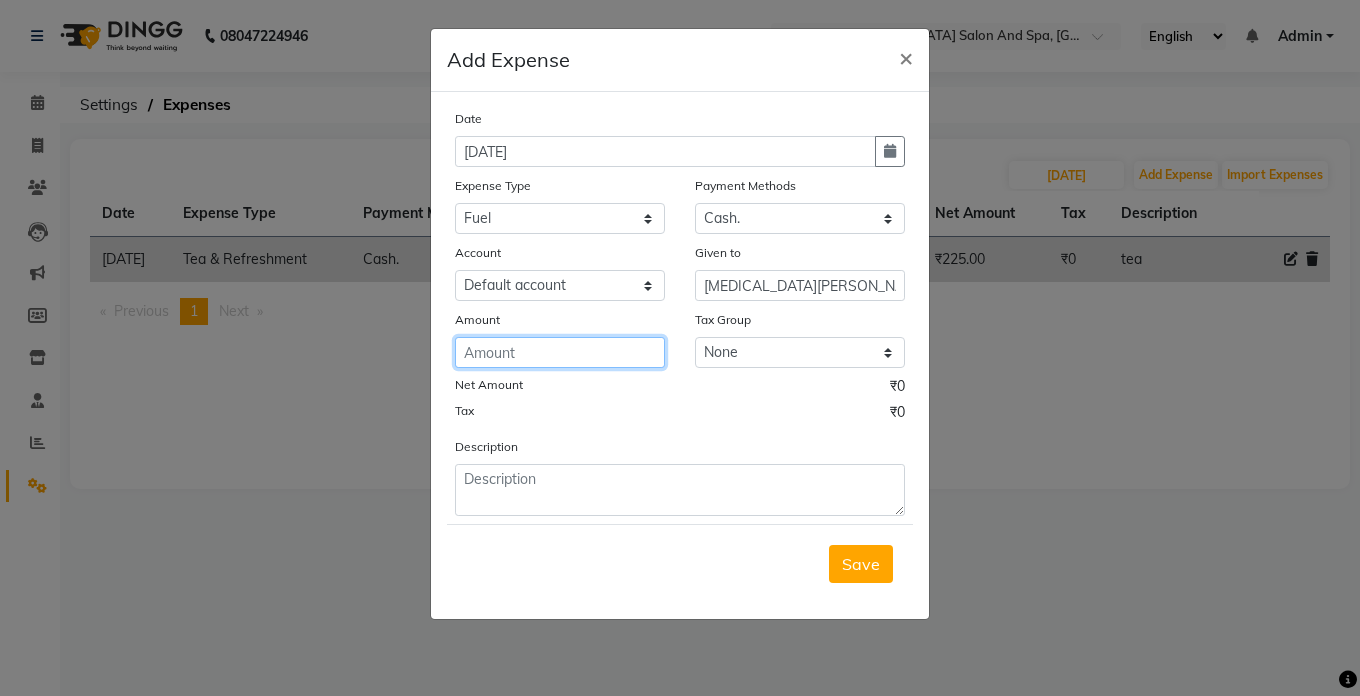 click 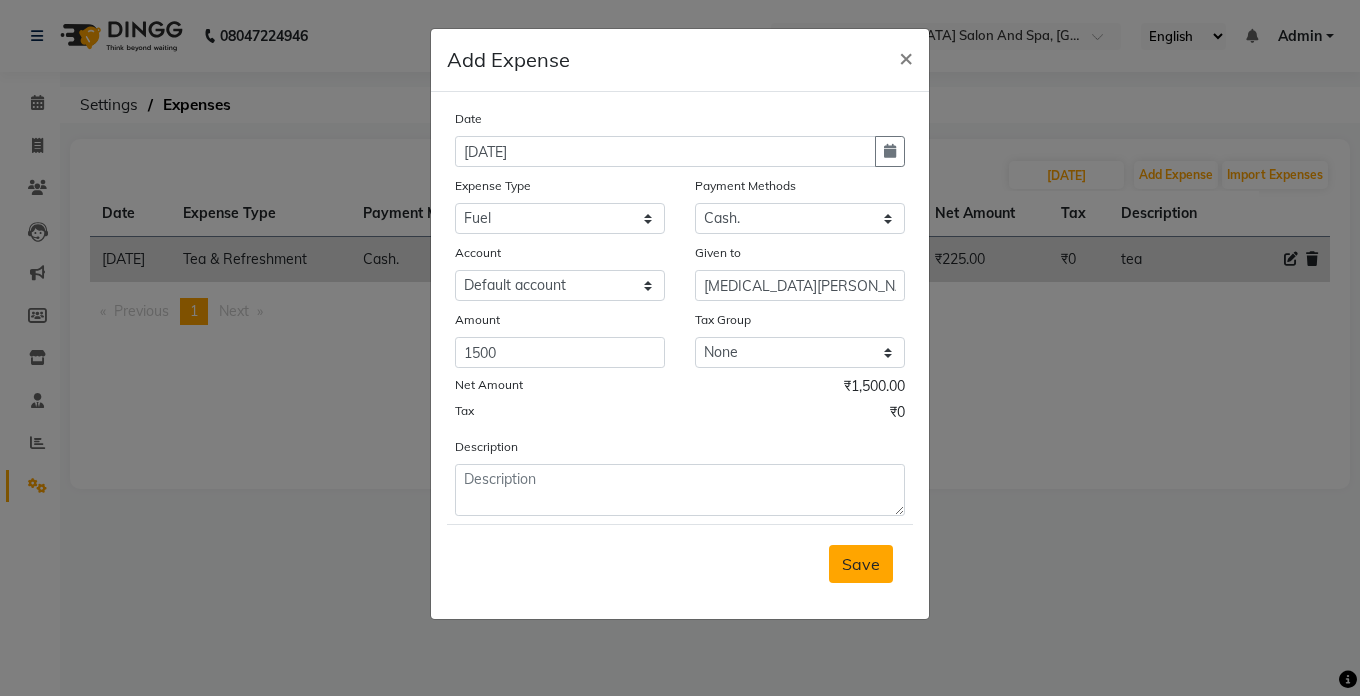 click on "Save" at bounding box center [861, 564] 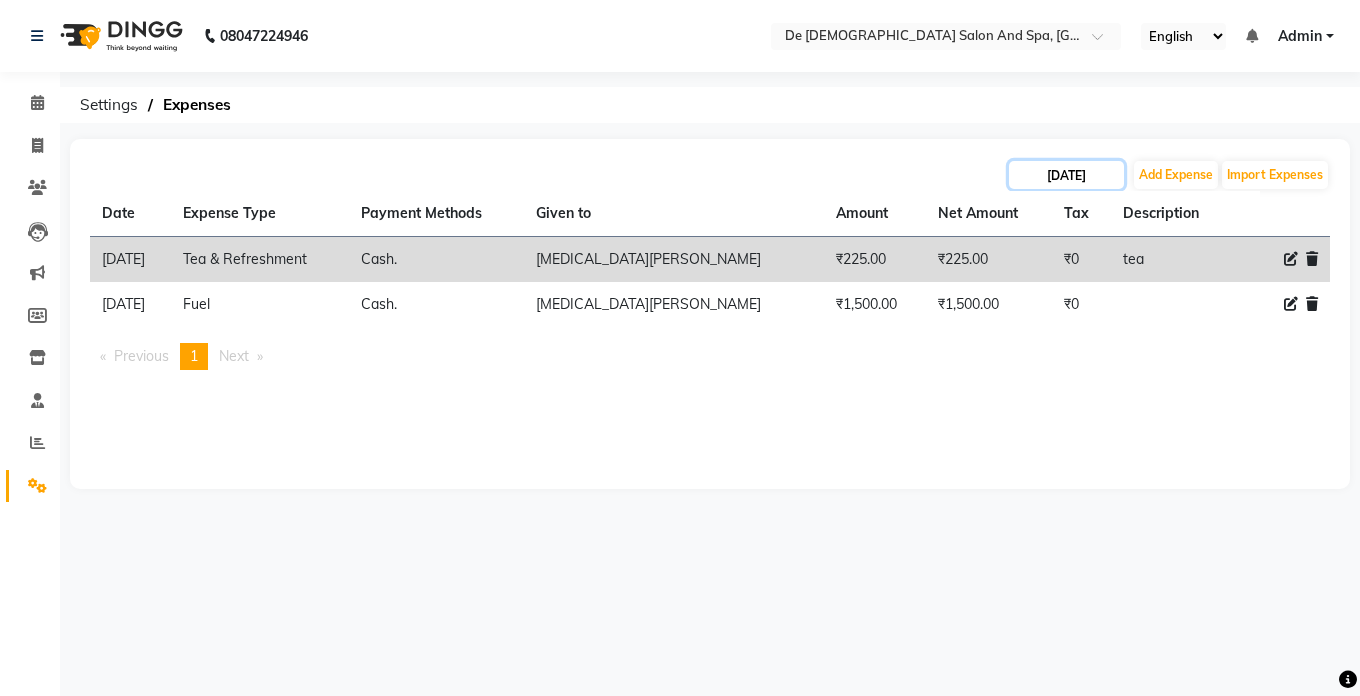 click on "[DATE]" 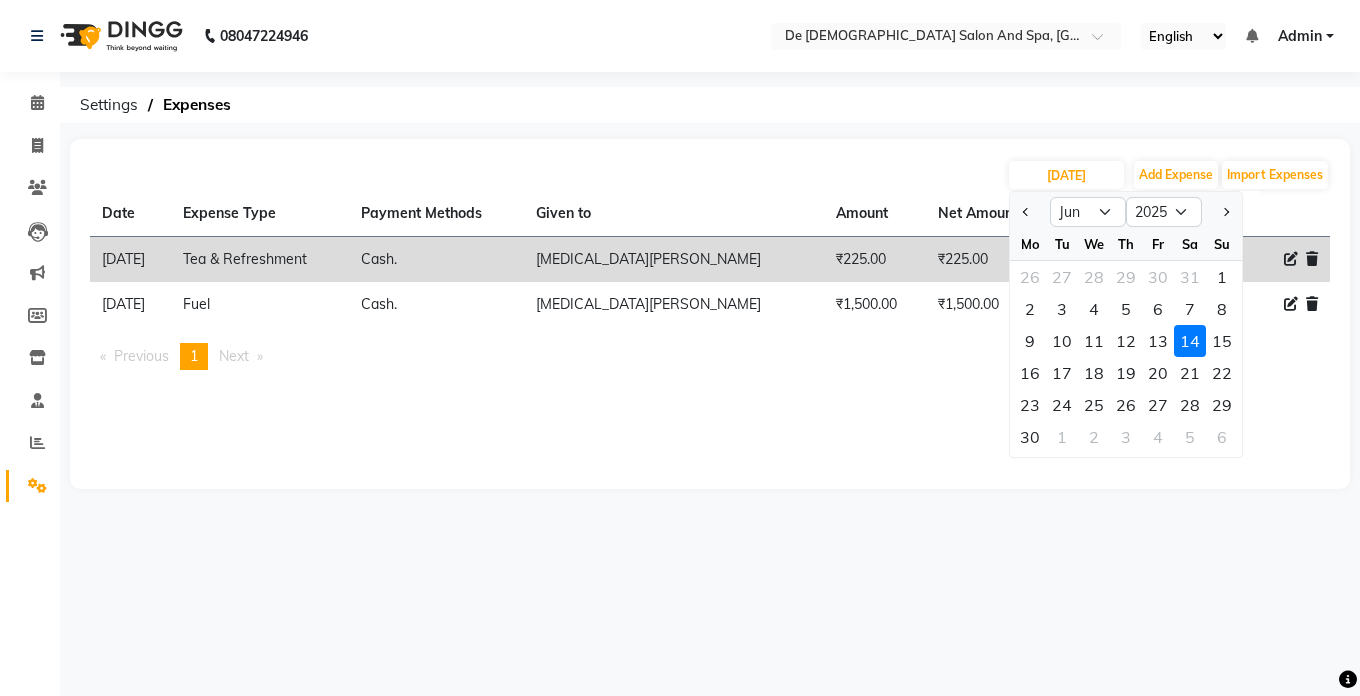 click on "08047224946 Select Location × De Dios Salon And Spa, [GEOGRAPHIC_DATA] English ENGLISH Español العربية मराठी हिंदी ગુજરાતી தமிழ் 中文 Notifications nothing to show Admin Manage Profile Change Password Sign out  Version:3.14.0  ☀ De Dios Salon and Spa, Gandhi Nagar  Calendar  Invoice  Clients  Leads   Marketing  Members  Inventory  Staff  Reports  Settings Completed InProgress Upcoming Dropped Tentative Check-In Confirm Bookings Generate Report Segments Page Builder Settings  Expenses  [DATE] Jan Feb Mar Apr May Jun [DATE] Aug Sep Oct Nov [DATE] 2016 2017 2018 2019 2020 2021 2022 2023 2024 2025 2026 2027 2028 2029 2030 2031 2032 2033 2034 2035 Mo Tu We Th Fr Sa Su 26 27 28 29 30 31 1 2 3 4 5 6 7 8 9 10 11 12 13 14 15 16 17 18 19 20 21 22 23 24 25 26 27 28 29 30 1 2 3 4 5 6 Add Expense Import Expenses Date Expense Type Payment Methods Given to Amount Net Amount Tax Description  [DATE]   Tea & Refreshment   Cash.   [MEDICAL_DATA][PERSON_NAME]   ₹225.00  ₹0 1" at bounding box center [680, 348] 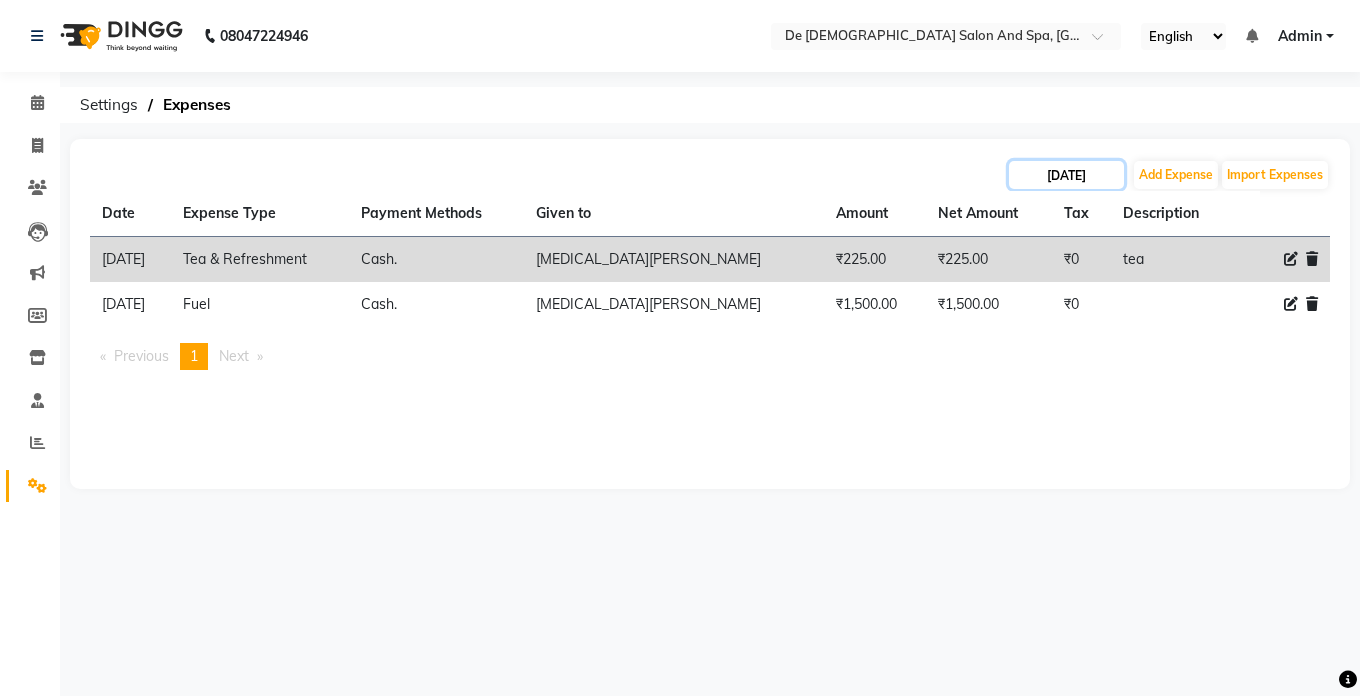 click on "[DATE]" 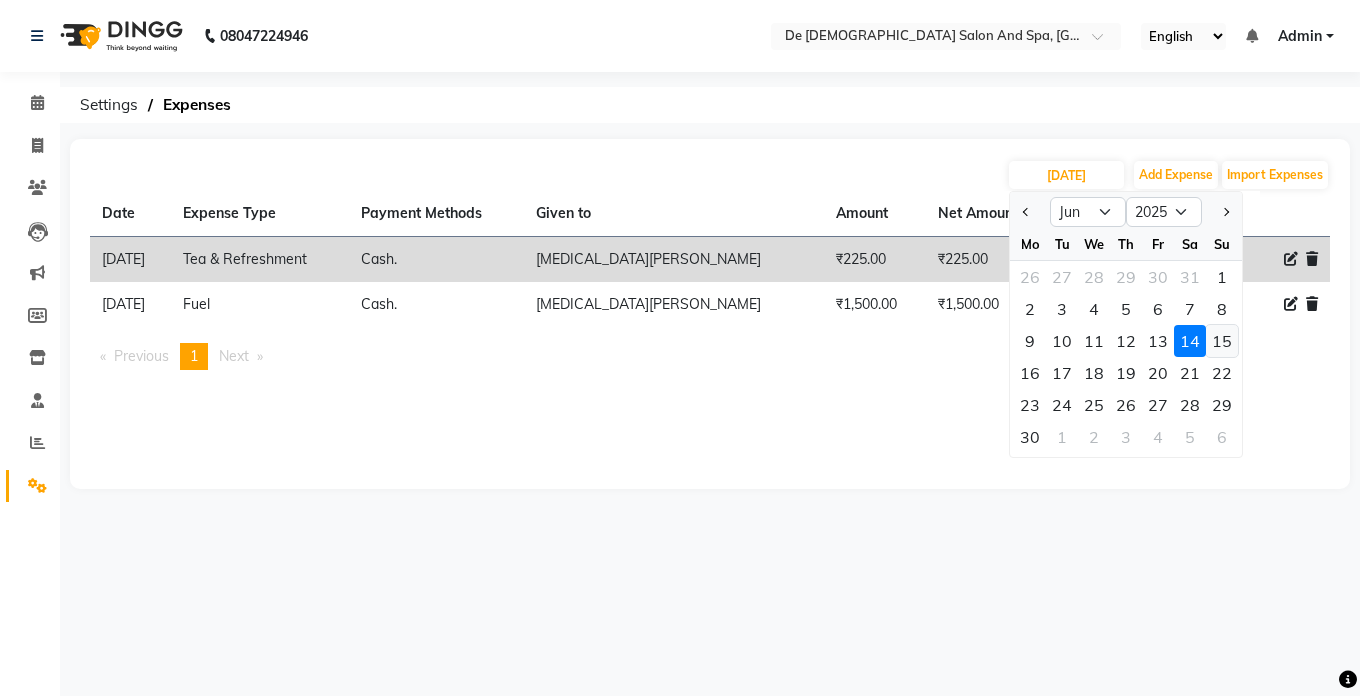click on "15" 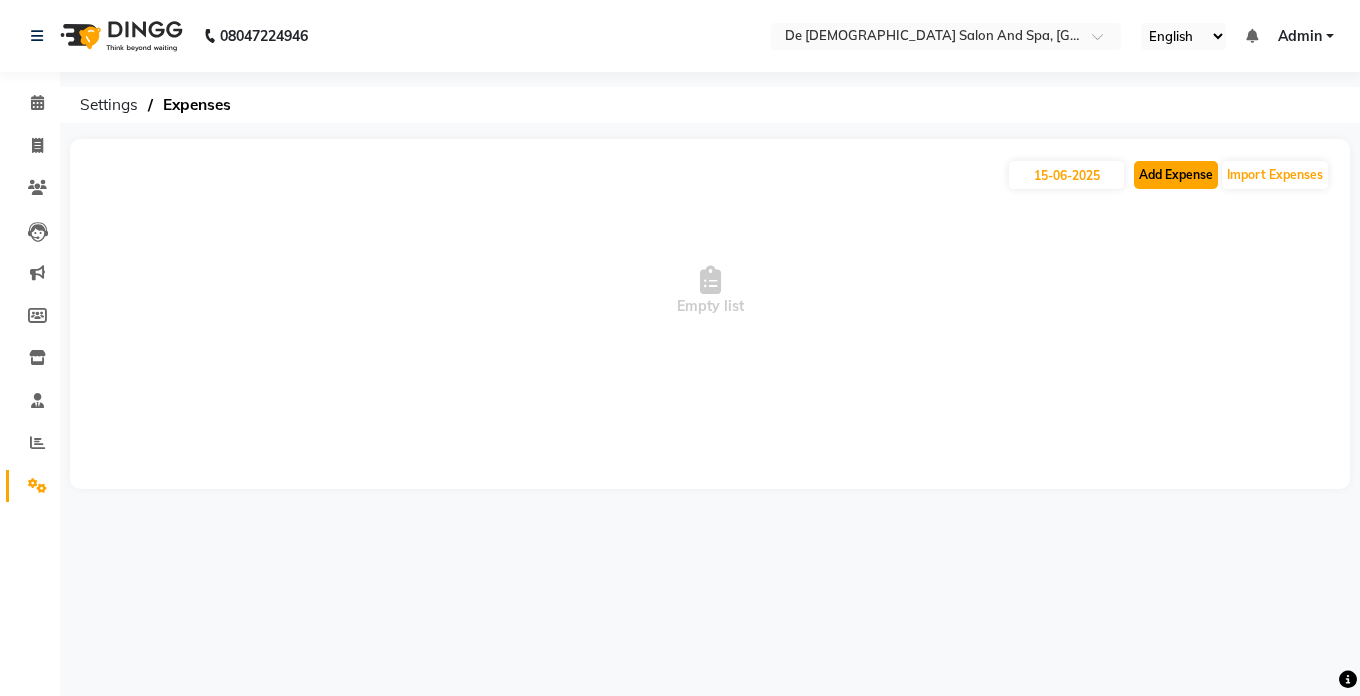 click on "Add Expense" 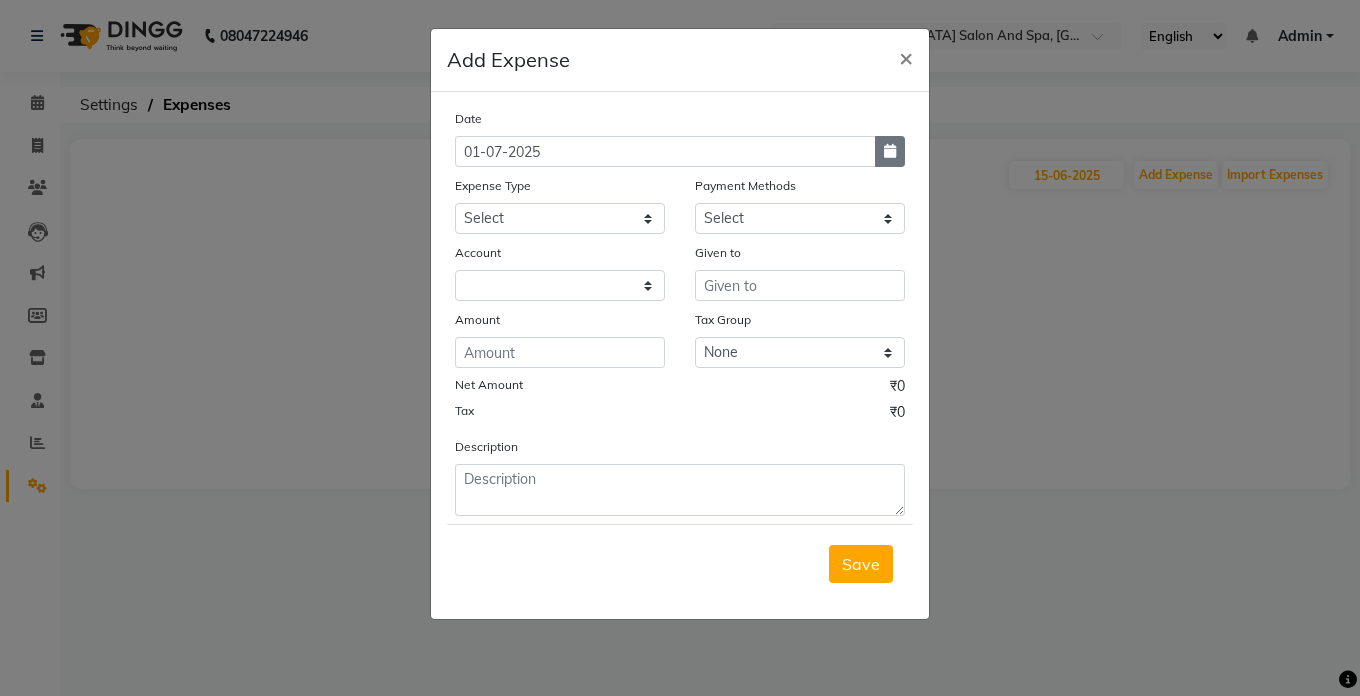 click 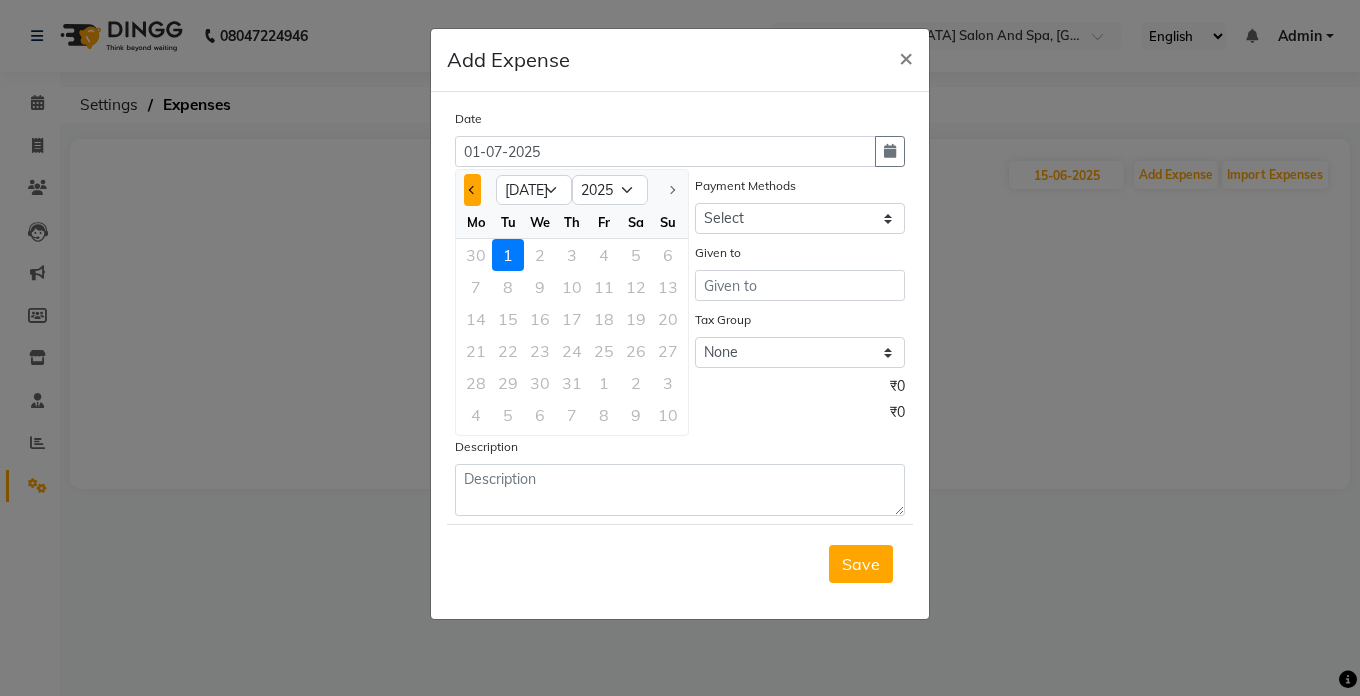click 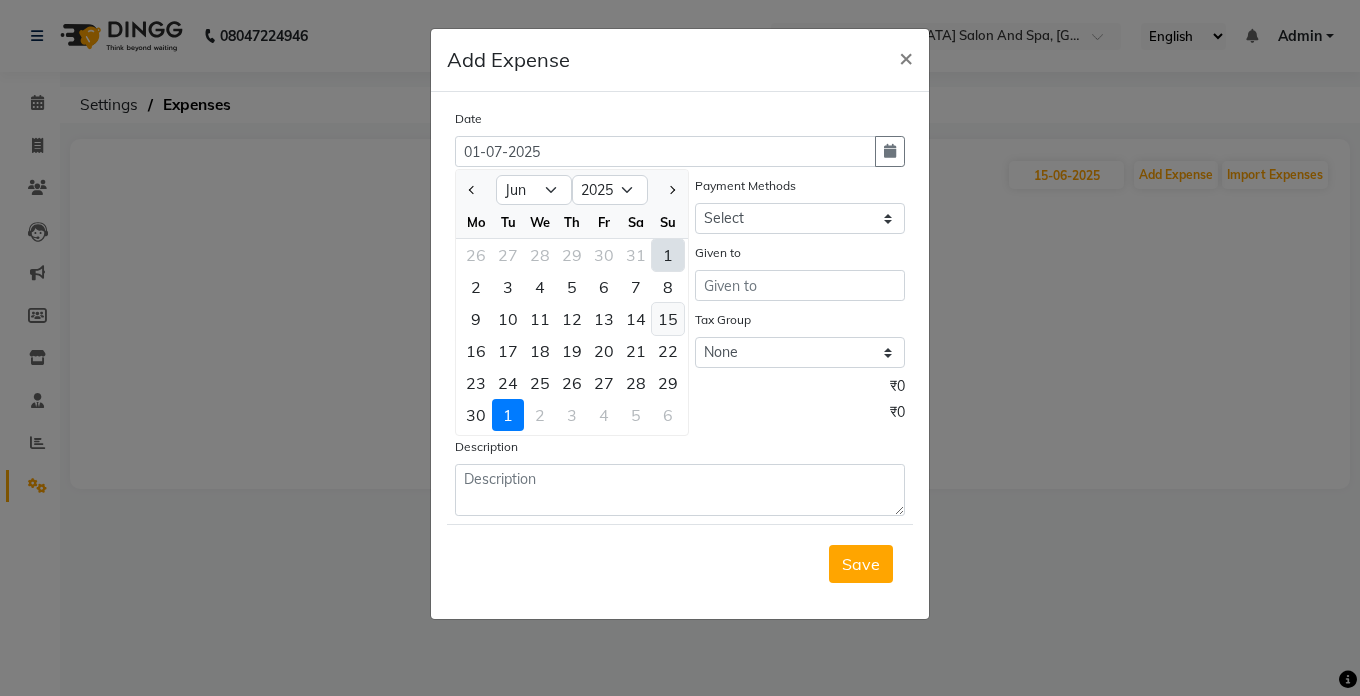 click on "15" 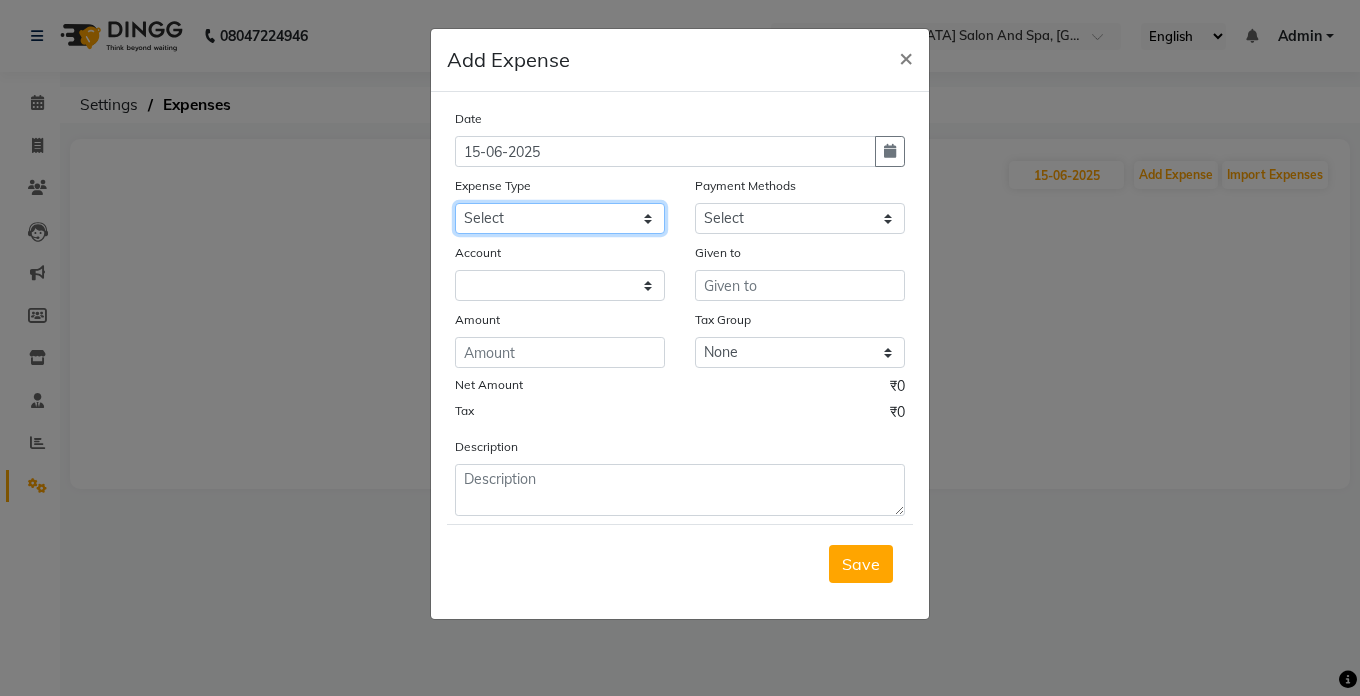 click on "Select Advance Salary Bank charges Car maintenance  Cash transfer to bank Cash transfer to hub Client Snacks Clinical charges Equipment Fuel Govt fee Incentive Insurance International purchase Loan Repayment Maintenance Marketing Miscellaneous MRA Other Pantry Product Rent Salary Staff Snacks Tax Tea & Refreshment Utilities" 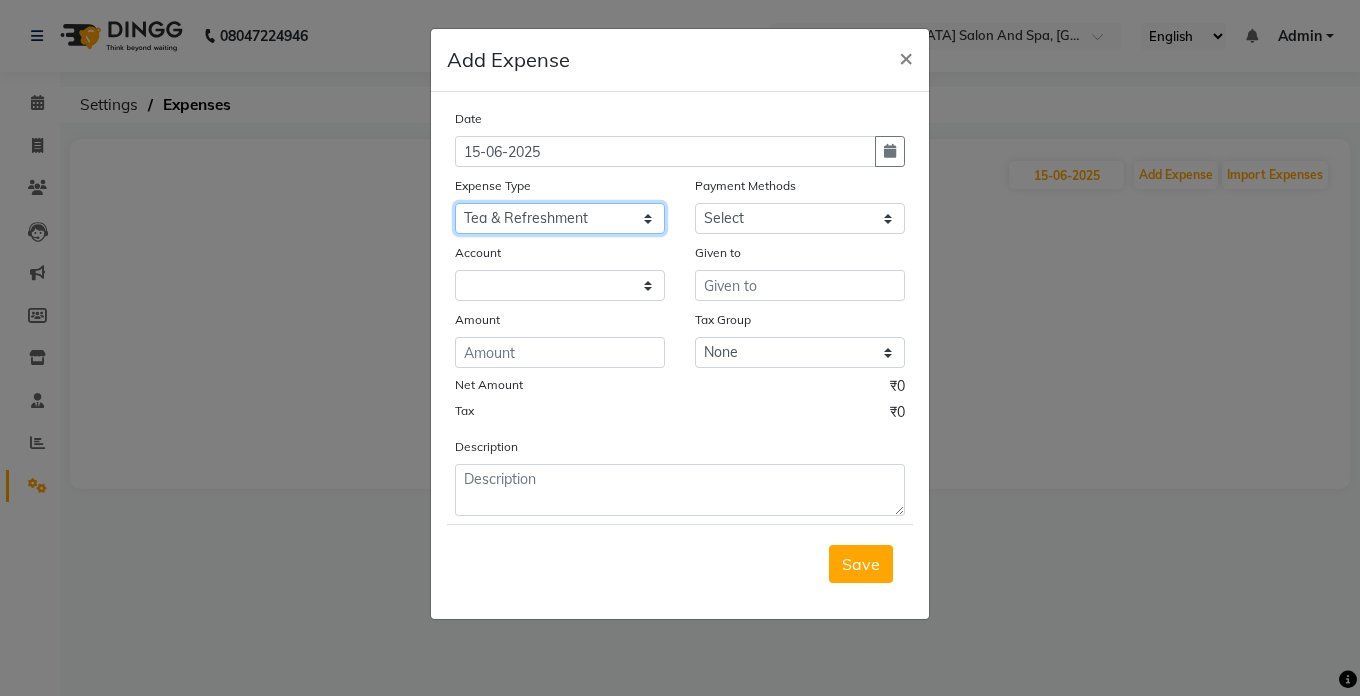 click on "Select Advance Salary Bank charges Car maintenance  Cash transfer to bank Cash transfer to hub Client Snacks Clinical charges Equipment Fuel Govt fee Incentive Insurance International purchase Loan Repayment Maintenance Marketing Miscellaneous MRA Other Pantry Product Rent Salary Staff Snacks Tax Tea & Refreshment Utilities" 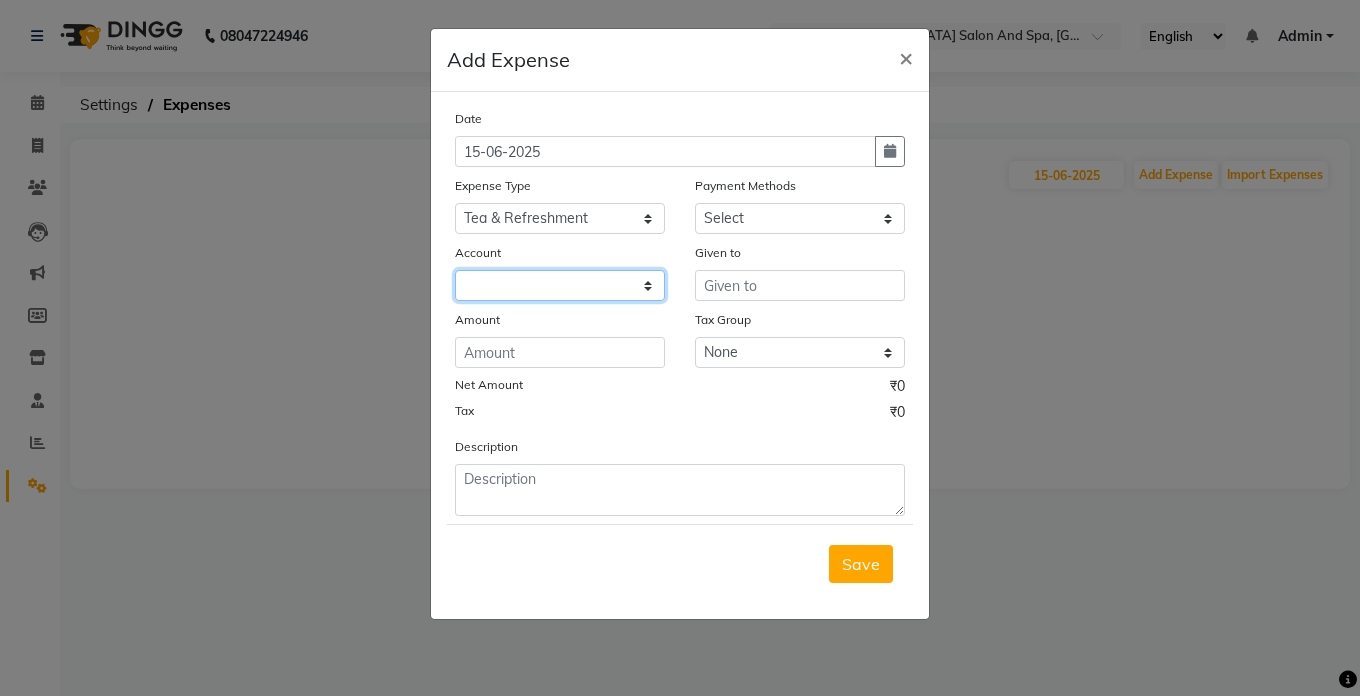 click 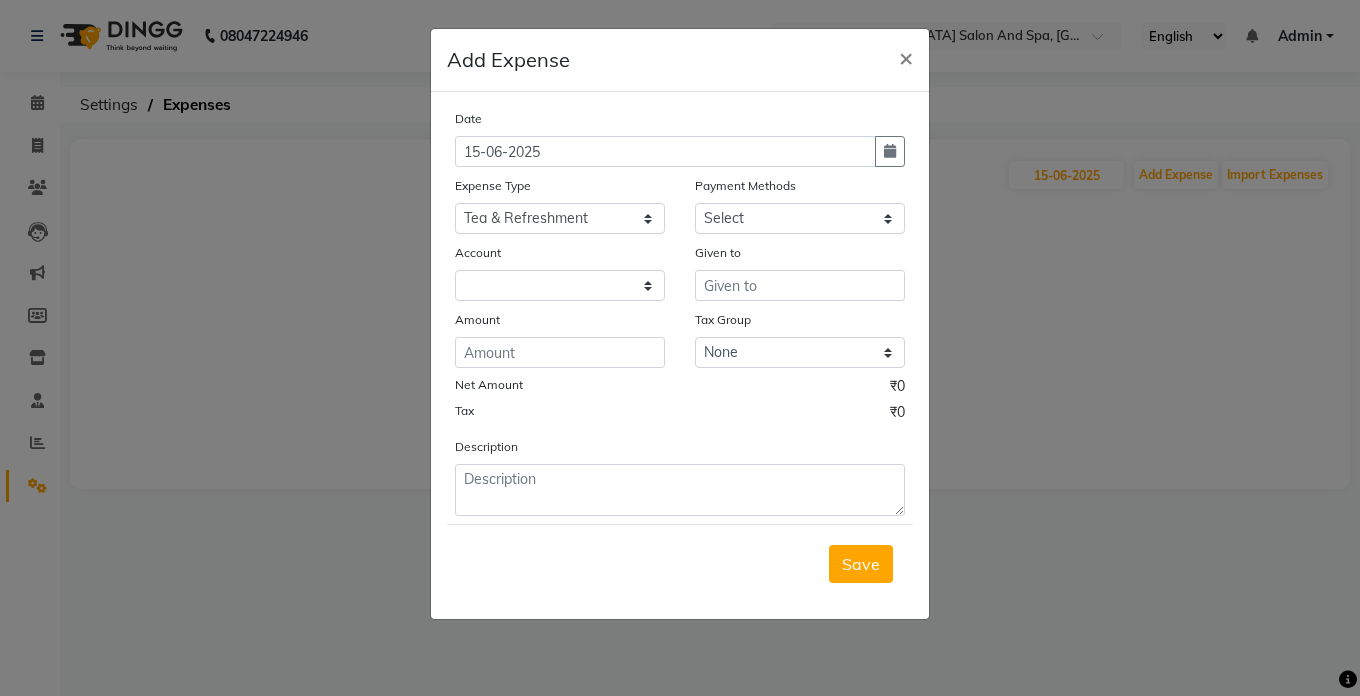 click on "Payment Methods" 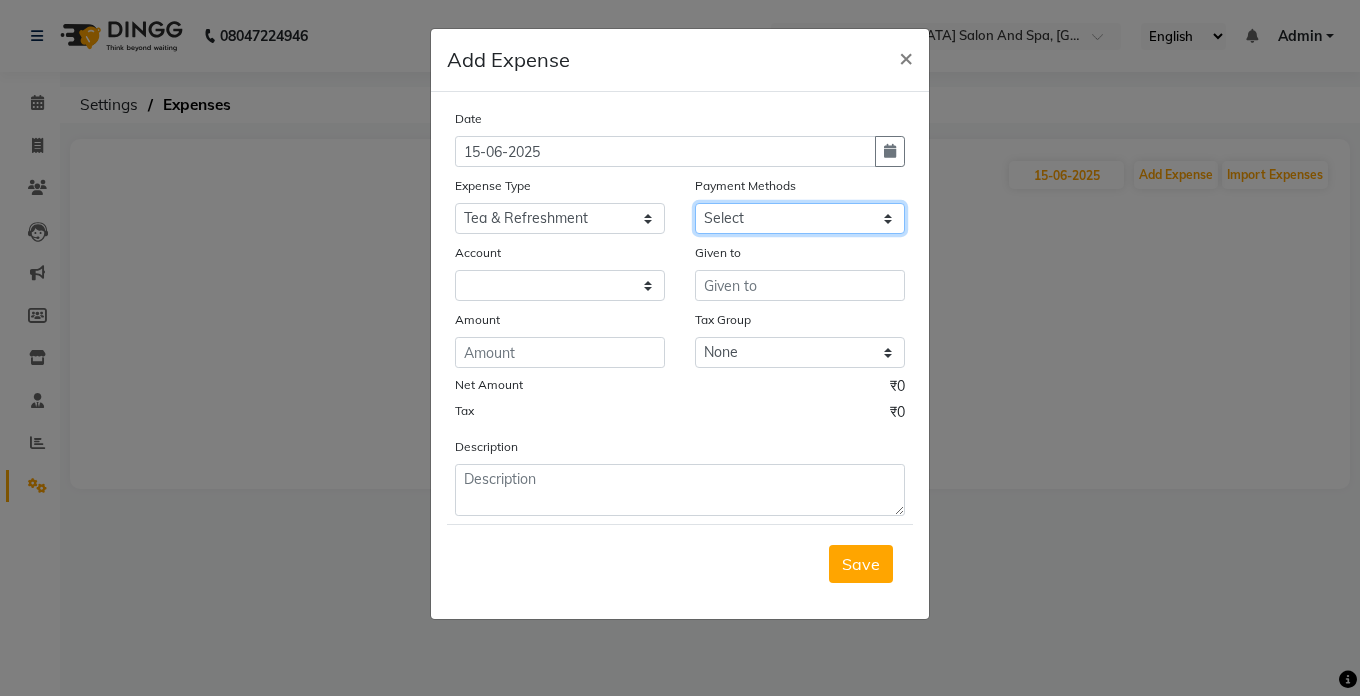 click on "Select Cash. Voucher CARD Wallet GPay" 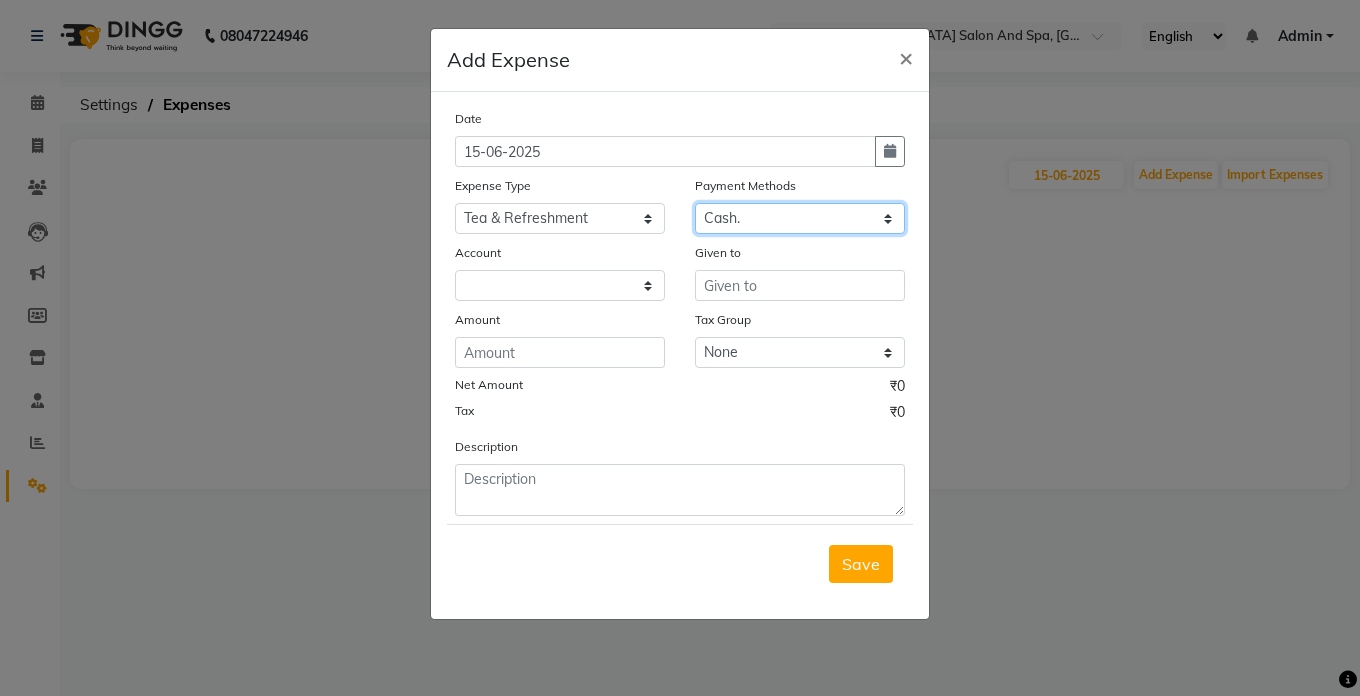 click on "Select Cash. Voucher CARD Wallet GPay" 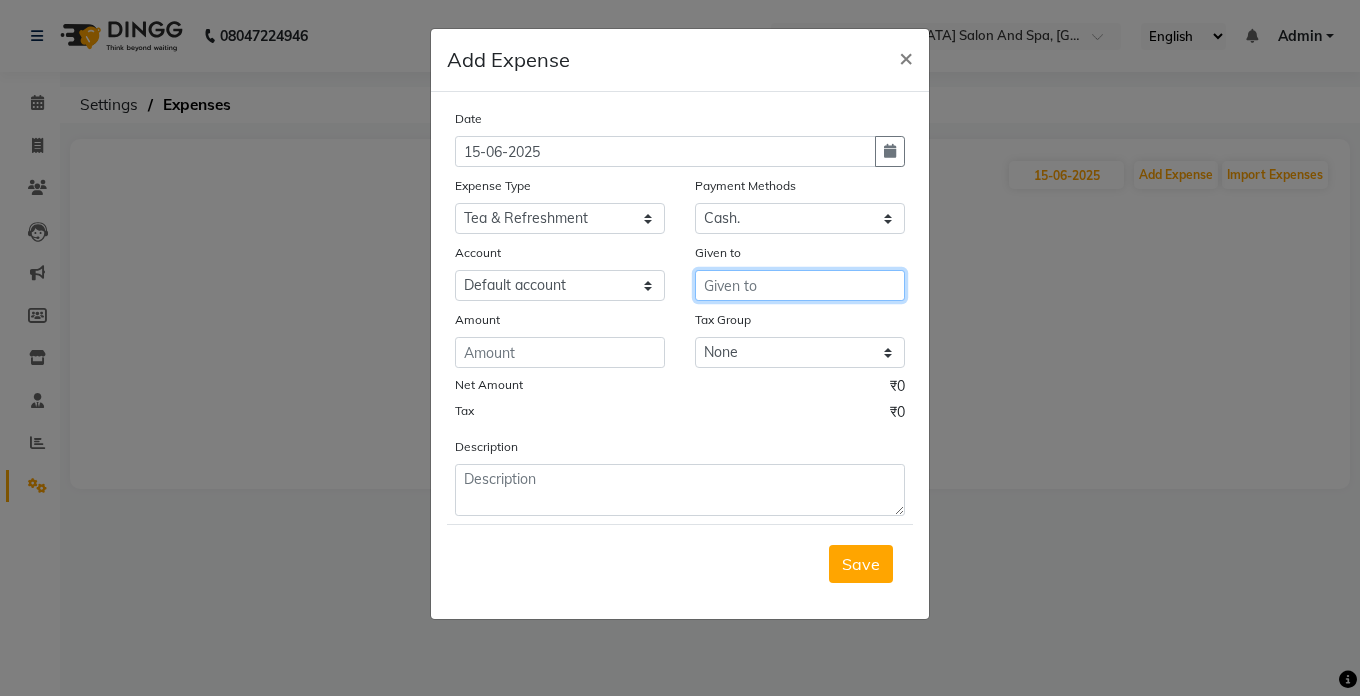 click at bounding box center (800, 285) 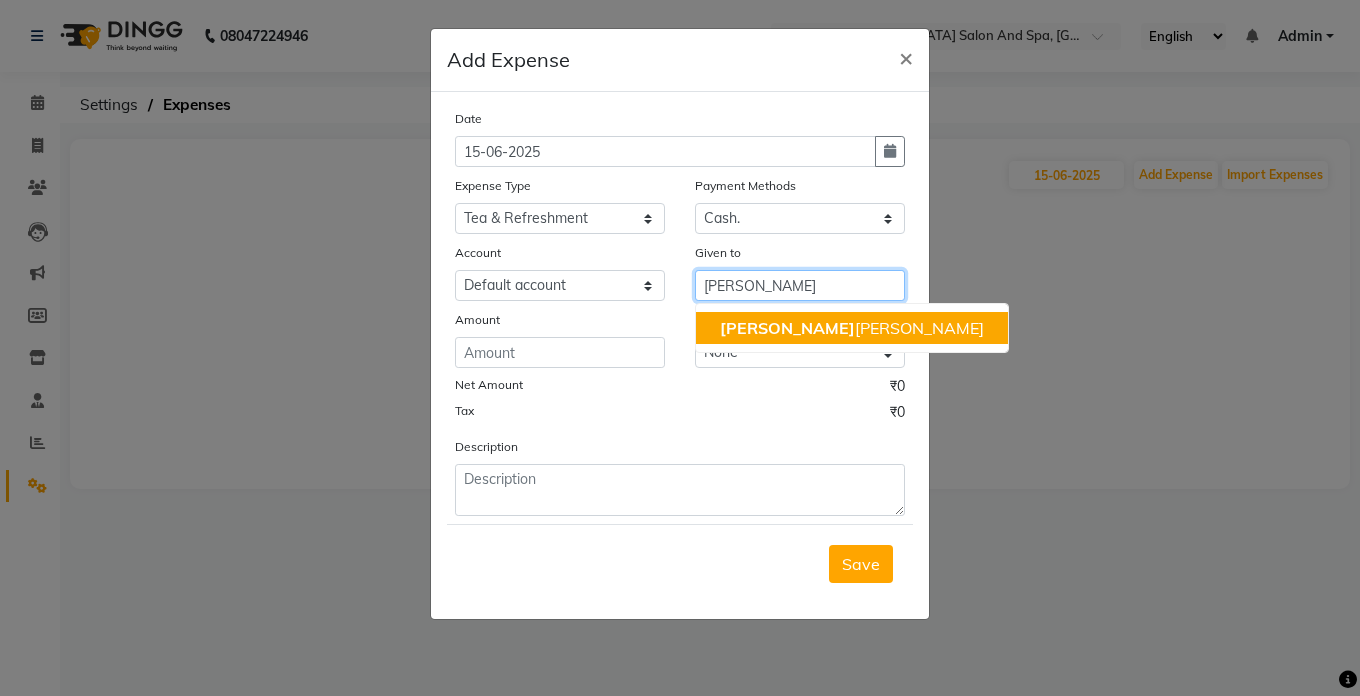 click on "[PERSON_NAME]" 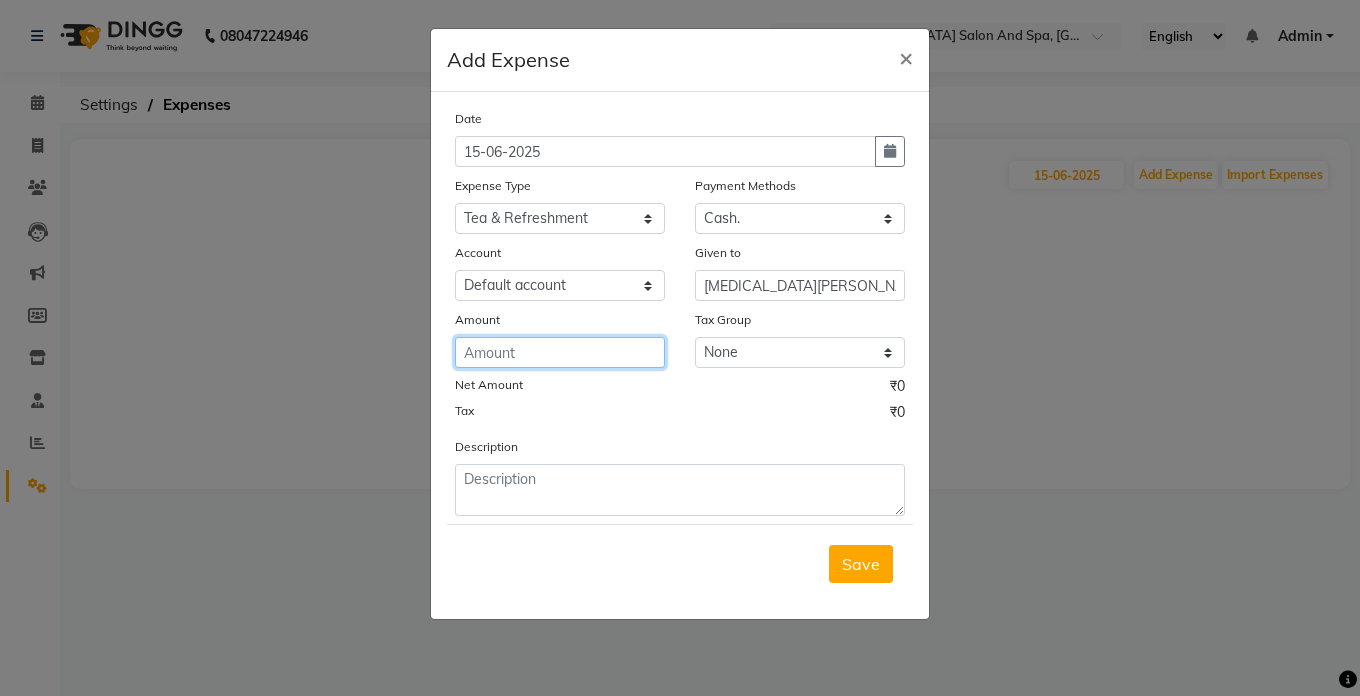 click 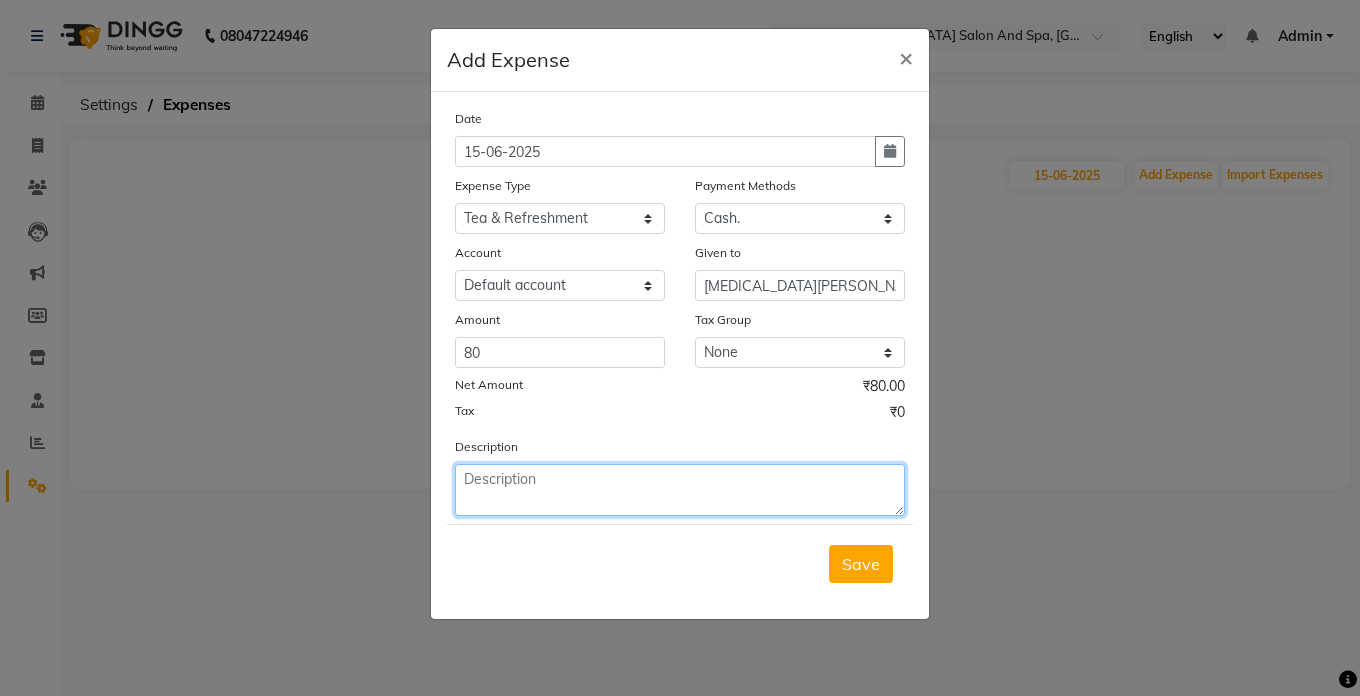 click 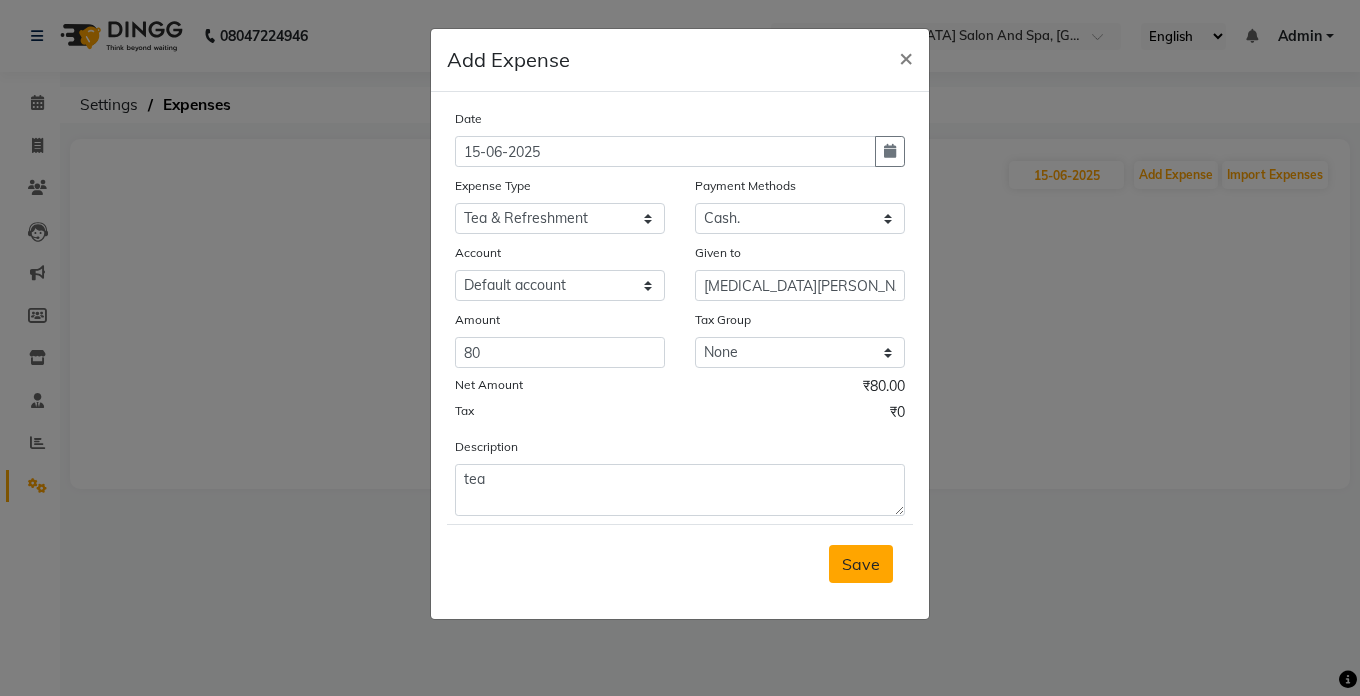 click on "Save" at bounding box center (861, 564) 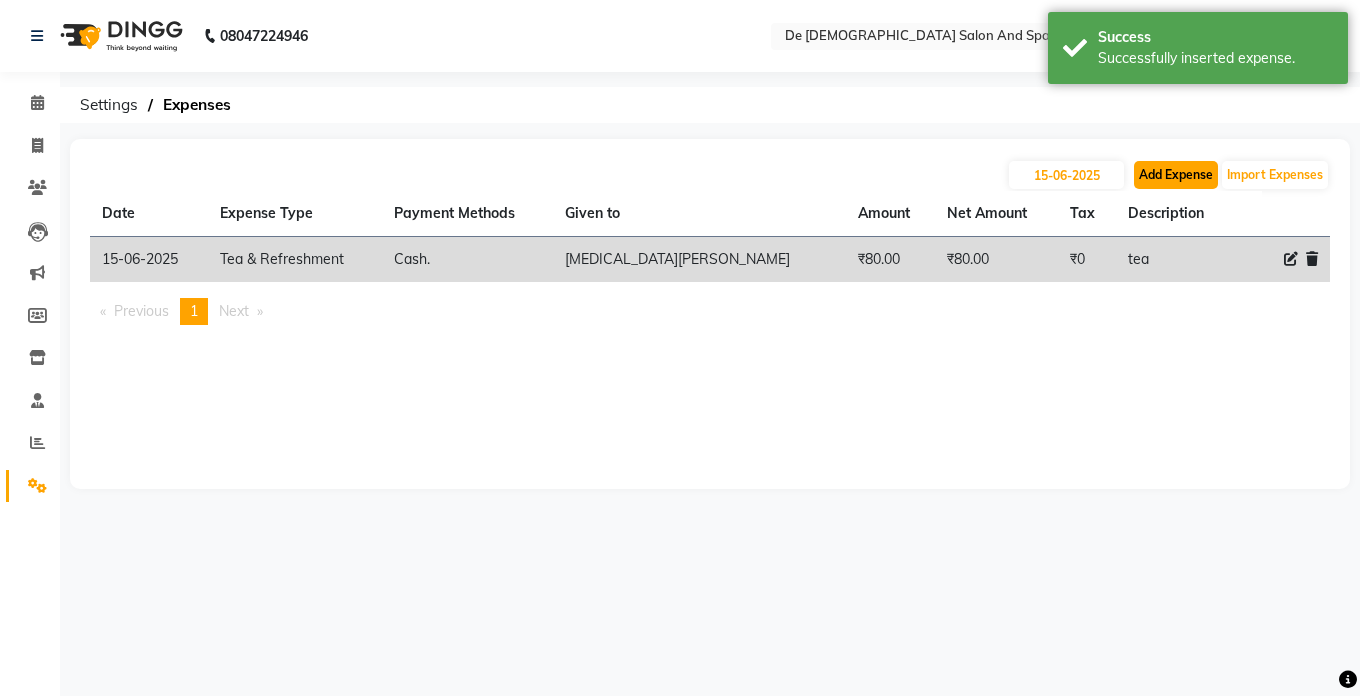 click on "Add Expense" 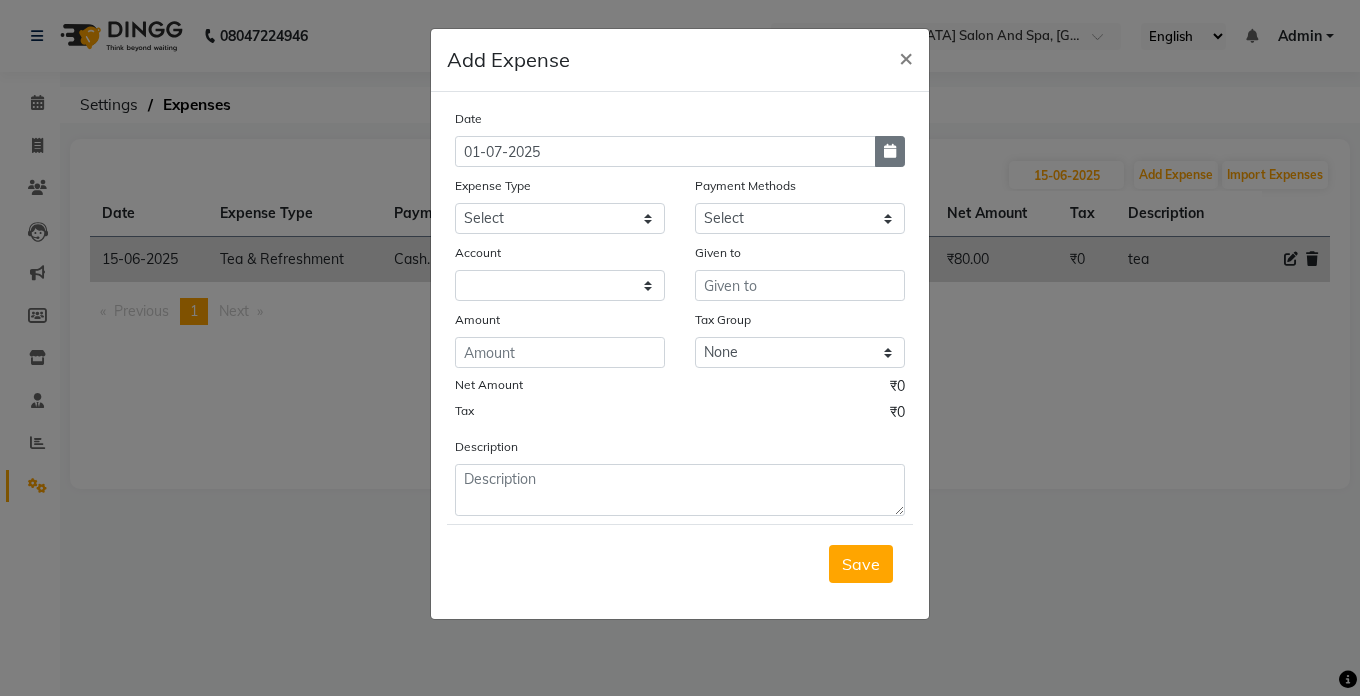 click 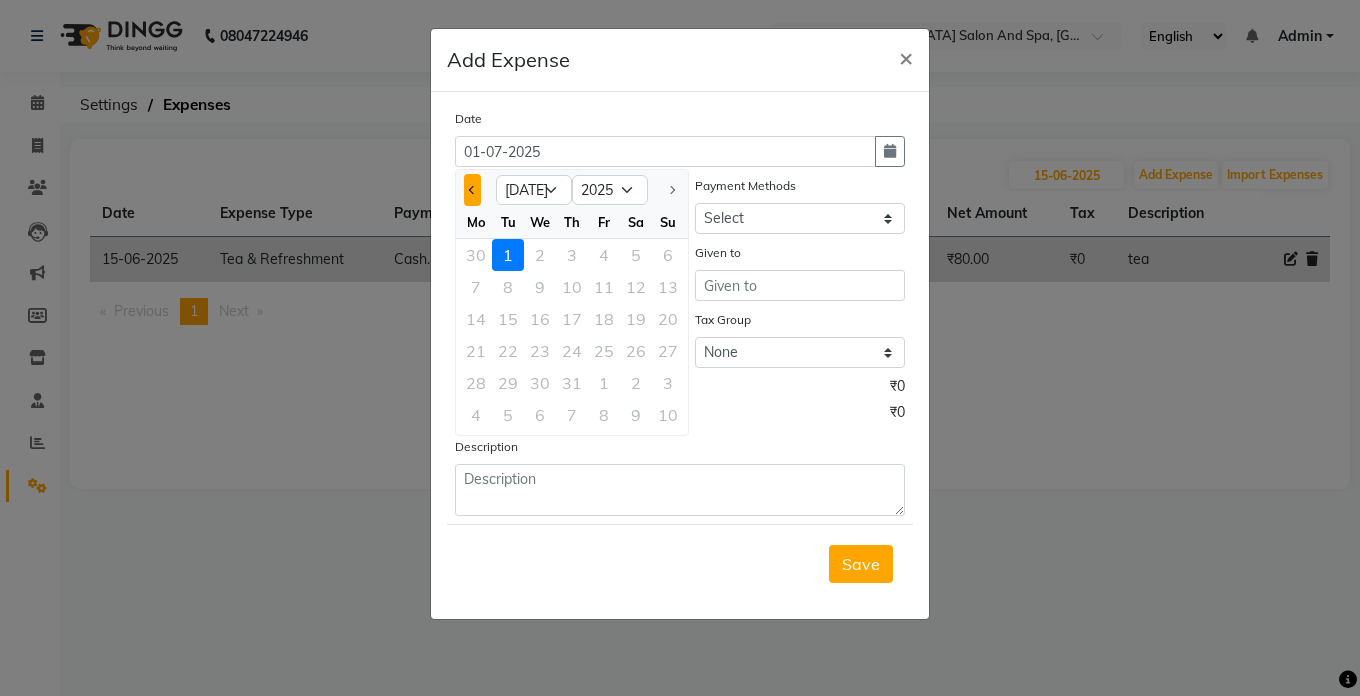 click 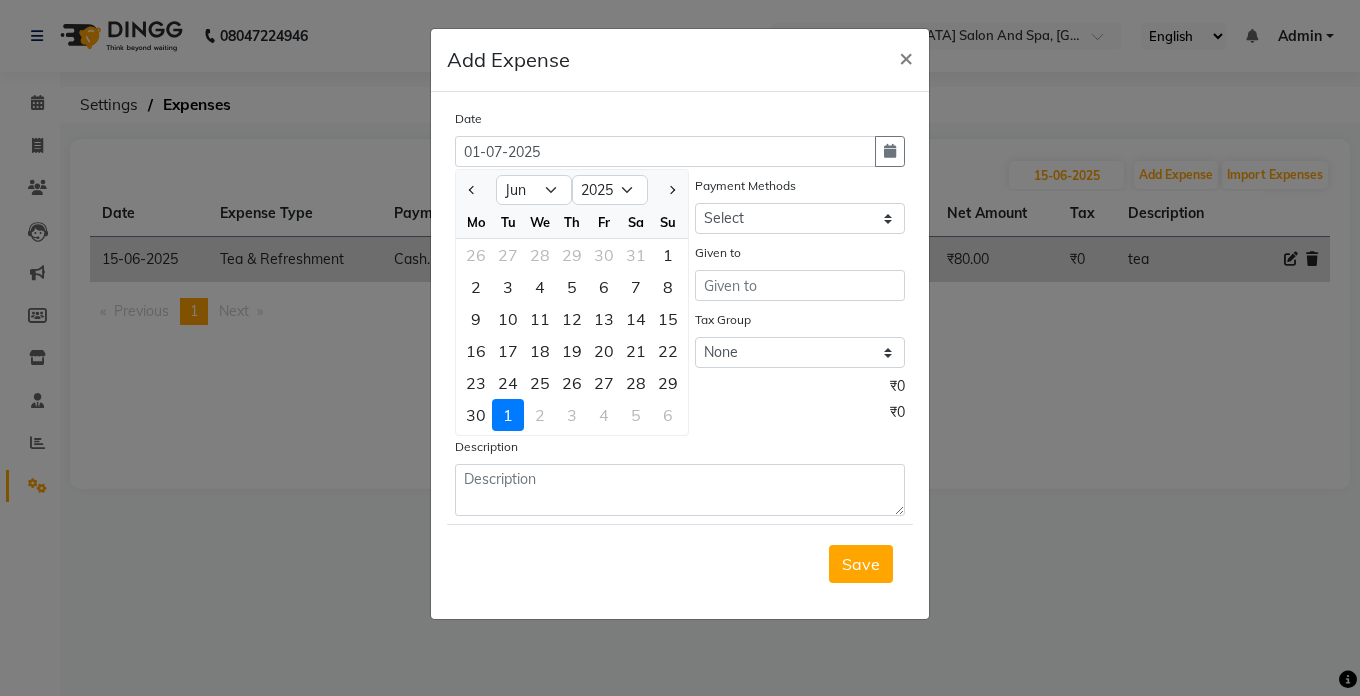 click on "15" 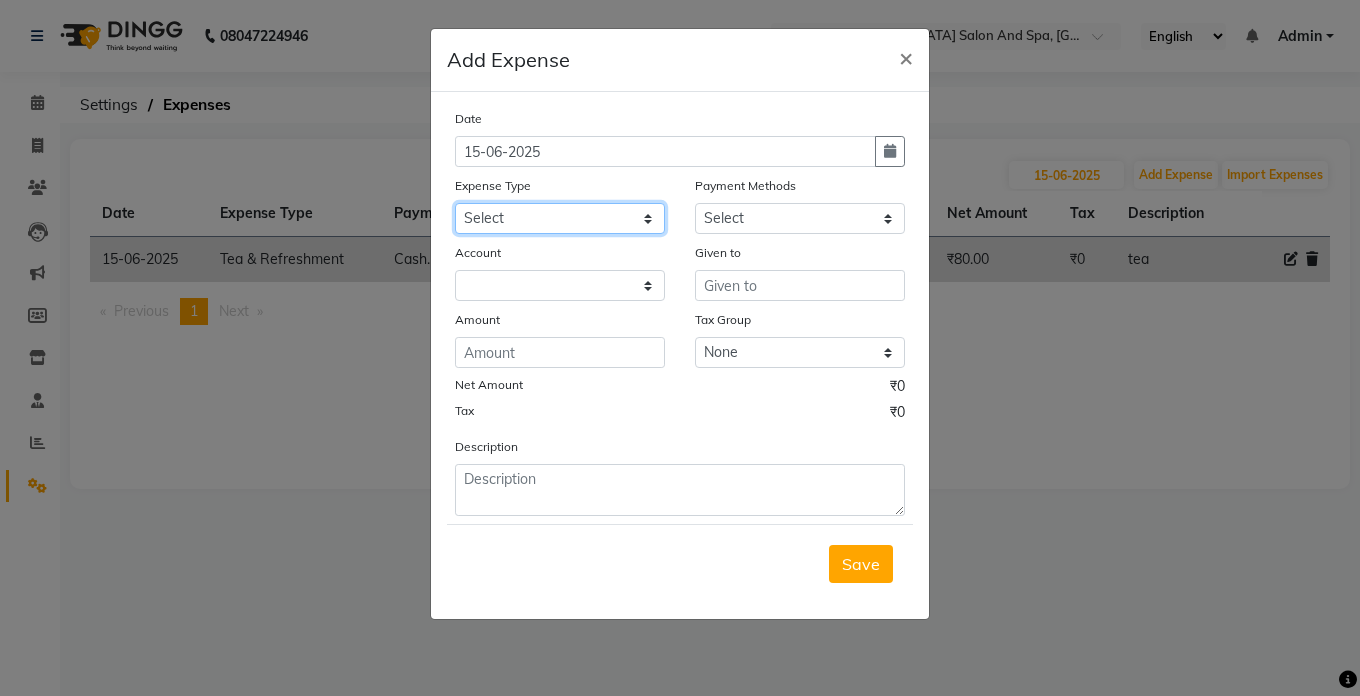 click on "Select Advance Salary Bank charges Car maintenance  Cash transfer to bank Cash transfer to hub Client Snacks Clinical charges Equipment Fuel Govt fee Incentive Insurance International purchase Loan Repayment Maintenance Marketing Miscellaneous MRA Other Pantry Product Rent Salary Staff Snacks Tax Tea & Refreshment Utilities" 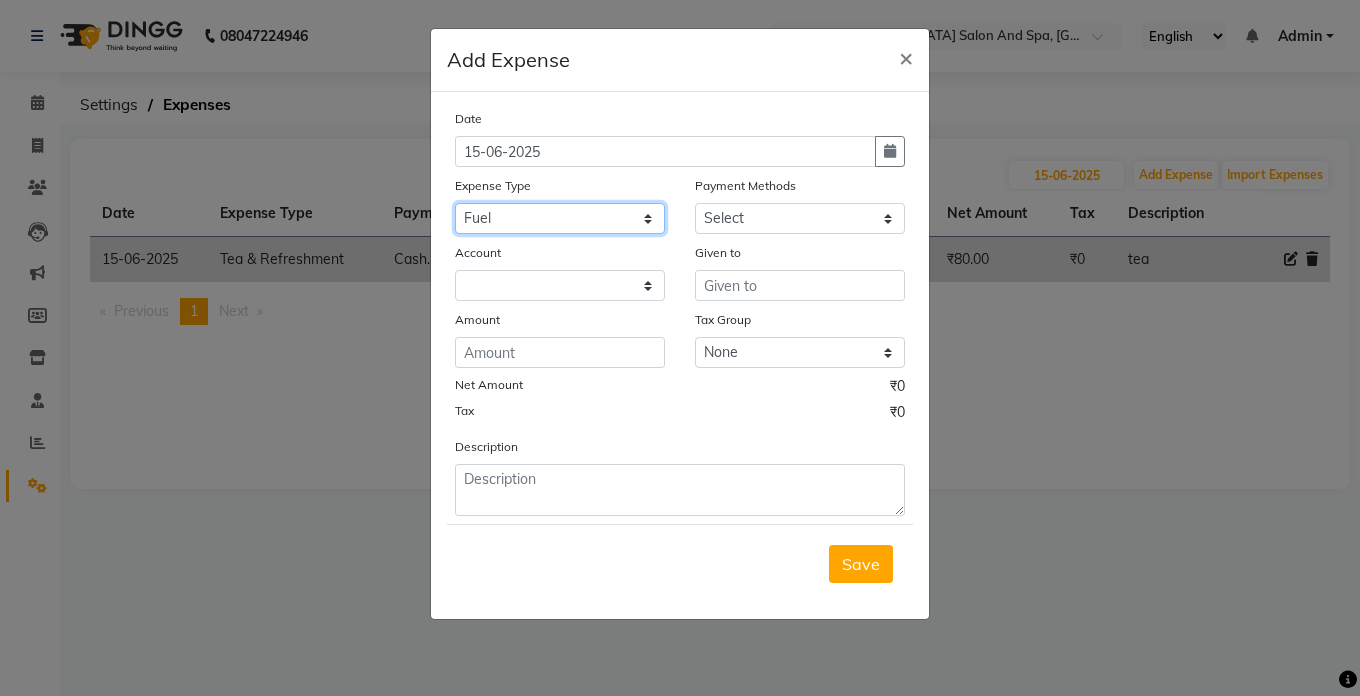 click on "Select Advance Salary Bank charges Car maintenance  Cash transfer to bank Cash transfer to hub Client Snacks Clinical charges Equipment Fuel Govt fee Incentive Insurance International purchase Loan Repayment Maintenance Marketing Miscellaneous MRA Other Pantry Product Rent Salary Staff Snacks Tax Tea & Refreshment Utilities" 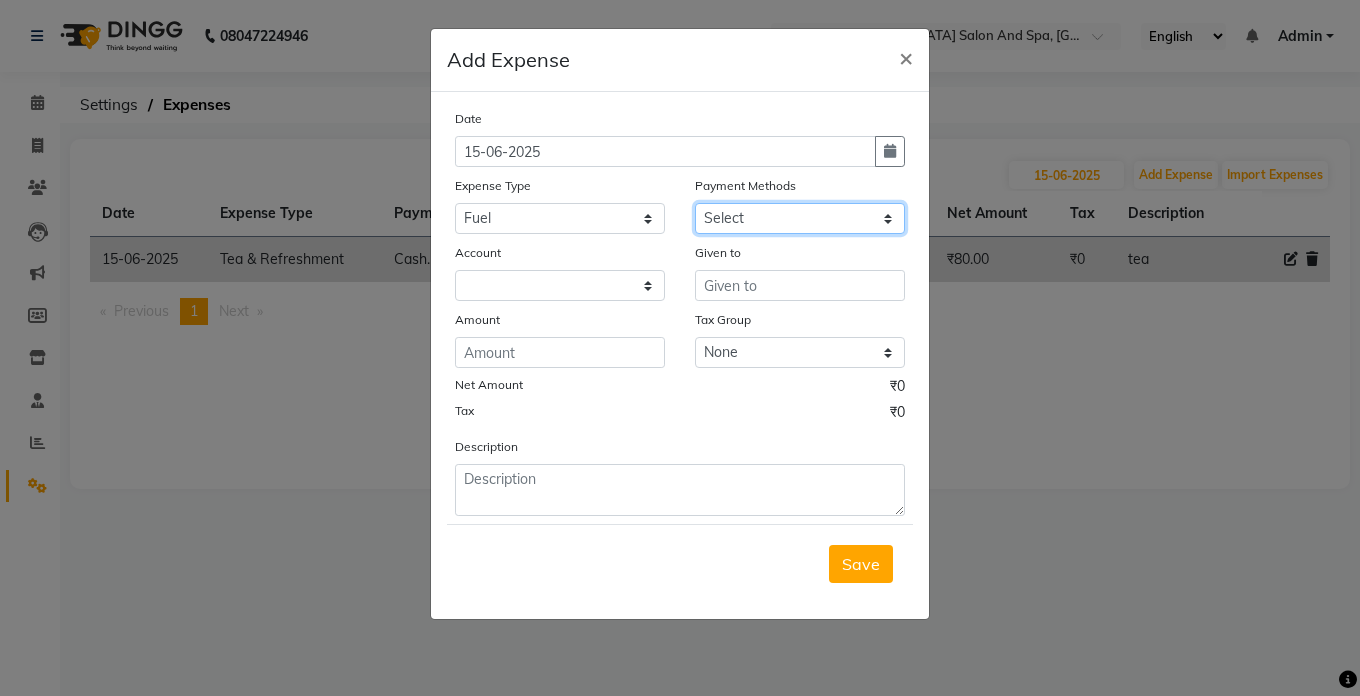 click on "Select Cash. Voucher CARD Wallet GPay" 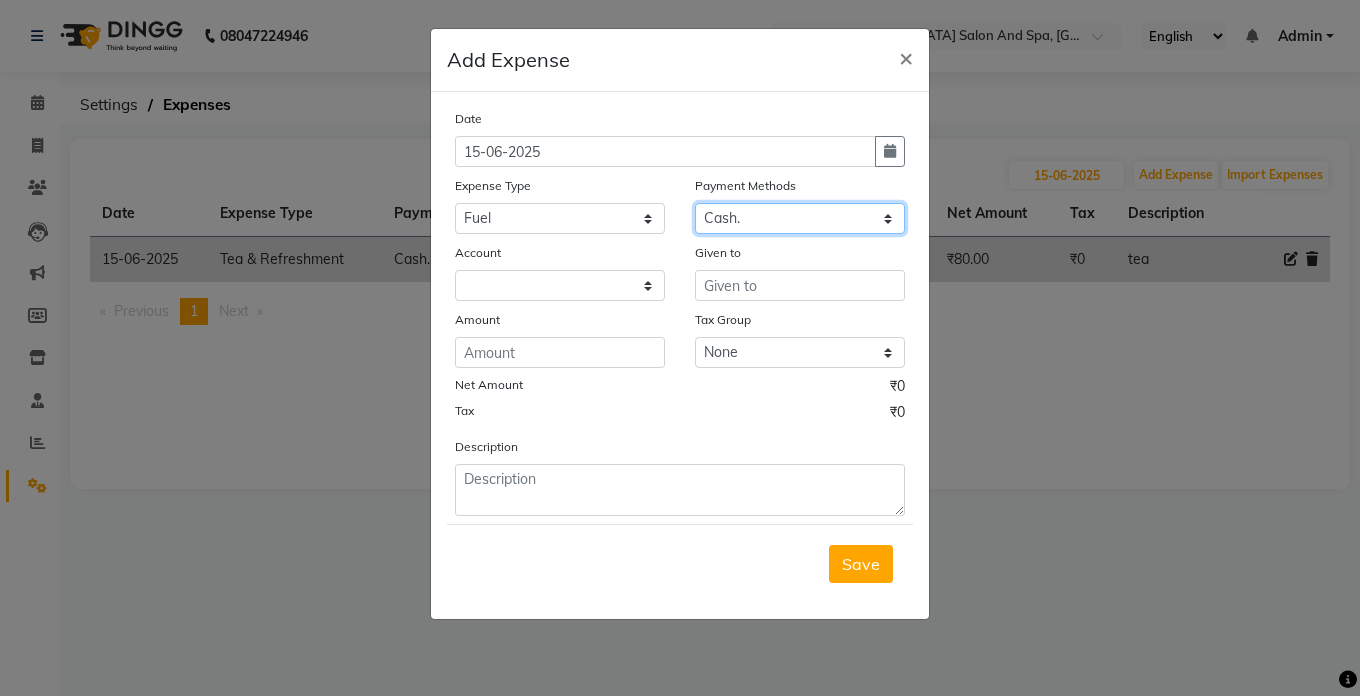 click on "Select Cash. Voucher CARD Wallet GPay" 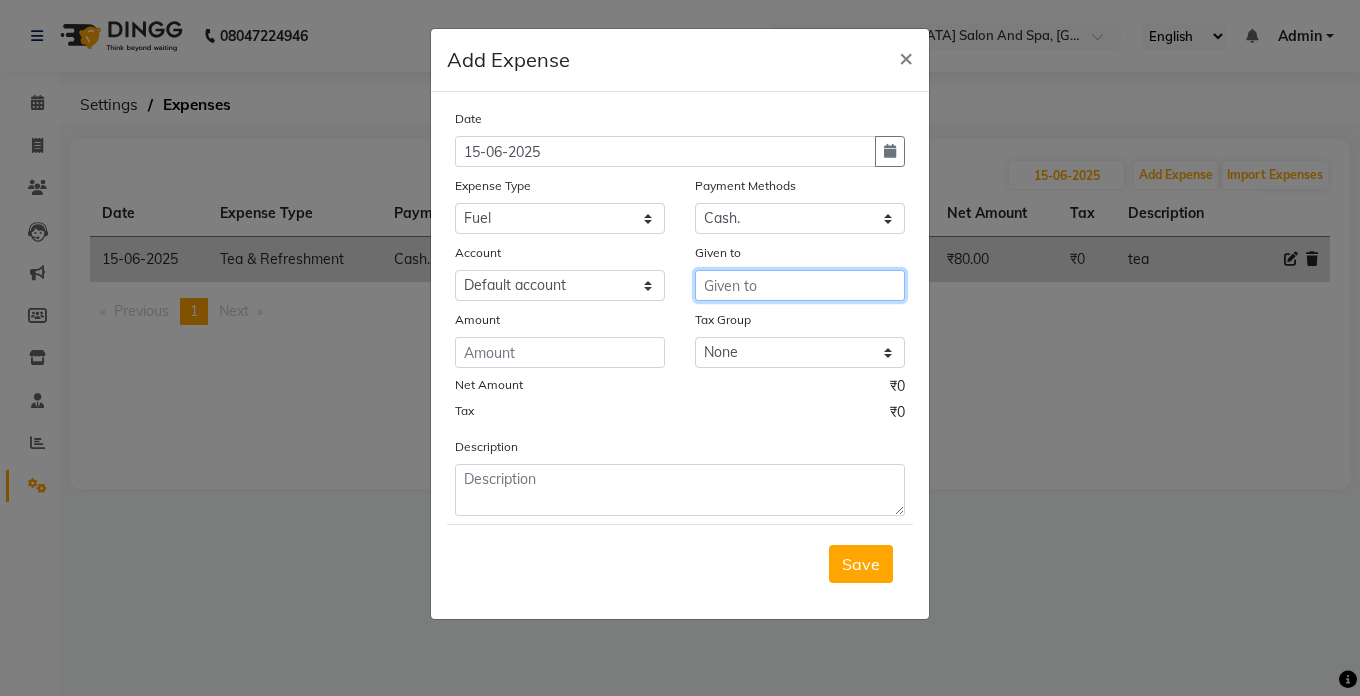 click at bounding box center [800, 285] 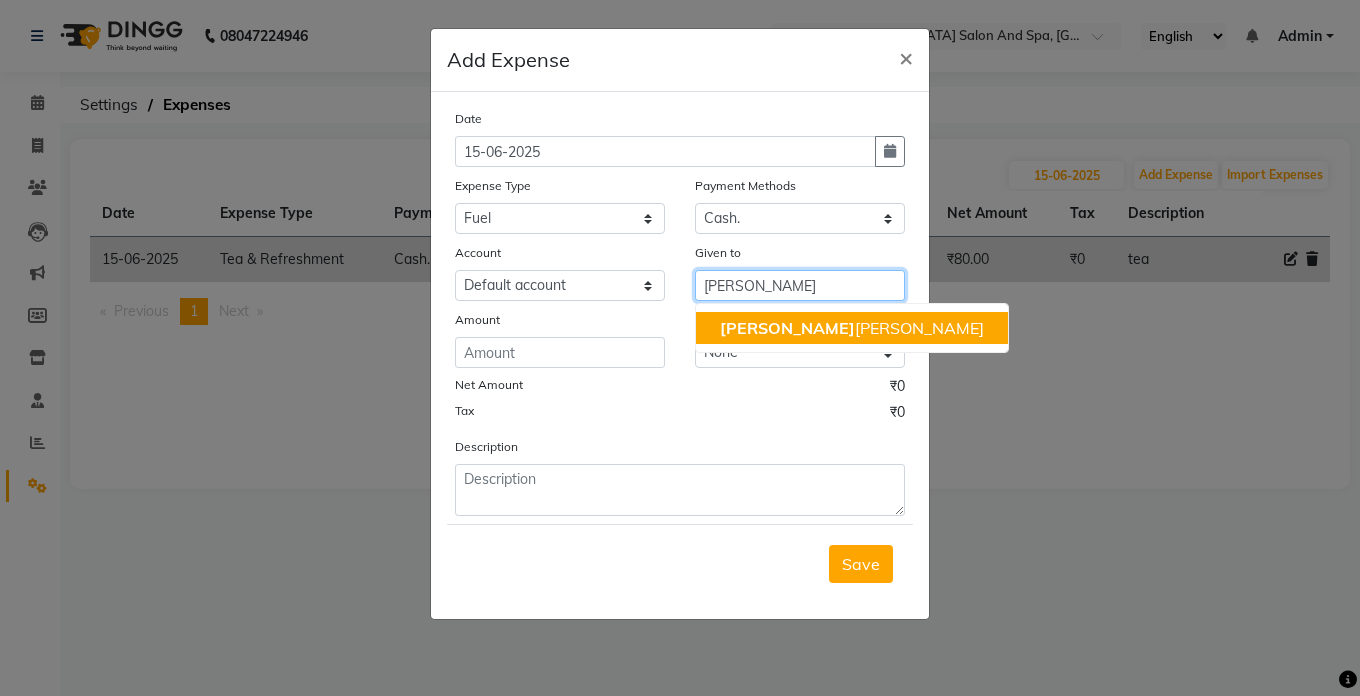 click on "[PERSON_NAME]" 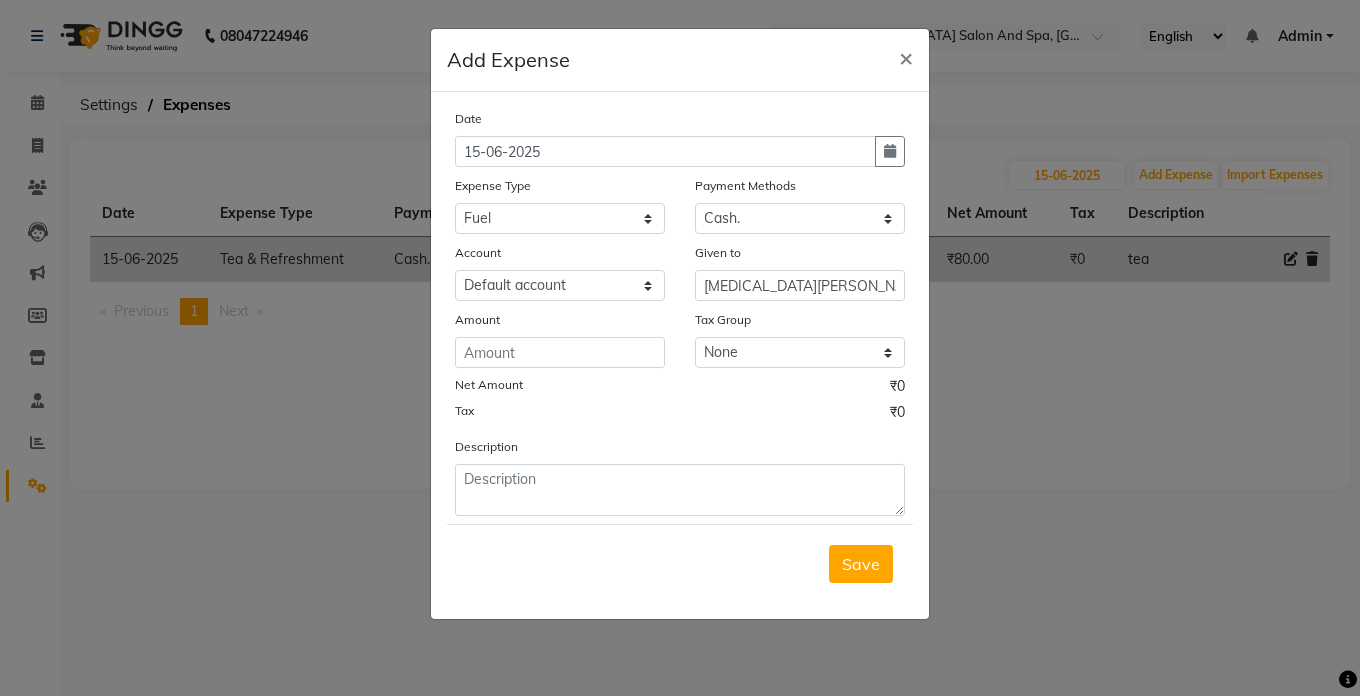 click on "Amount" 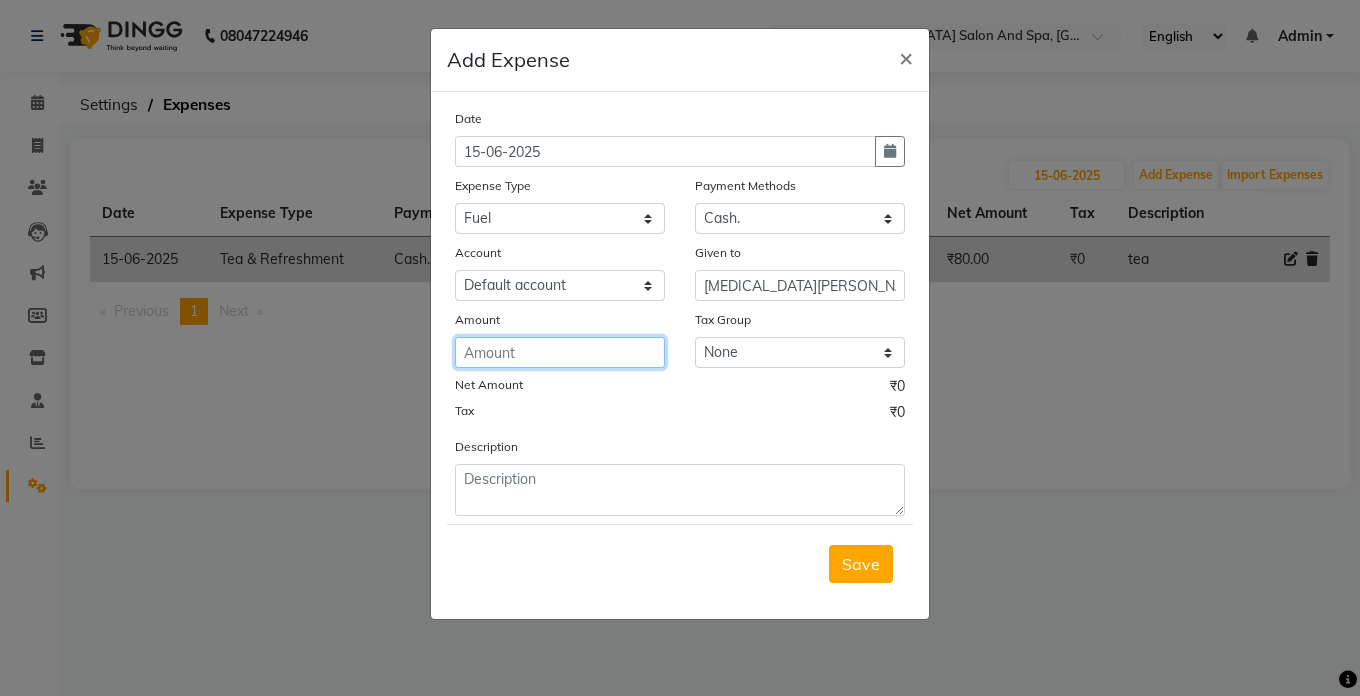 click 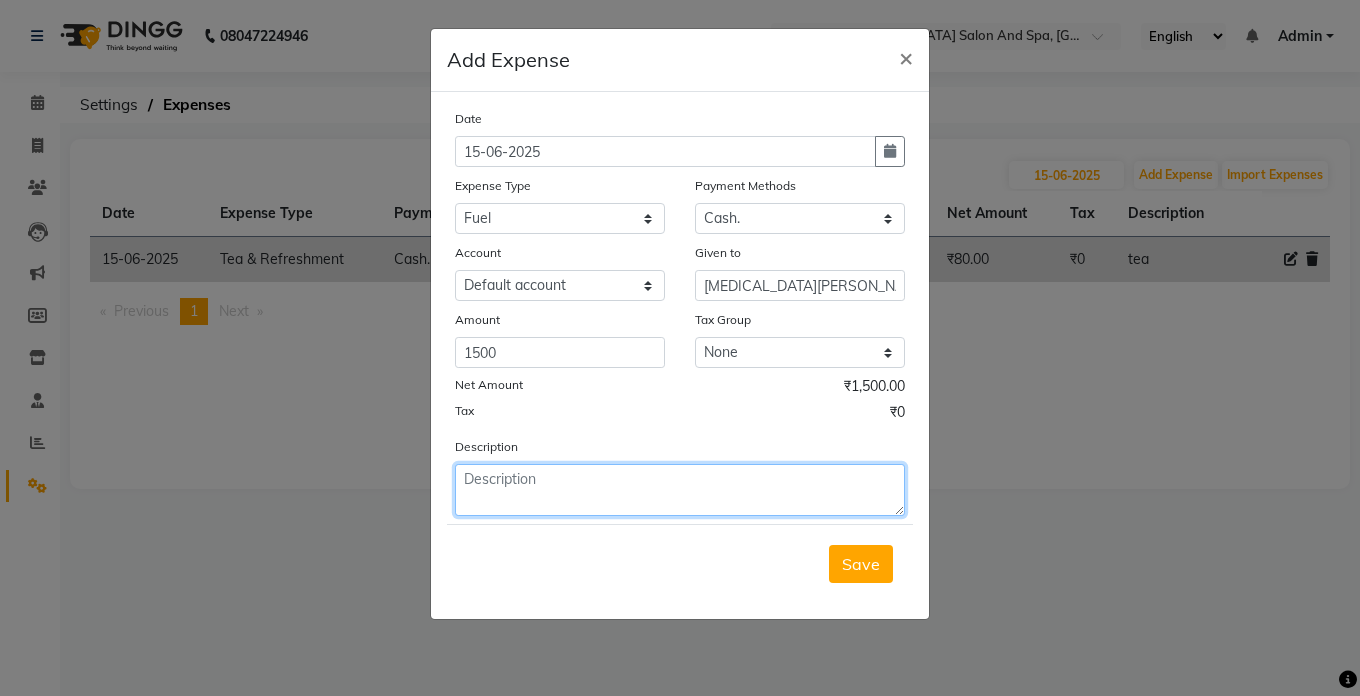 click 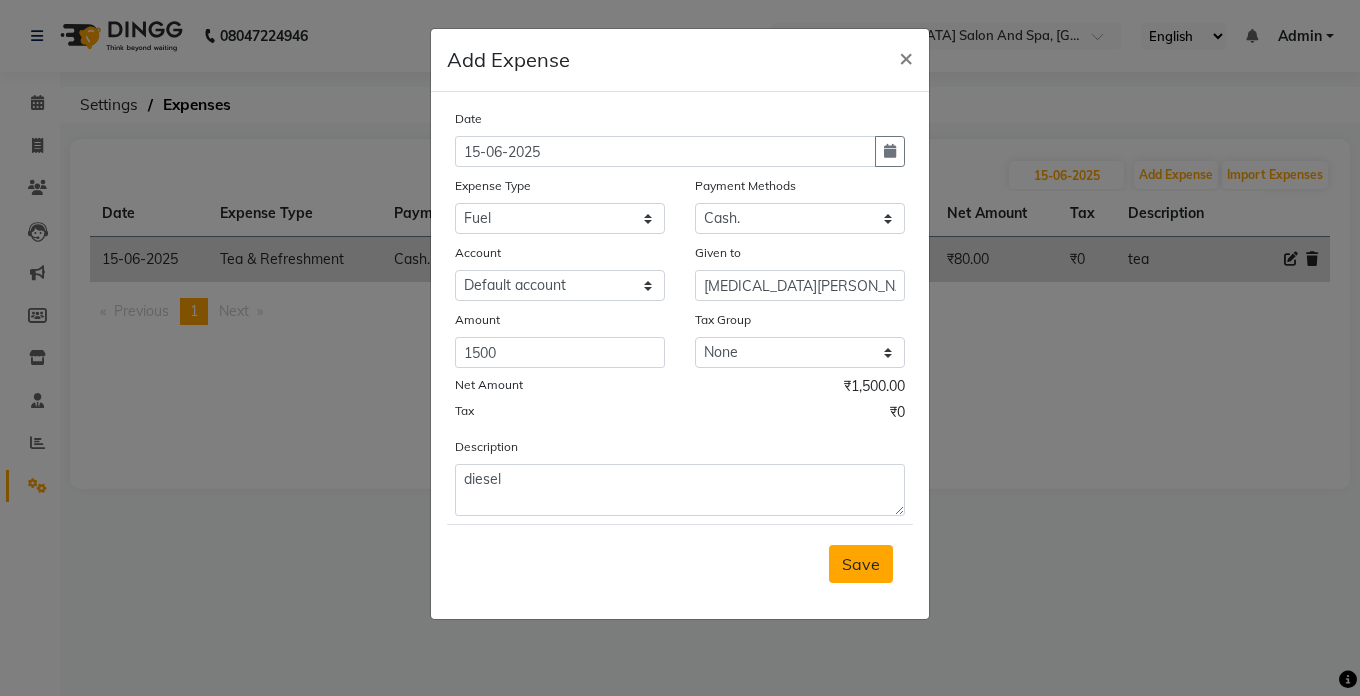click on "Save" at bounding box center [861, 564] 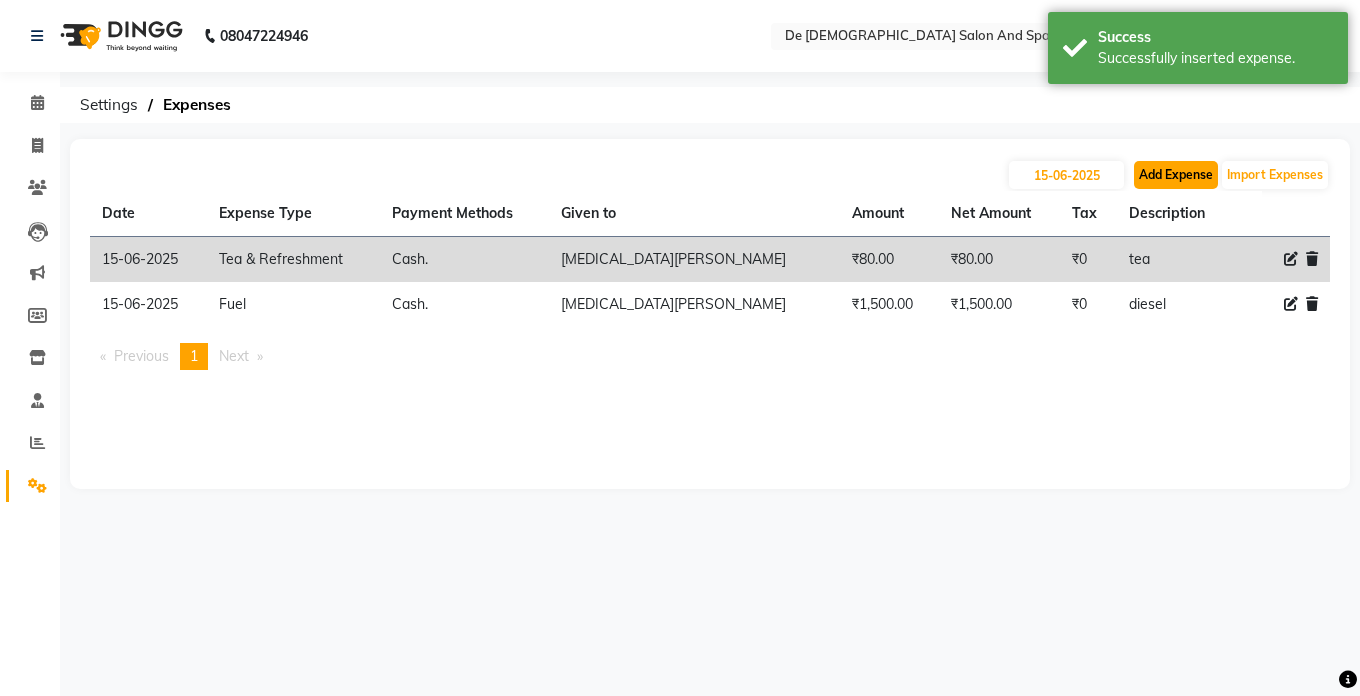 click on "Add Expense" 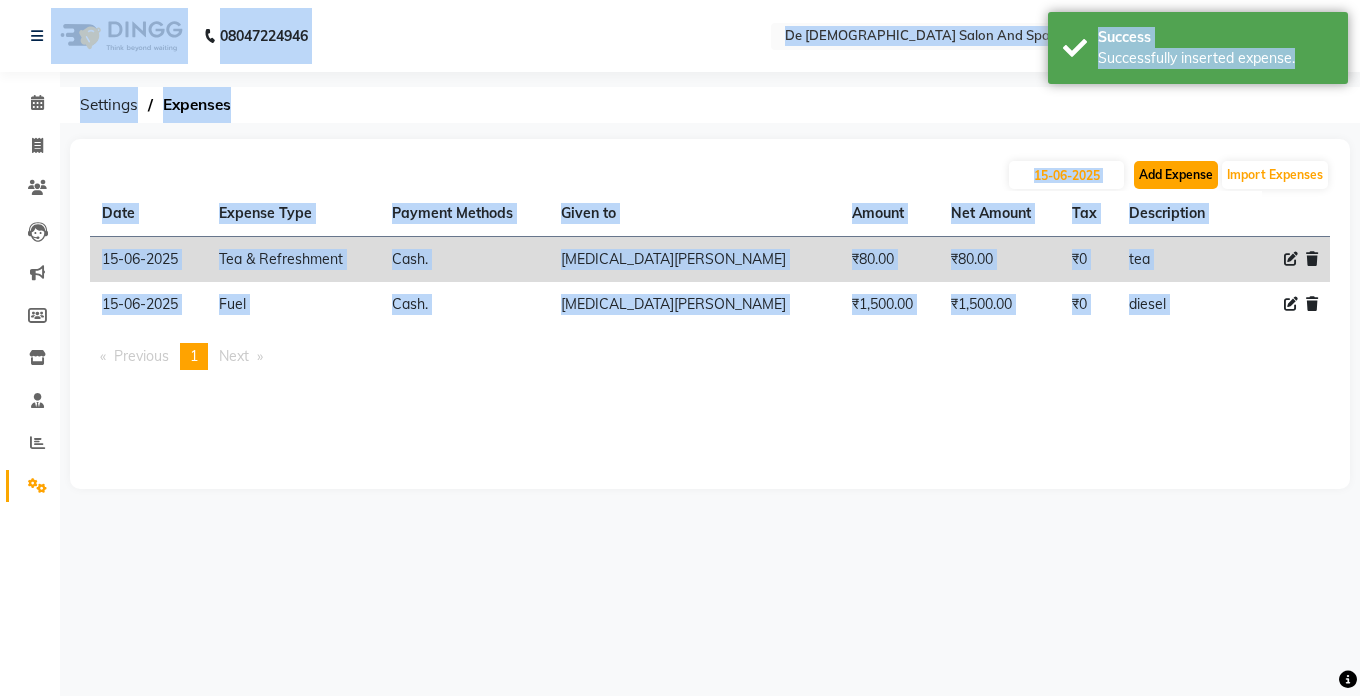 click on "Add Expense" 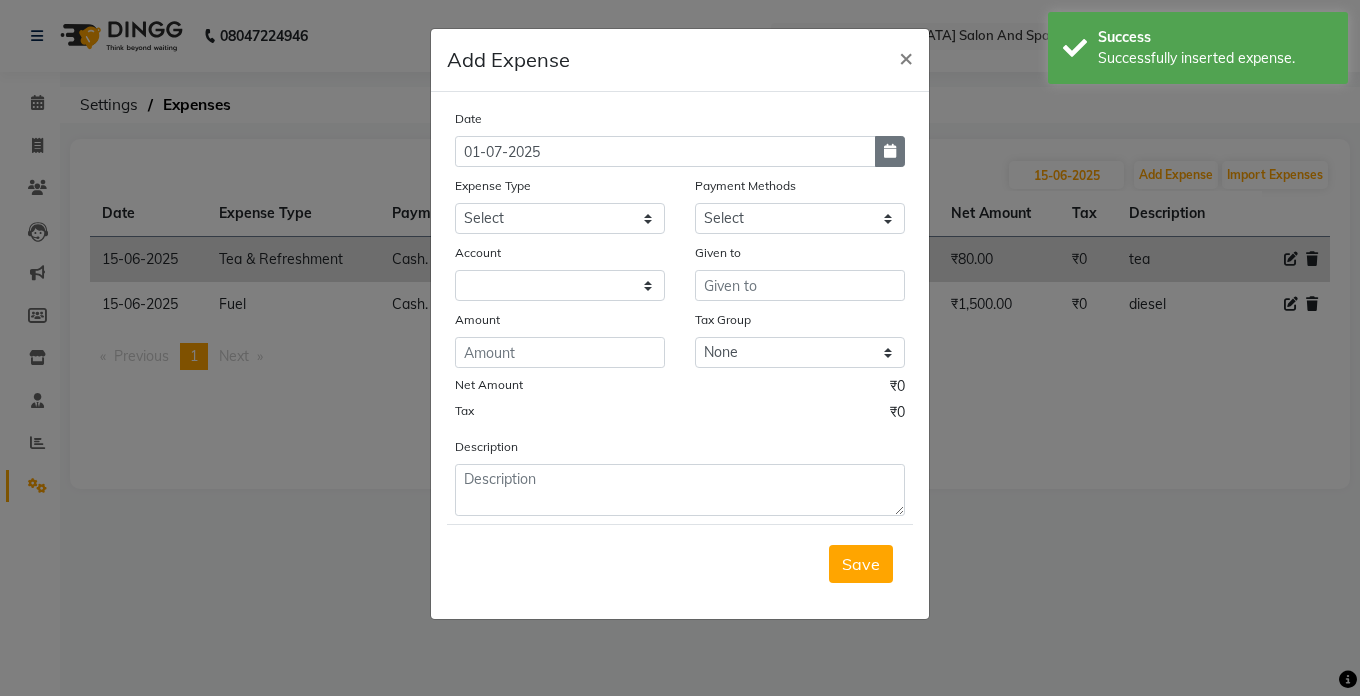click 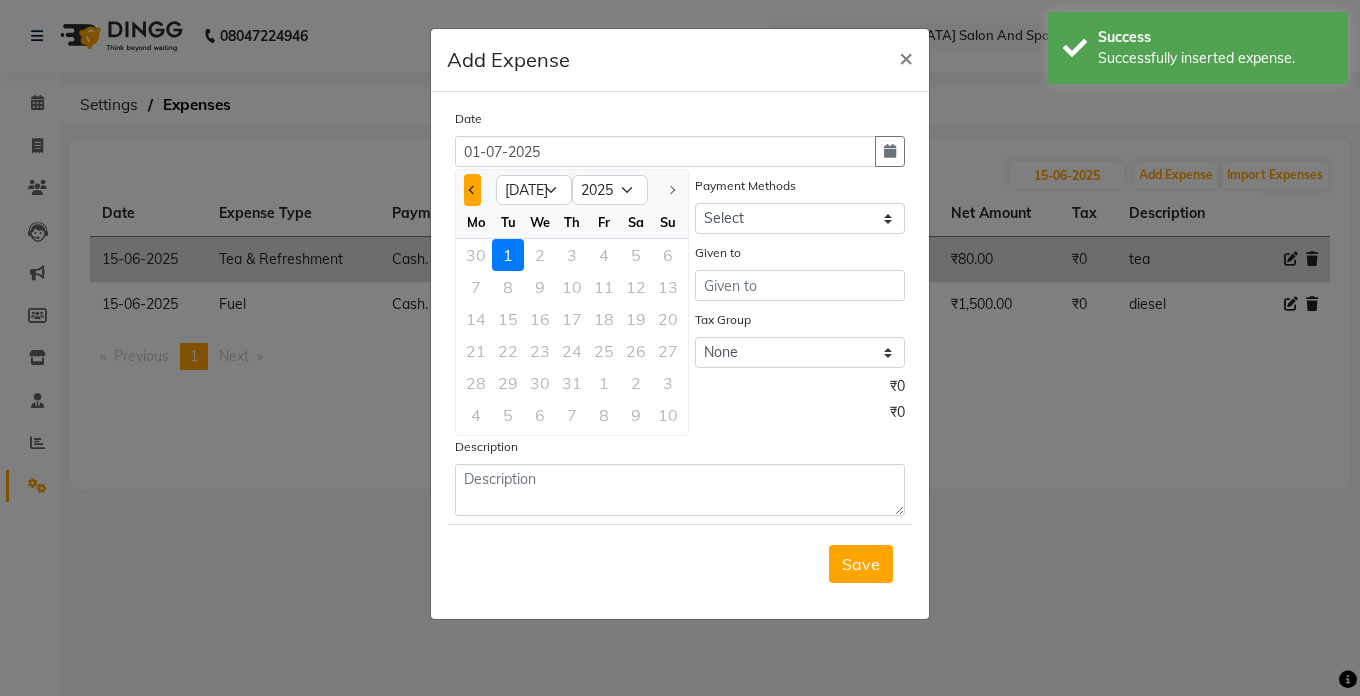 click 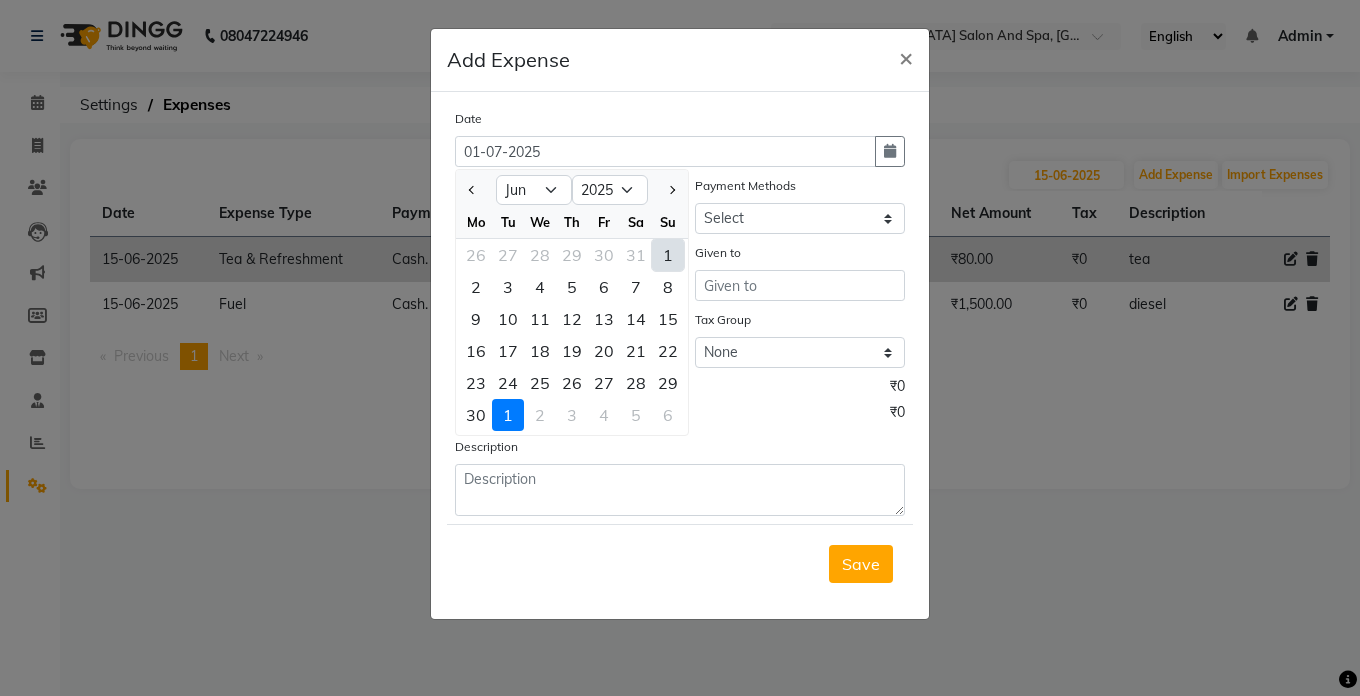 click on "1" 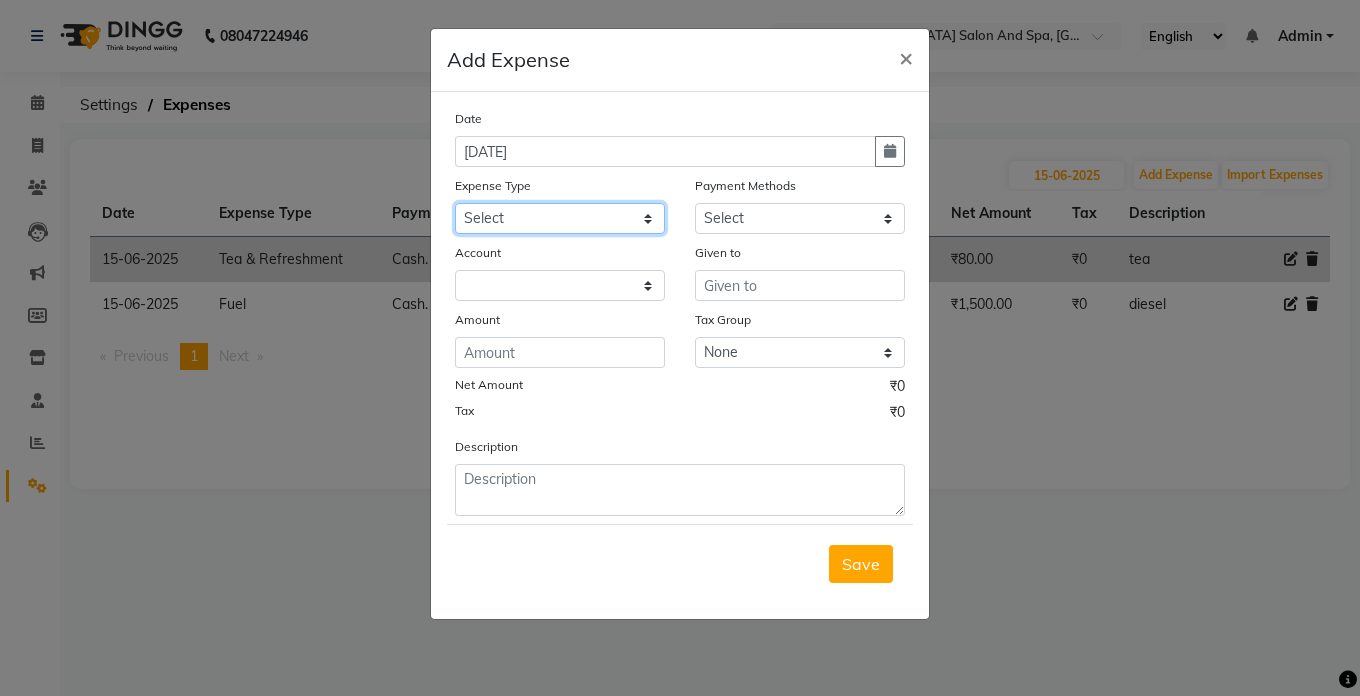 click on "Select Advance Salary Bank charges Car maintenance  Cash transfer to bank Cash transfer to hub Client Snacks Clinical charges Equipment Fuel Govt fee Incentive Insurance International purchase Loan Repayment Maintenance Marketing Miscellaneous MRA Other Pantry Product Rent Salary Staff Snacks Tax Tea & Refreshment Utilities" 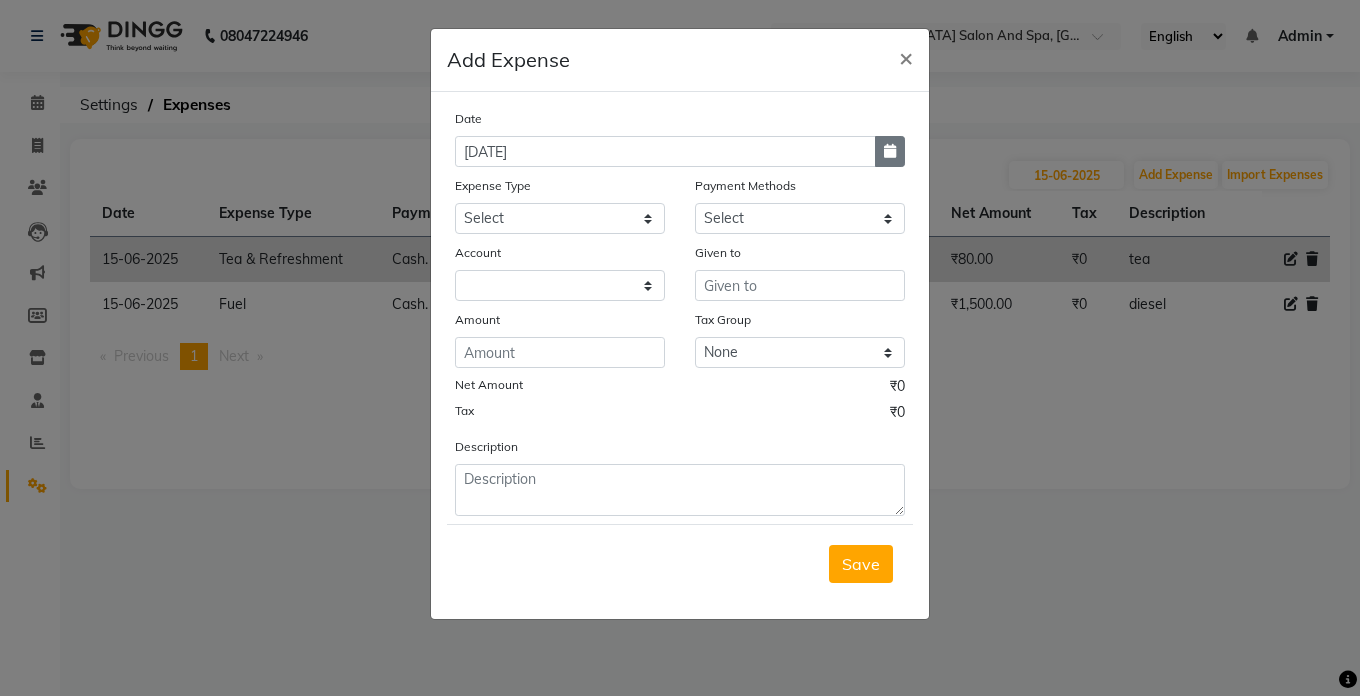 click 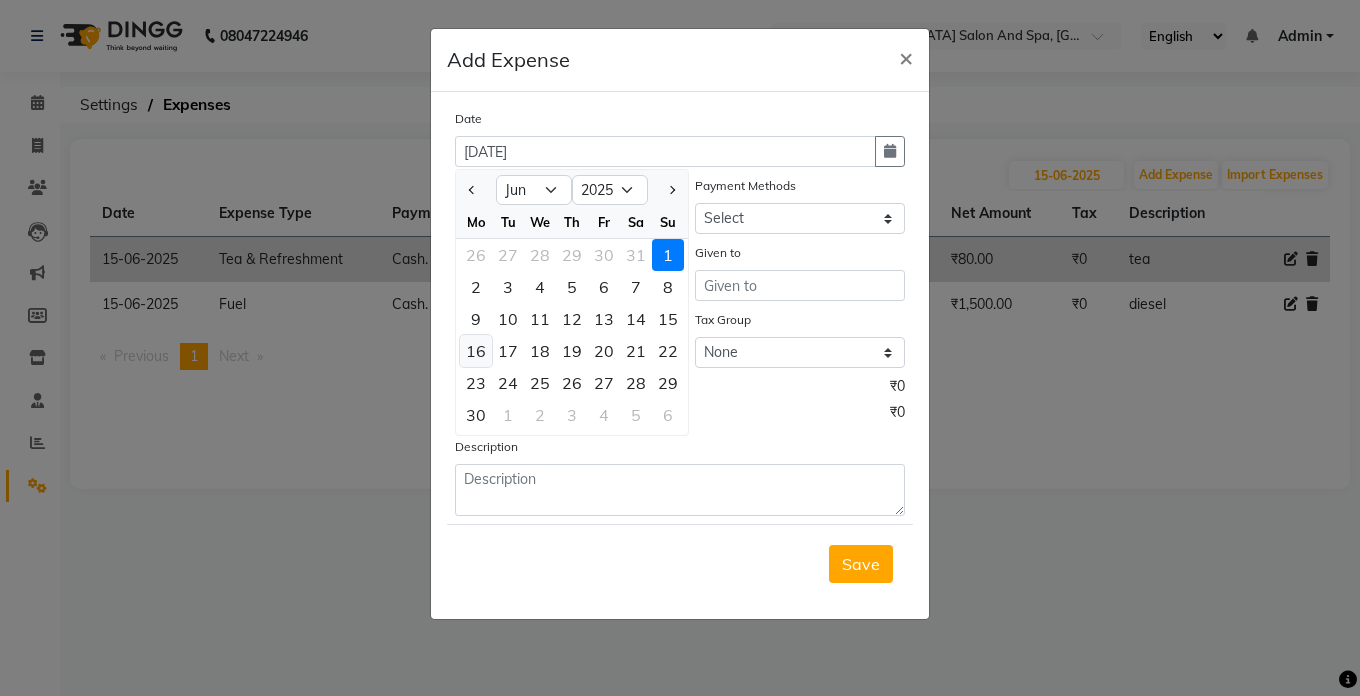 click on "16" 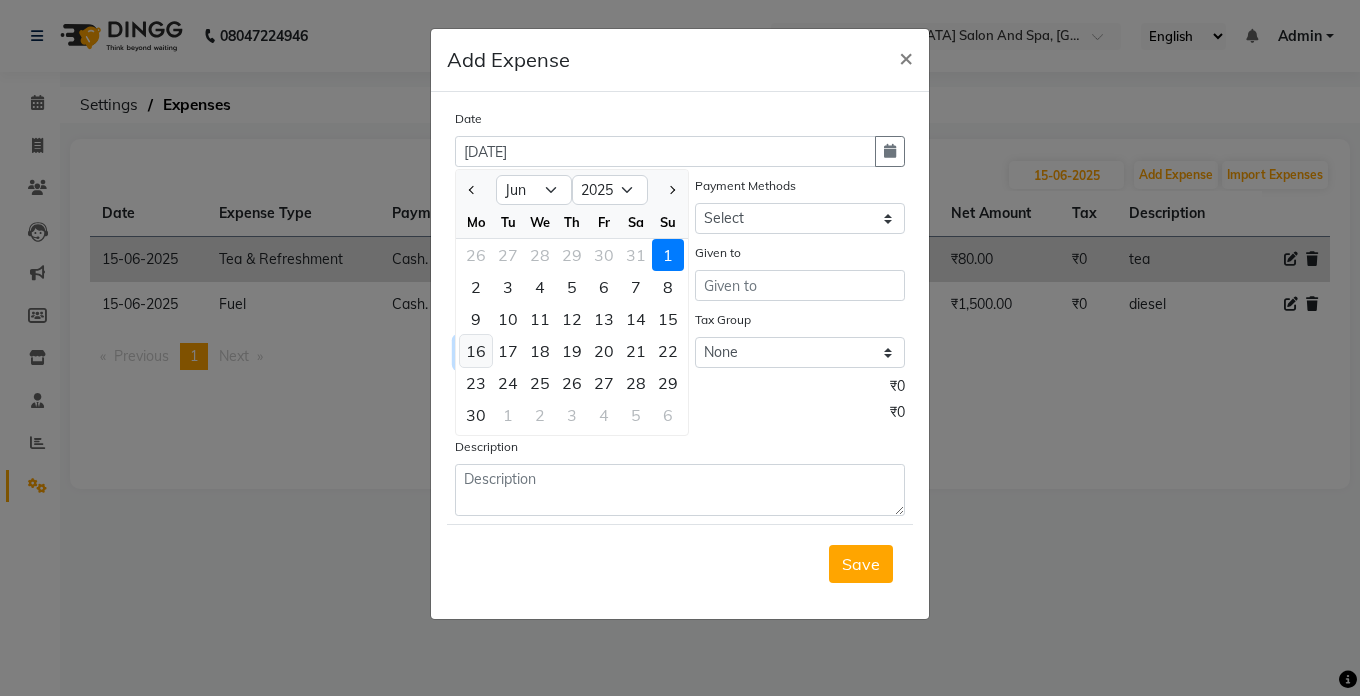 click 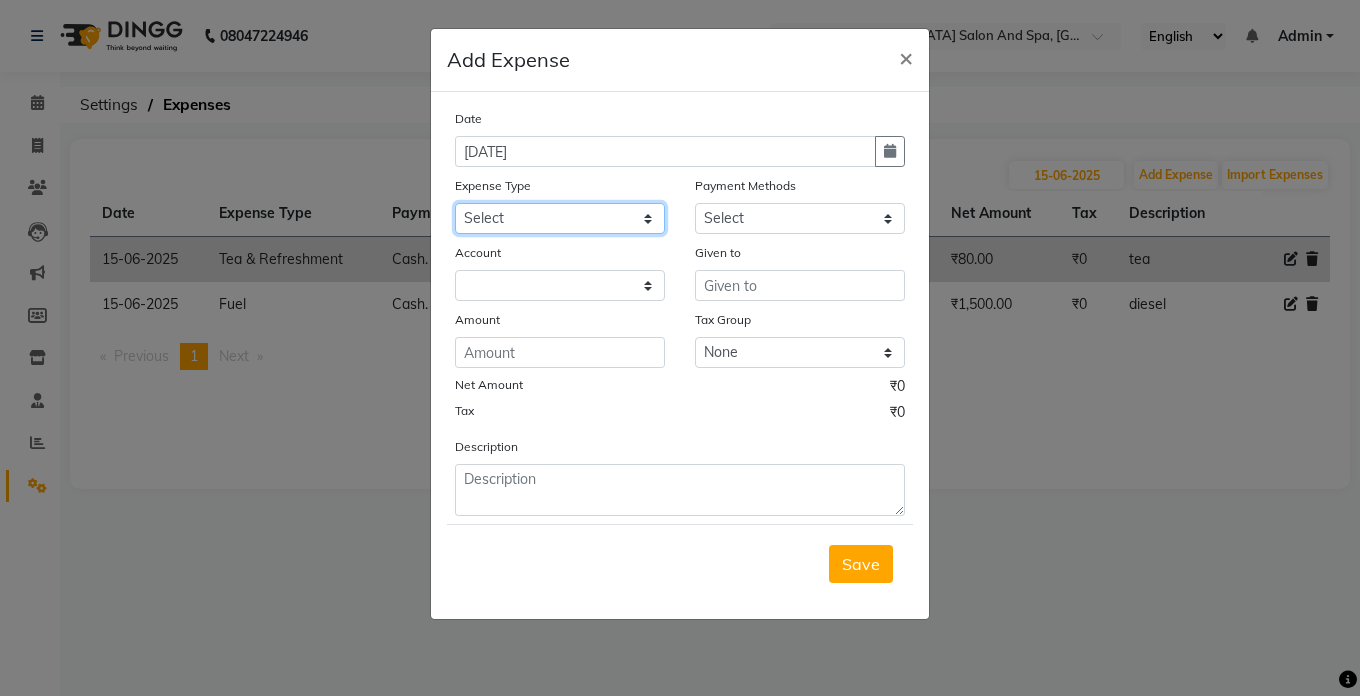 click on "Select Advance Salary Bank charges Car maintenance  Cash transfer to bank Cash transfer to hub Client Snacks Clinical charges Equipment Fuel Govt fee Incentive Insurance International purchase Loan Repayment Maintenance Marketing Miscellaneous MRA Other Pantry Product Rent Salary Staff Snacks Tax Tea & Refreshment Utilities" 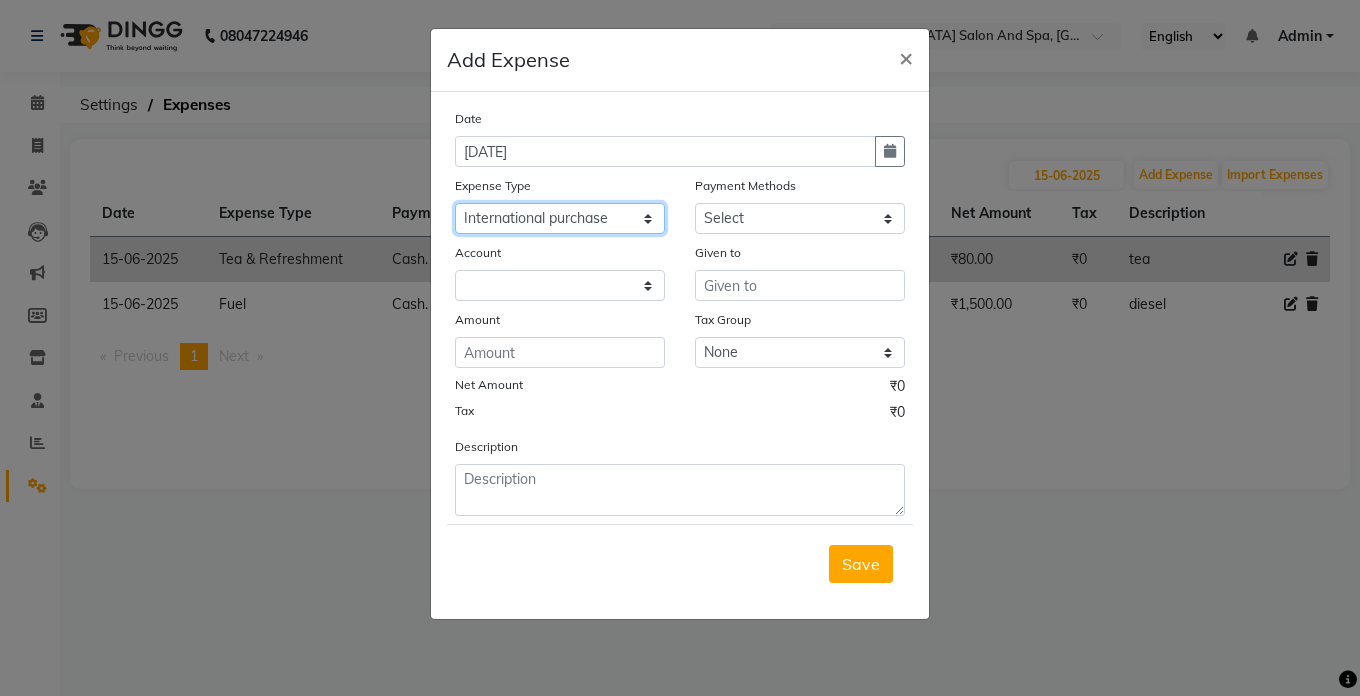 click on "Select Advance Salary Bank charges Car maintenance  Cash transfer to bank Cash transfer to hub Client Snacks Clinical charges Equipment Fuel Govt fee Incentive Insurance International purchase Loan Repayment Maintenance Marketing Miscellaneous MRA Other Pantry Product Rent Salary Staff Snacks Tax Tea & Refreshment Utilities" 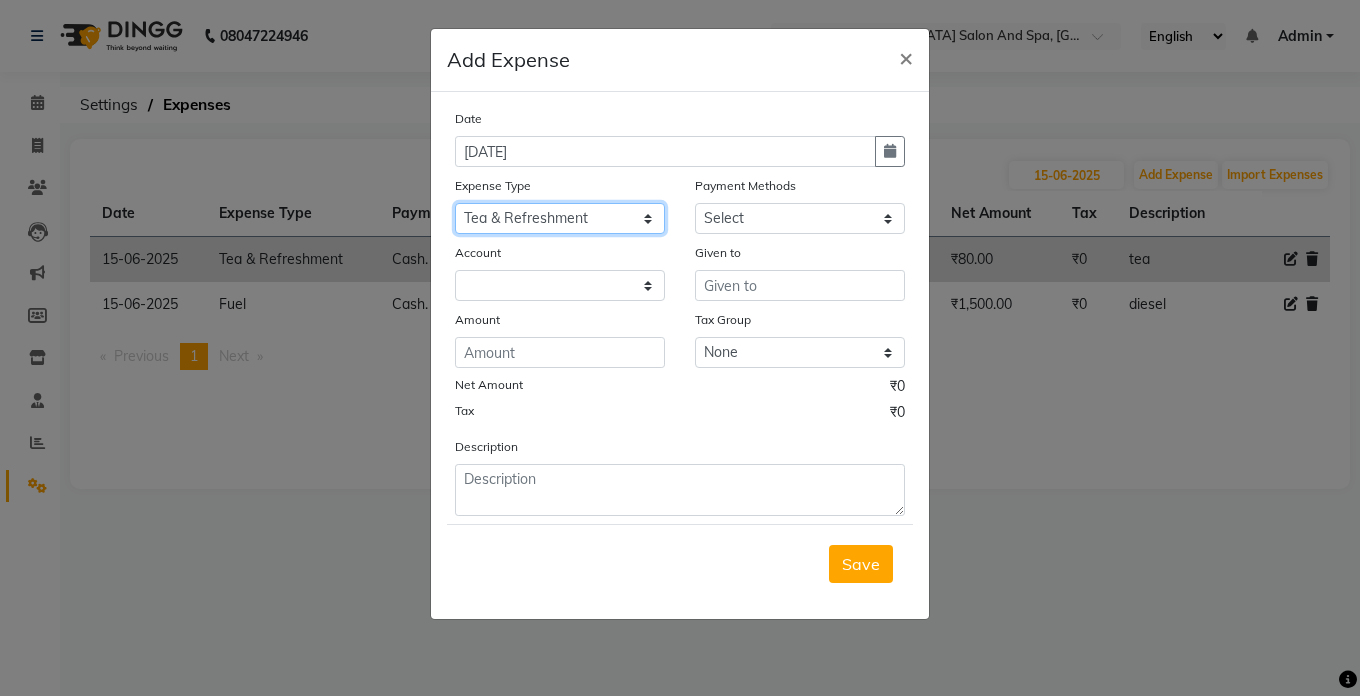 click on "Select Advance Salary Bank charges Car maintenance  Cash transfer to bank Cash transfer to hub Client Snacks Clinical charges Equipment Fuel Govt fee Incentive Insurance International purchase Loan Repayment Maintenance Marketing Miscellaneous MRA Other Pantry Product Rent Salary Staff Snacks Tax Tea & Refreshment Utilities" 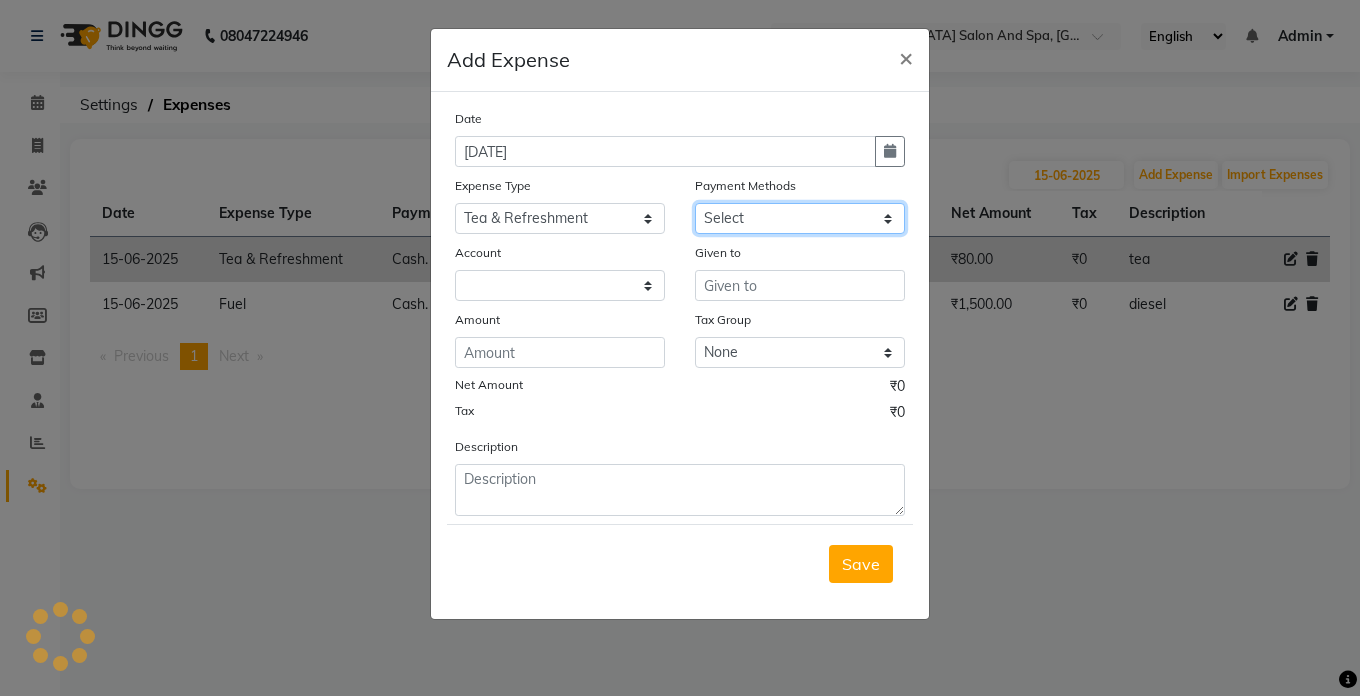 click on "Select Cash. Voucher CARD Wallet GPay" 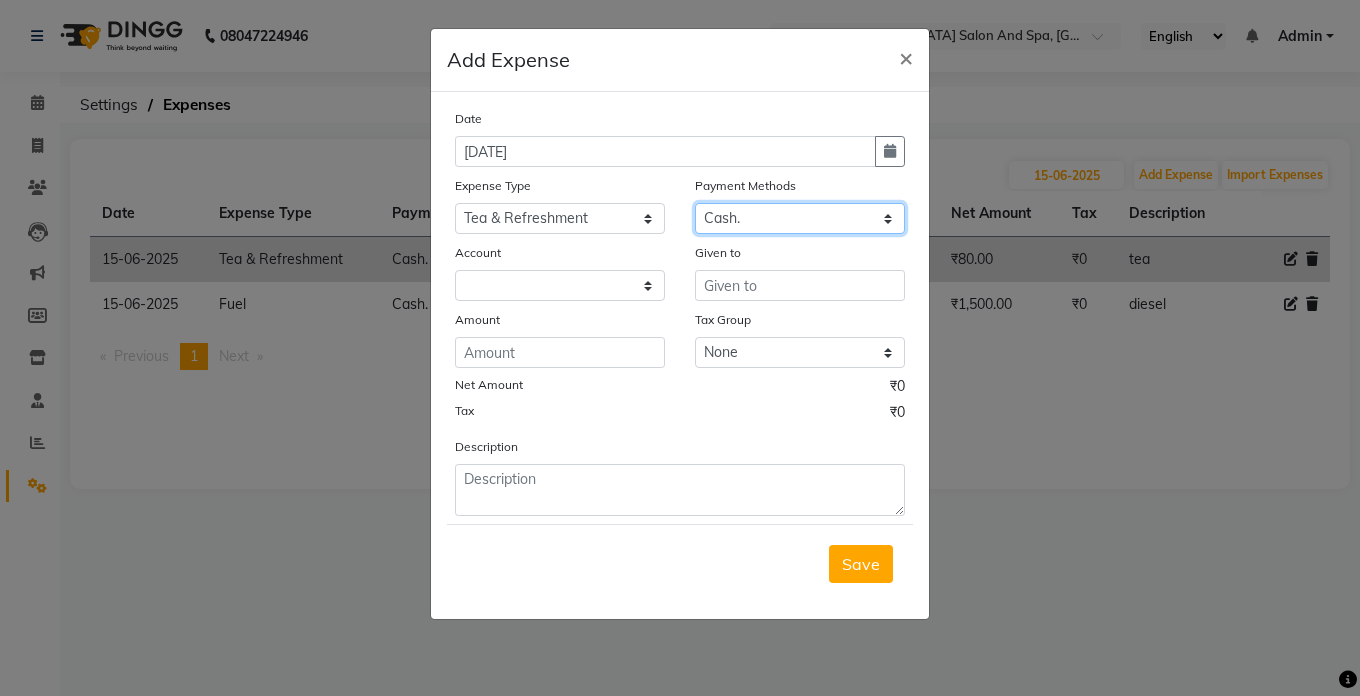 click on "Select Cash. Voucher CARD Wallet GPay" 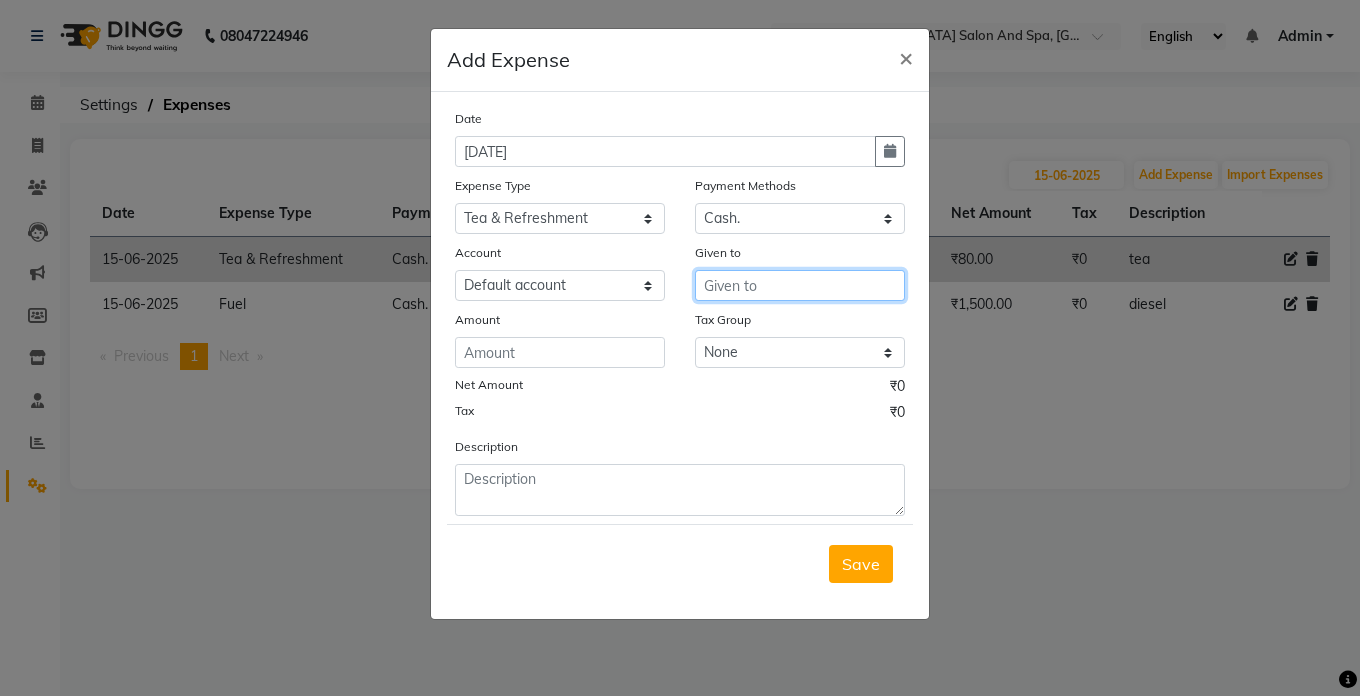 click at bounding box center [800, 285] 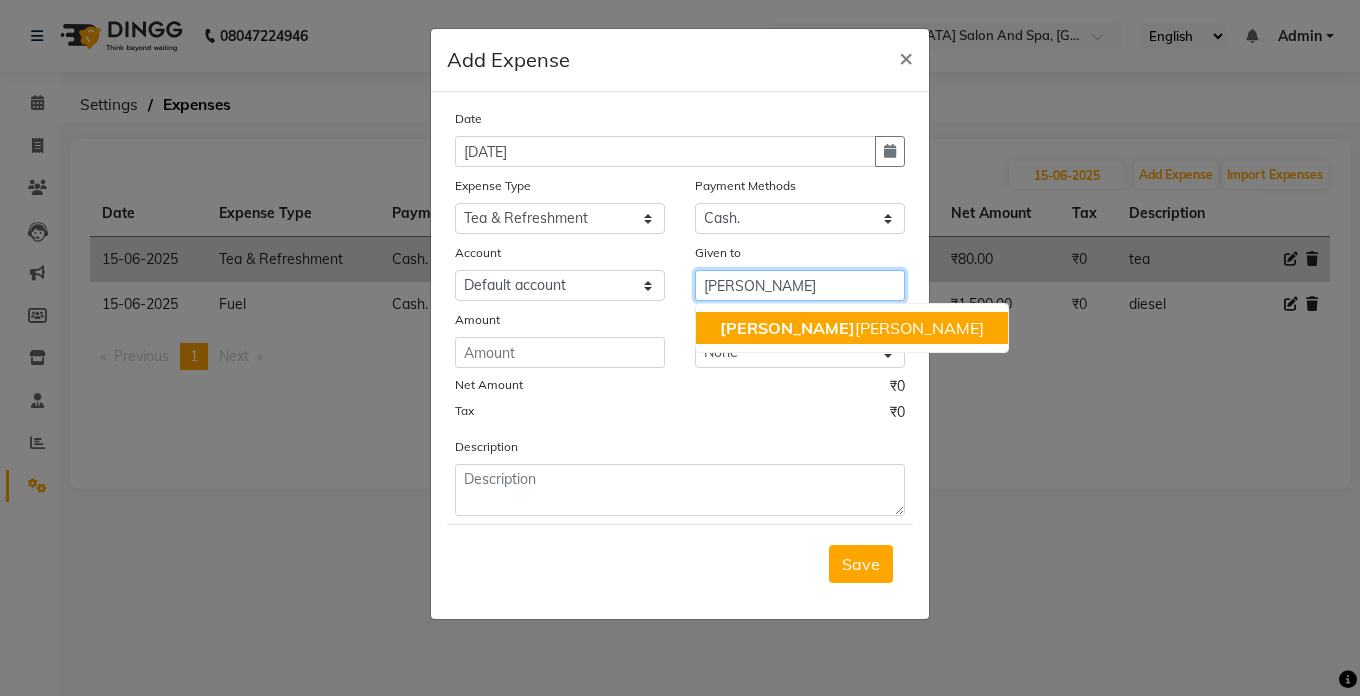 click on "[PERSON_NAME] [PERSON_NAME]" at bounding box center [852, 328] 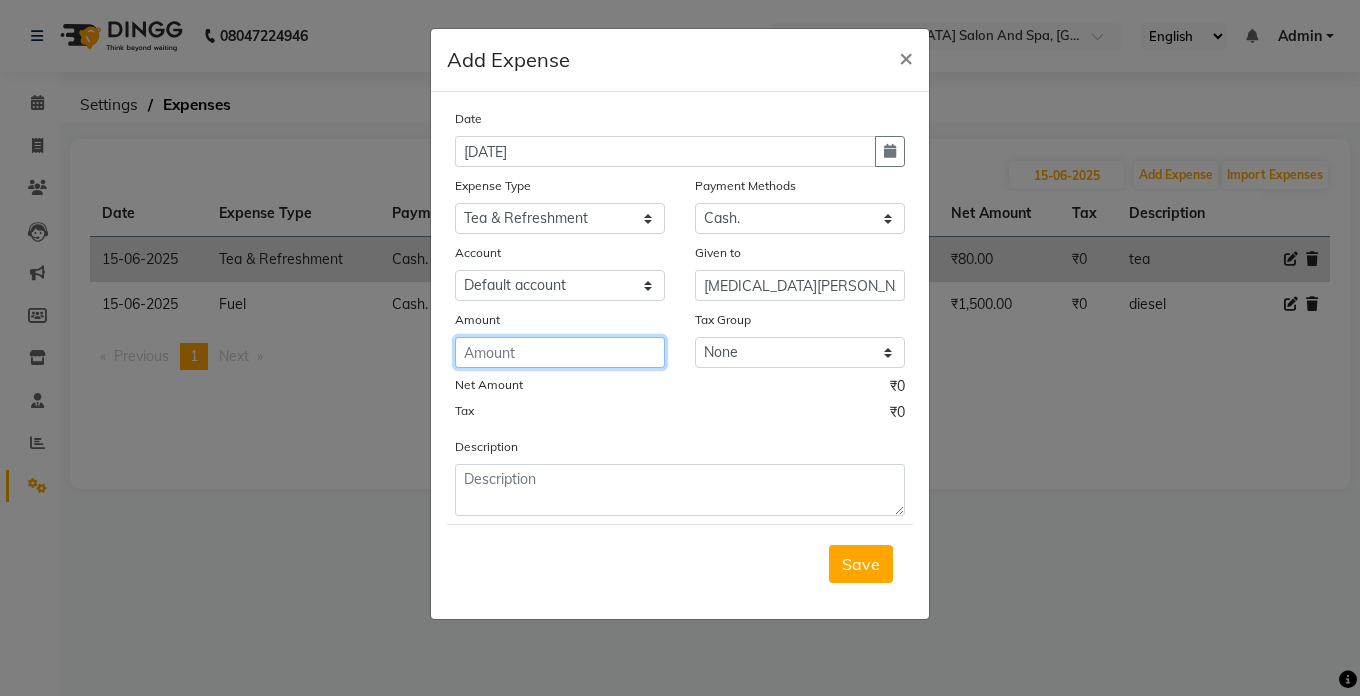 click 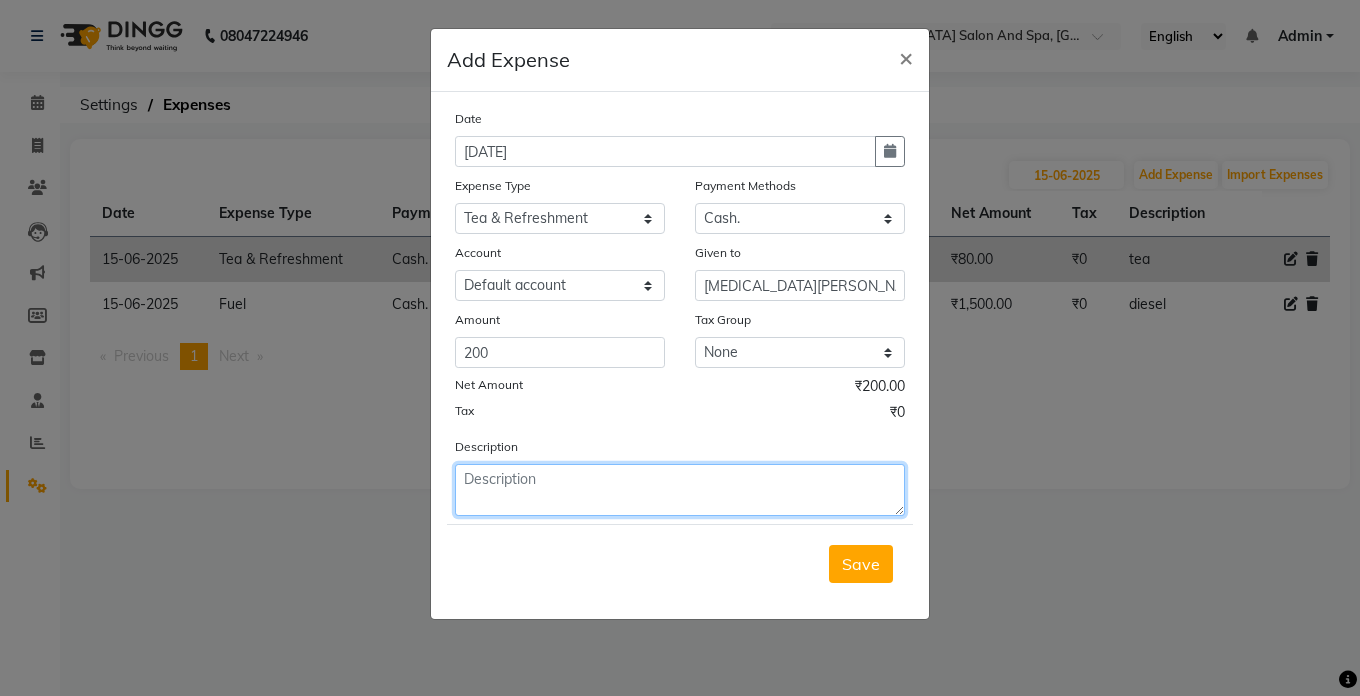 click 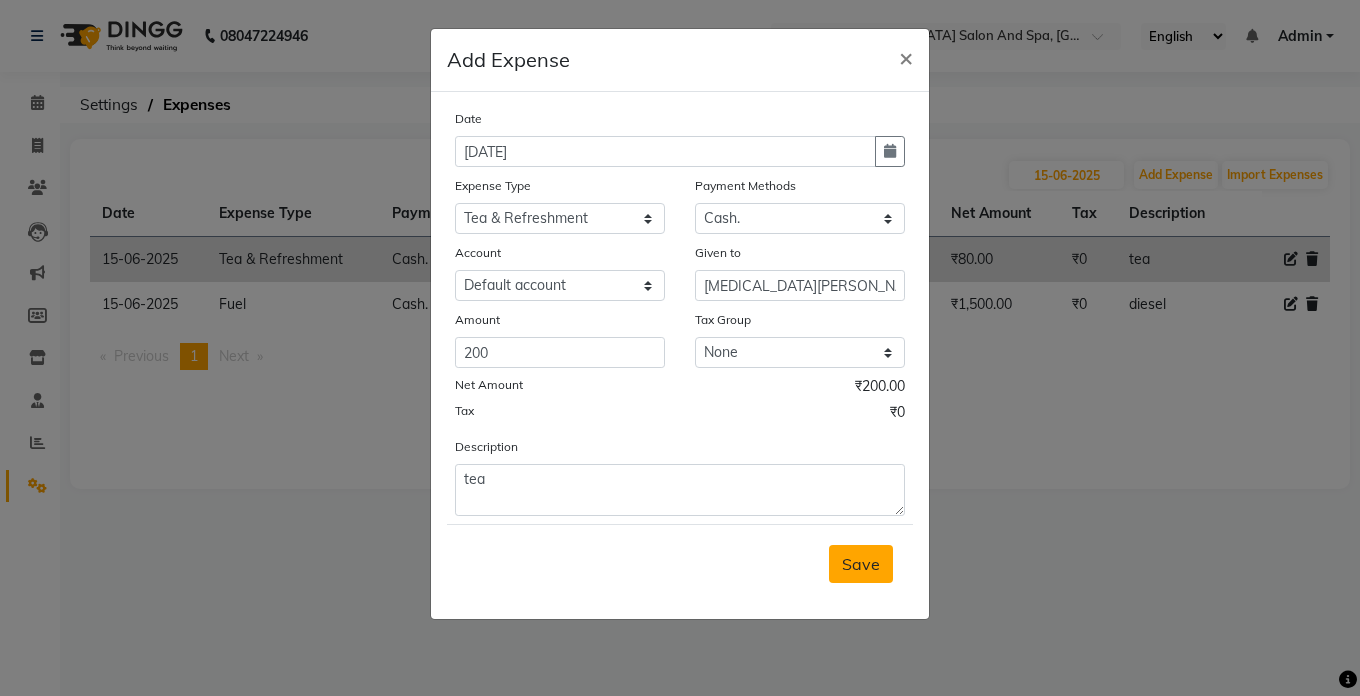 click on "Save" at bounding box center (861, 564) 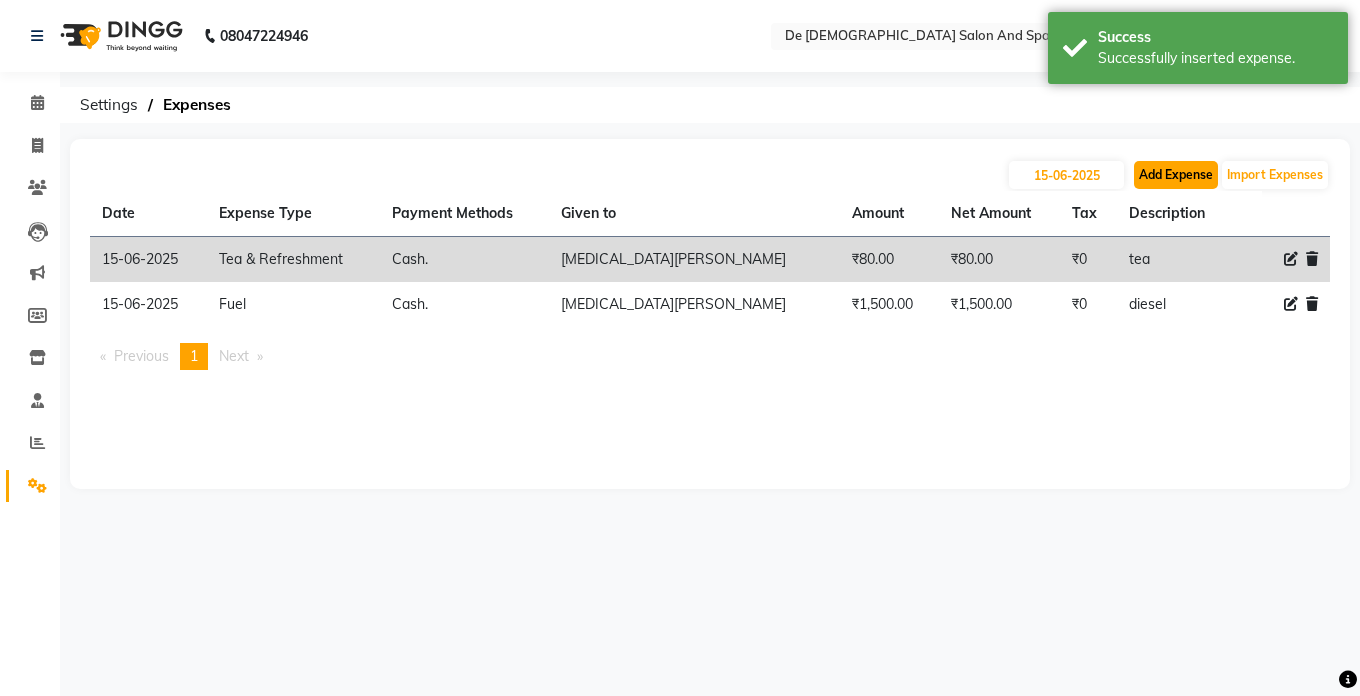 click on "Add Expense" 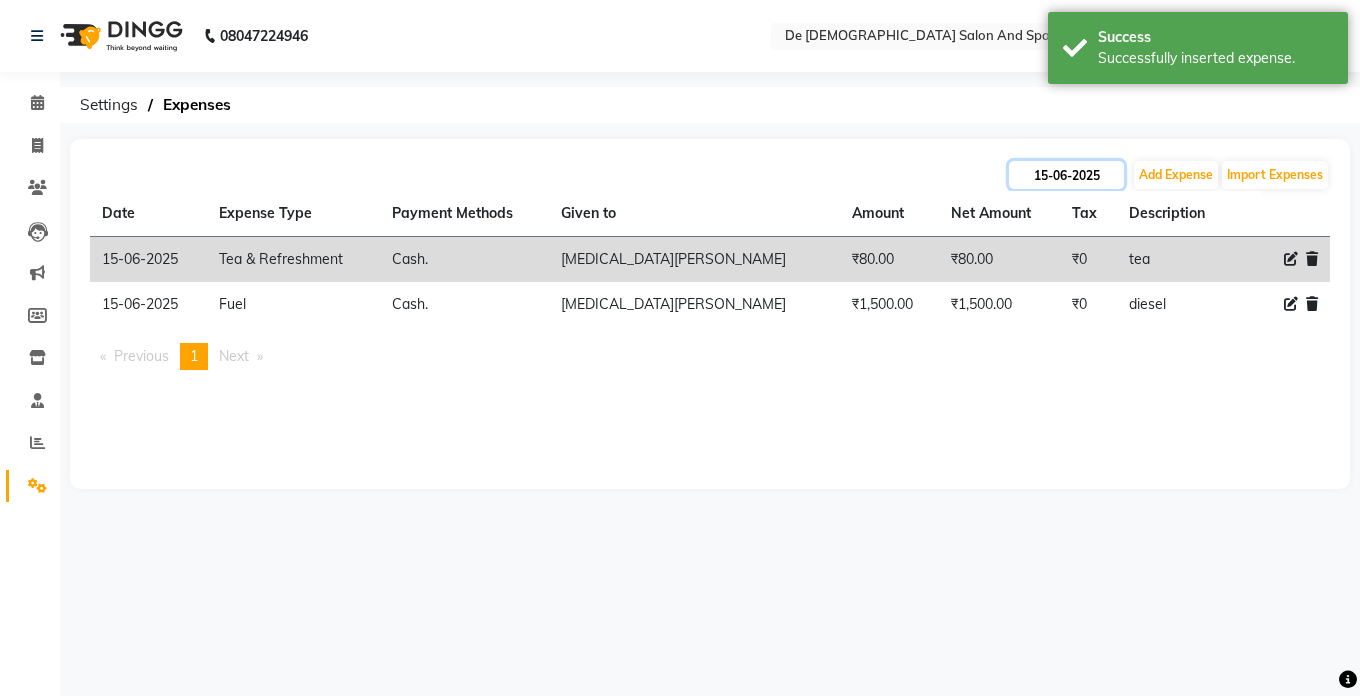 click on "15-06-2025" 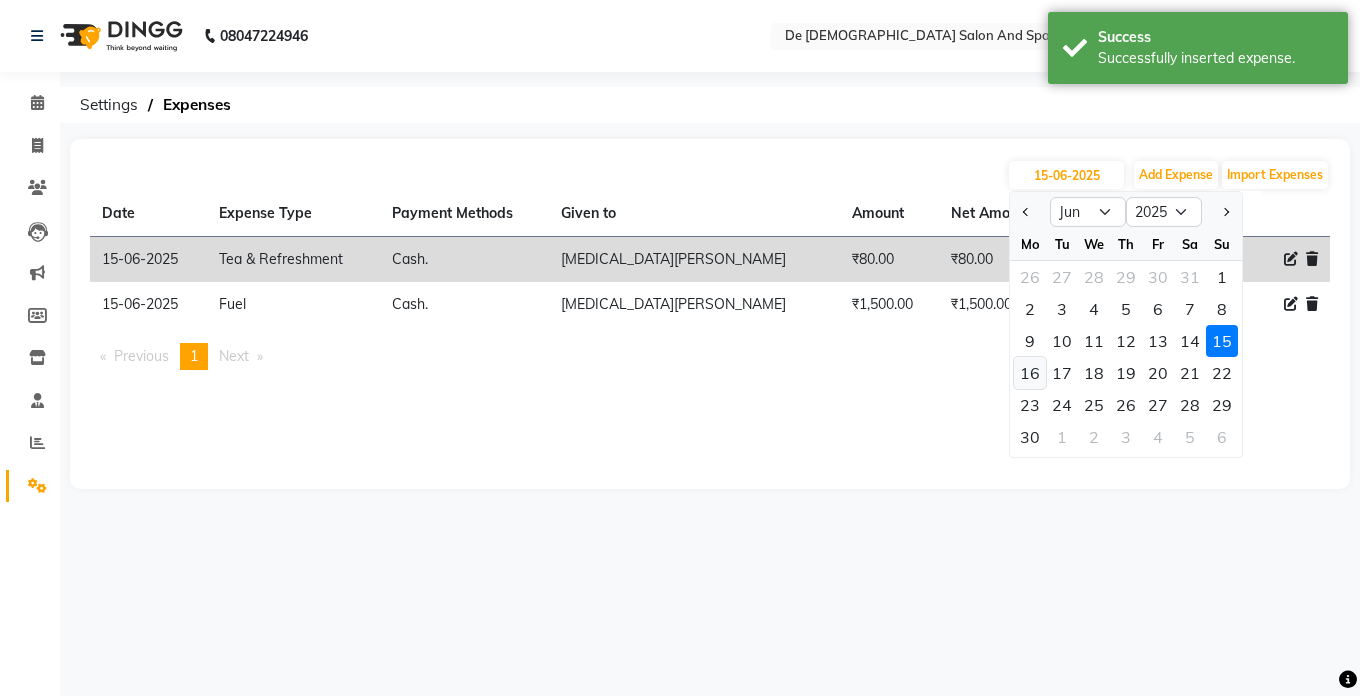 click on "16" 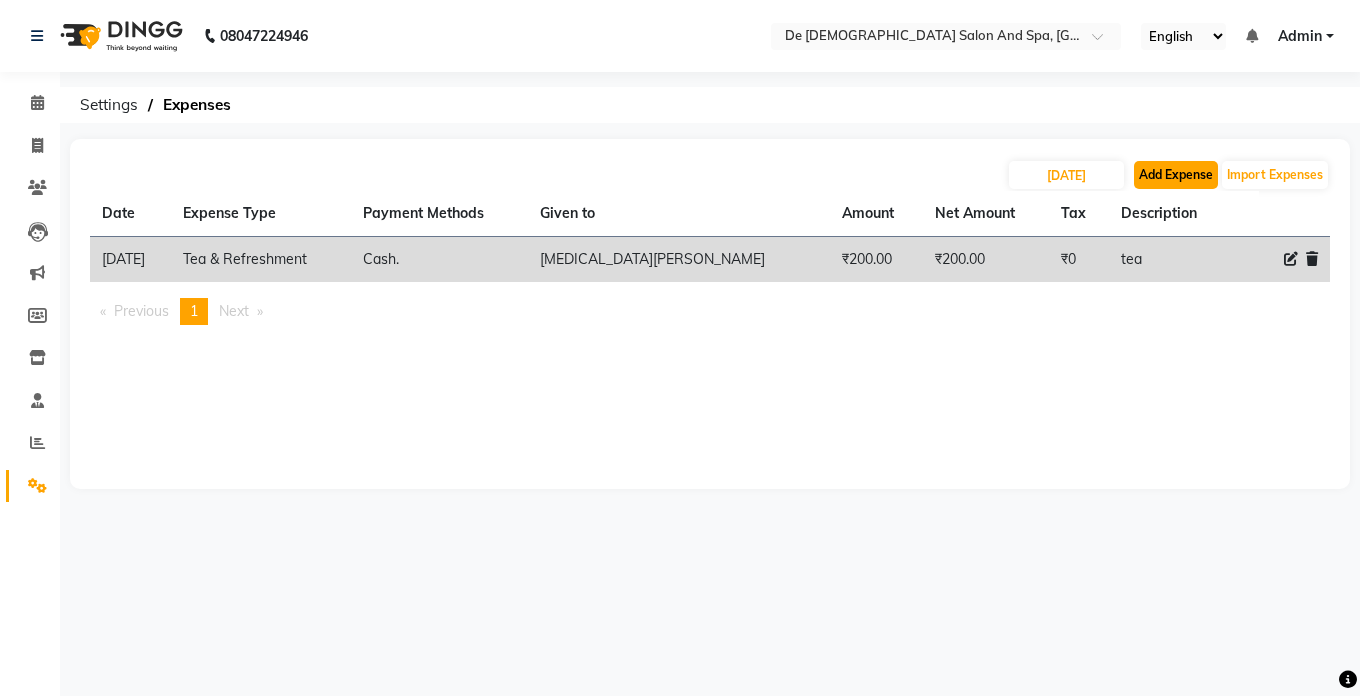 click on "Add Expense" 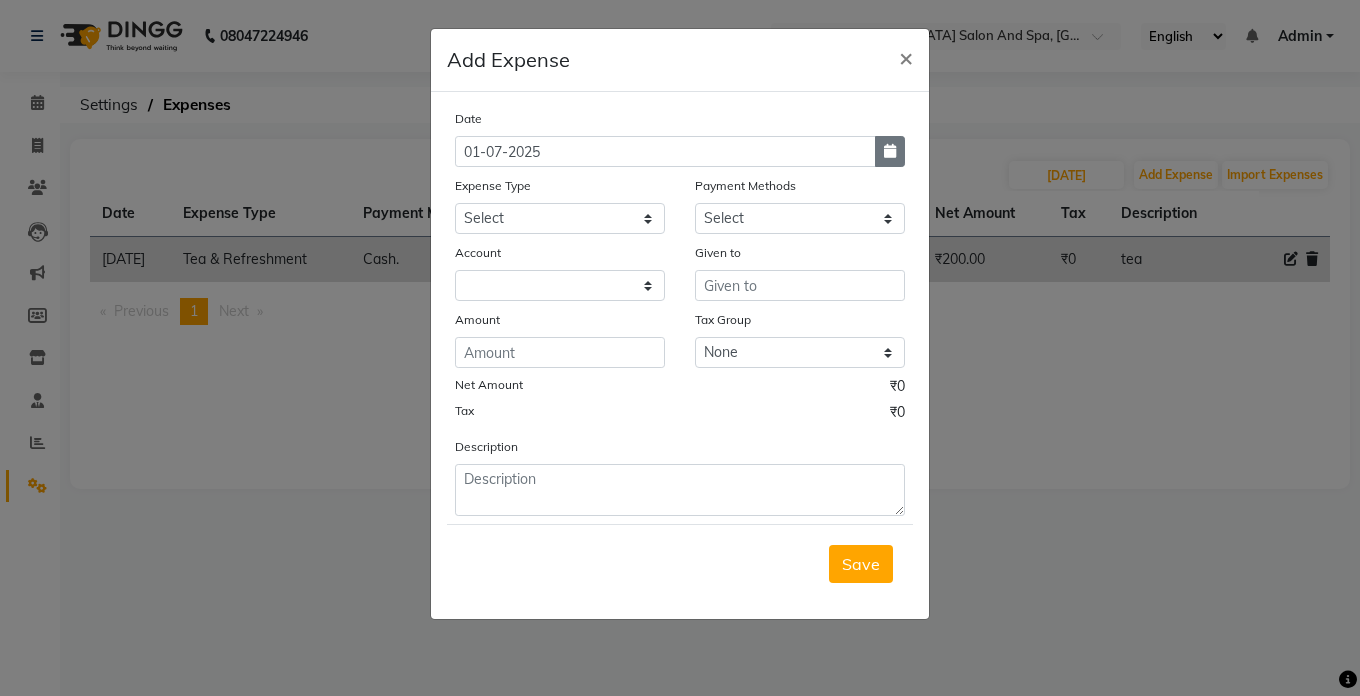 click 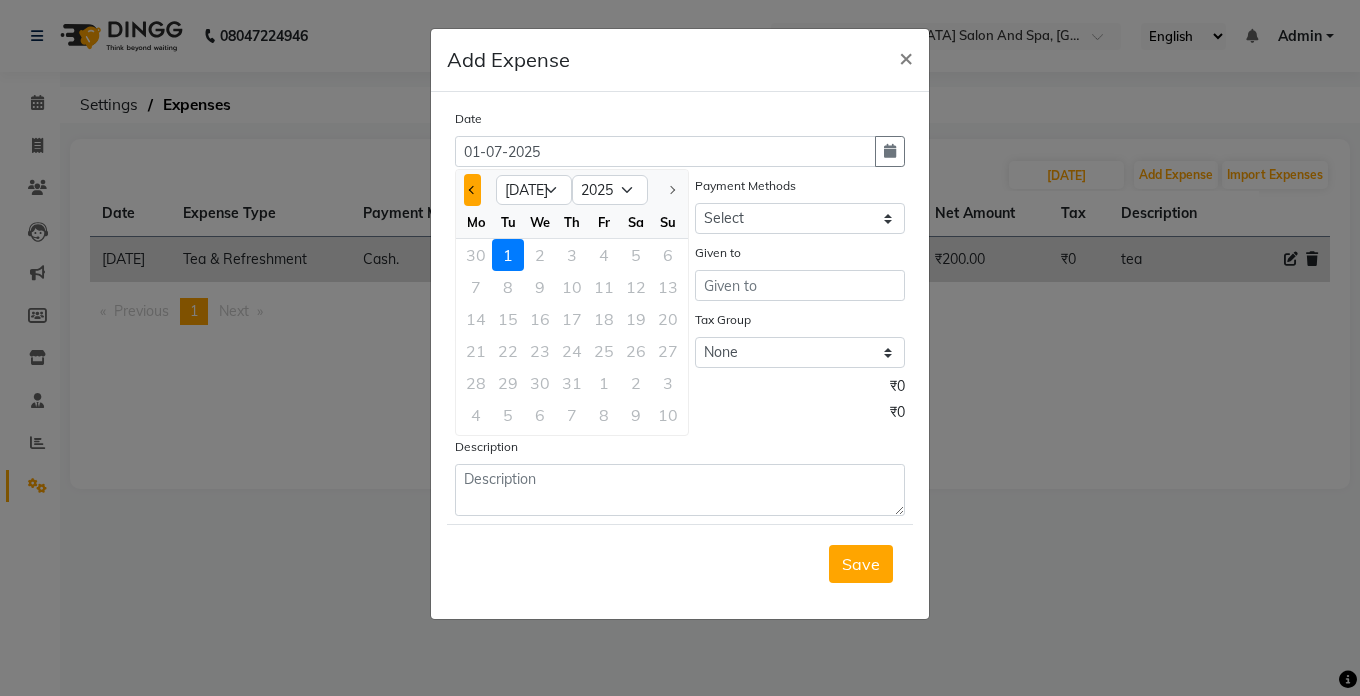 click 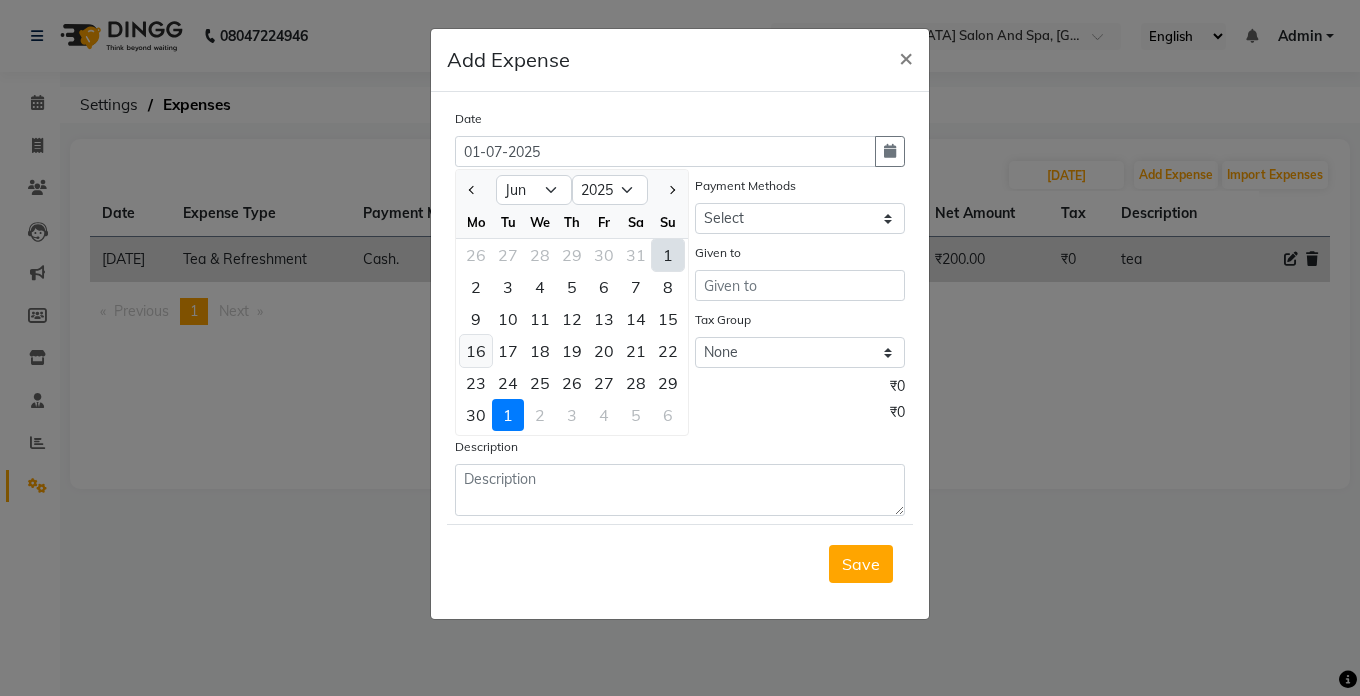 click on "16" 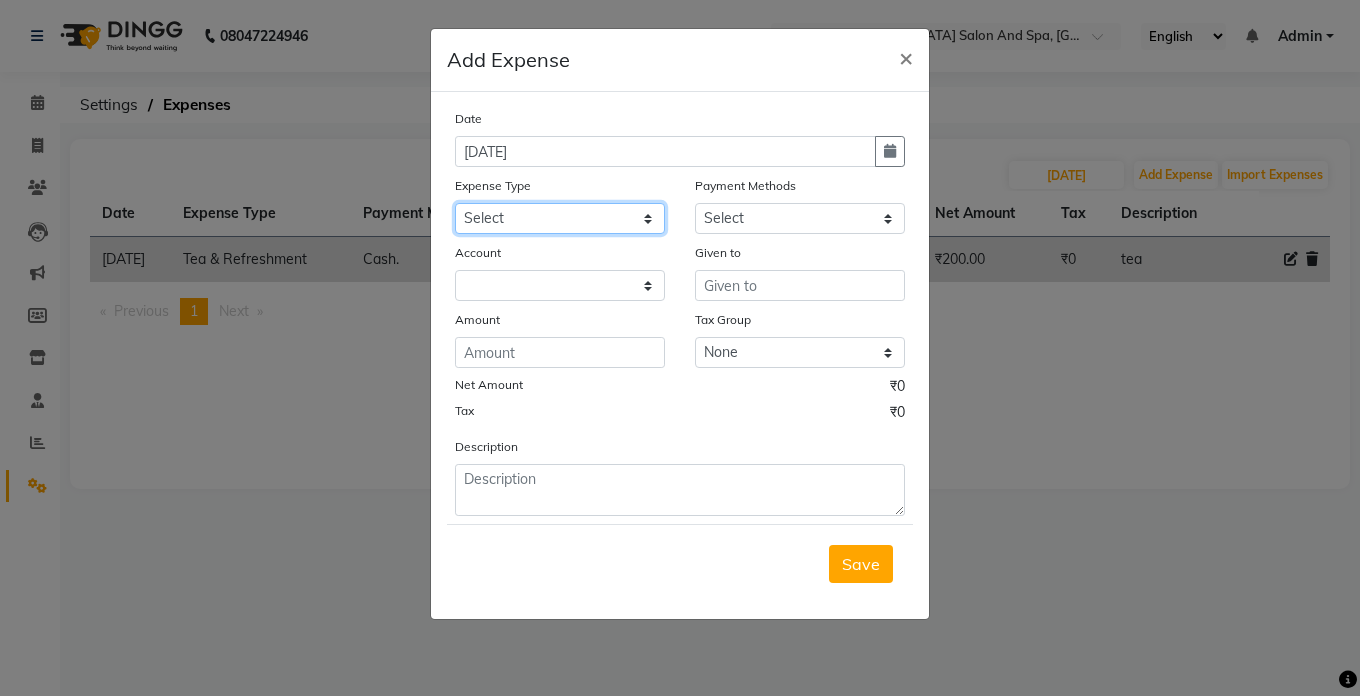 click on "Select Advance Salary Bank charges Car maintenance  Cash transfer to bank Cash transfer to hub Client Snacks Clinical charges Equipment Fuel Govt fee Incentive Insurance International purchase Loan Repayment Maintenance Marketing Miscellaneous MRA Other Pantry Product Rent Salary Staff Snacks Tax Tea & Refreshment Utilities" 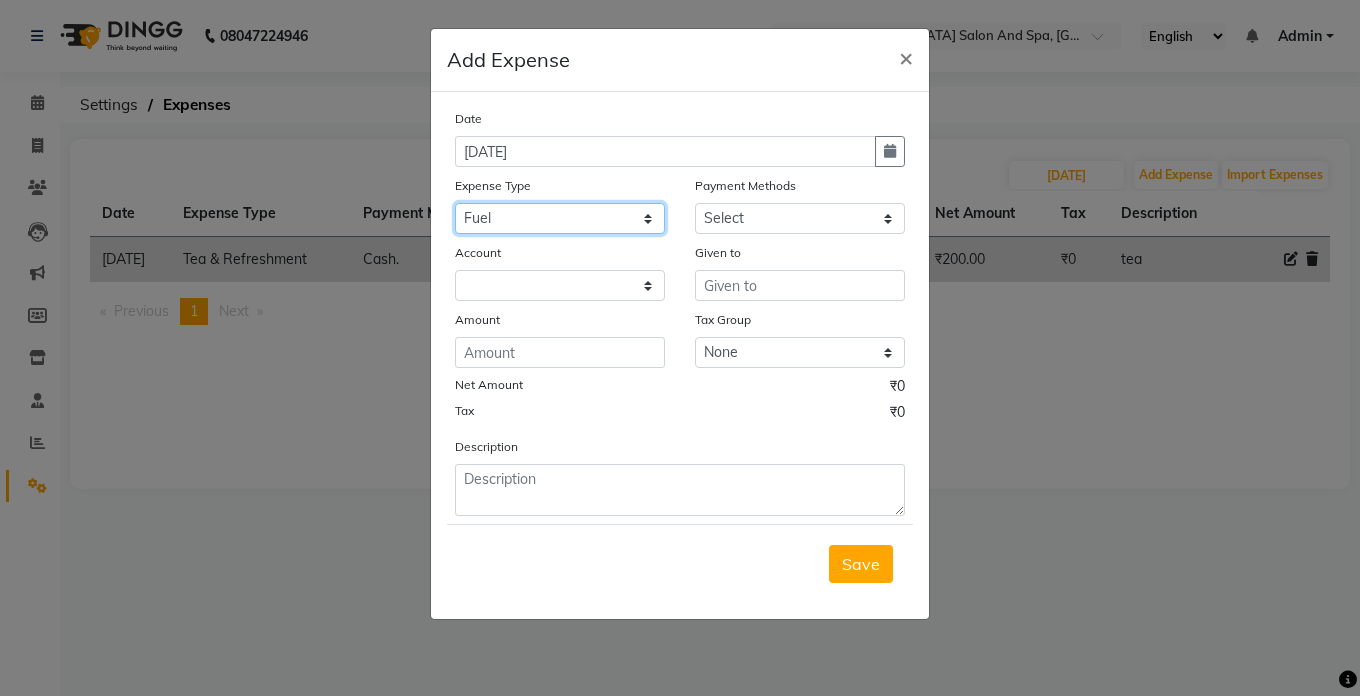 click on "Select Advance Salary Bank charges Car maintenance  Cash transfer to bank Cash transfer to hub Client Snacks Clinical charges Equipment Fuel Govt fee Incentive Insurance International purchase Loan Repayment Maintenance Marketing Miscellaneous MRA Other Pantry Product Rent Salary Staff Snacks Tax Tea & Refreshment Utilities" 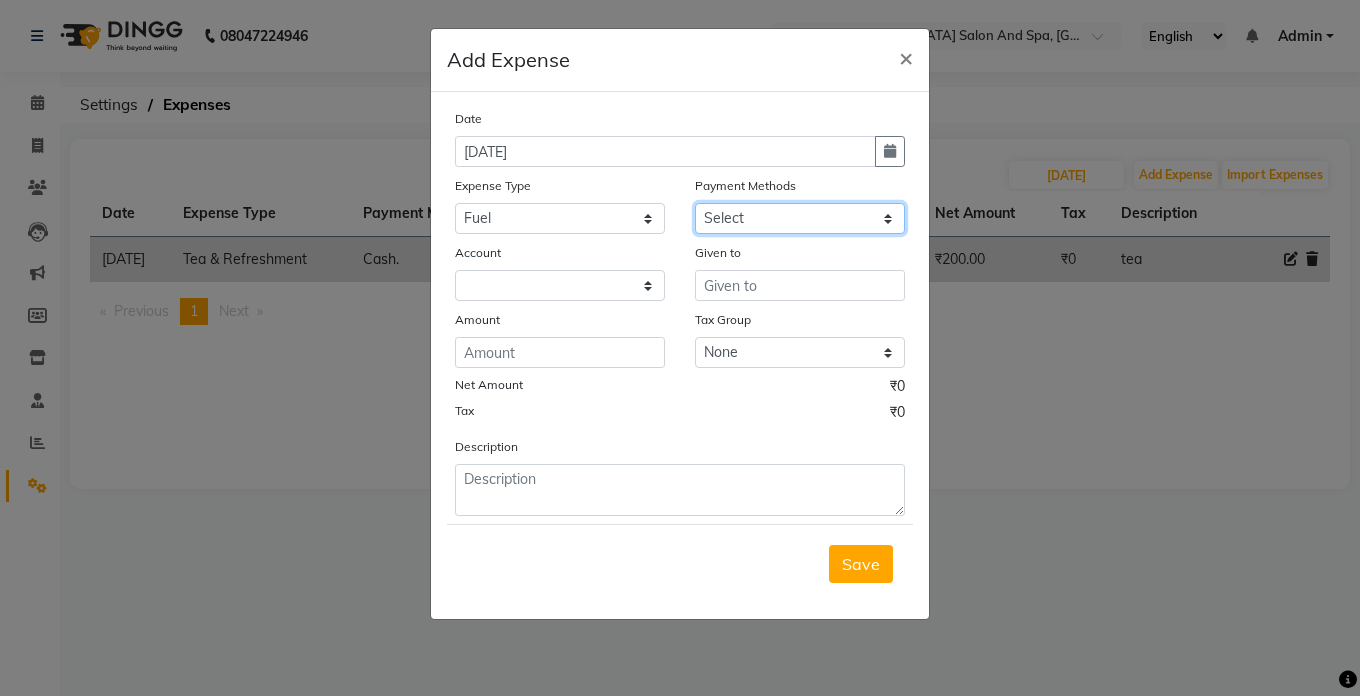click on "Select Cash. Voucher CARD Wallet GPay" 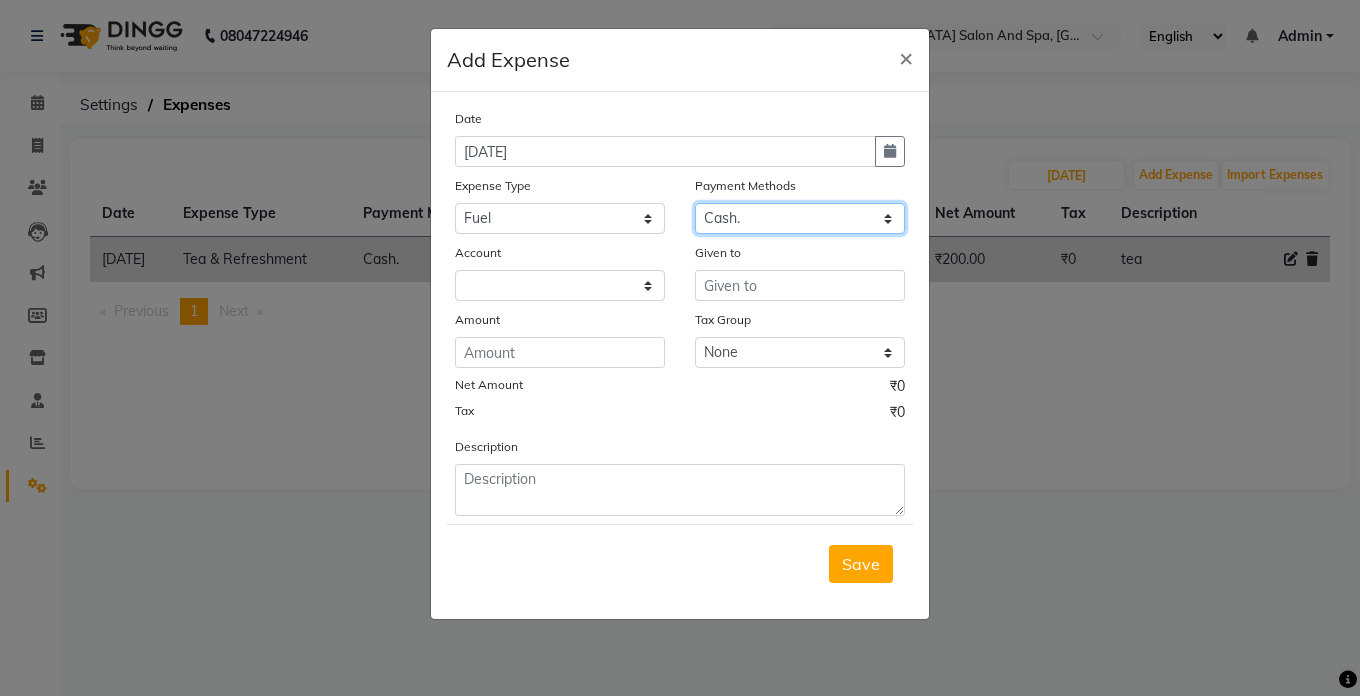 click on "Select Cash. Voucher CARD Wallet GPay" 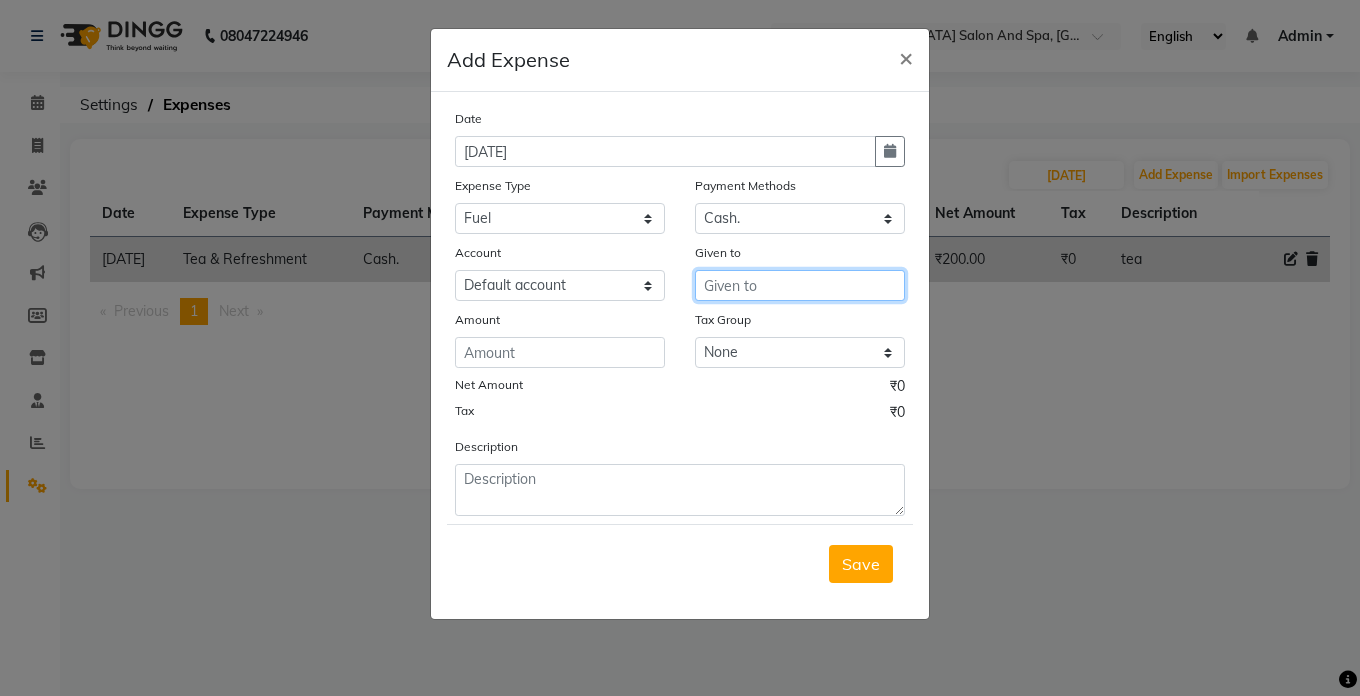 click at bounding box center [800, 285] 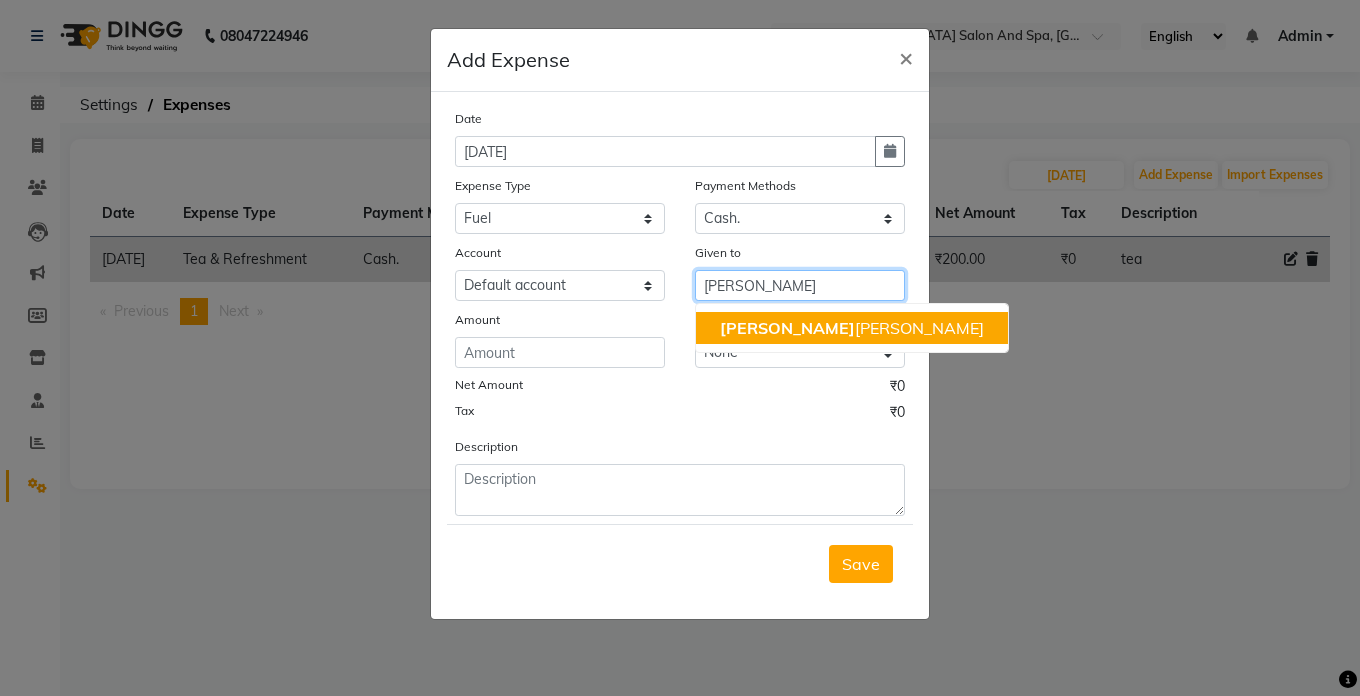 click on "[PERSON_NAME] [PERSON_NAME]" at bounding box center [852, 328] 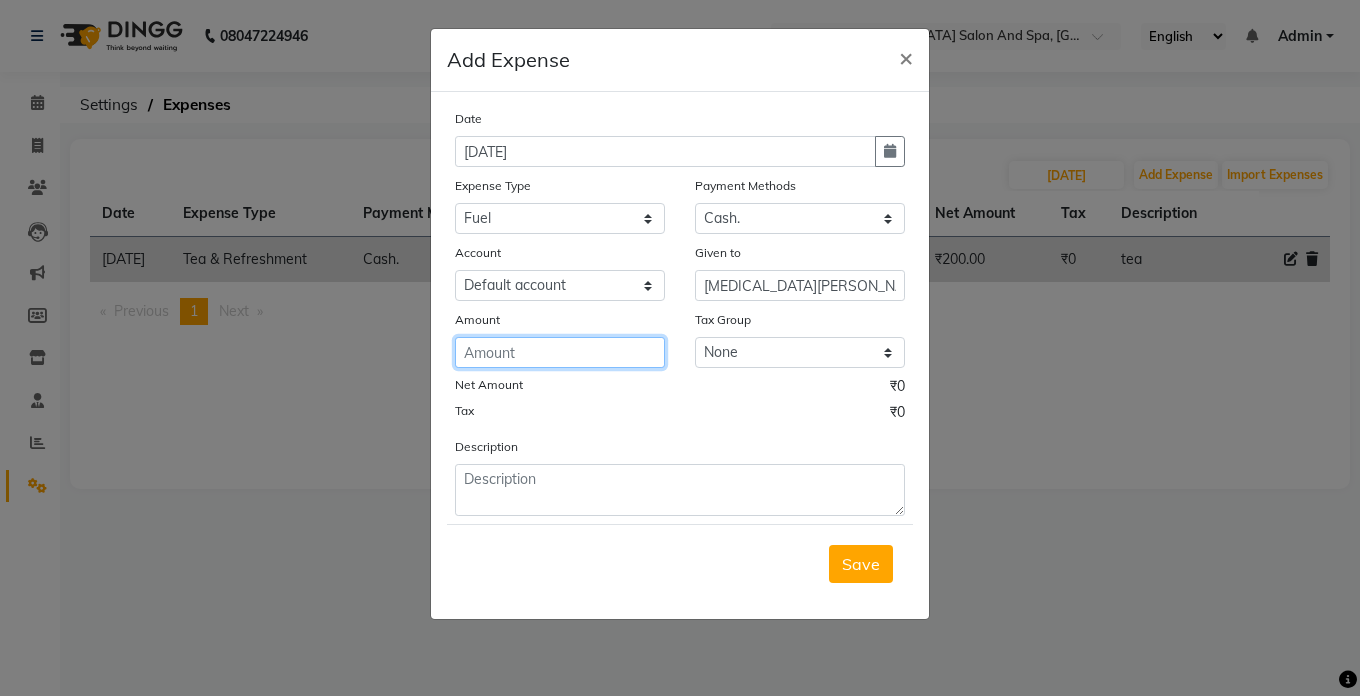 click 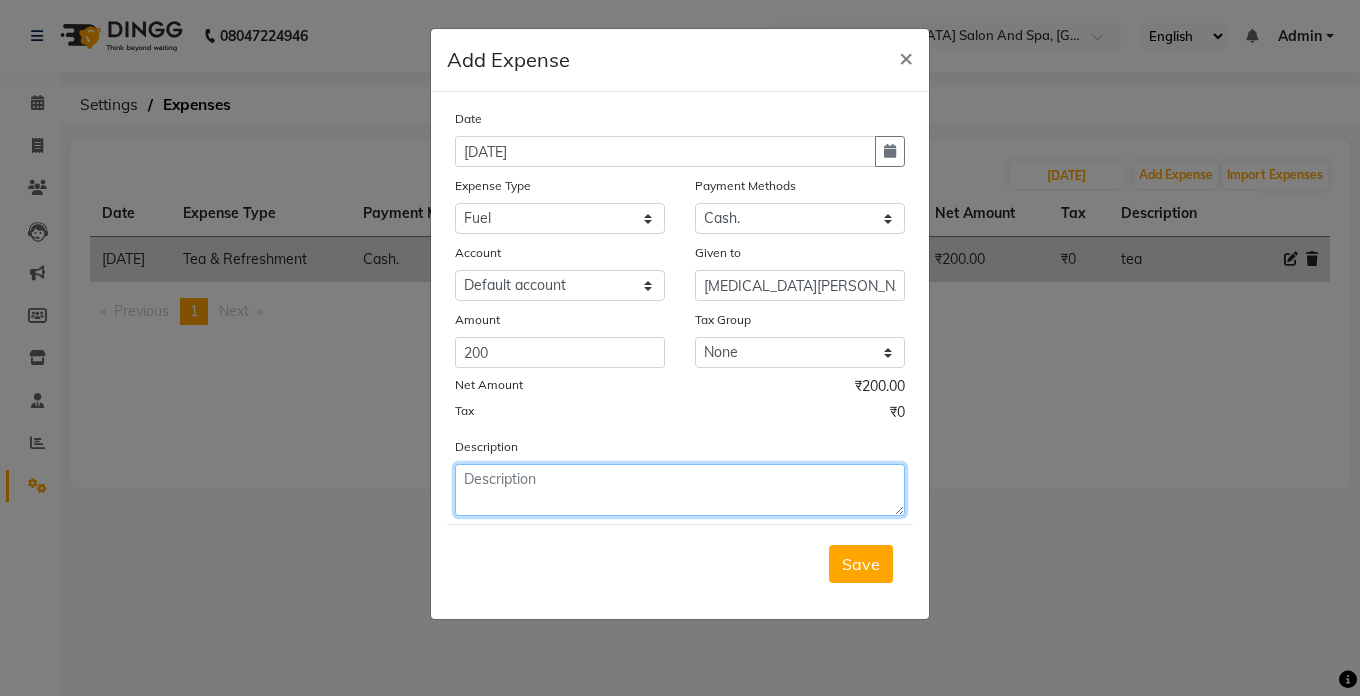 click 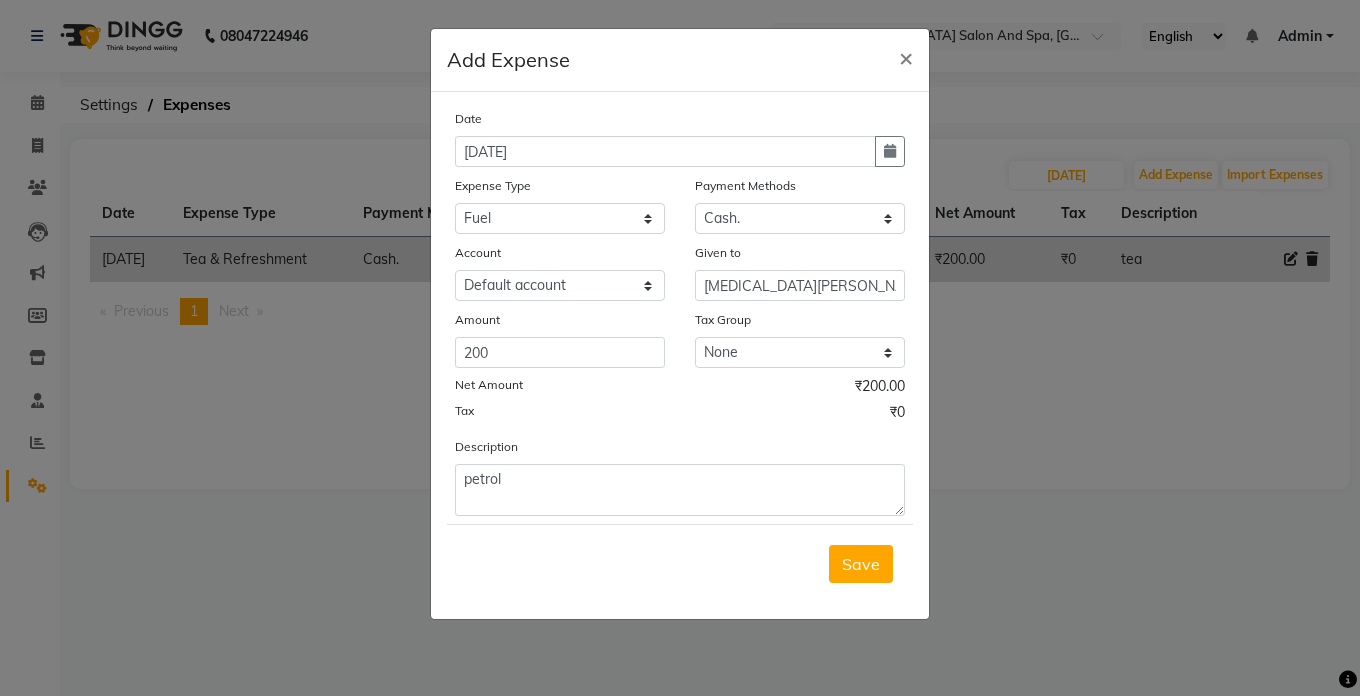 click on "Save" 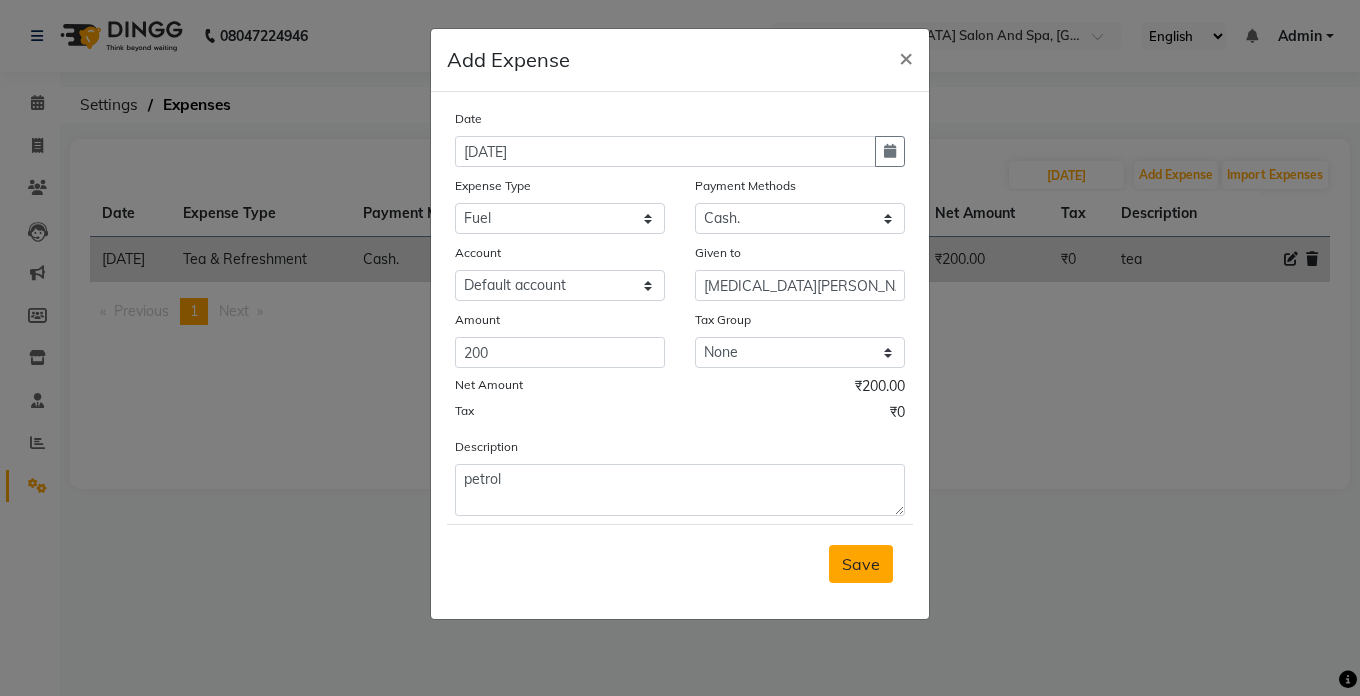 click on "Save" at bounding box center (861, 564) 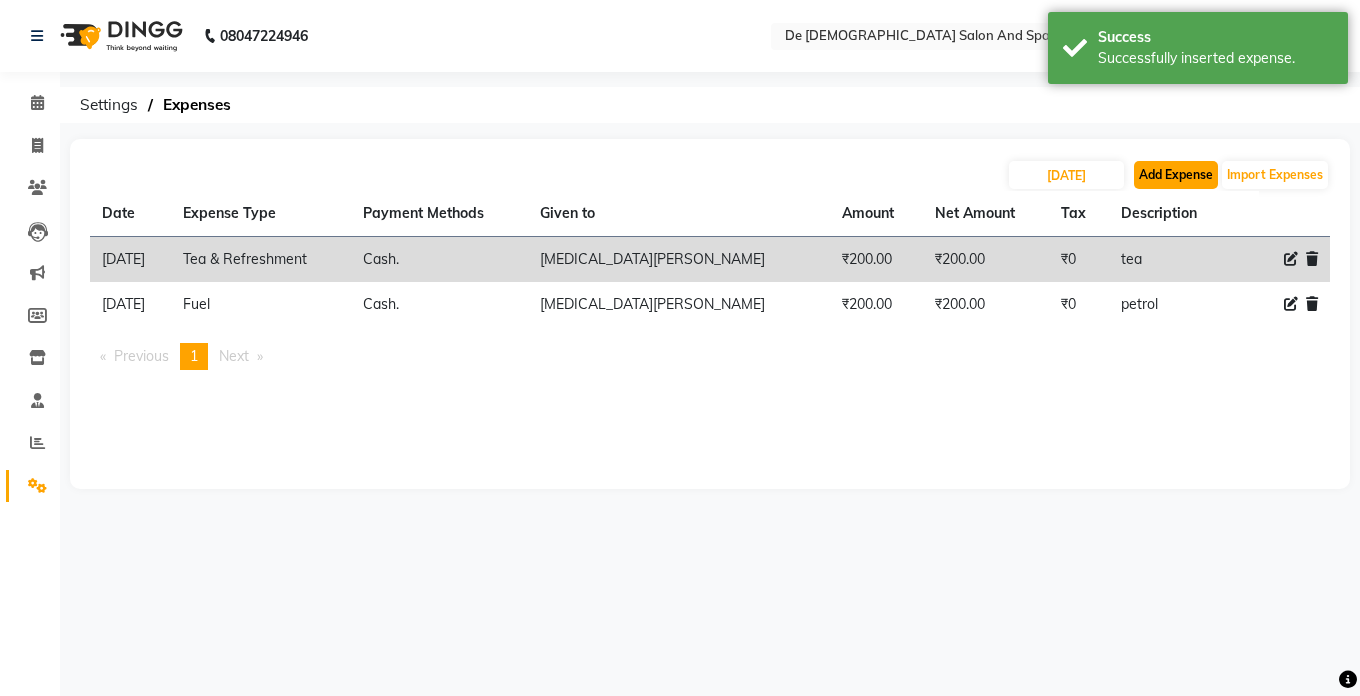 click on "Add Expense" 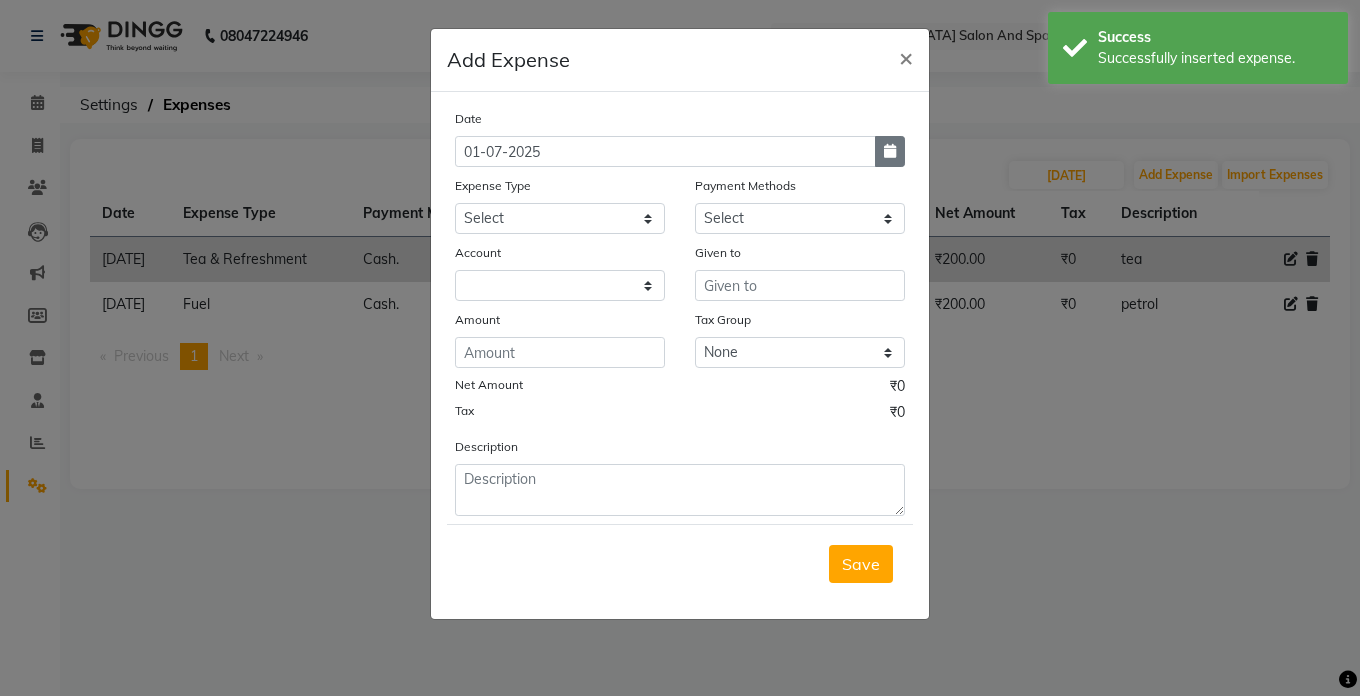 click 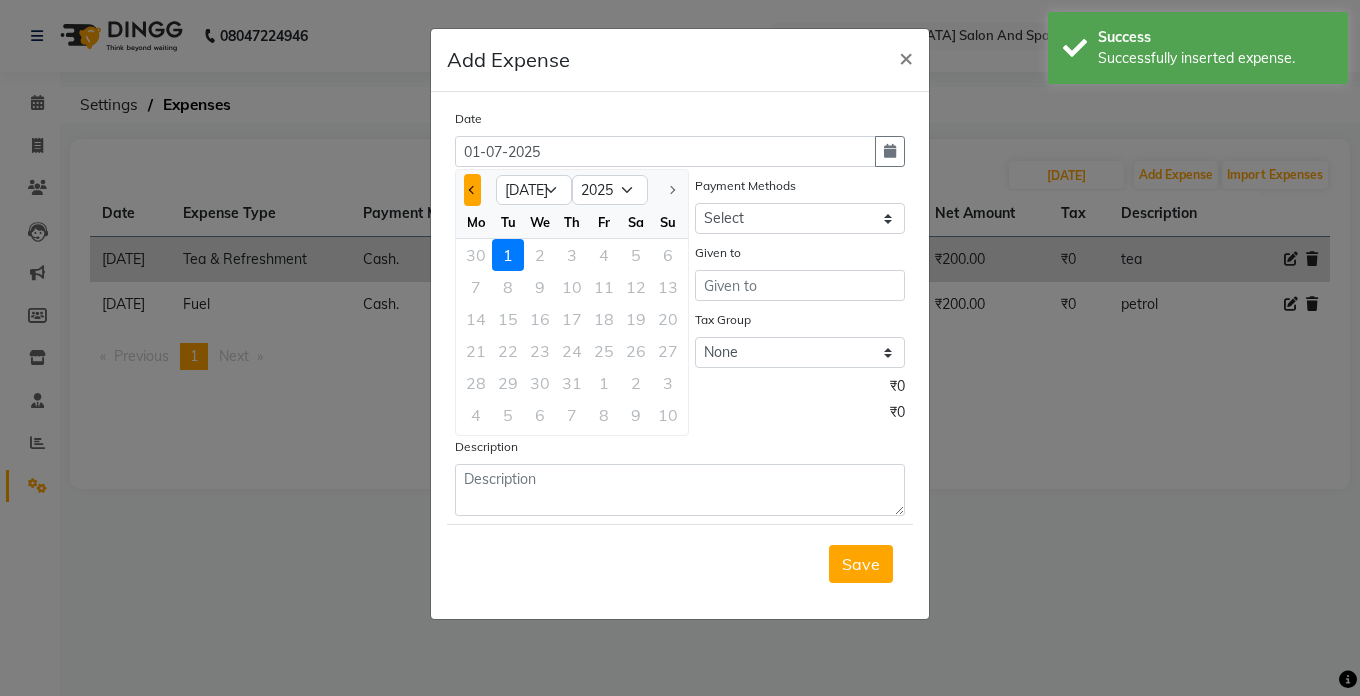 click 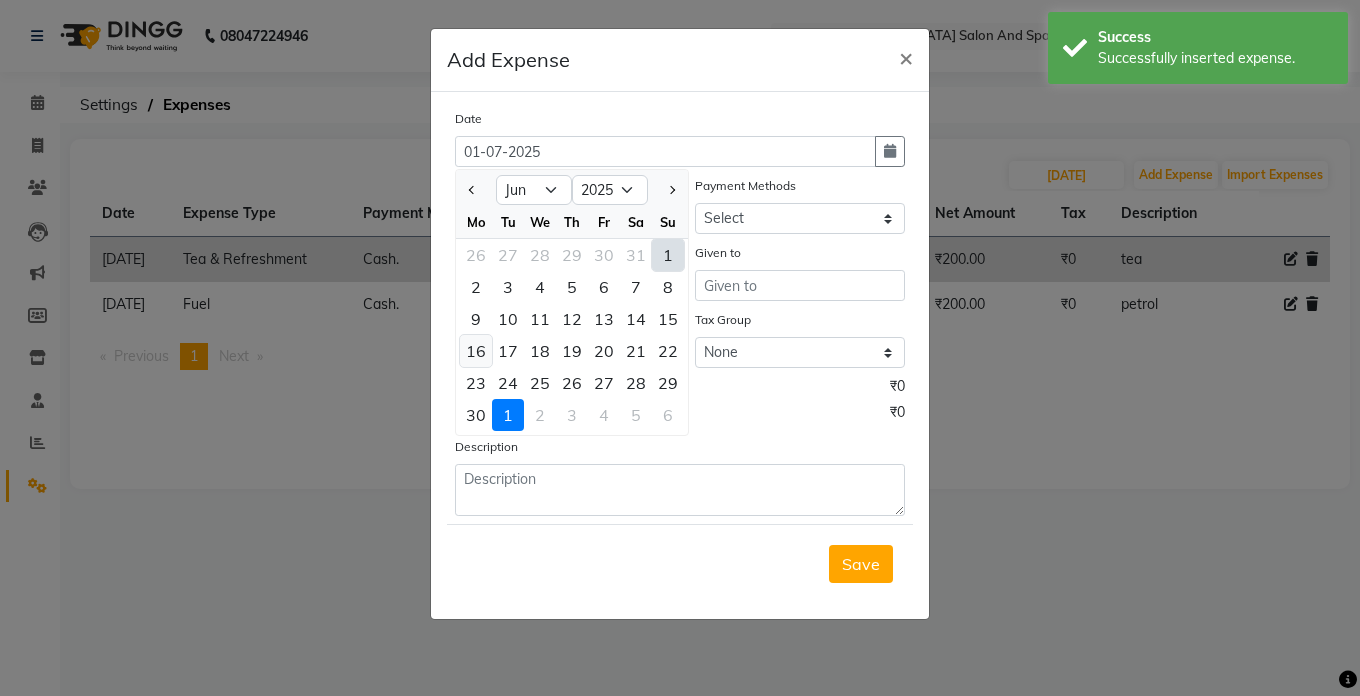 click on "16" 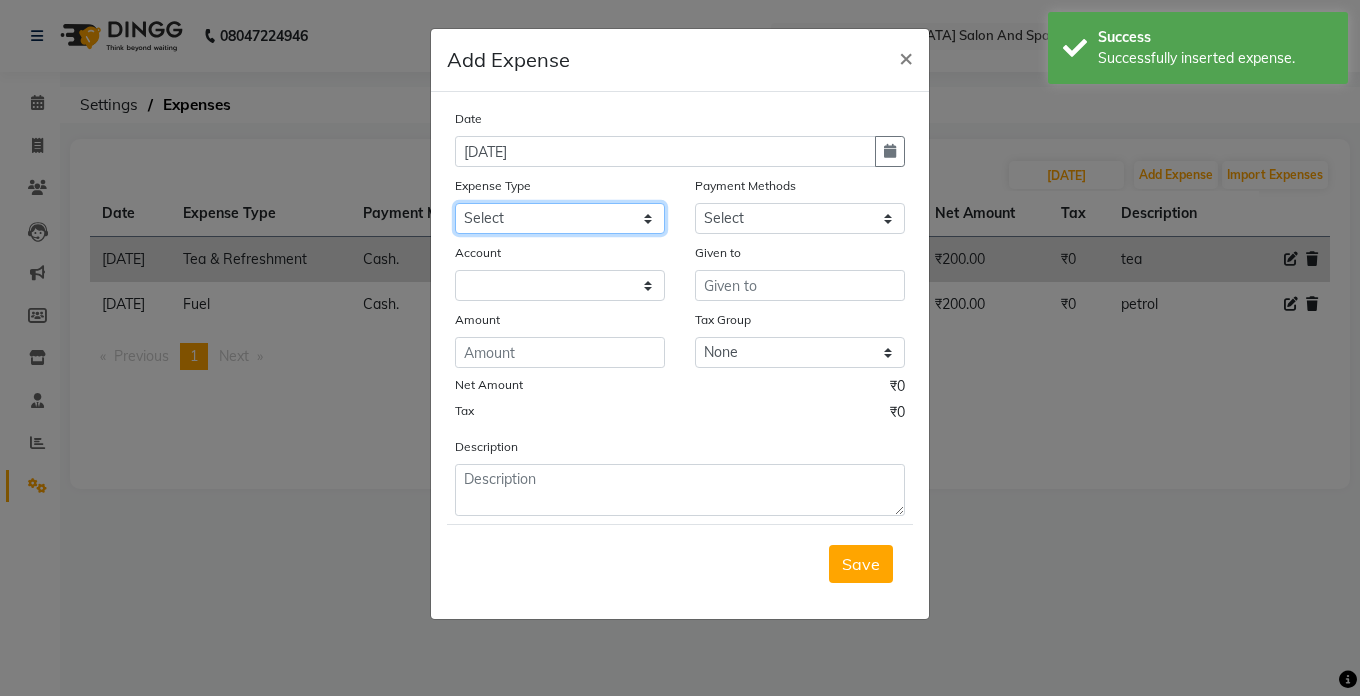 click on "Select Advance Salary Bank charges Car maintenance  Cash transfer to bank Cash transfer to hub Client Snacks Clinical charges Equipment Fuel Govt fee Incentive Insurance International purchase Loan Repayment Maintenance Marketing Miscellaneous MRA Other Pantry Product Rent Salary Staff Snacks Tax Tea & Refreshment Utilities" 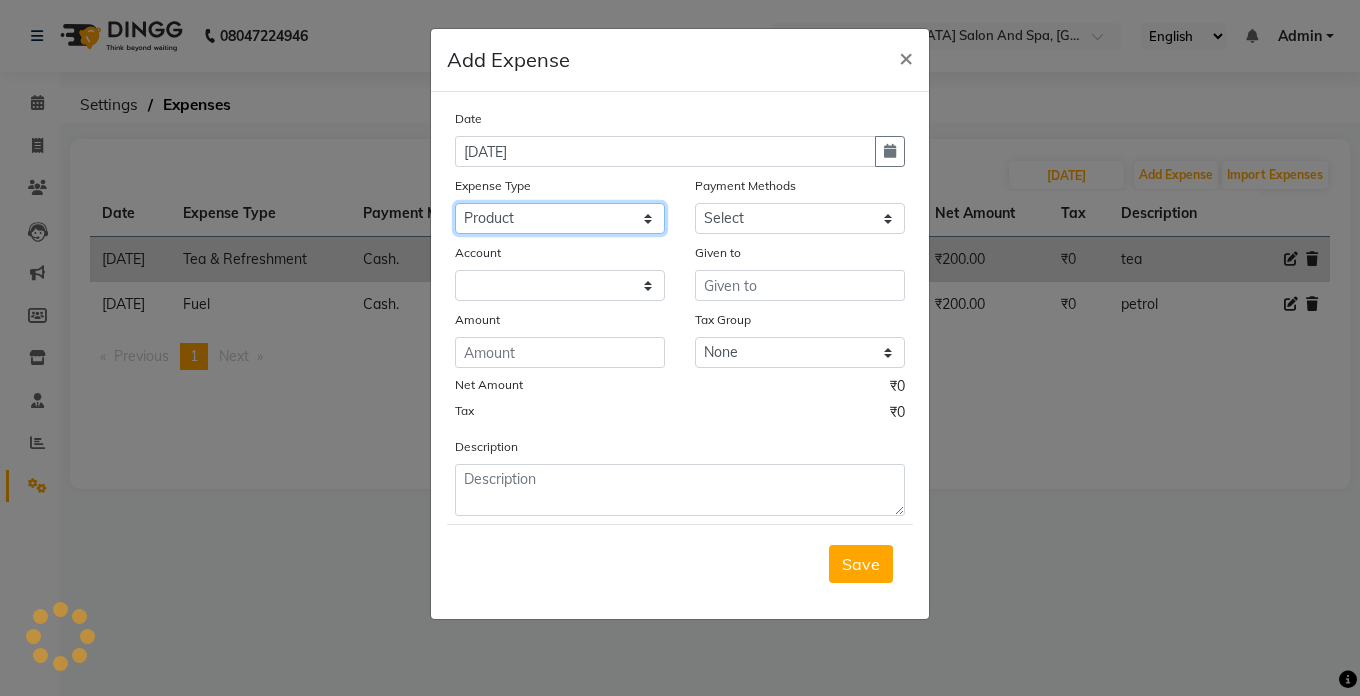 click on "Select Advance Salary Bank charges Car maintenance  Cash transfer to bank Cash transfer to hub Client Snacks Clinical charges Equipment Fuel Govt fee Incentive Insurance International purchase Loan Repayment Maintenance Marketing Miscellaneous MRA Other Pantry Product Rent Salary Staff Snacks Tax Tea & Refreshment Utilities" 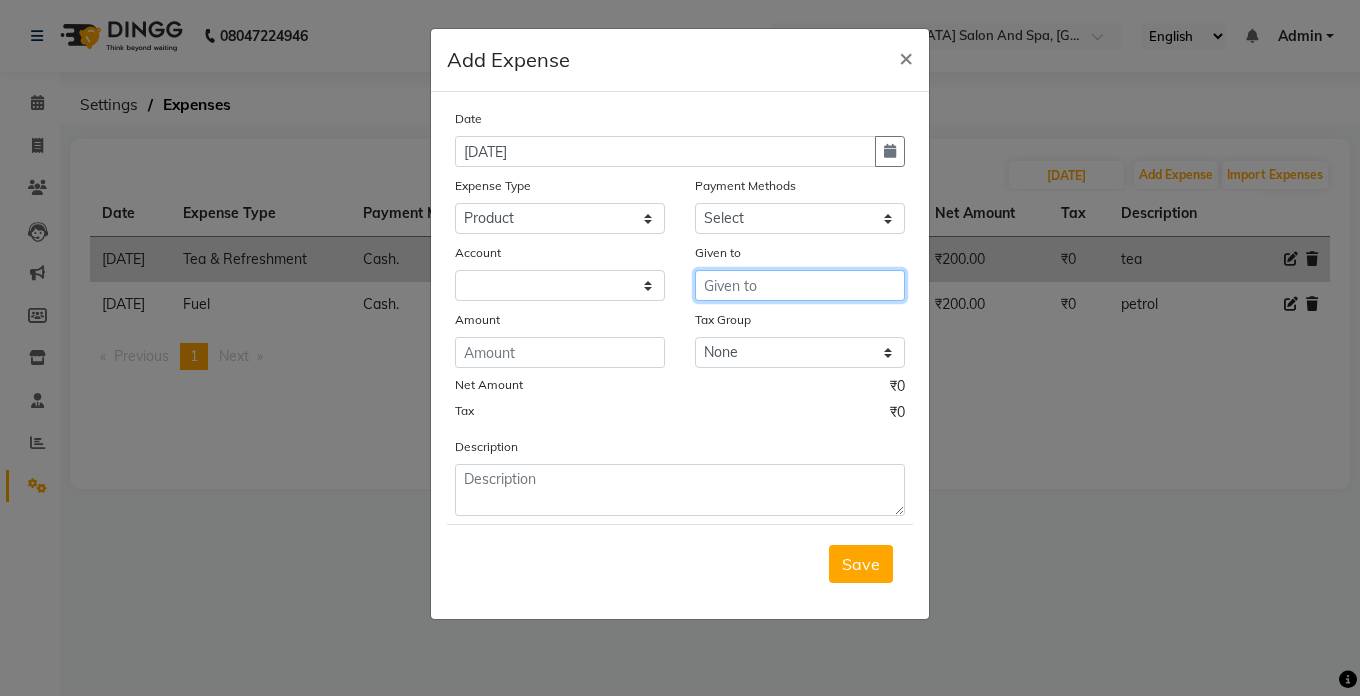 click at bounding box center [800, 285] 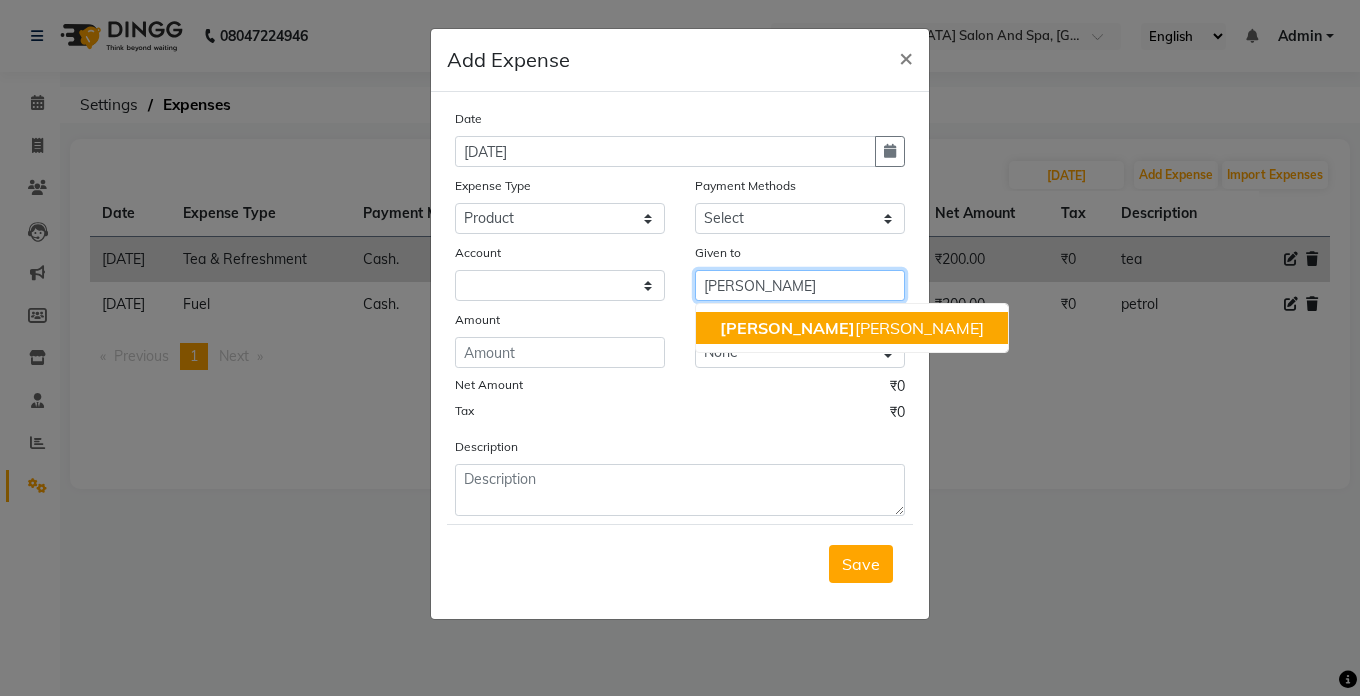 click on "[PERSON_NAME] [PERSON_NAME]" at bounding box center [852, 328] 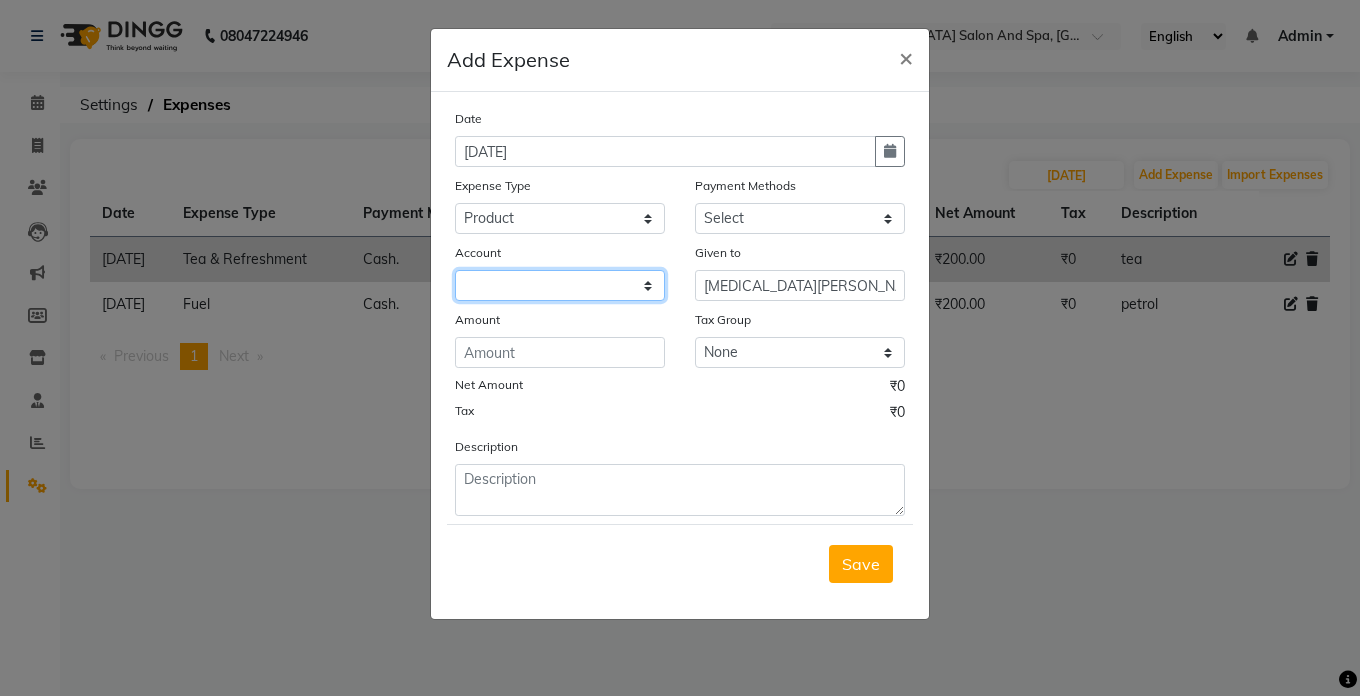click 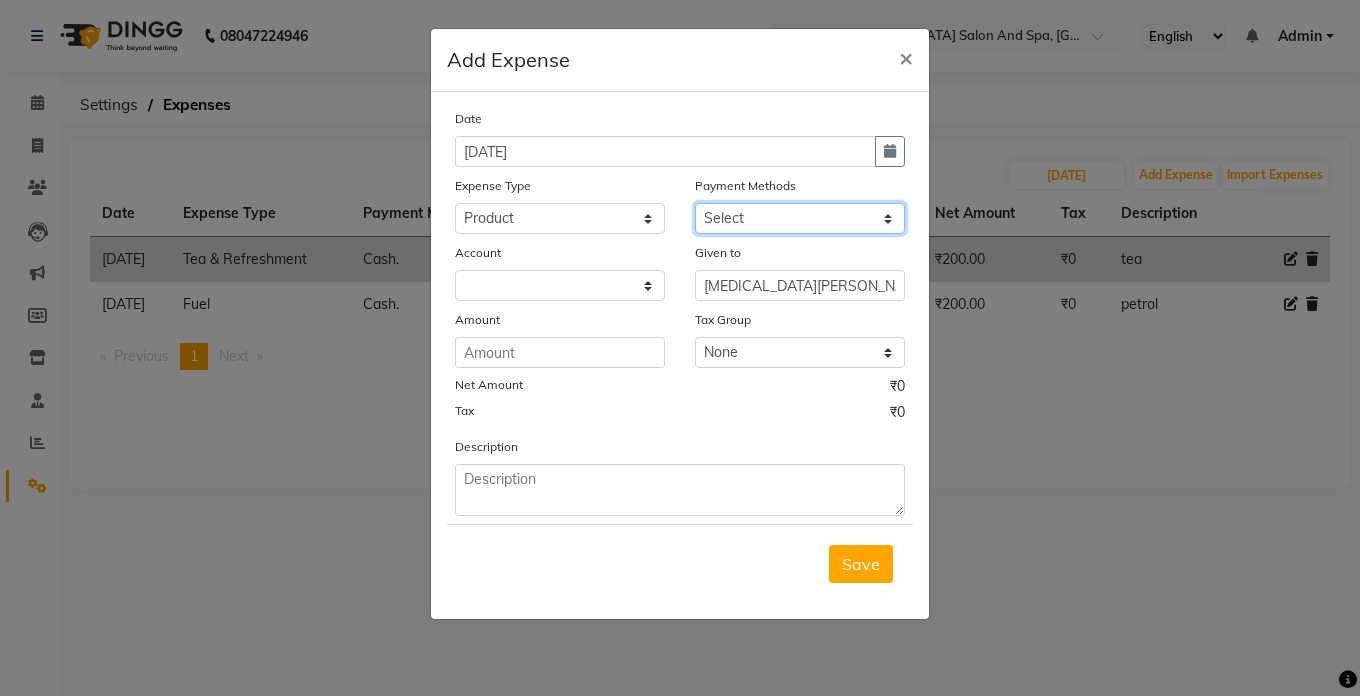 click on "Select Cash. Voucher CARD Wallet GPay" 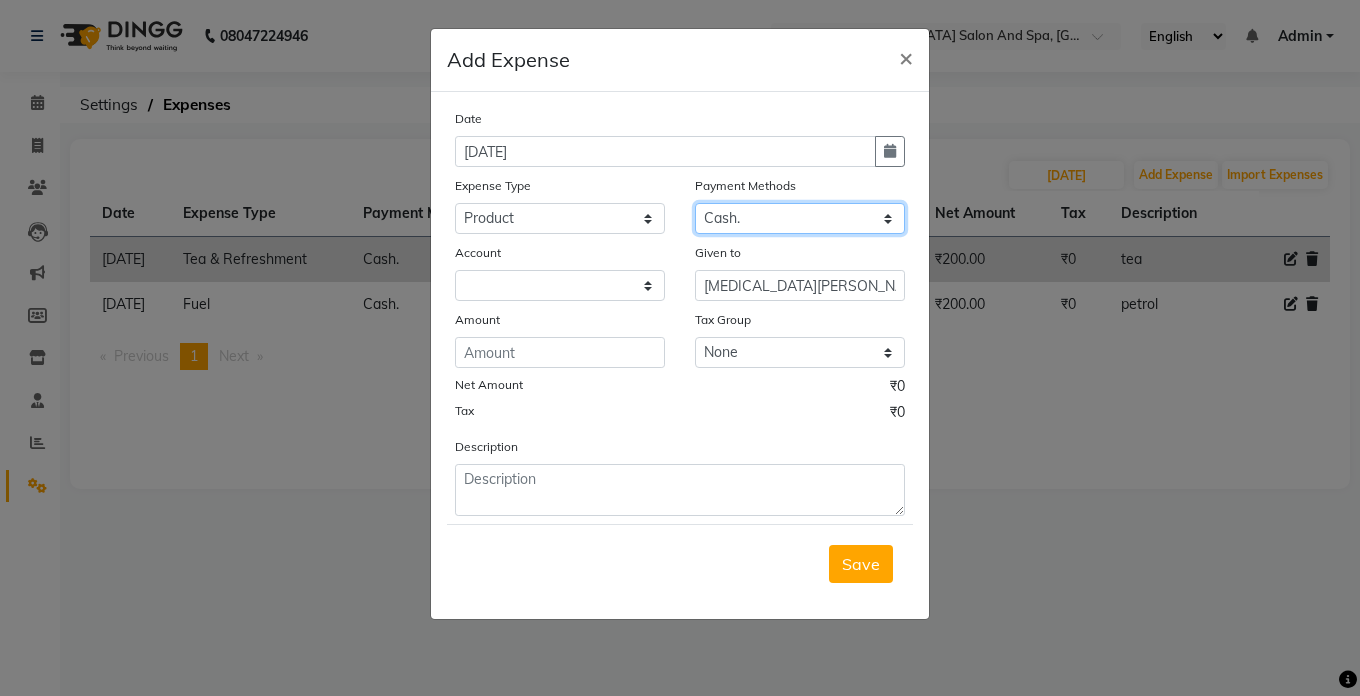 click on "Select Cash. Voucher CARD Wallet GPay" 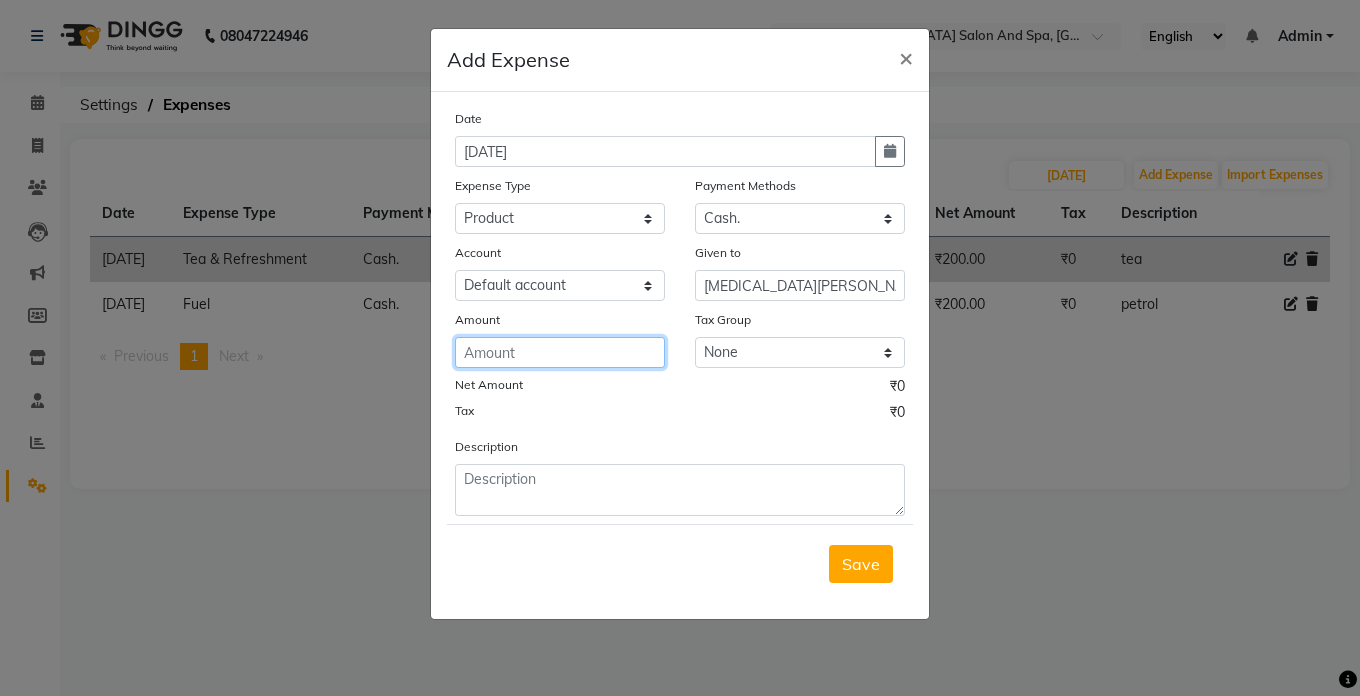 click 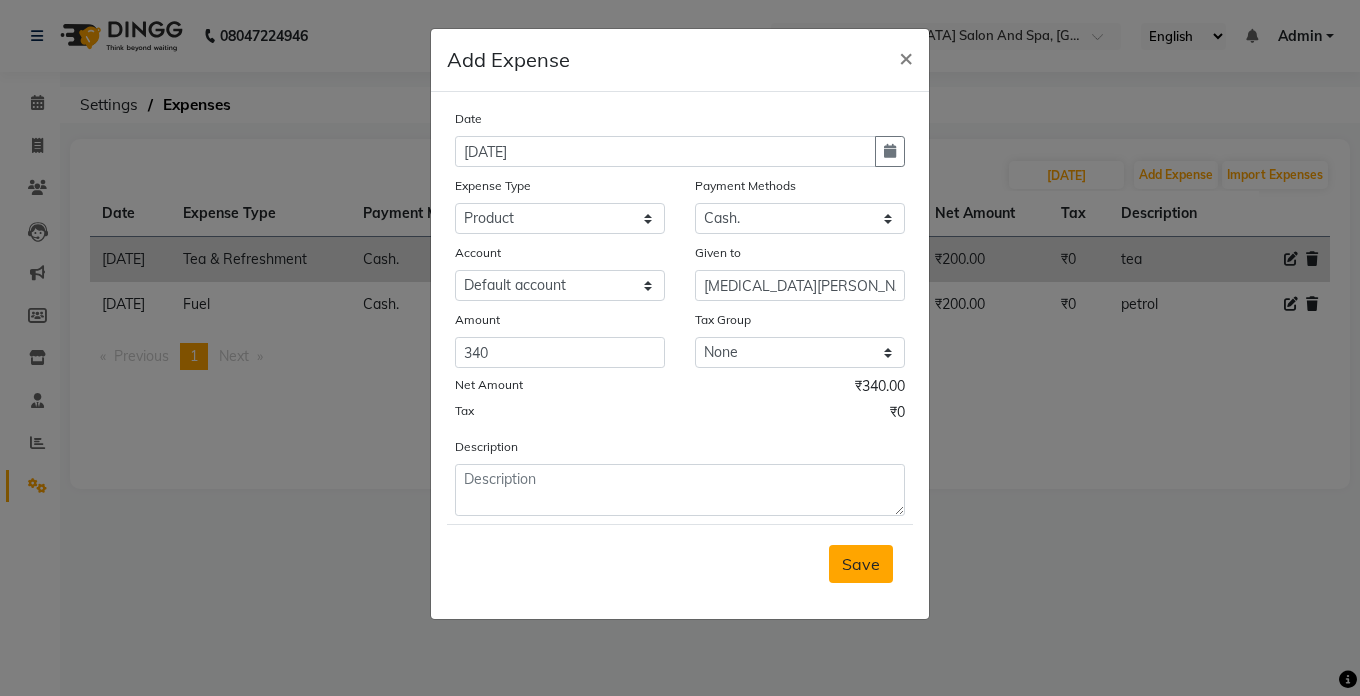 click on "Save" at bounding box center (861, 564) 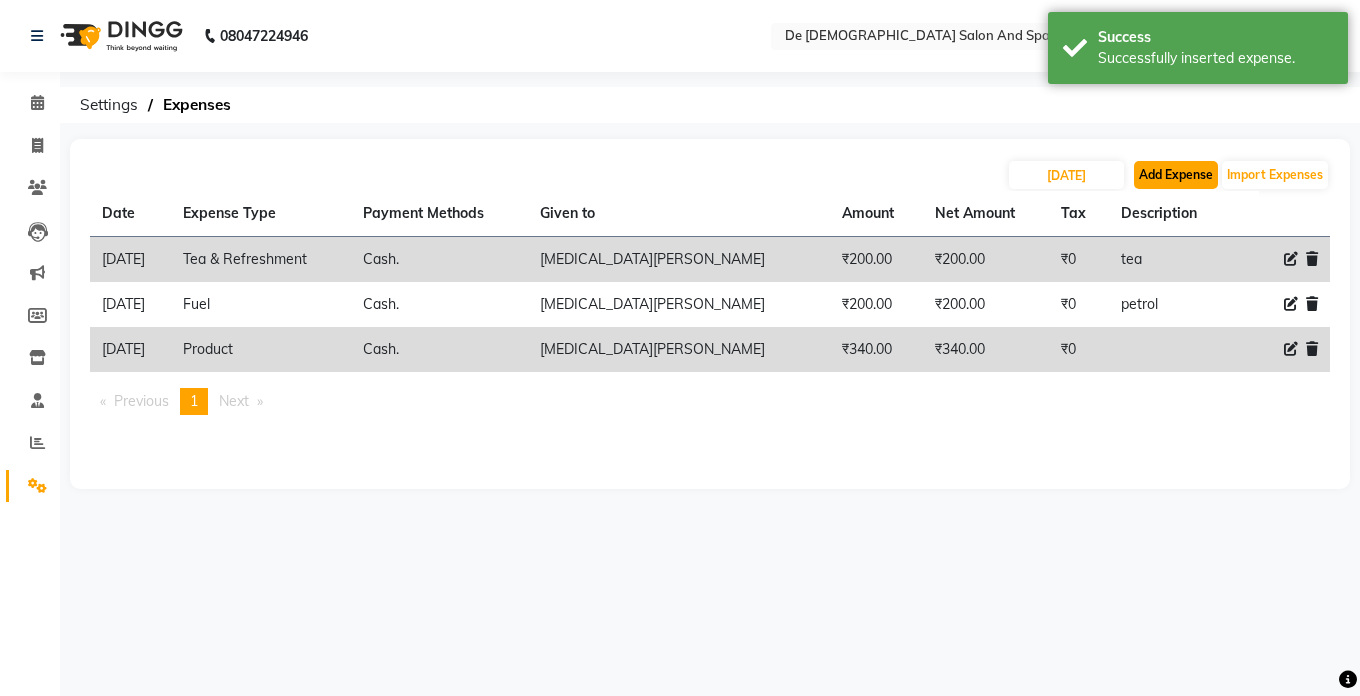 click on "Add Expense" 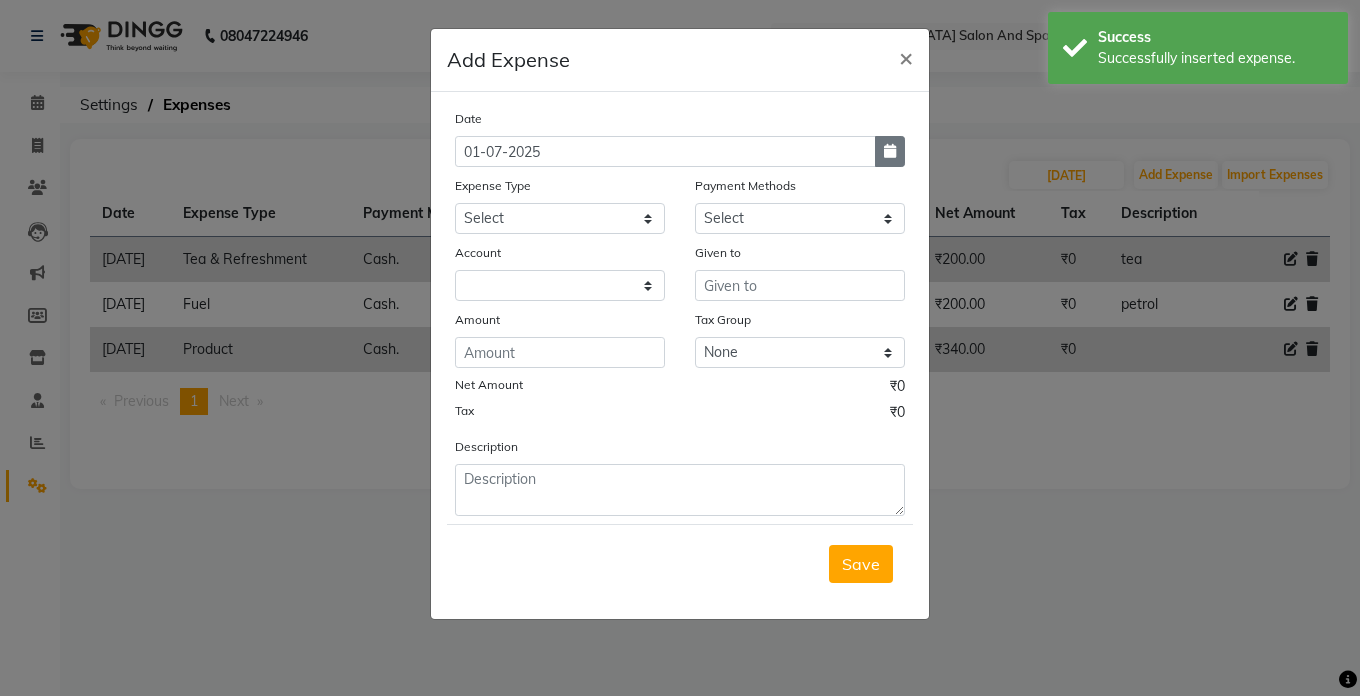 click 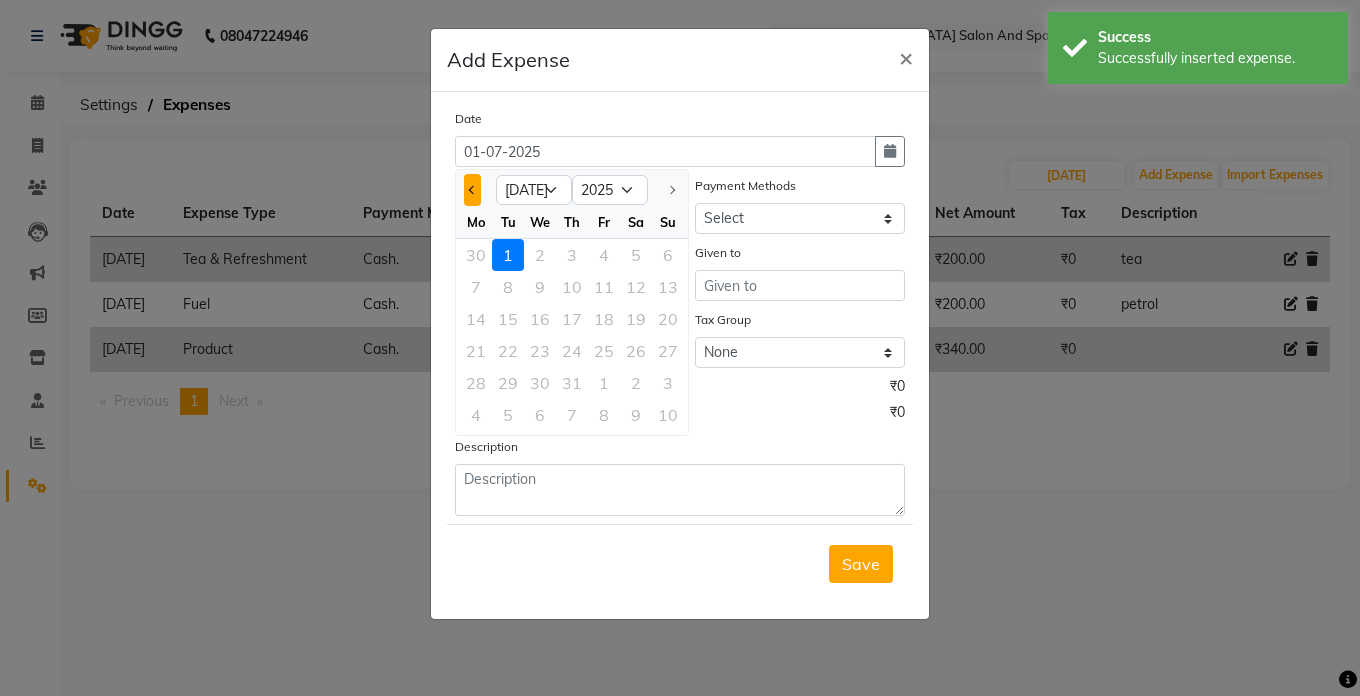click 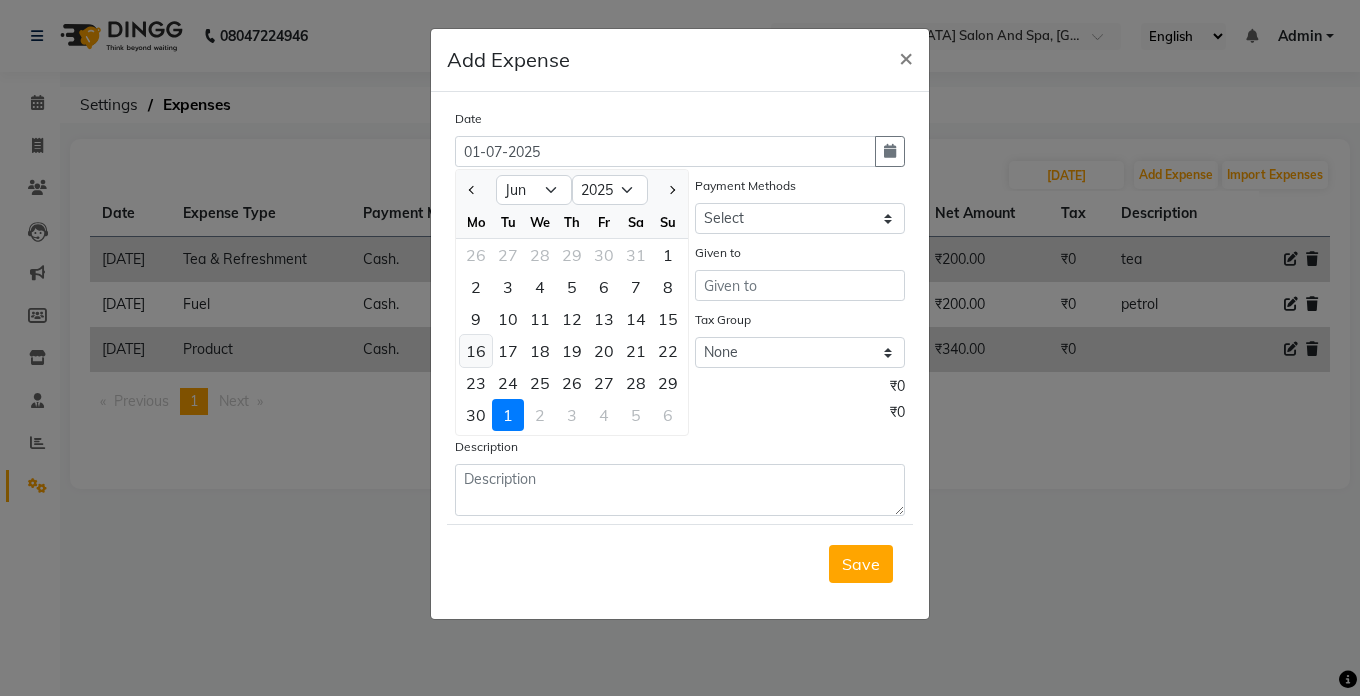 click on "16" 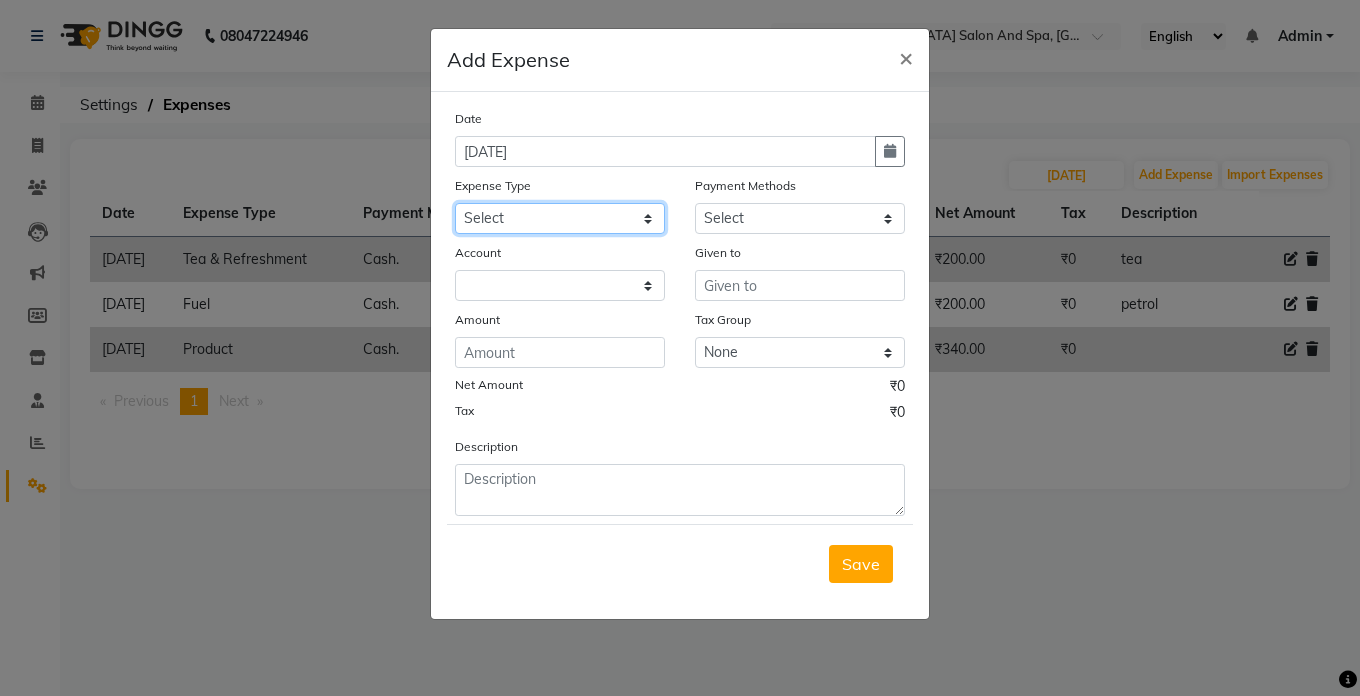 click on "Select Advance Salary Bank charges Car maintenance  Cash transfer to bank Cash transfer to hub Client Snacks Clinical charges Equipment Fuel Govt fee Incentive Insurance International purchase Loan Repayment Maintenance Marketing Miscellaneous MRA Other Pantry Product Rent Salary Staff Snacks Tax Tea & Refreshment Utilities" 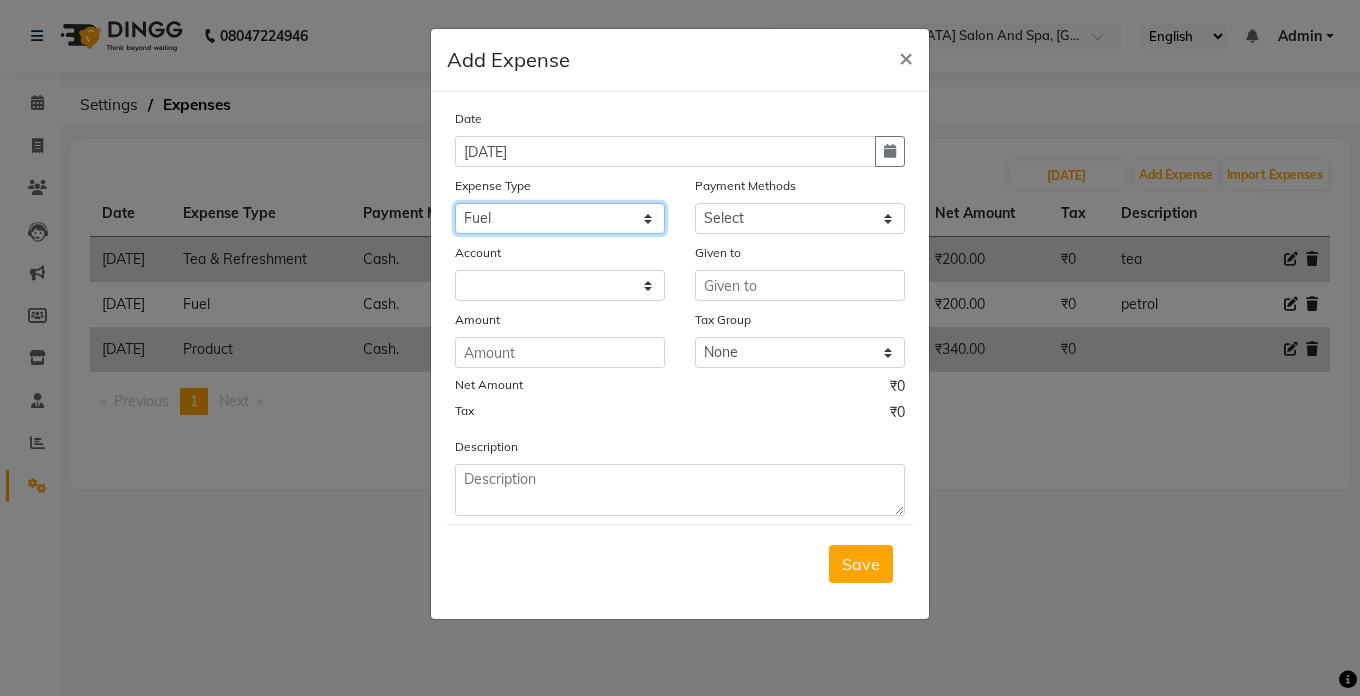 click on "Select Advance Salary Bank charges Car maintenance  Cash transfer to bank Cash transfer to hub Client Snacks Clinical charges Equipment Fuel Govt fee Incentive Insurance International purchase Loan Repayment Maintenance Marketing Miscellaneous MRA Other Pantry Product Rent Salary Staff Snacks Tax Tea & Refreshment Utilities" 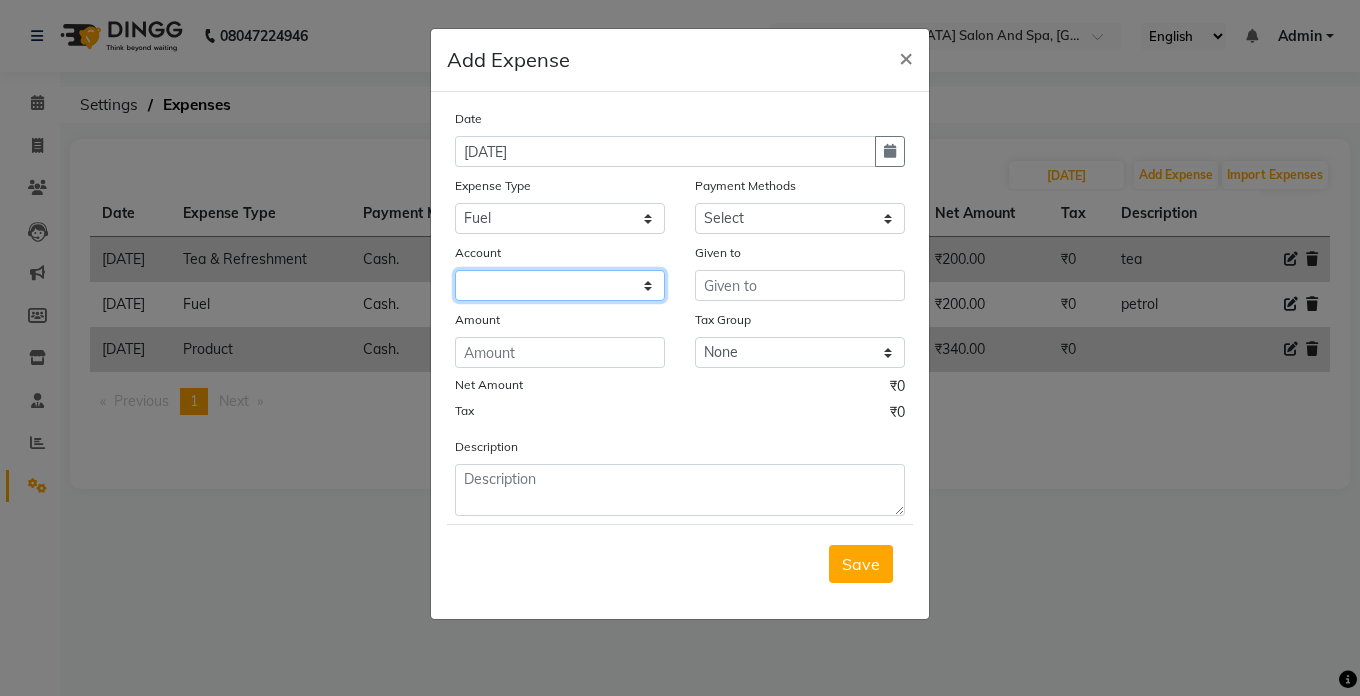click 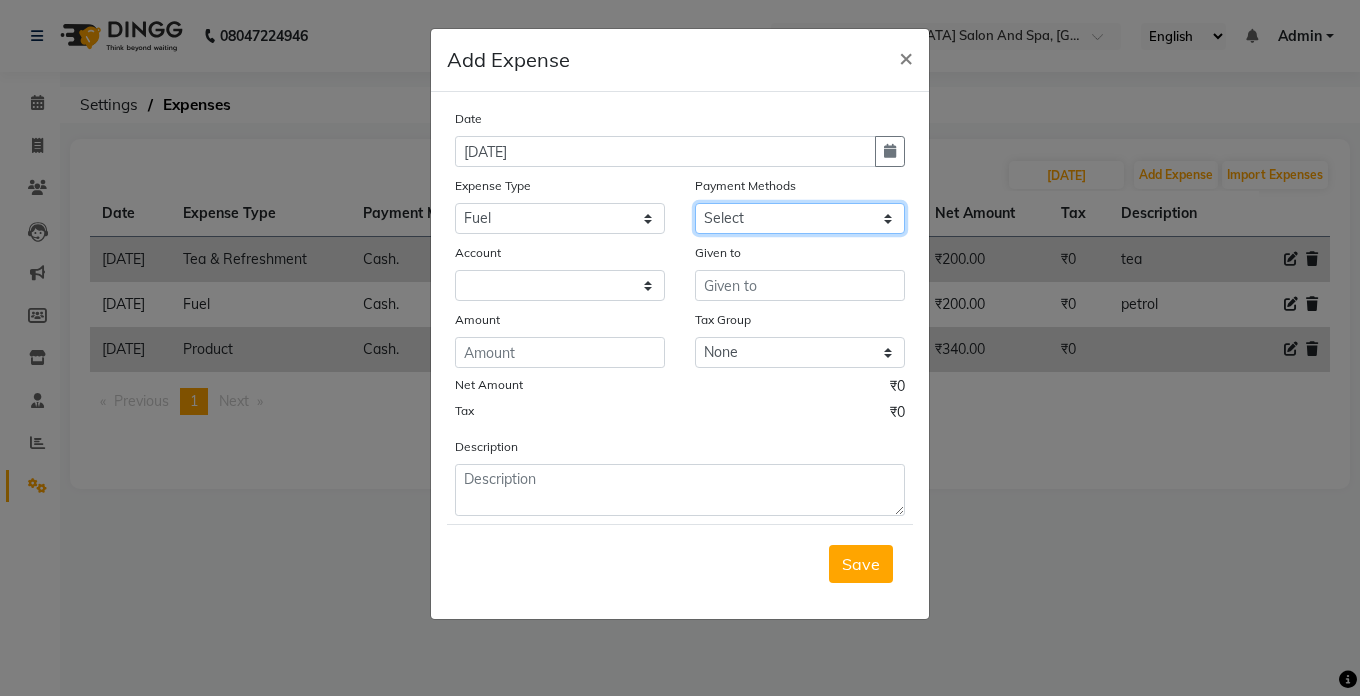 click on "Select Cash. Voucher CARD Wallet GPay" 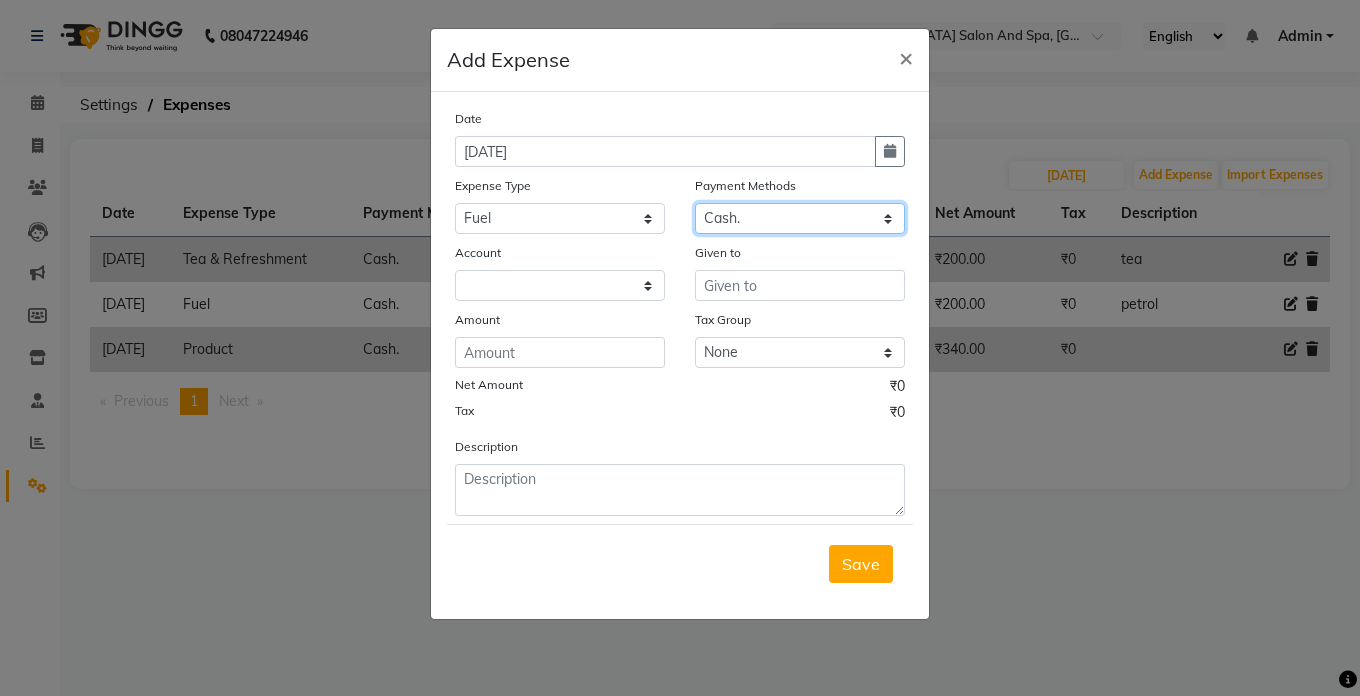 click on "Select Cash. Voucher CARD Wallet GPay" 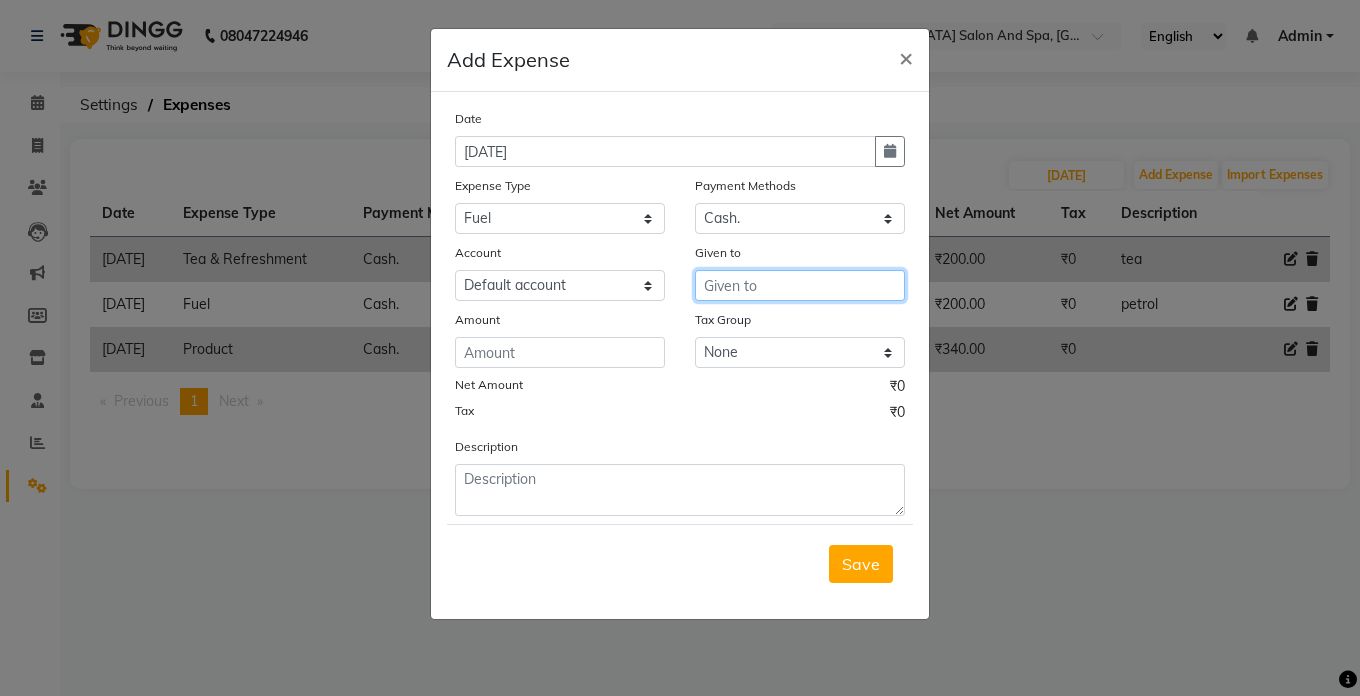 click at bounding box center [800, 285] 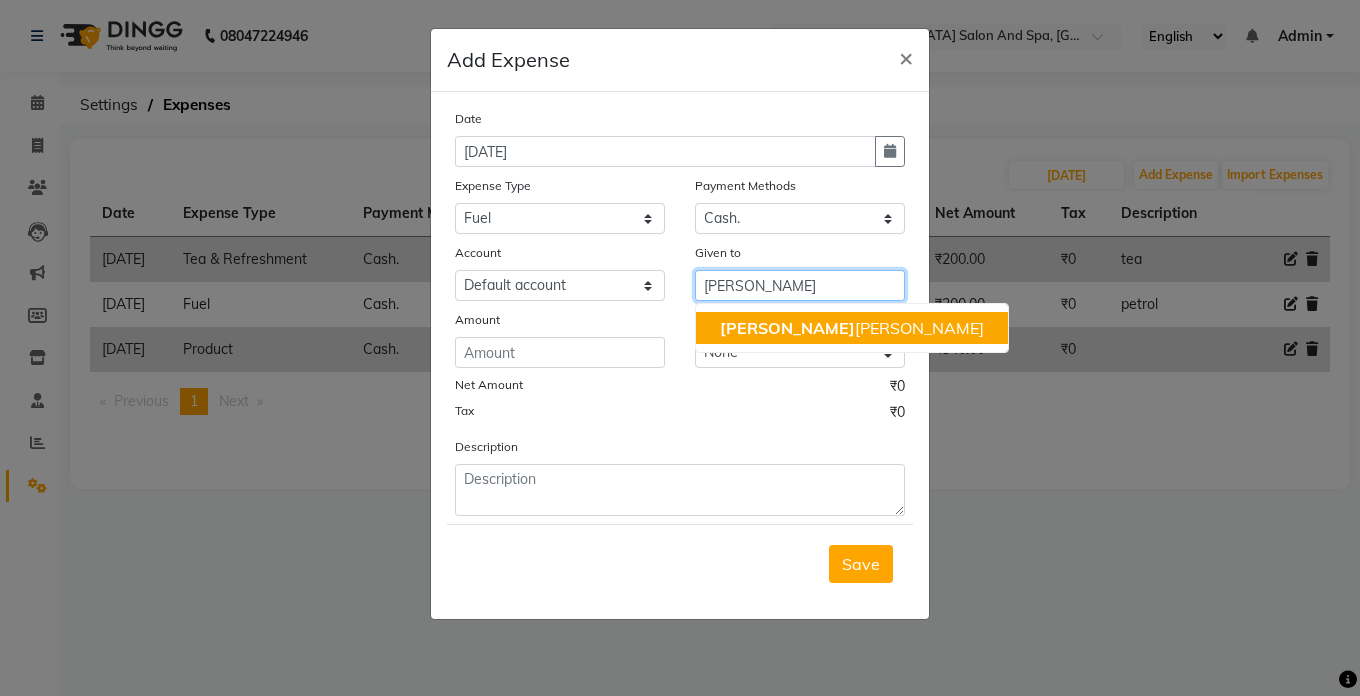 click on "[PERSON_NAME] [PERSON_NAME]" at bounding box center [852, 328] 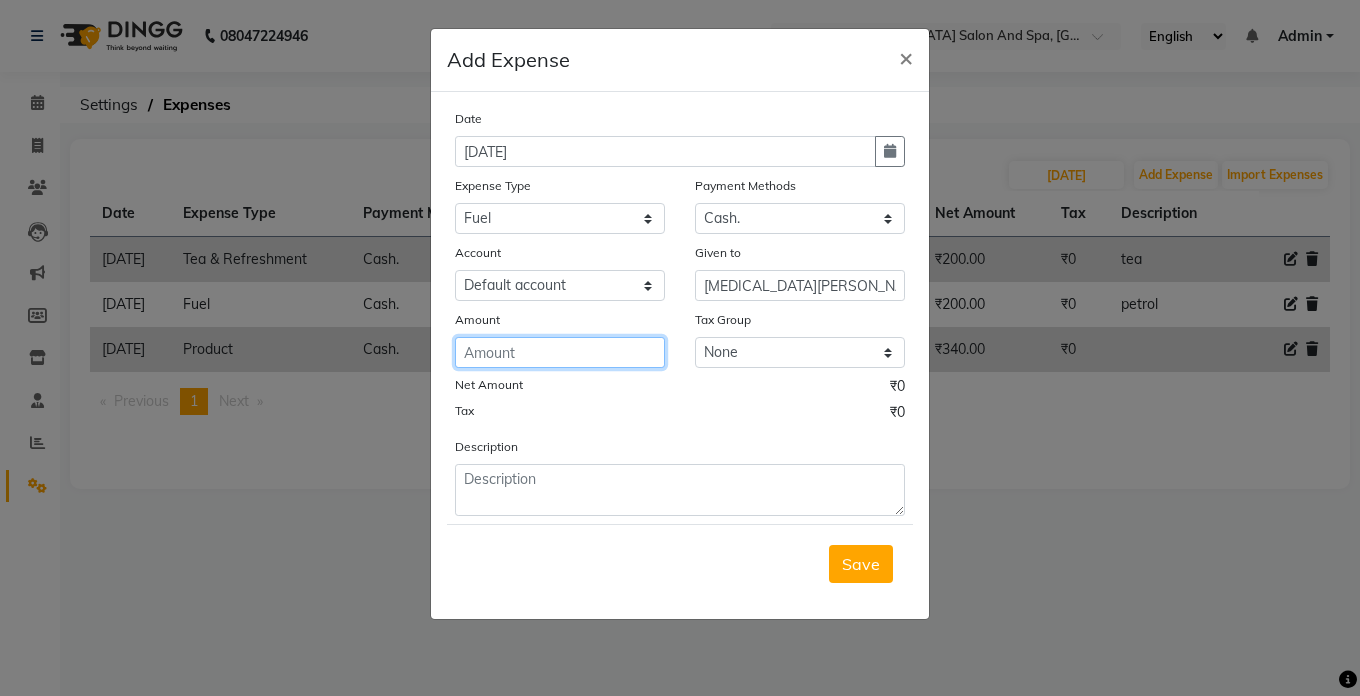 click 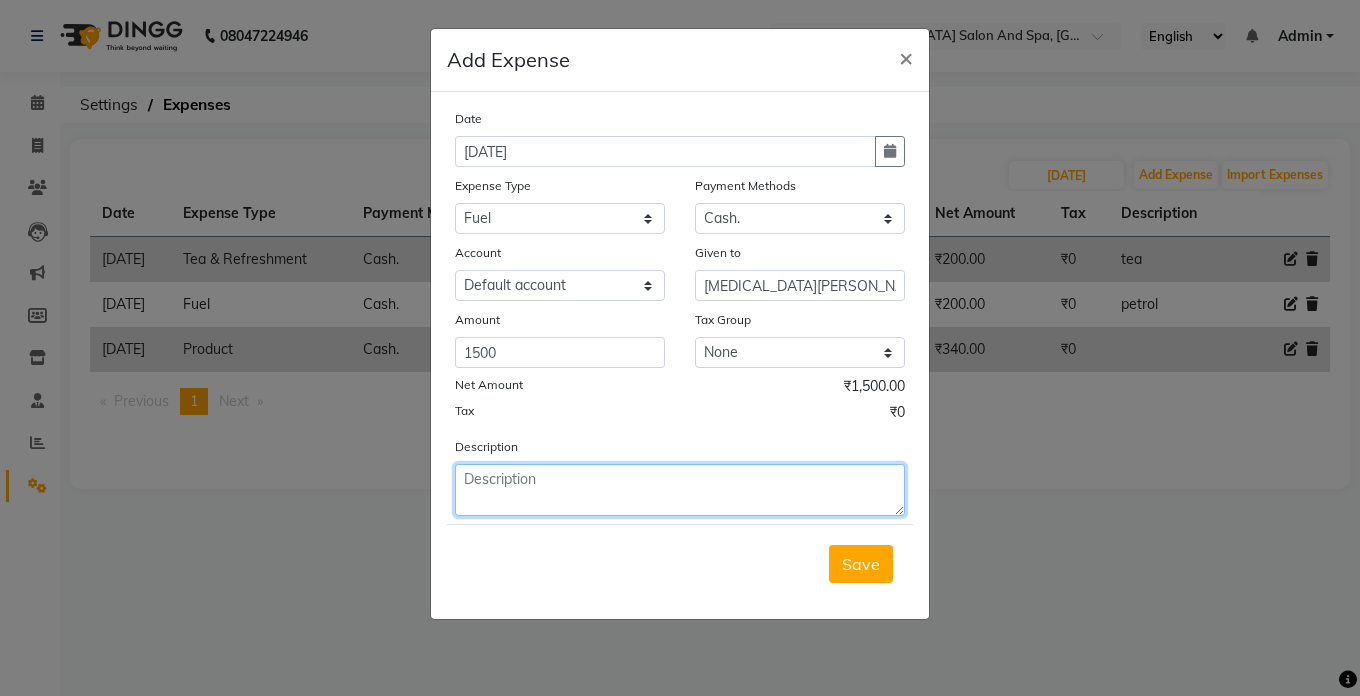 click 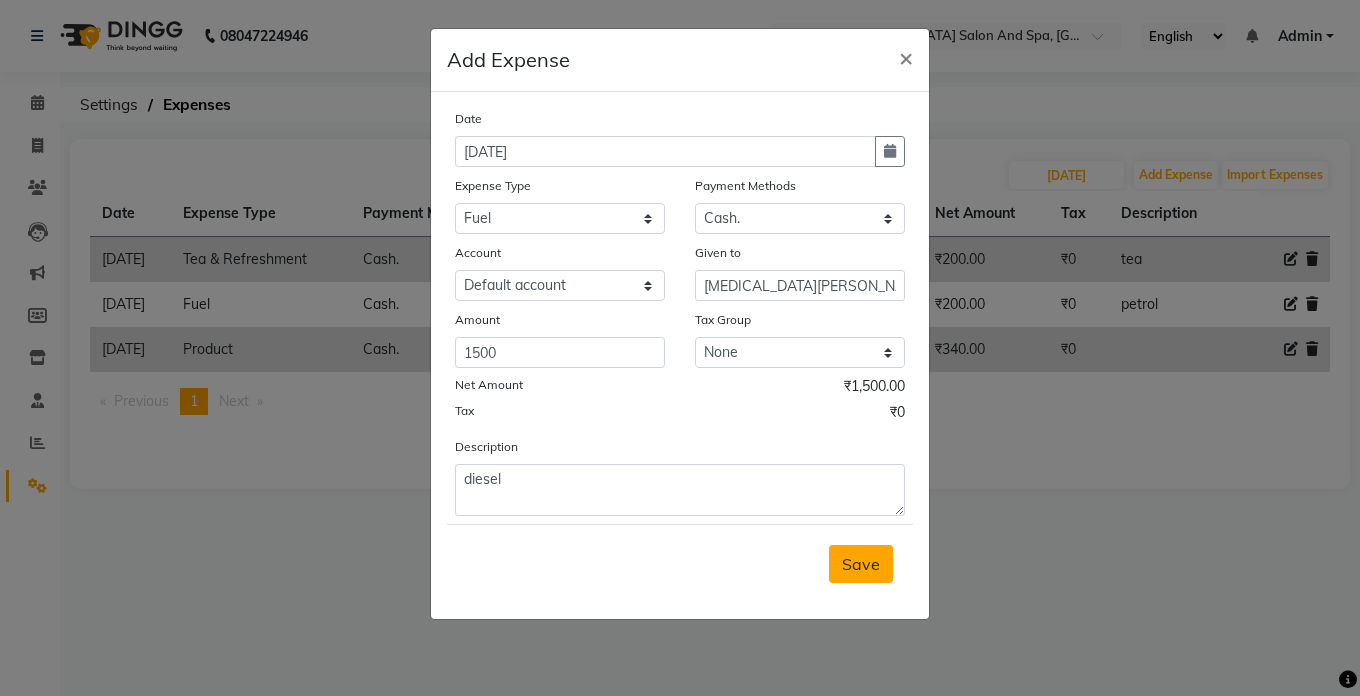 click on "Save" at bounding box center [861, 564] 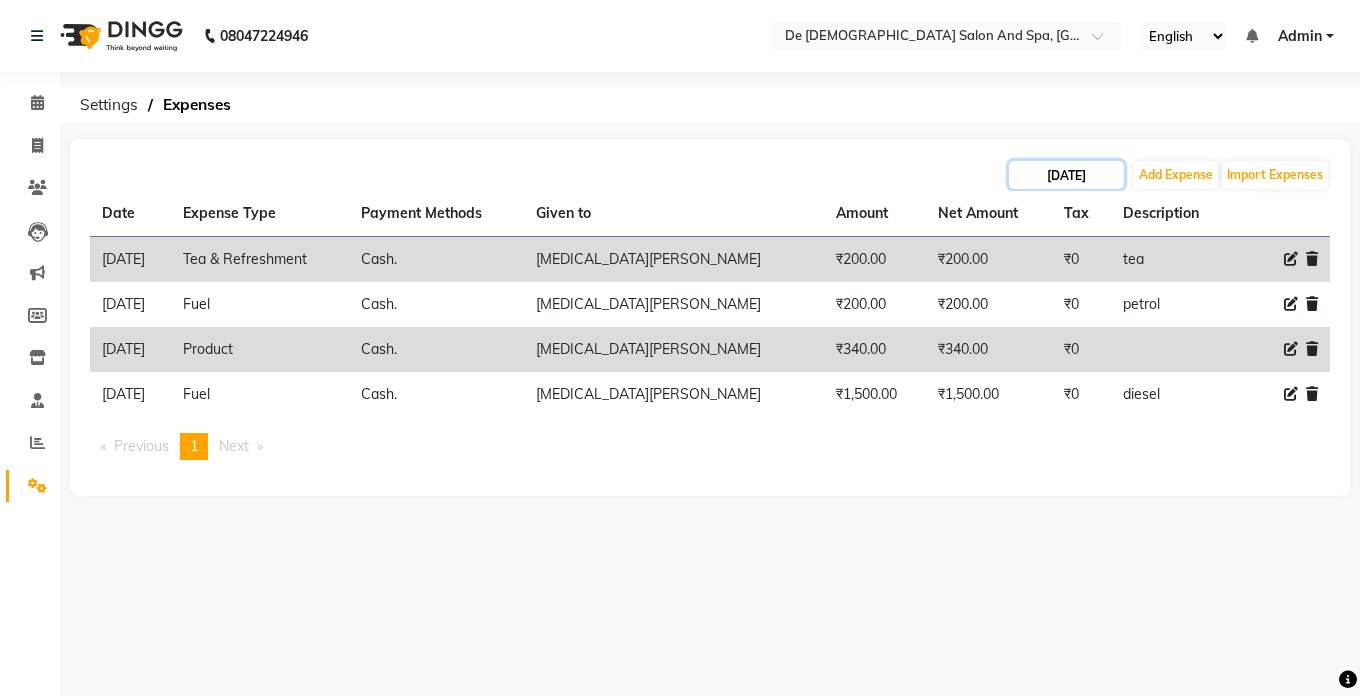 click on "[DATE]" 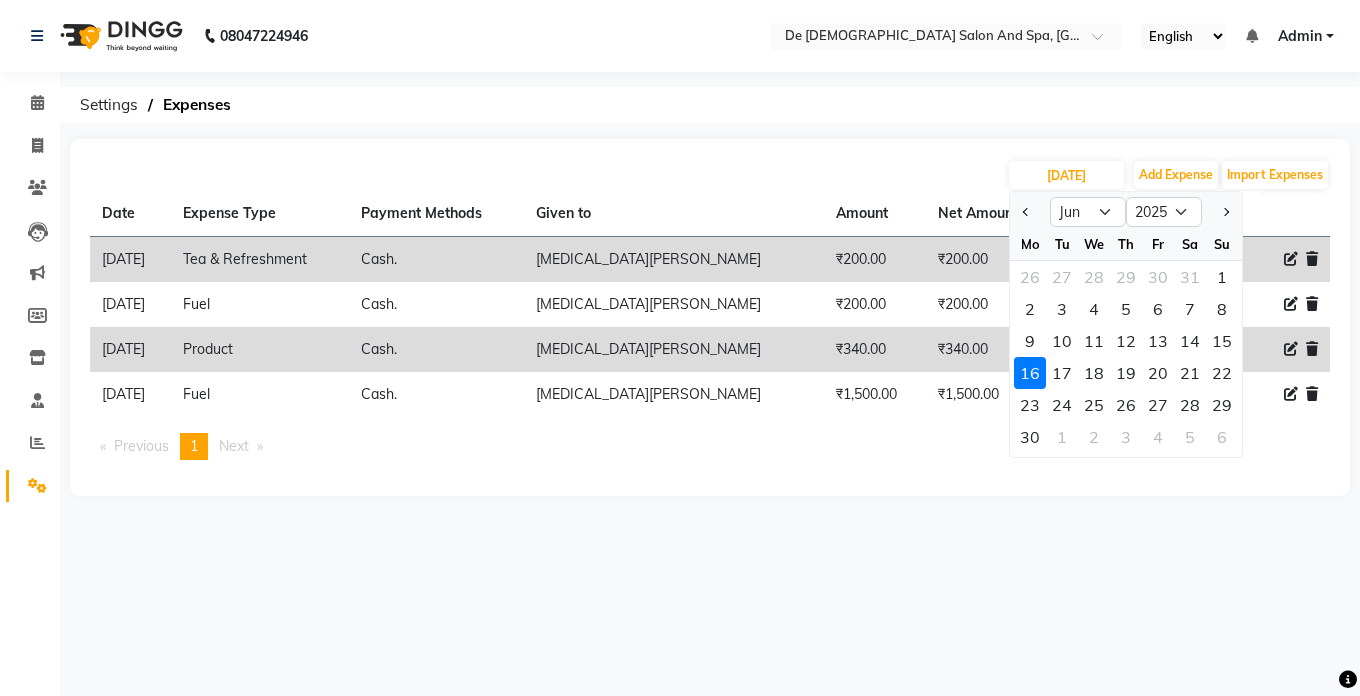 click on "Settings  Expenses" 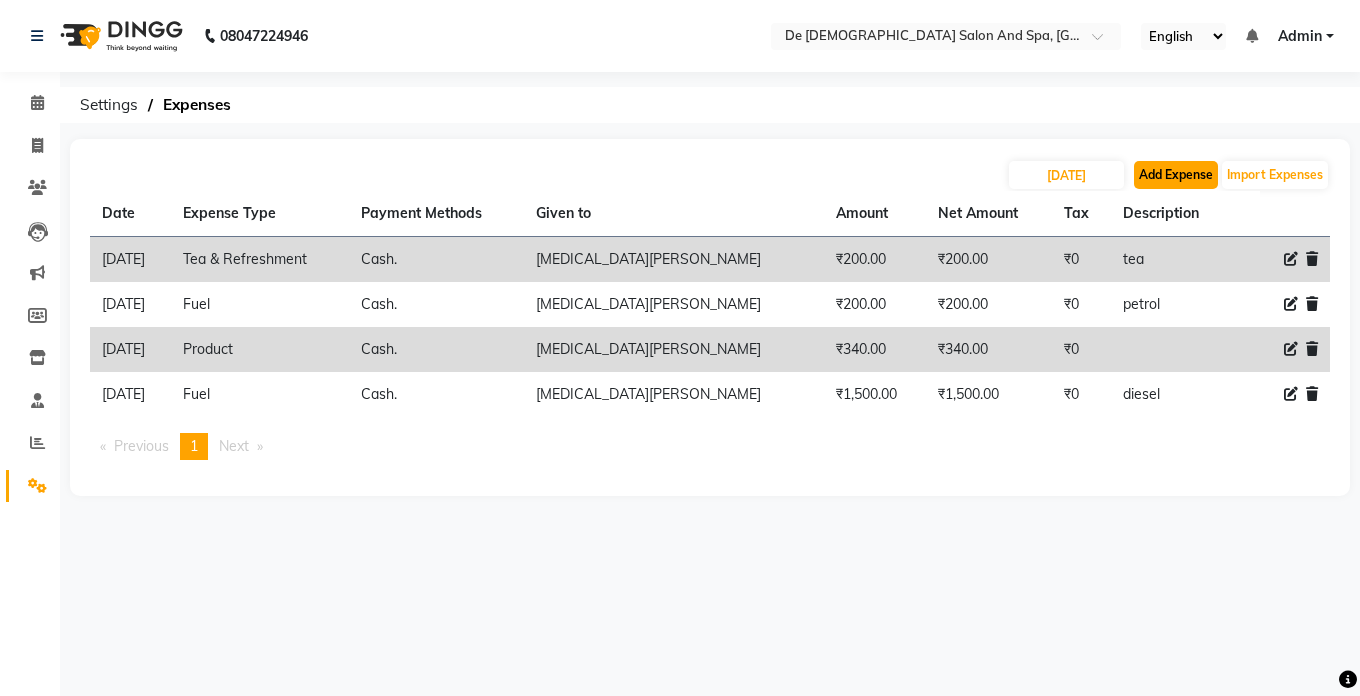 click on "Add Expense" 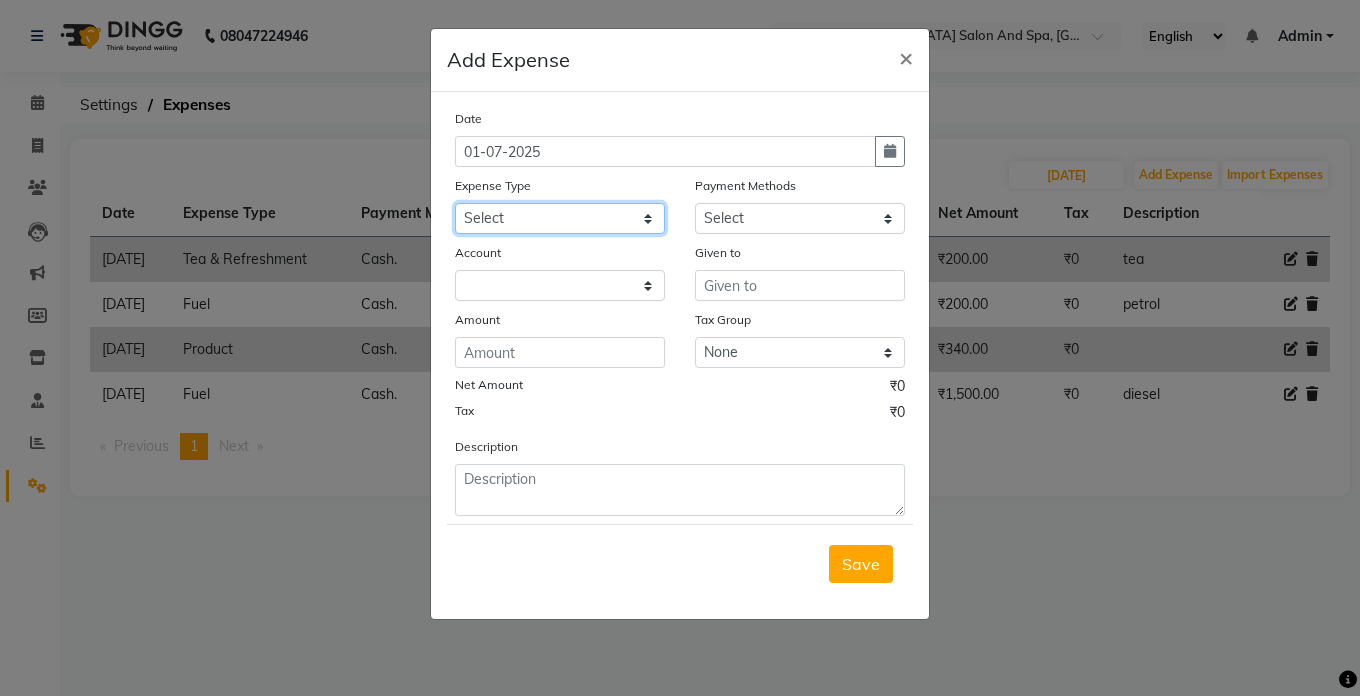 click on "Select Advance Salary Bank charges Car maintenance  Cash transfer to bank Cash transfer to hub Client Snacks Clinical charges Equipment Fuel Govt fee Incentive Insurance International purchase Loan Repayment Maintenance Marketing Miscellaneous MRA Other Pantry Product Rent Salary Staff Snacks Tax Tea & Refreshment Utilities" 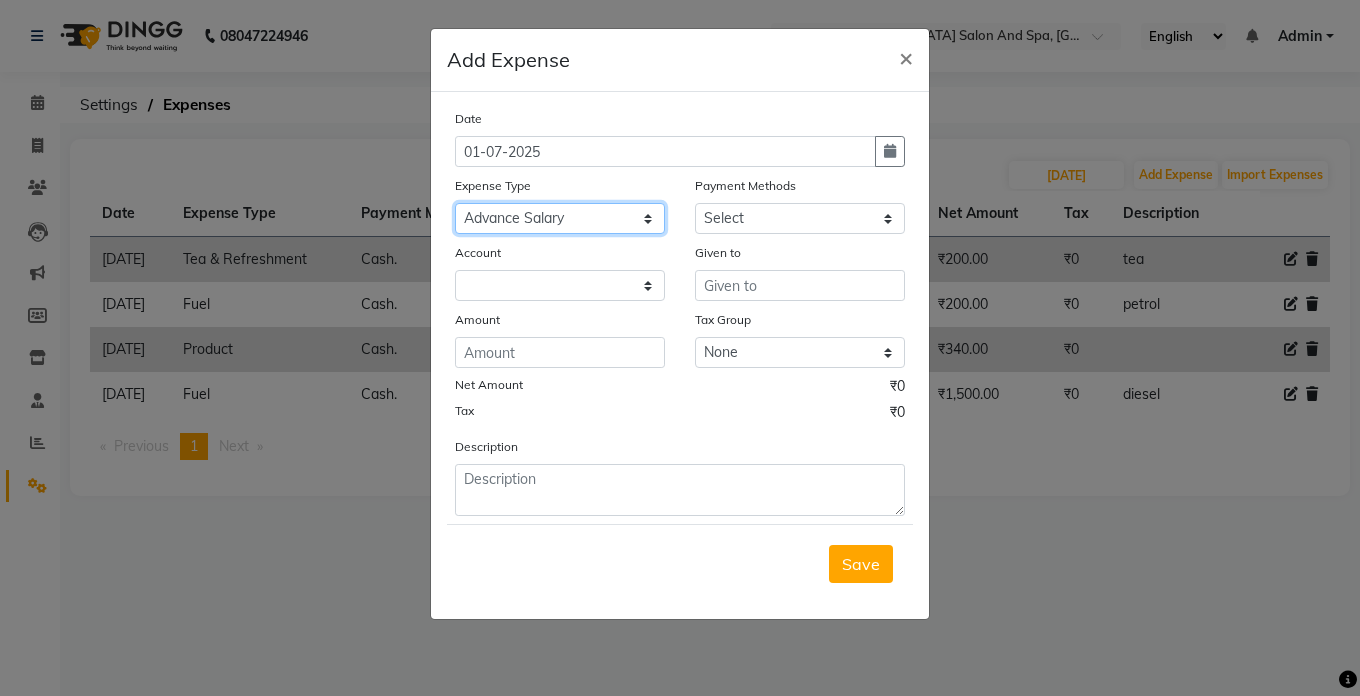 click on "Select Advance Salary Bank charges Car maintenance  Cash transfer to bank Cash transfer to hub Client Snacks Clinical charges Equipment Fuel Govt fee Incentive Insurance International purchase Loan Repayment Maintenance Marketing Miscellaneous MRA Other Pantry Product Rent Salary Staff Snacks Tax Tea & Refreshment Utilities" 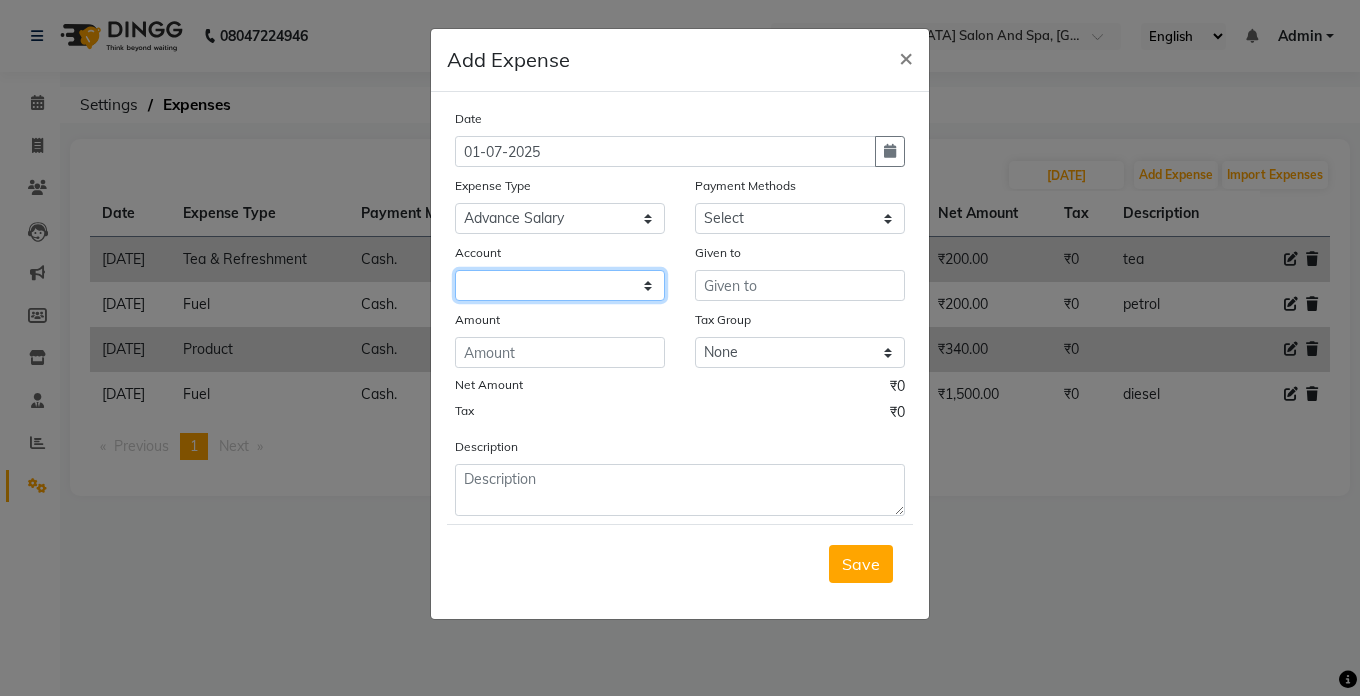click 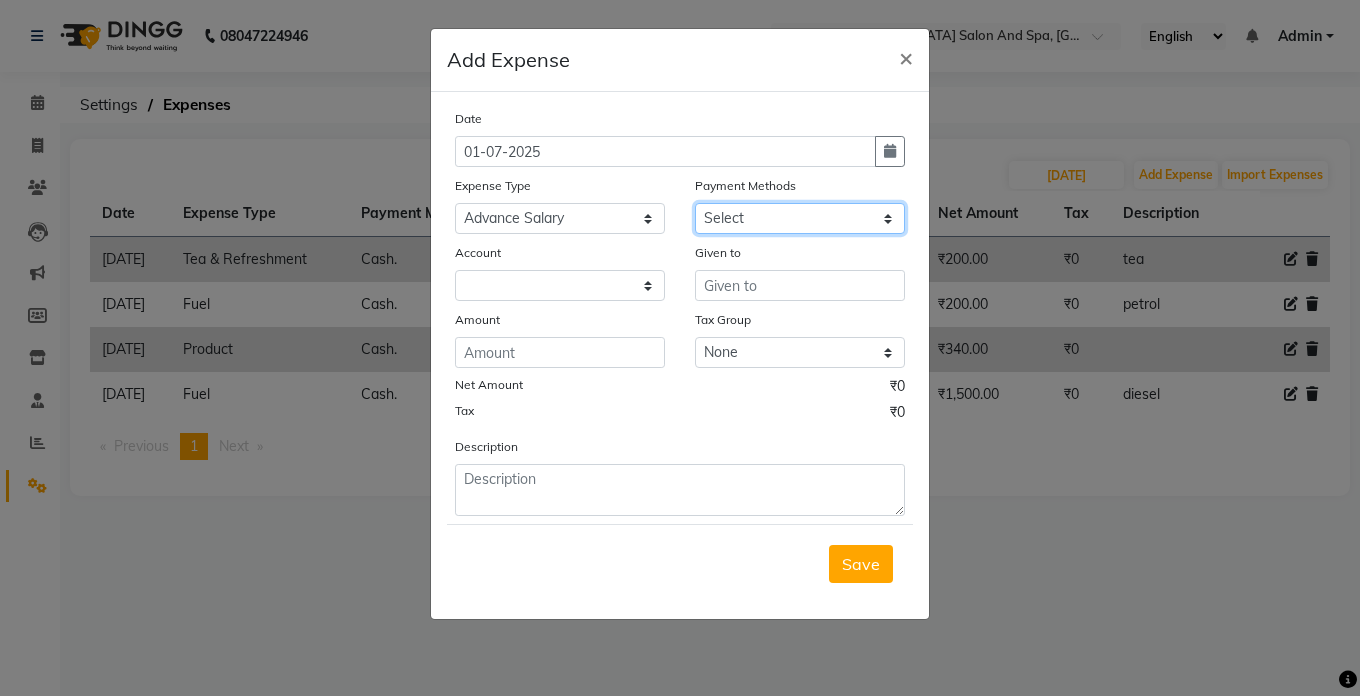 click on "Select Cash. Voucher CARD Wallet GPay" 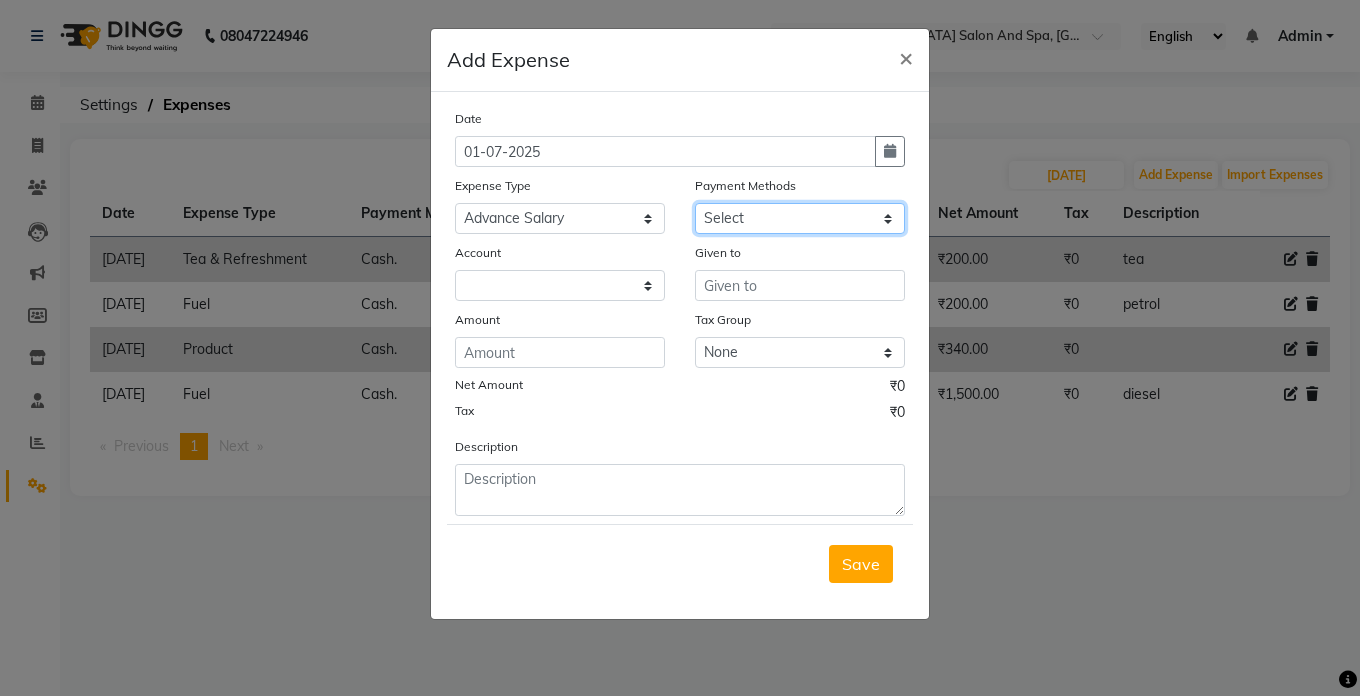 click on "Select Cash. Voucher CARD Wallet GPay" 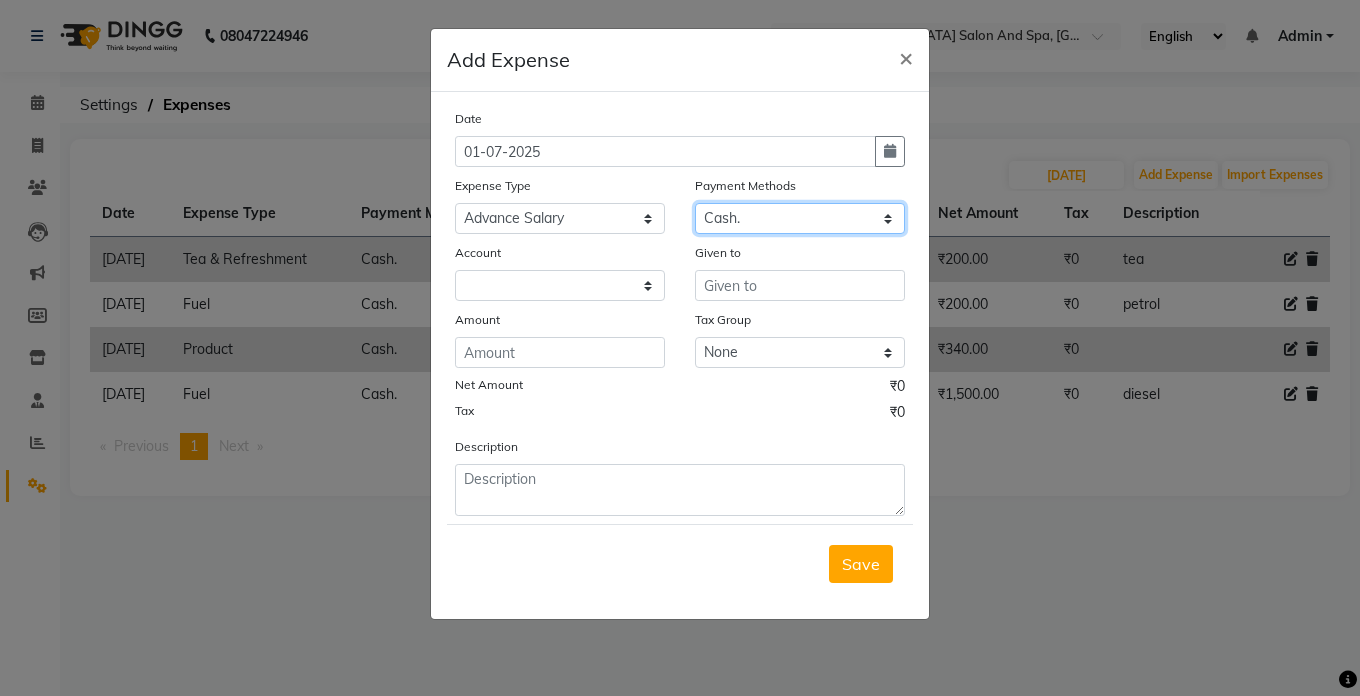 click on "Select Cash. Voucher CARD Wallet GPay" 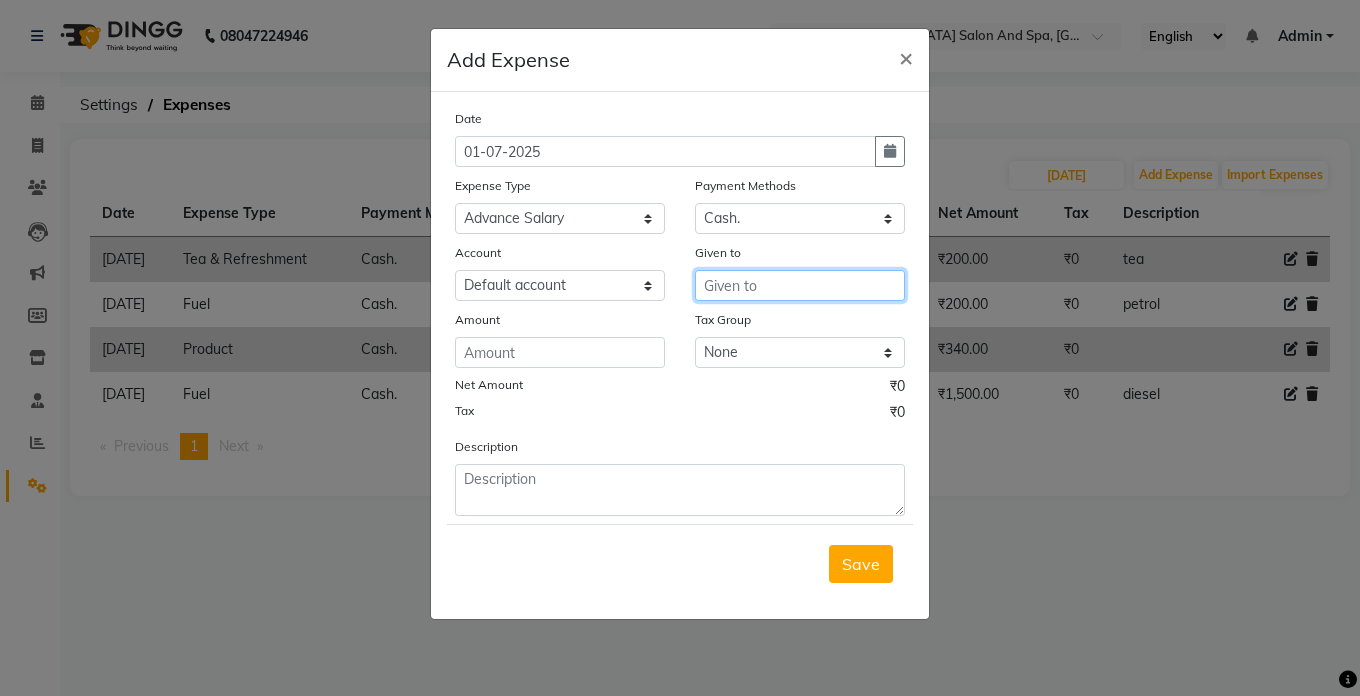 click at bounding box center [800, 285] 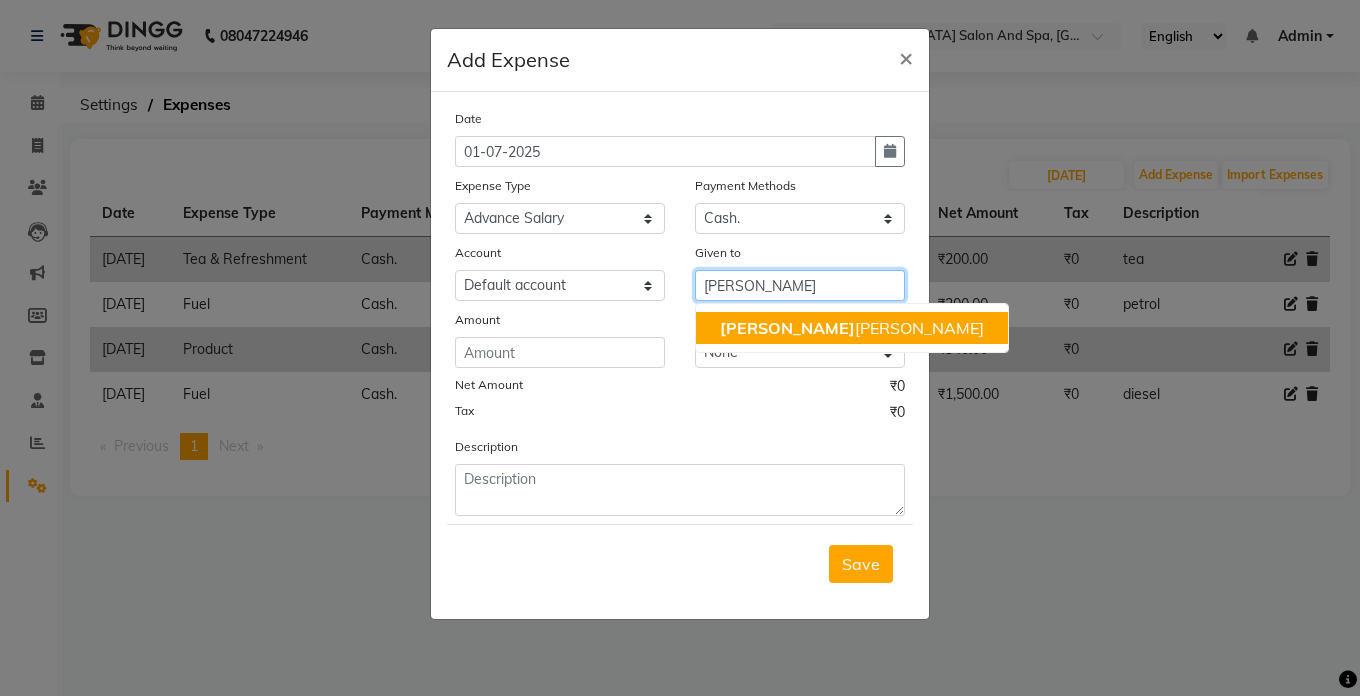 click on "[PERSON_NAME]" 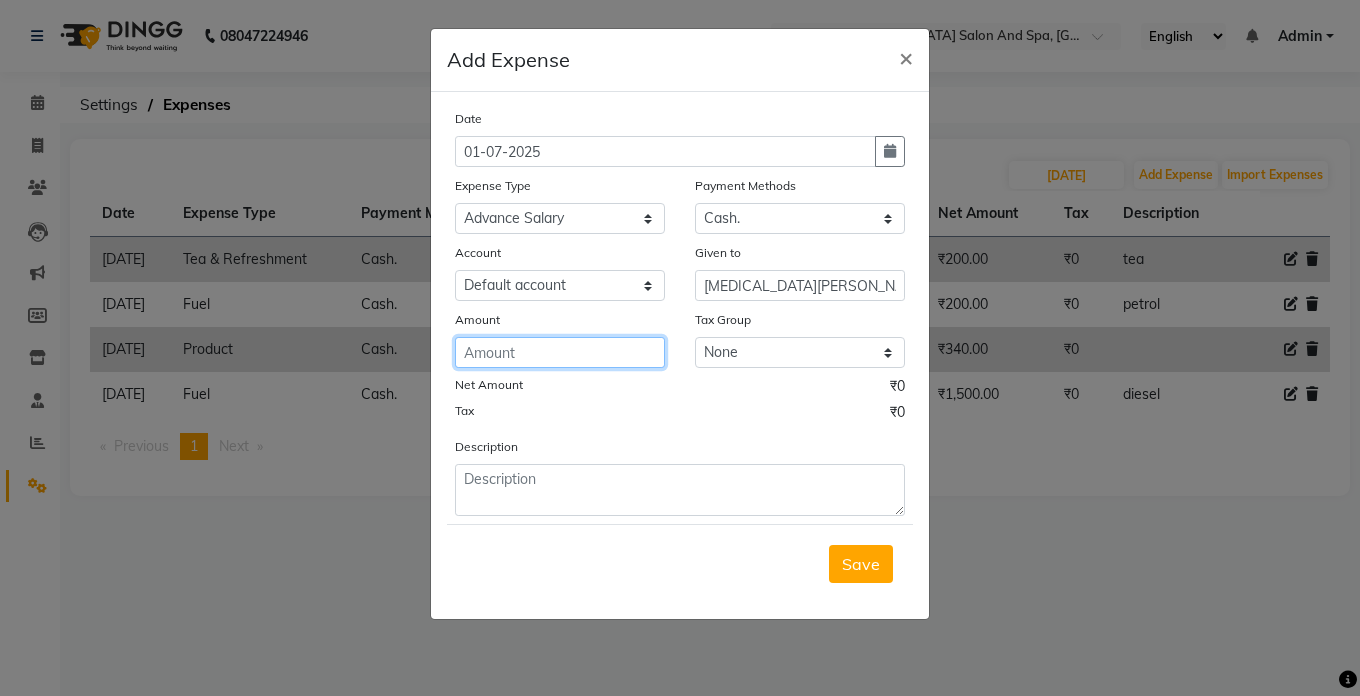 click 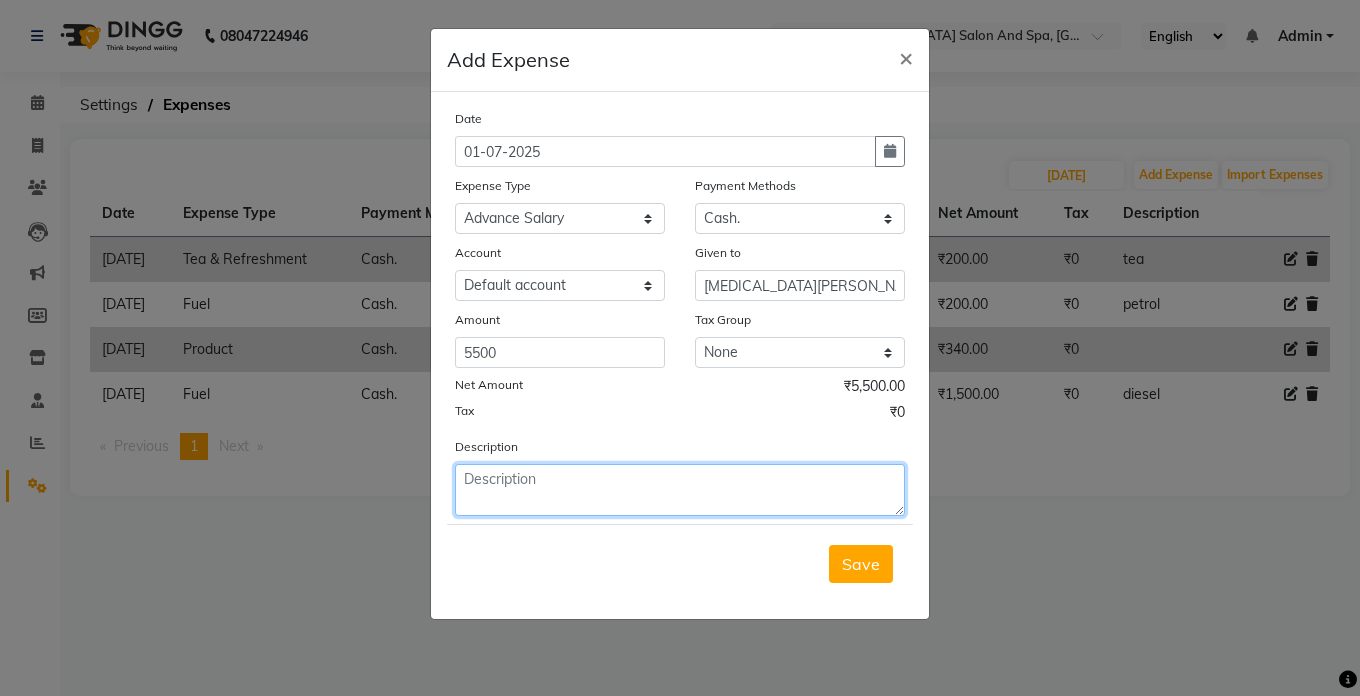 click 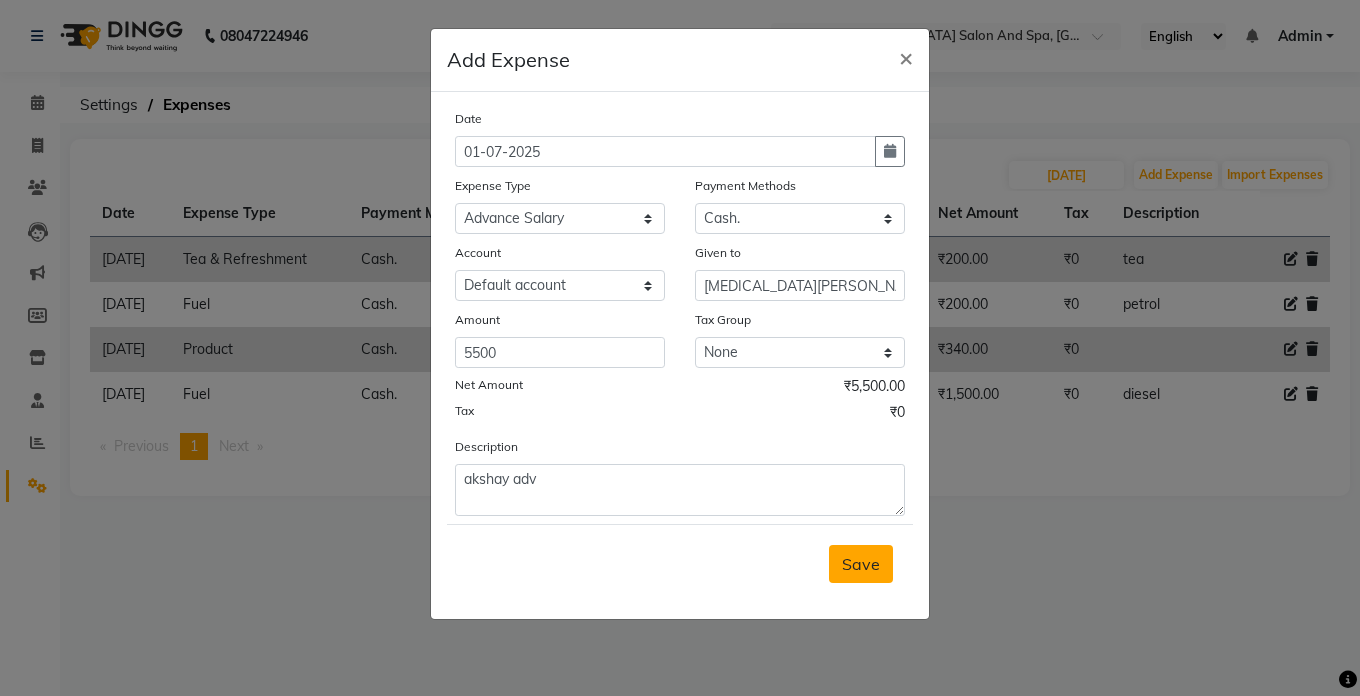 click on "Save" at bounding box center [861, 564] 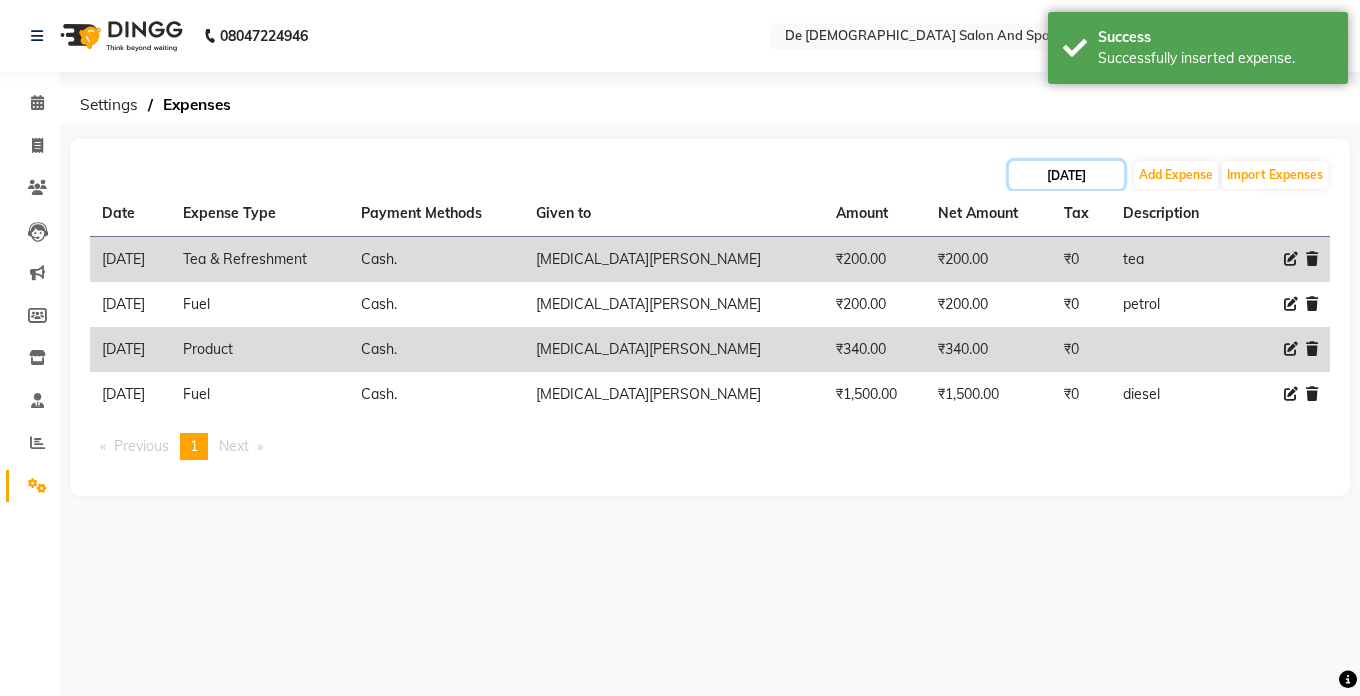 click on "[DATE]" 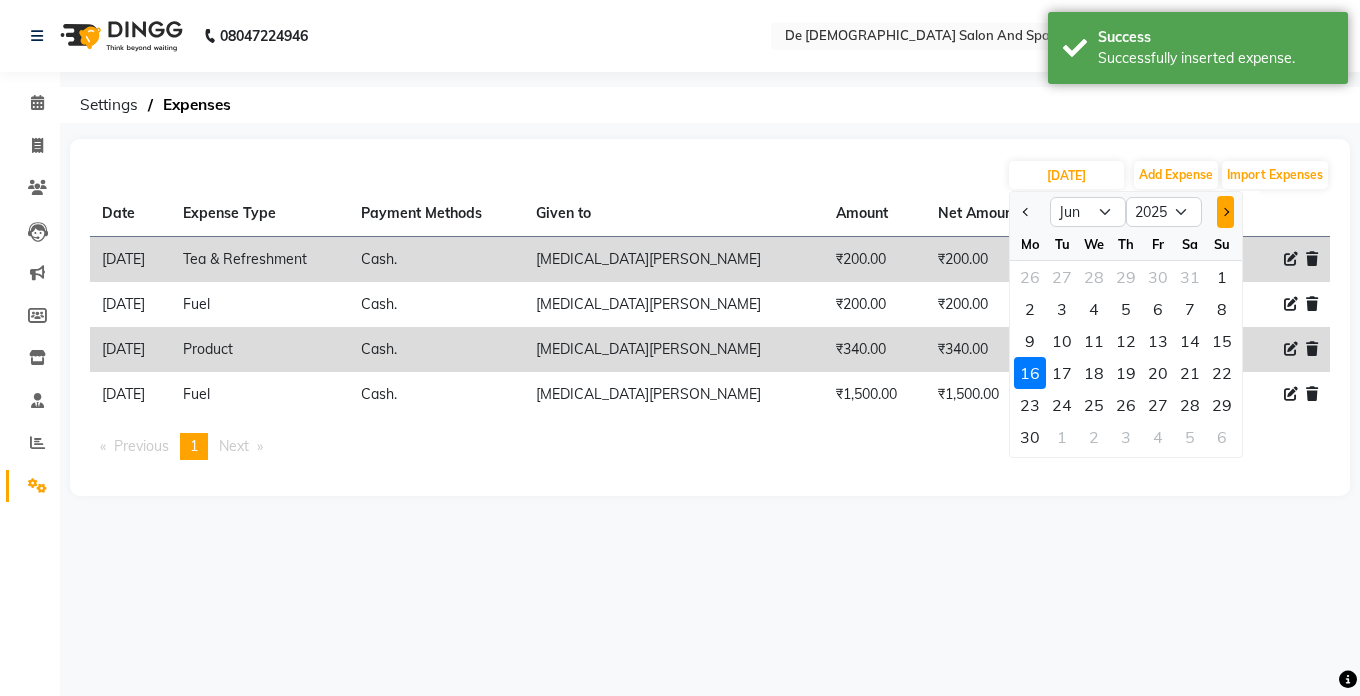 click 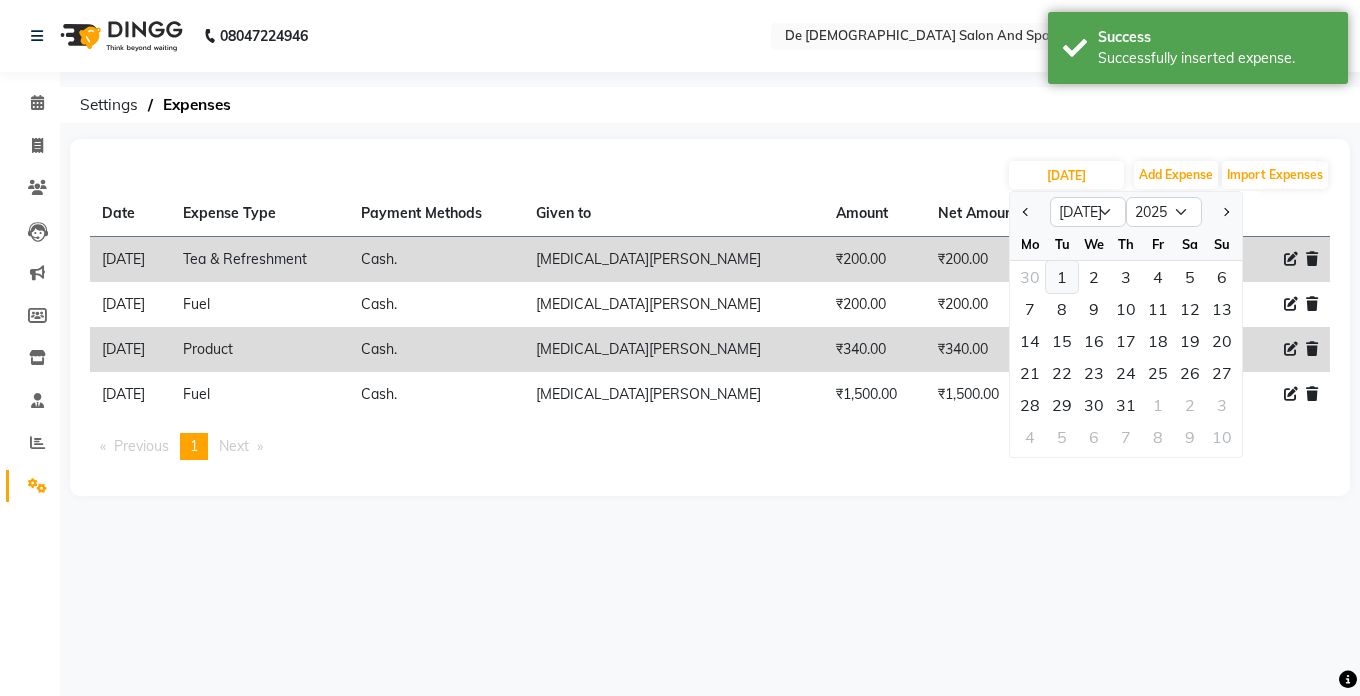 click on "1" 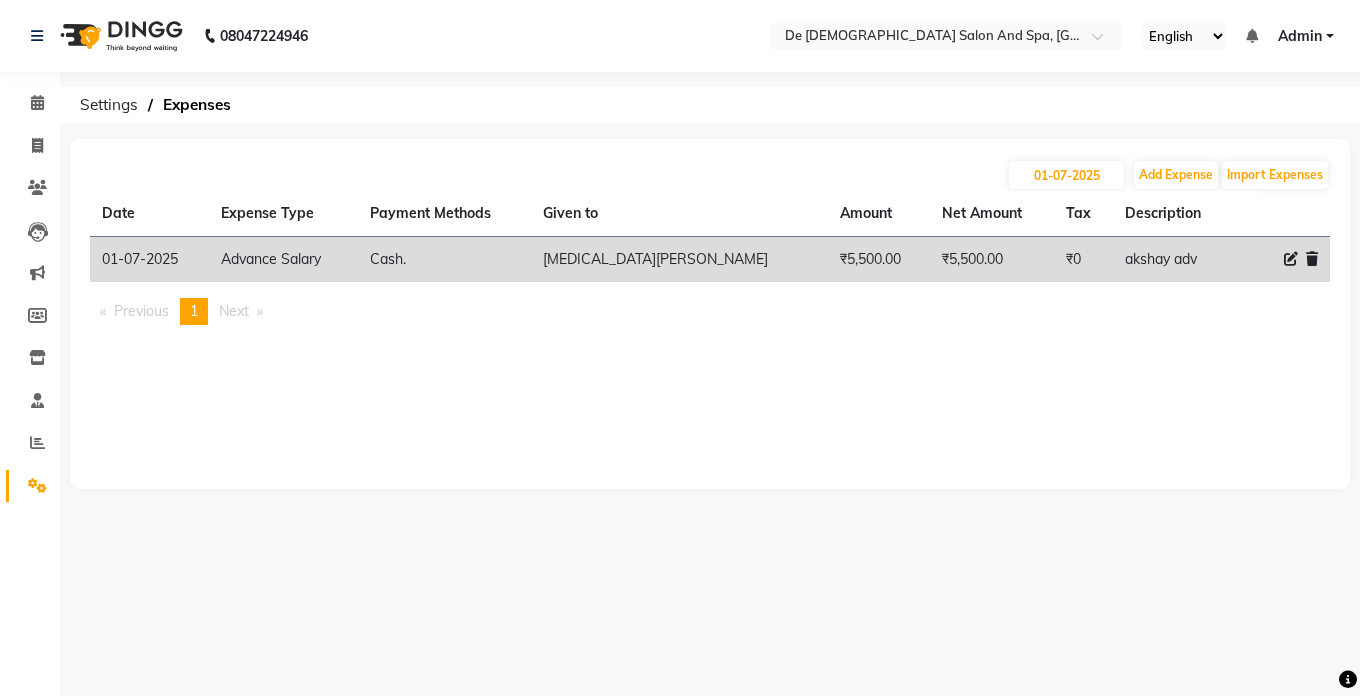 click 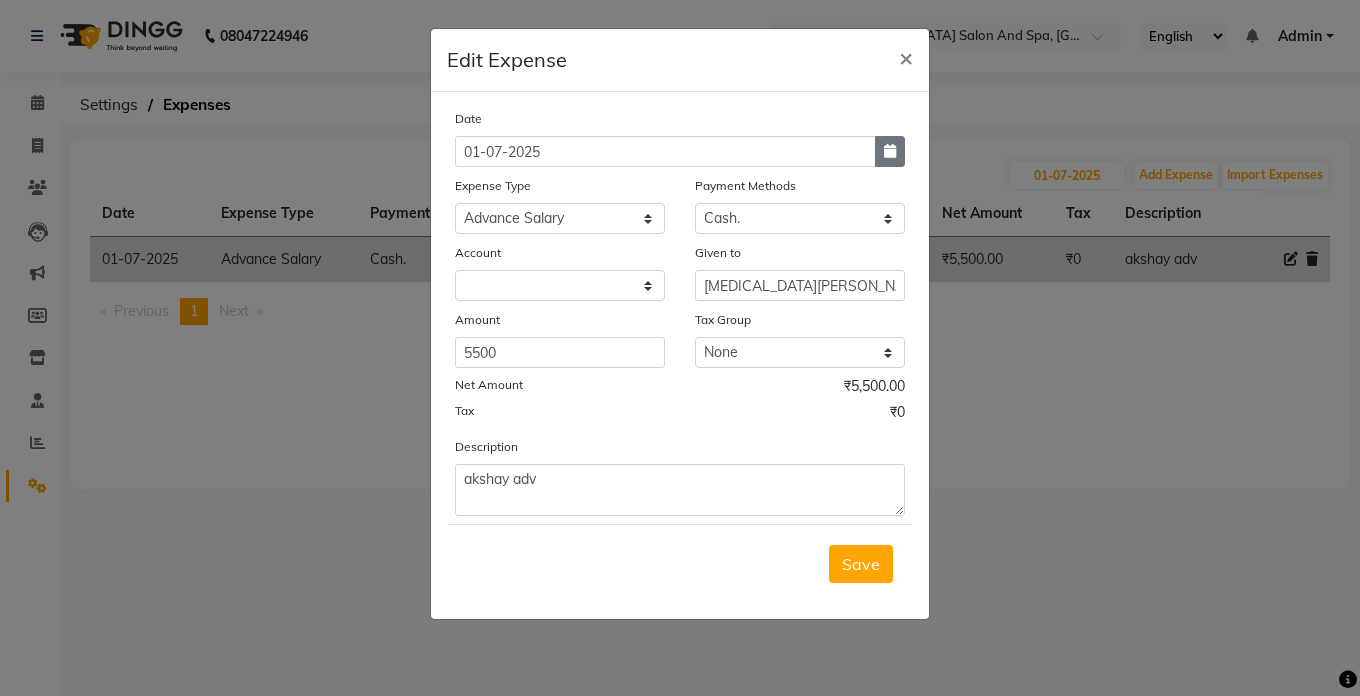click 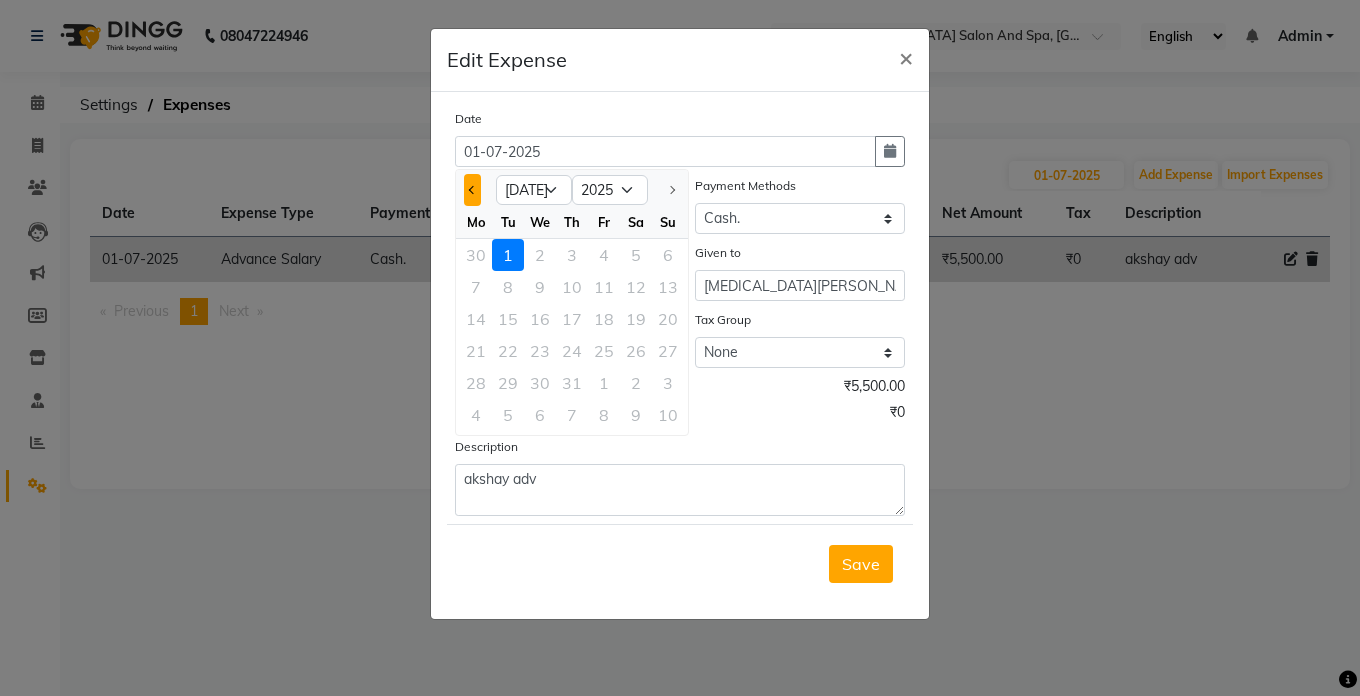 click 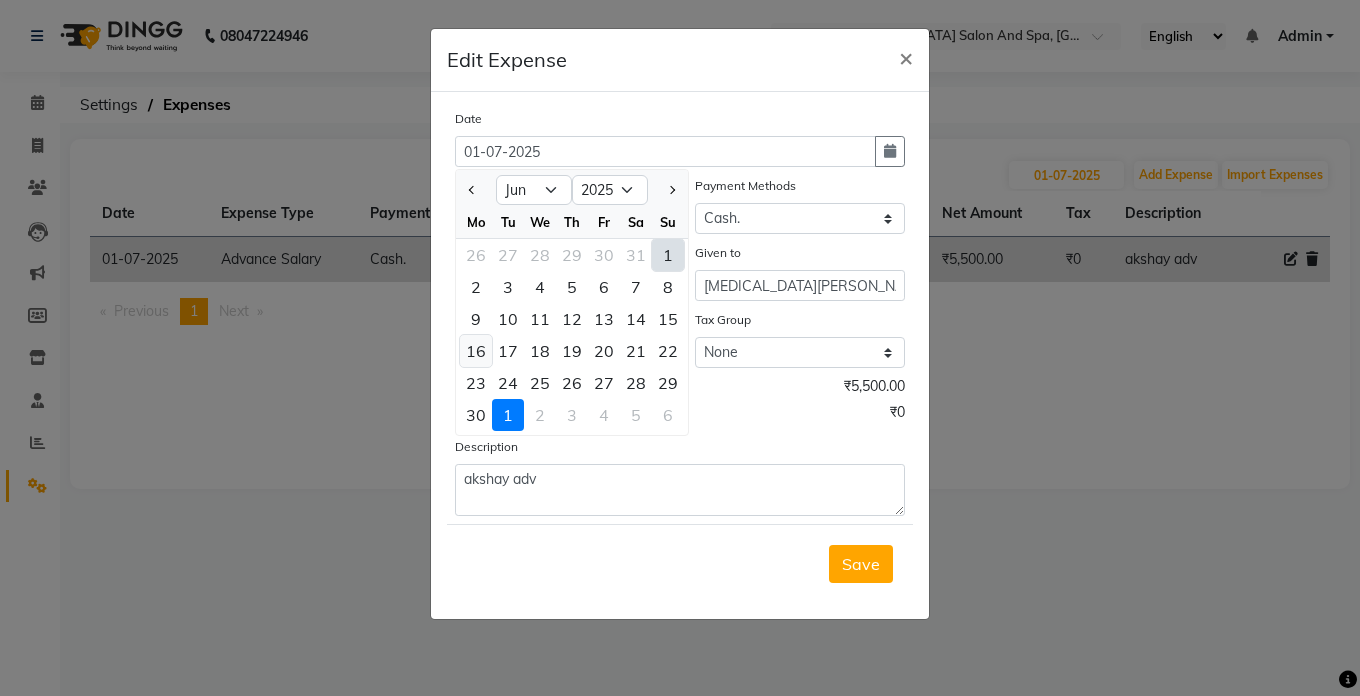 click on "16" 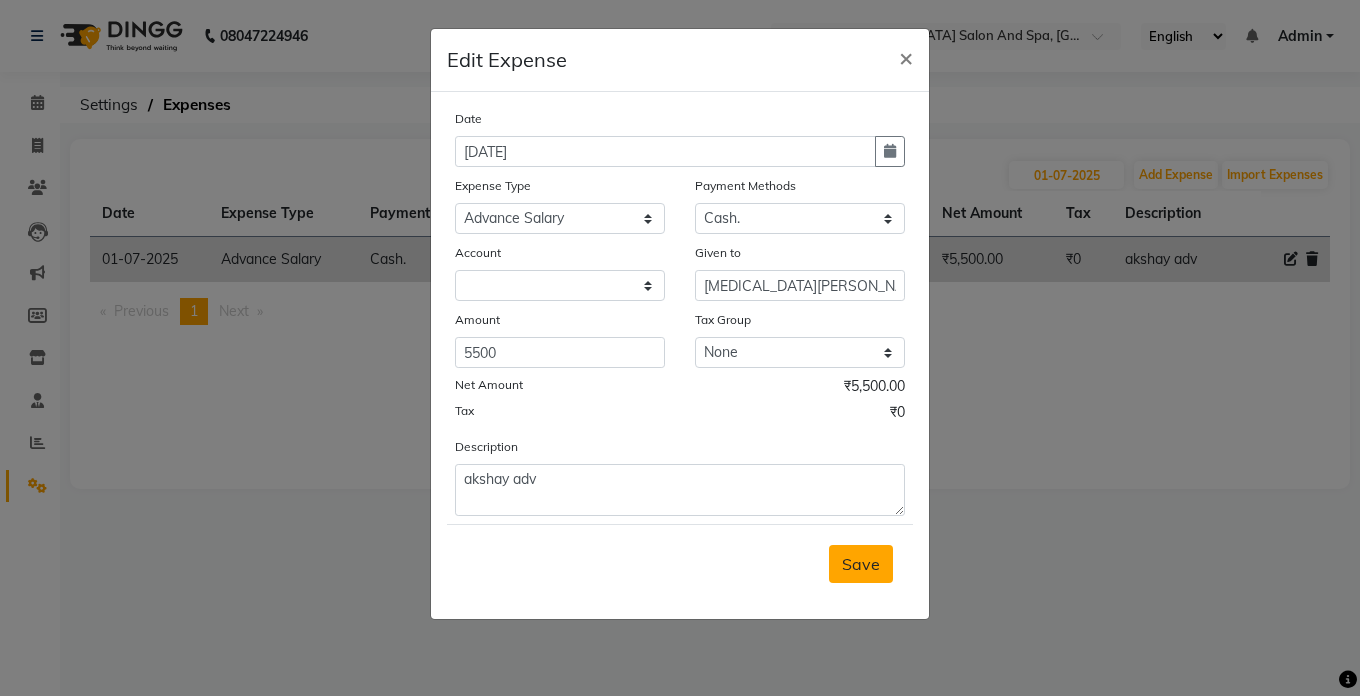 click on "Save" at bounding box center [861, 564] 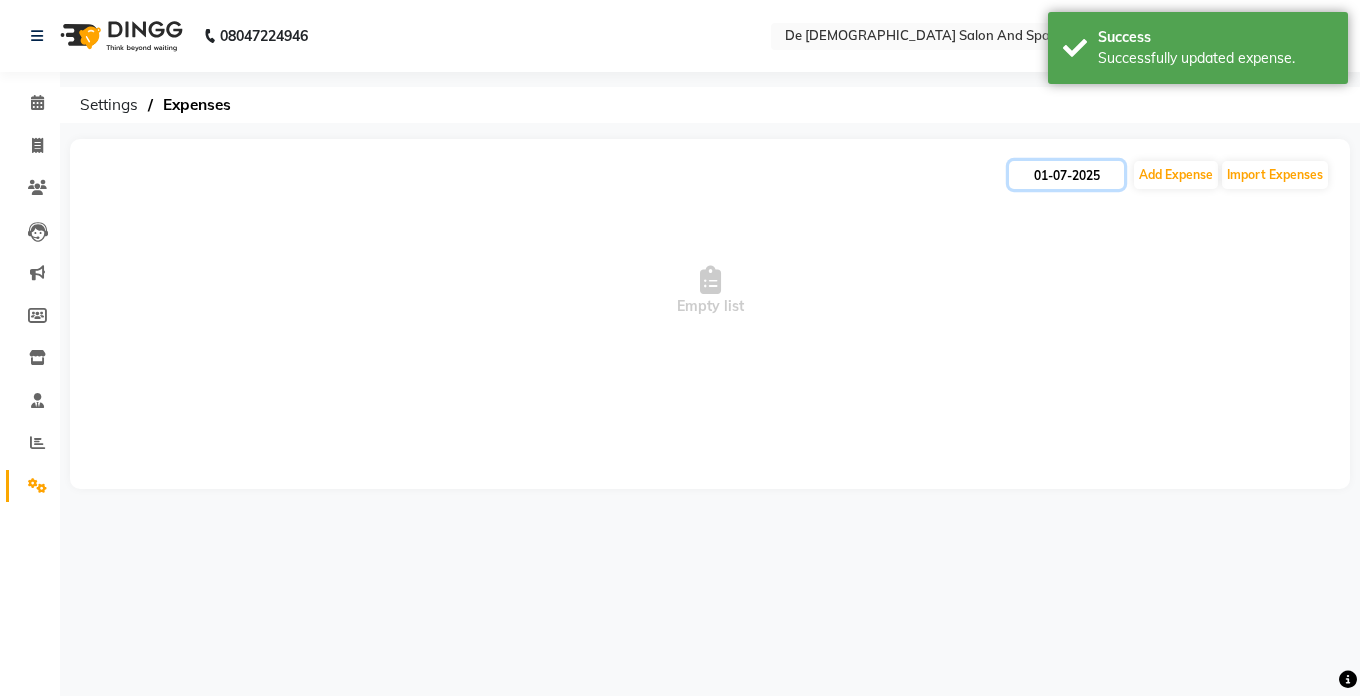 click on "01-07-2025" 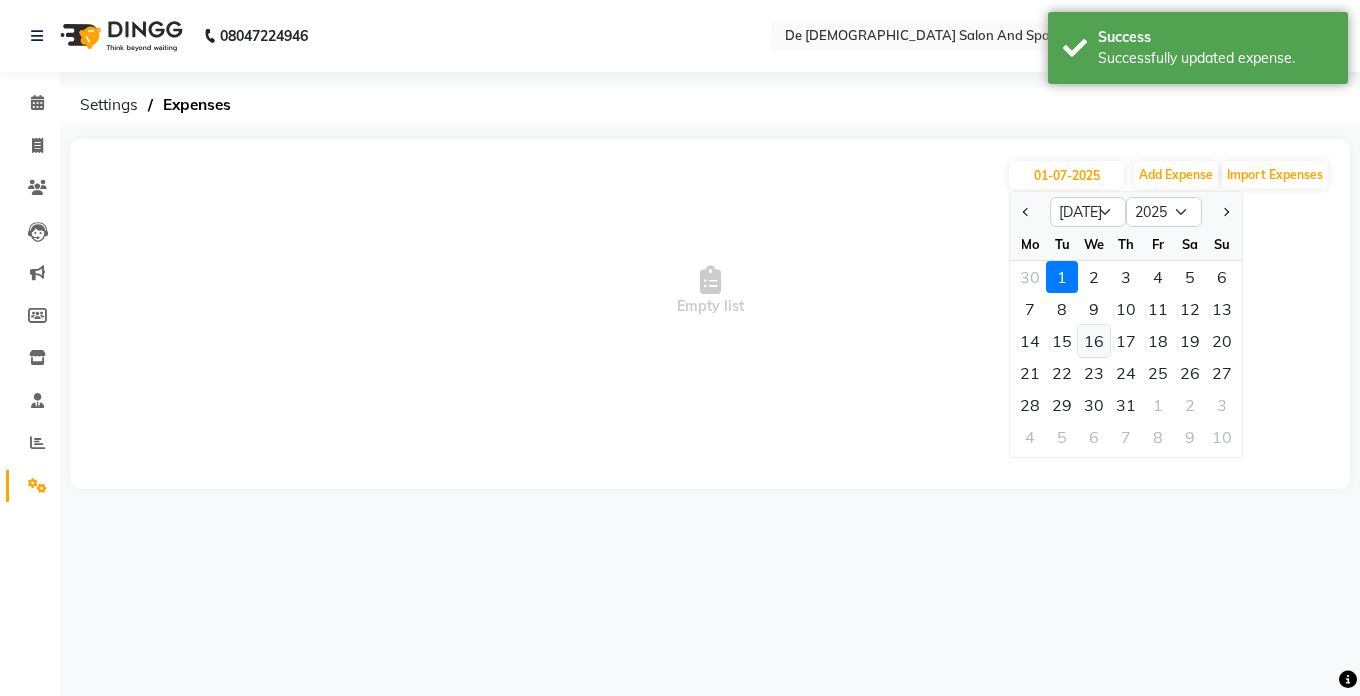 click on "16" 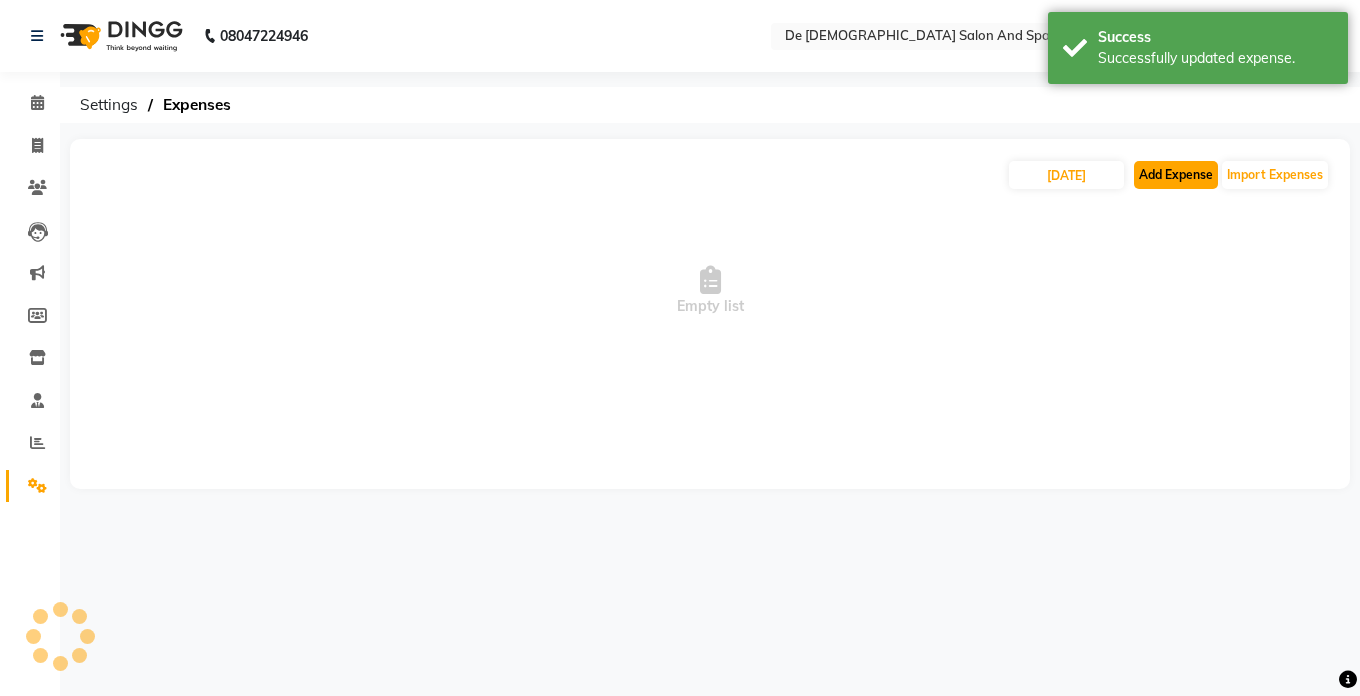 click on "Add Expense" 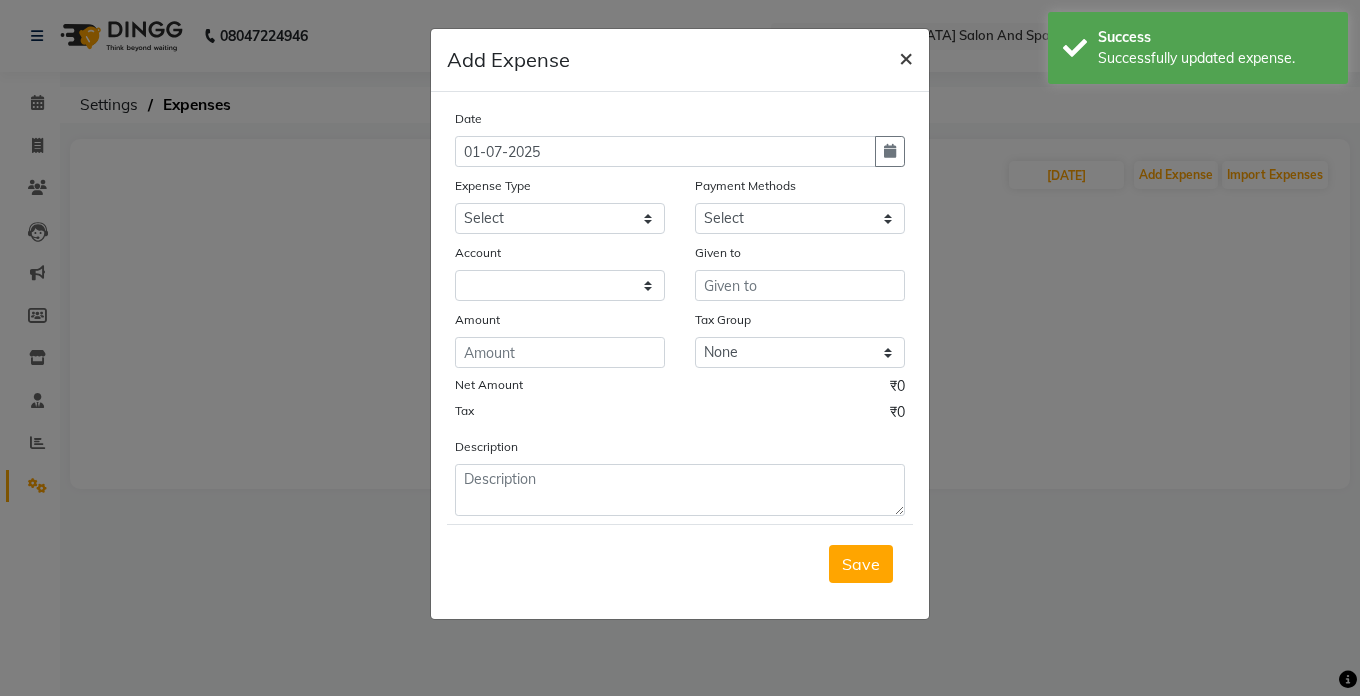 click on "×" 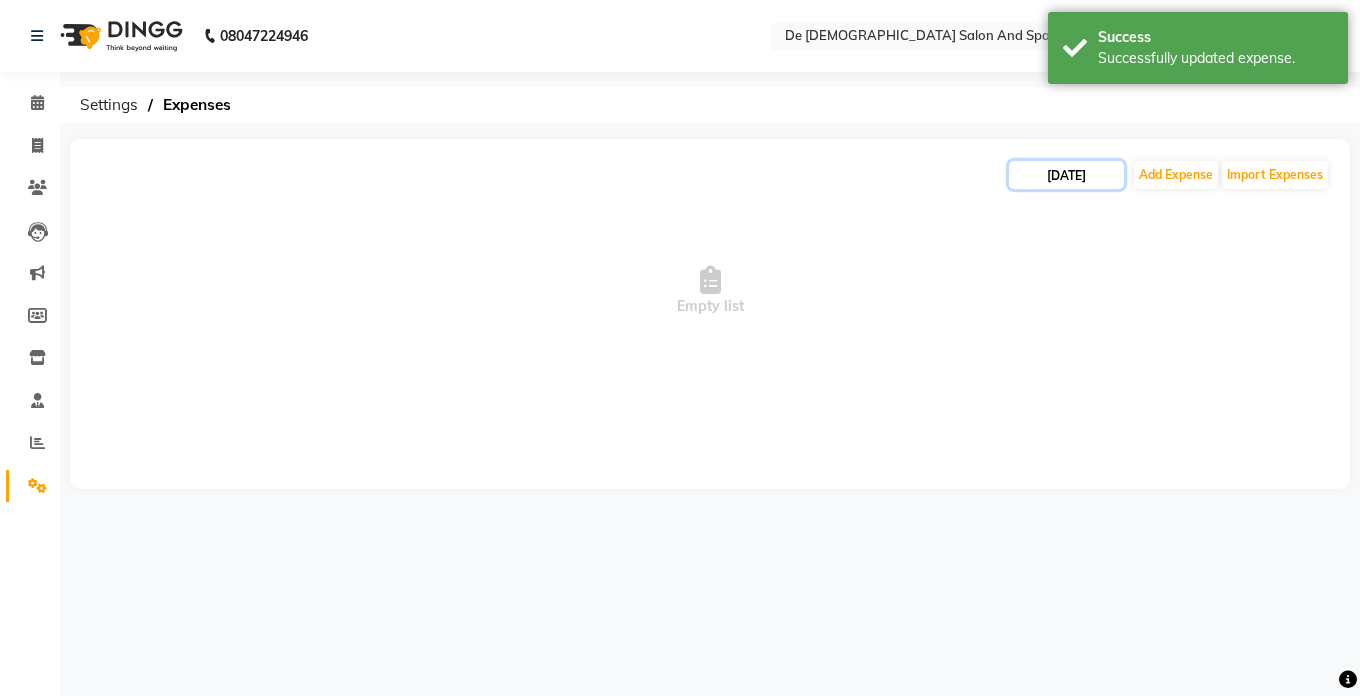 click on "[DATE]" 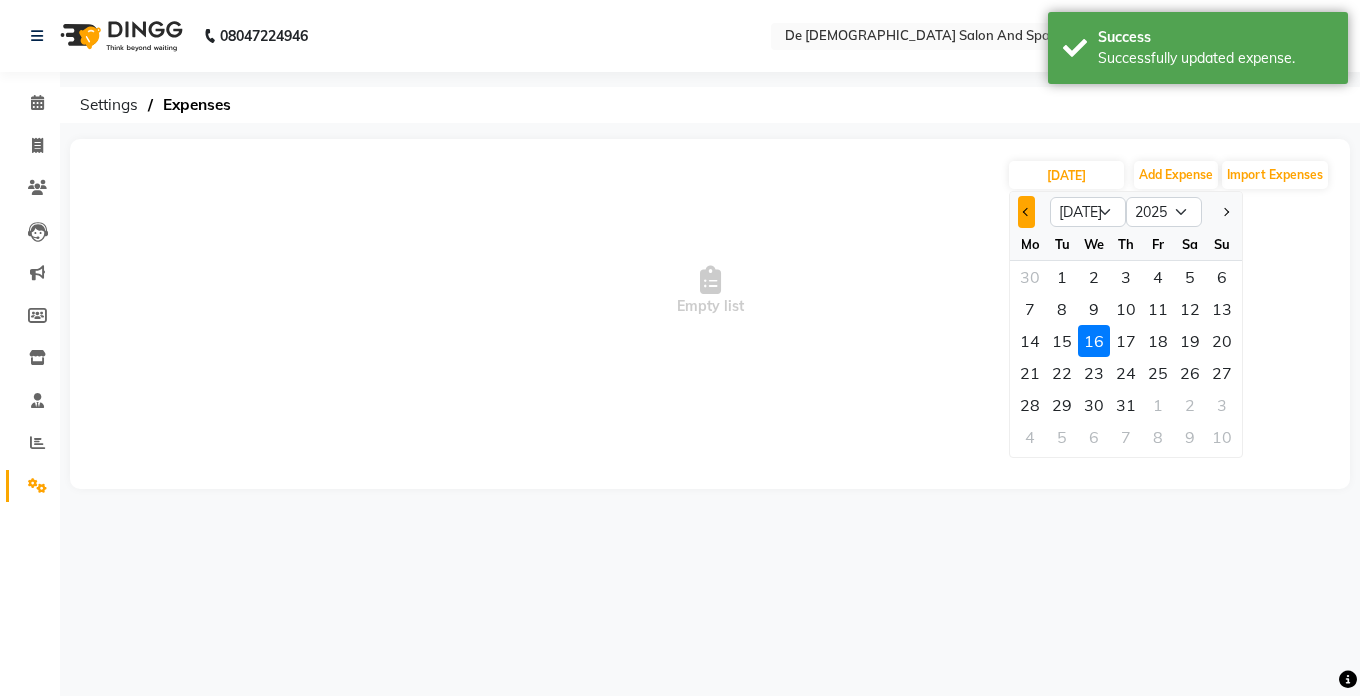 click 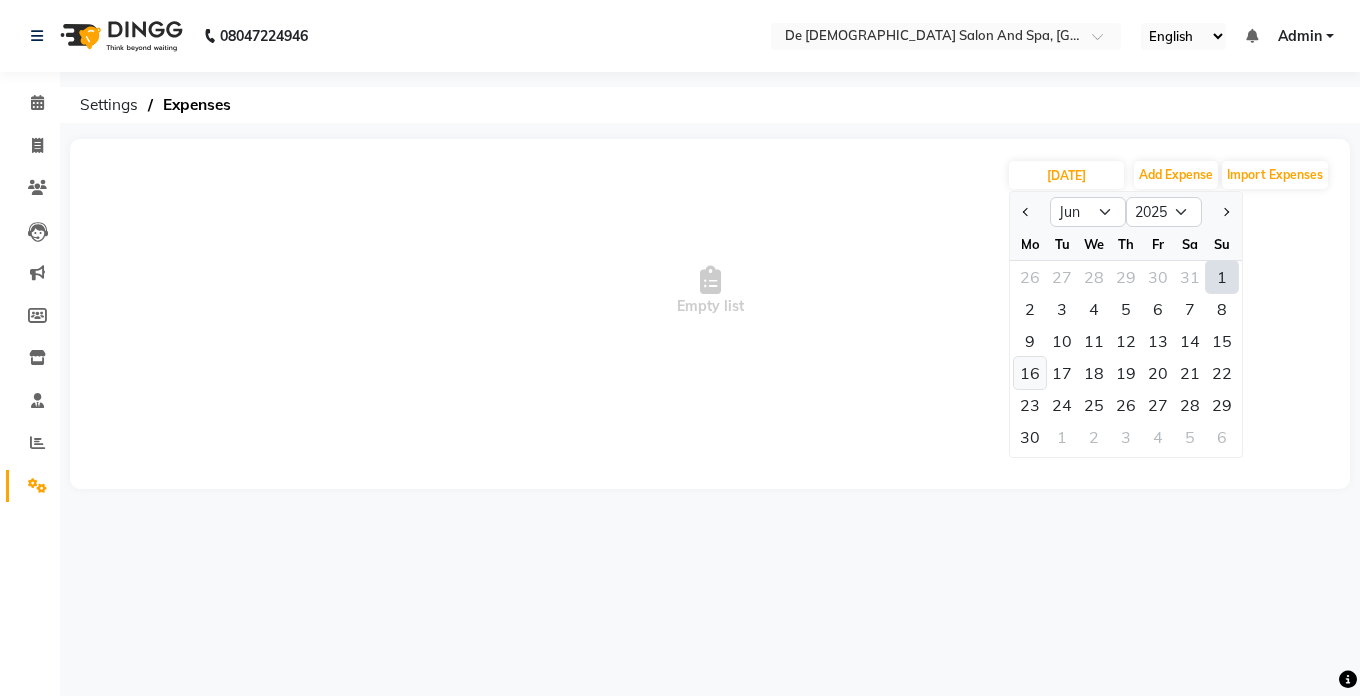 click on "16" 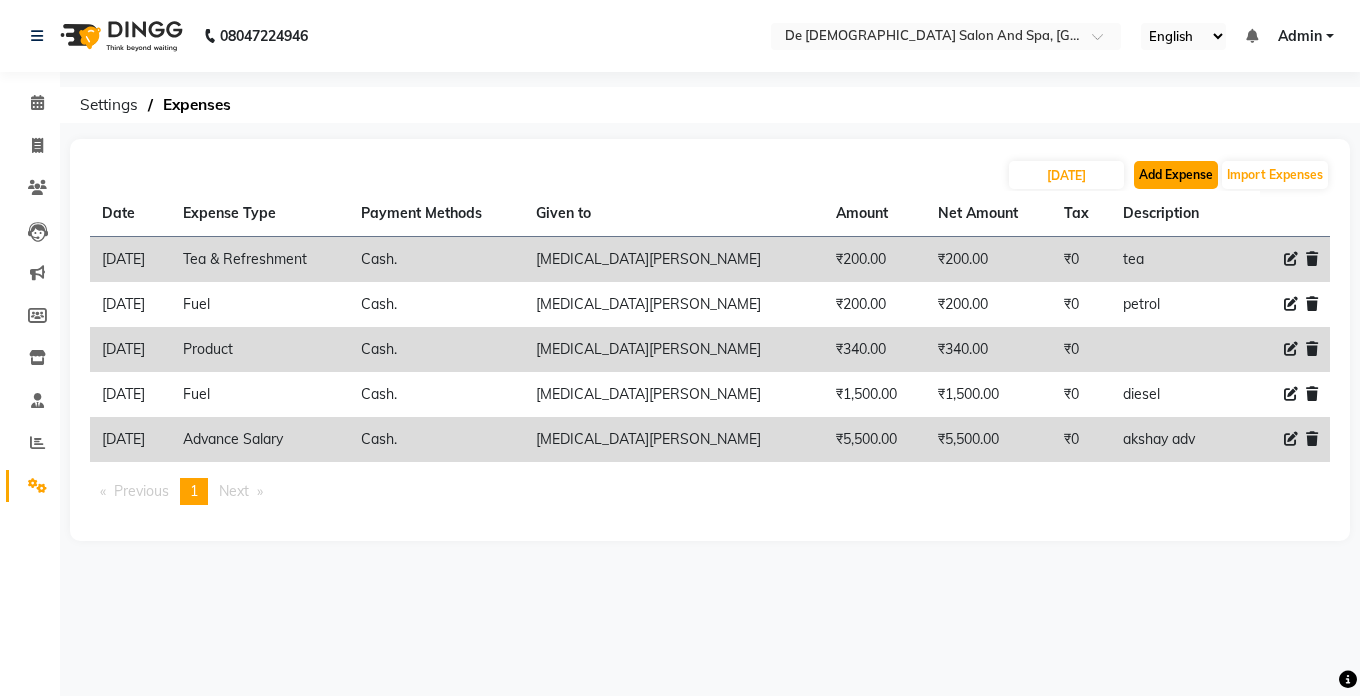click on "Add Expense" 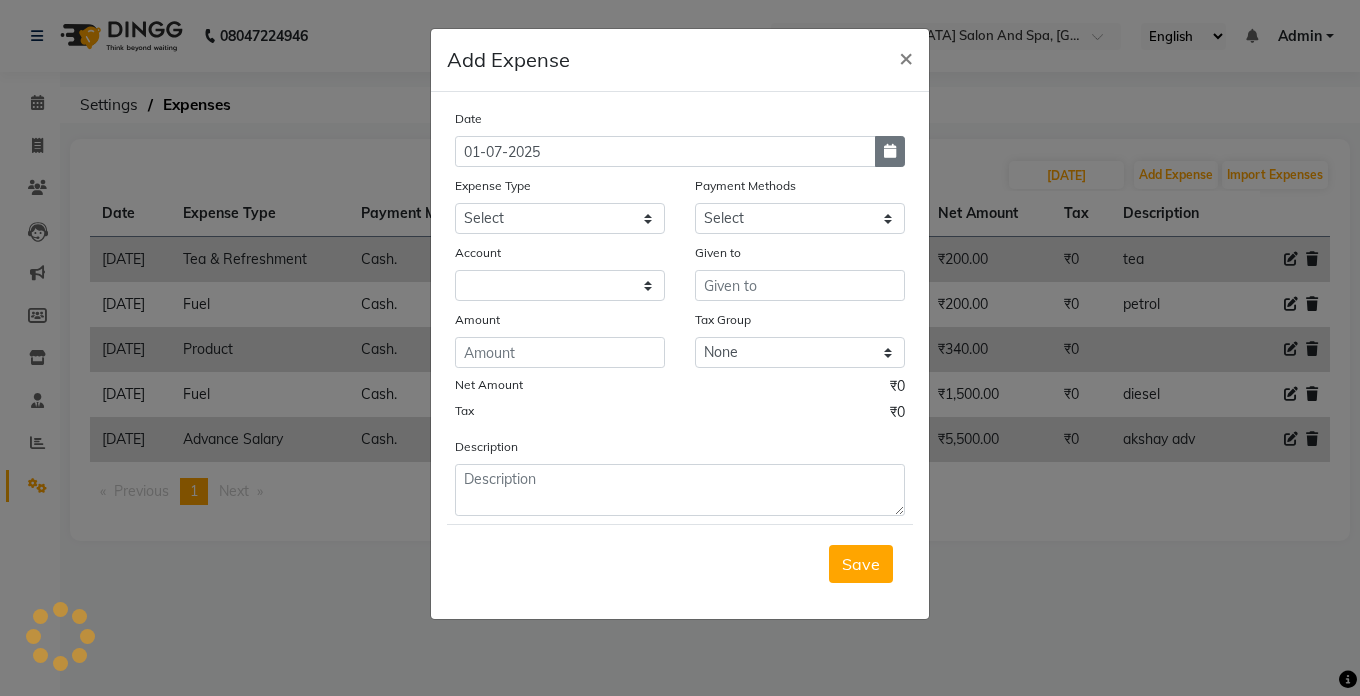 click 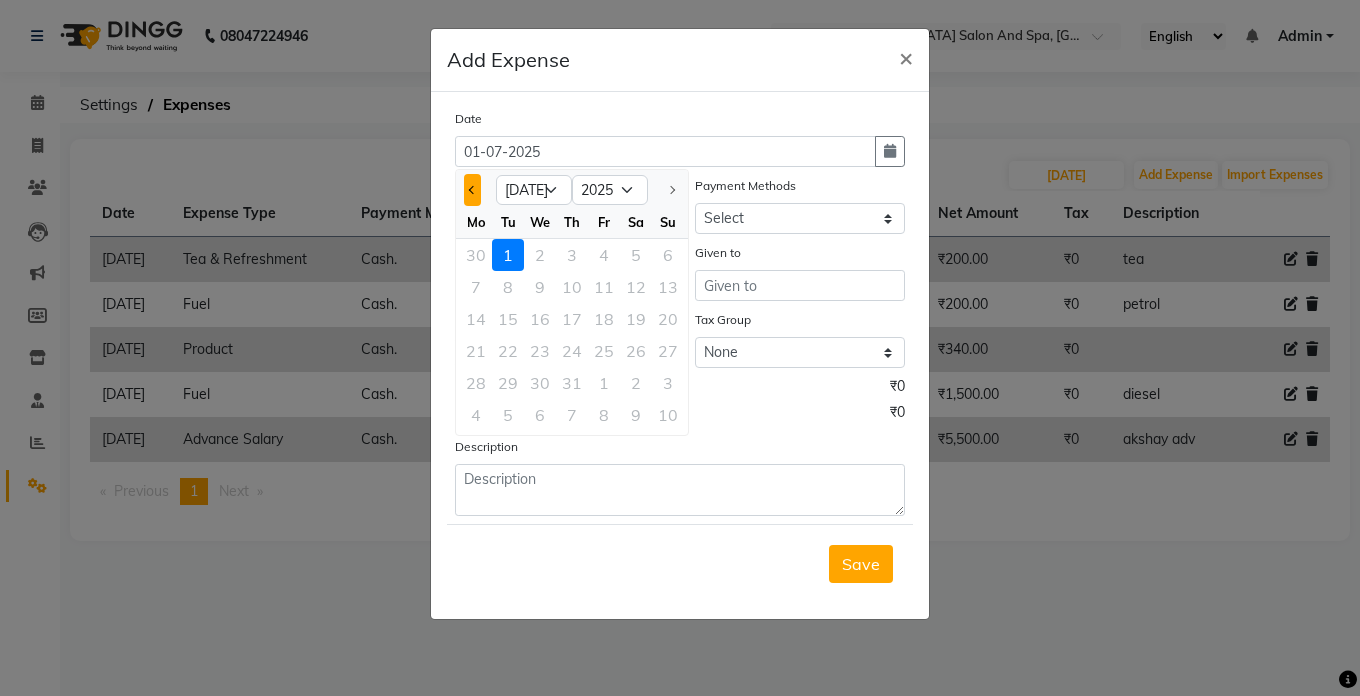 click 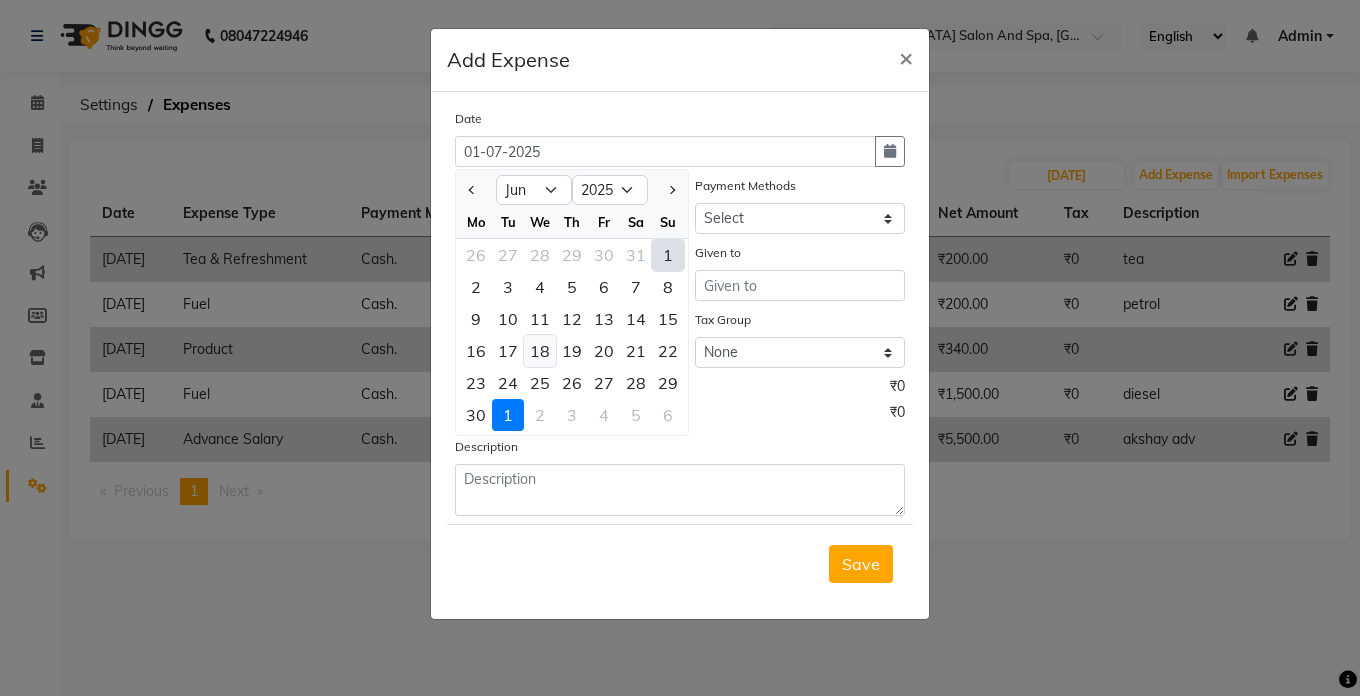click on "18" 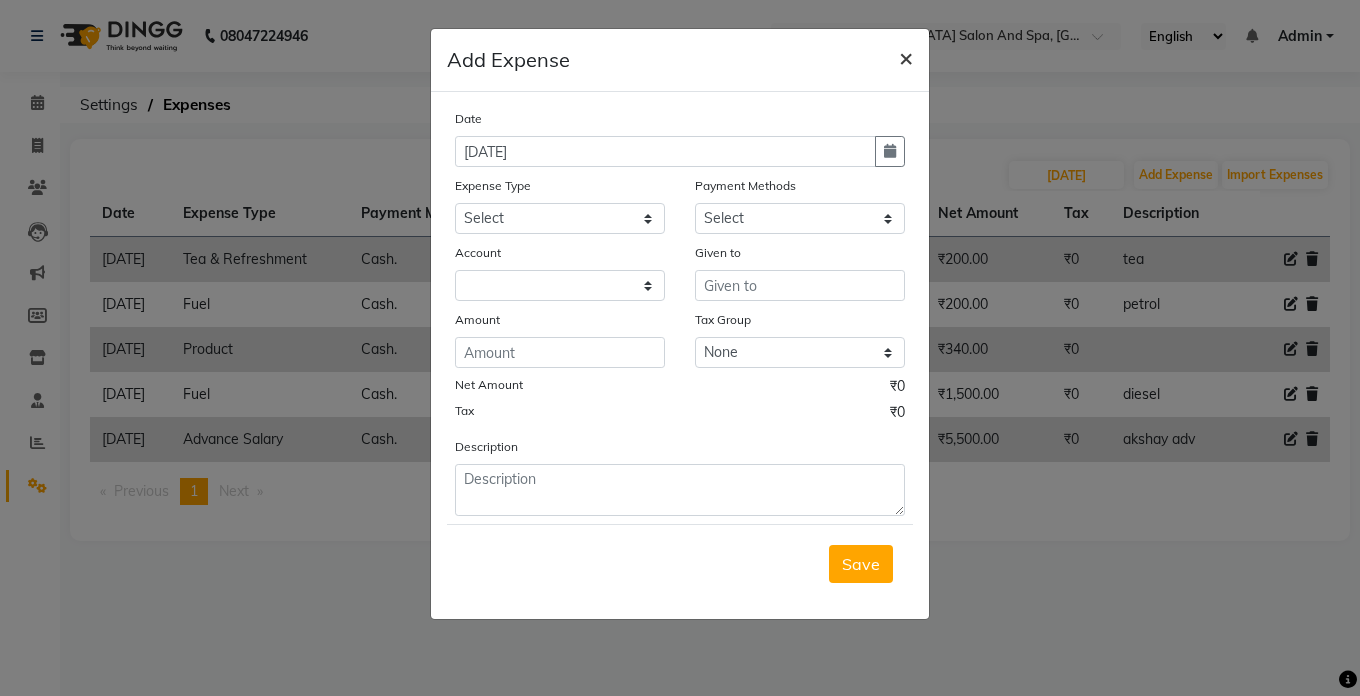 click on "×" 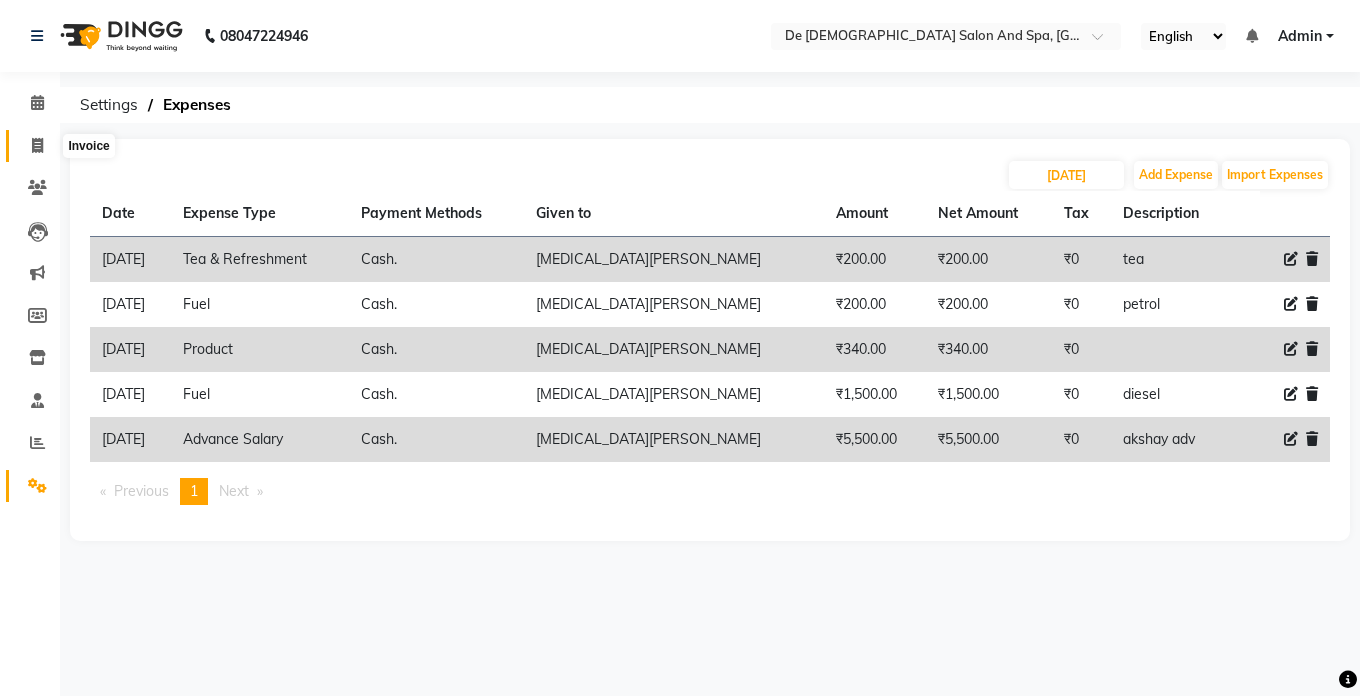 click 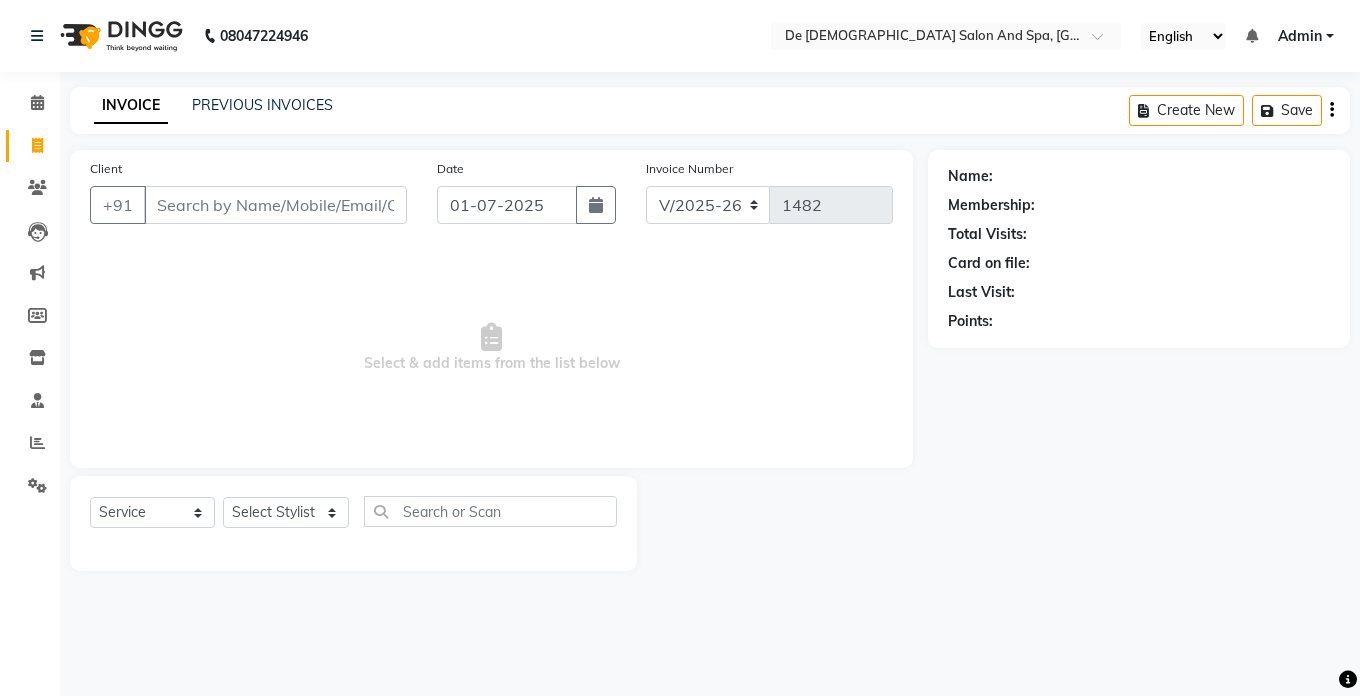 click on "Client" at bounding box center [275, 205] 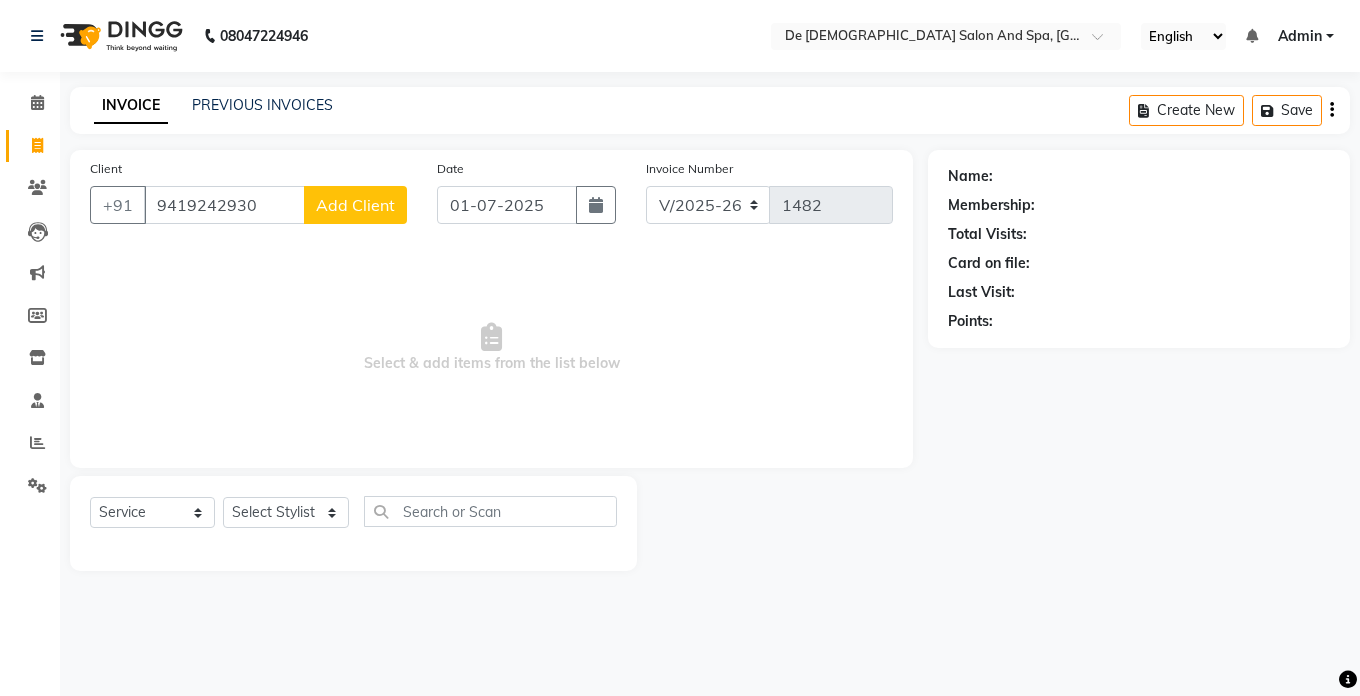 click on "Add Client" 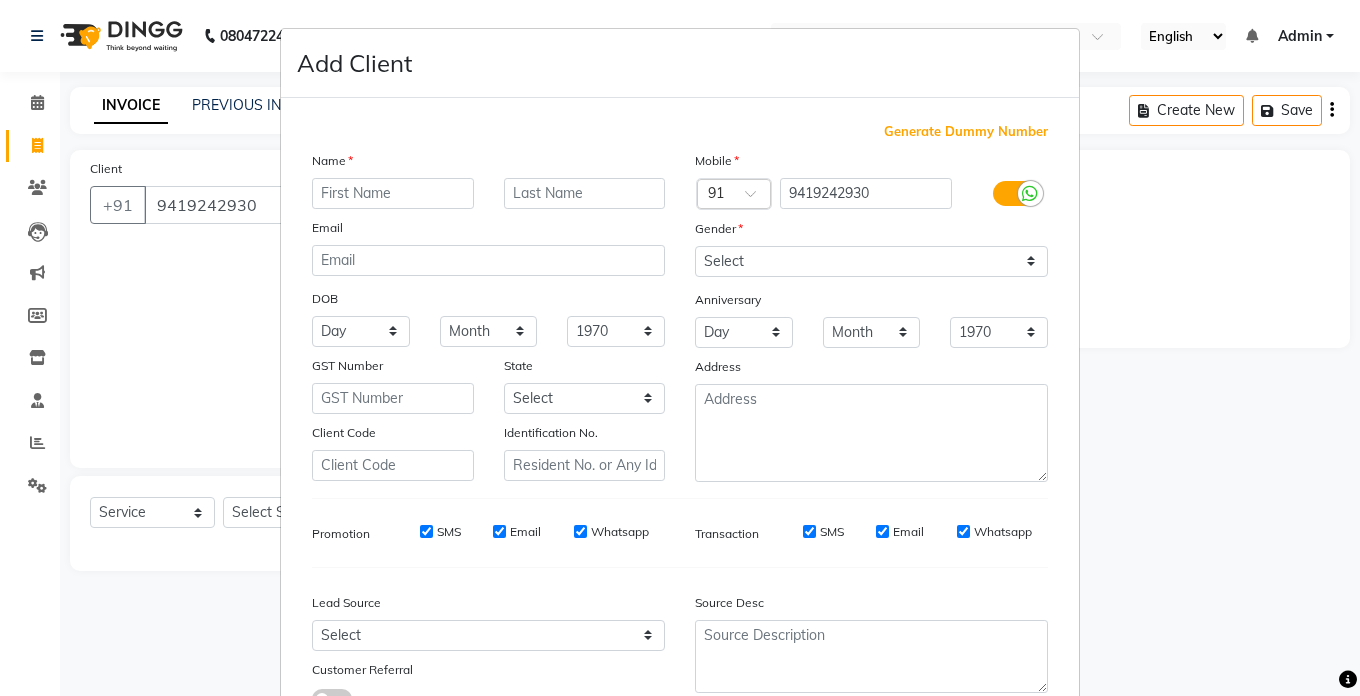 click at bounding box center (488, 260) 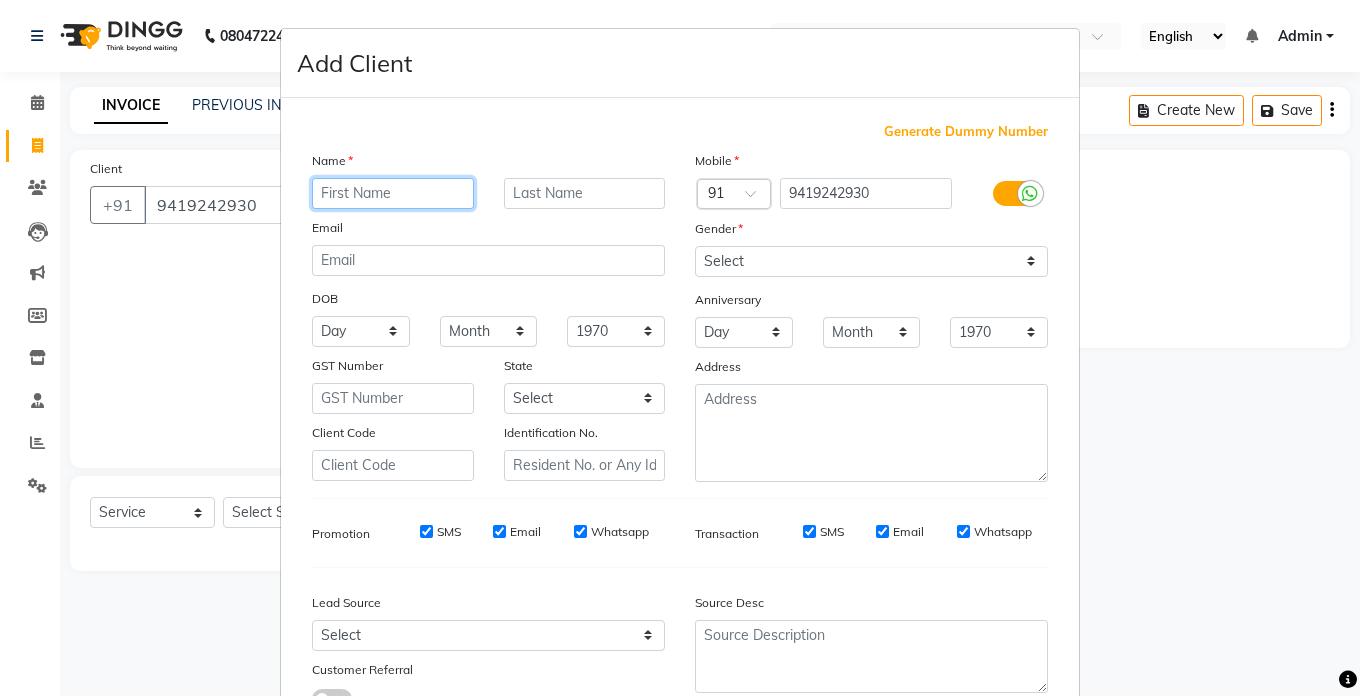 click at bounding box center (393, 193) 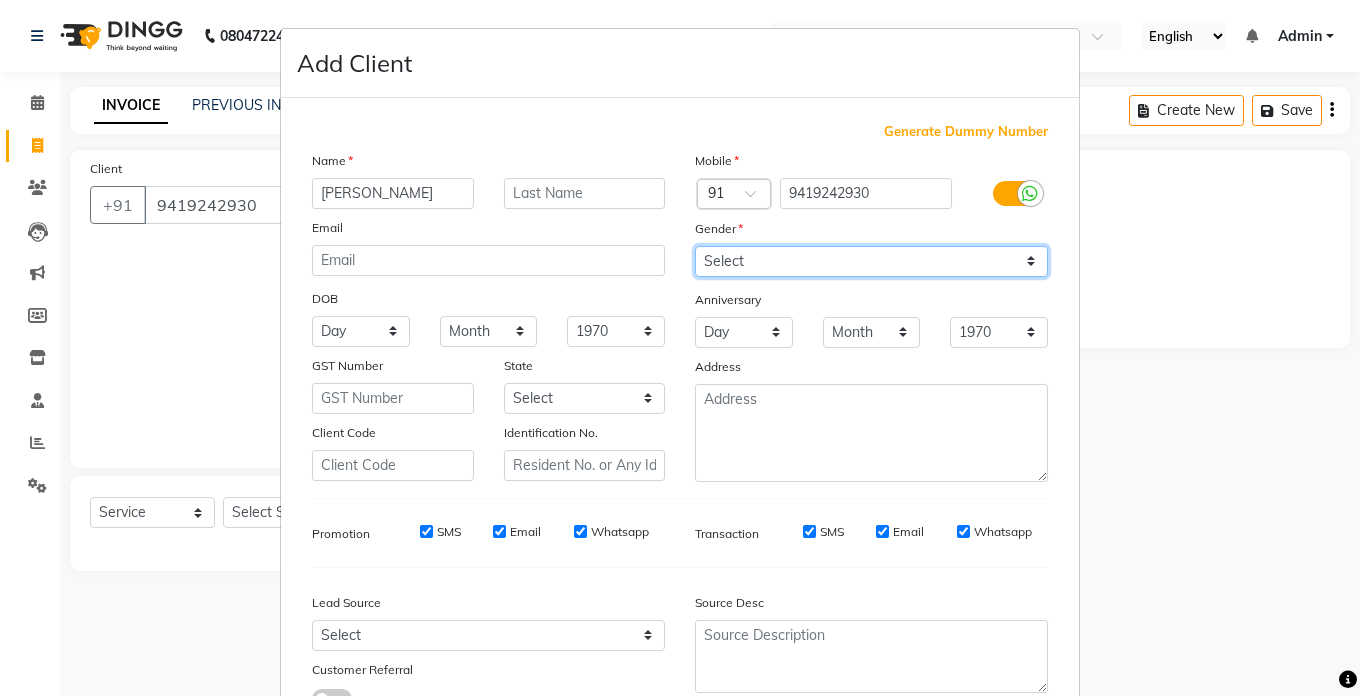 click on "Select [DEMOGRAPHIC_DATA] [DEMOGRAPHIC_DATA] Other Prefer Not To Say" at bounding box center (871, 261) 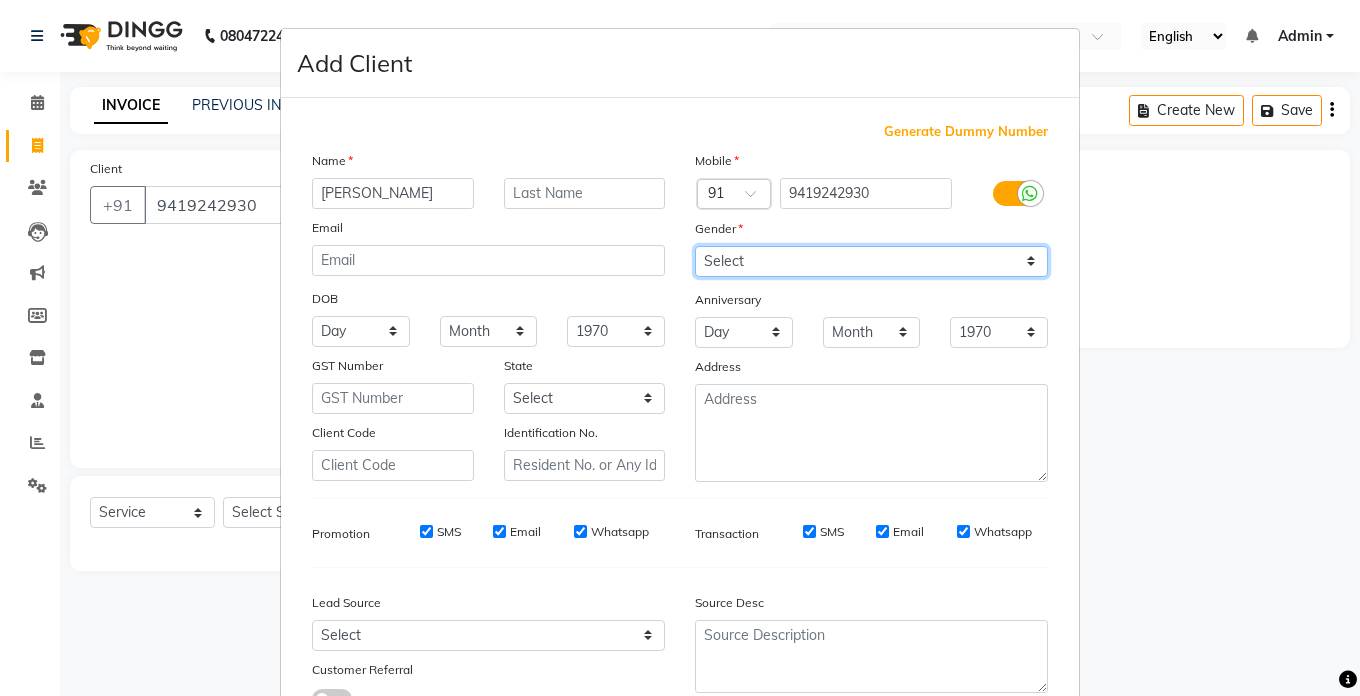 click on "Select [DEMOGRAPHIC_DATA] [DEMOGRAPHIC_DATA] Other Prefer Not To Say" at bounding box center [871, 261] 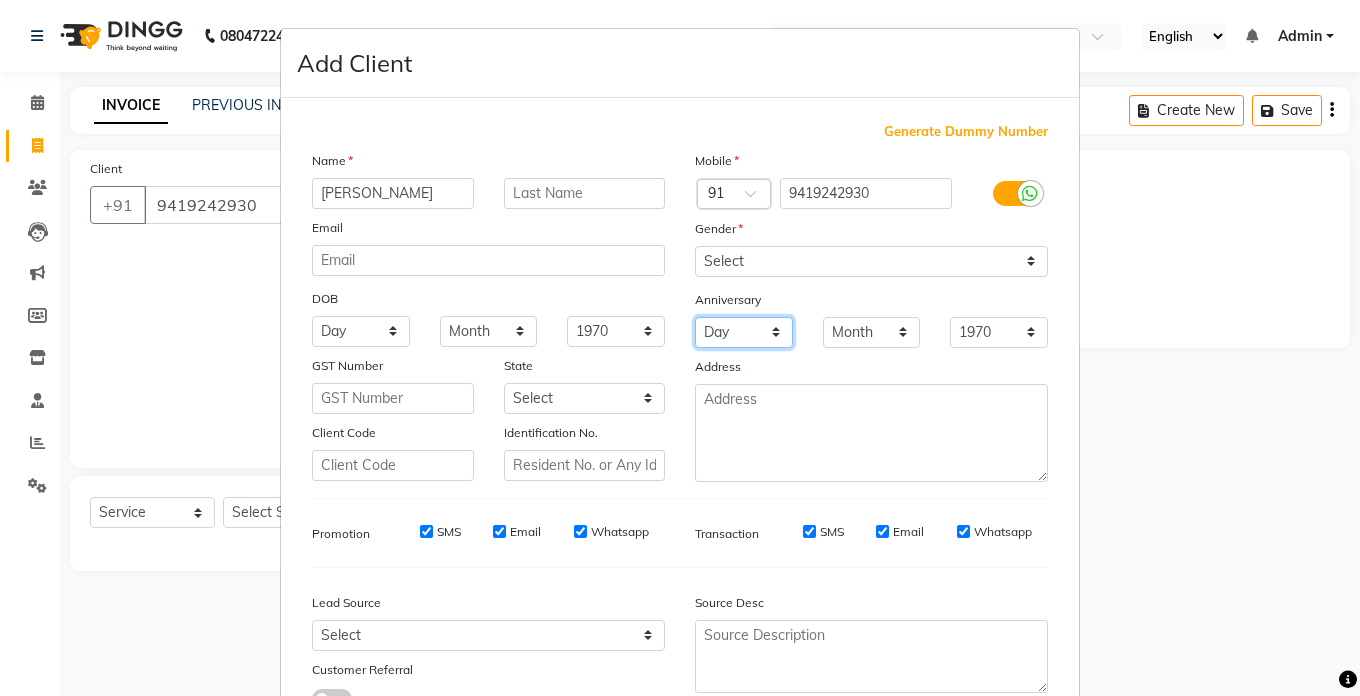 click on "Day 01 02 03 04 05 06 07 08 09 10 11 12 13 14 15 16 17 18 19 20 21 22 23 24 25 26 27 28 29 30 31" at bounding box center (744, 332) 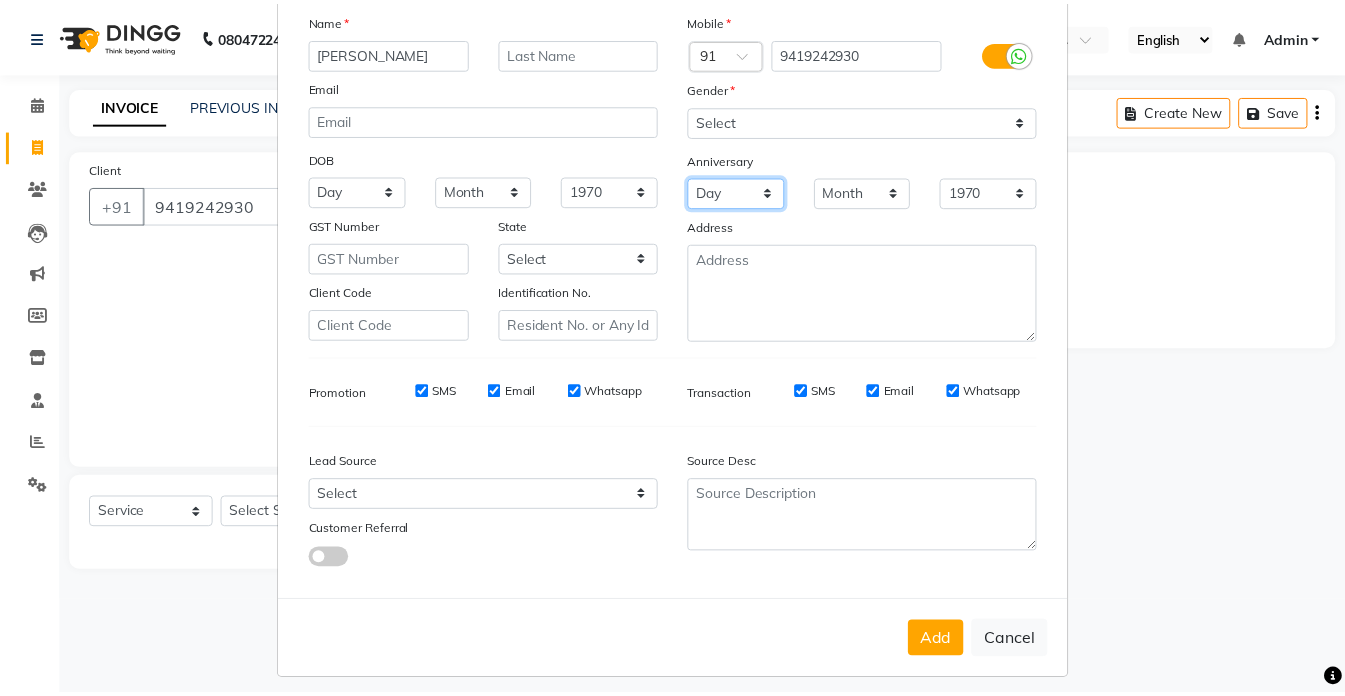 scroll, scrollTop: 153, scrollLeft: 0, axis: vertical 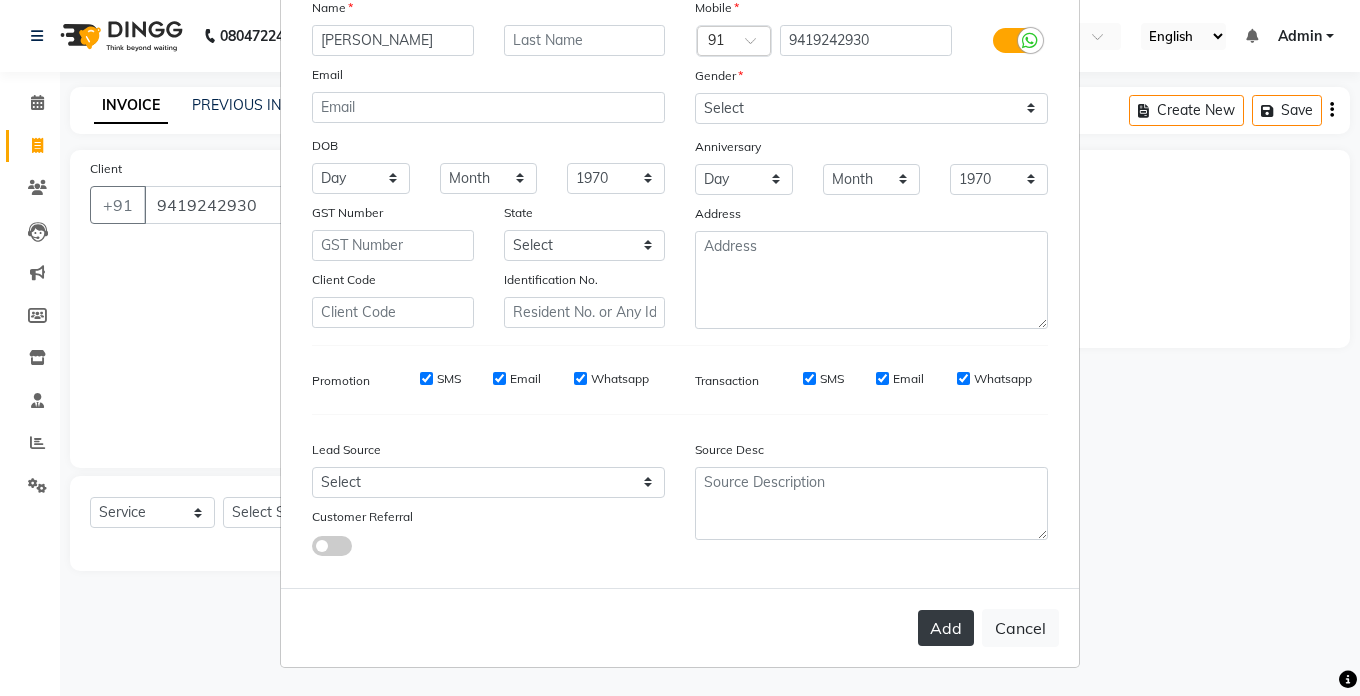 click on "Add" at bounding box center (946, 628) 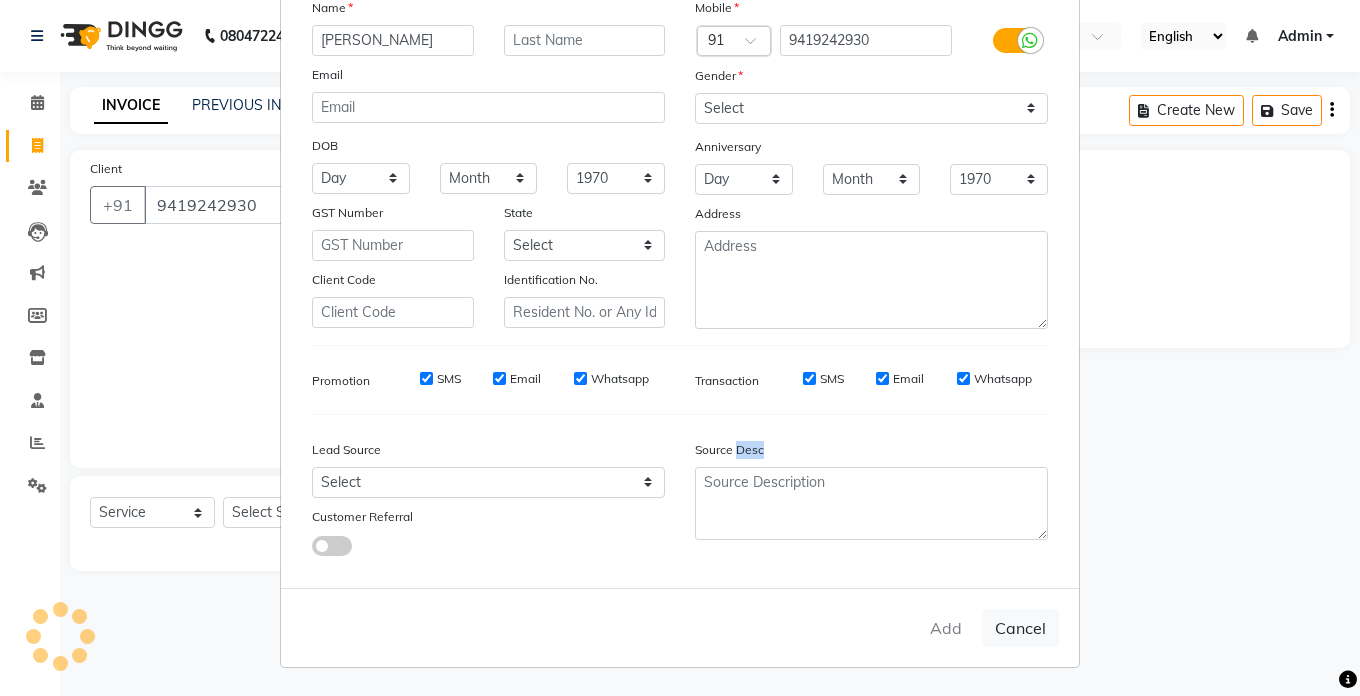click on "Add   Cancel" at bounding box center (680, 627) 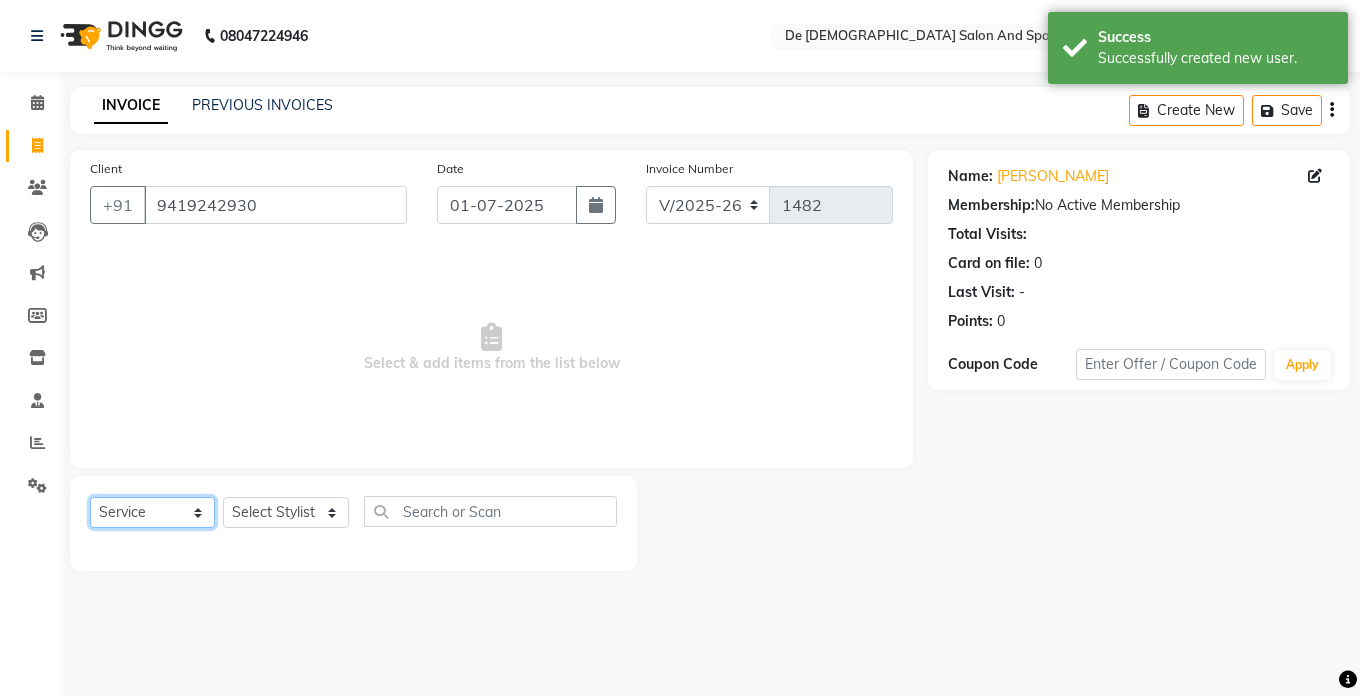 click on "Select  Service  Product  Membership  Package Voucher Prepaid Gift Card" 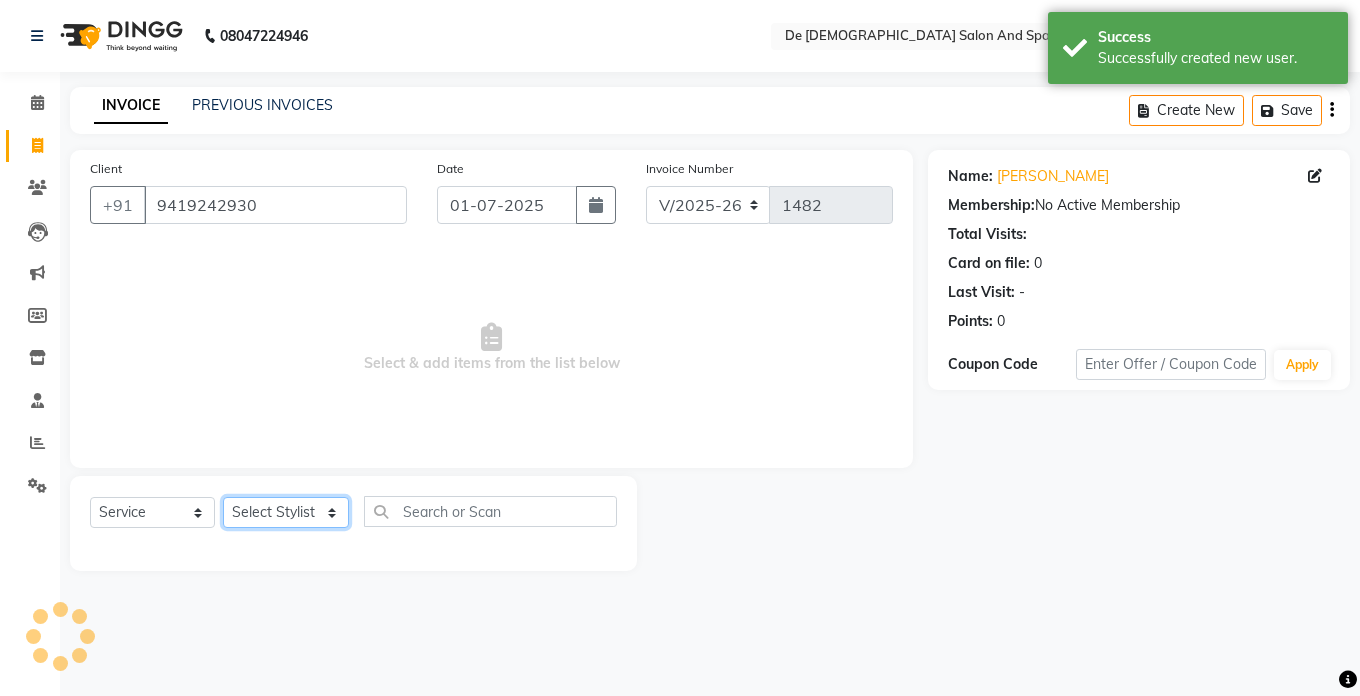 click on "Select Stylist akshay aman [PERSON_NAME] [PERSON_NAME]  [MEDICAL_DATA][PERSON_NAME] [PERSON_NAME] [DATE][PERSON_NAME]" 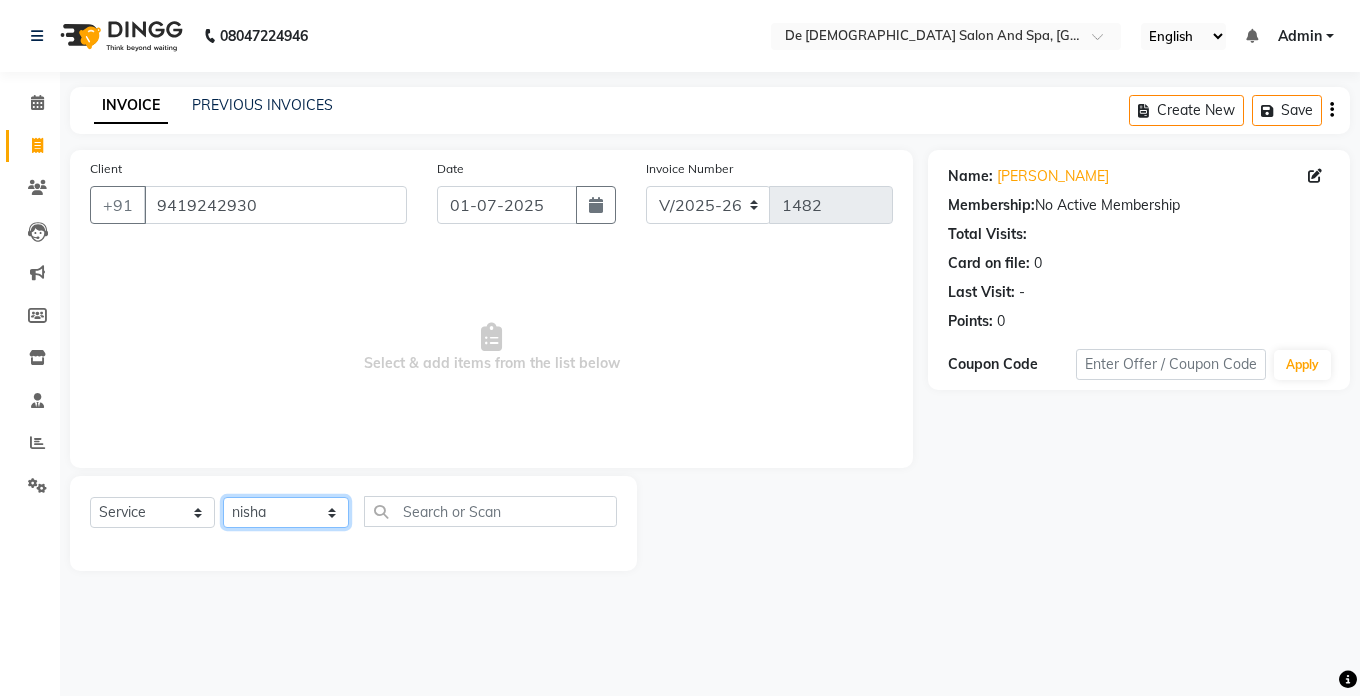 click on "Select Stylist akshay aman [PERSON_NAME] [PERSON_NAME]  [MEDICAL_DATA][PERSON_NAME] [PERSON_NAME] [DATE][PERSON_NAME]" 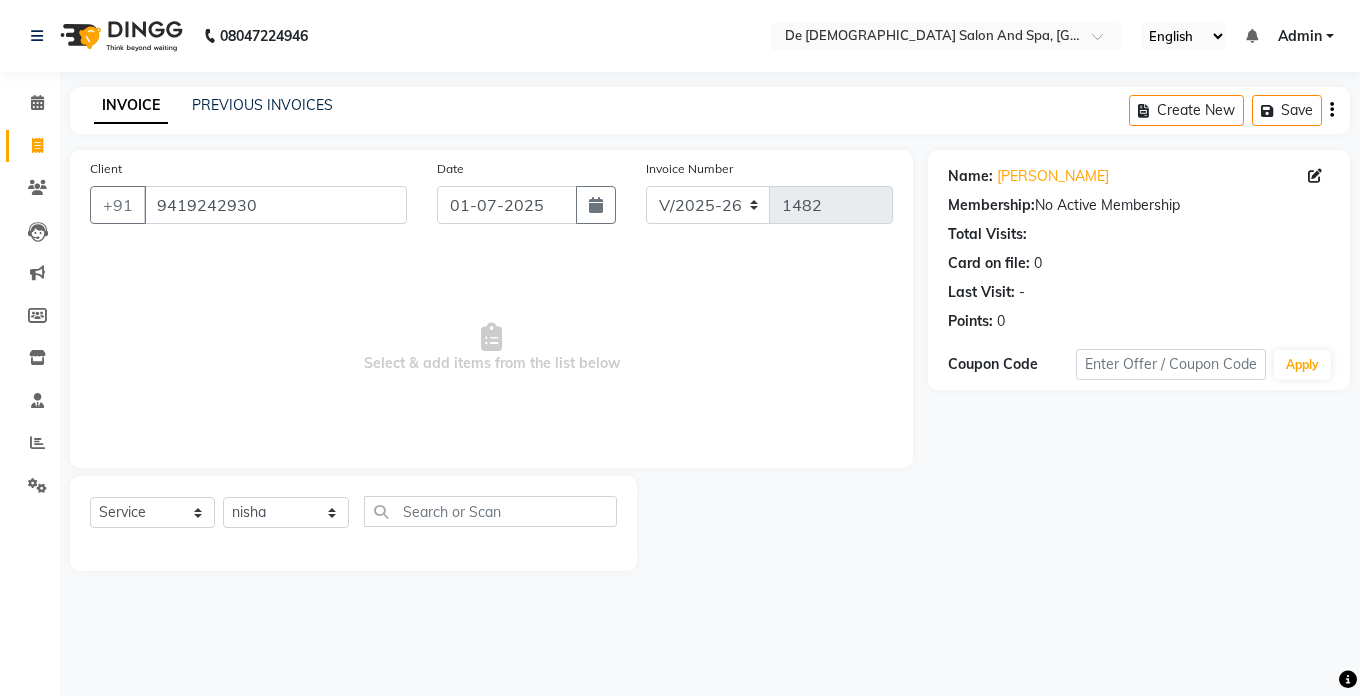 click on "Select & add items from the list below" at bounding box center [491, 348] 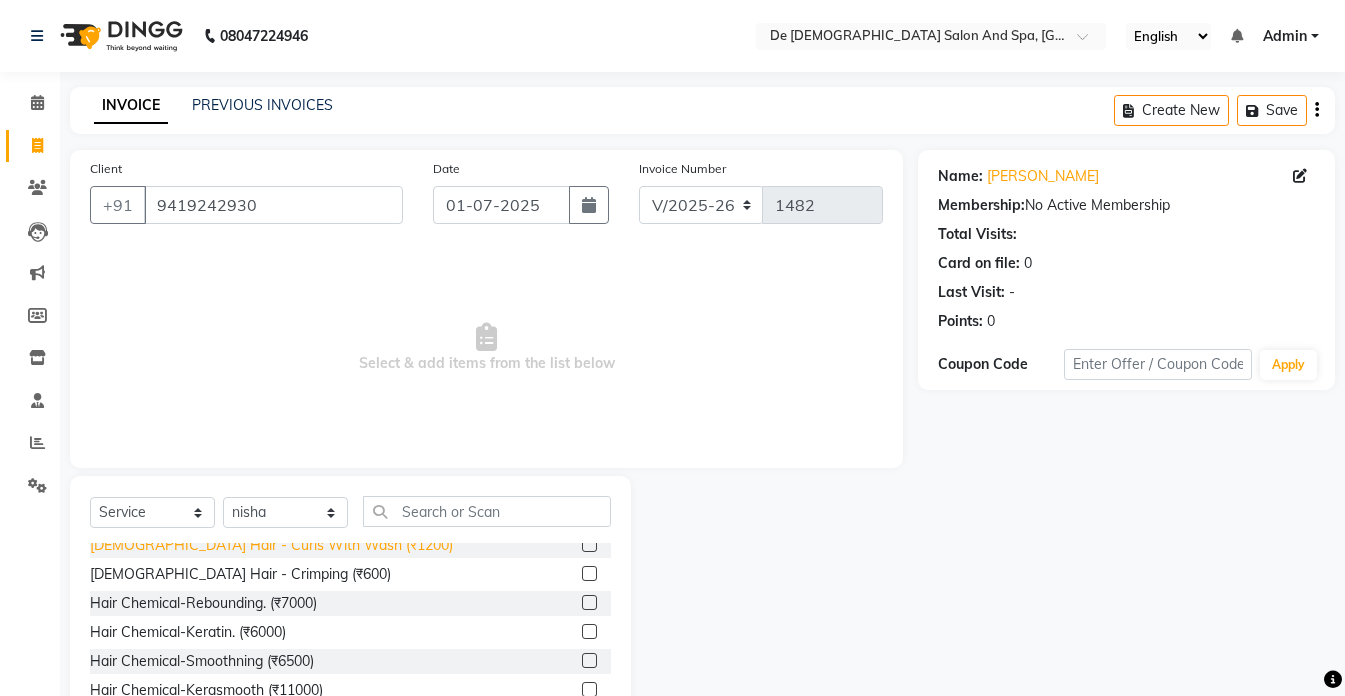 scroll, scrollTop: 400, scrollLeft: 0, axis: vertical 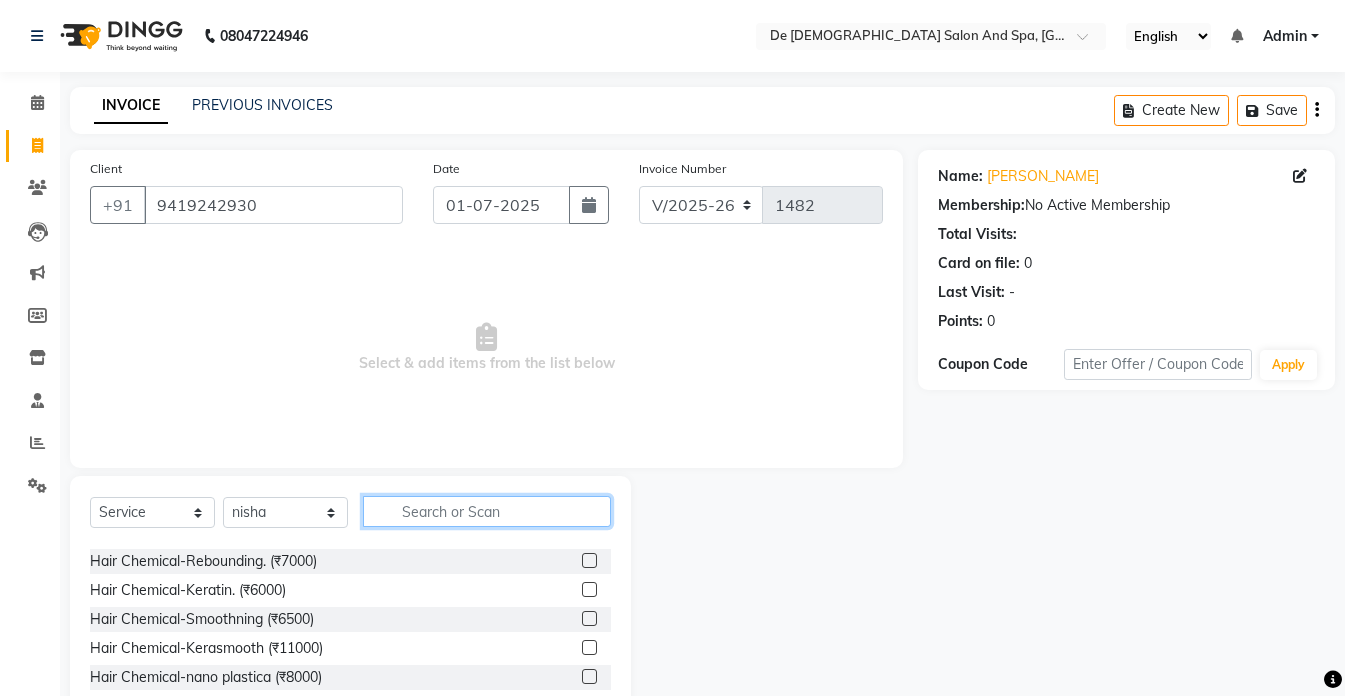 click 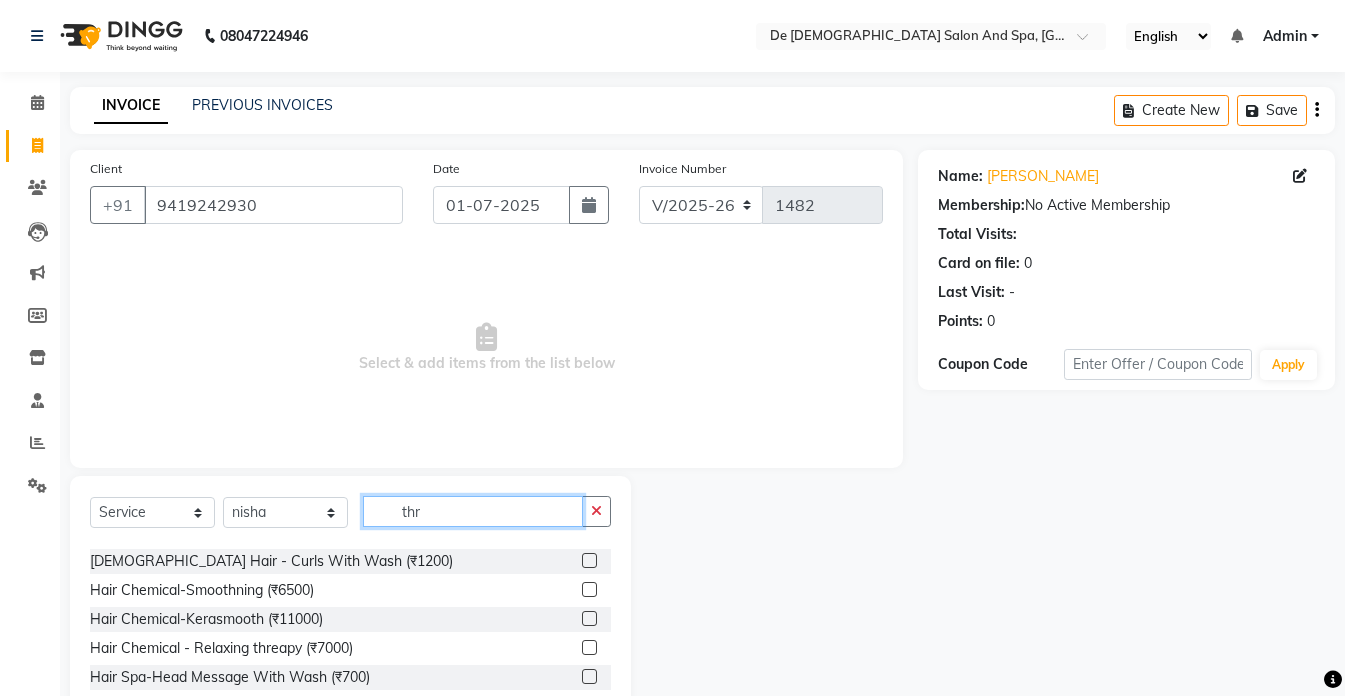 scroll, scrollTop: 0, scrollLeft: 0, axis: both 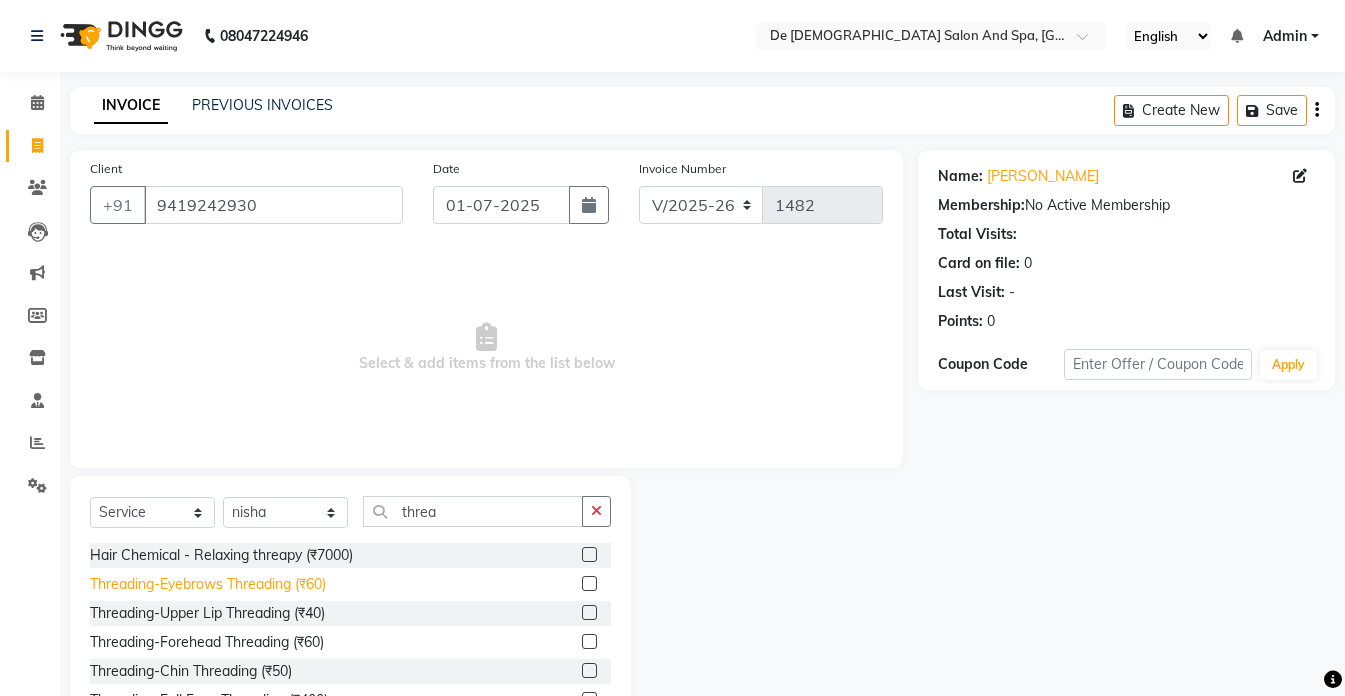 click on "Threading-Eyebrows Threading (₹60)" 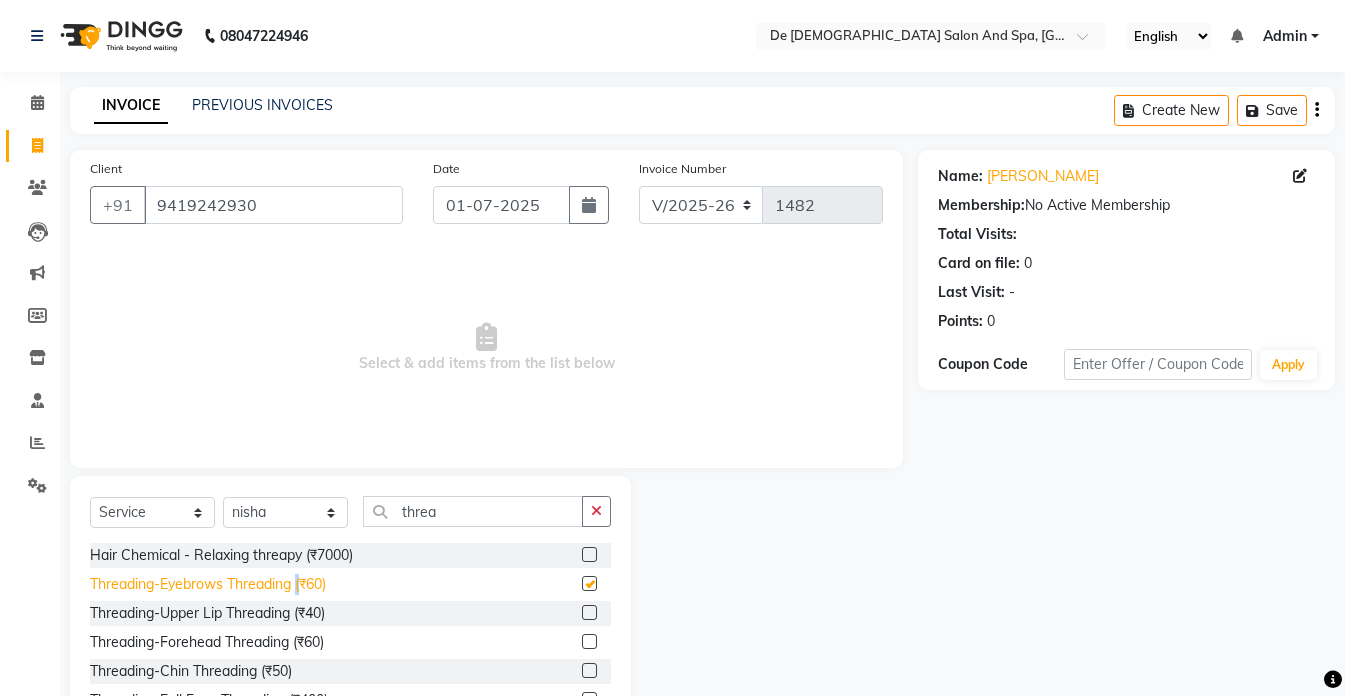 click on "Threading-Eyebrows Threading (₹60)" 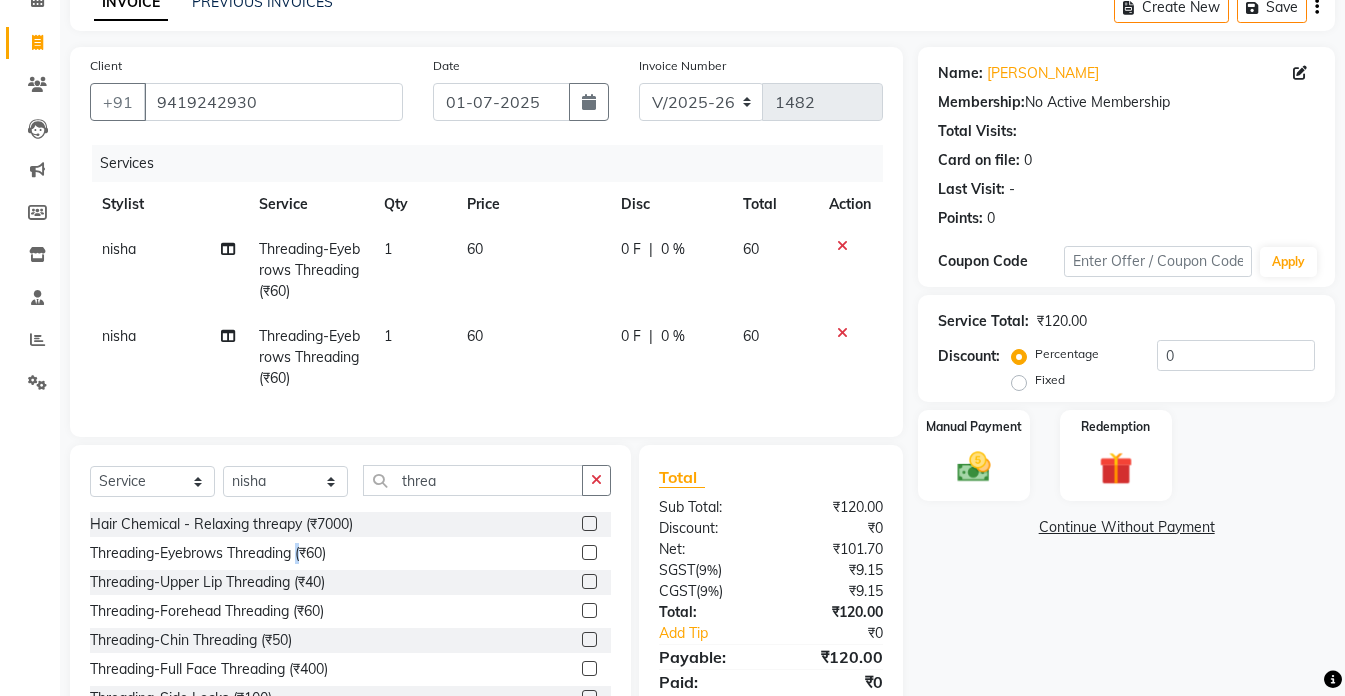 scroll, scrollTop: 92, scrollLeft: 0, axis: vertical 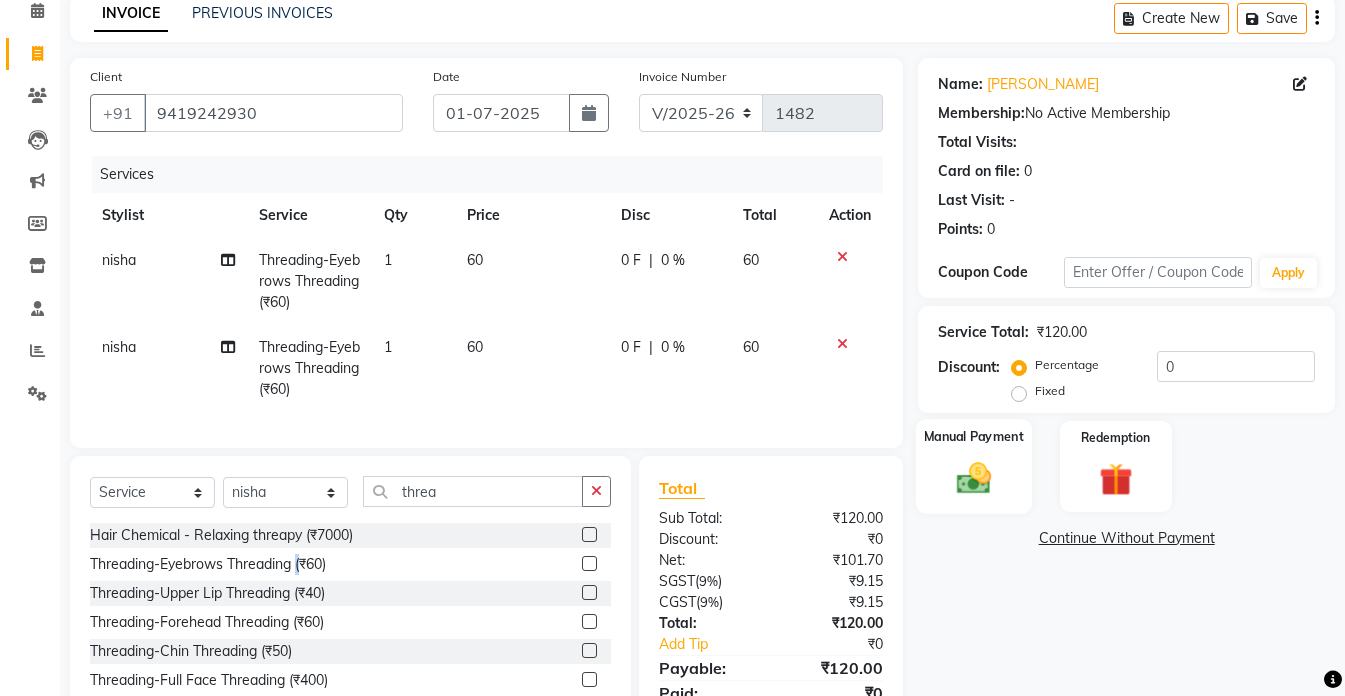 click 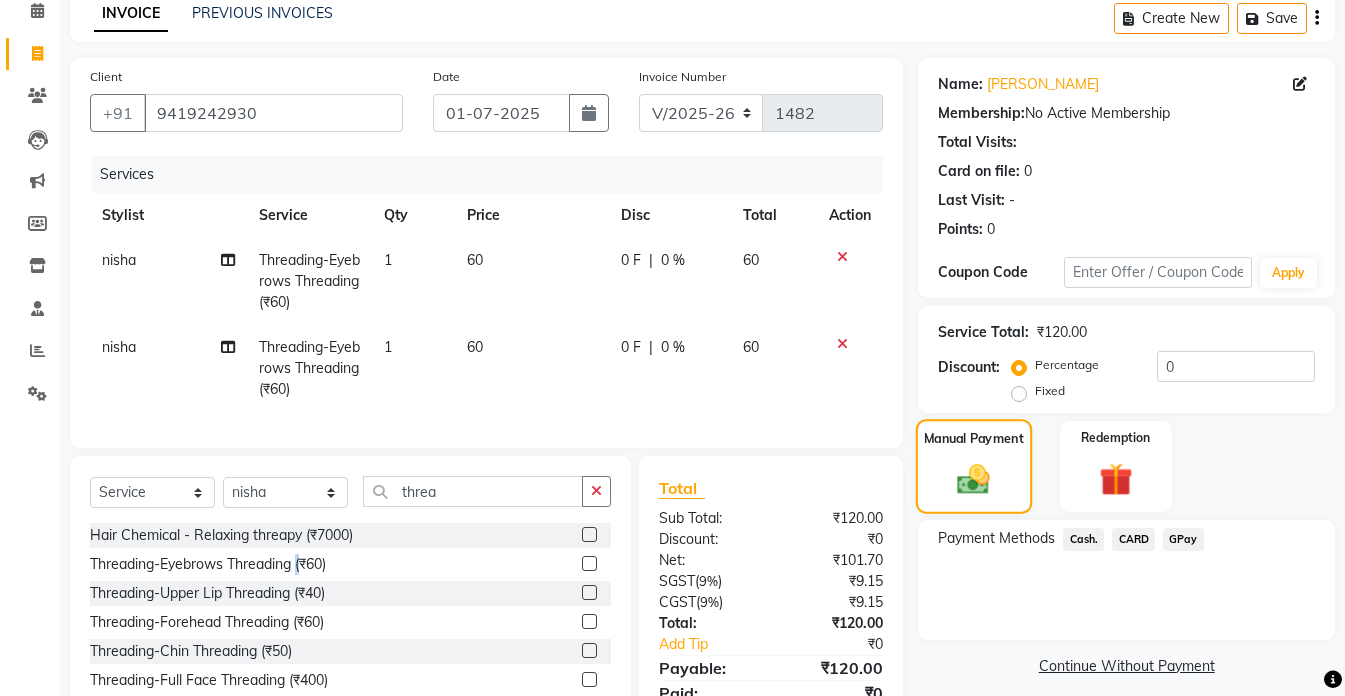 click 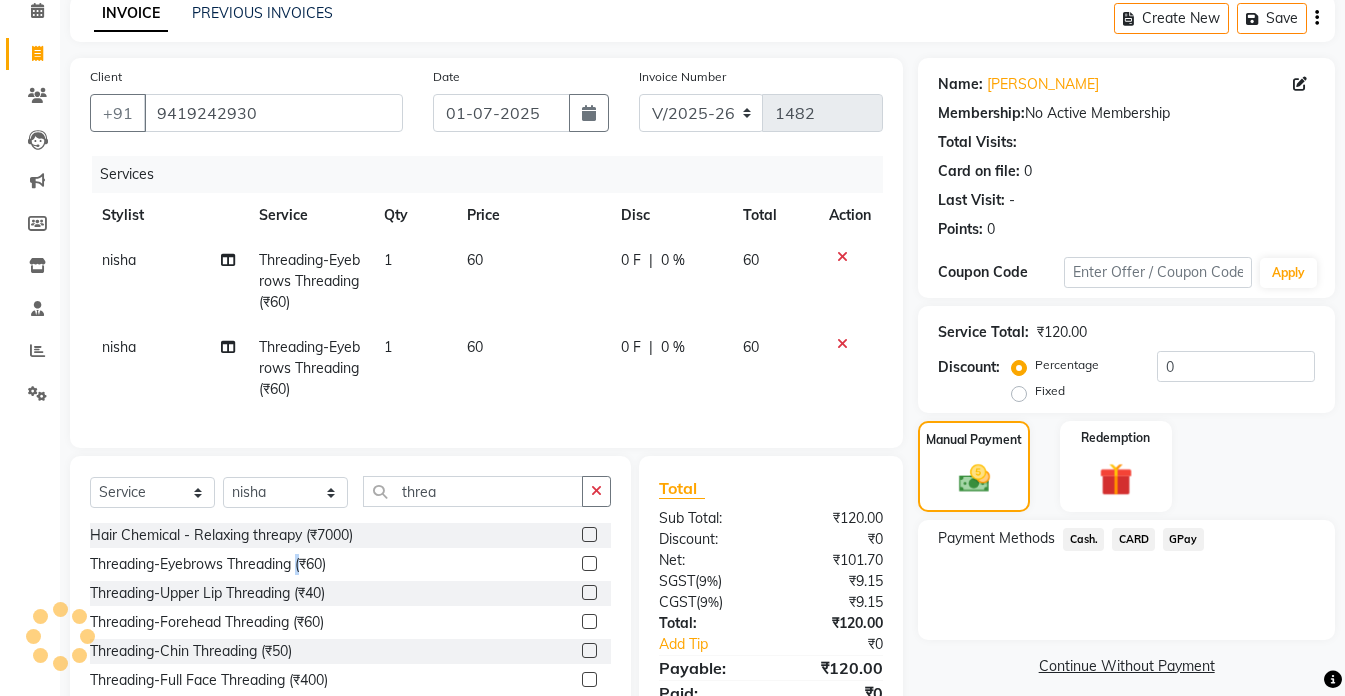 click on "GPay" 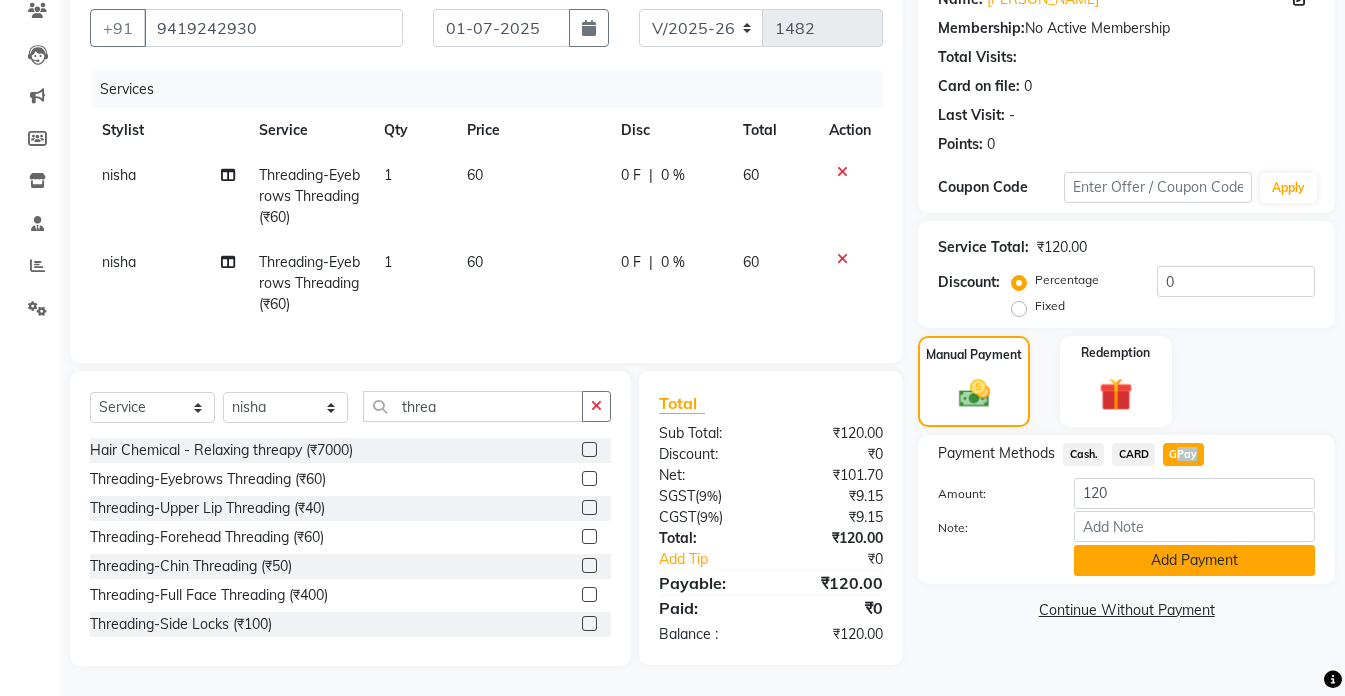 scroll, scrollTop: 192, scrollLeft: 0, axis: vertical 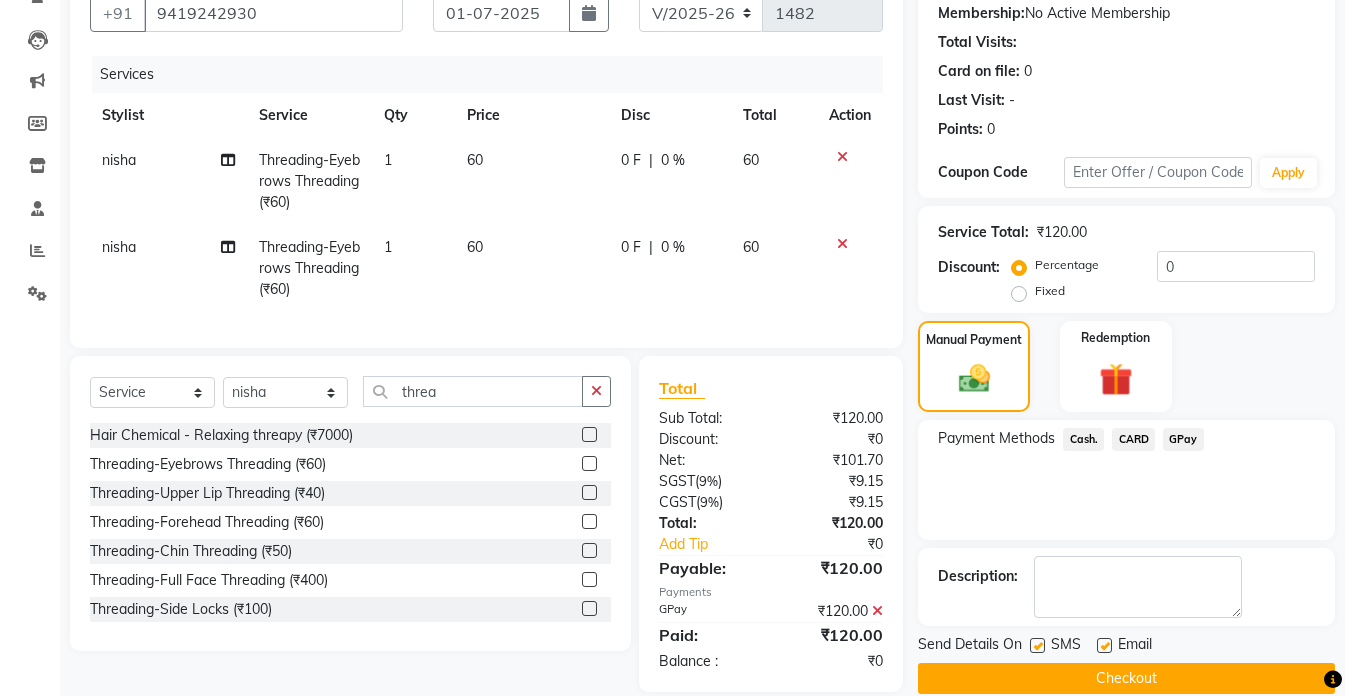 drag, startPoint x: 1193, startPoint y: 550, endPoint x: 1160, endPoint y: 680, distance: 134.12308 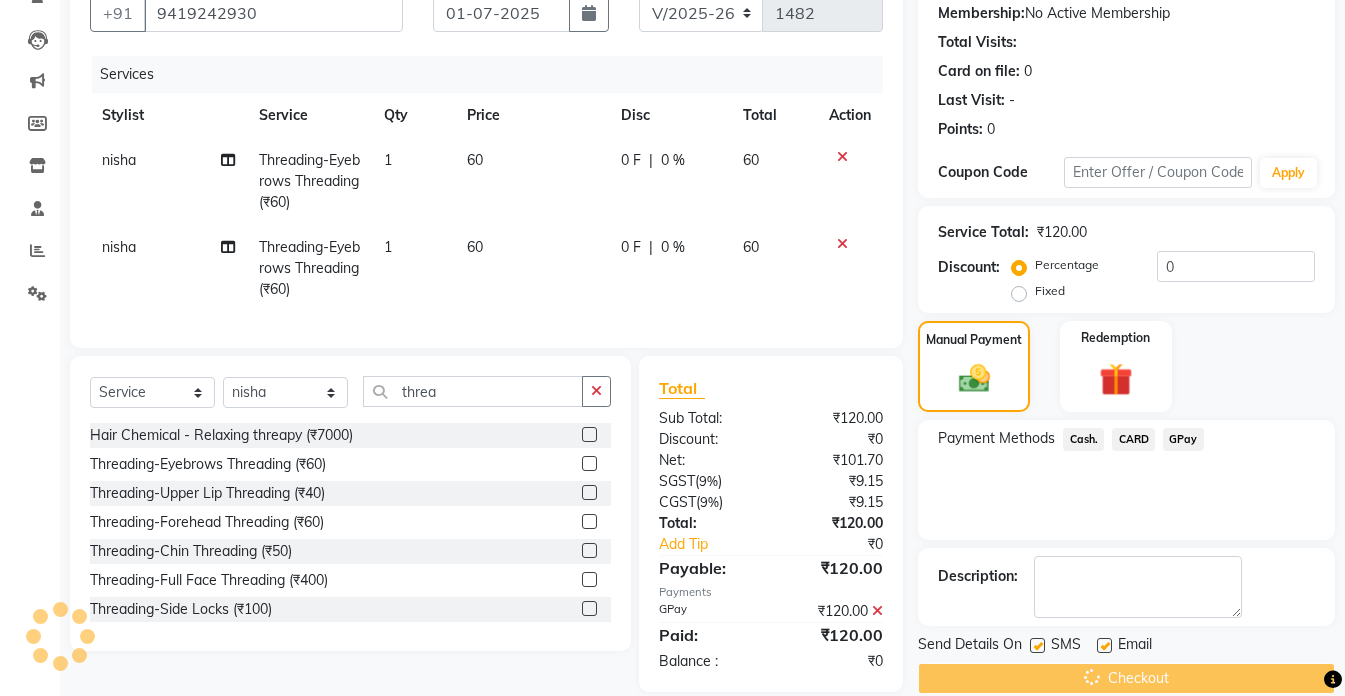 click on "Checkout" 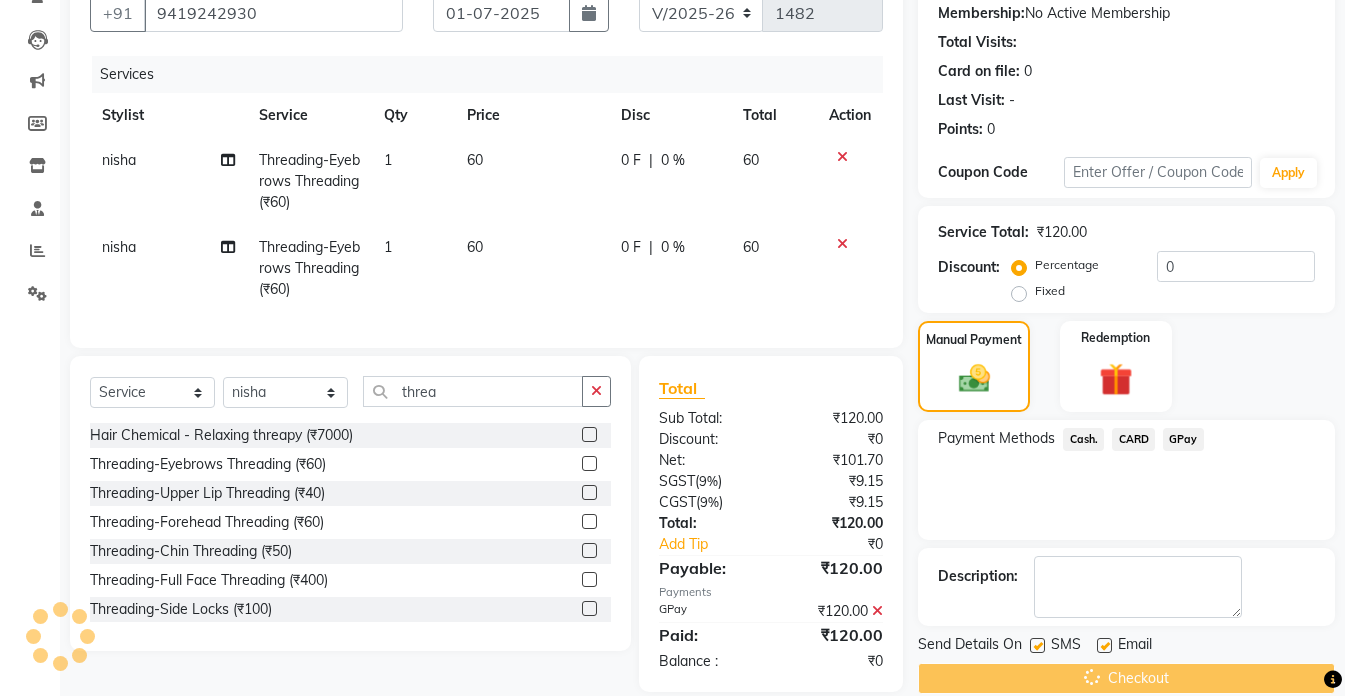 scroll, scrollTop: 197, scrollLeft: 0, axis: vertical 